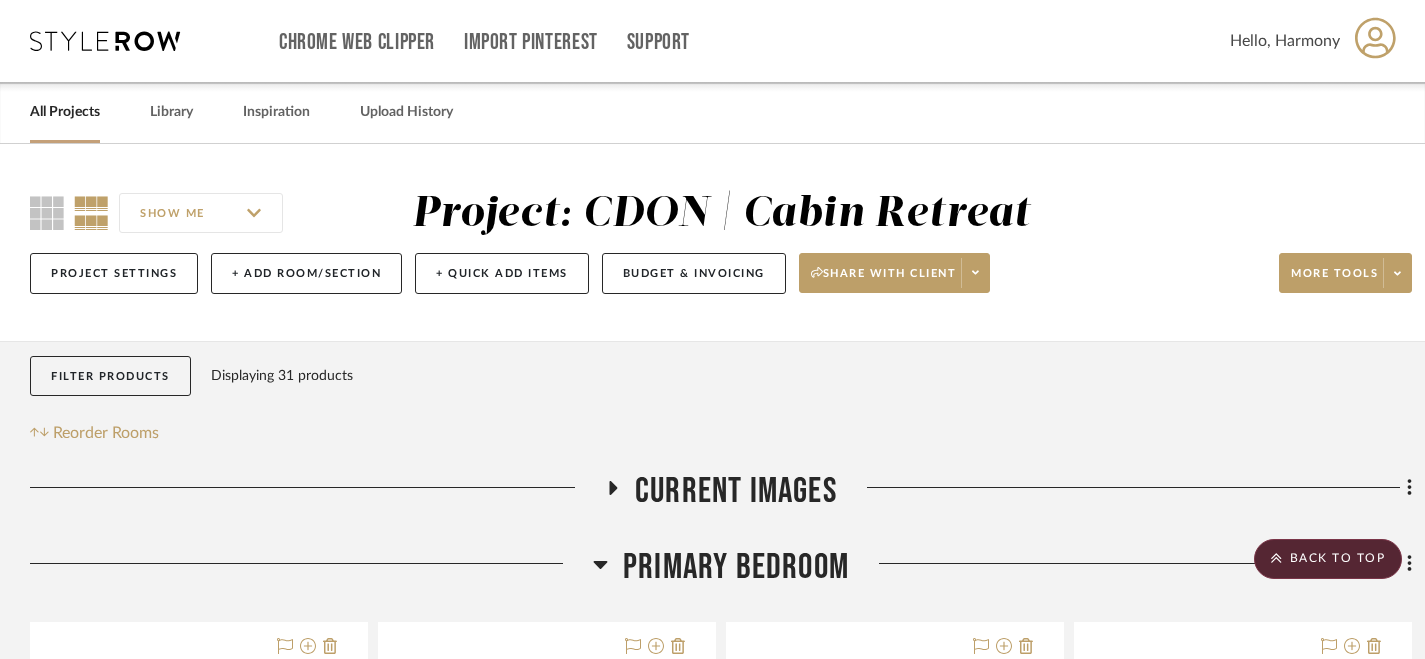 scroll, scrollTop: 731, scrollLeft: 0, axis: vertical 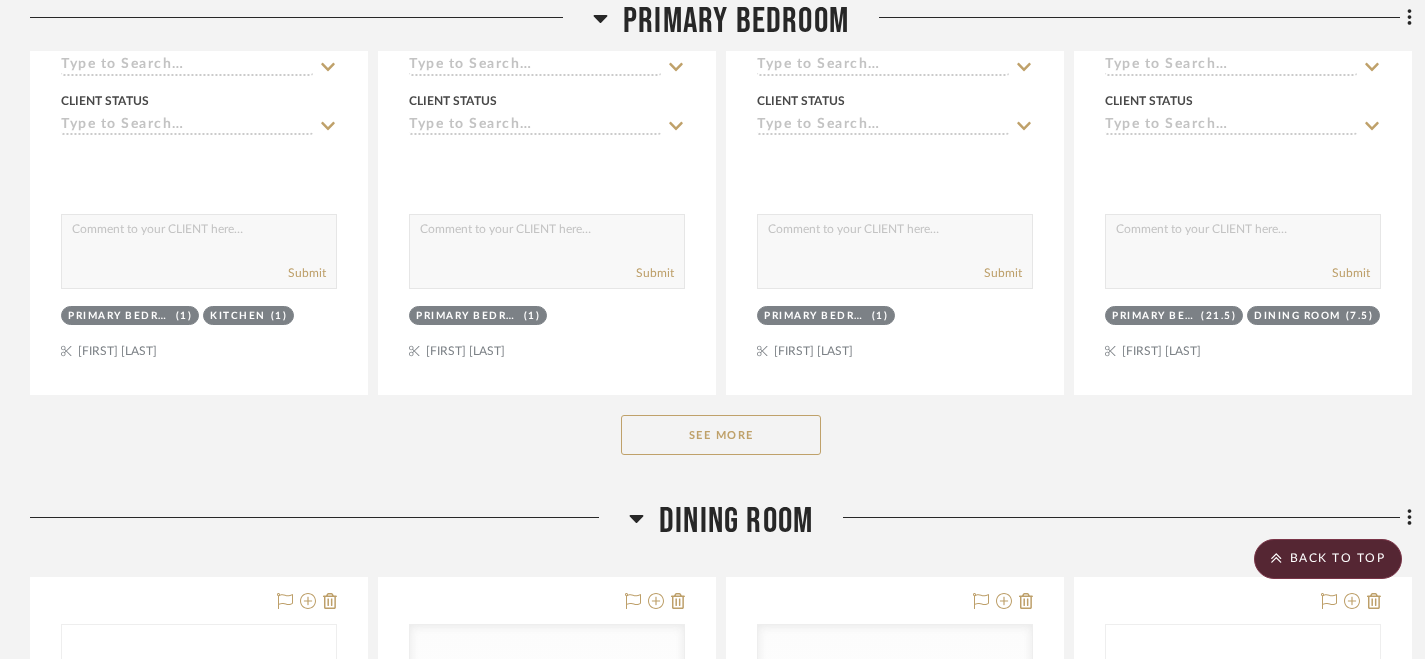 click on "See More" 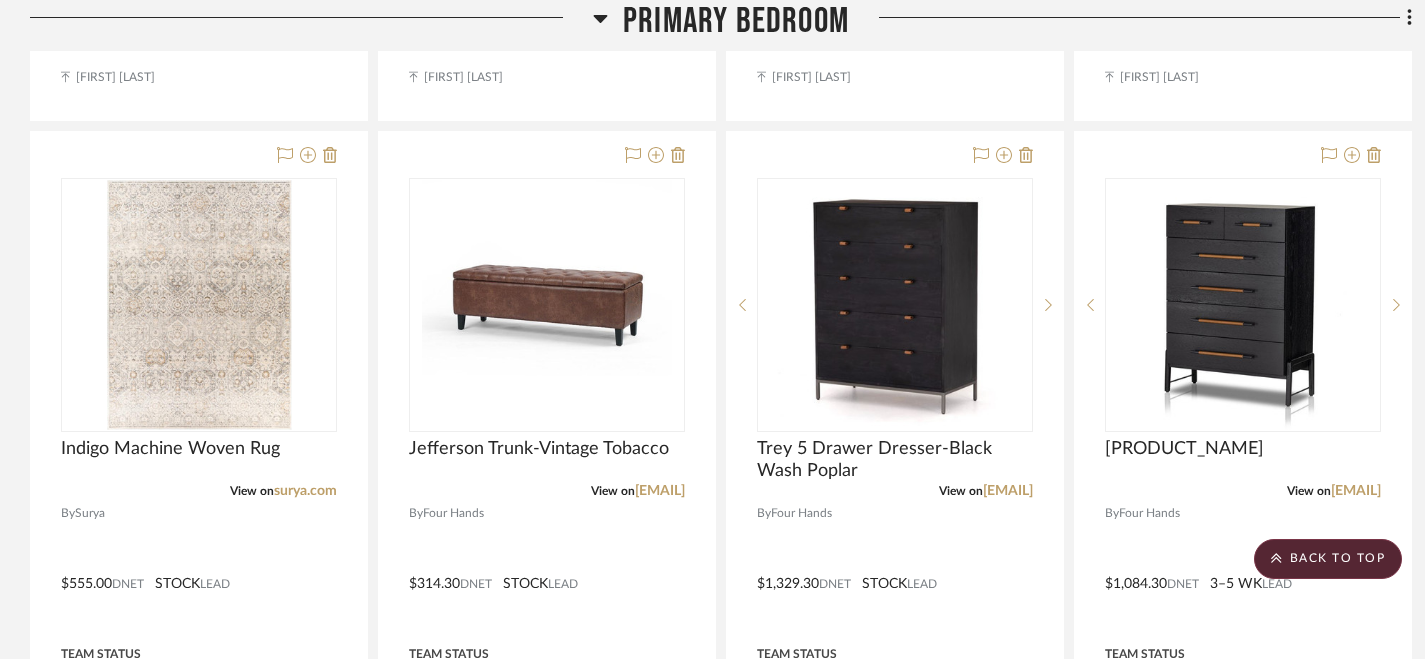 scroll, scrollTop: 2301, scrollLeft: 0, axis: vertical 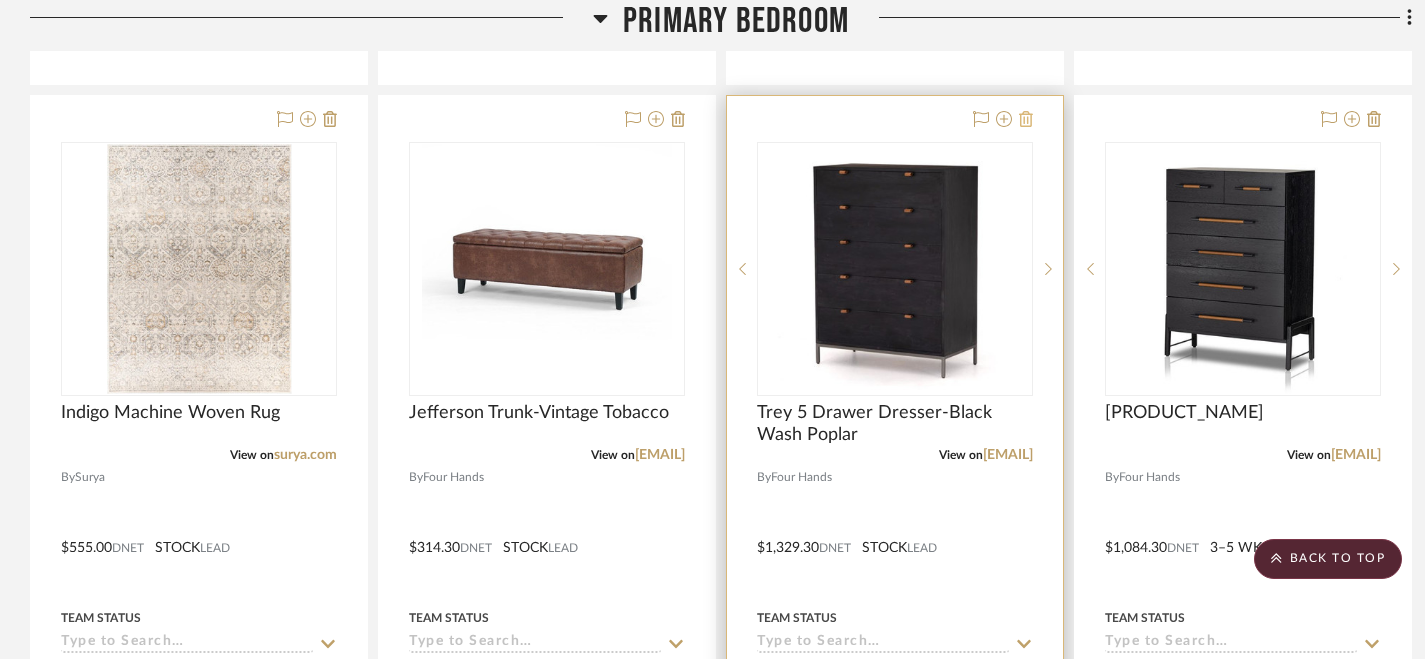 click 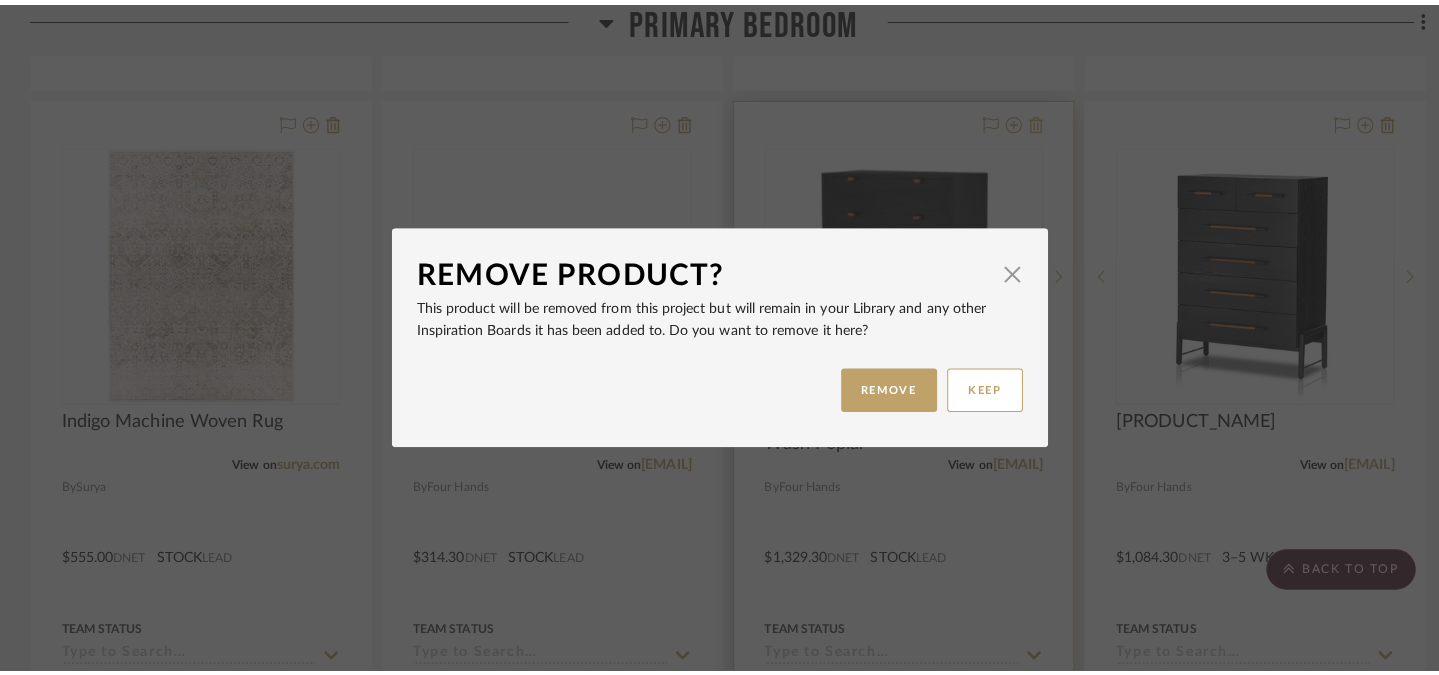 scroll, scrollTop: 0, scrollLeft: 0, axis: both 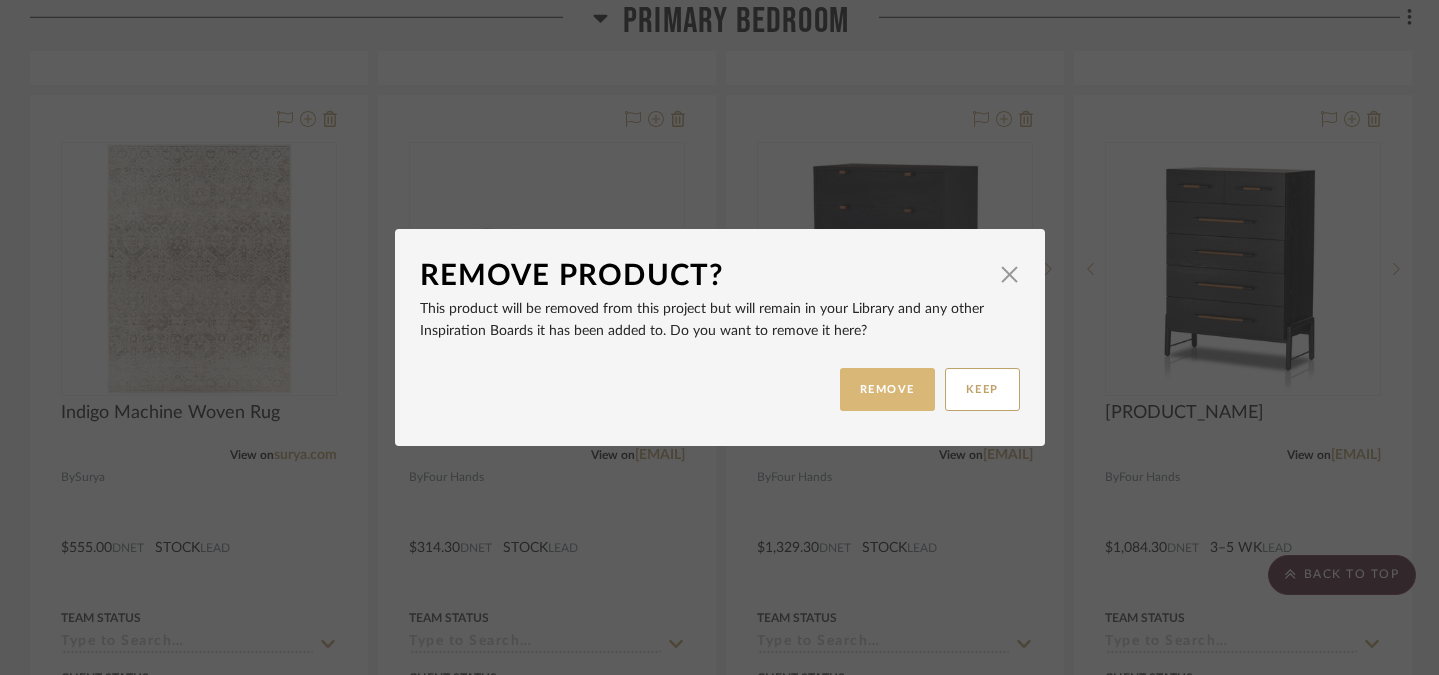click on "REMOVE" at bounding box center (887, 389) 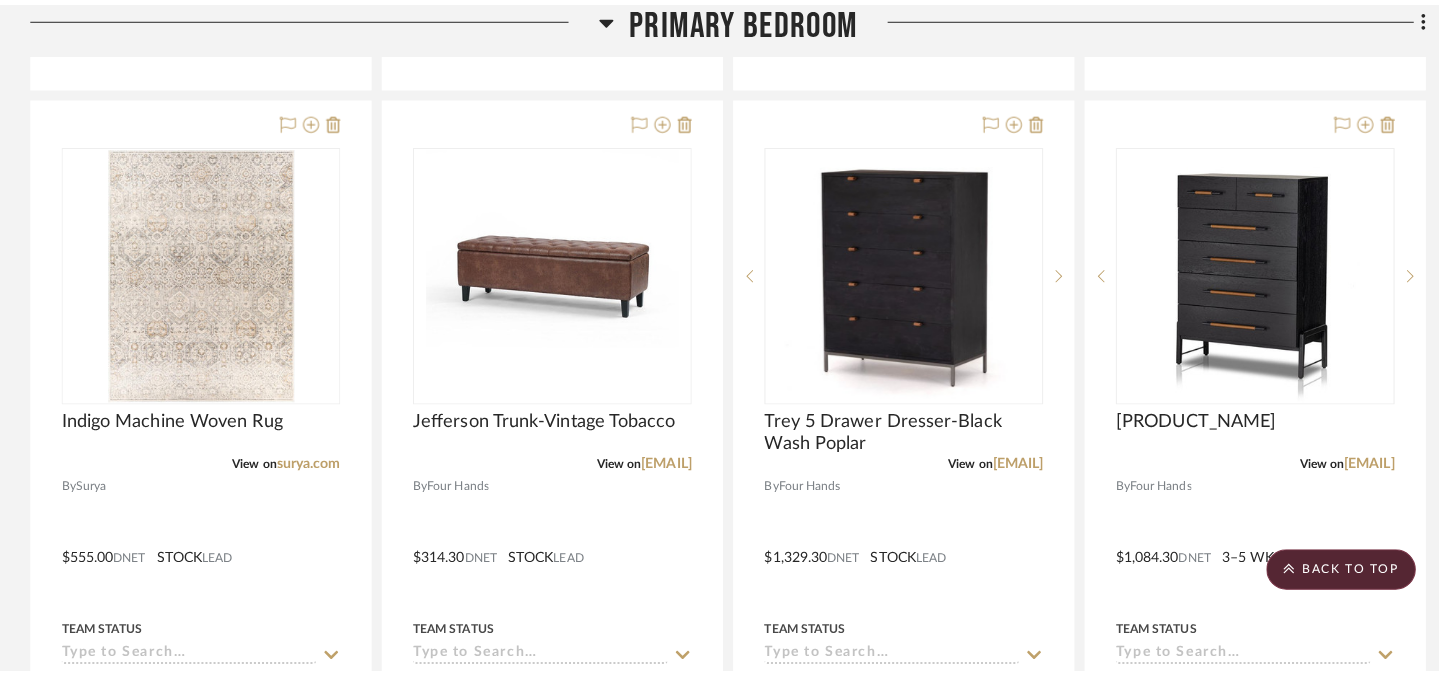 scroll, scrollTop: 0, scrollLeft: 0, axis: both 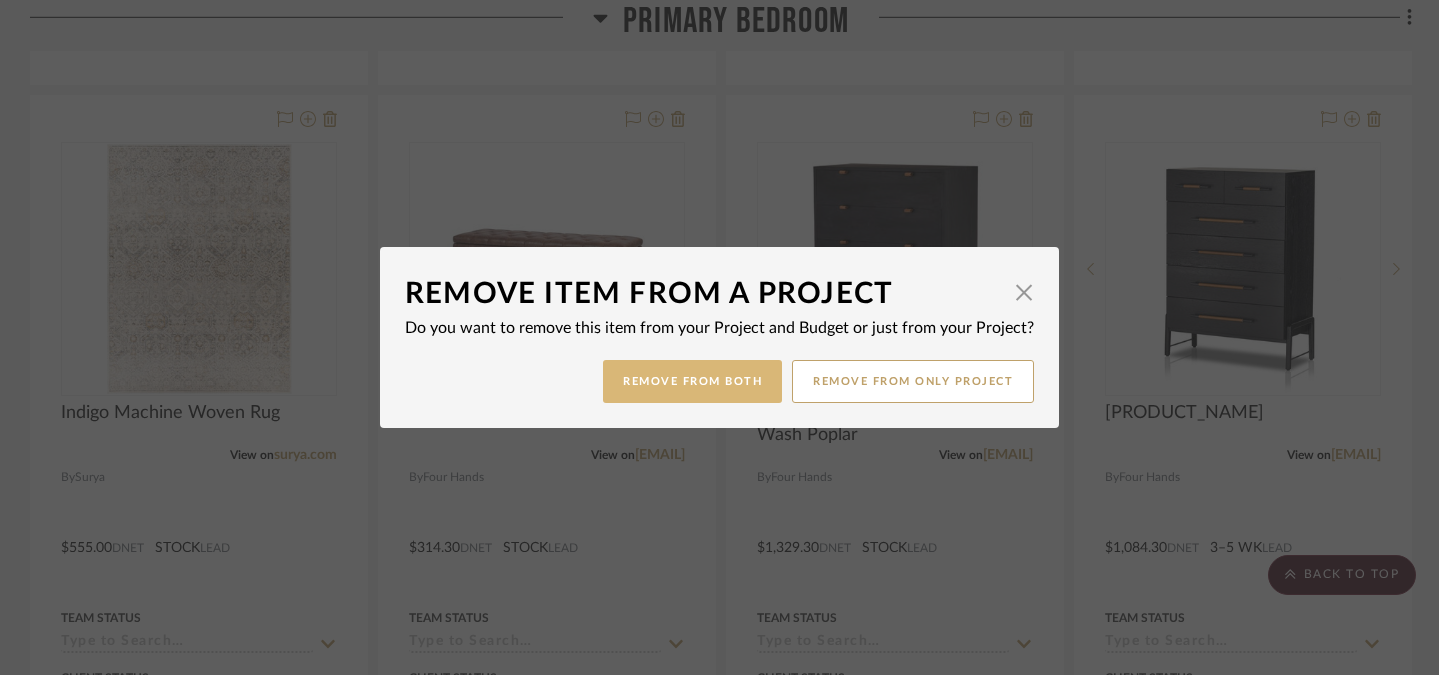 click on "Remove from Both" at bounding box center (692, 381) 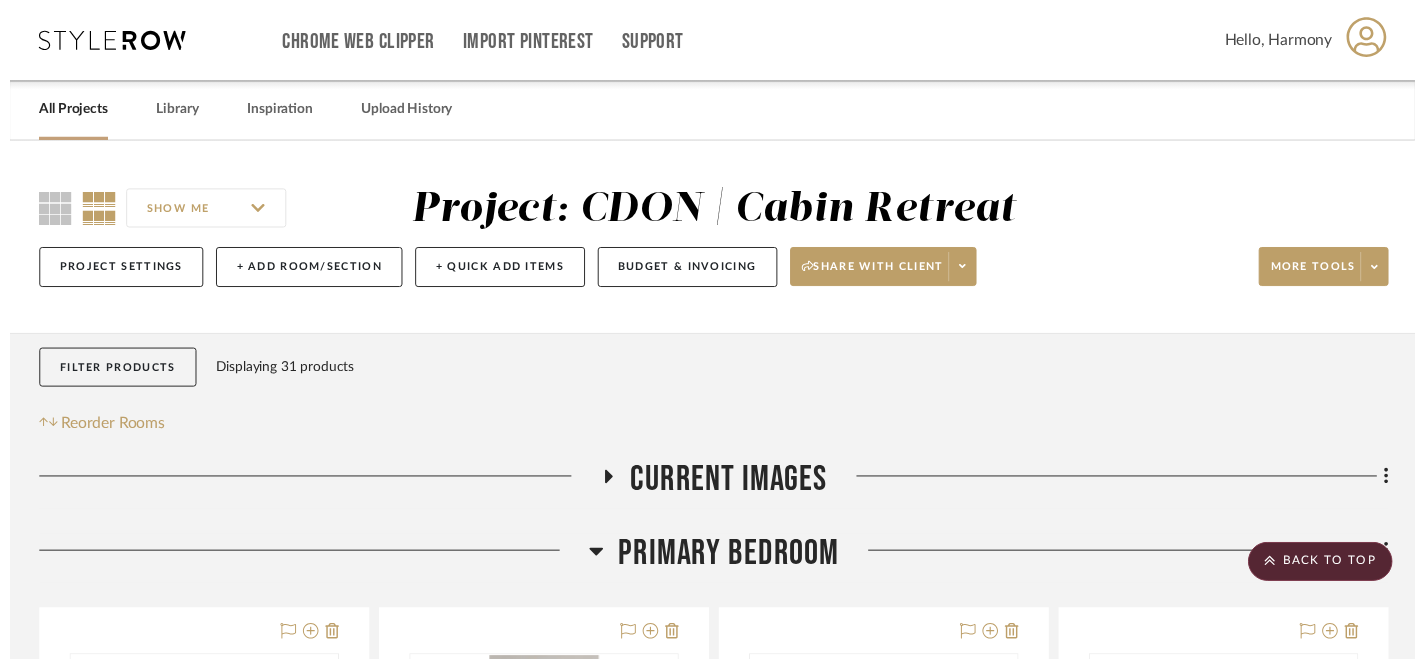 scroll, scrollTop: 2301, scrollLeft: 0, axis: vertical 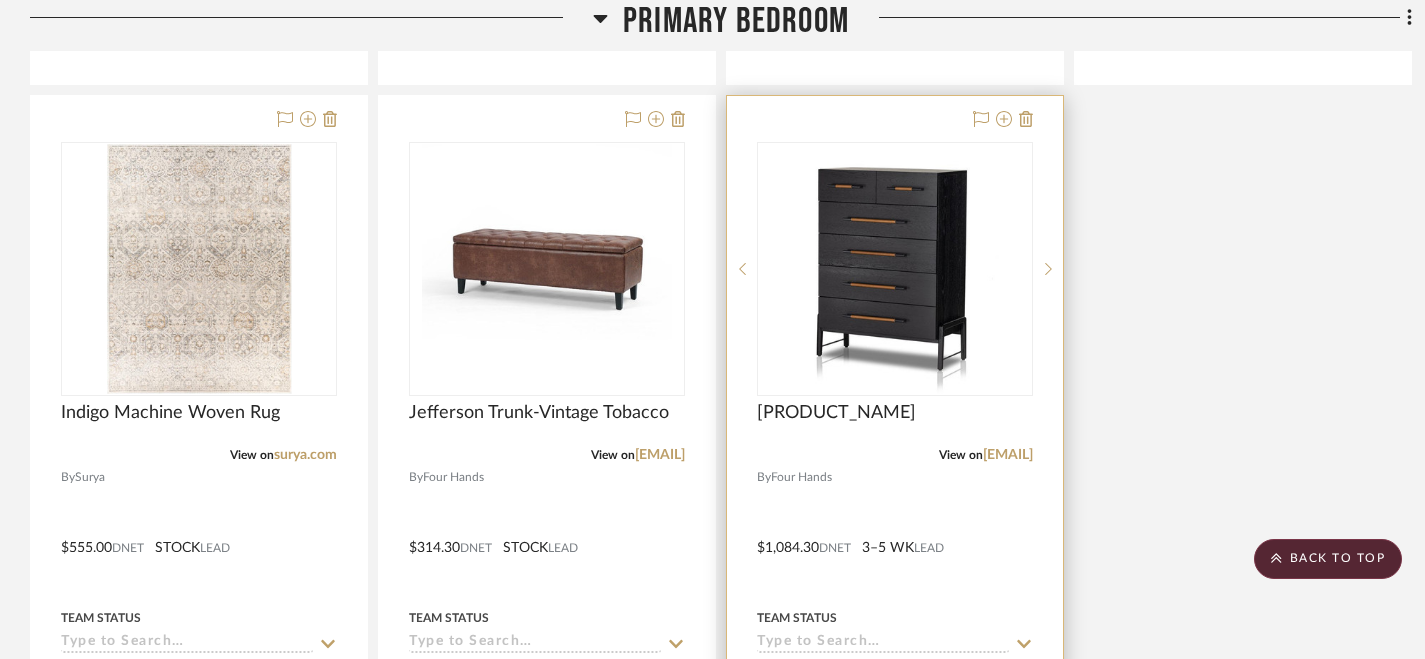 click at bounding box center [895, 533] 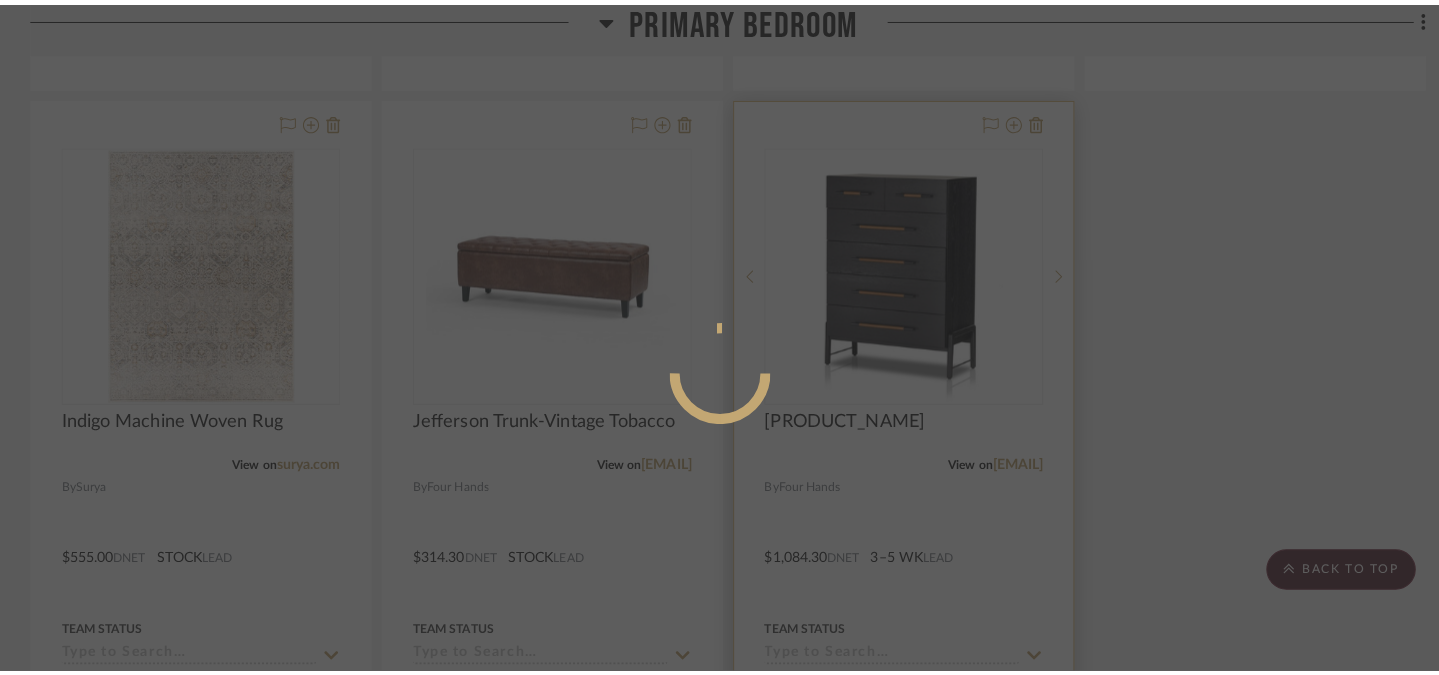 scroll, scrollTop: 0, scrollLeft: 0, axis: both 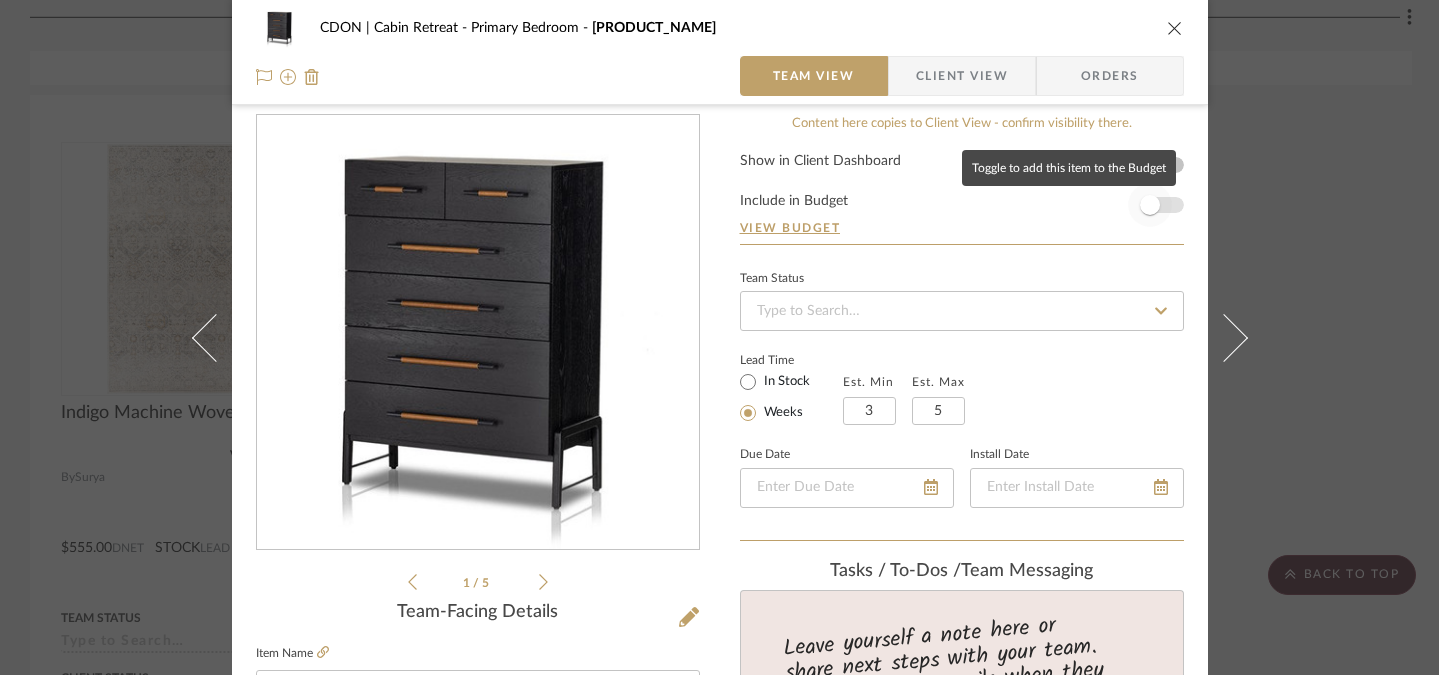 click at bounding box center (1150, 205) 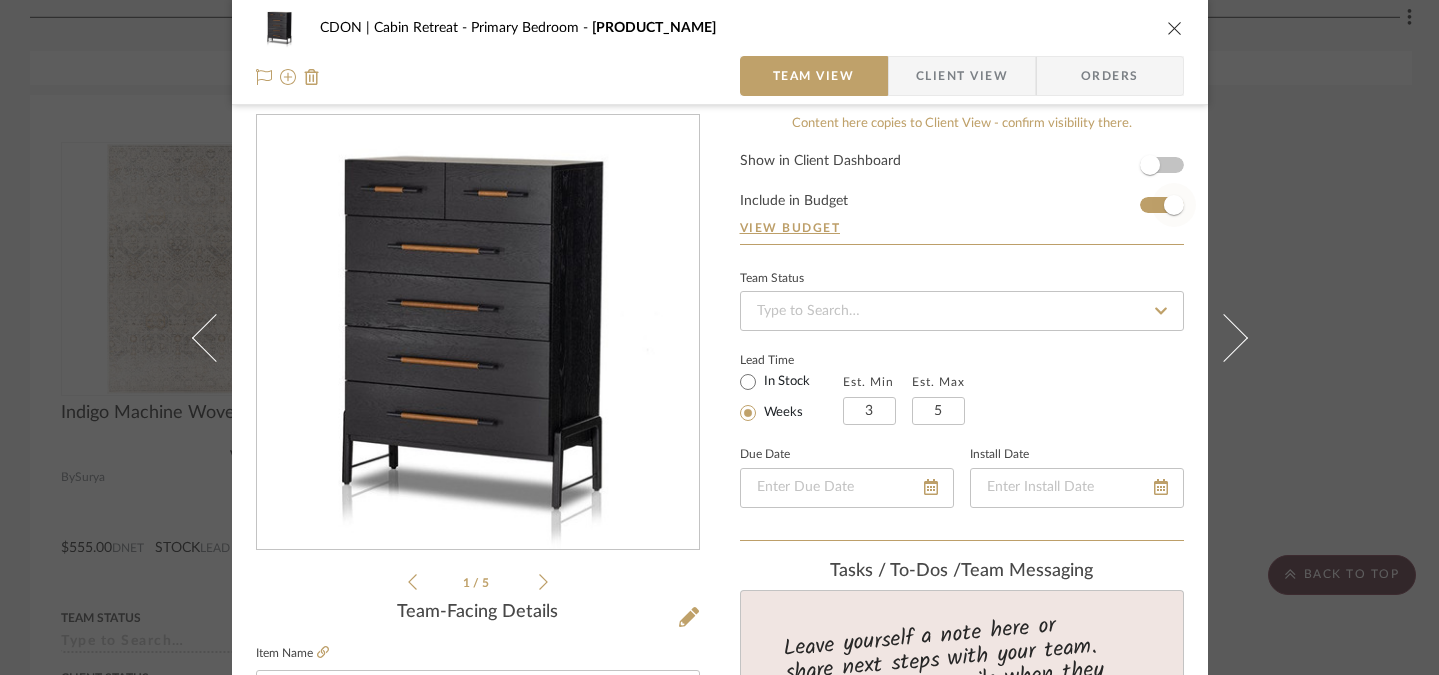 type 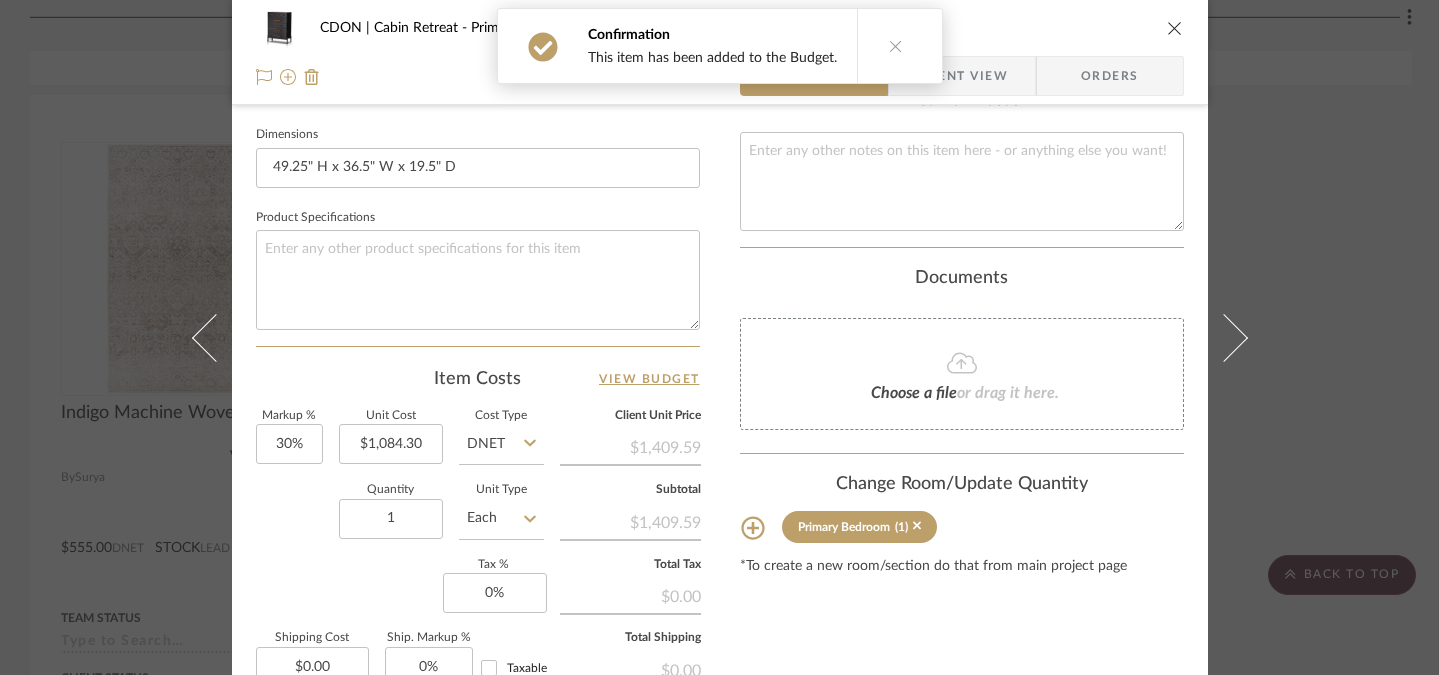 scroll, scrollTop: 866, scrollLeft: 0, axis: vertical 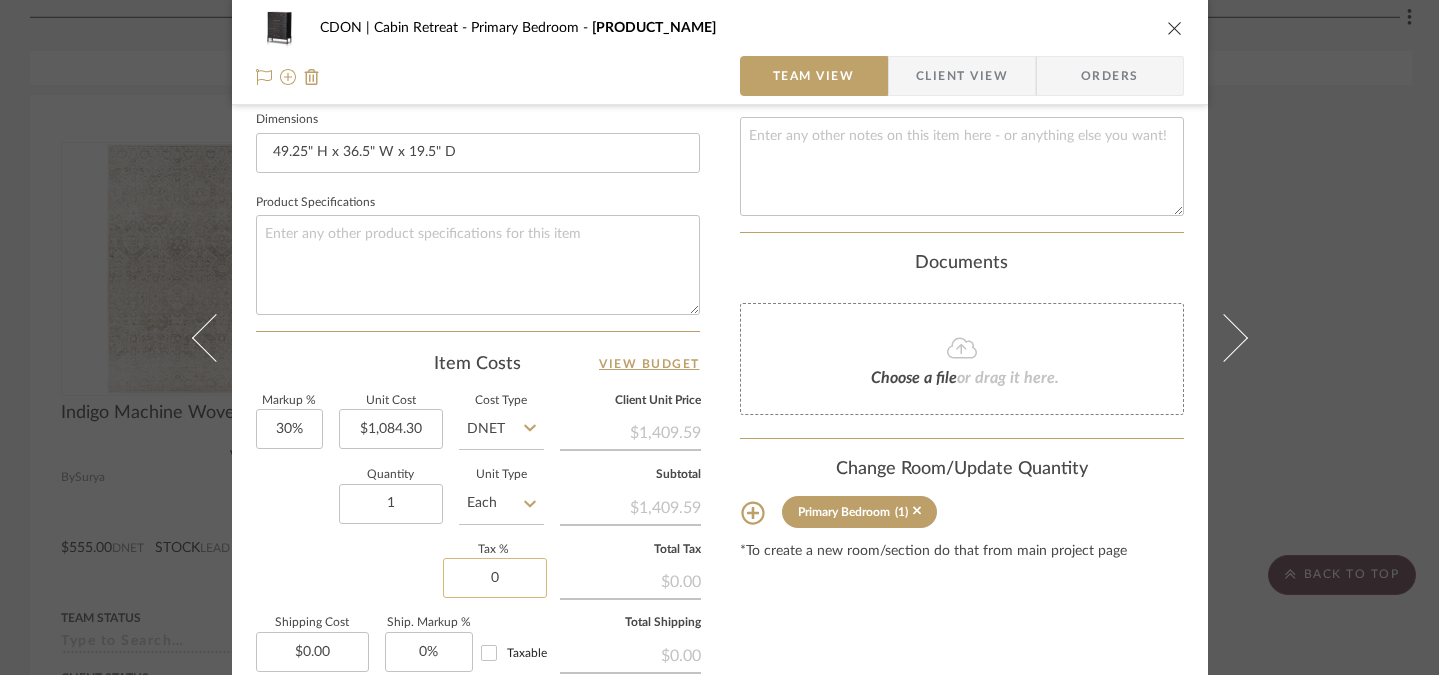 click on "0" 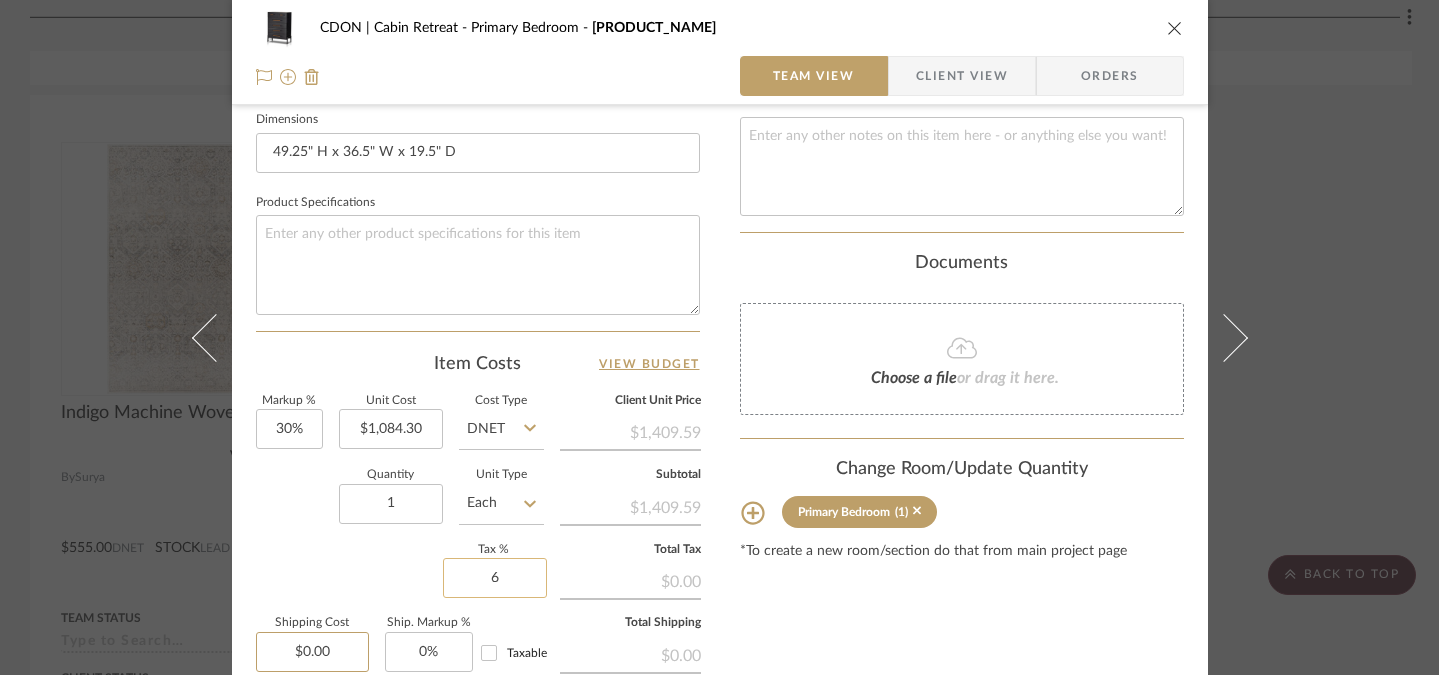 type on "6%" 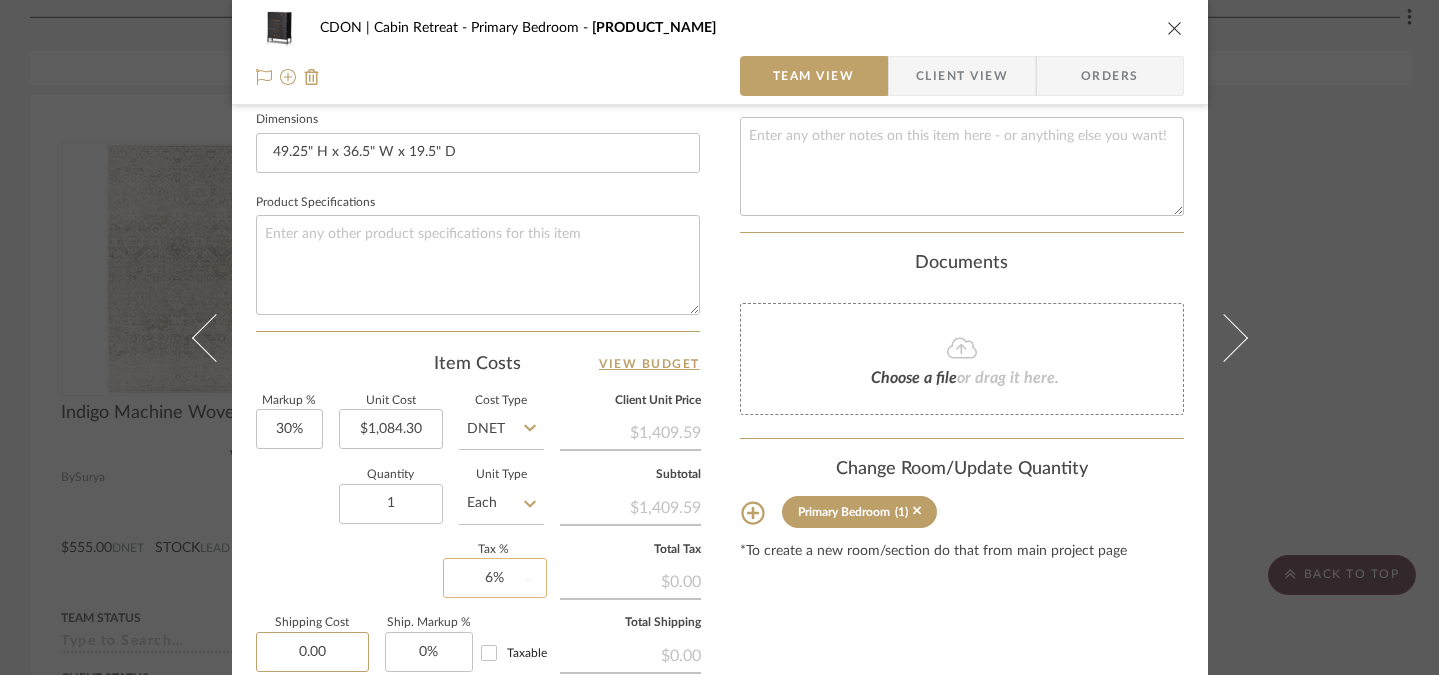 type 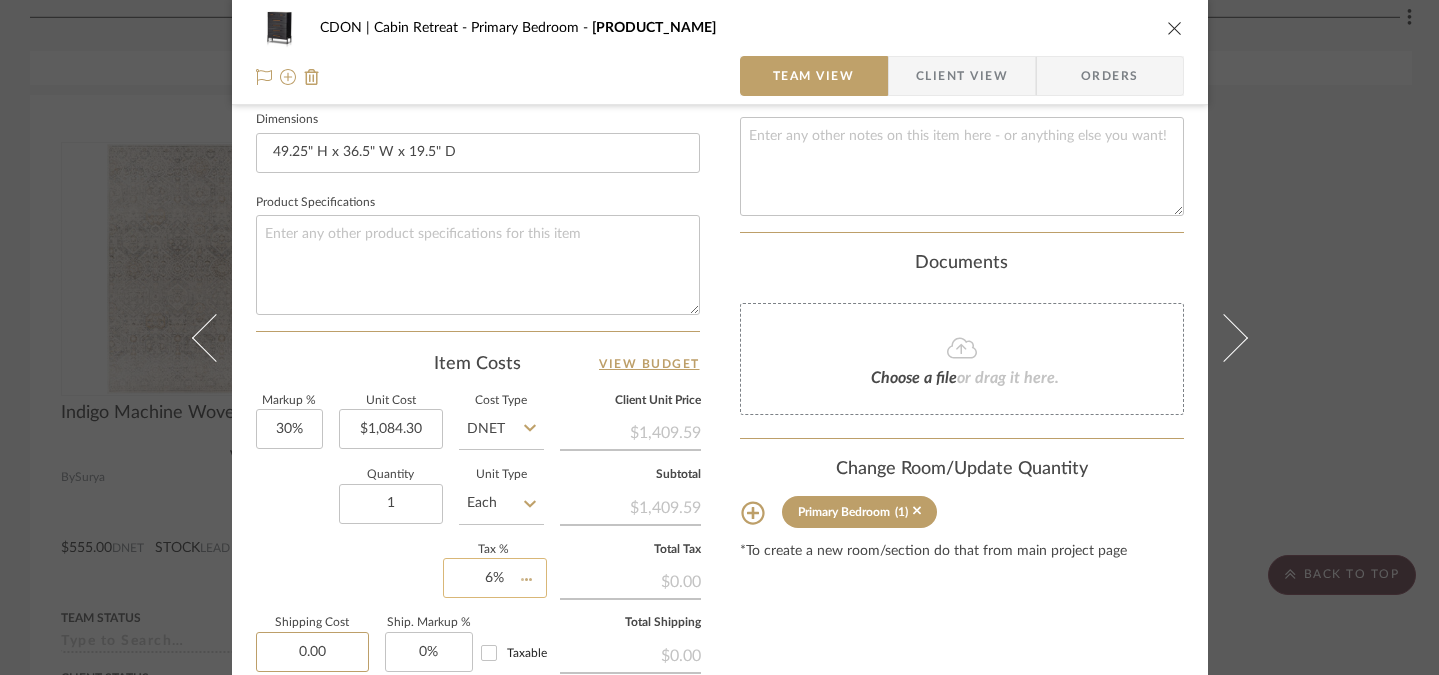 type 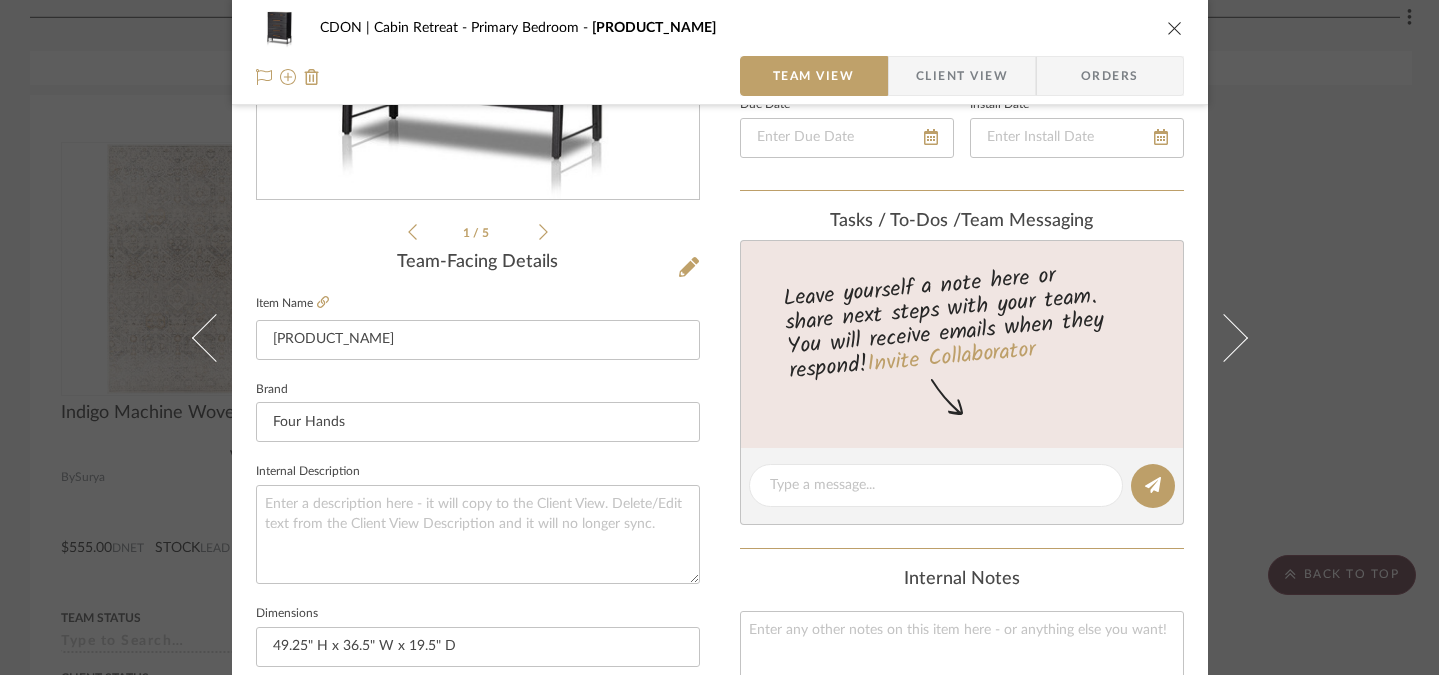 scroll, scrollTop: 0, scrollLeft: 0, axis: both 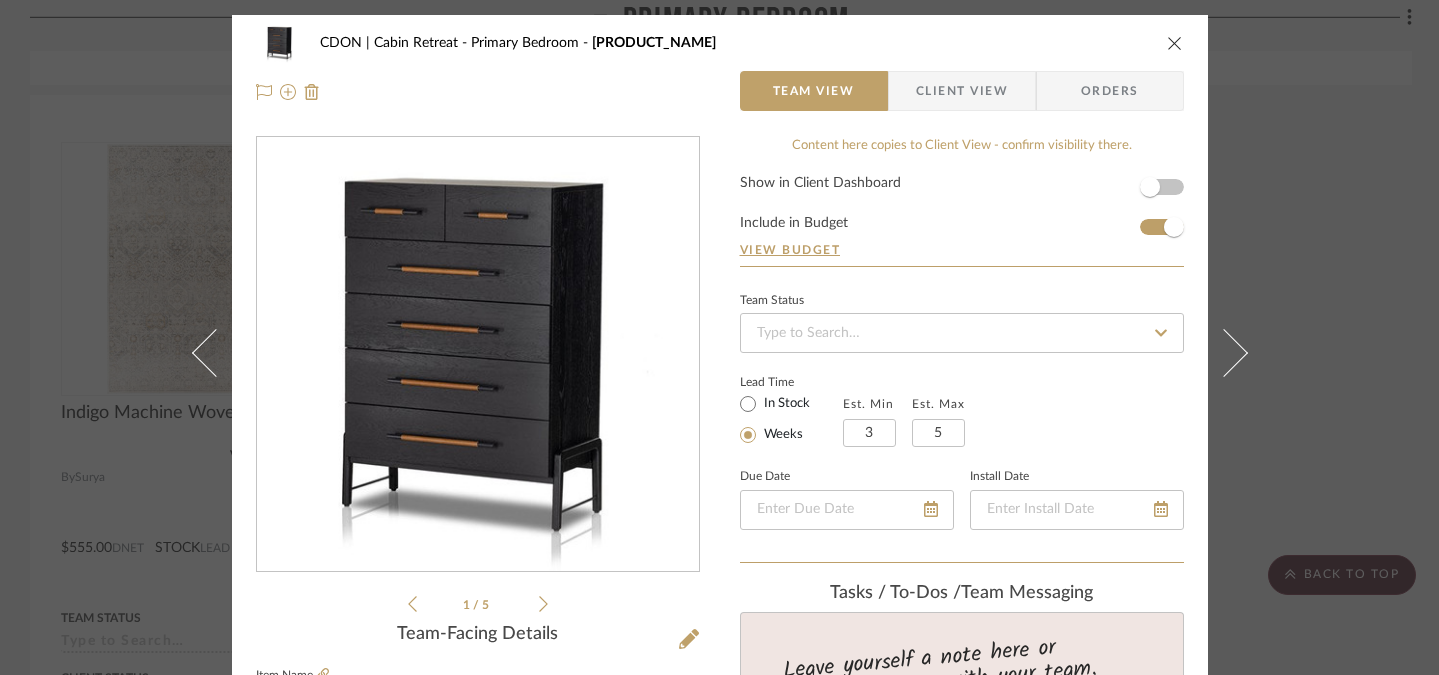 type on "$0.00" 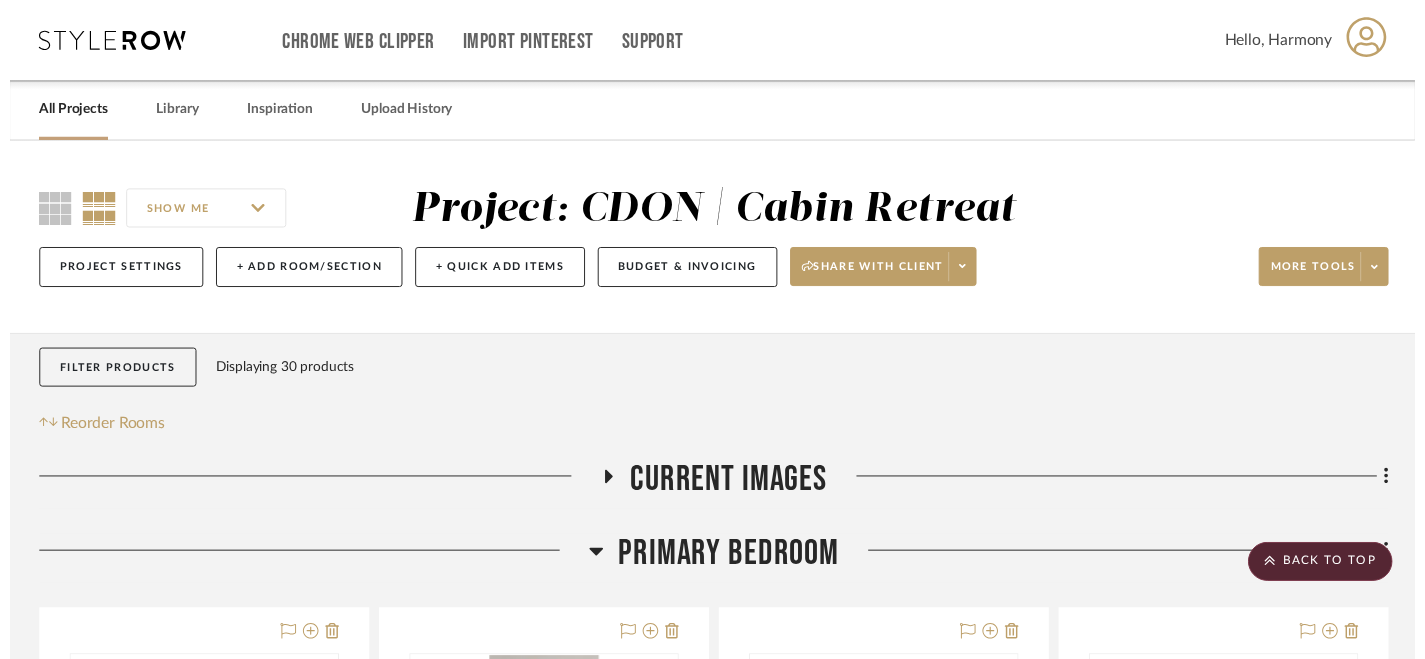 scroll, scrollTop: 2301, scrollLeft: 0, axis: vertical 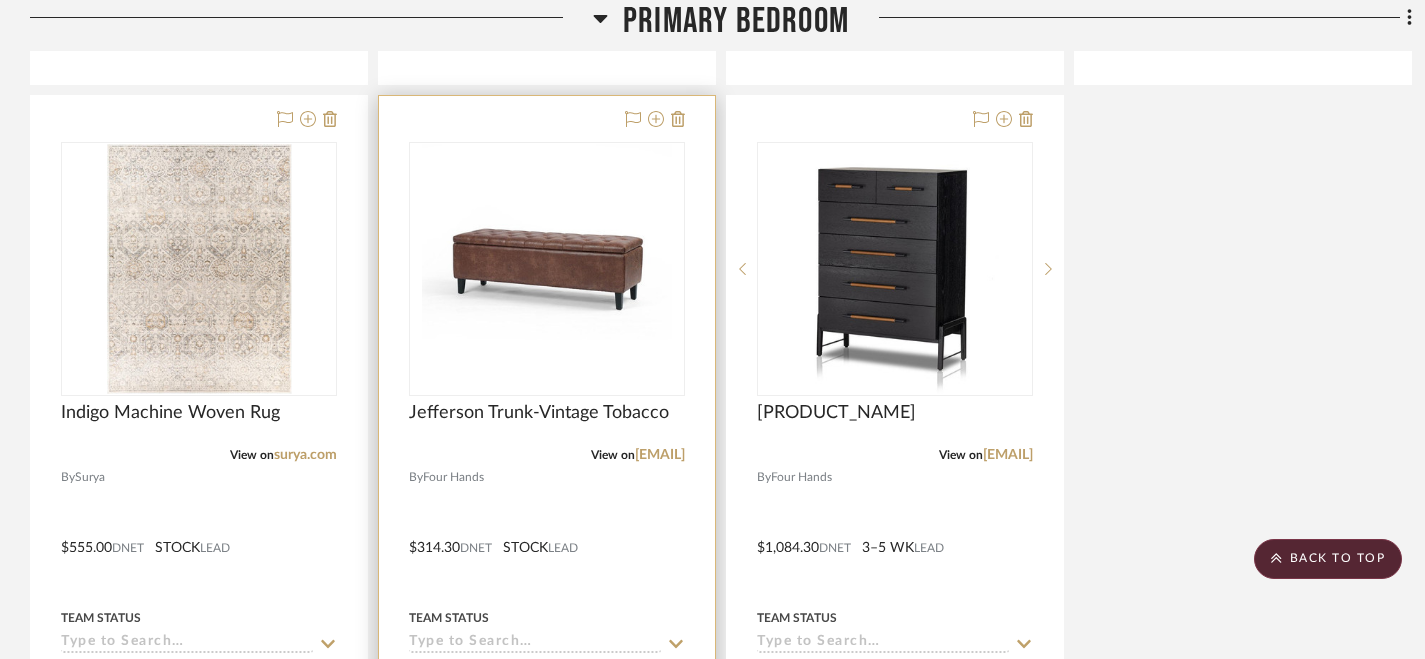 click at bounding box center (547, 533) 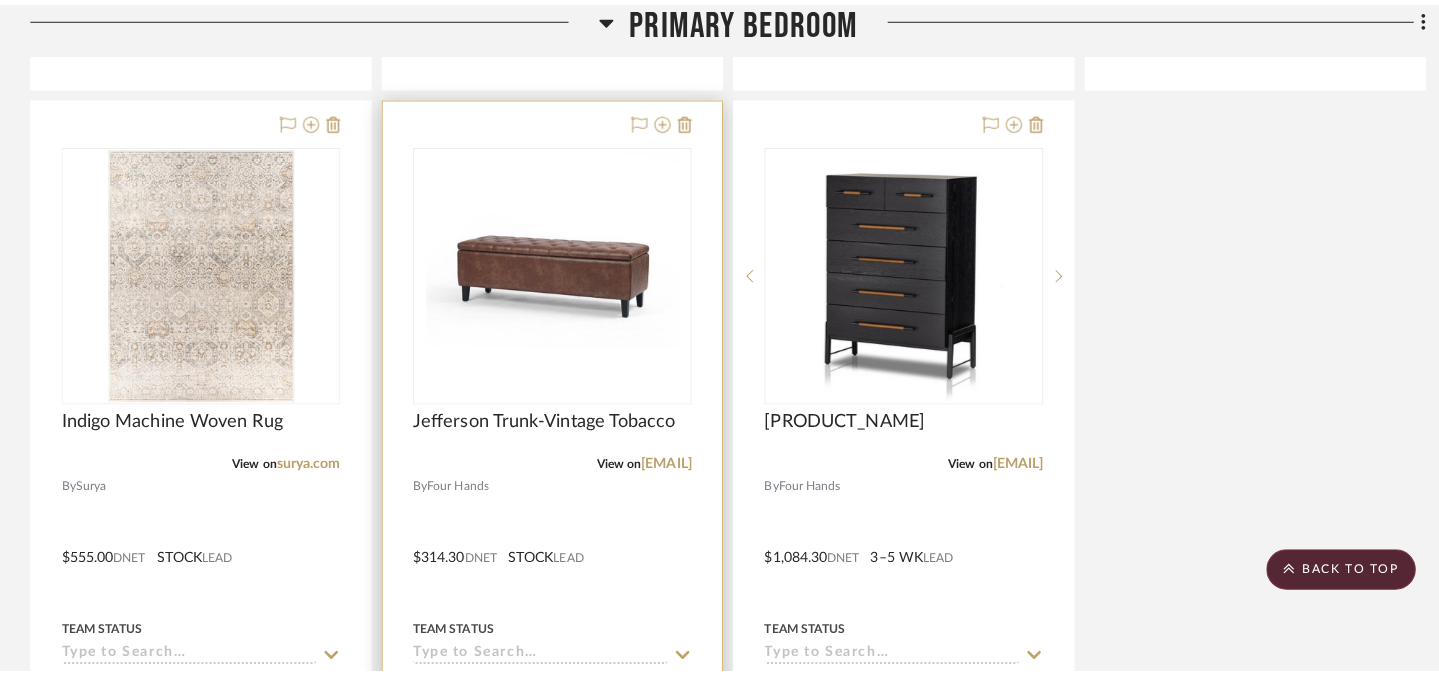 scroll, scrollTop: 0, scrollLeft: 0, axis: both 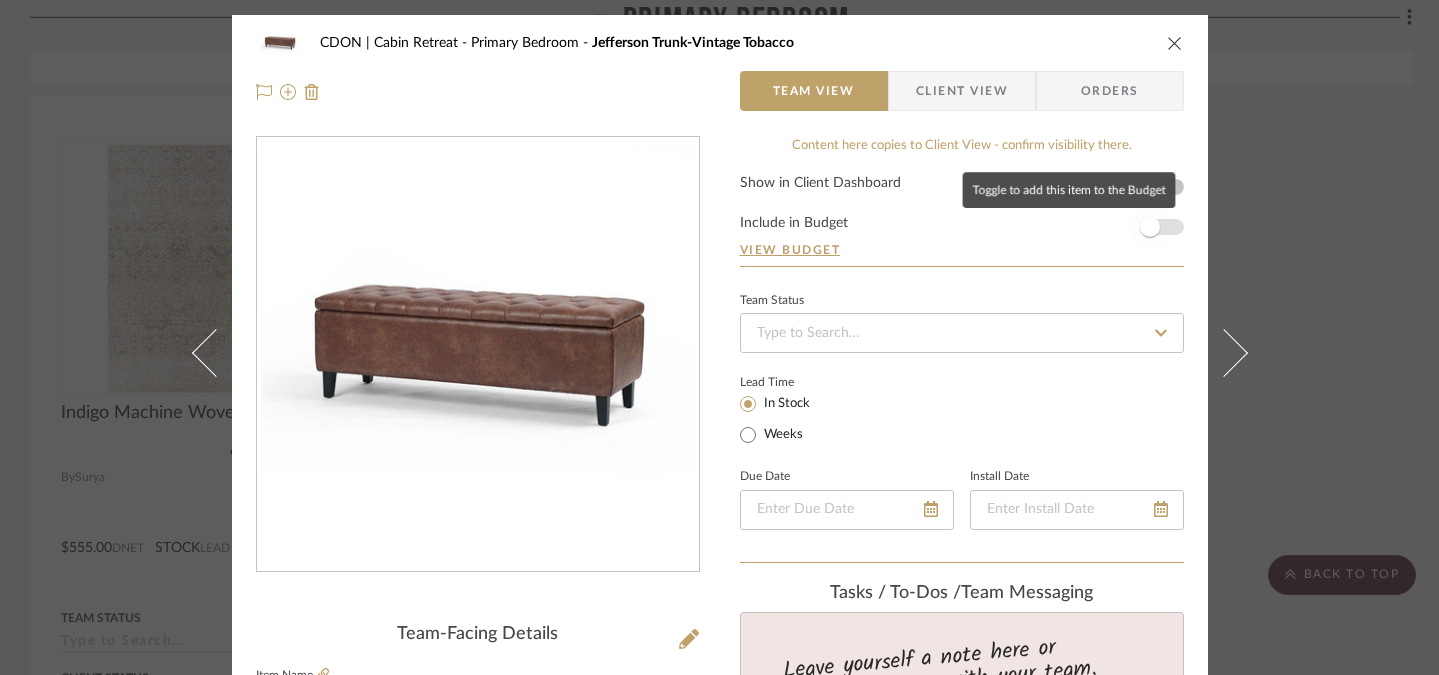 click at bounding box center [1150, 227] 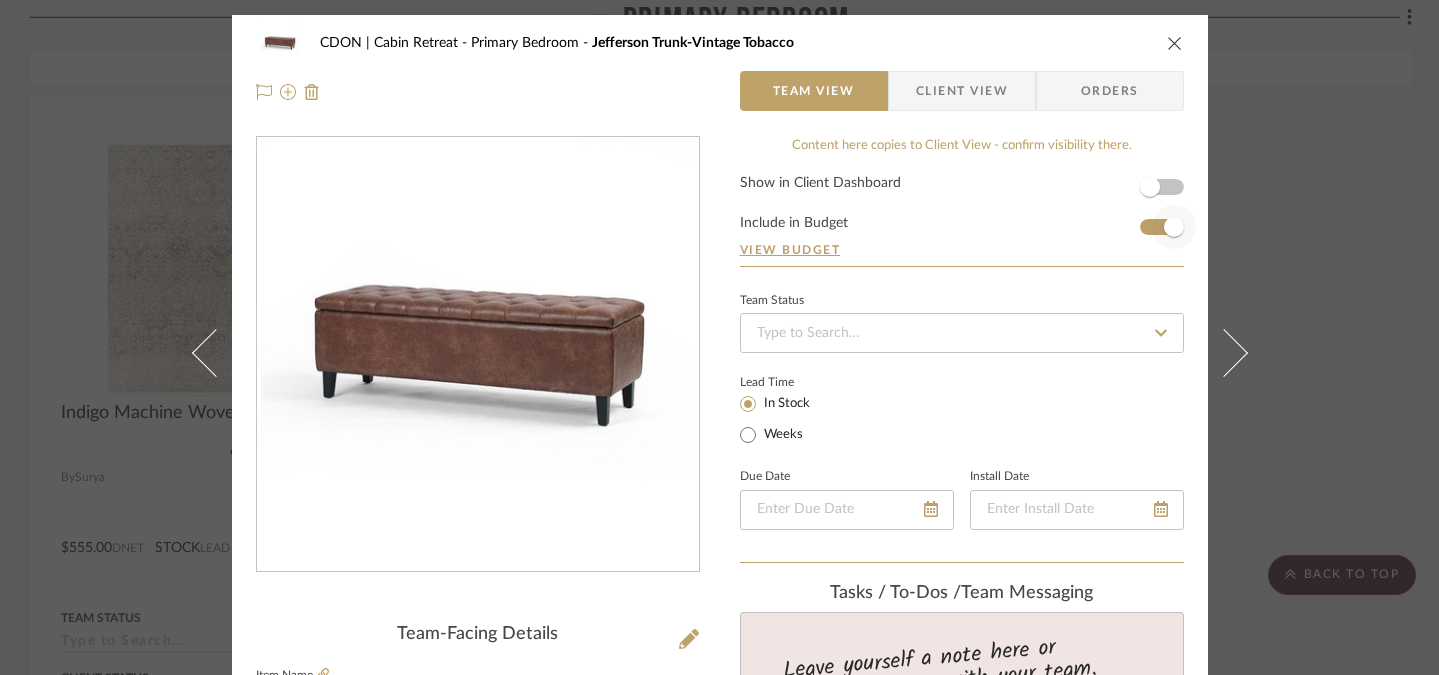 type 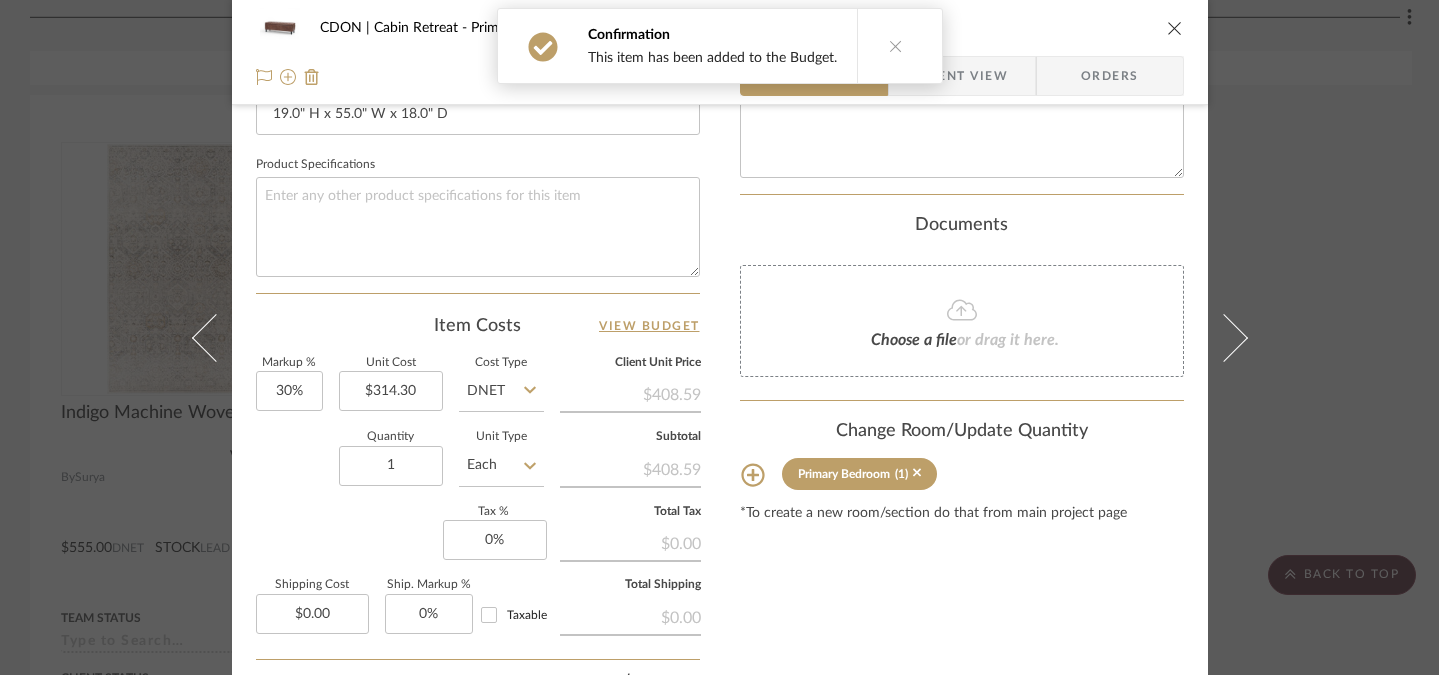 scroll, scrollTop: 944, scrollLeft: 0, axis: vertical 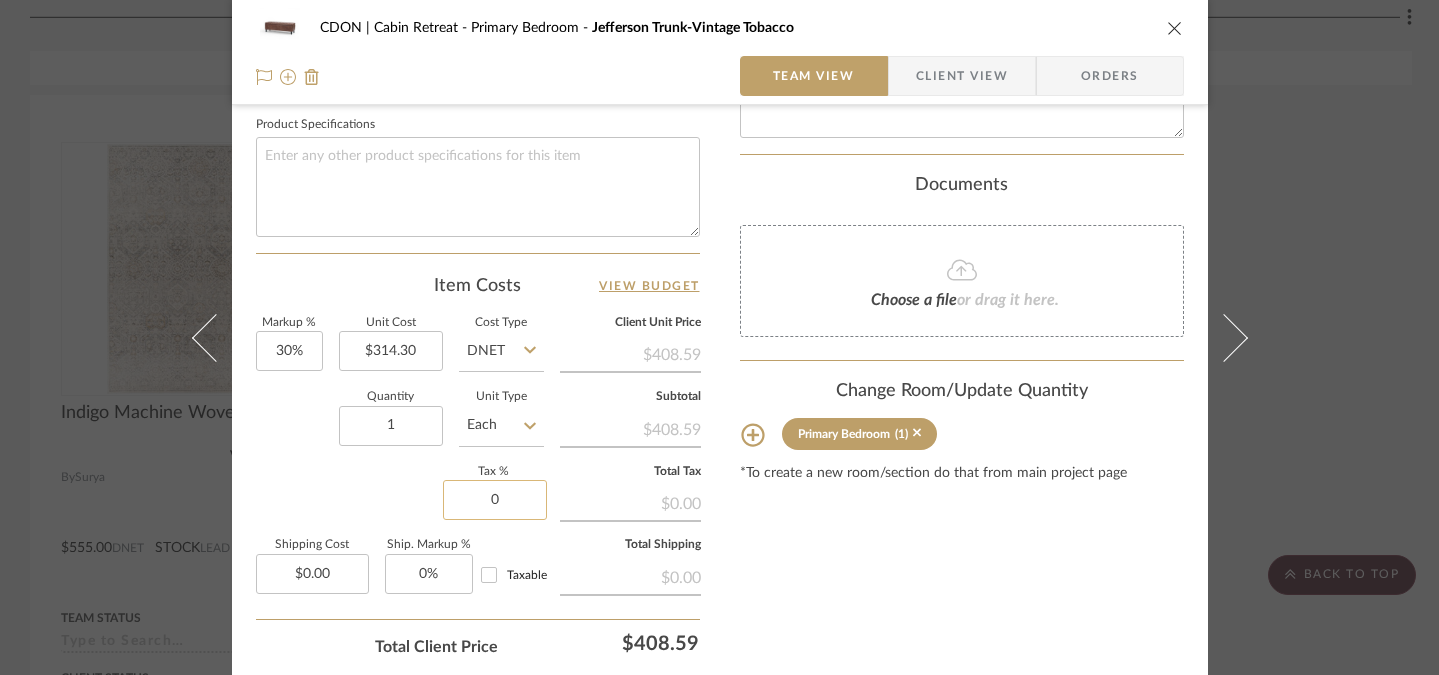 click on "0" 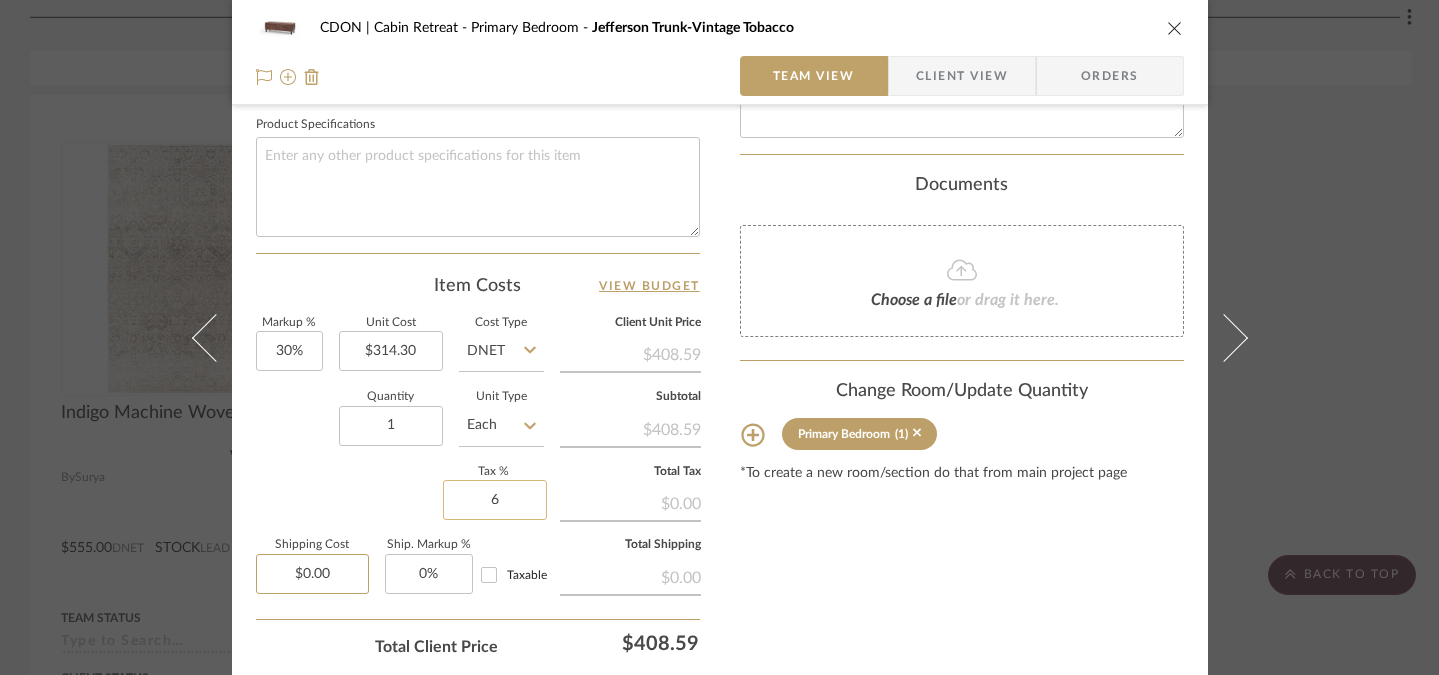 type on "6%" 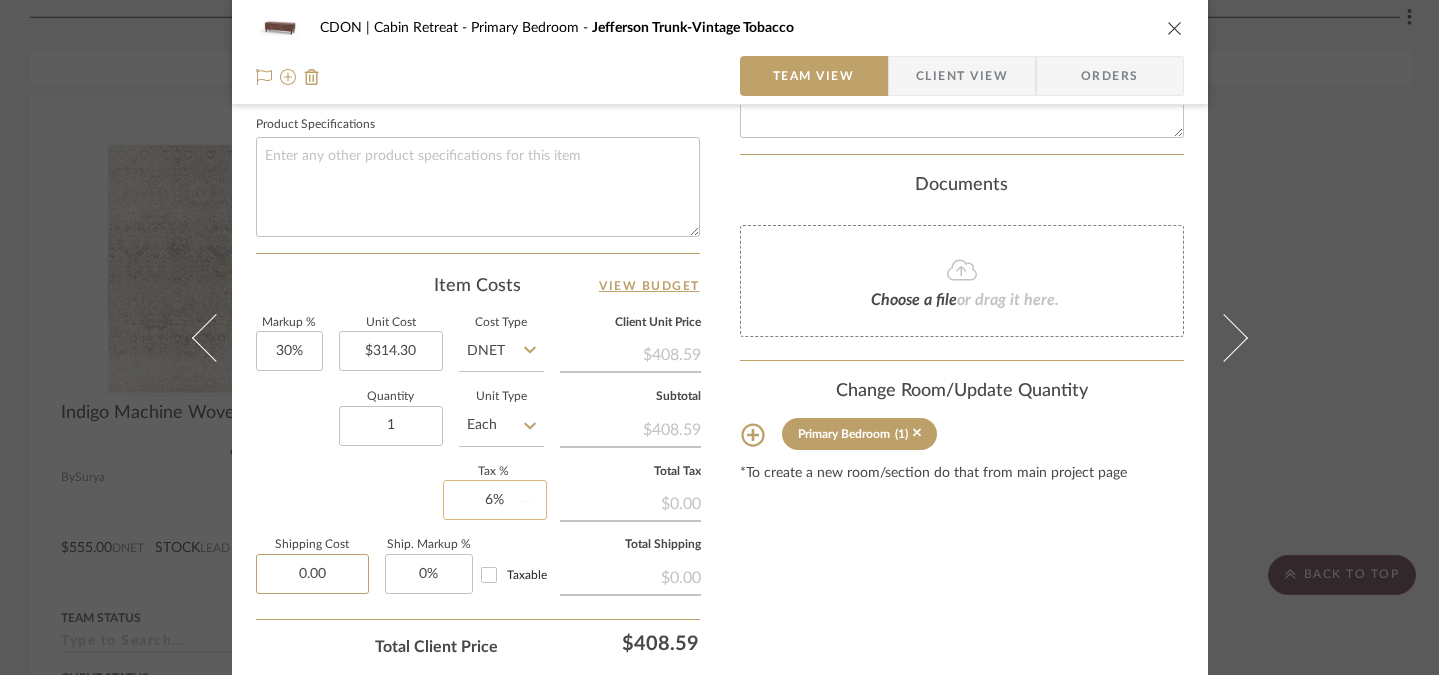 type 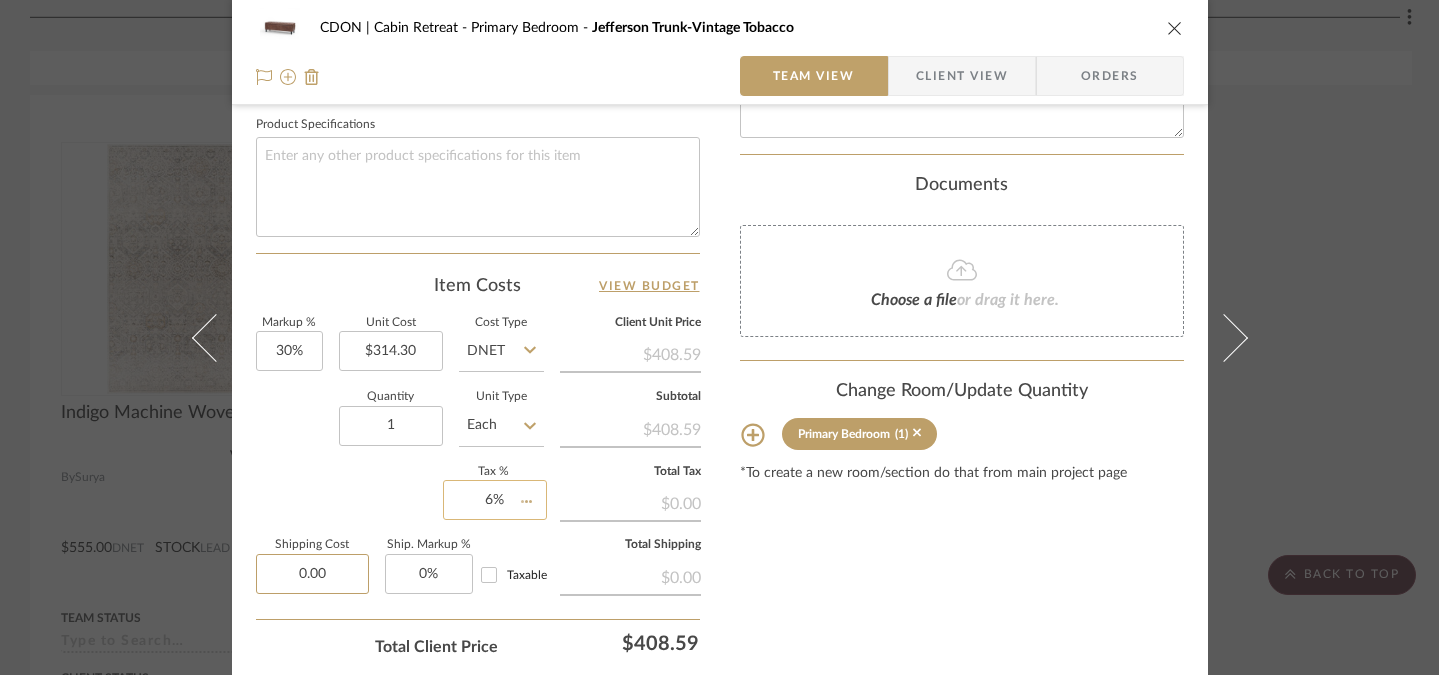 type 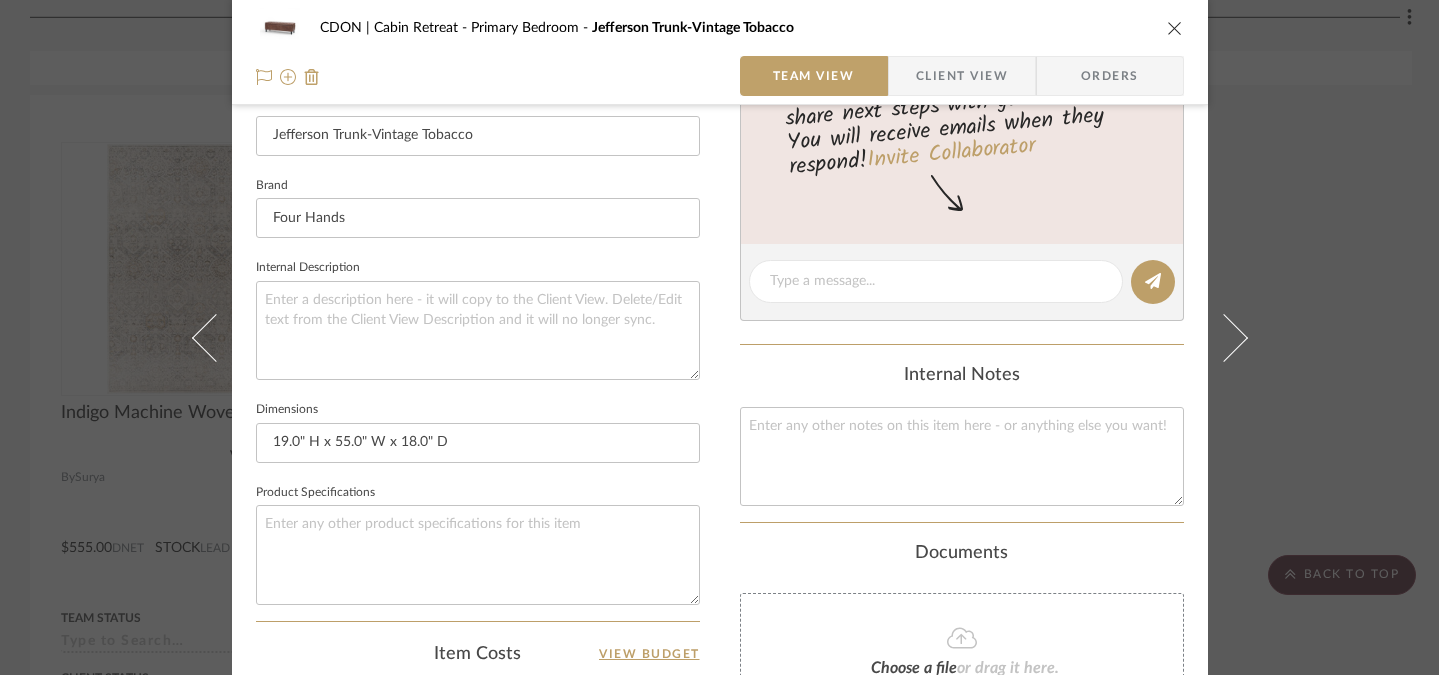 scroll, scrollTop: 229, scrollLeft: 0, axis: vertical 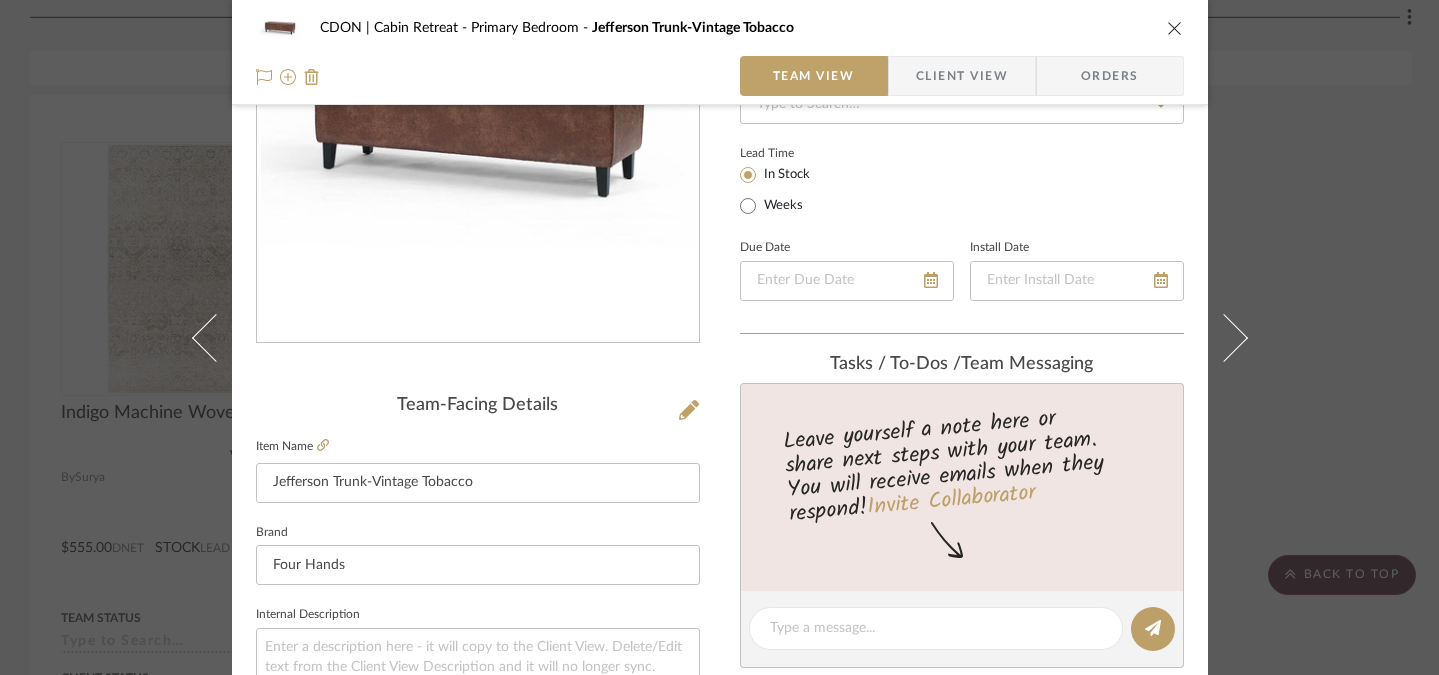 type on "$0.00" 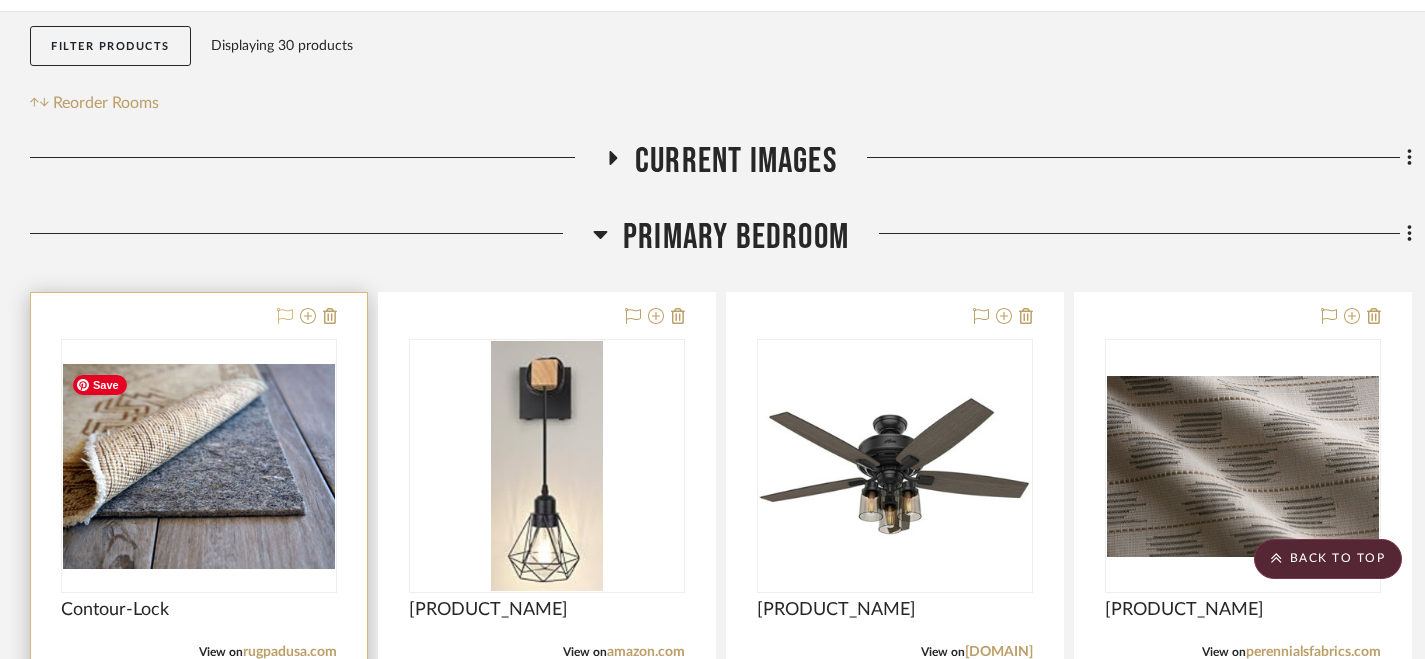 scroll, scrollTop: 319, scrollLeft: 0, axis: vertical 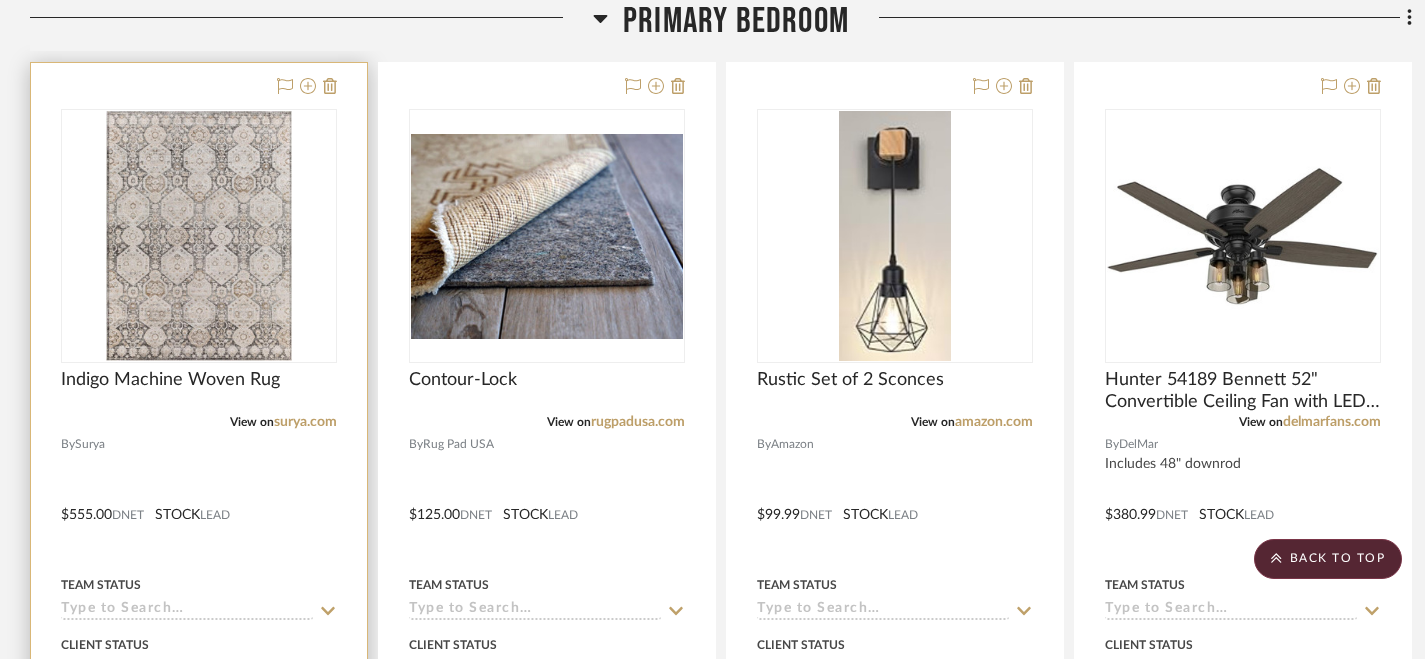 click at bounding box center [199, 500] 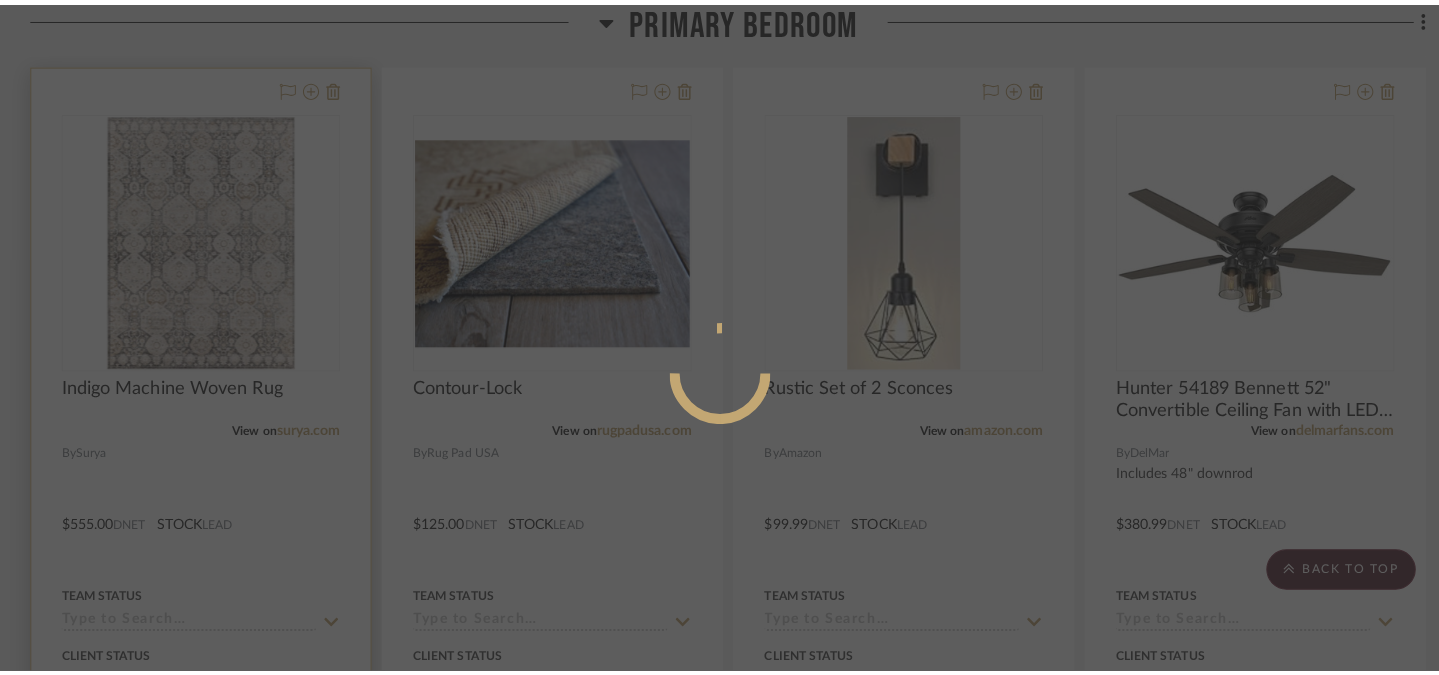 scroll, scrollTop: 0, scrollLeft: 0, axis: both 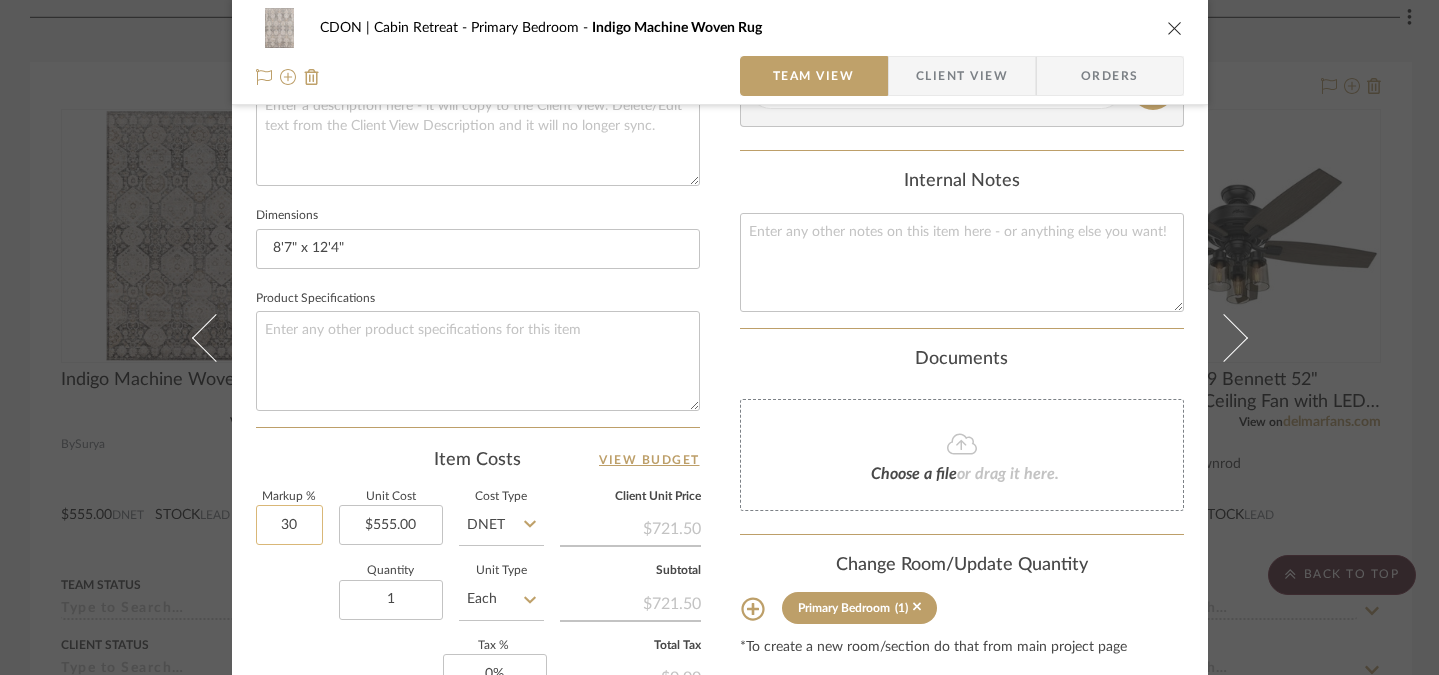 click on "30" 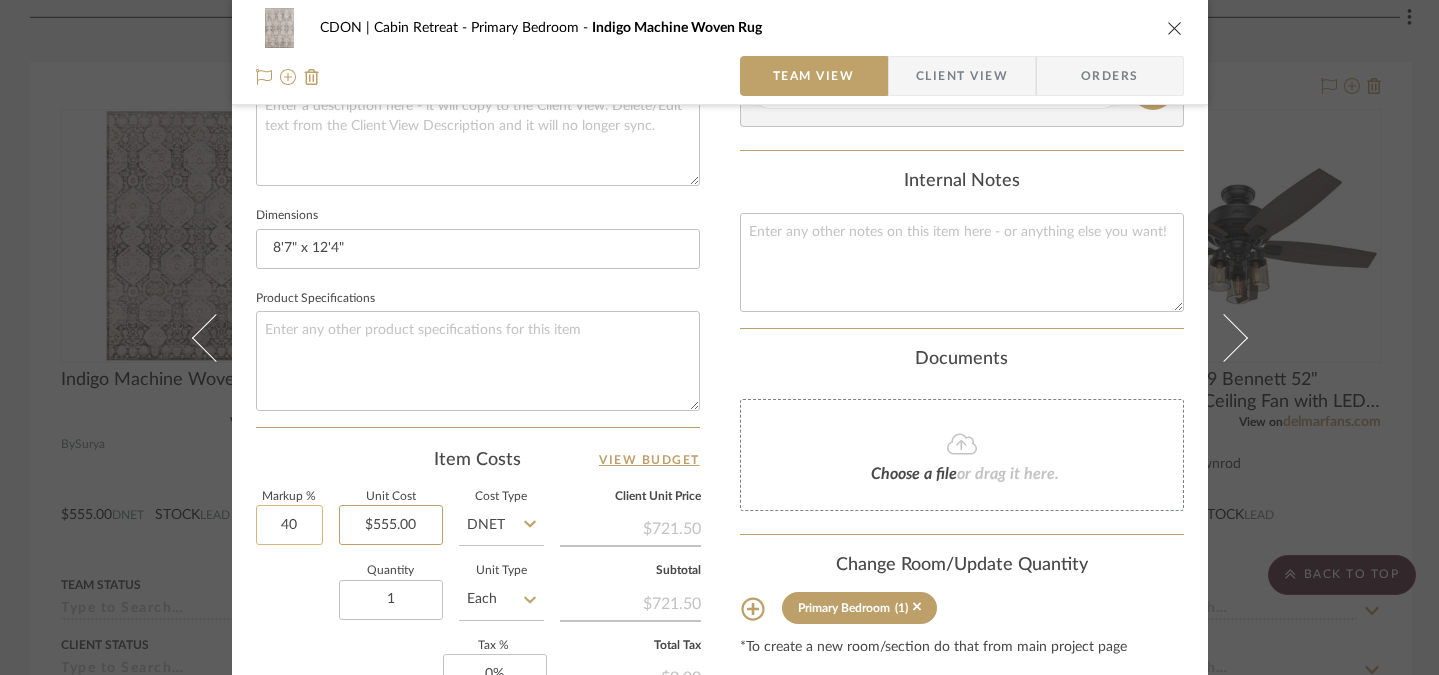 type on "40%" 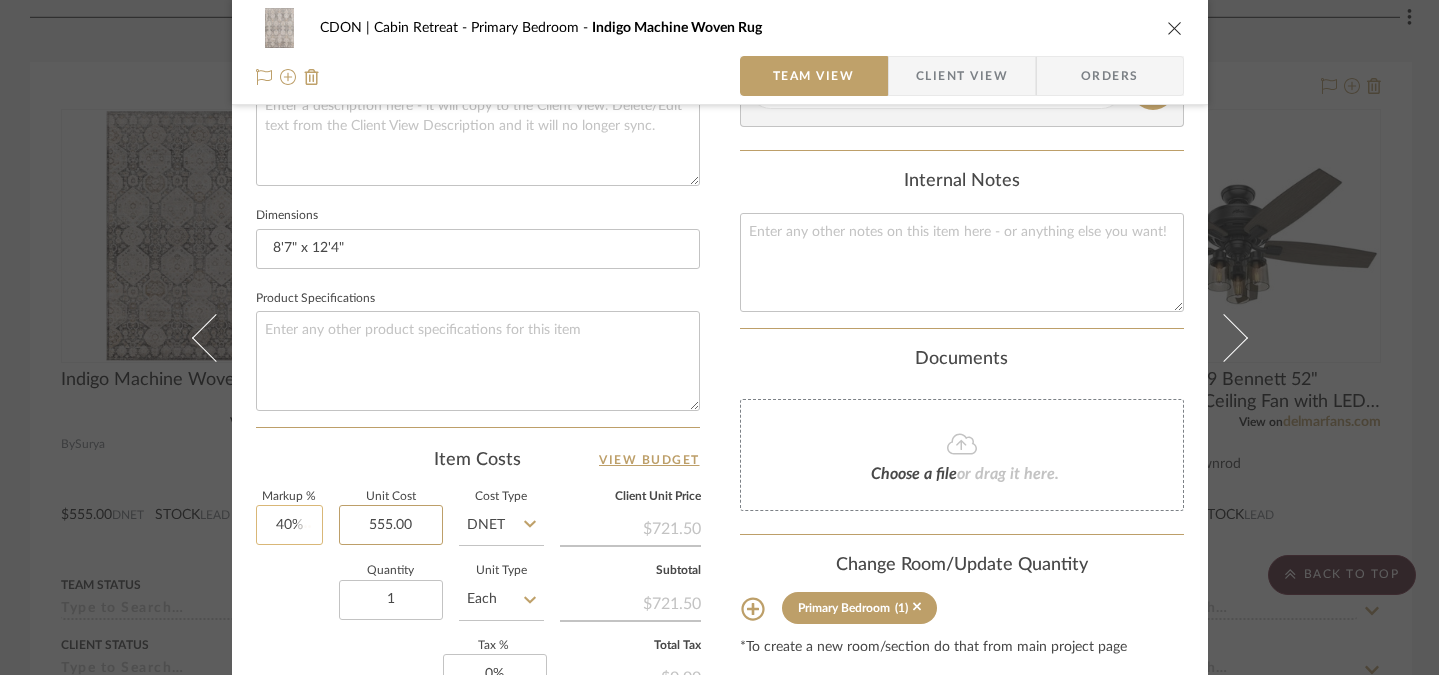 type 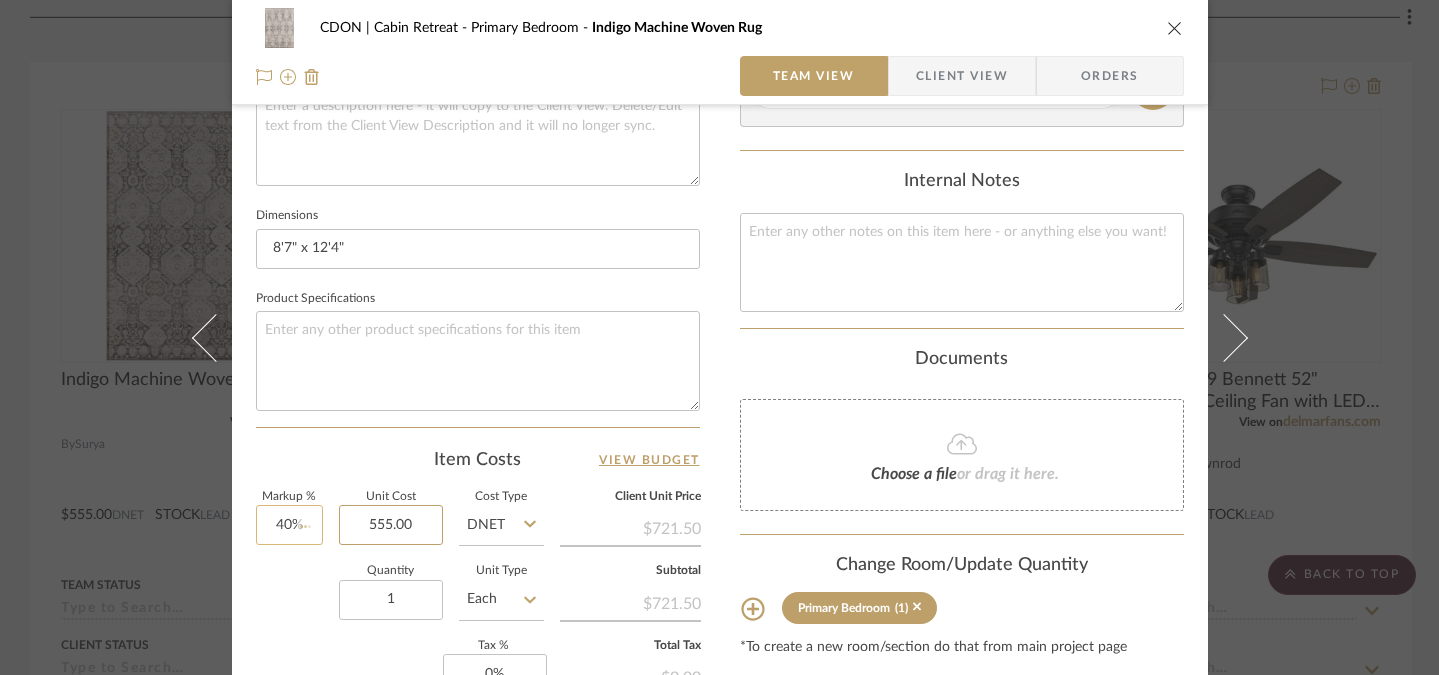 type 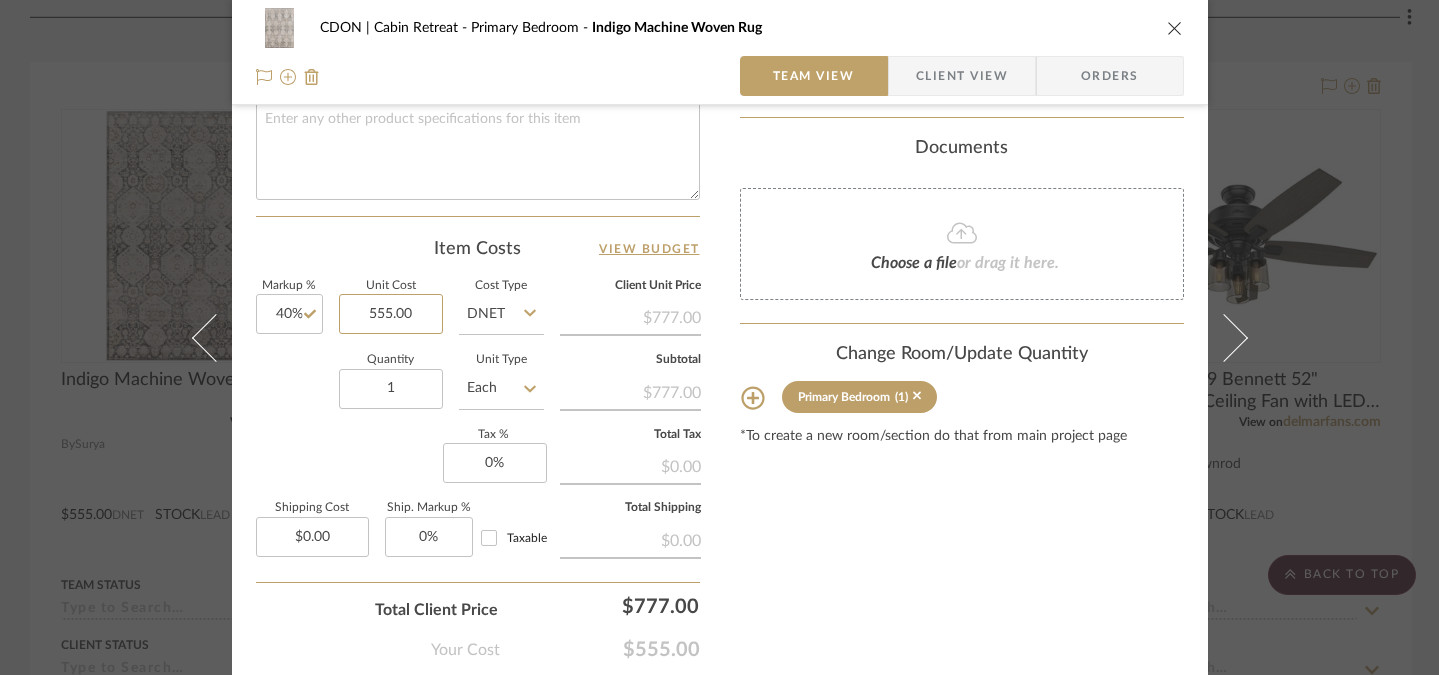 scroll, scrollTop: 986, scrollLeft: 0, axis: vertical 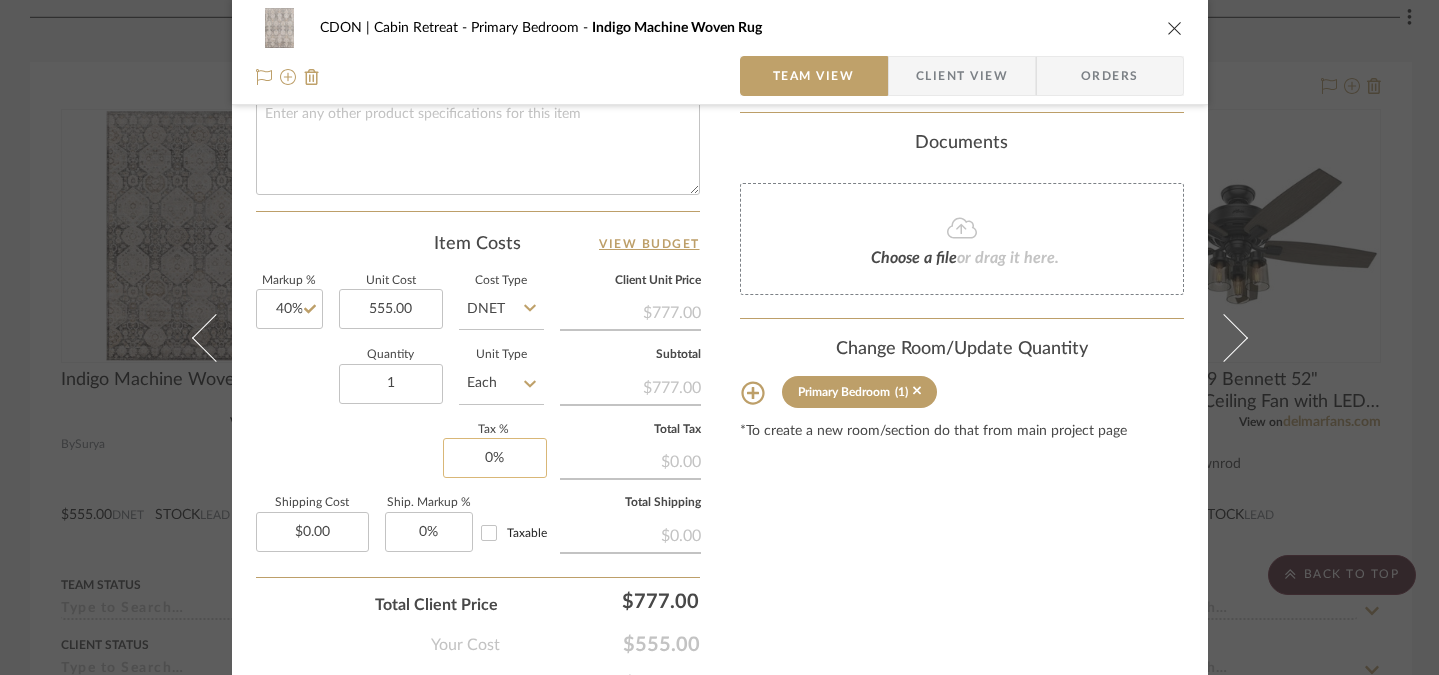 type on "$555.00" 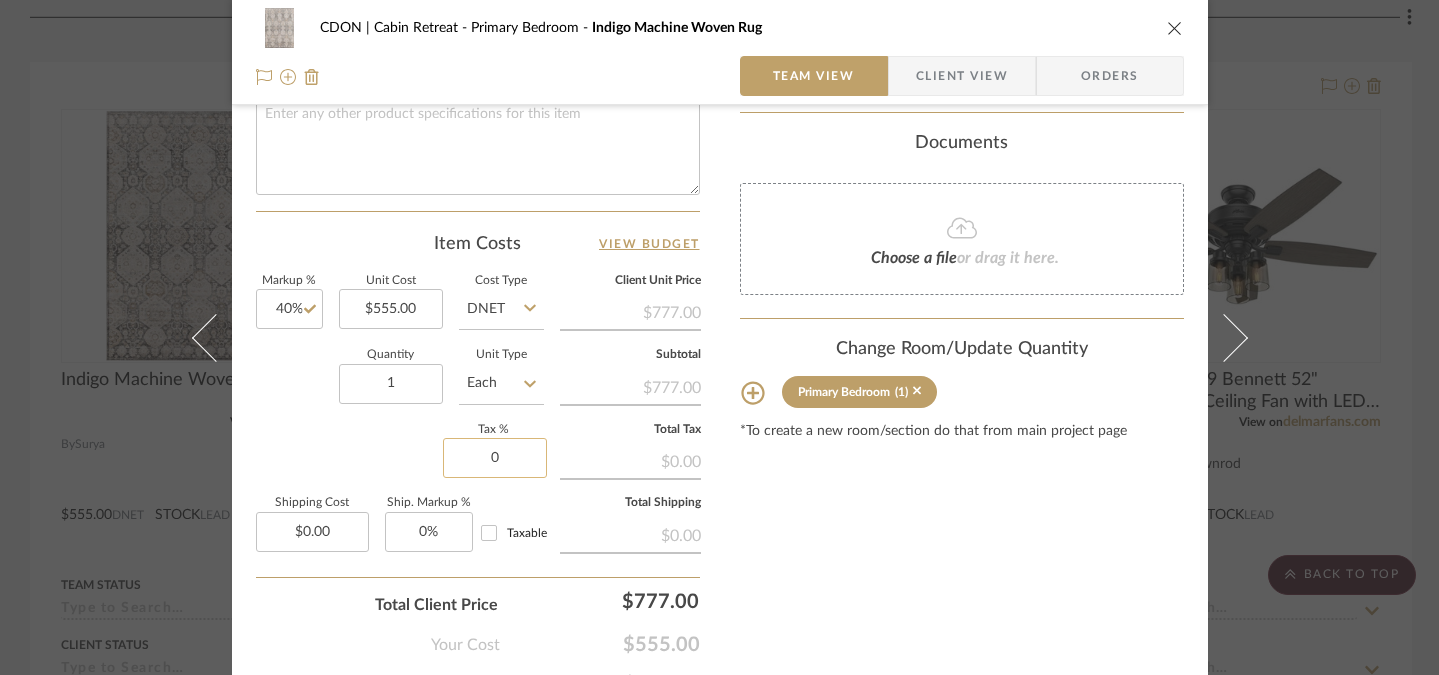 click on "0" 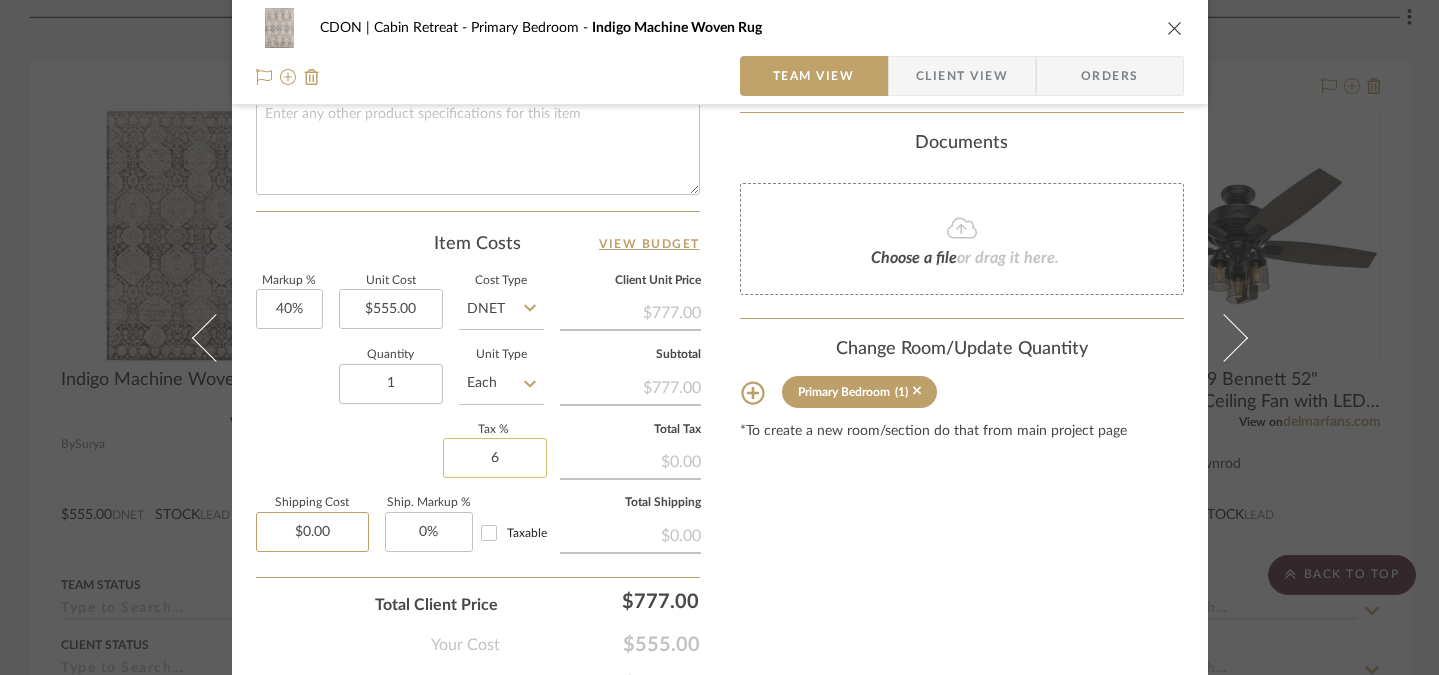 type on "6%" 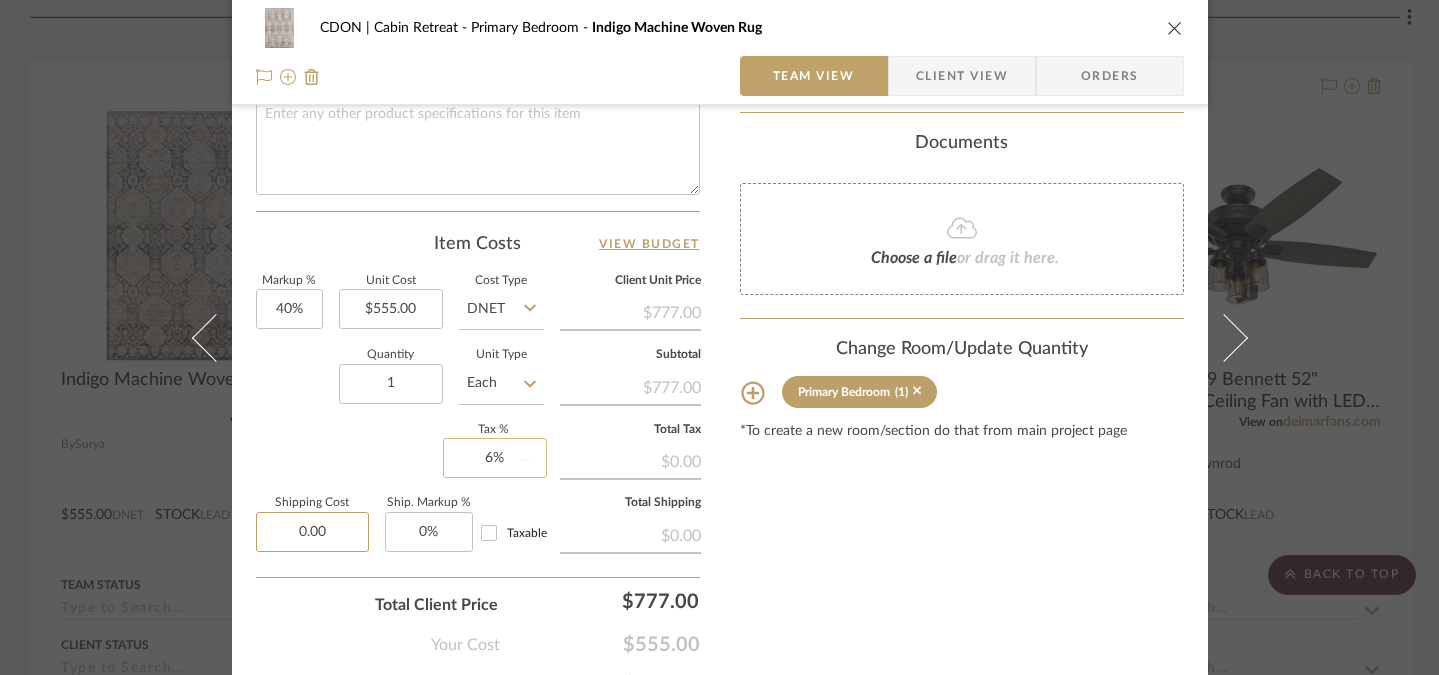 type 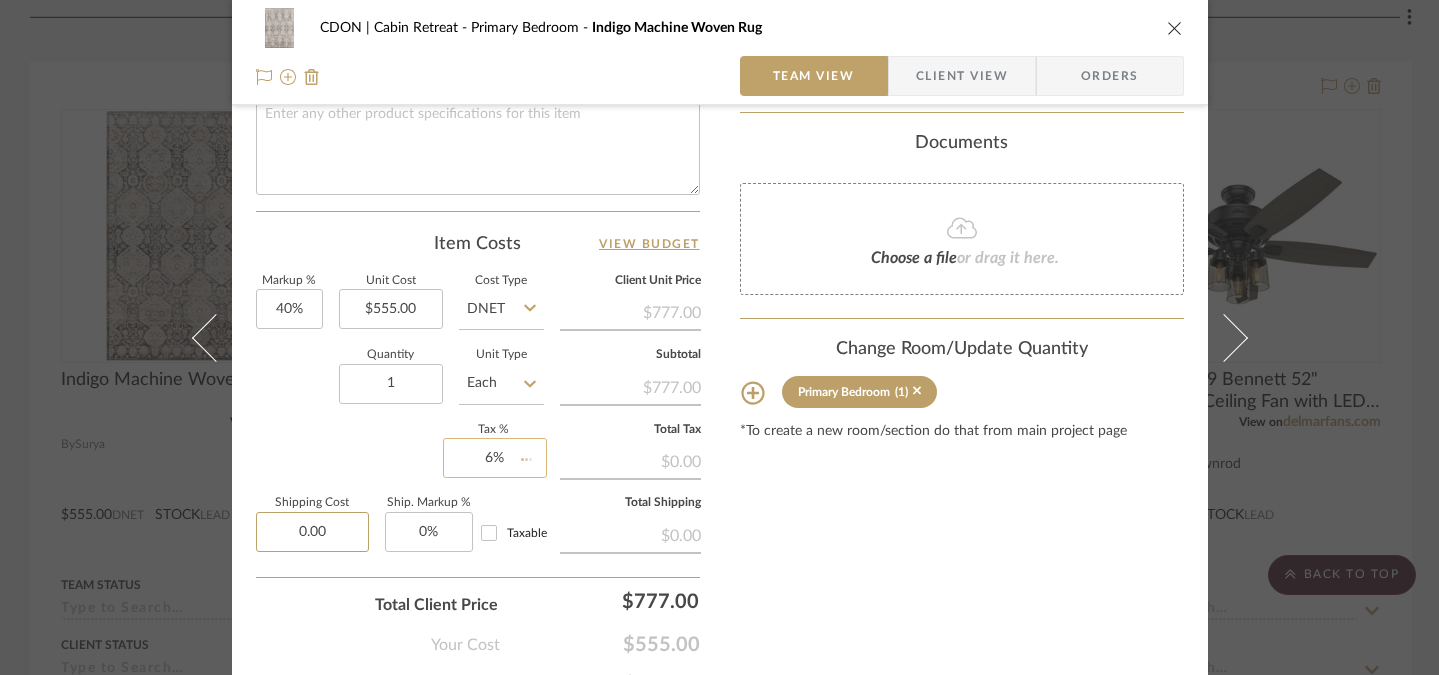 type 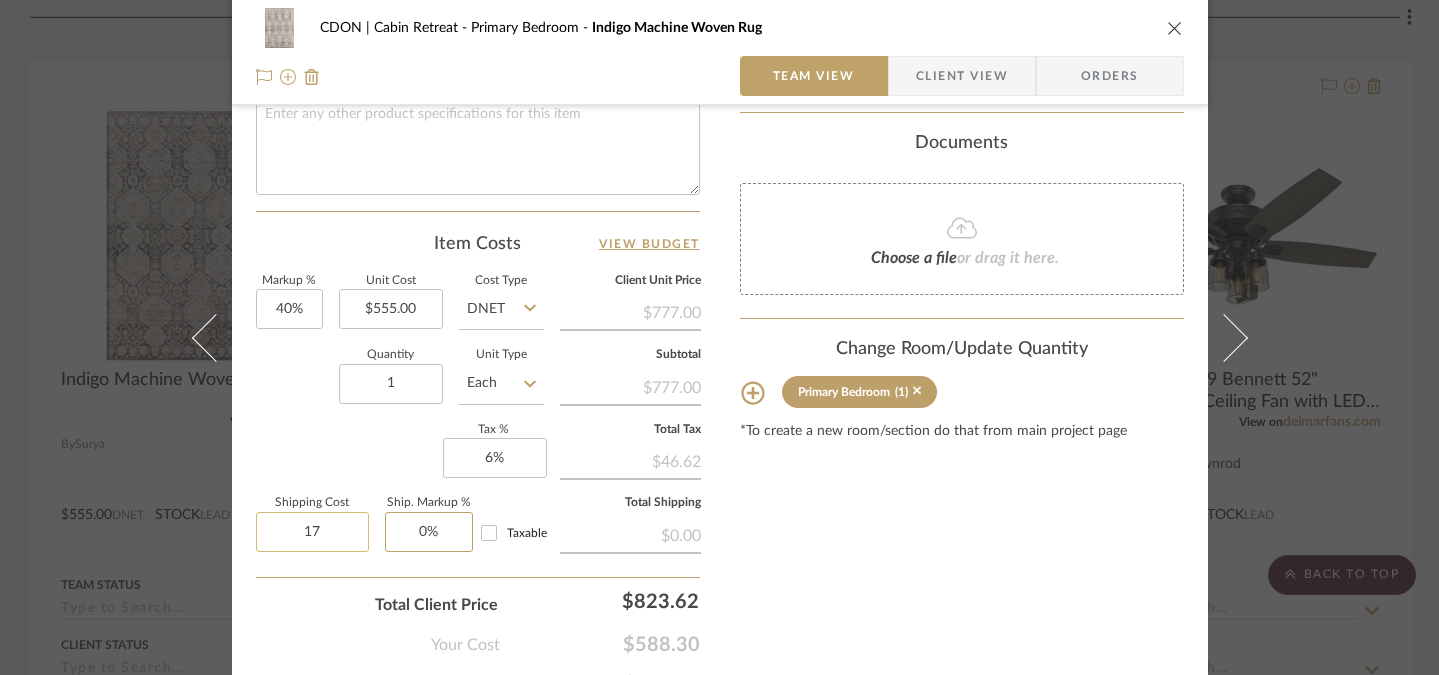 type on "$17.00" 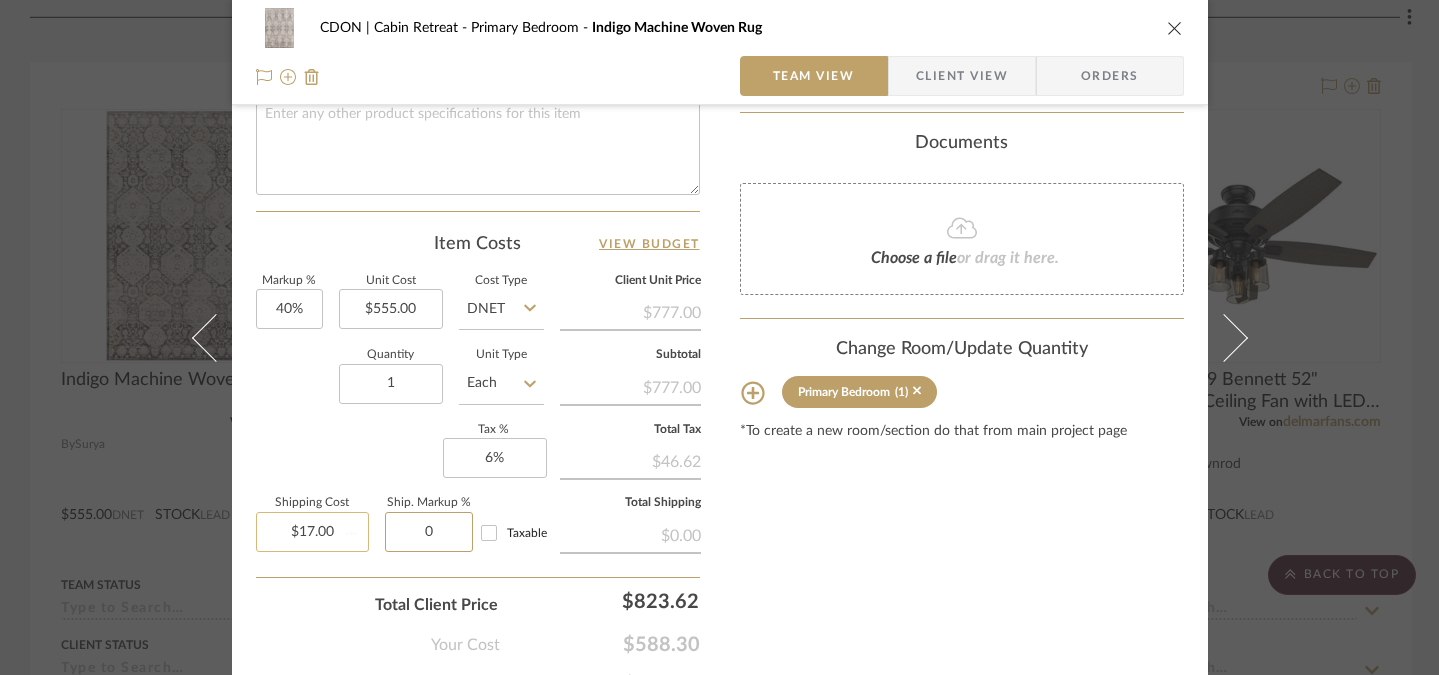 type 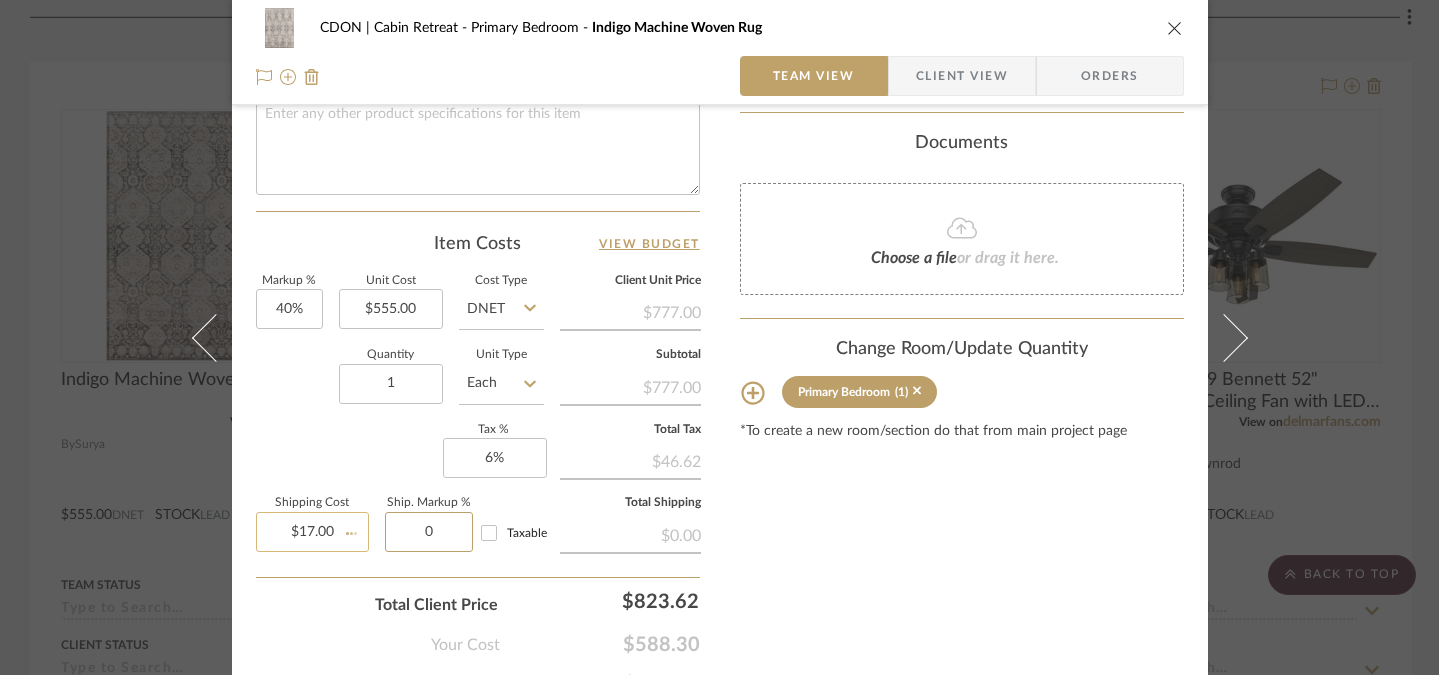 type 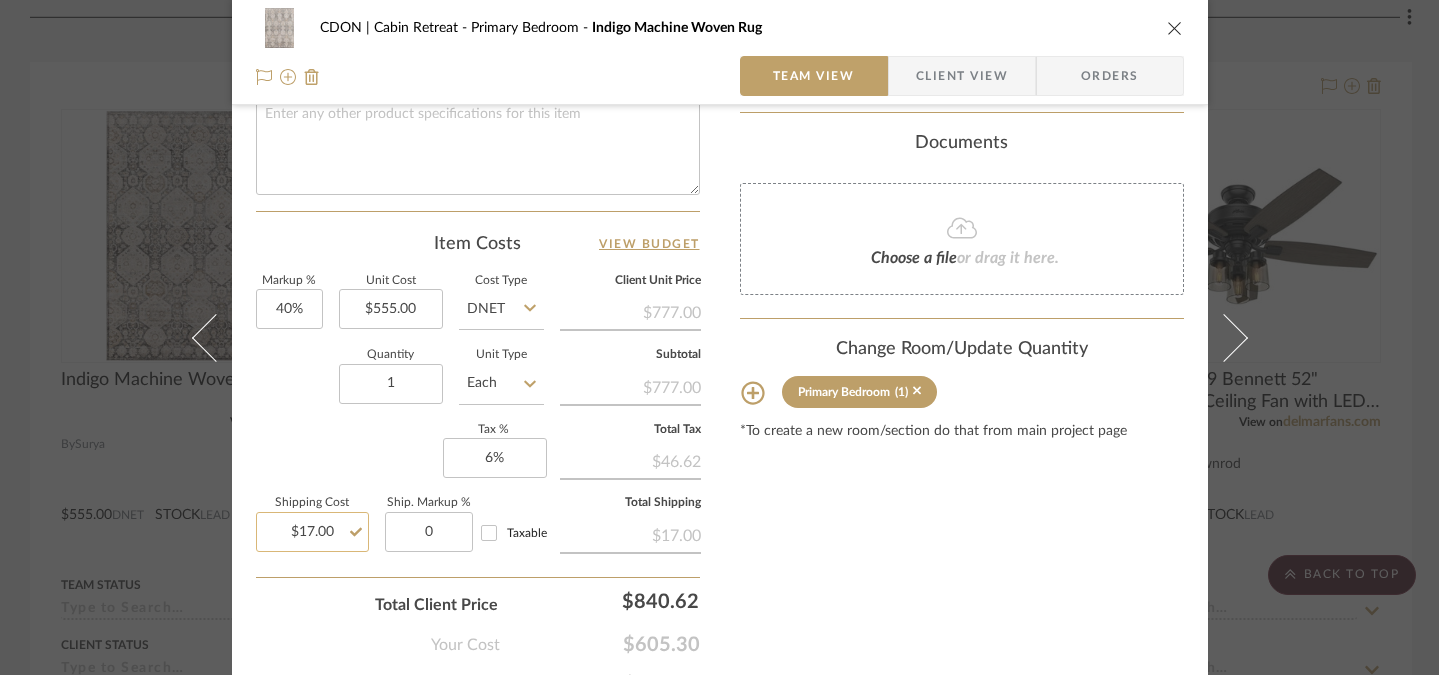 type on "17.00" 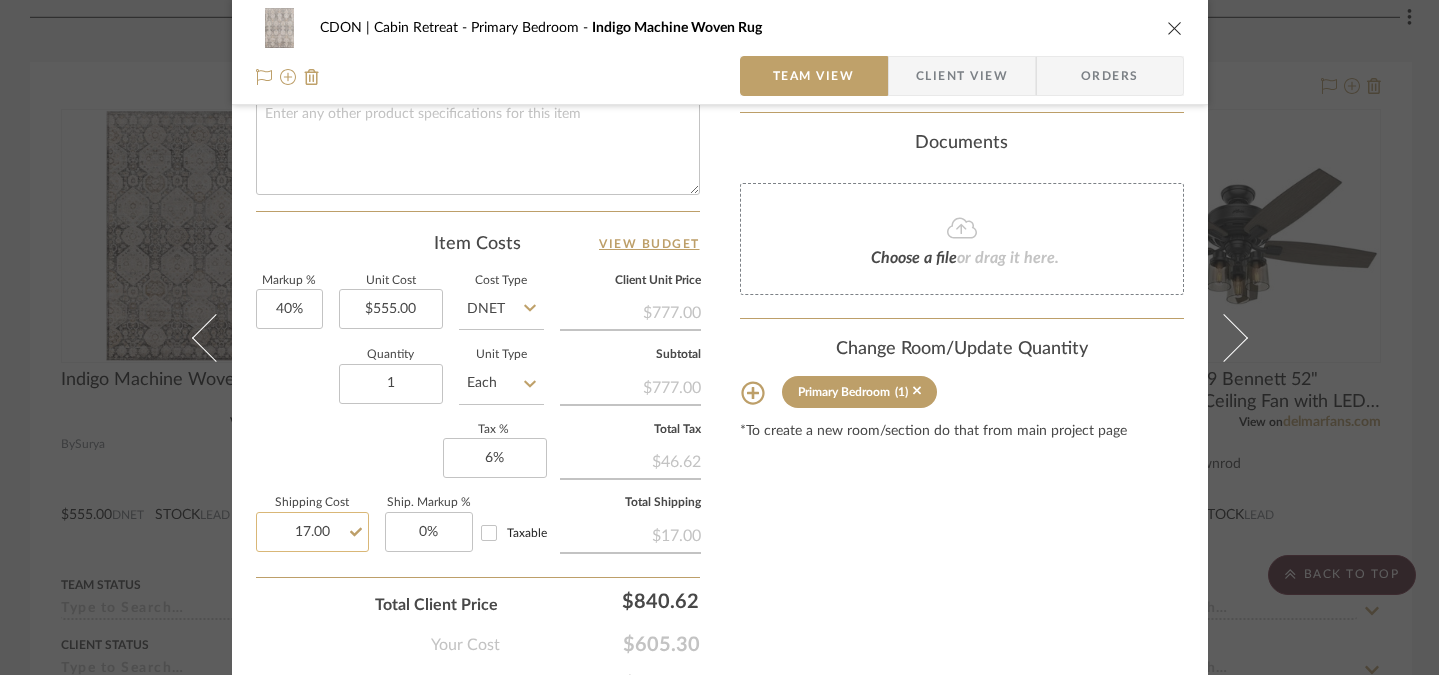 click on "17.00" 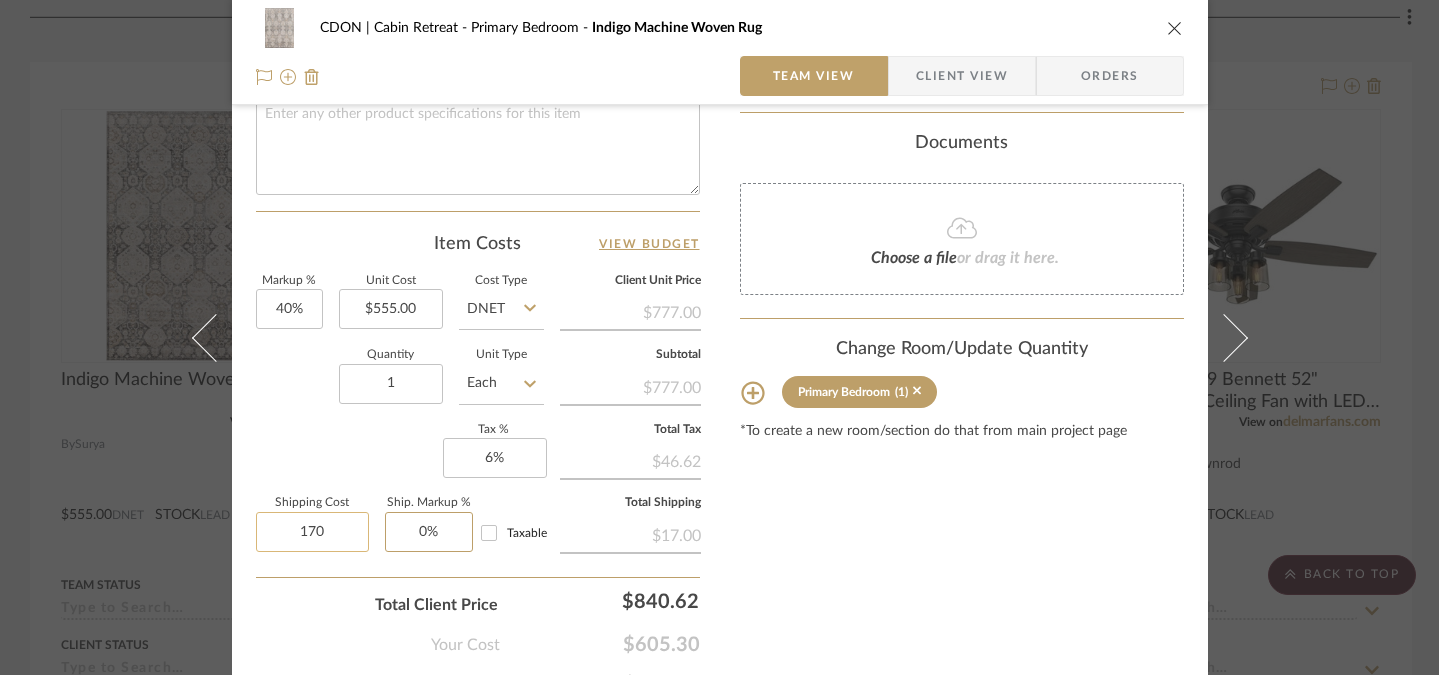 type on "$170.00" 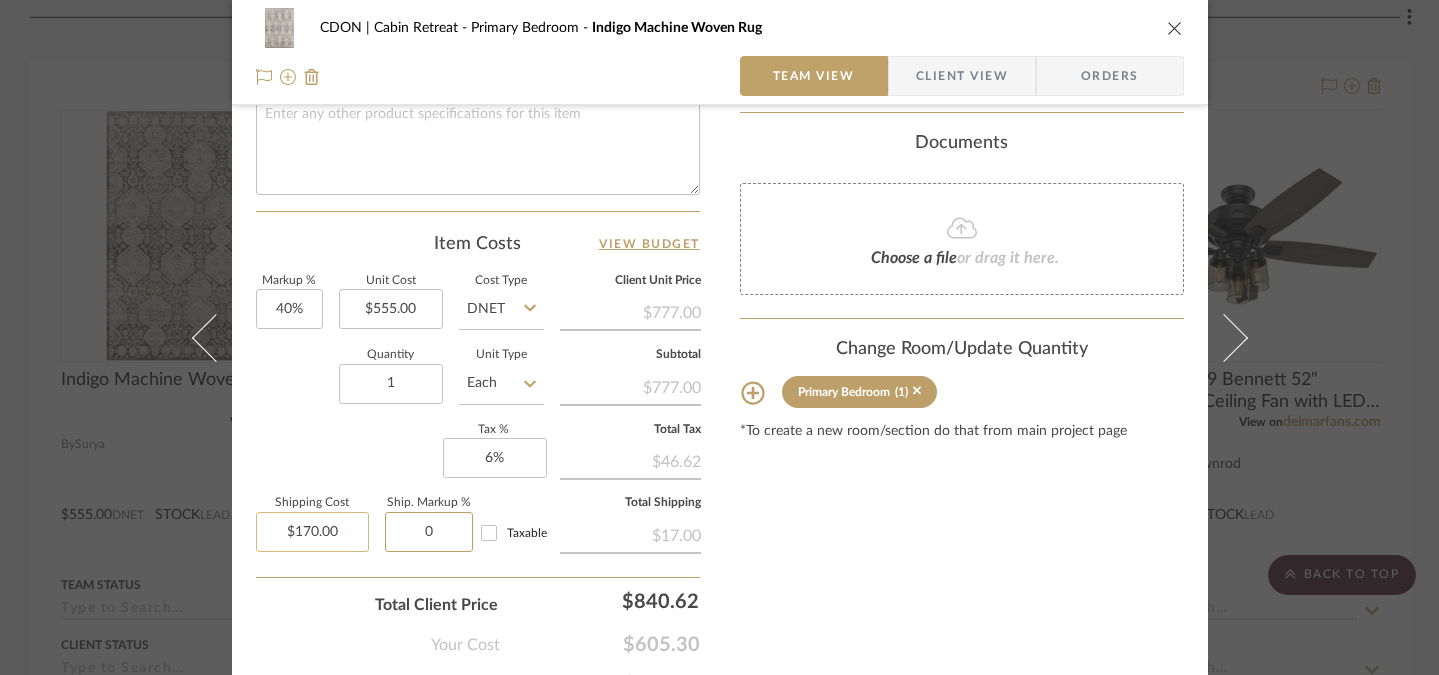type 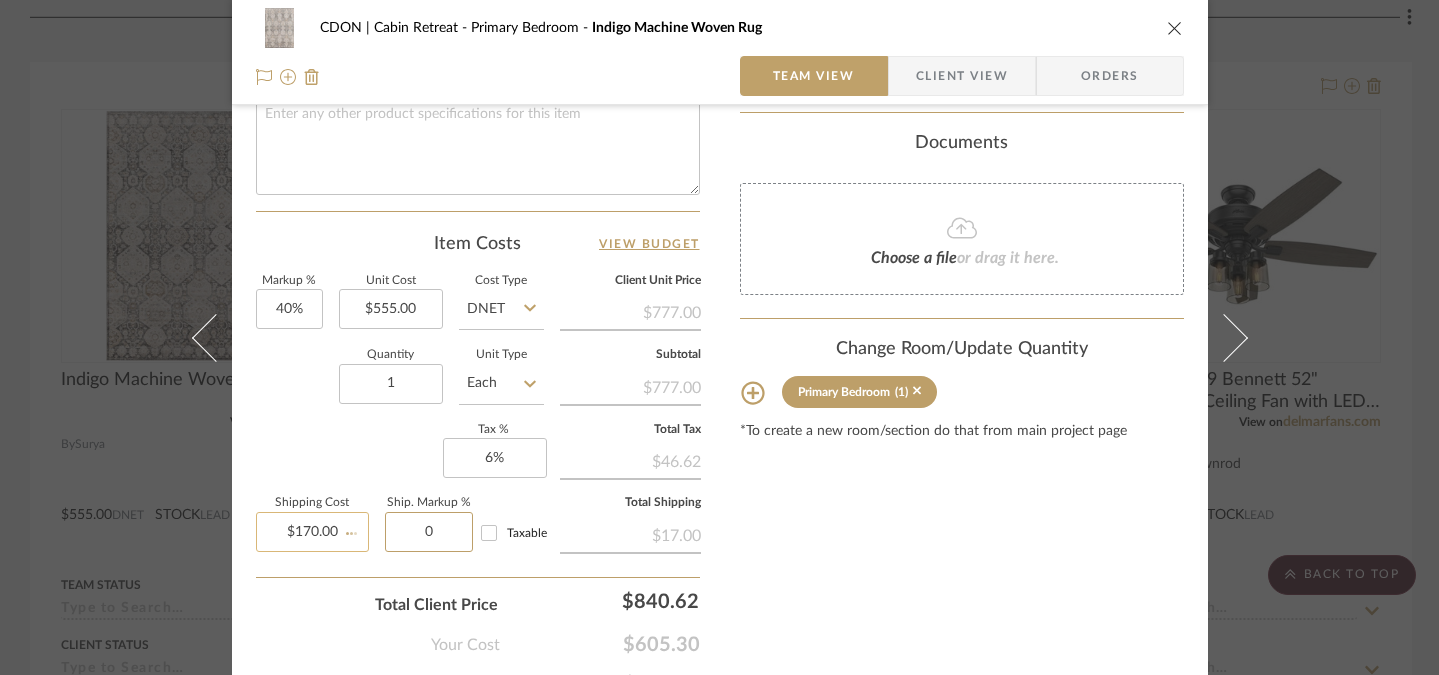 type 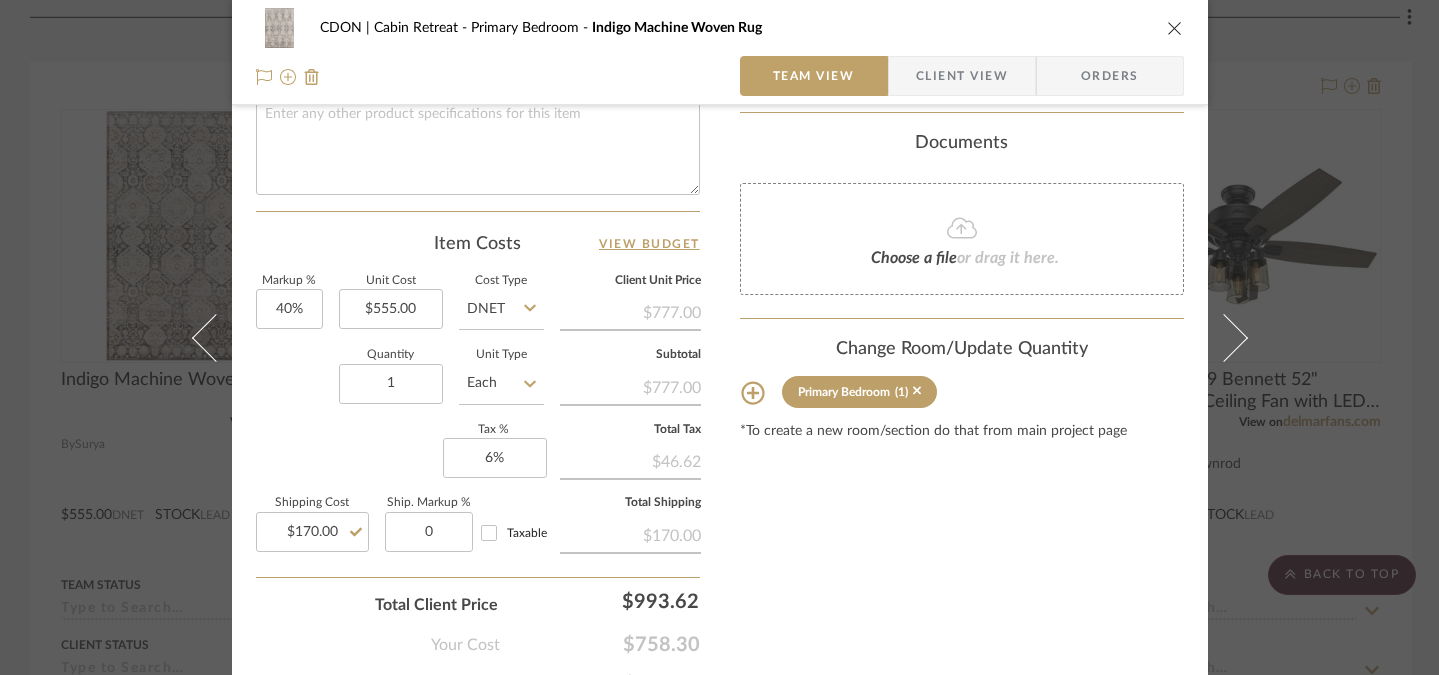 type on "0%" 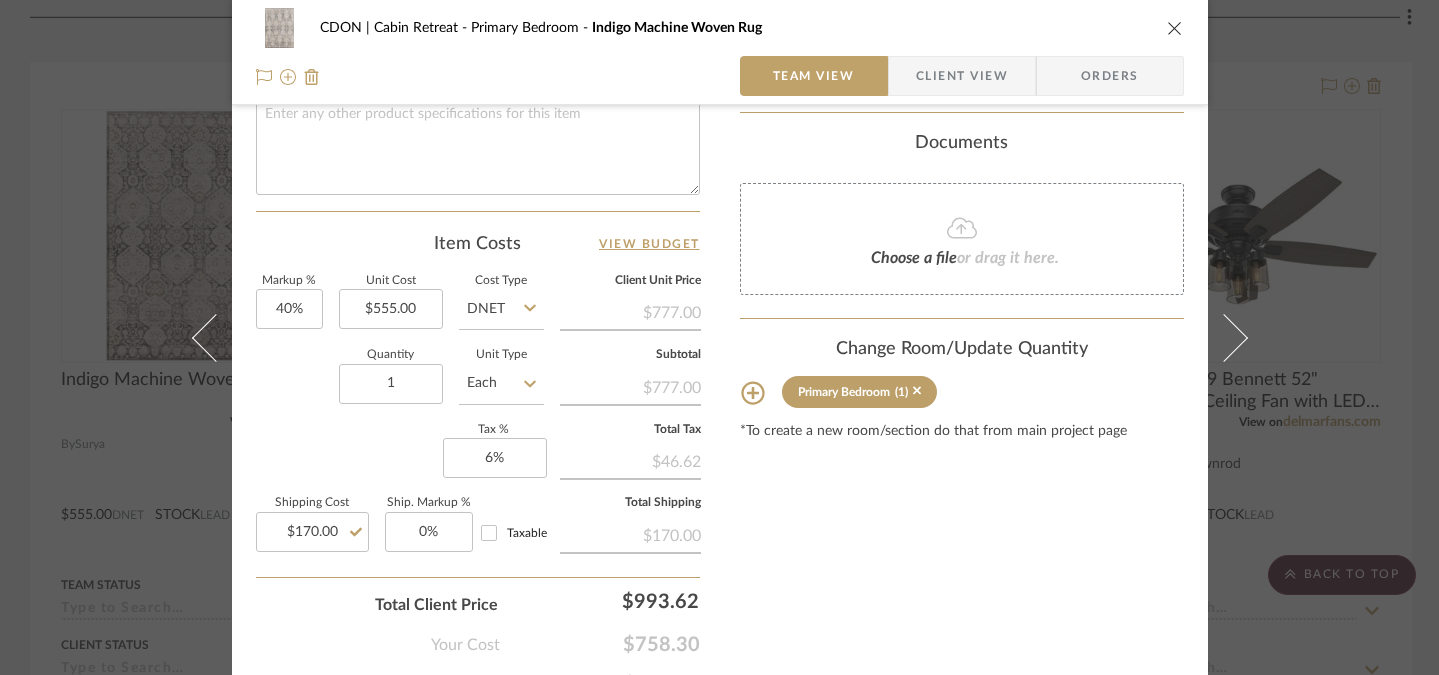 click on "Content here copies to Client View - confirm visibility there.  Show in Client Dashboard   Include in Budget   View Budget  Team Status  Lead Time  In Stock Weeks  Due Date   Install Date  Tasks / To-Dos /  team Messaging  Leave yourself a note here or share next steps with your team. You will receive emails when they
respond!  Invite Collaborator Internal Notes  Documents  Choose a file  or drag it here. Change Room/Update Quantity  Primary Bedroom  (1) *To create a new room/section do that from main project page" at bounding box center [962, -77] 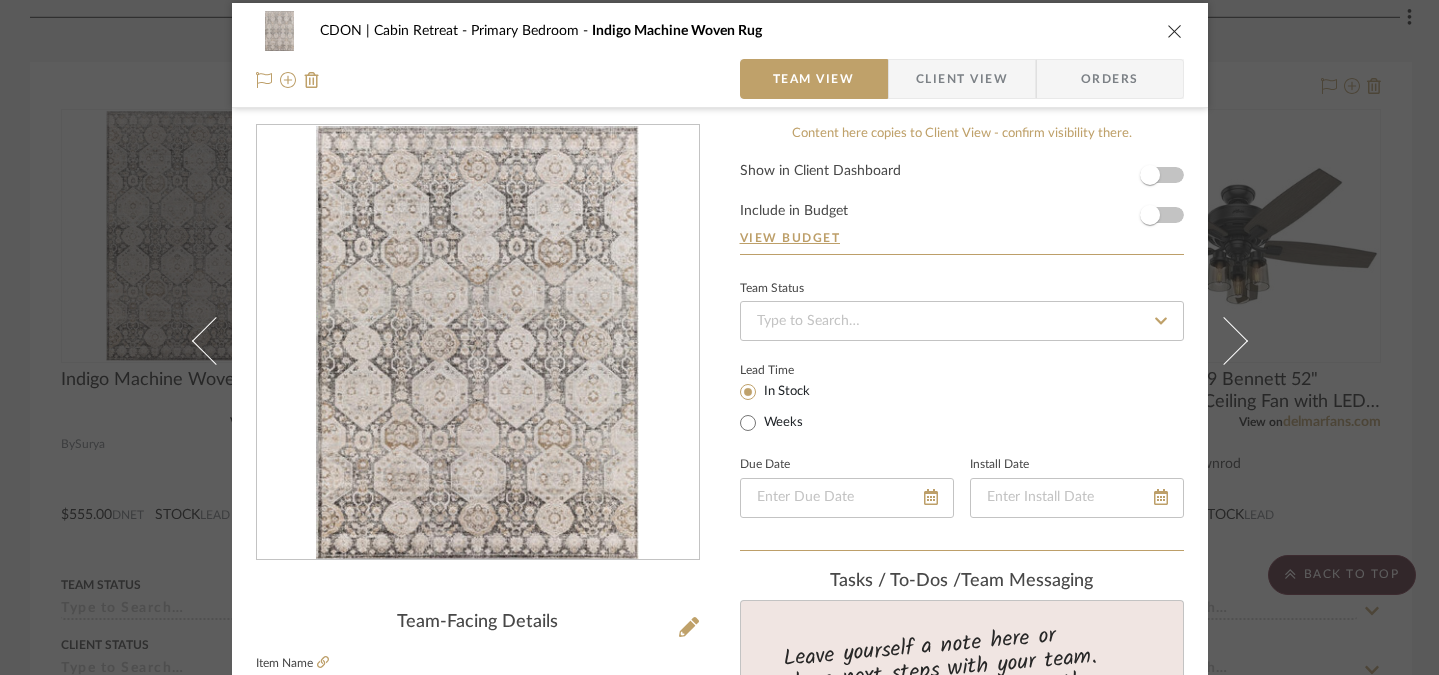 scroll, scrollTop: 0, scrollLeft: 0, axis: both 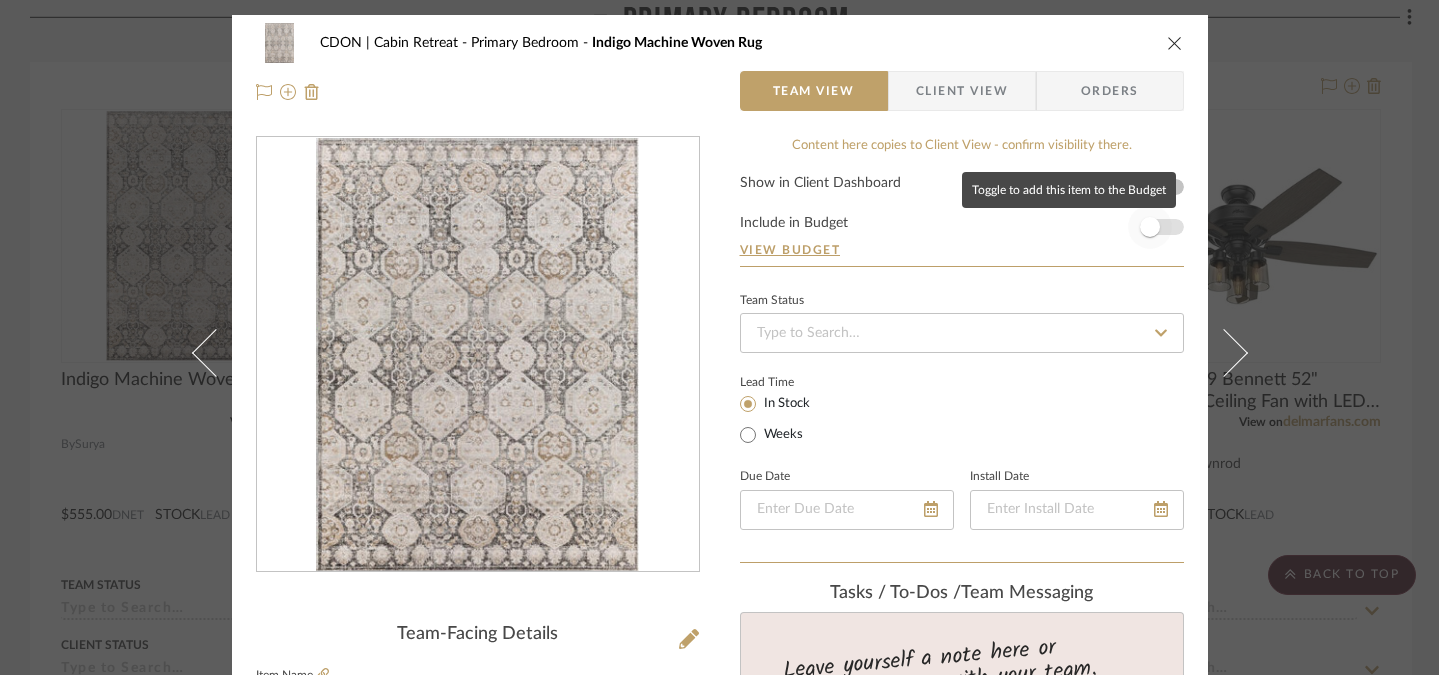 click at bounding box center [1150, 227] 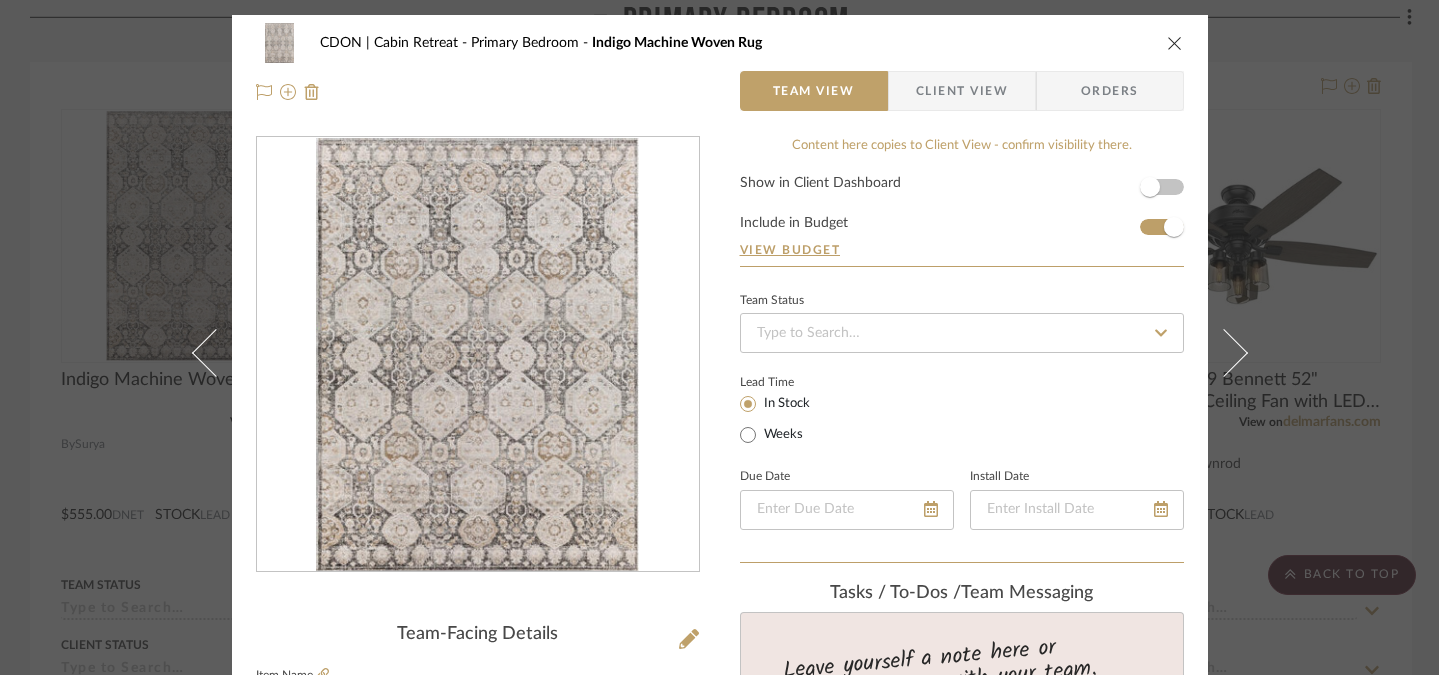 type 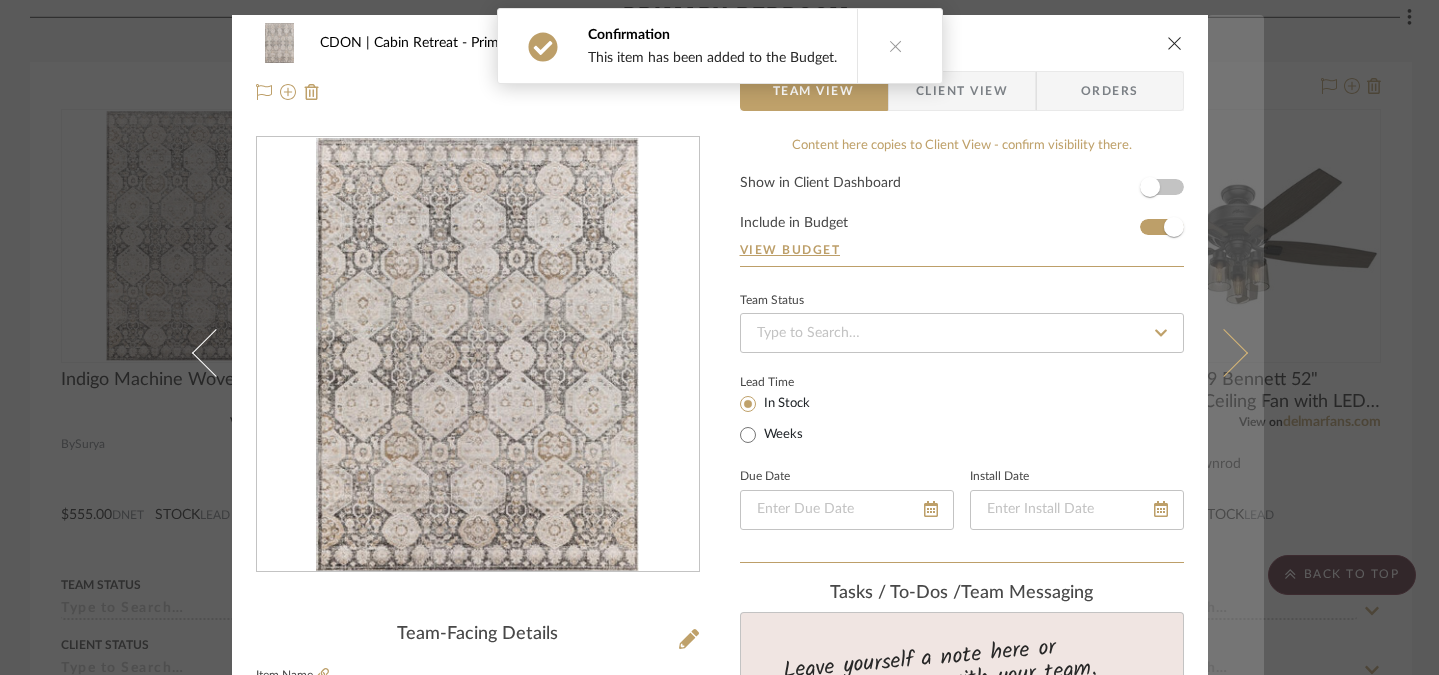 click at bounding box center (1223, 352) 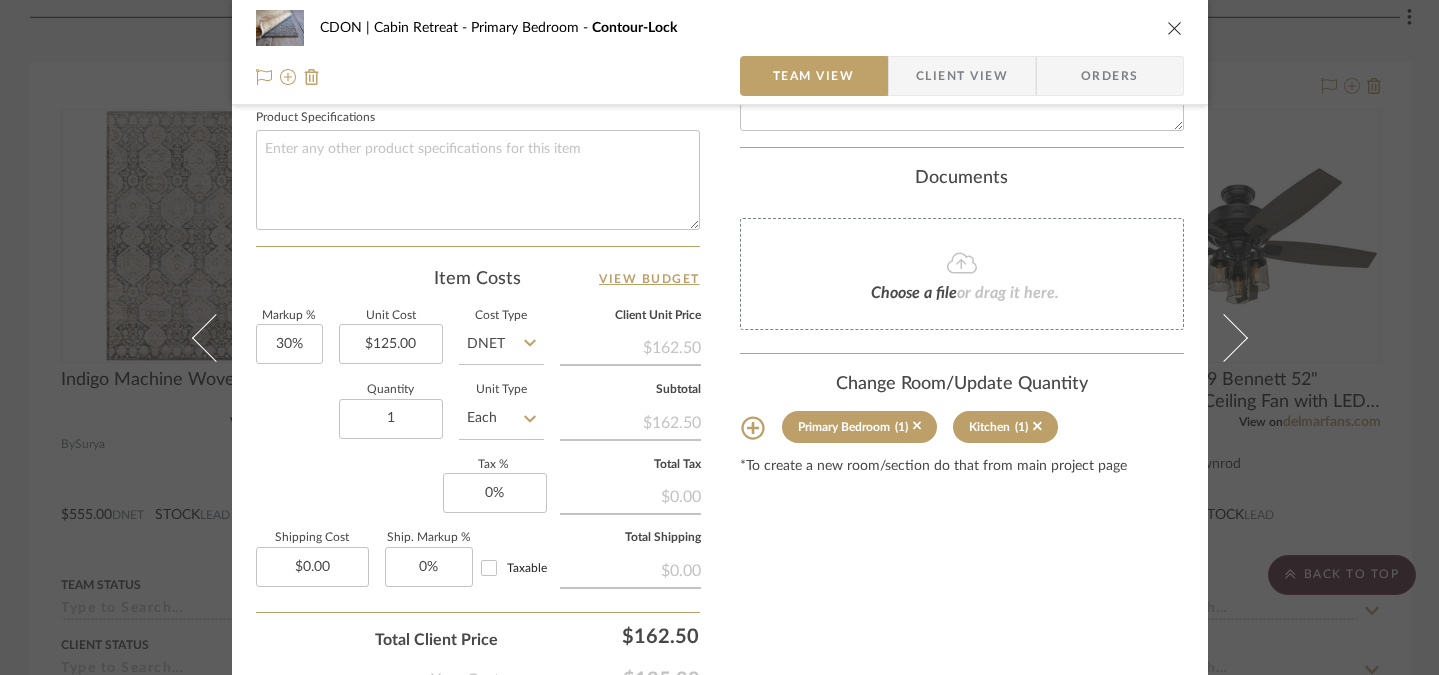 scroll, scrollTop: 958, scrollLeft: 0, axis: vertical 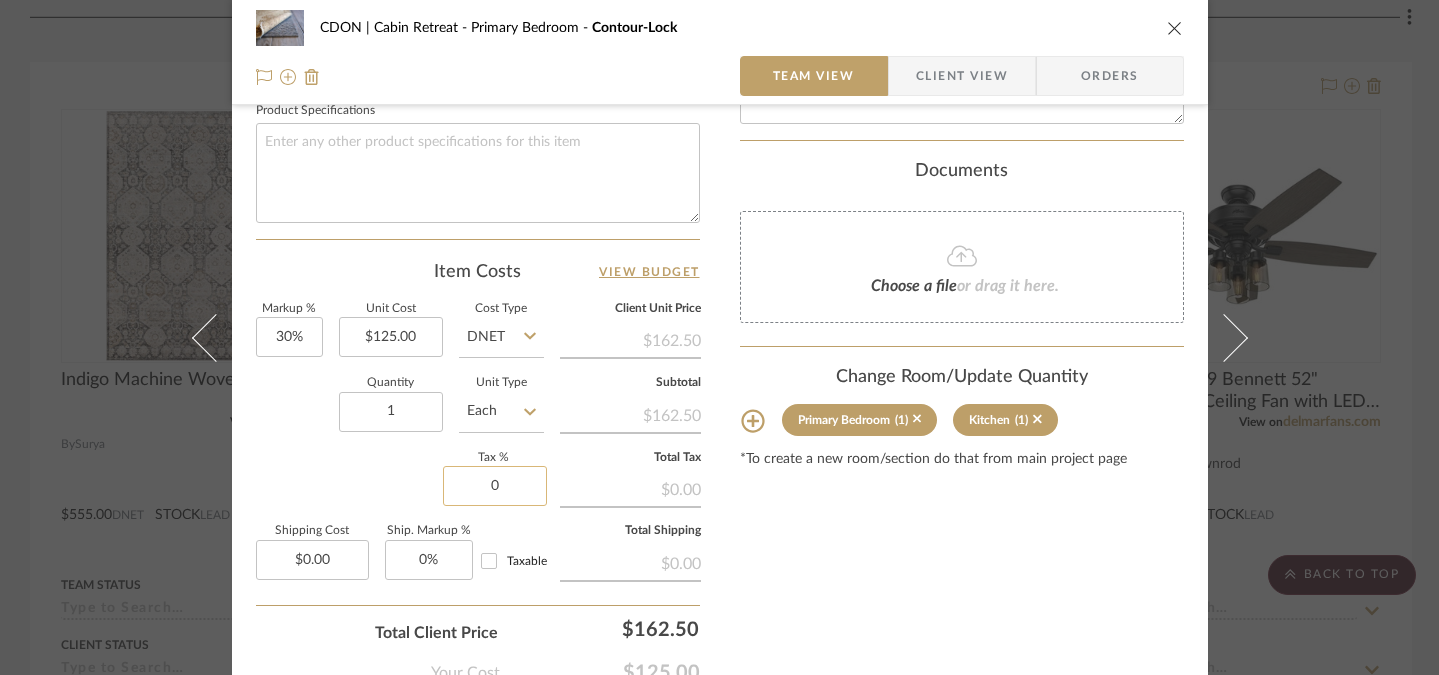 click on "0" 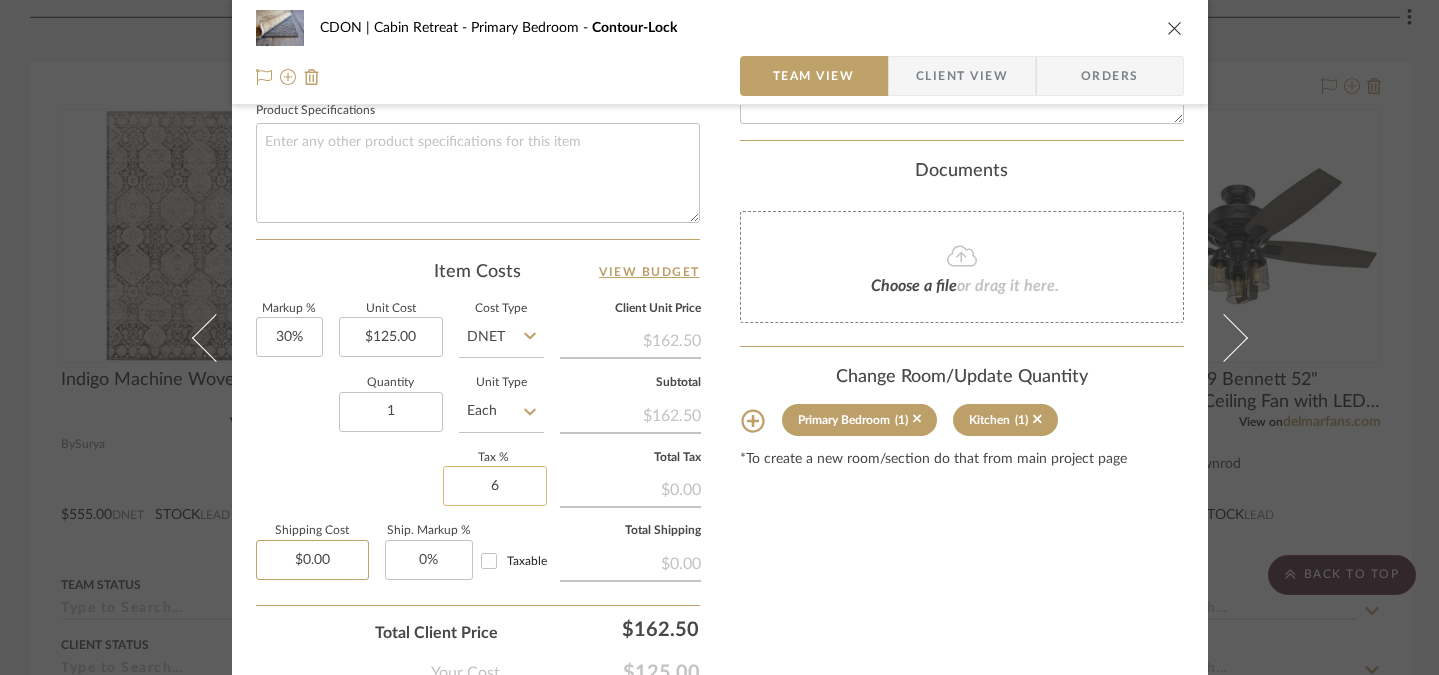 type on "6%" 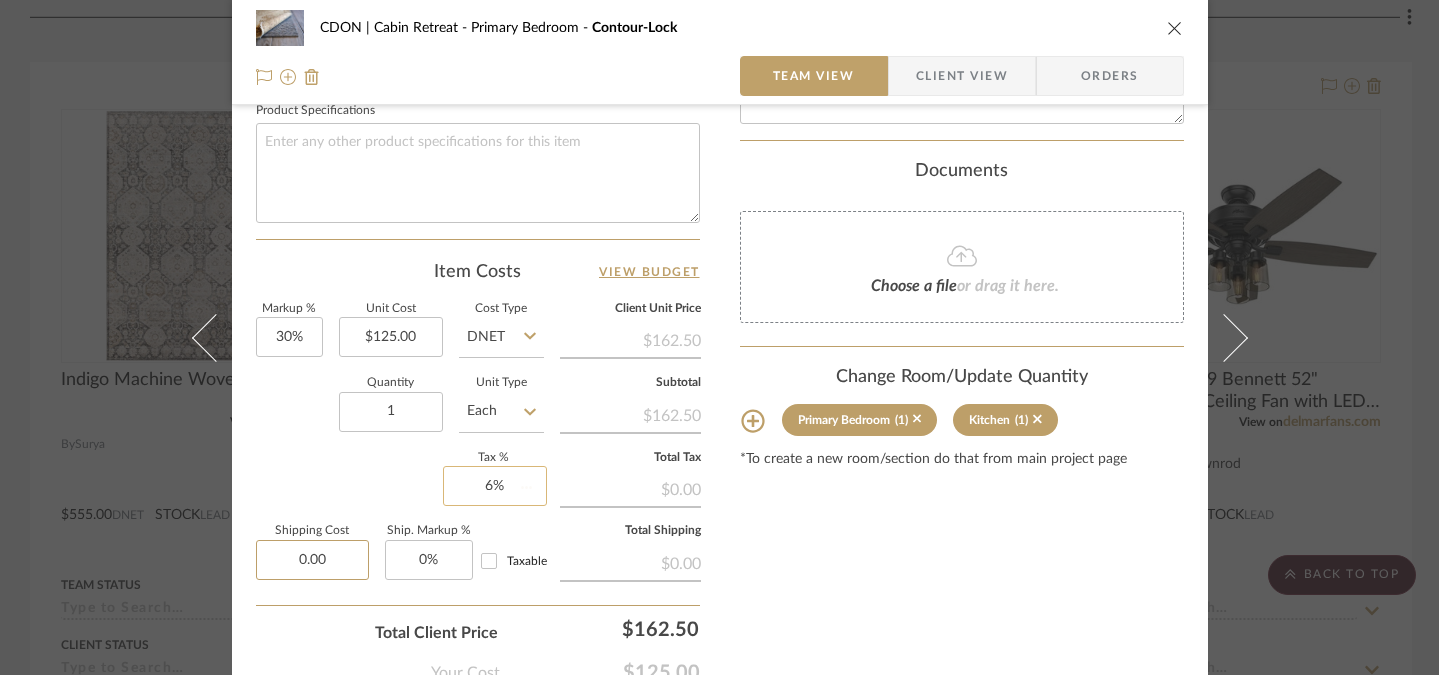 type 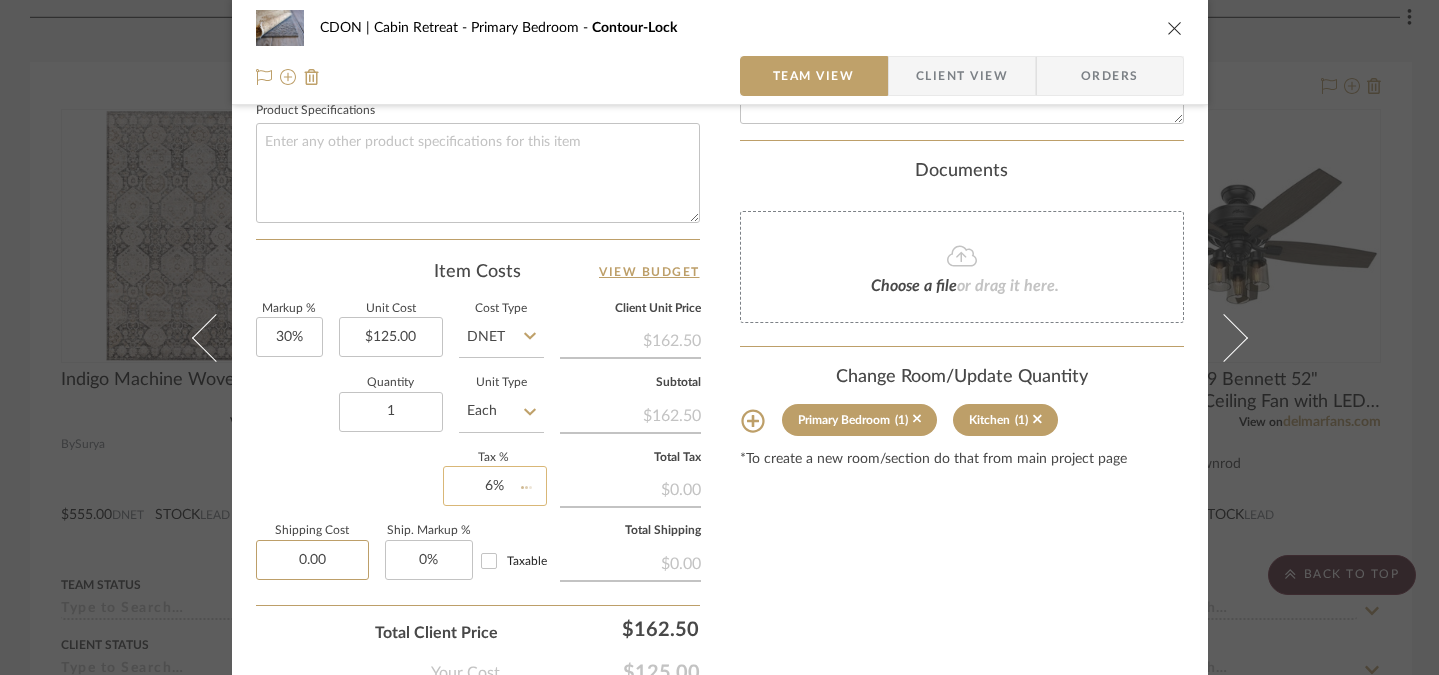 type 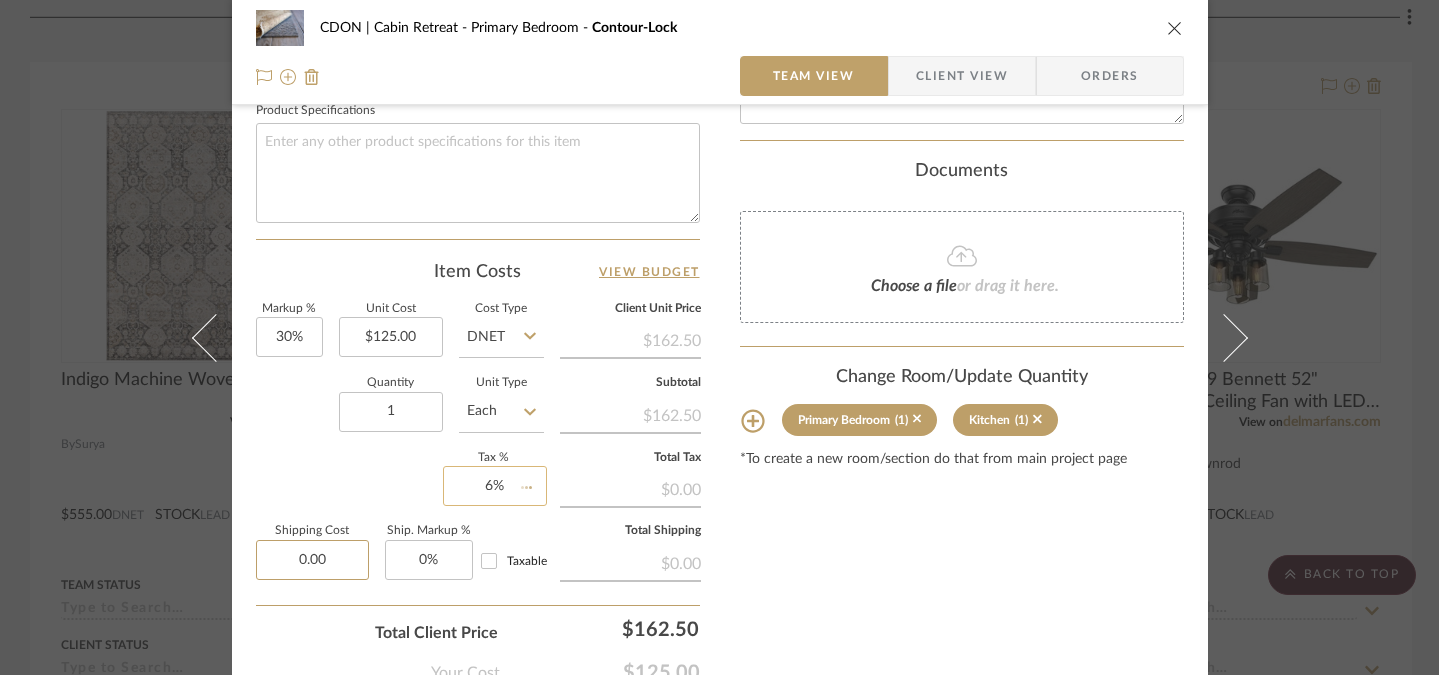 type 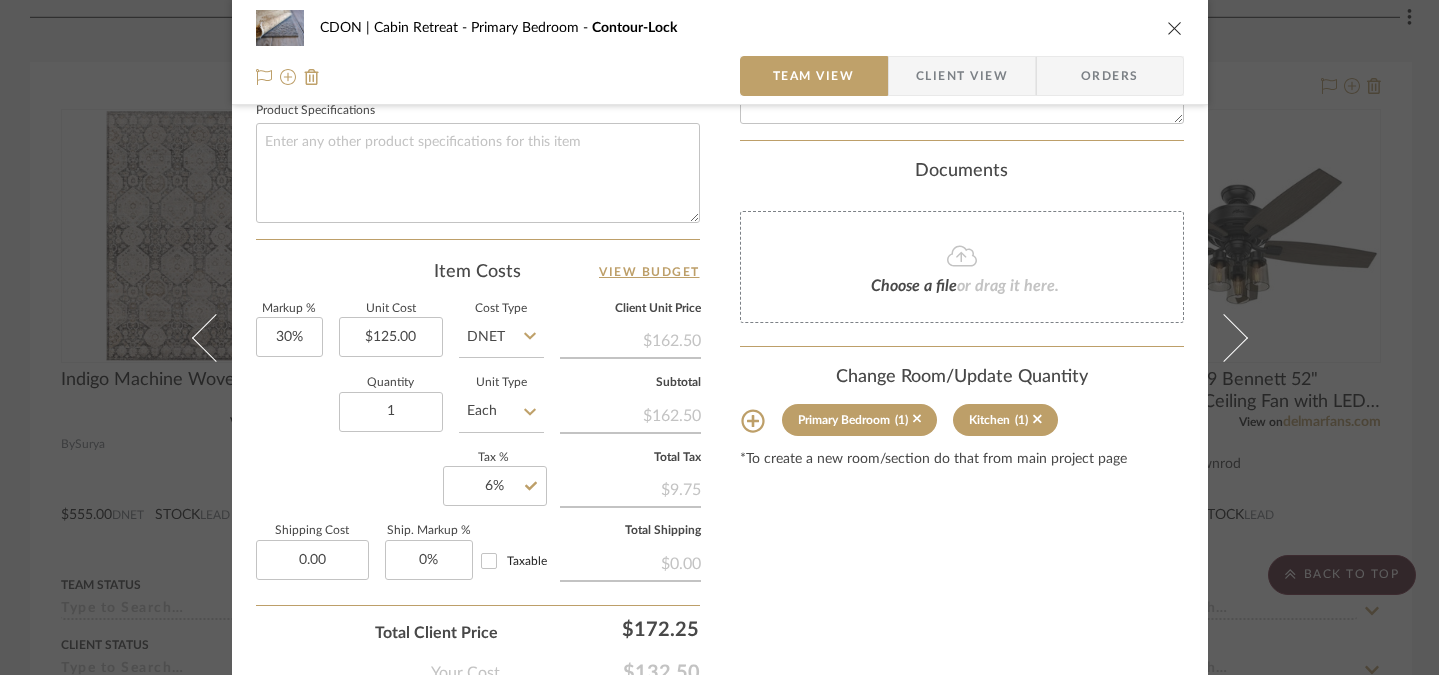 type on "$0.00" 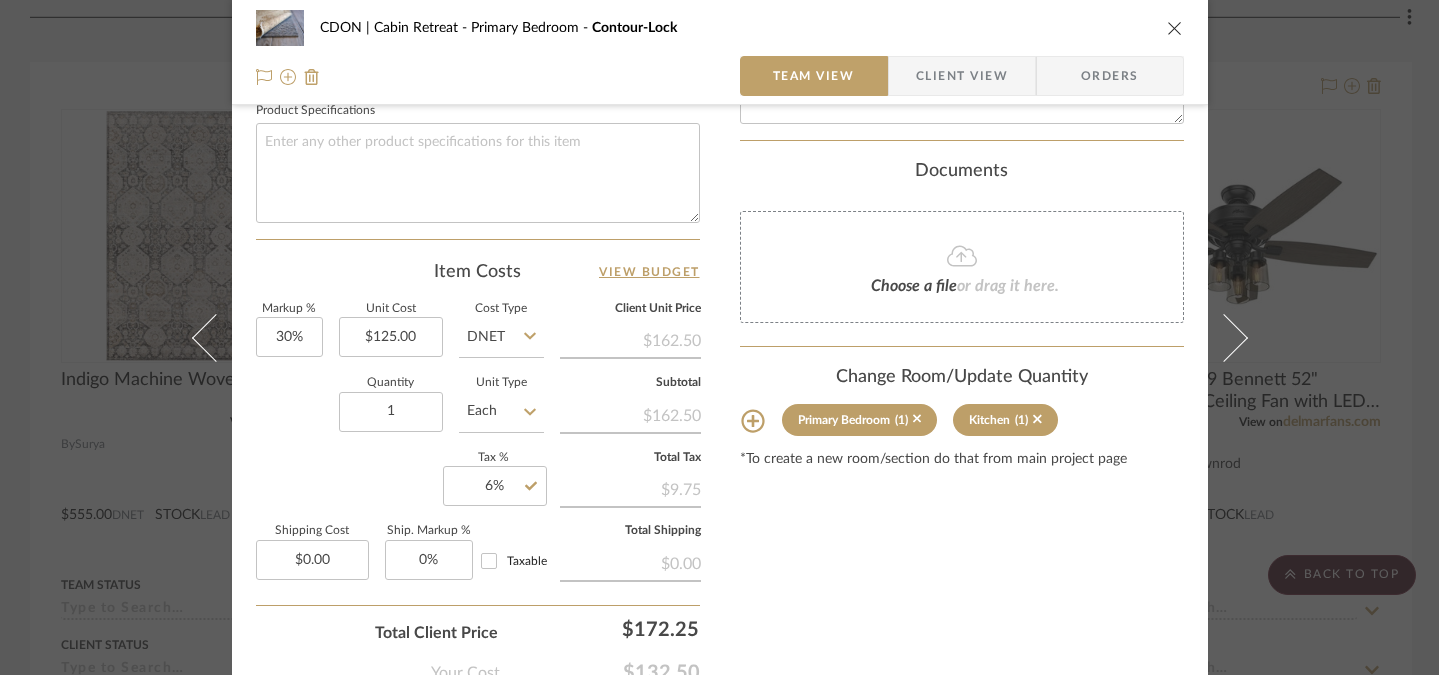 click on "Content here copies to Client View - confirm visibility there.  Show in Client Dashboard   Include in Budget   View Budget  Team Status  Lead Time  In Stock Weeks  Due Date   Install Date  Tasks / To-Dos /  team Messaging  Leave yourself a note here or share next steps with your team. You will receive emails when they
respond!  Invite Collaborator Internal Notes  Documents  Choose a file  or drag it here. Change Room/Update Quantity  Primary Bedroom  (1)  Kitchen  (1) *To create a new room/section do that from main project page" at bounding box center (962, -49) 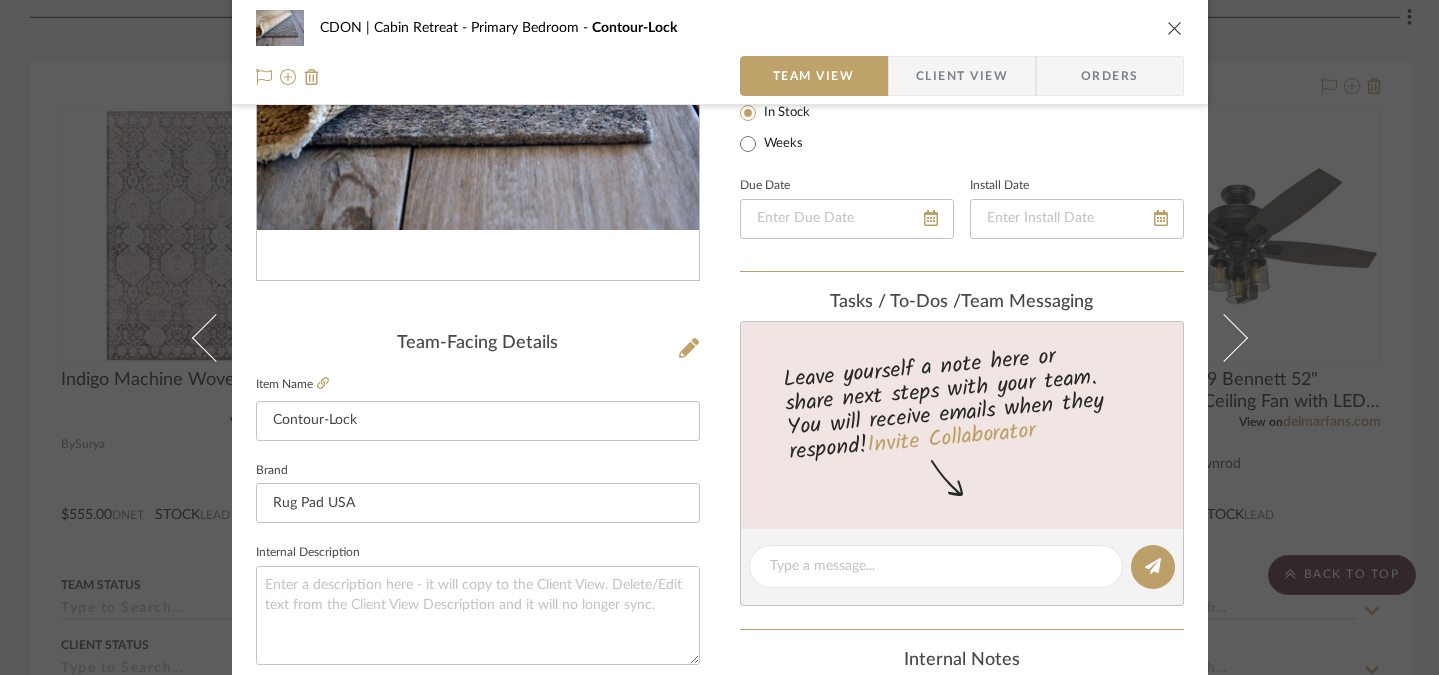 scroll, scrollTop: 0, scrollLeft: 0, axis: both 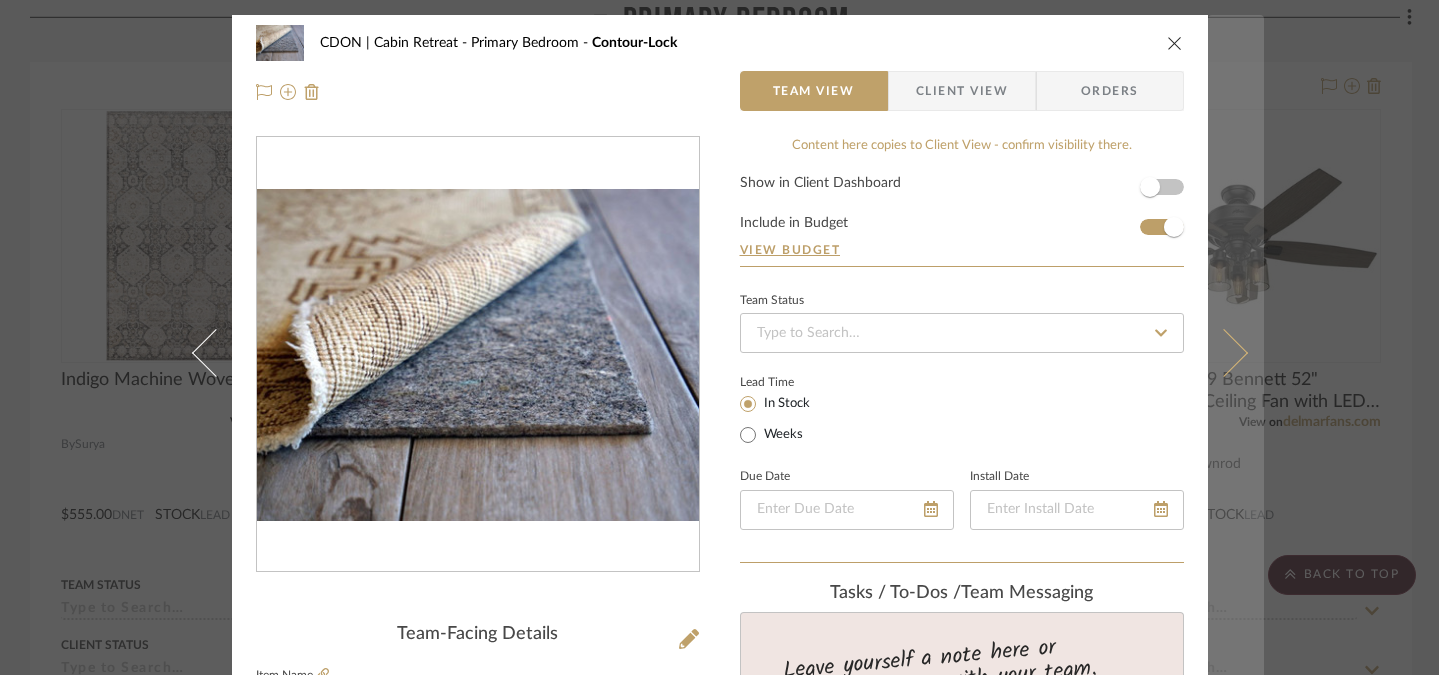 click at bounding box center (1223, 352) 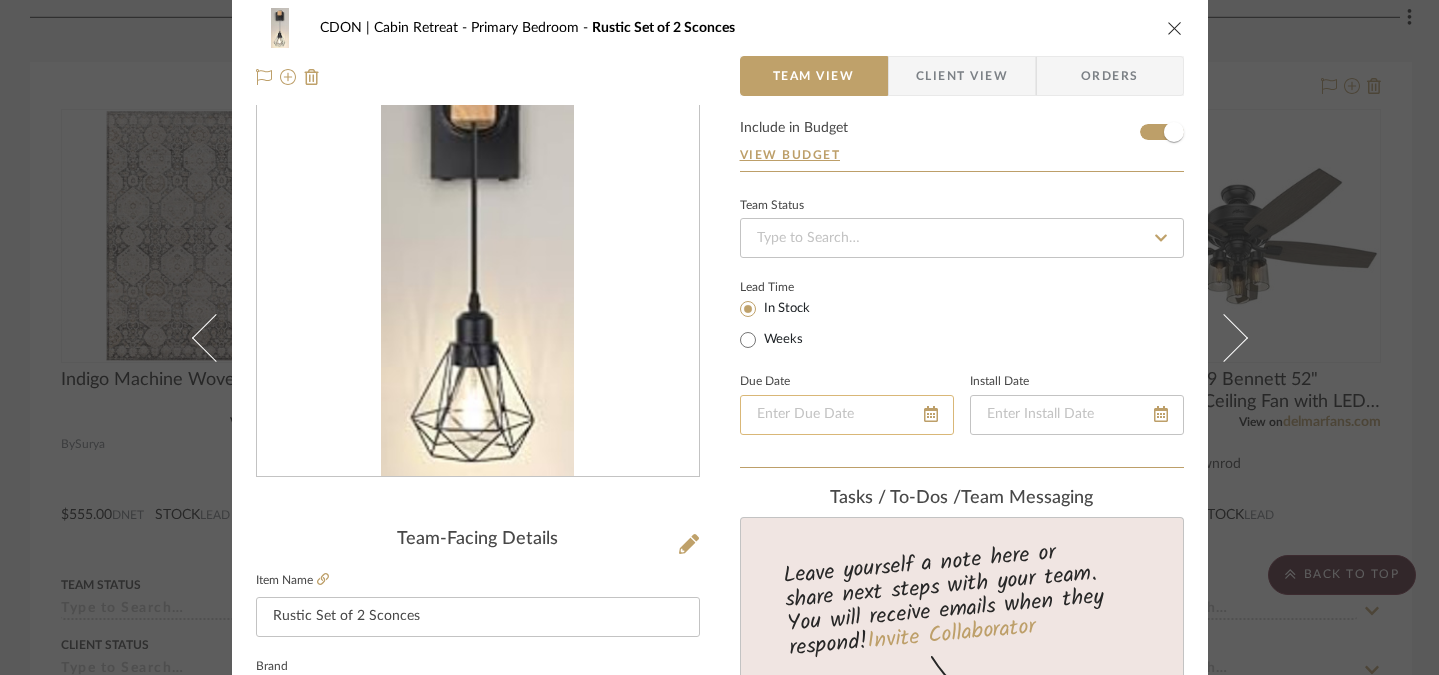 scroll, scrollTop: 0, scrollLeft: 0, axis: both 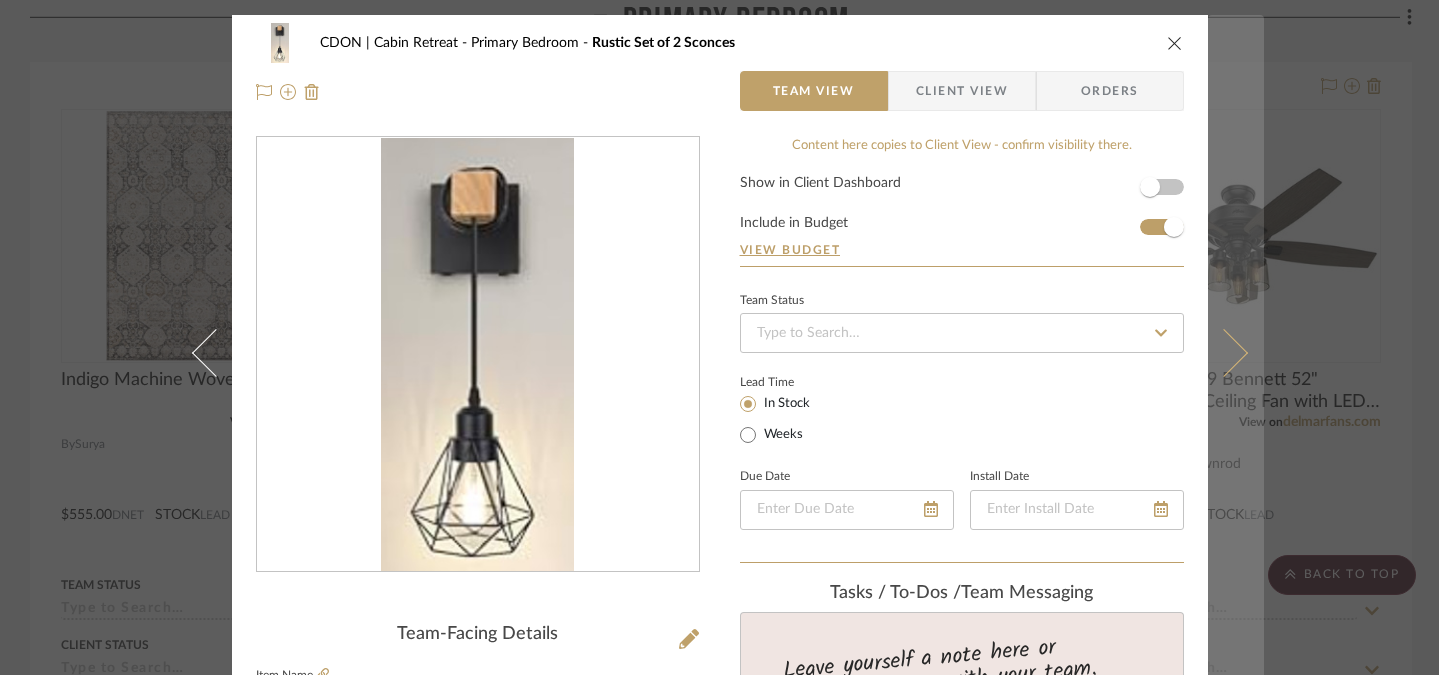 click at bounding box center [1223, 352] 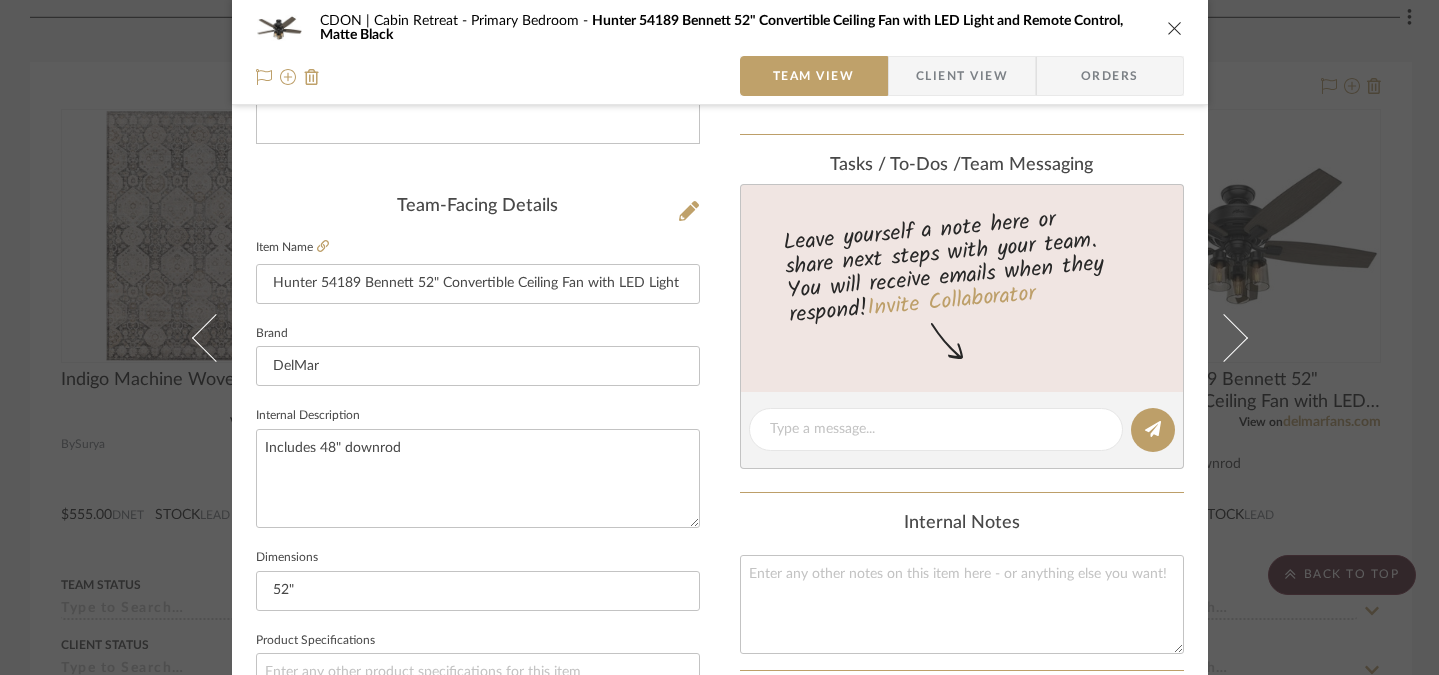 scroll, scrollTop: 415, scrollLeft: 0, axis: vertical 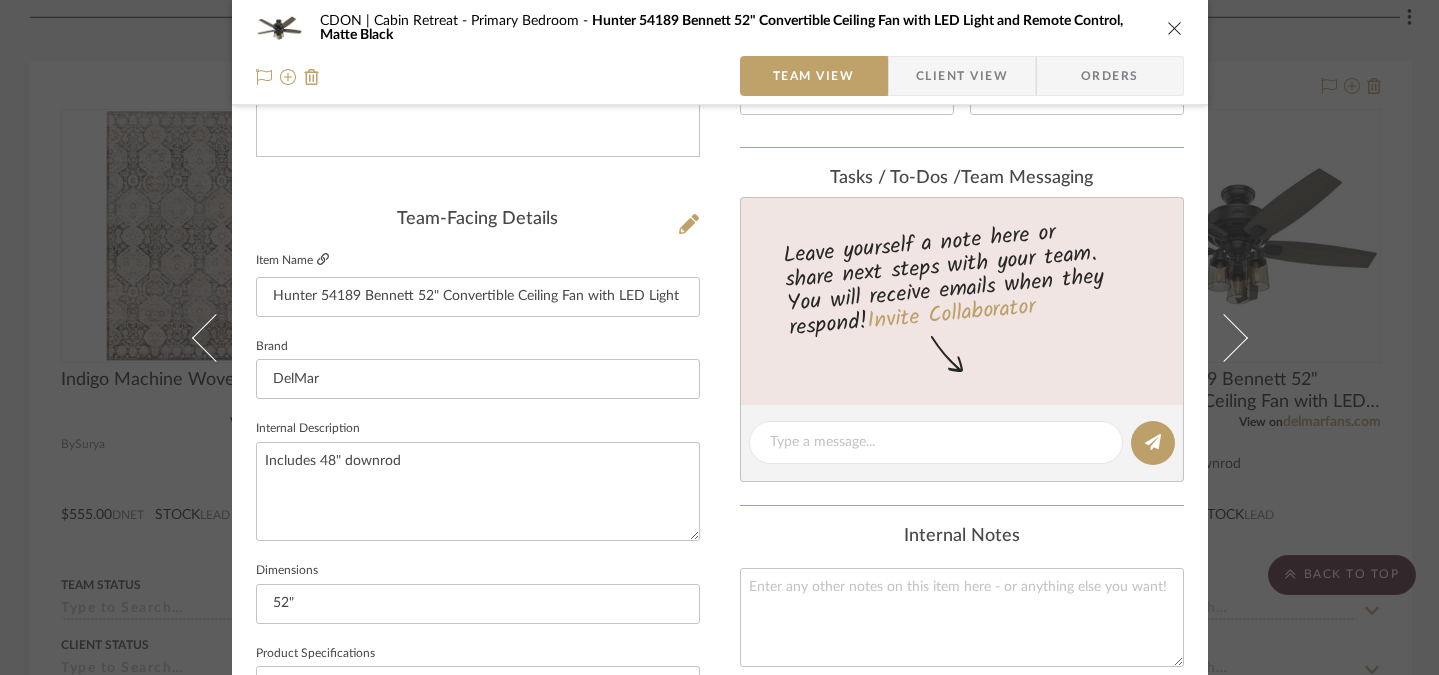 click 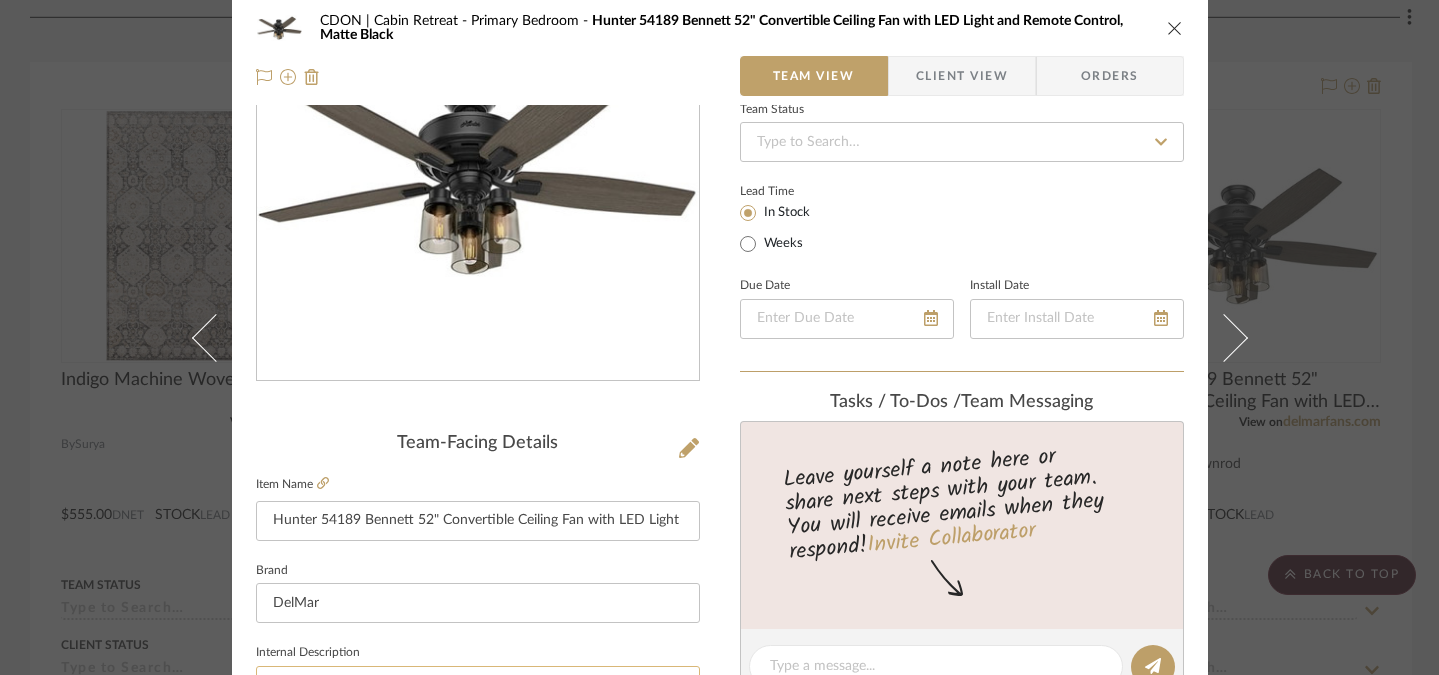 scroll, scrollTop: 0, scrollLeft: 0, axis: both 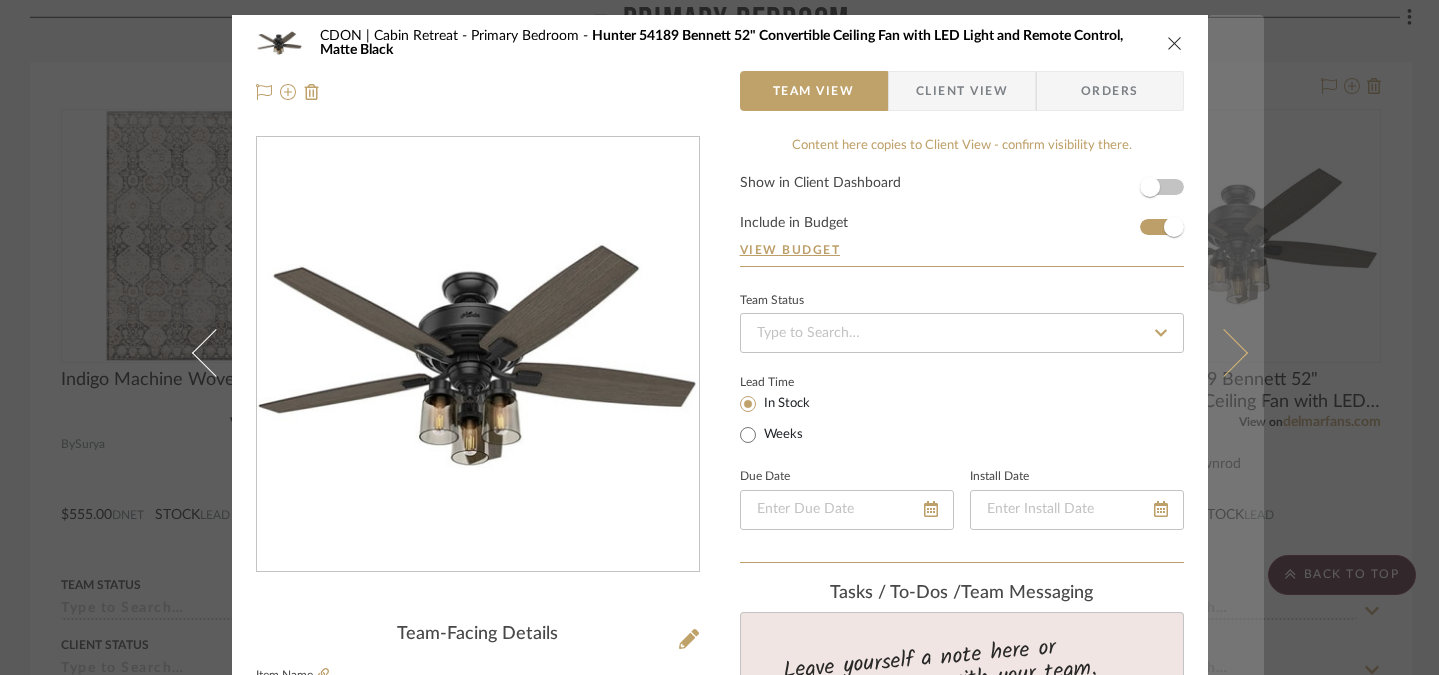 click at bounding box center [1223, 352] 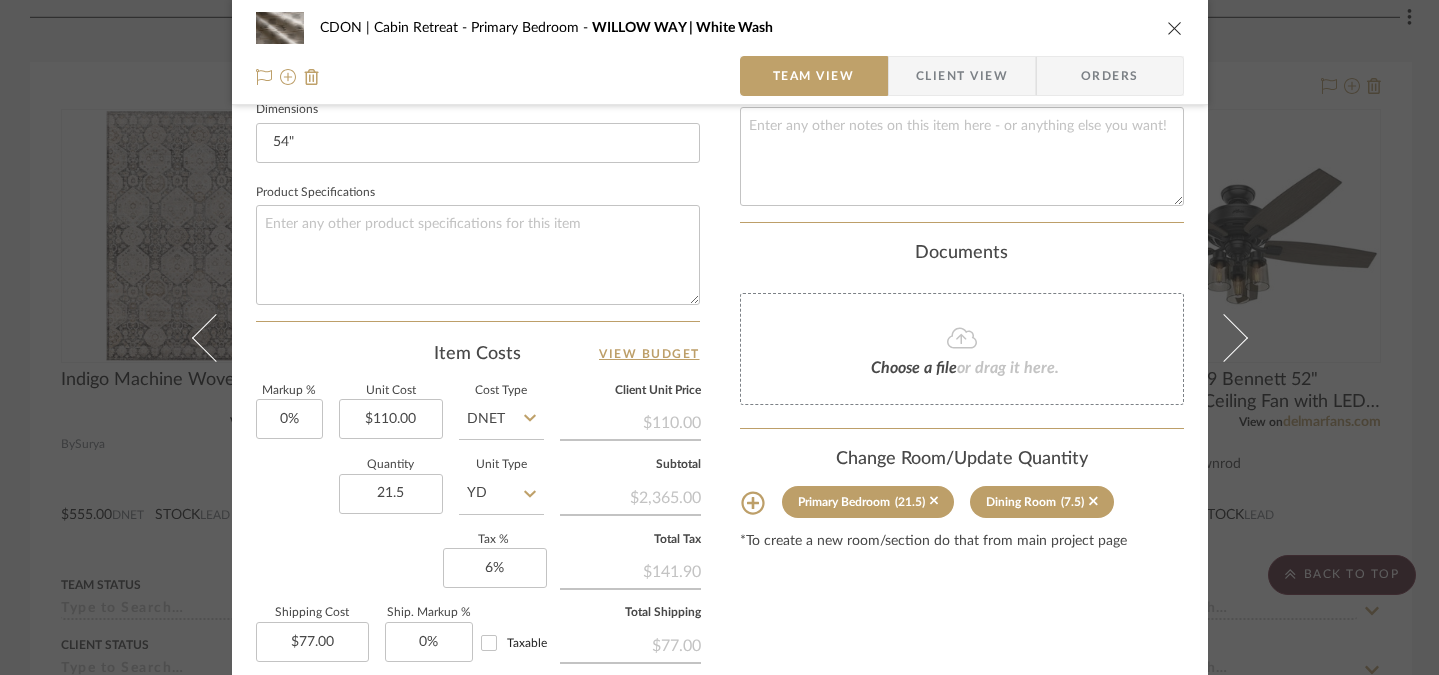 scroll, scrollTop: 879, scrollLeft: 0, axis: vertical 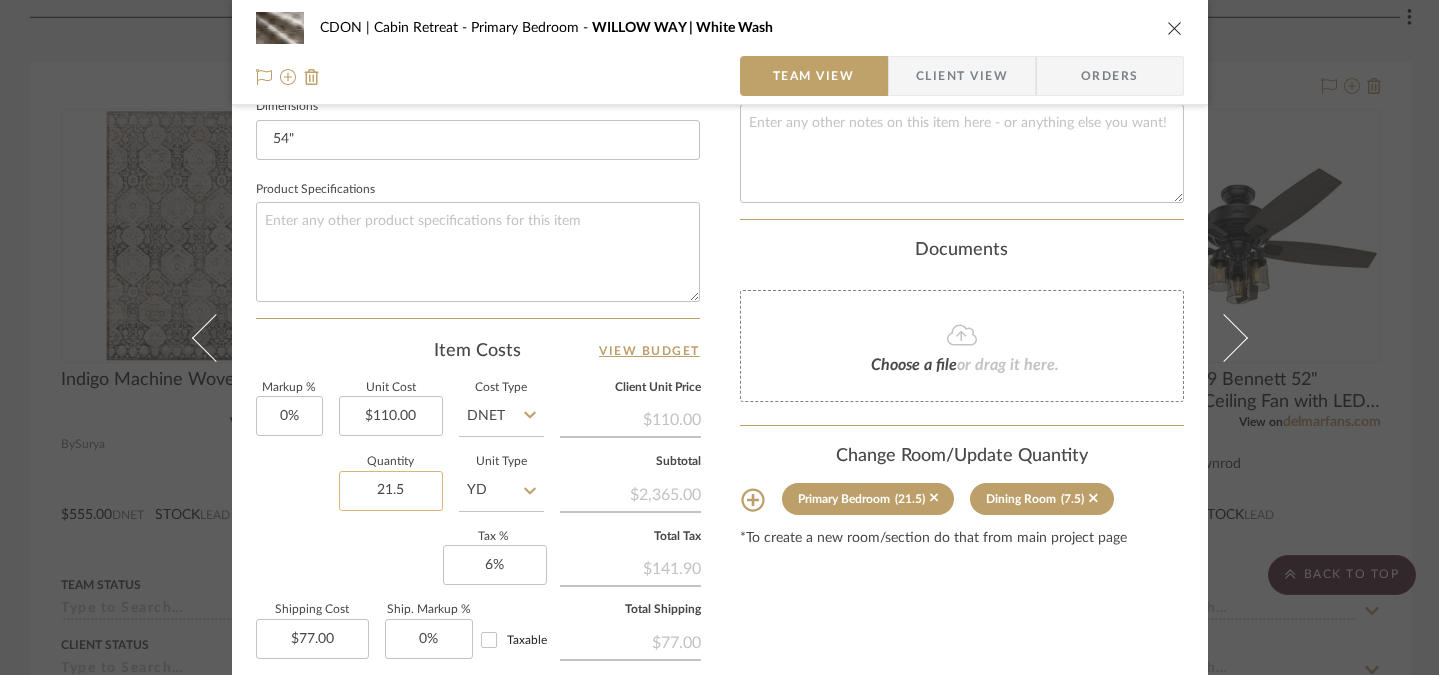 click on "21.5" 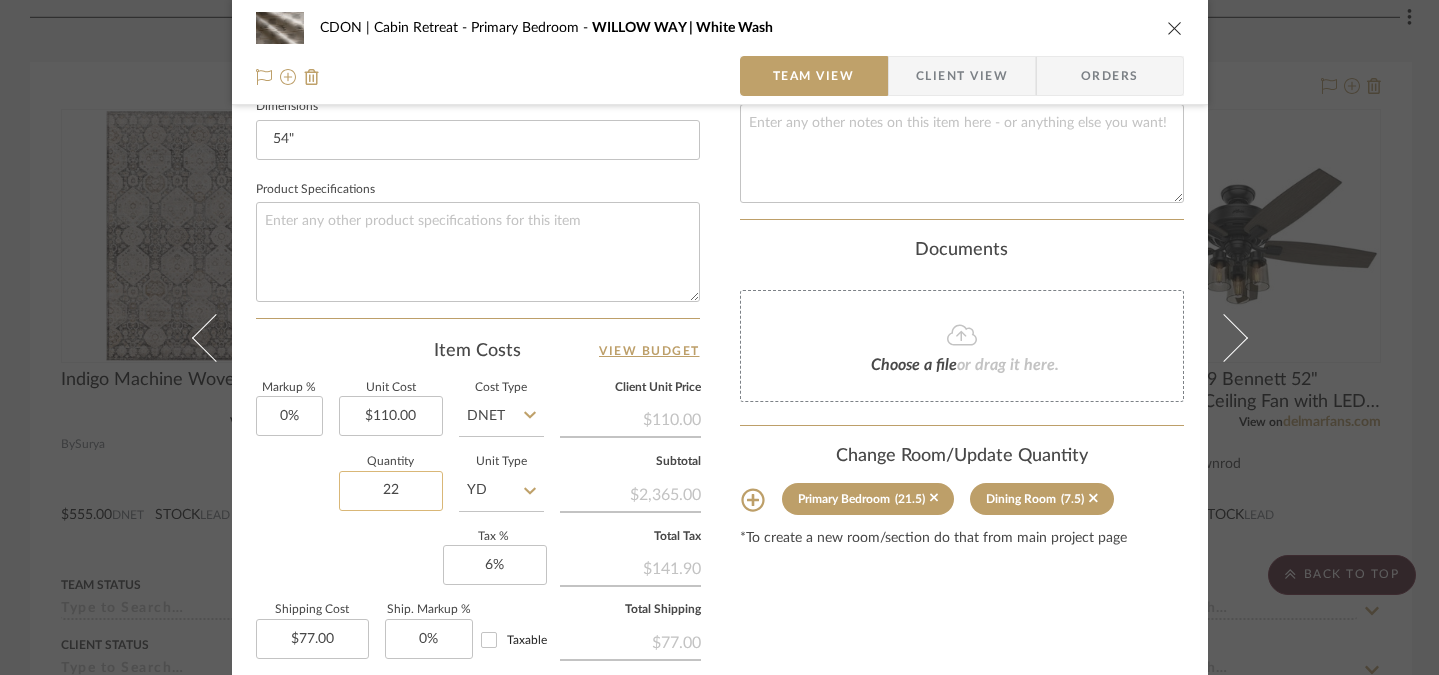 type on "22" 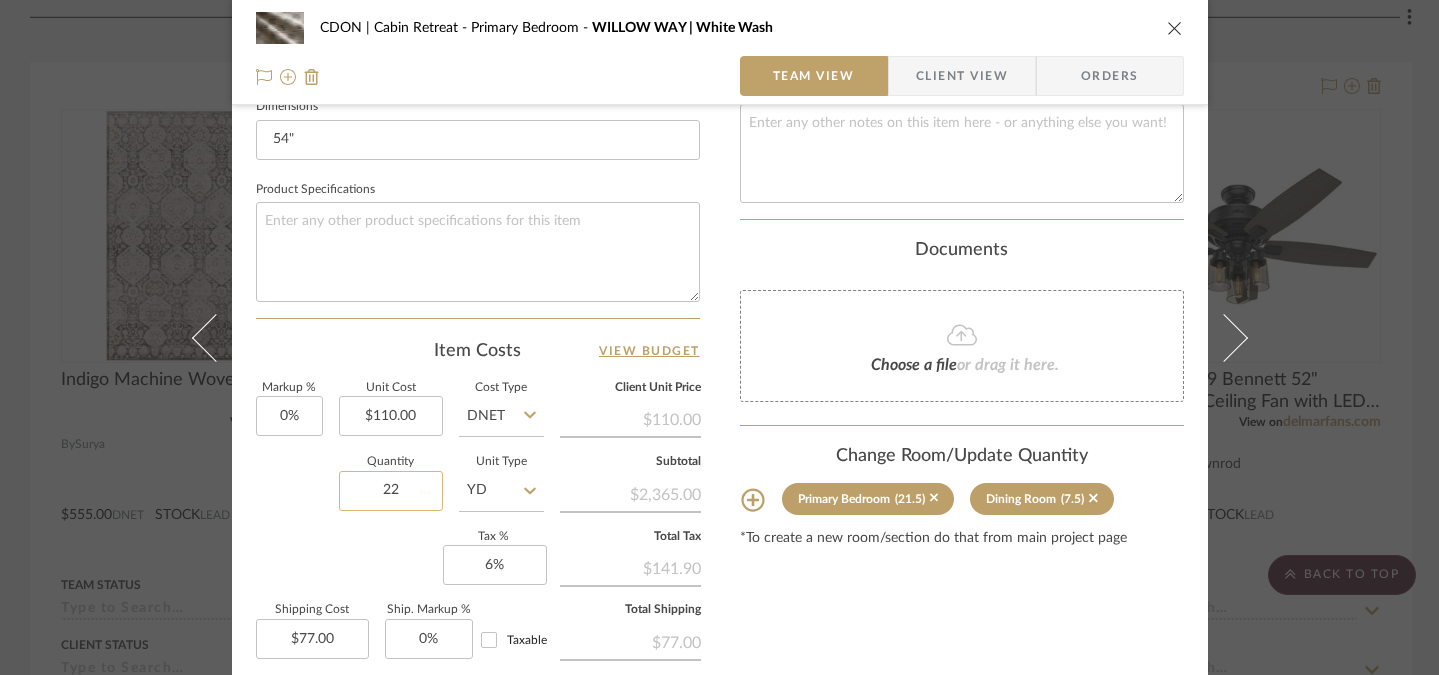 type 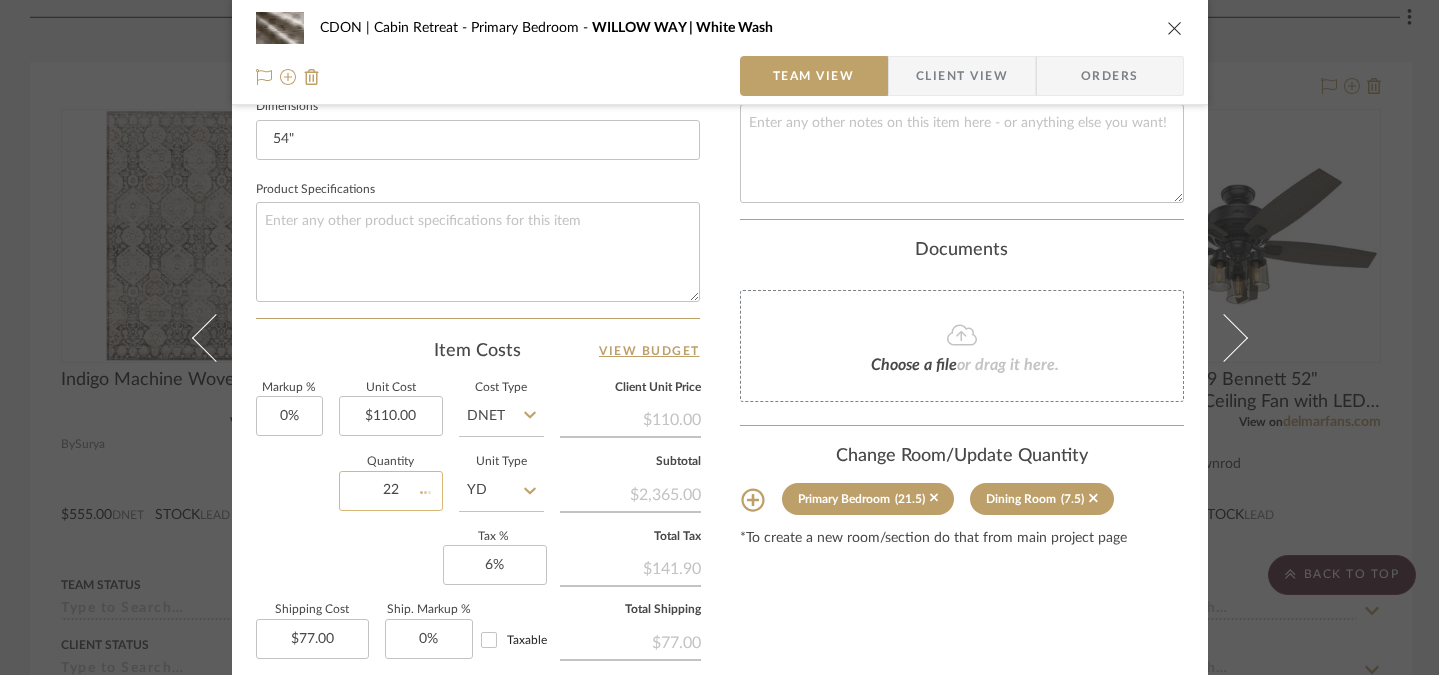 type 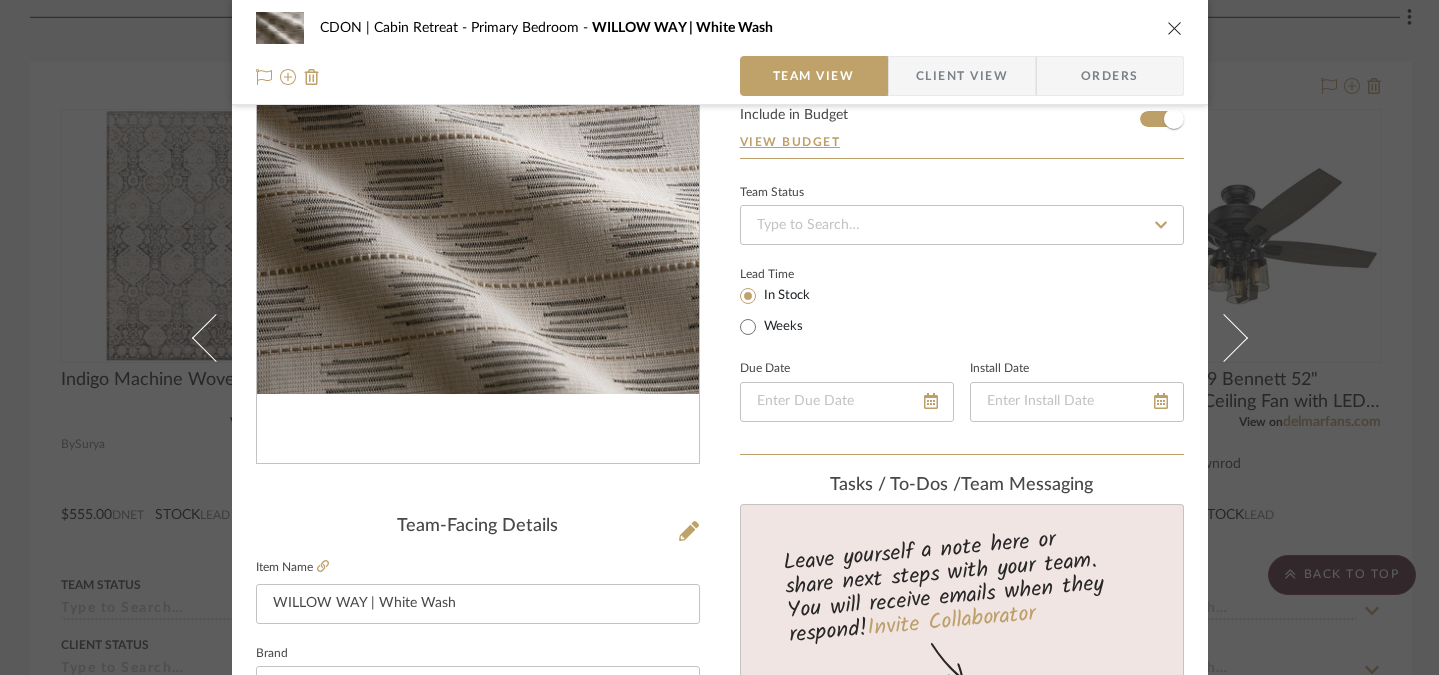scroll, scrollTop: 91, scrollLeft: 0, axis: vertical 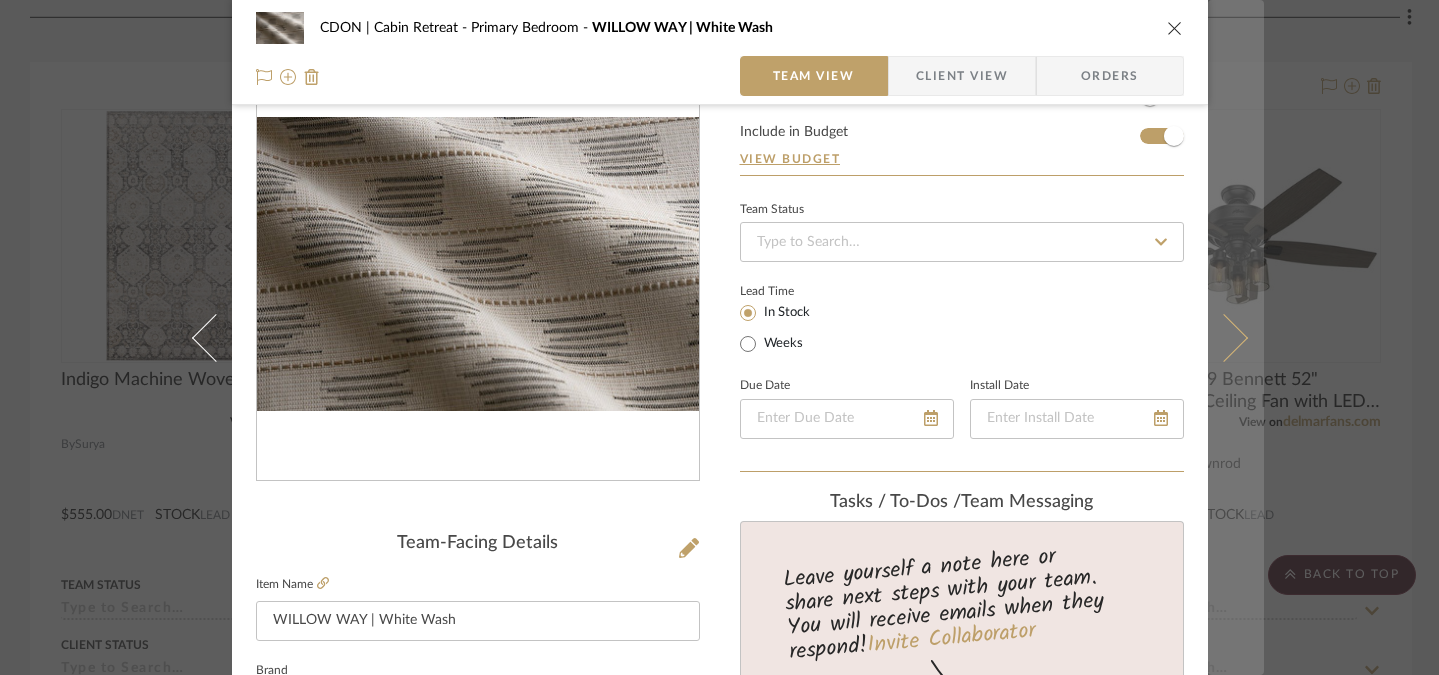click at bounding box center [1223, 337] 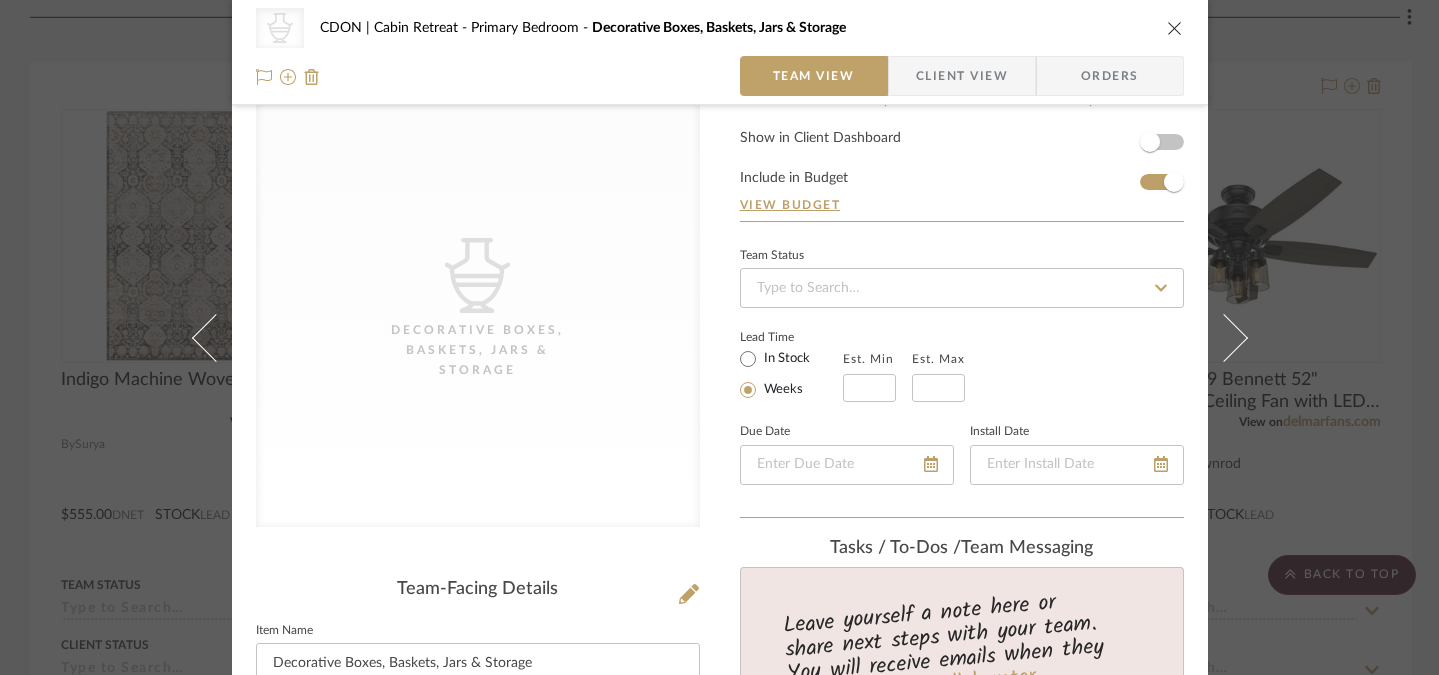 scroll, scrollTop: 0, scrollLeft: 0, axis: both 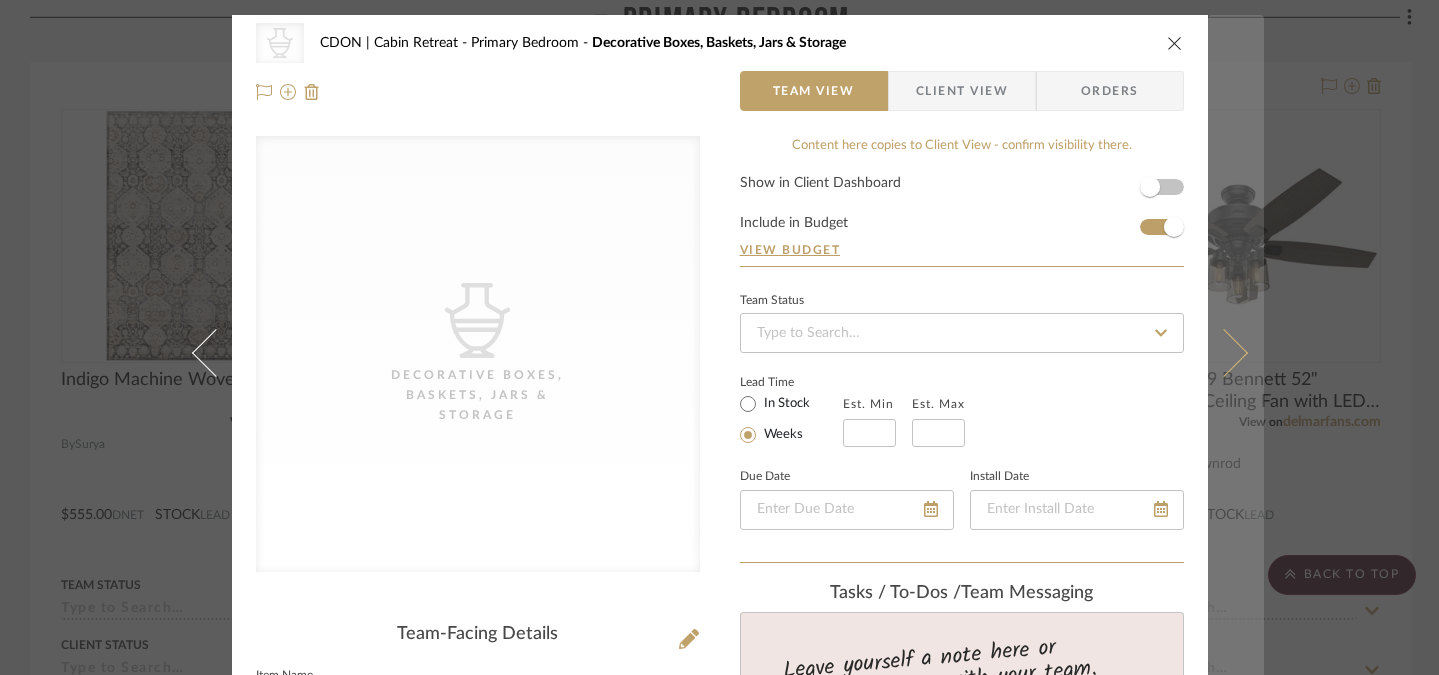 click at bounding box center [1223, 352] 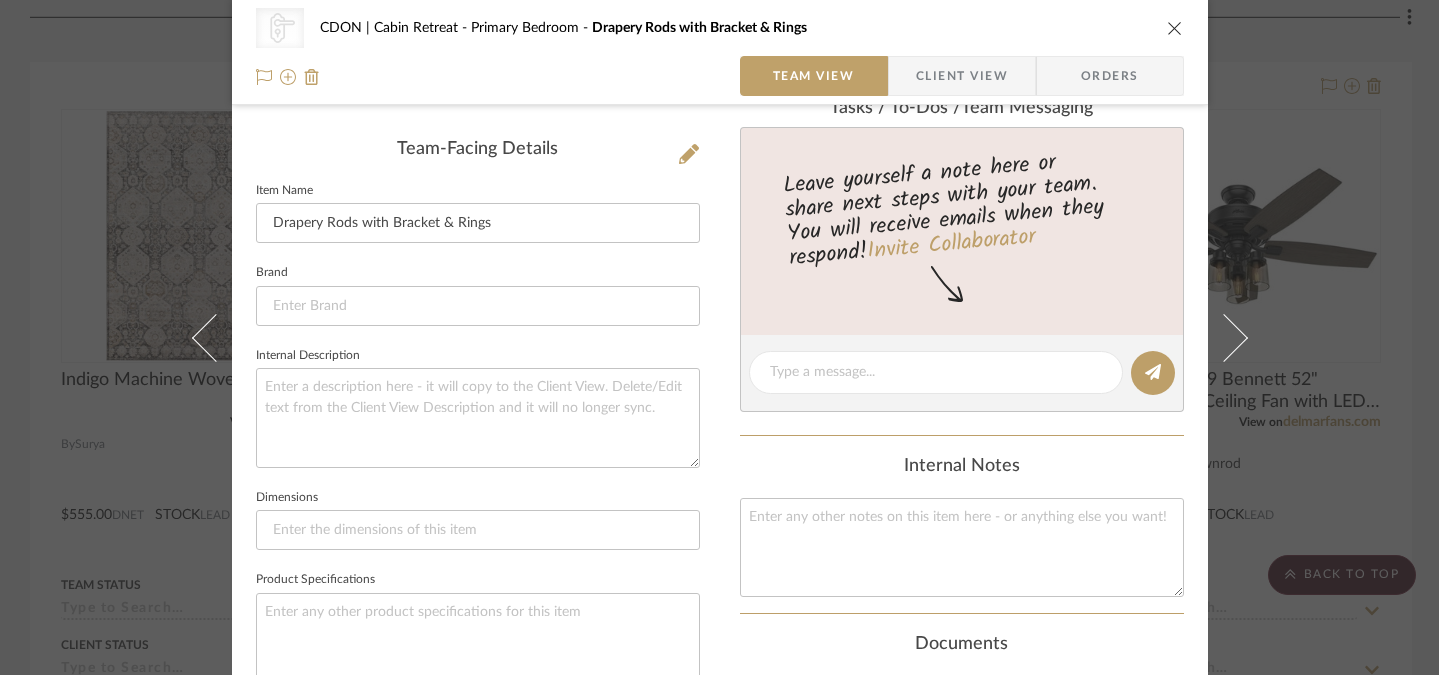 scroll, scrollTop: 455, scrollLeft: 0, axis: vertical 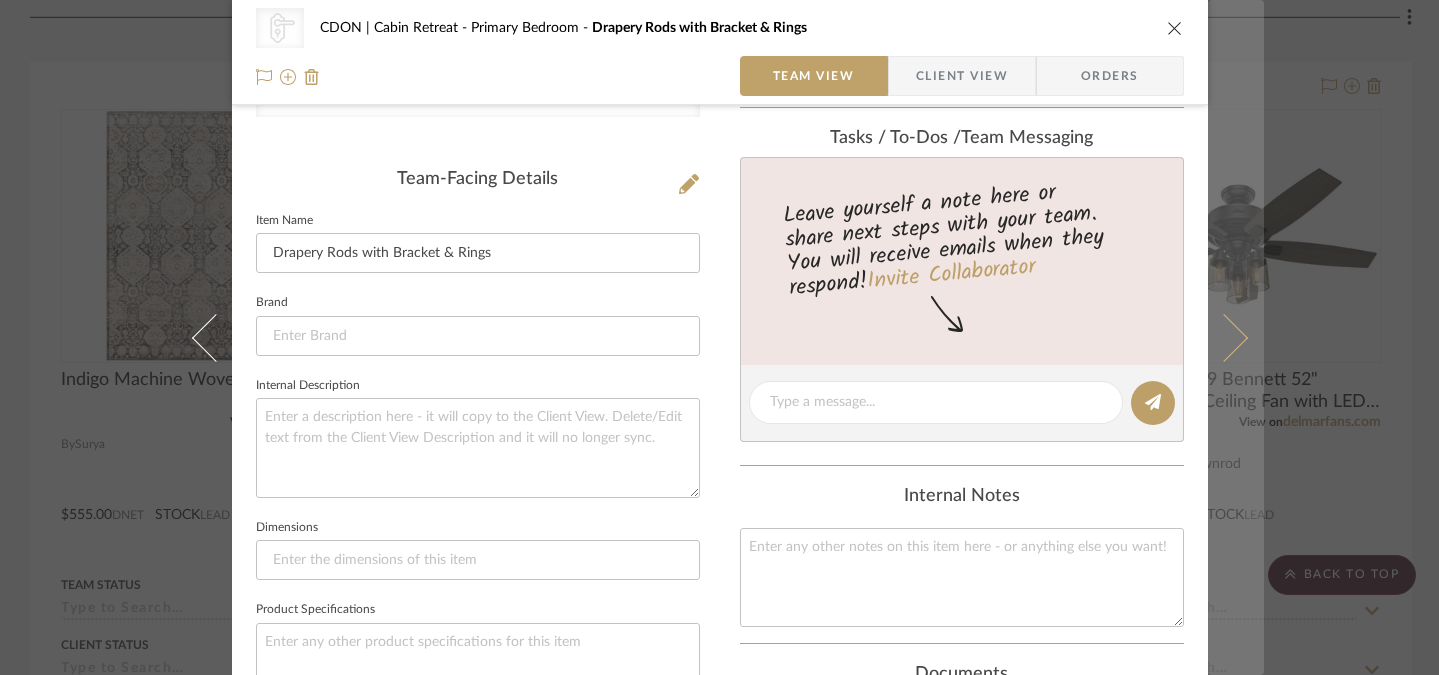 click at bounding box center [1223, 337] 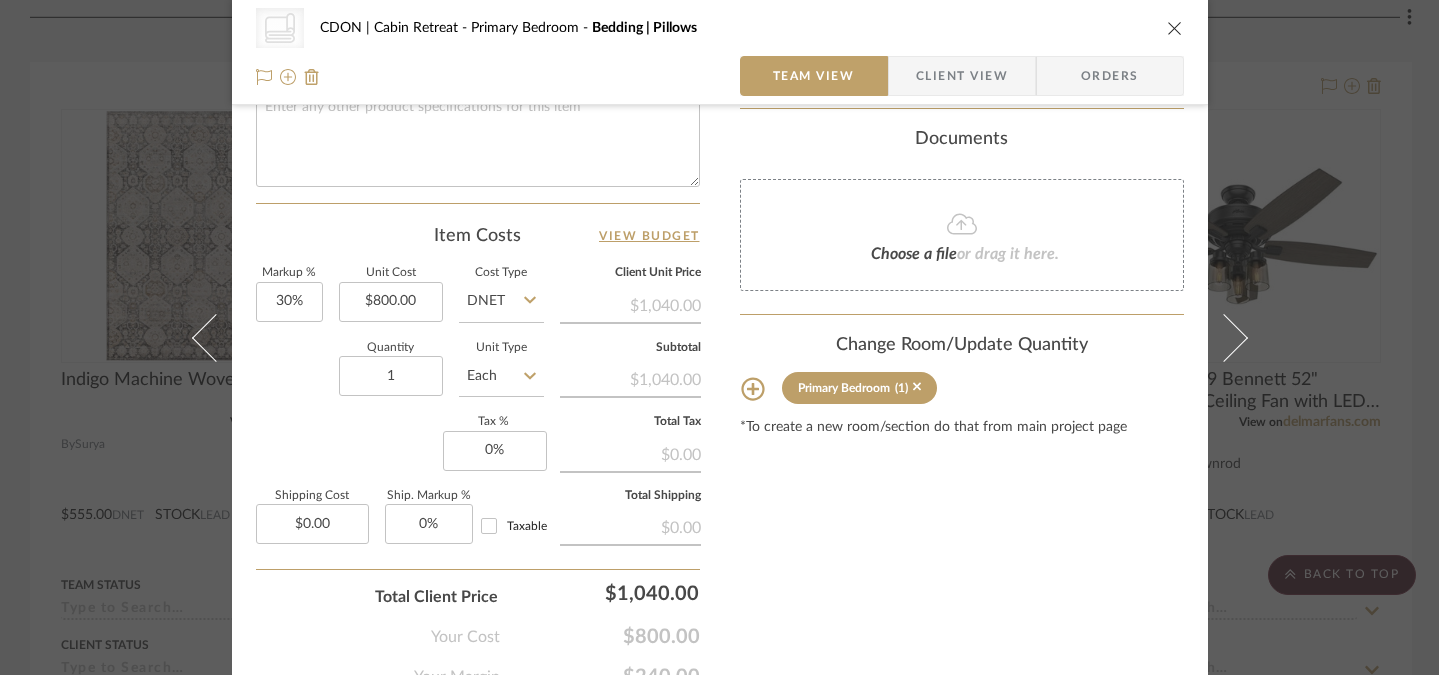 scroll, scrollTop: 1039, scrollLeft: 0, axis: vertical 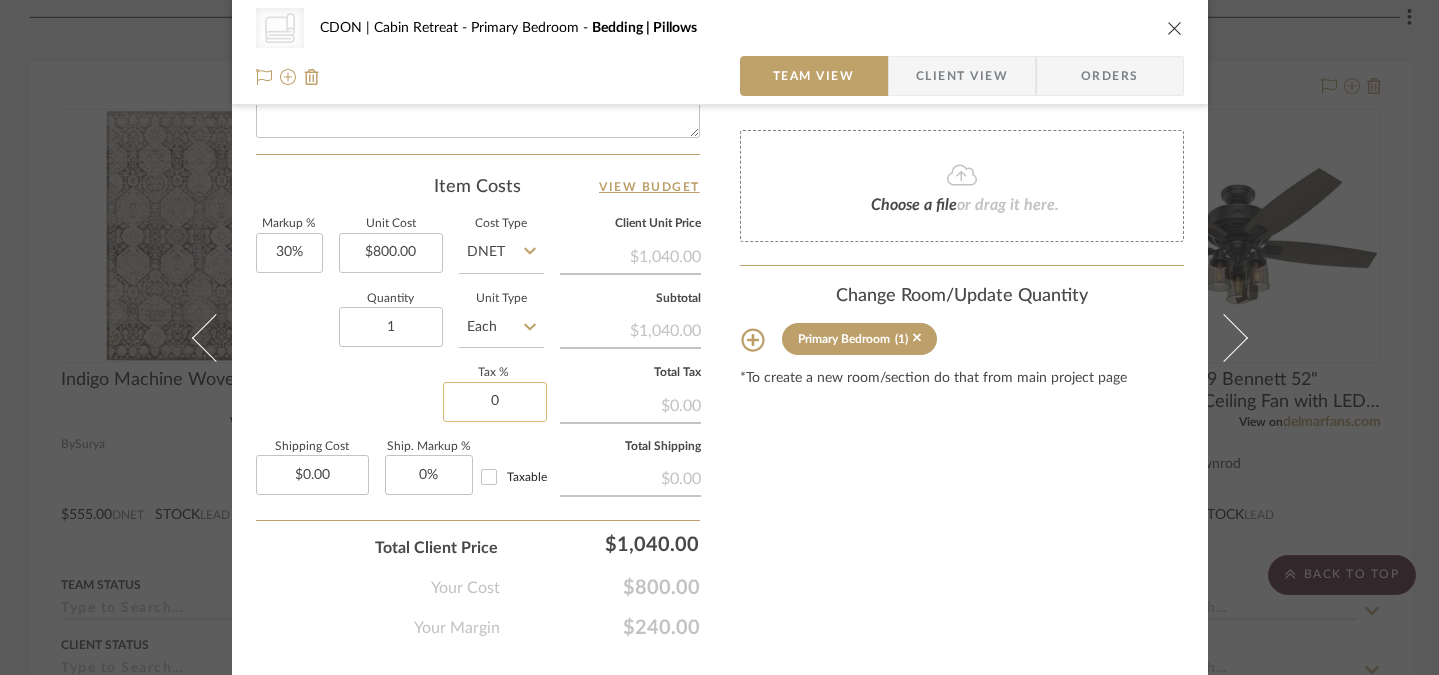 click on "0" 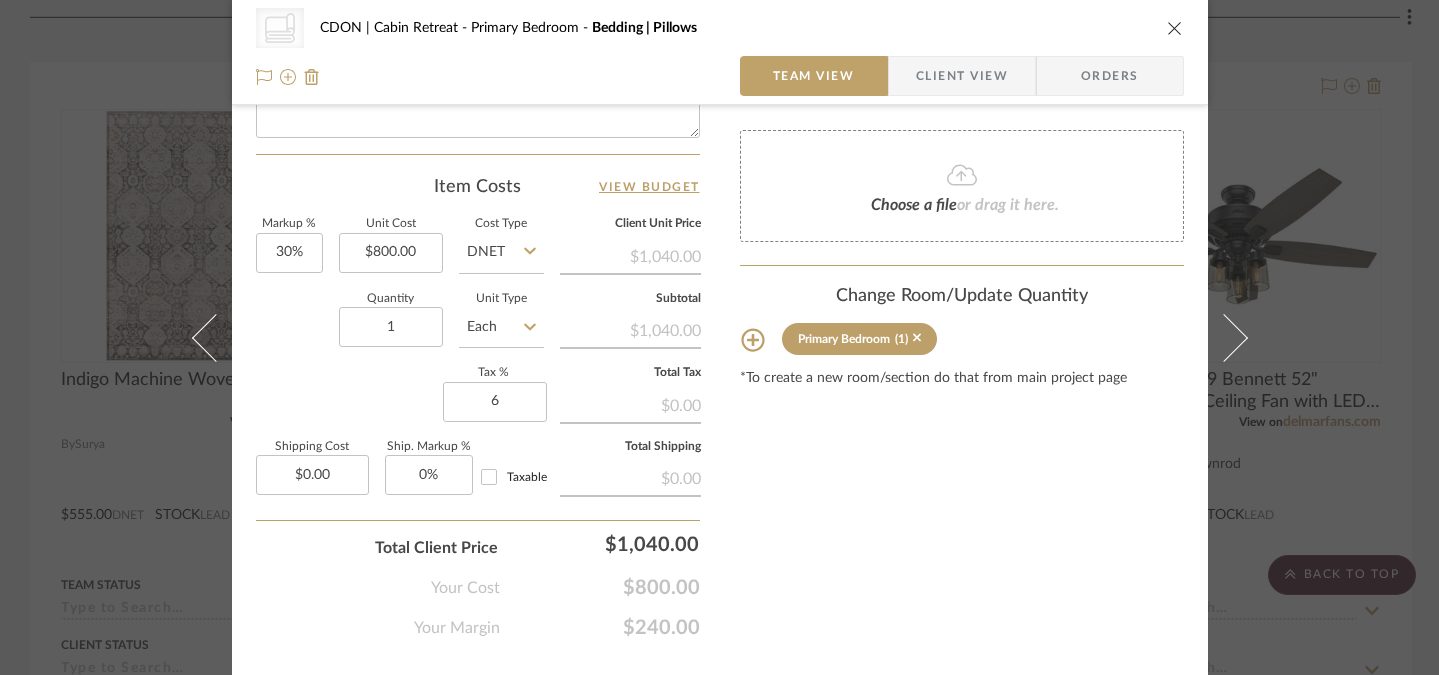type on "6%" 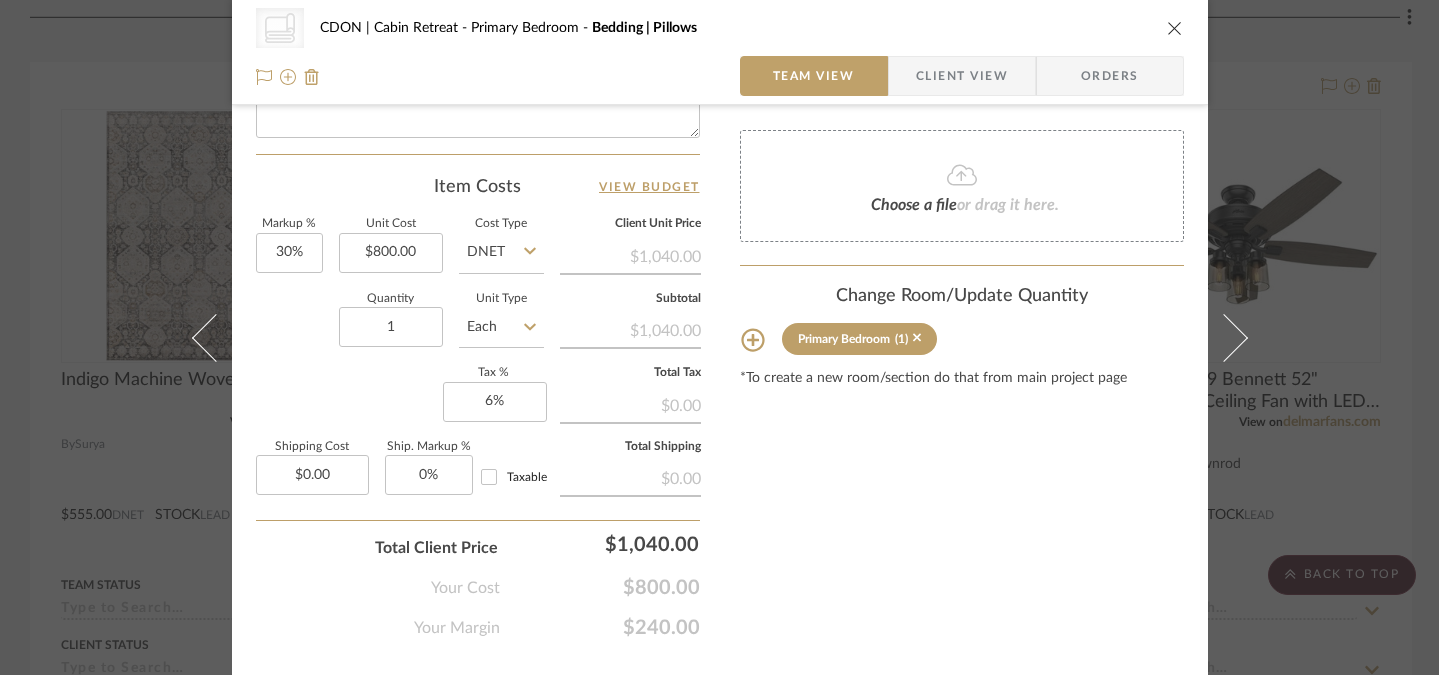click on "Content here copies to Client View - confirm visibility there.  Show in Client Dashboard   Include in Budget   View Budget  Team Status  Lead Time  In Stock Weeks  Est. Min   Est. Max   Due Date   Install Date  Tasks / To-Dos /  team Messaging  Leave yourself a note here or share next steps with your team. You will receive emails when they
respond!  Invite Collaborator Internal Notes  Documents  Choose a file  or drag it here. Change Room/Update Quantity  Primary Bedroom  (1) *To create a new room/section do that from main project page" at bounding box center (962, -132) 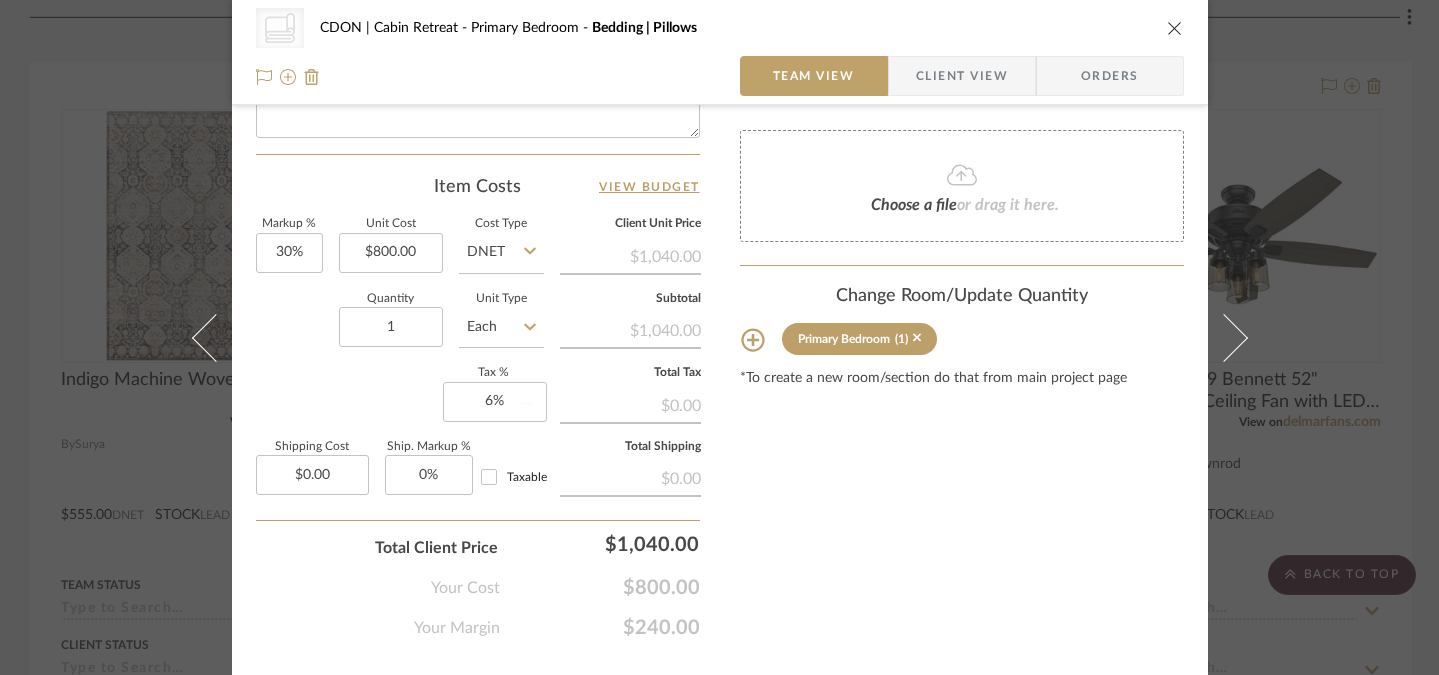 type 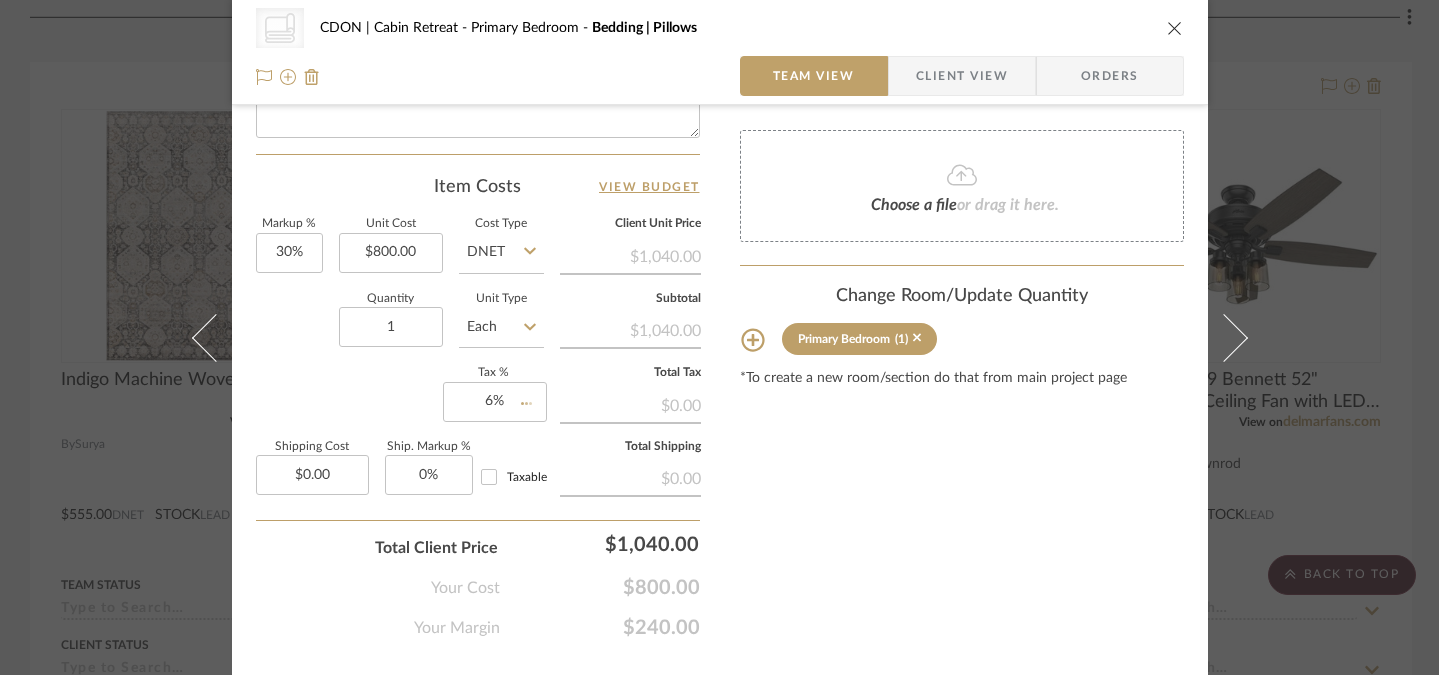 type 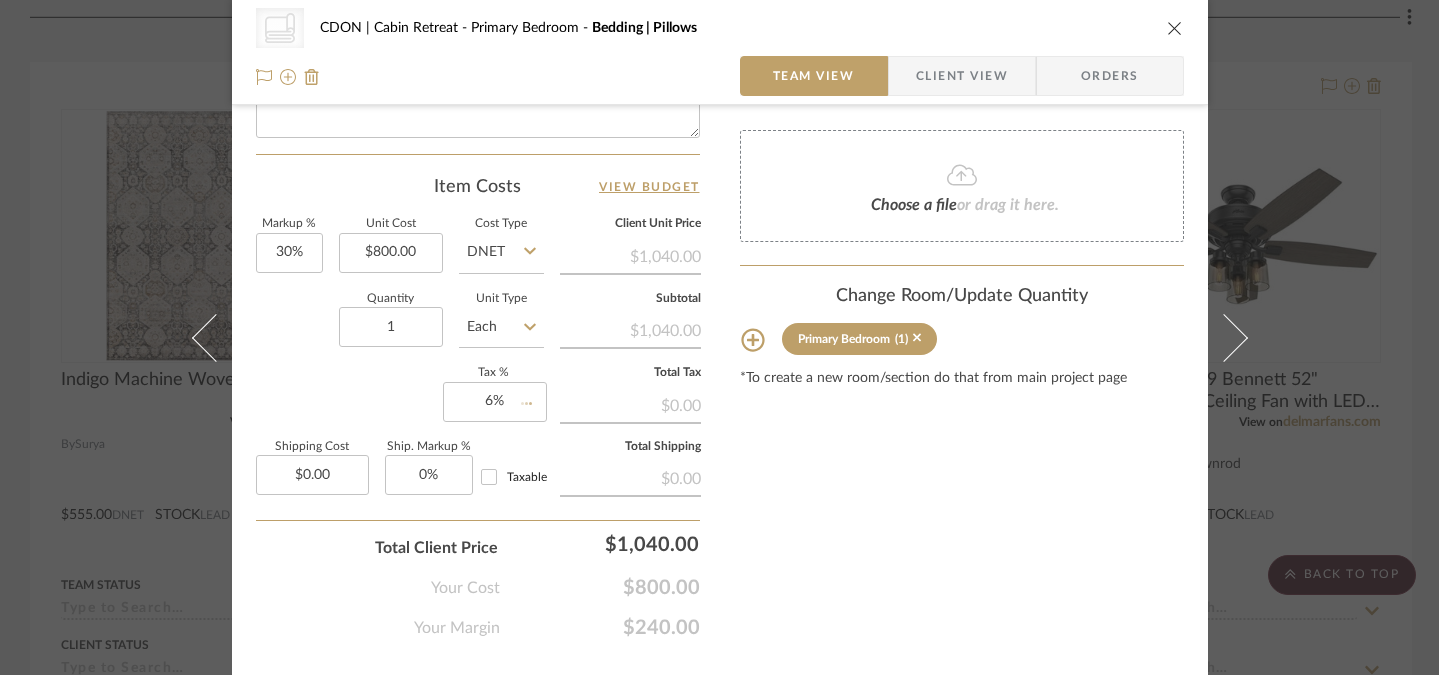 type 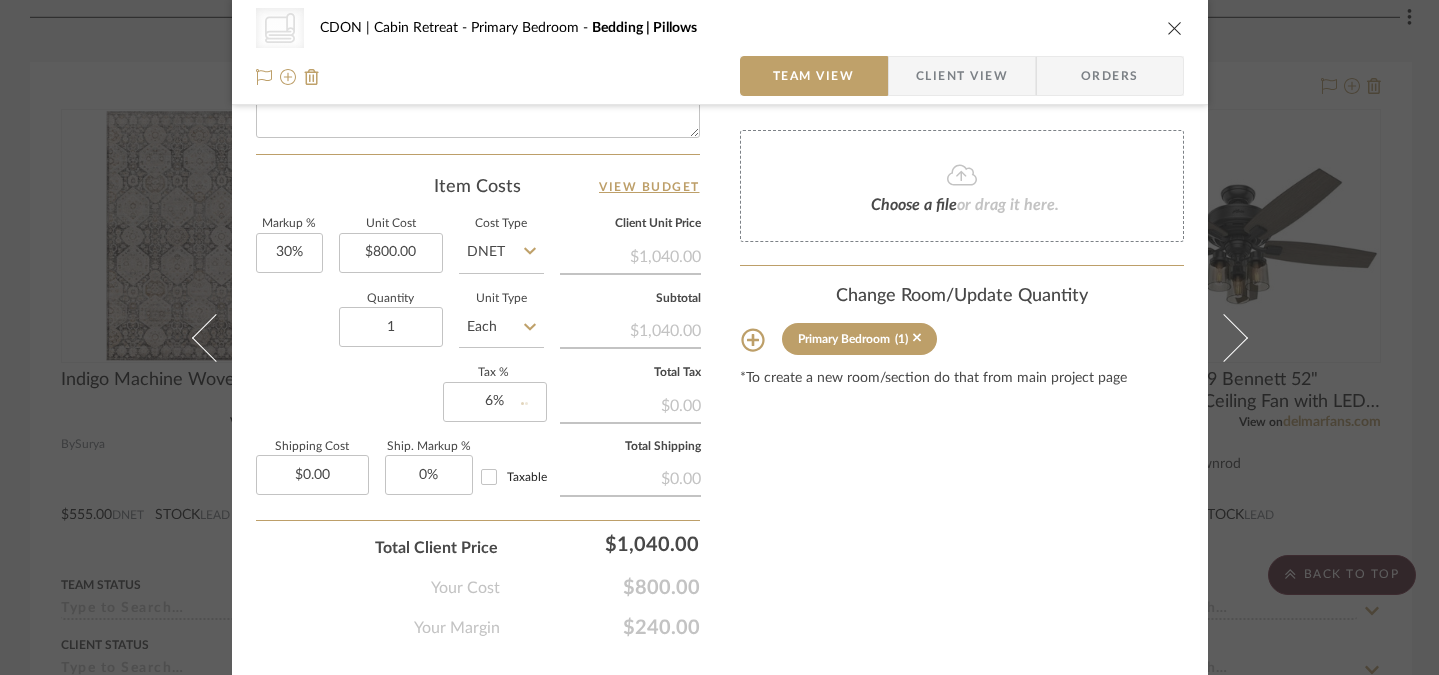 type 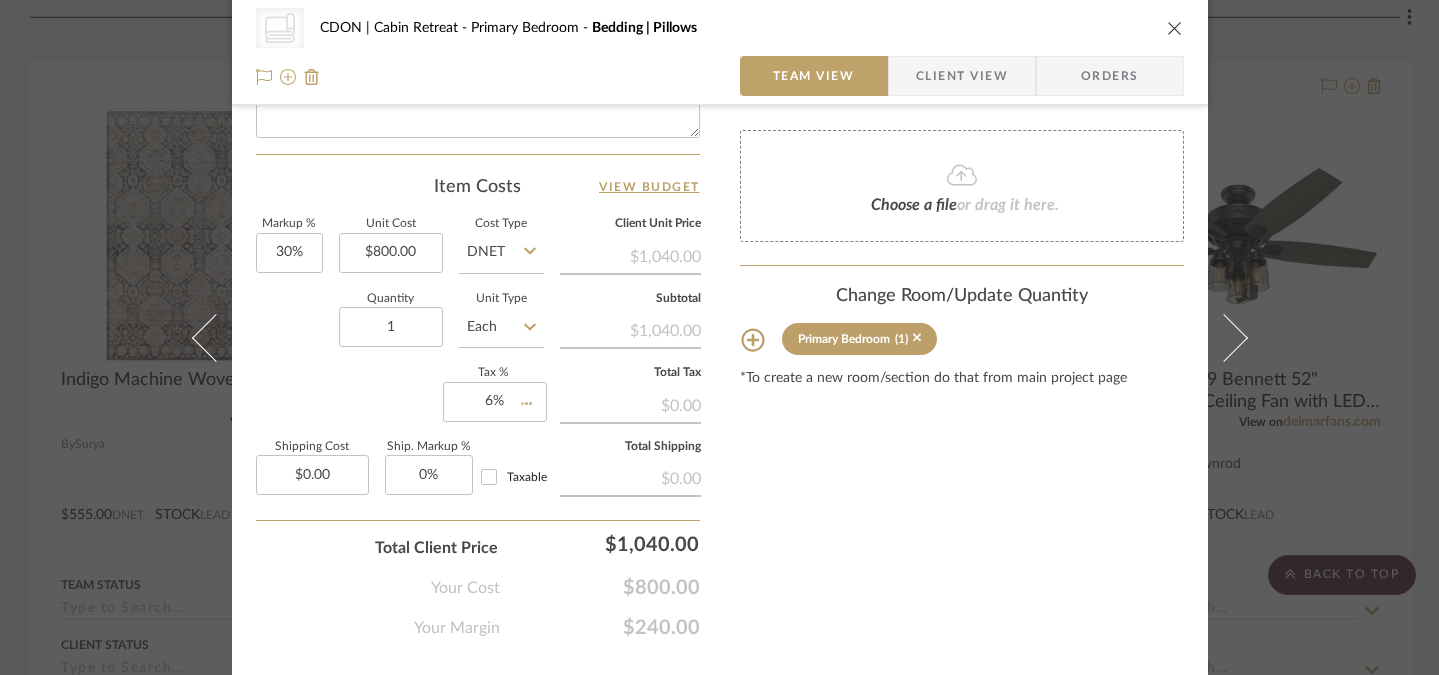 type 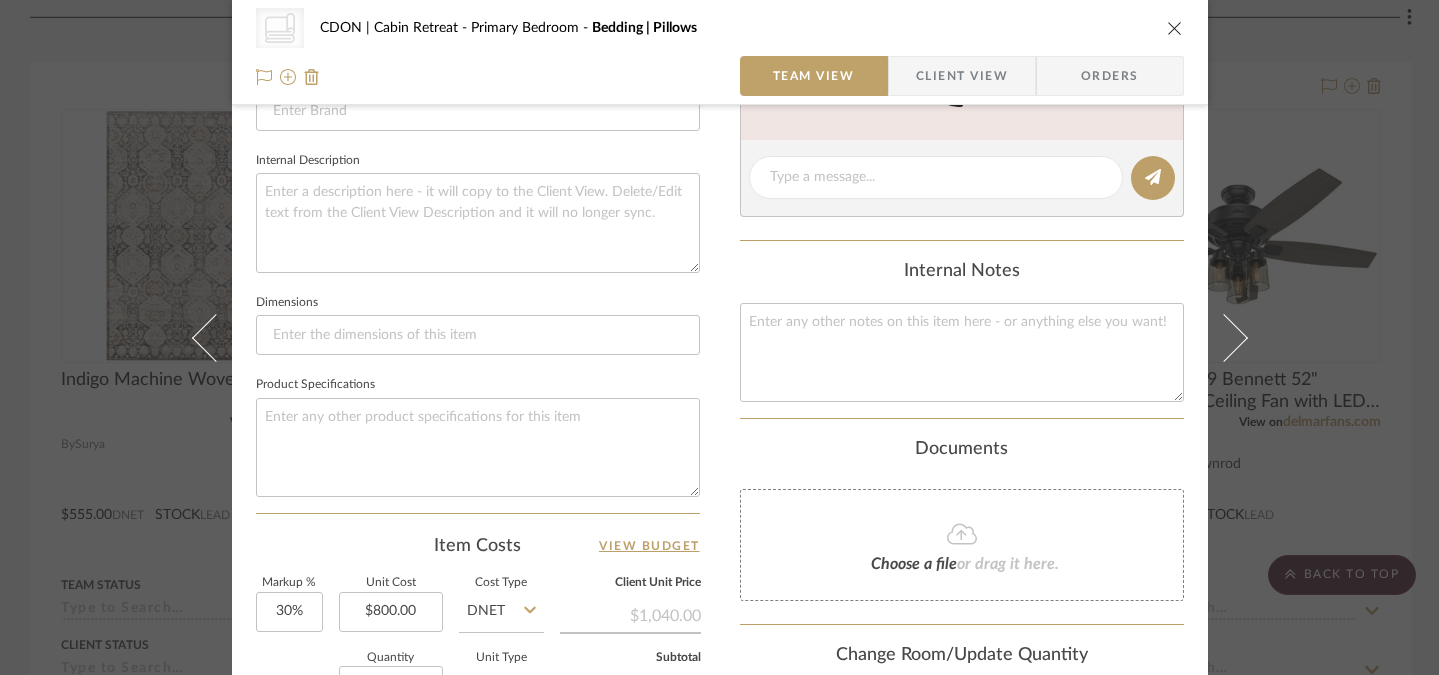scroll, scrollTop: 109, scrollLeft: 0, axis: vertical 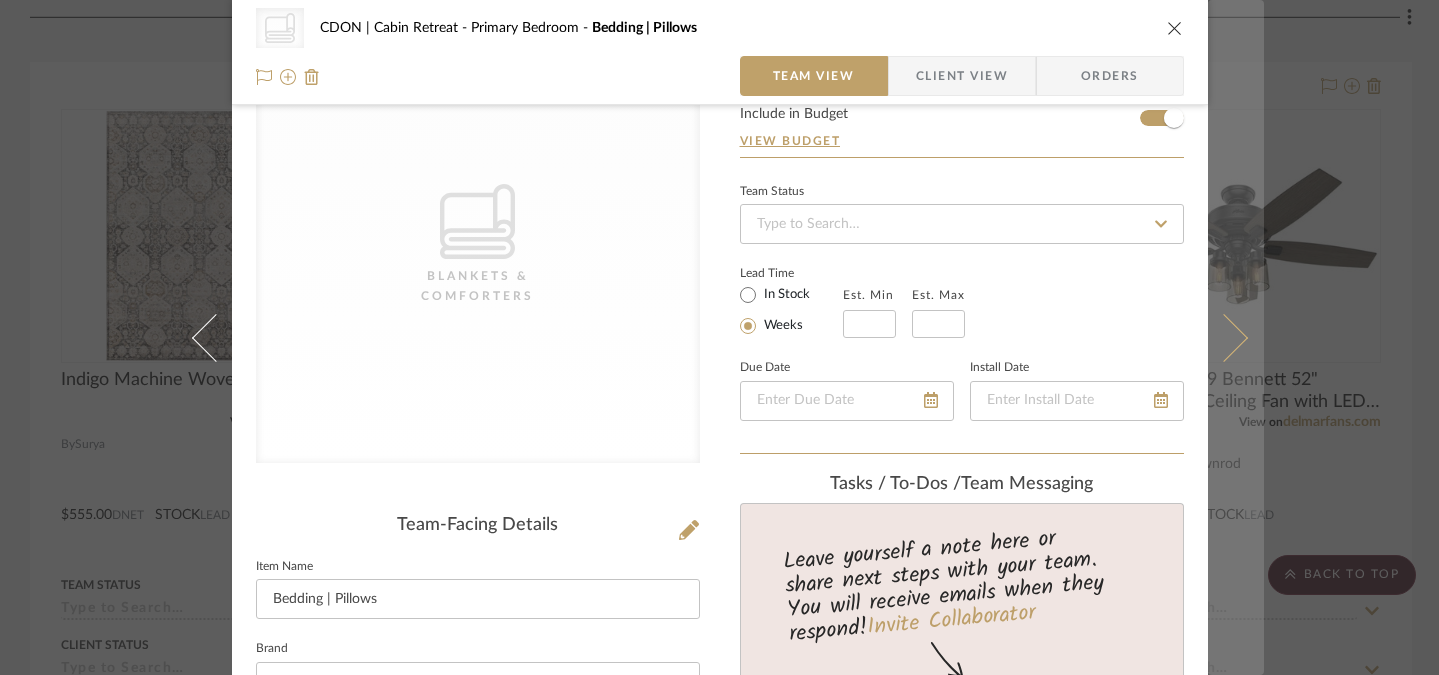 click at bounding box center [1223, 337] 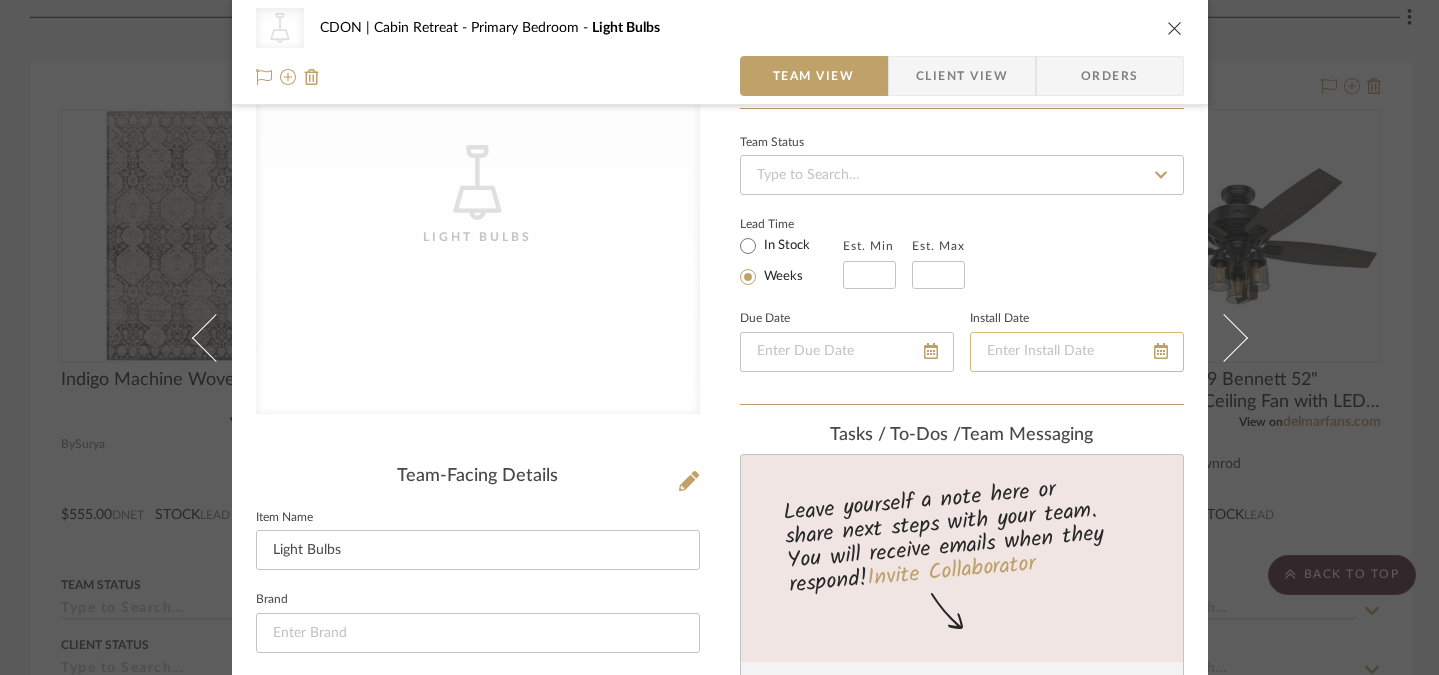 scroll, scrollTop: 88, scrollLeft: 0, axis: vertical 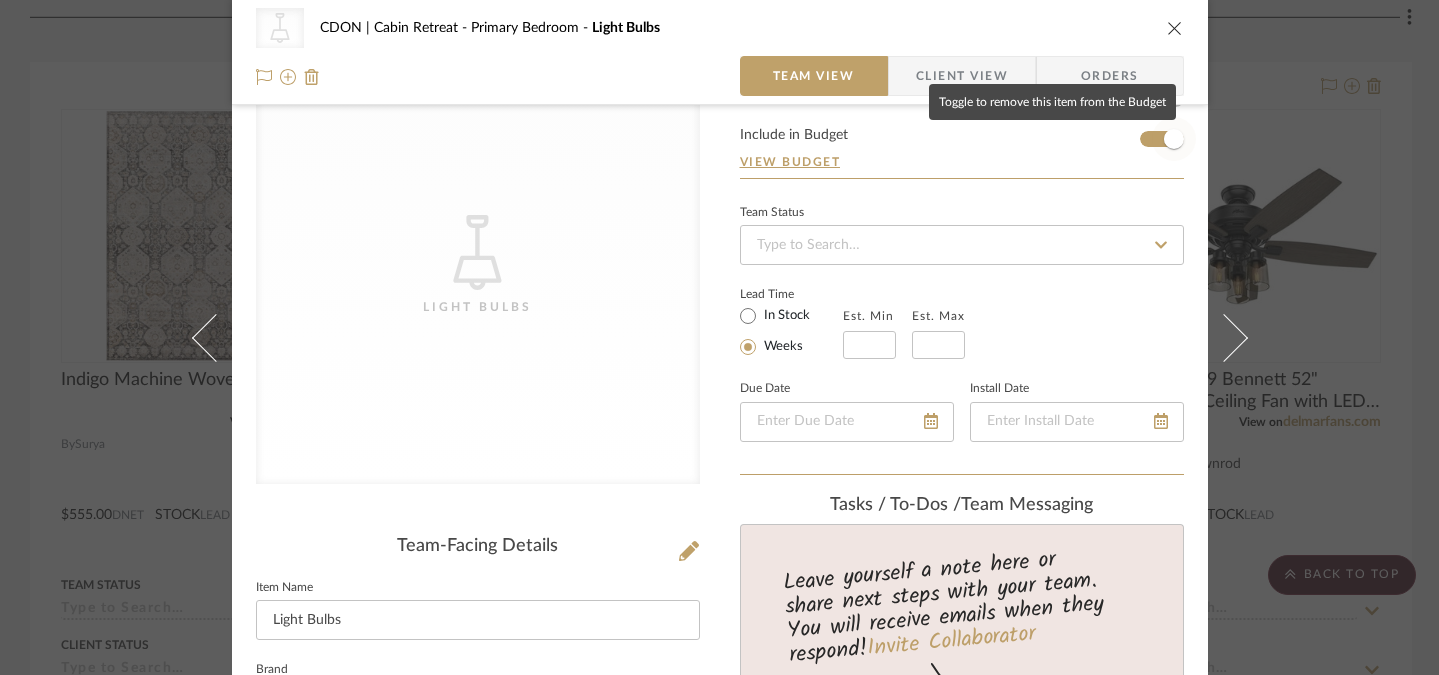click at bounding box center [1174, 139] 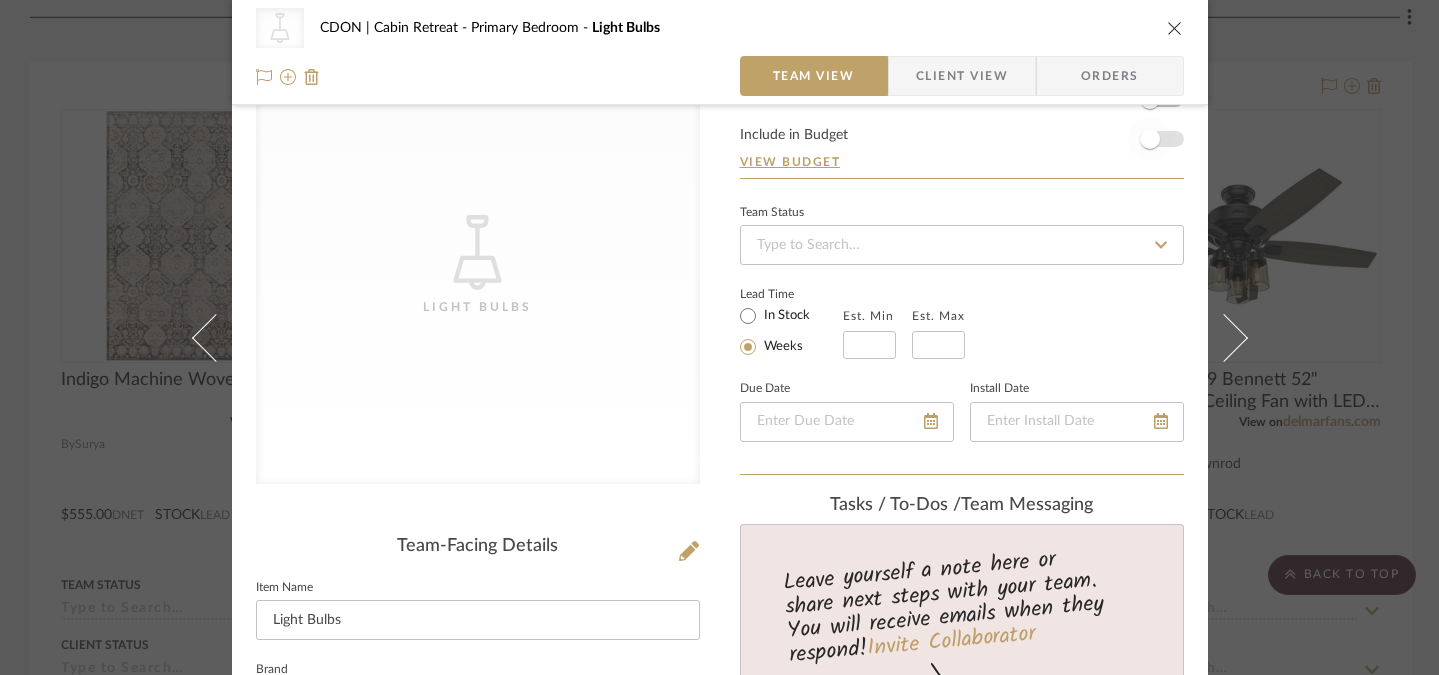 type 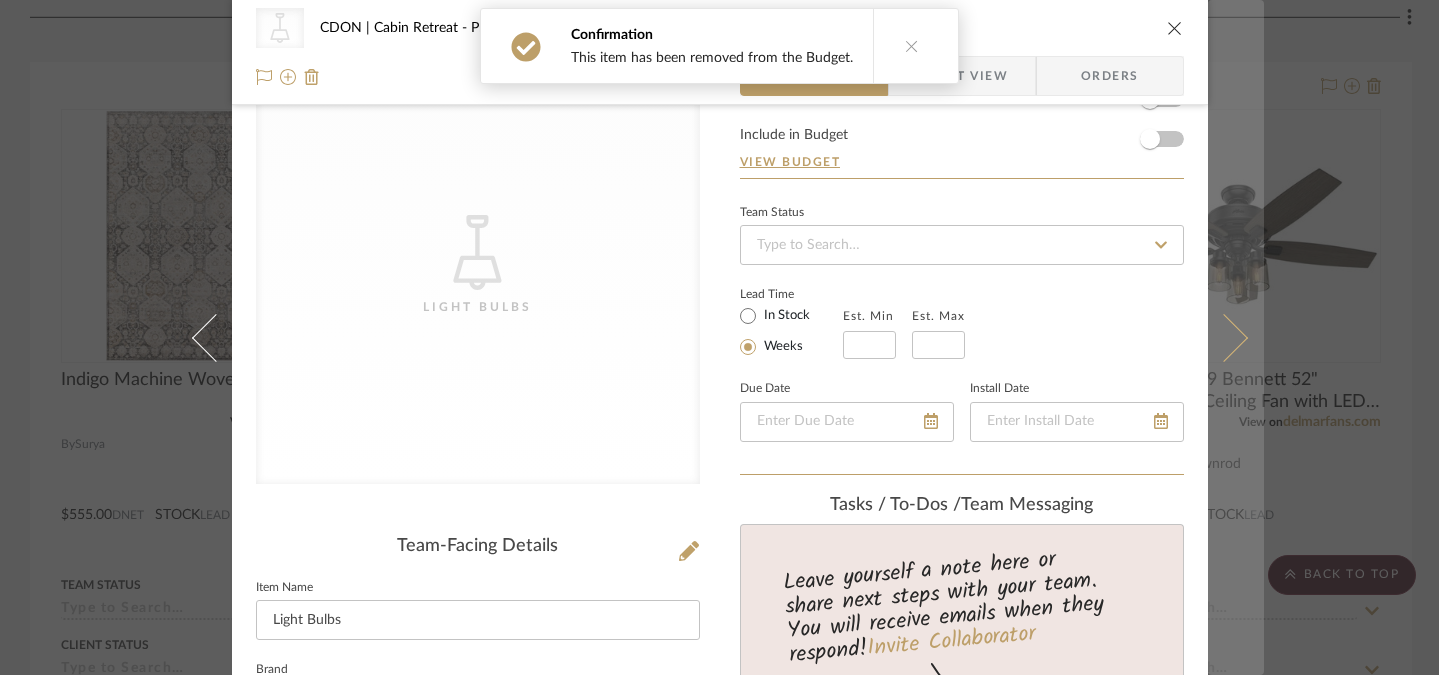 click at bounding box center [1236, 337] 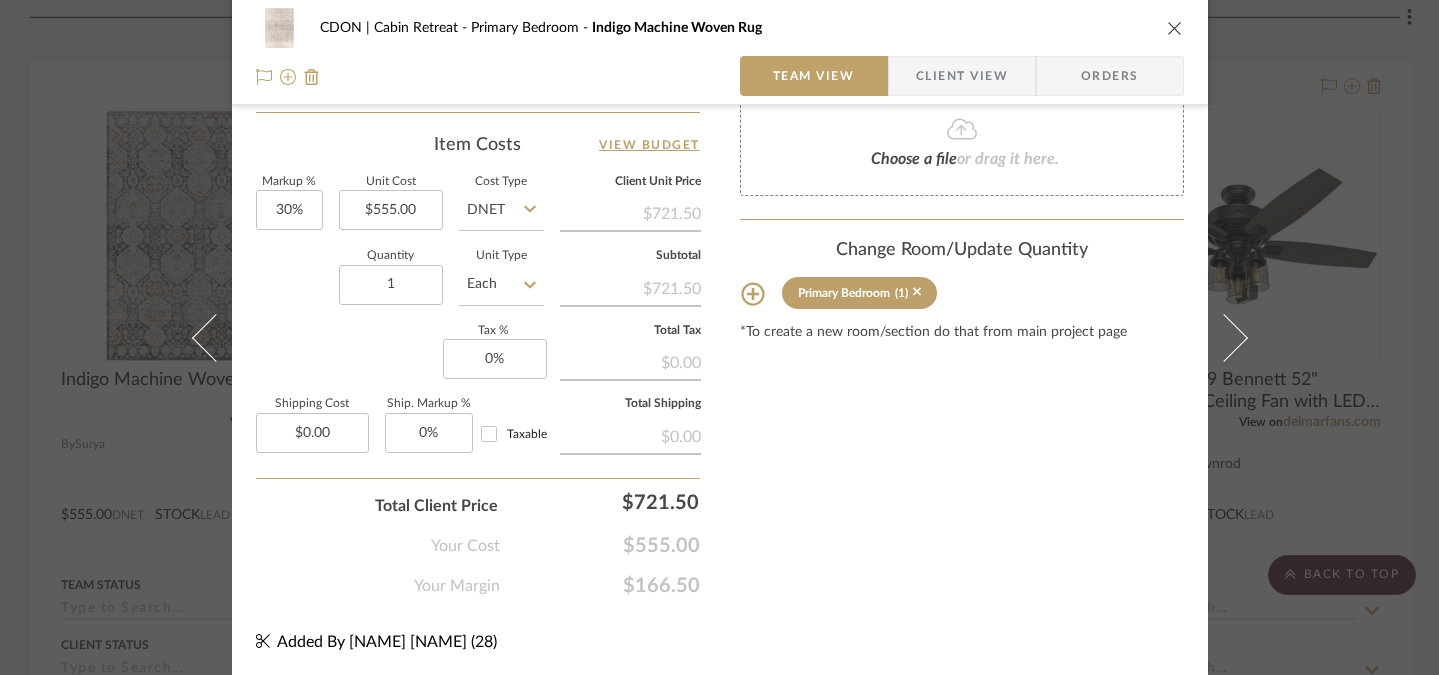 scroll, scrollTop: 0, scrollLeft: 0, axis: both 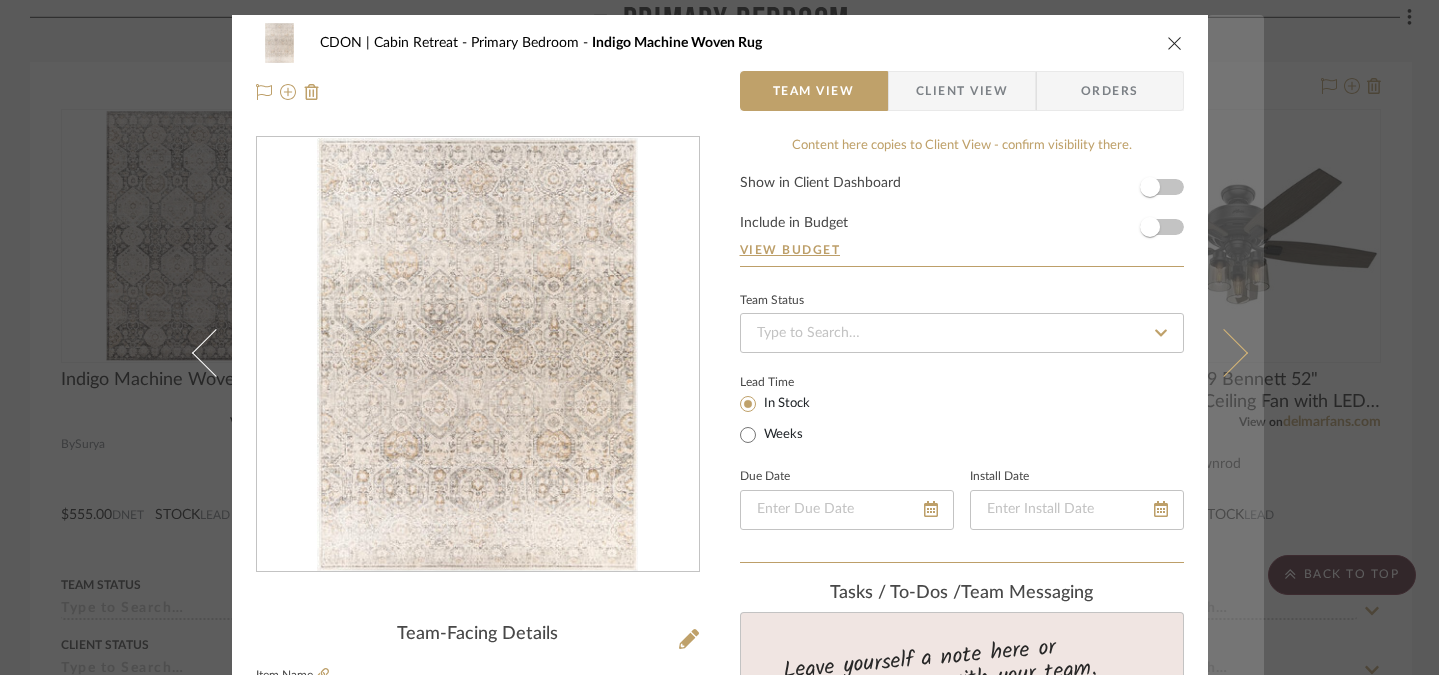 click at bounding box center [1236, 352] 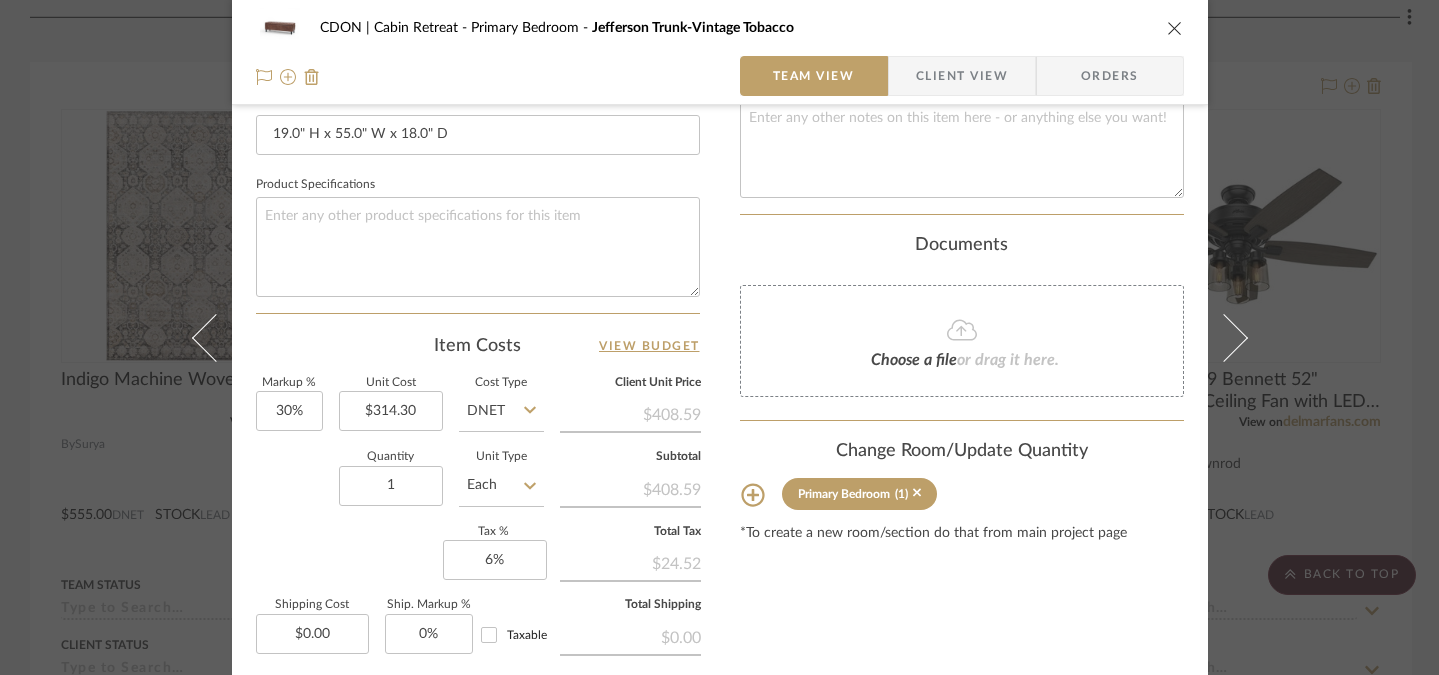 scroll, scrollTop: 965, scrollLeft: 0, axis: vertical 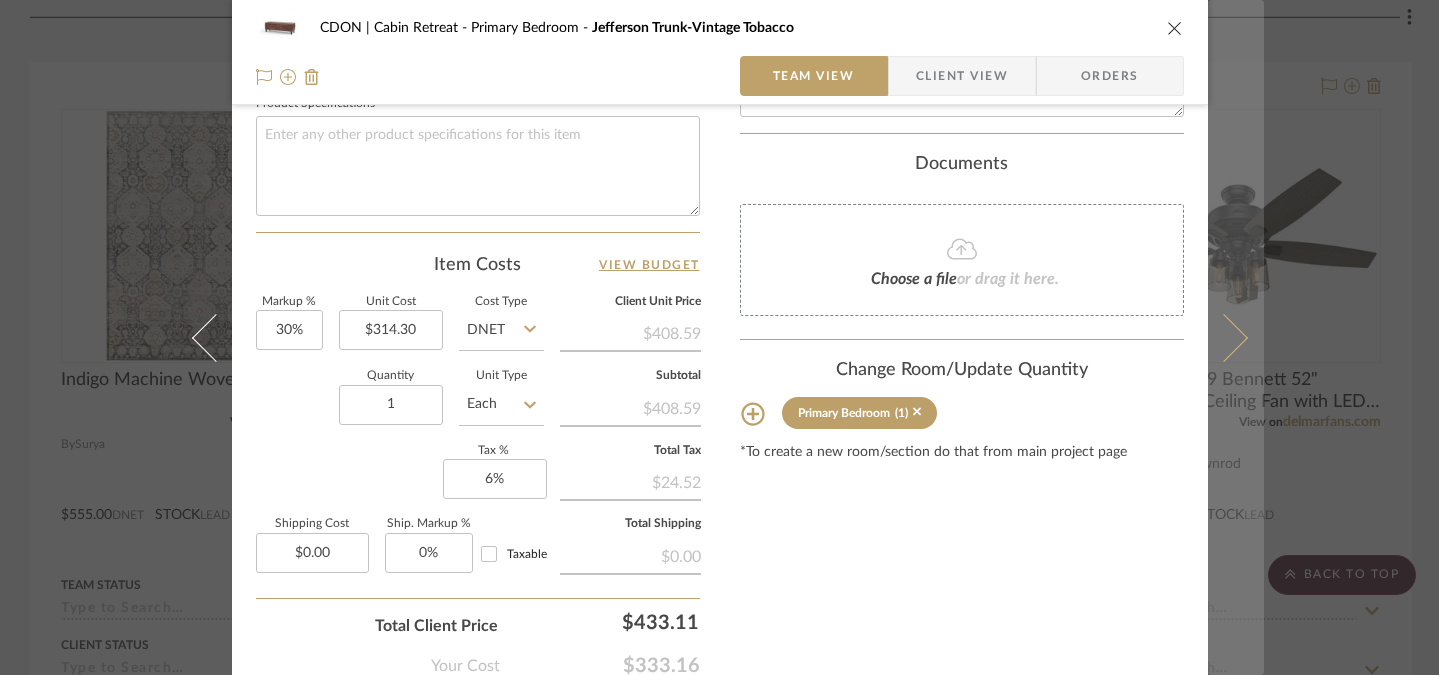 click at bounding box center (1223, 337) 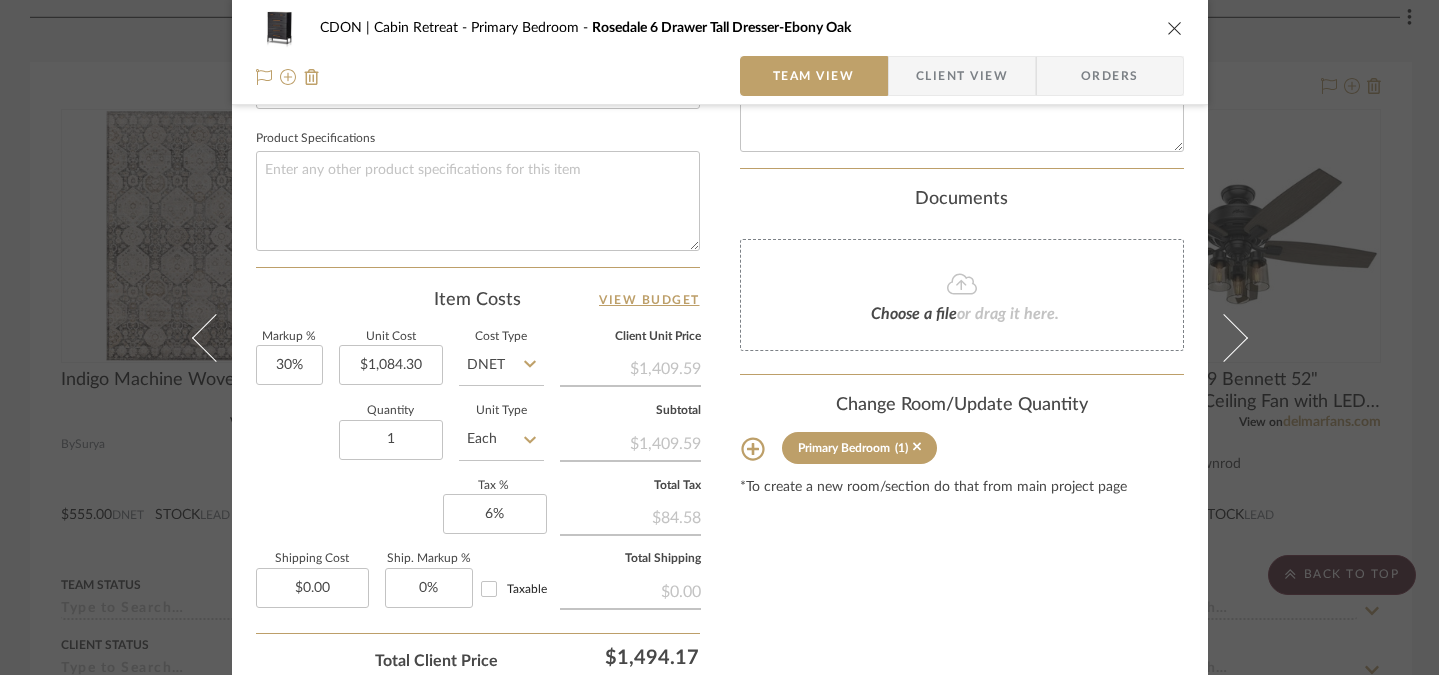 scroll, scrollTop: 1046, scrollLeft: 0, axis: vertical 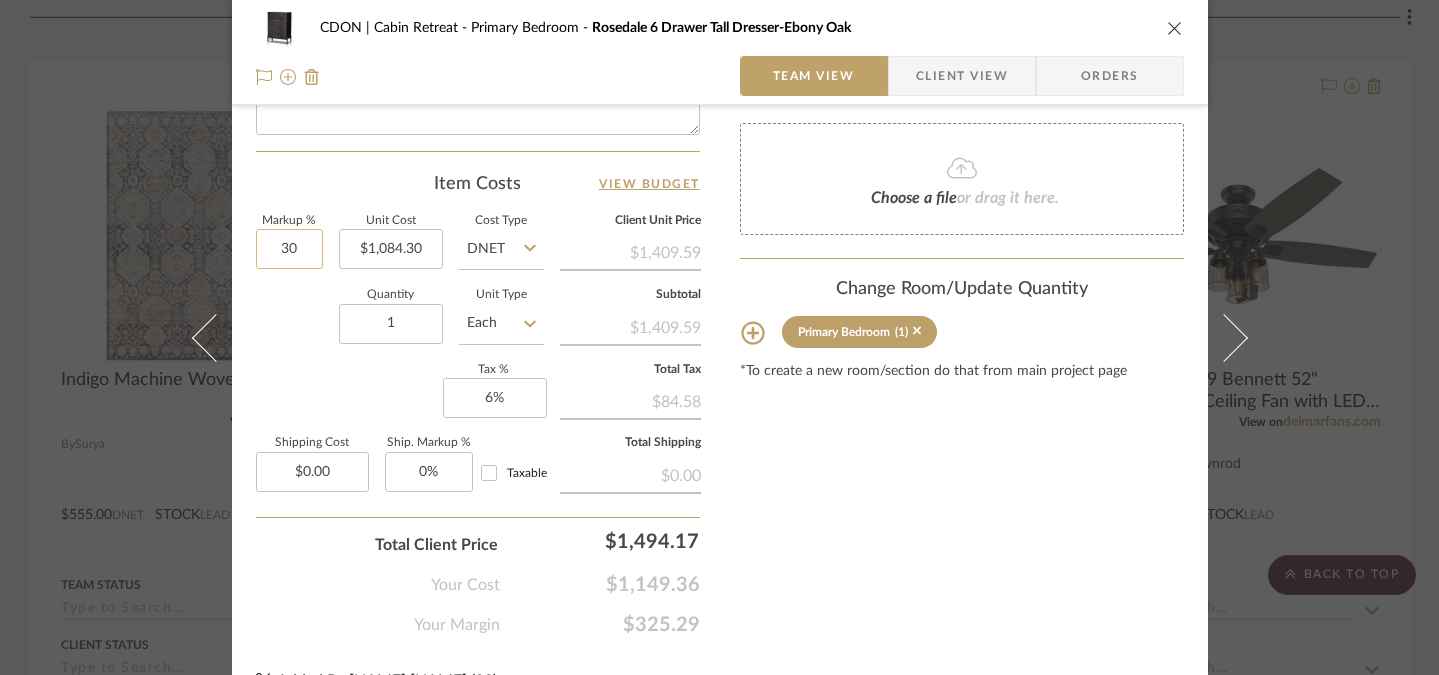 click on "30" 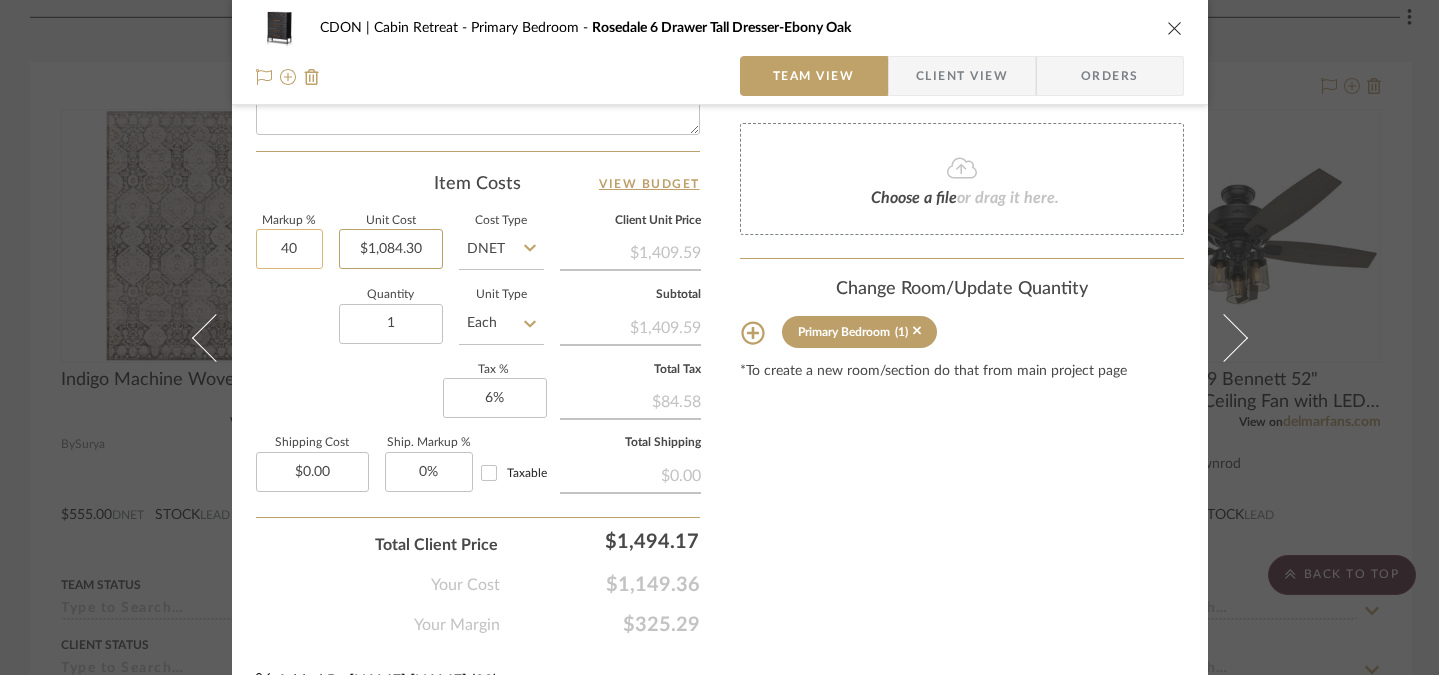 type on "40%" 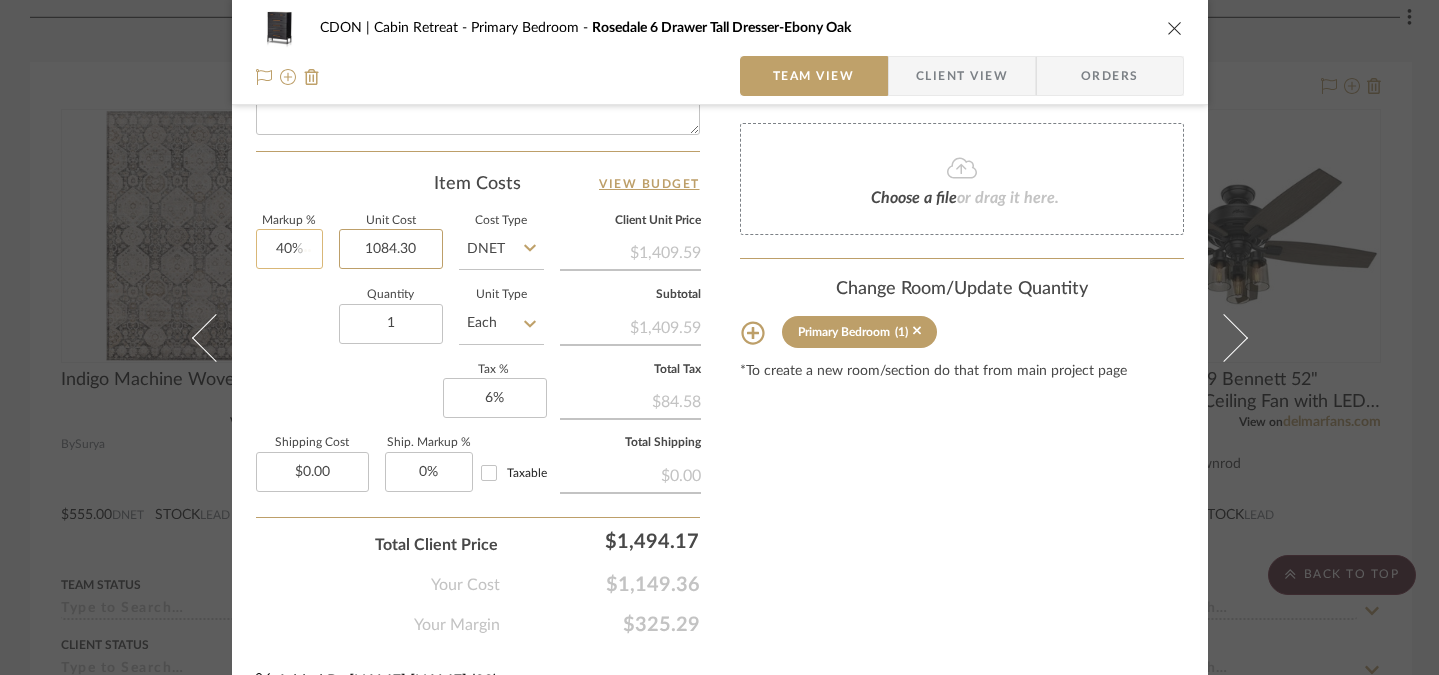 type 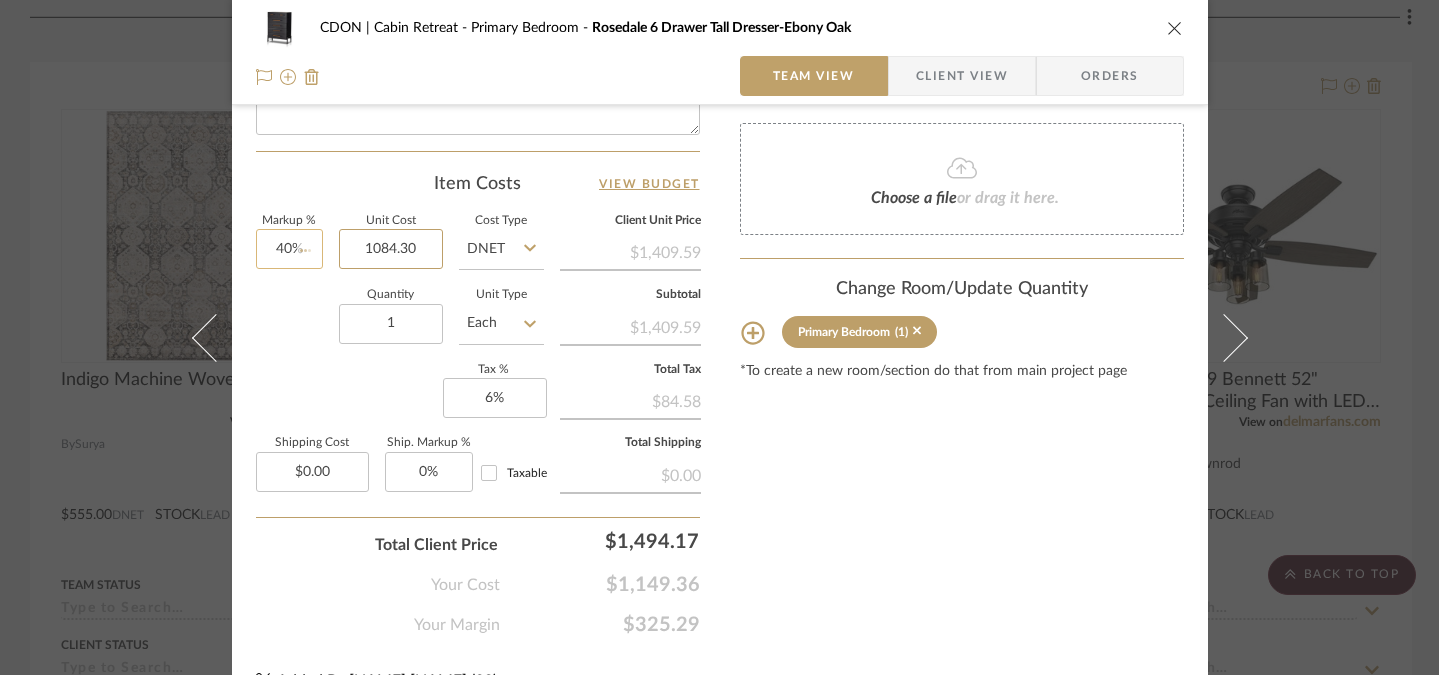 type 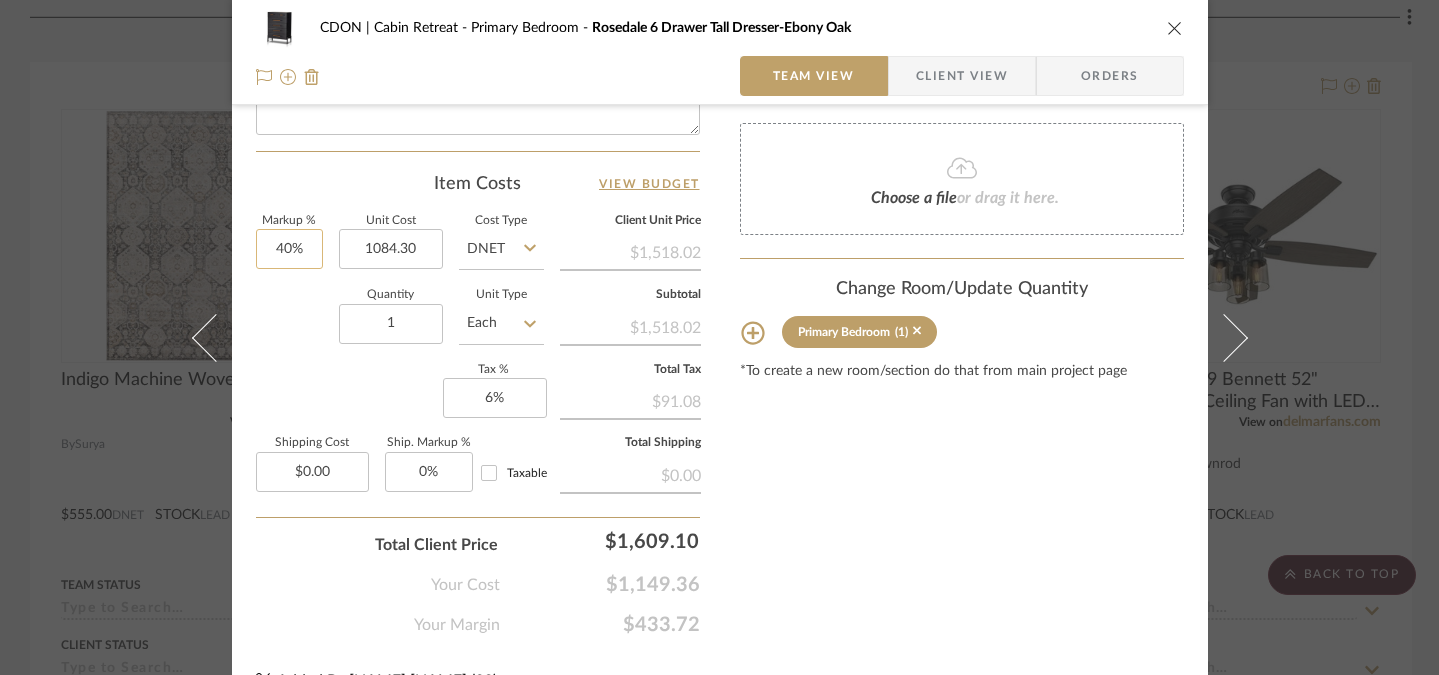 type on "40" 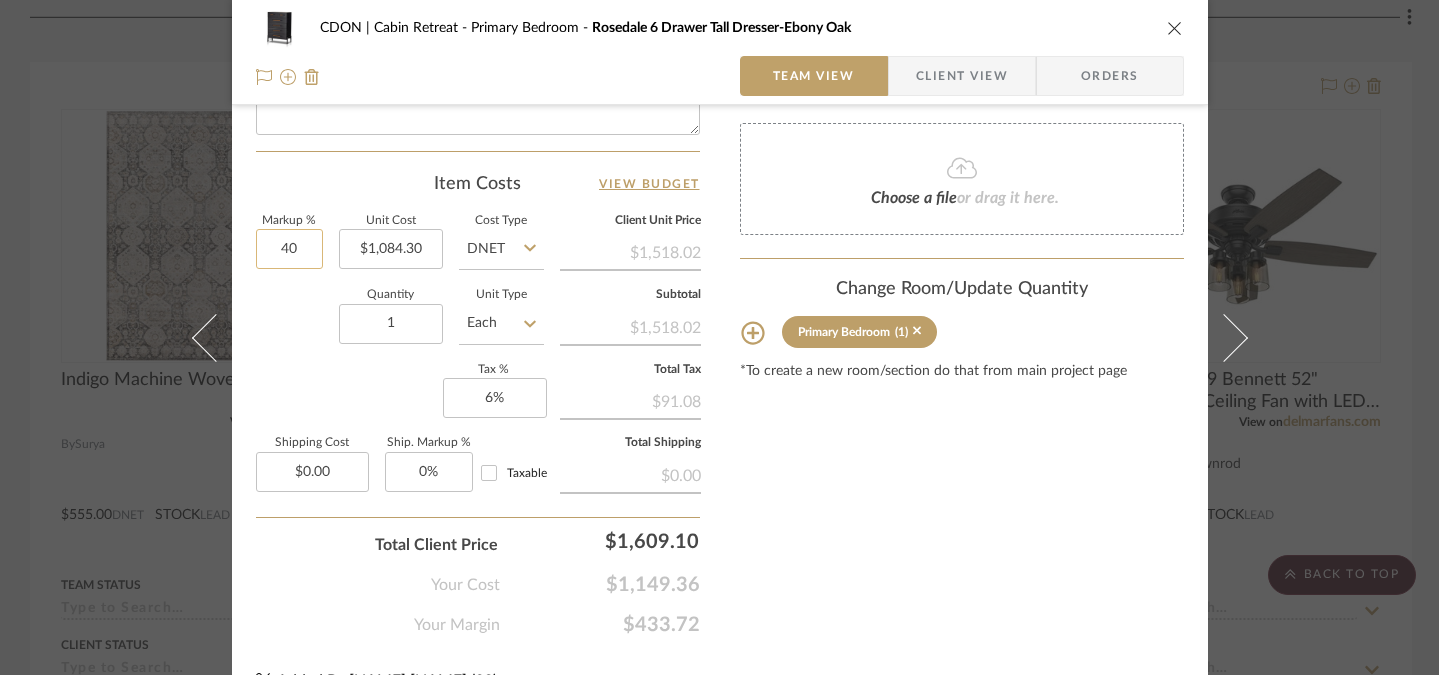 click on "40" 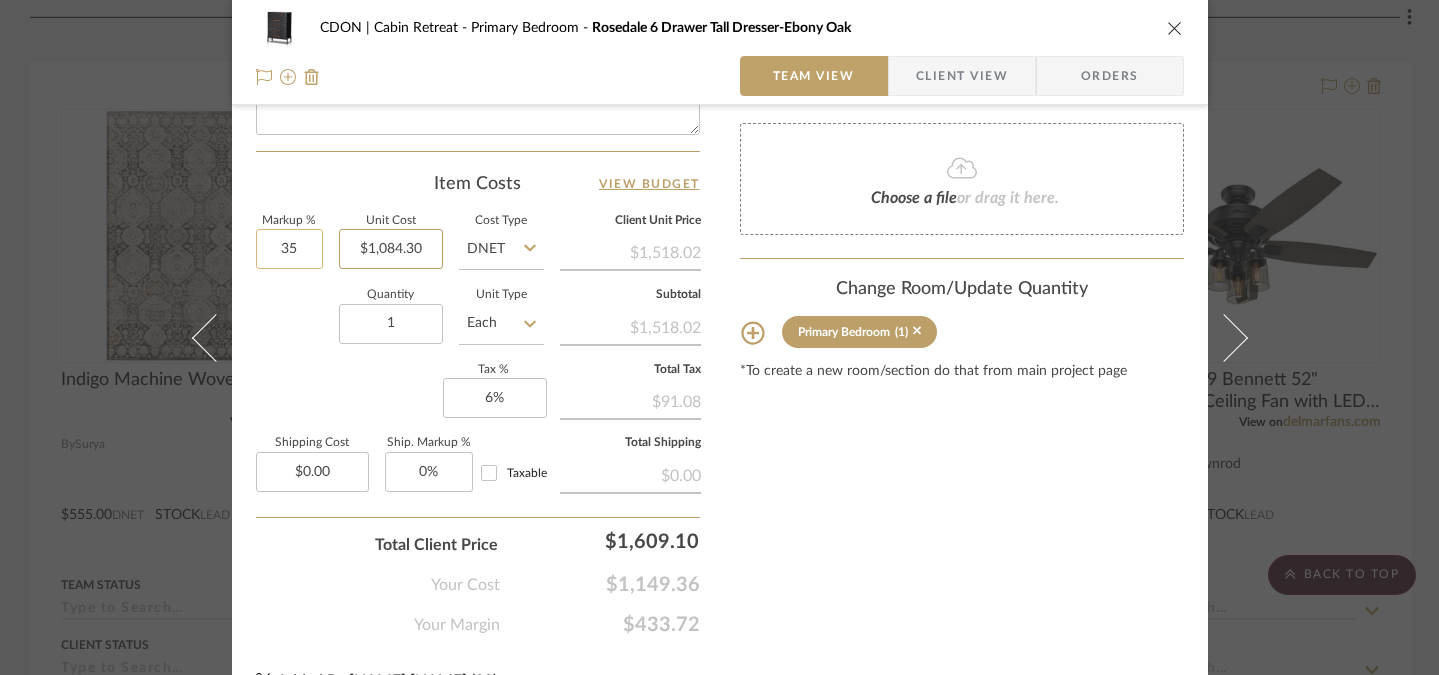 type on "35%" 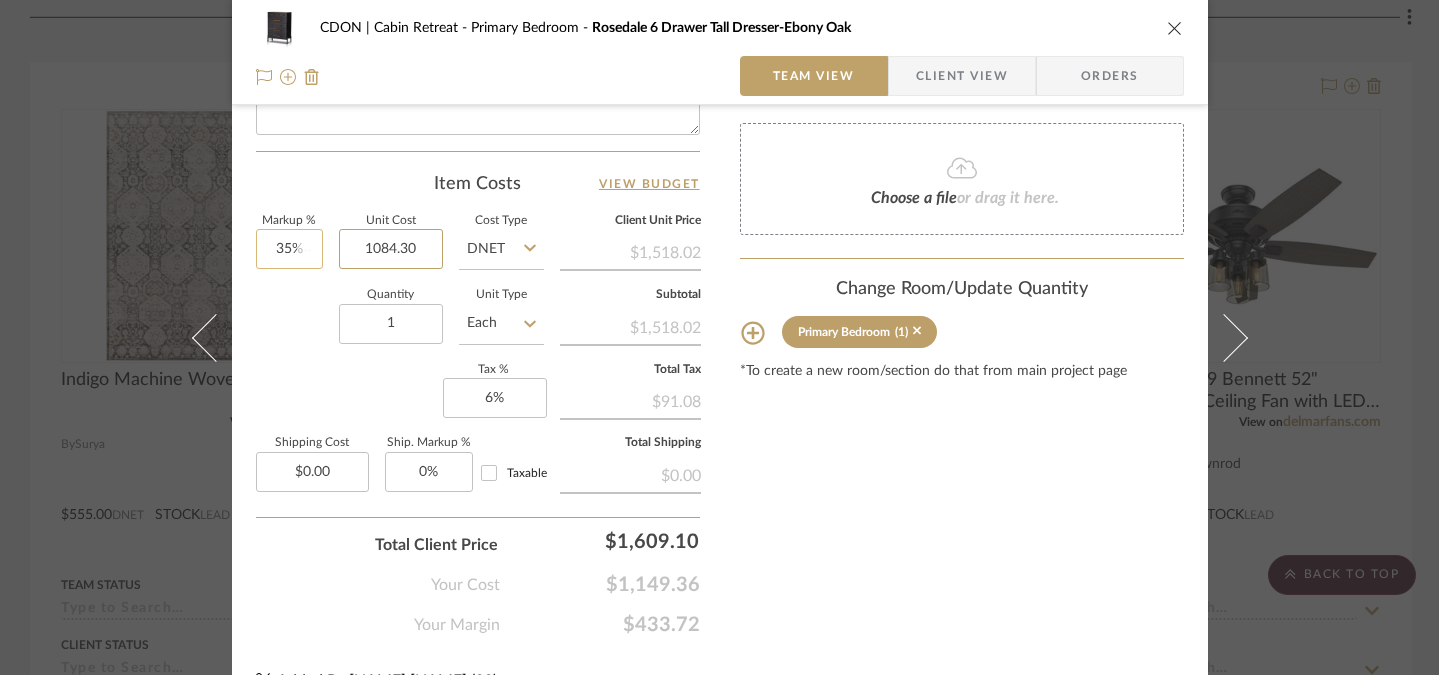 type 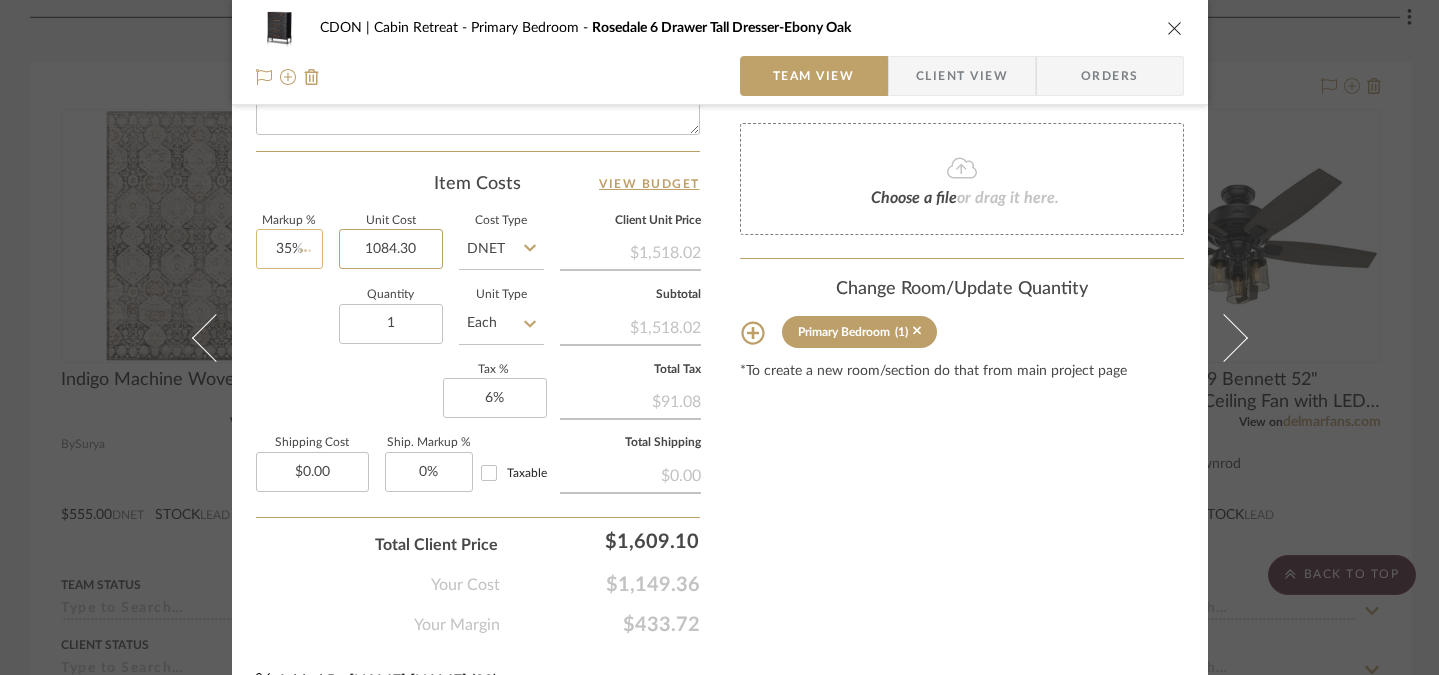 type 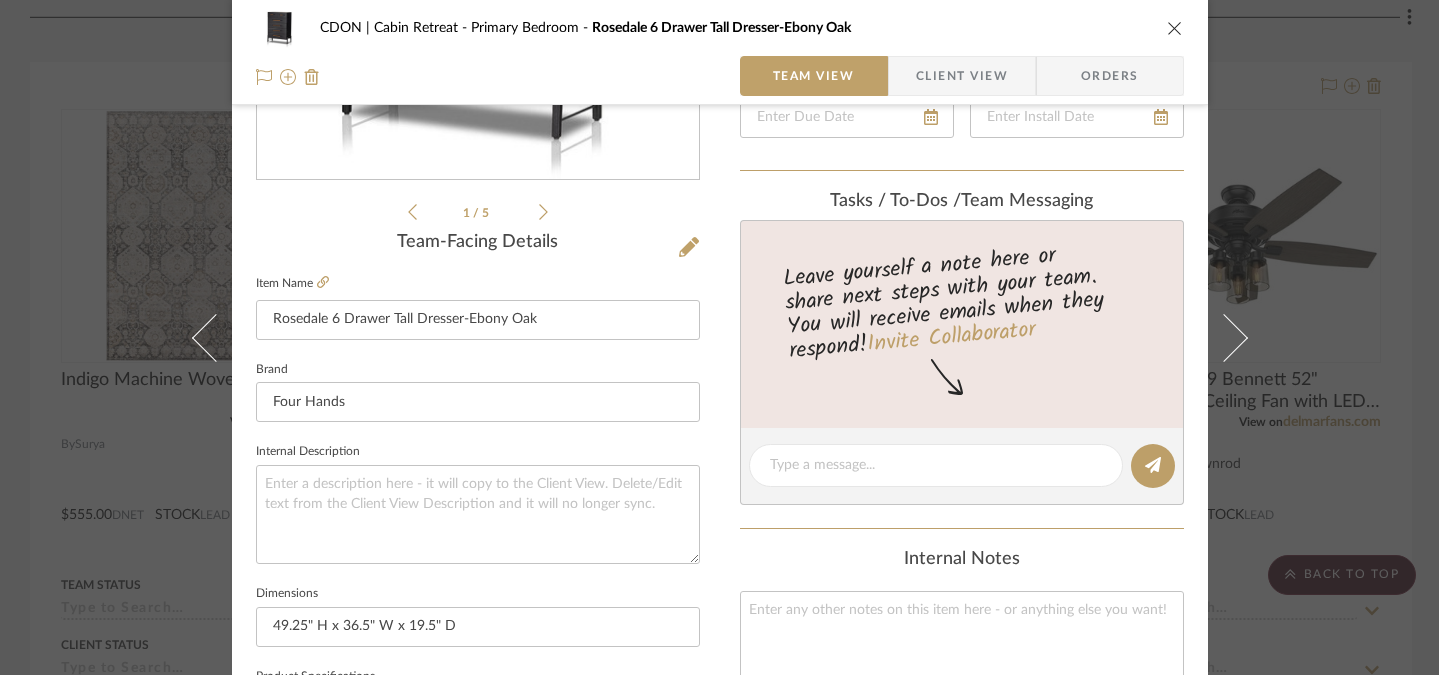 scroll, scrollTop: 0, scrollLeft: 0, axis: both 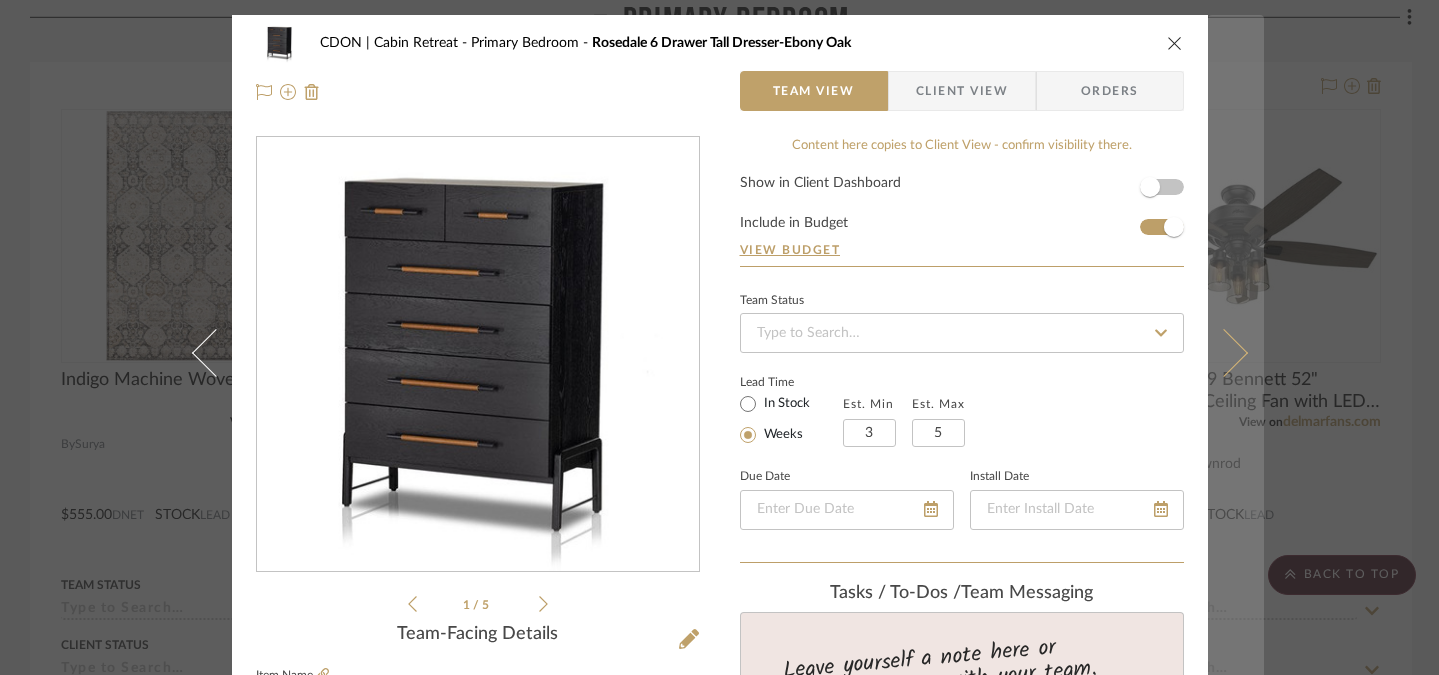 type on "$1,084.30" 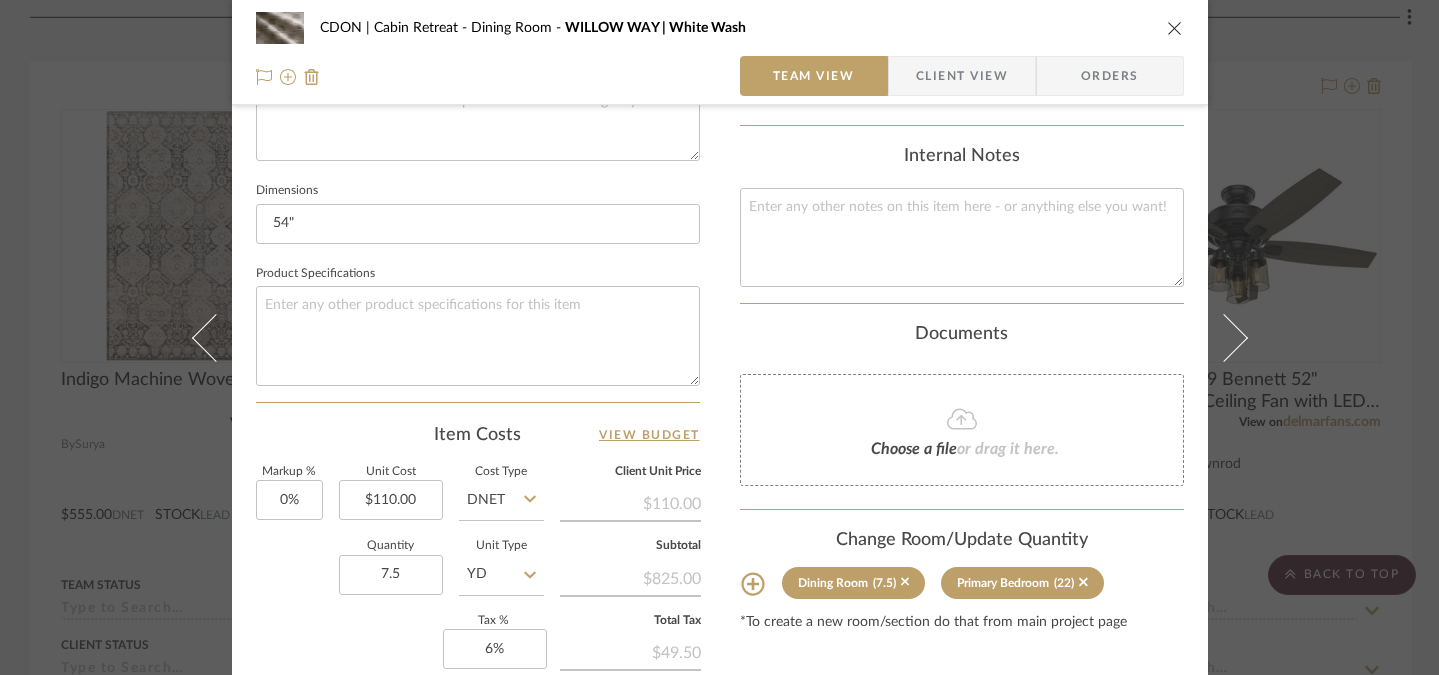 scroll, scrollTop: 1084, scrollLeft: 0, axis: vertical 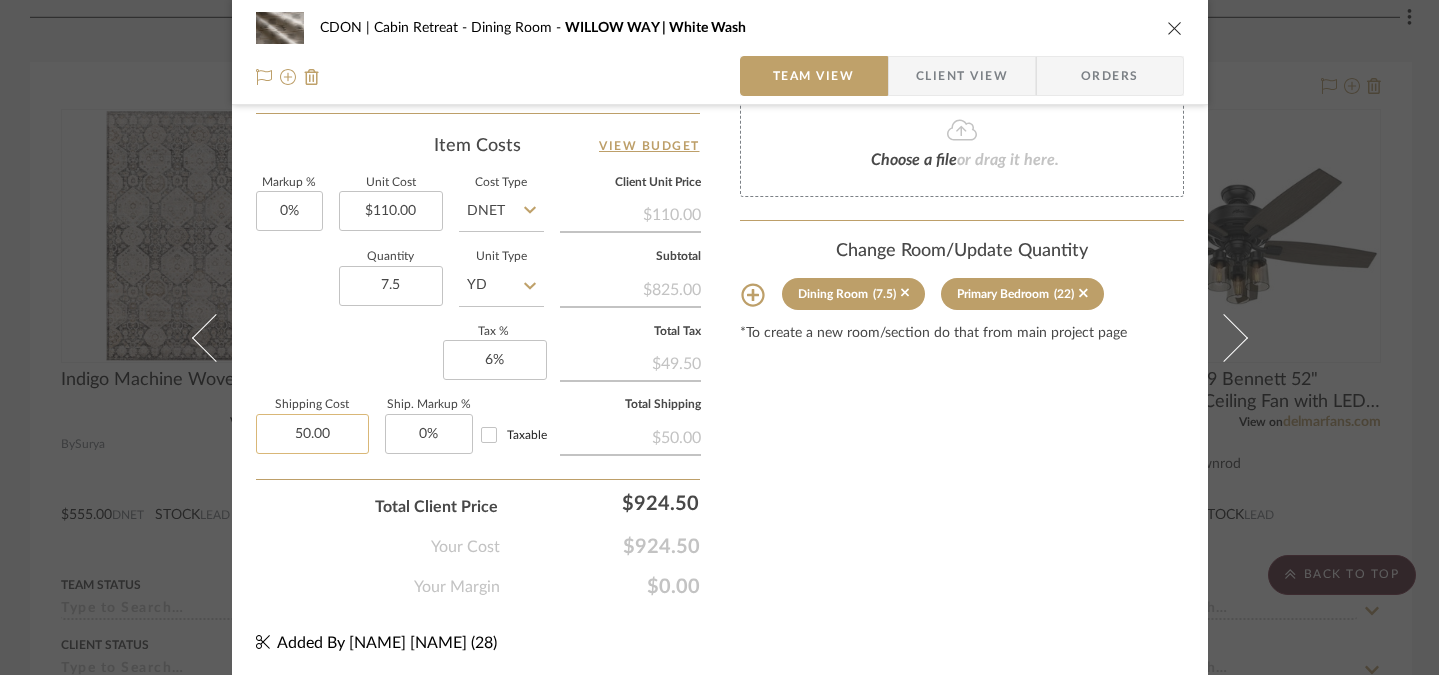 click on "50.00" 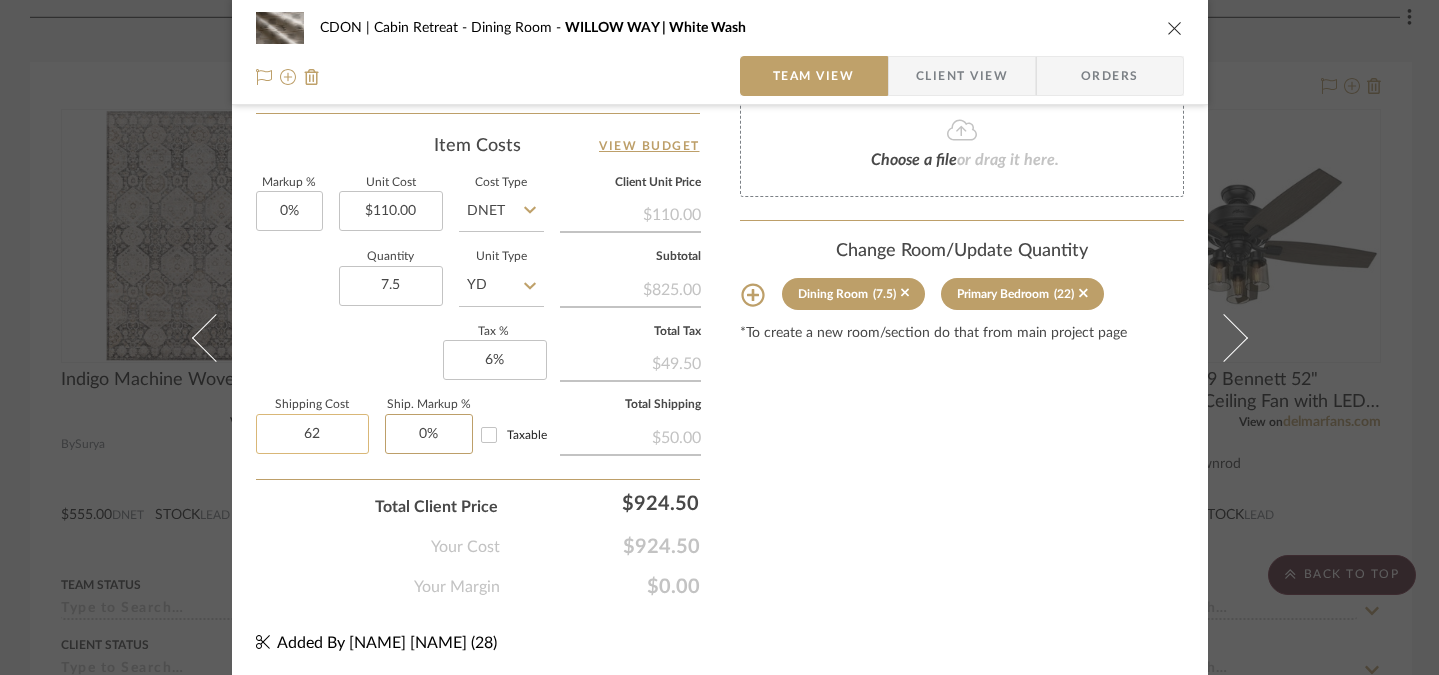 type on "$62.00" 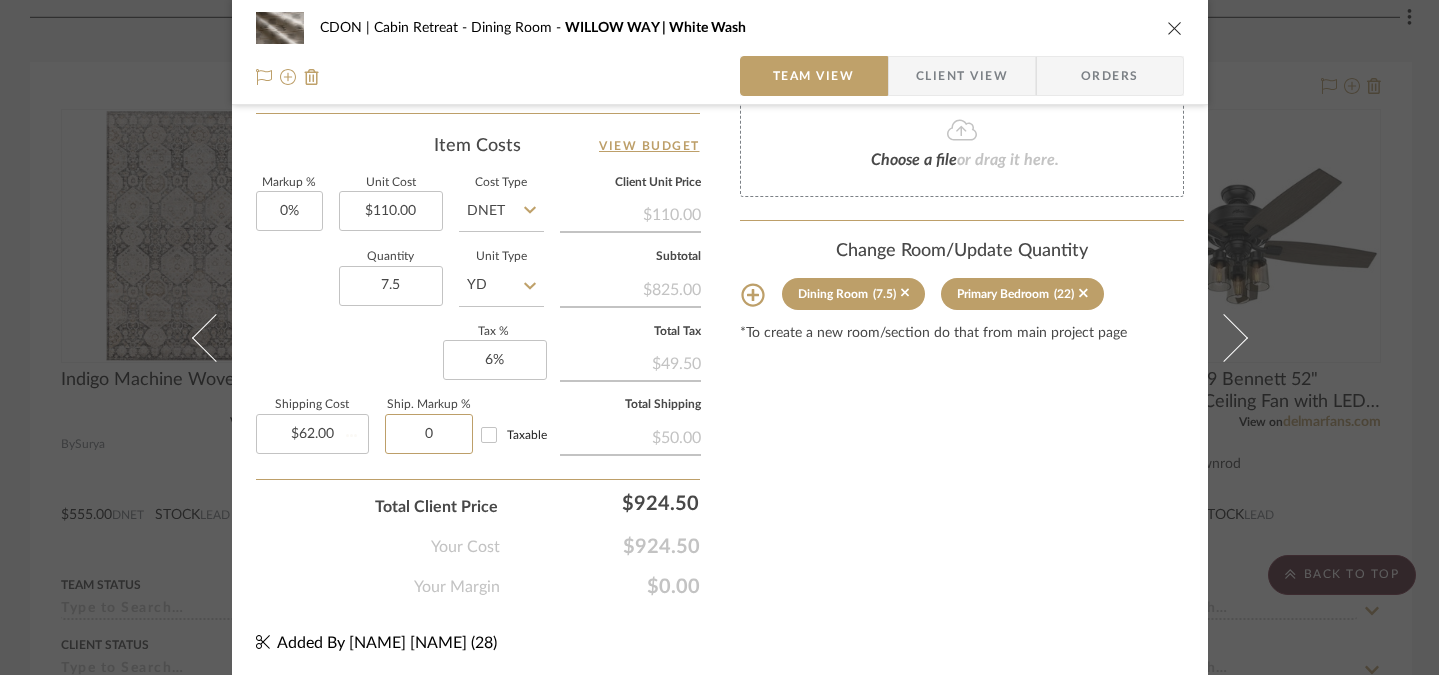type 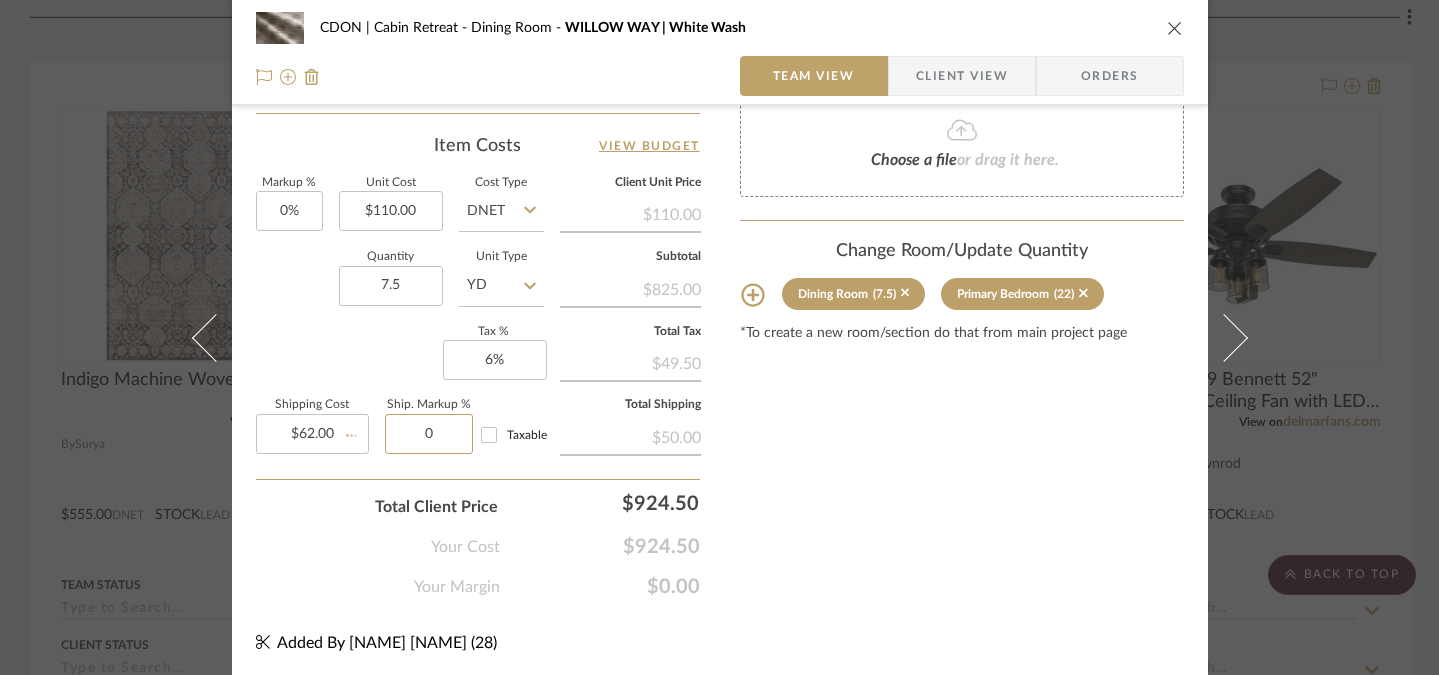 type 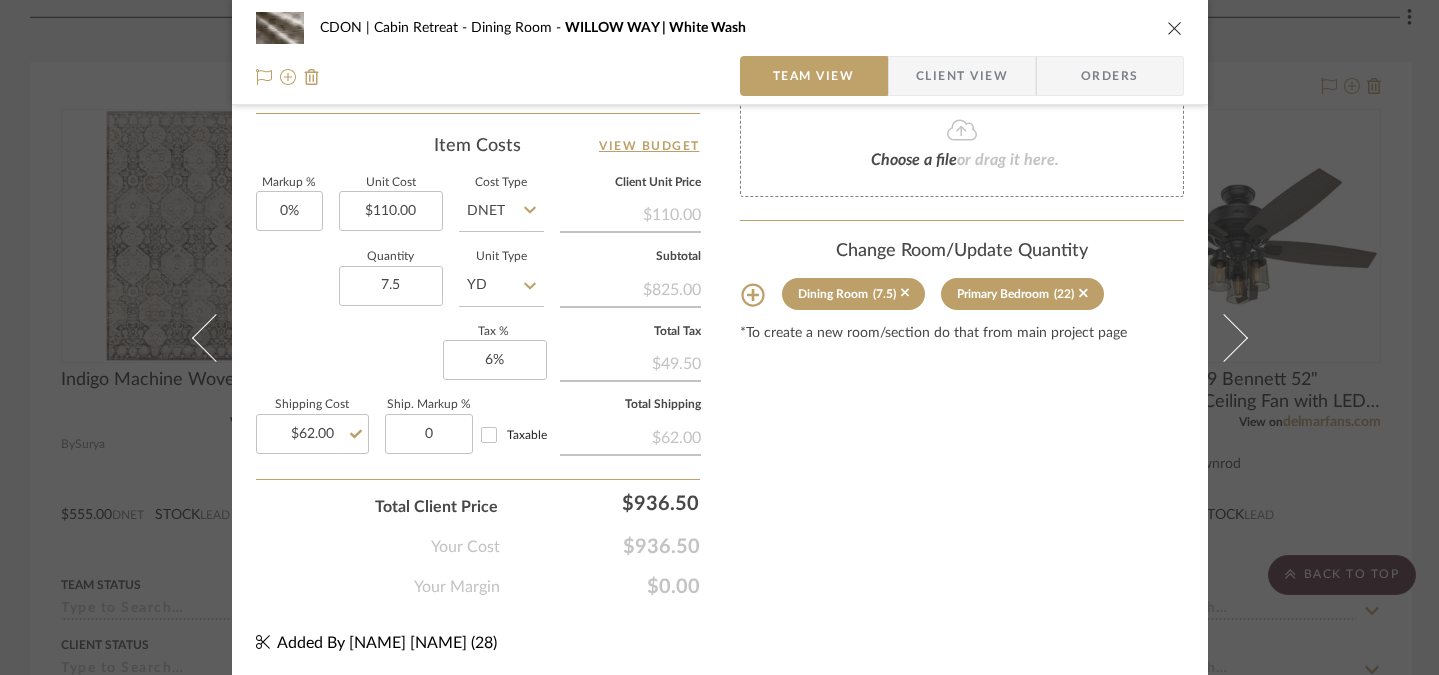 type on "0%" 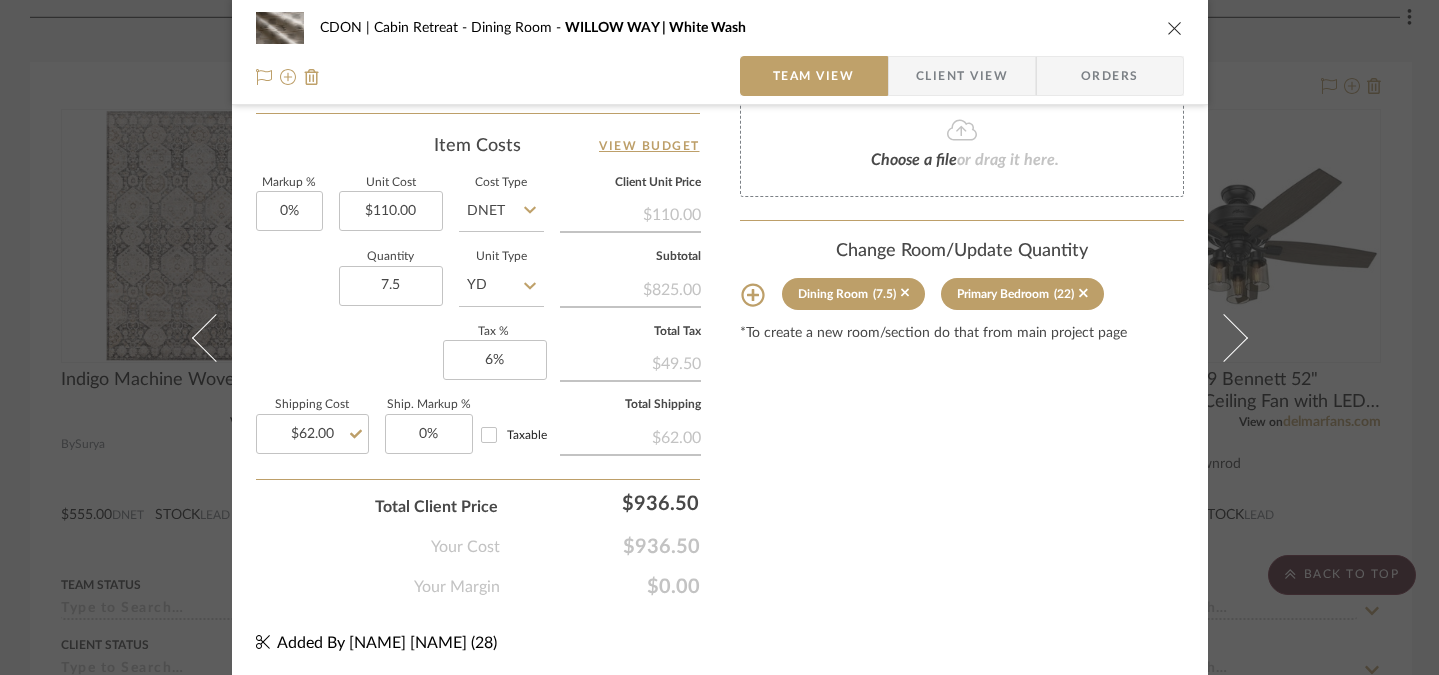 click on "Content here copies to Client View - confirm visibility there.  Show in Client Dashboard   Include in Budget   View Budget  Team Status  Lead Time  In Stock Weeks  Due Date   Install Date  Tasks / To-Dos /  team Messaging  Leave yourself a note here or share next steps with your team. You will receive emails when they
respond!  Invite Collaborator Internal Notes  Documents  Choose a file  or drag it here. Change Room/Update Quantity  Dining Room  (7.5)  Primary Bedroom  (22) *To create a new room/section do that from main project page" at bounding box center (962, -175) 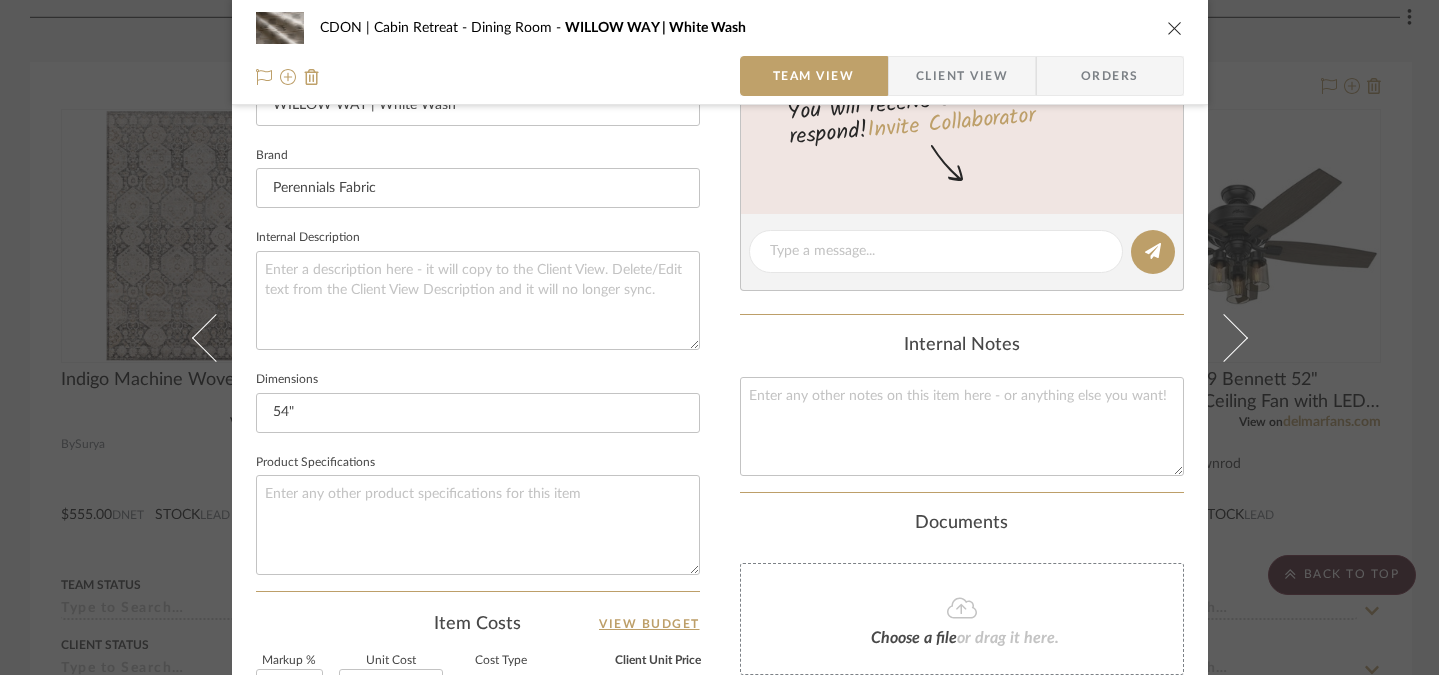 scroll, scrollTop: 884, scrollLeft: 0, axis: vertical 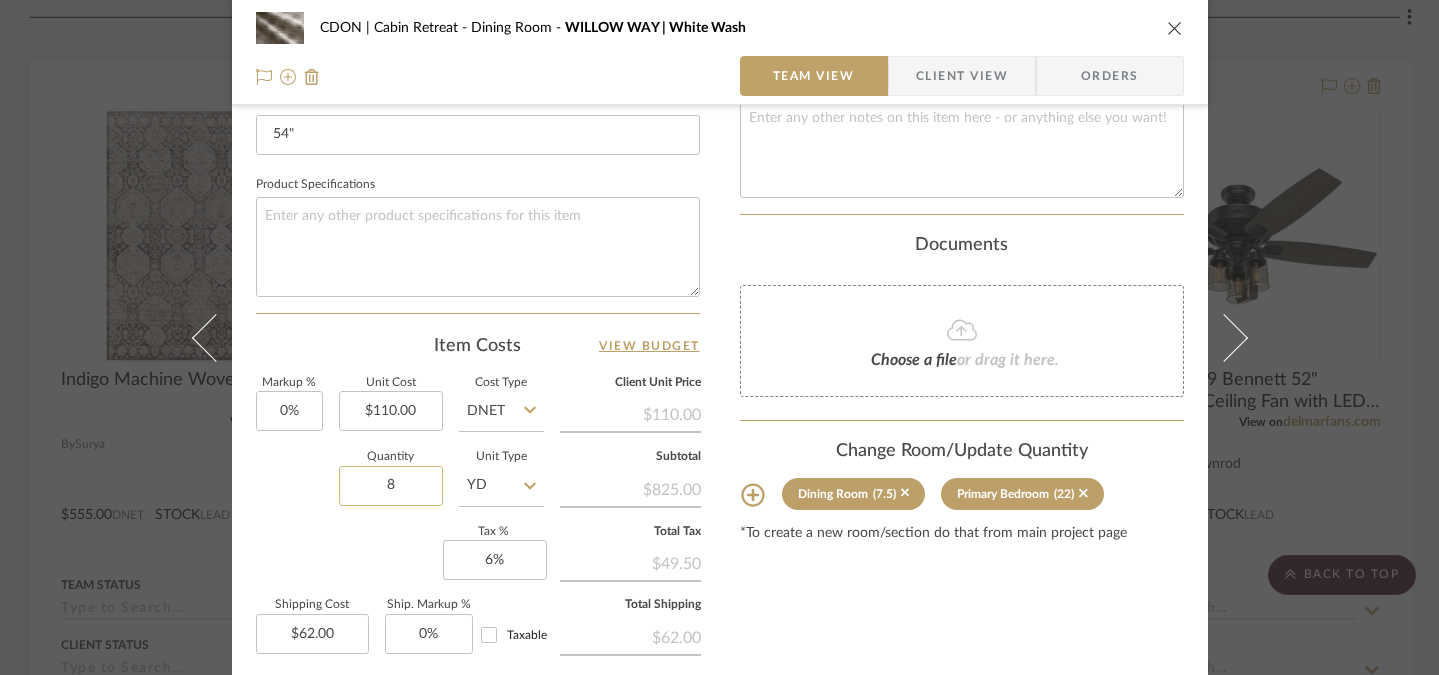 type on "8" 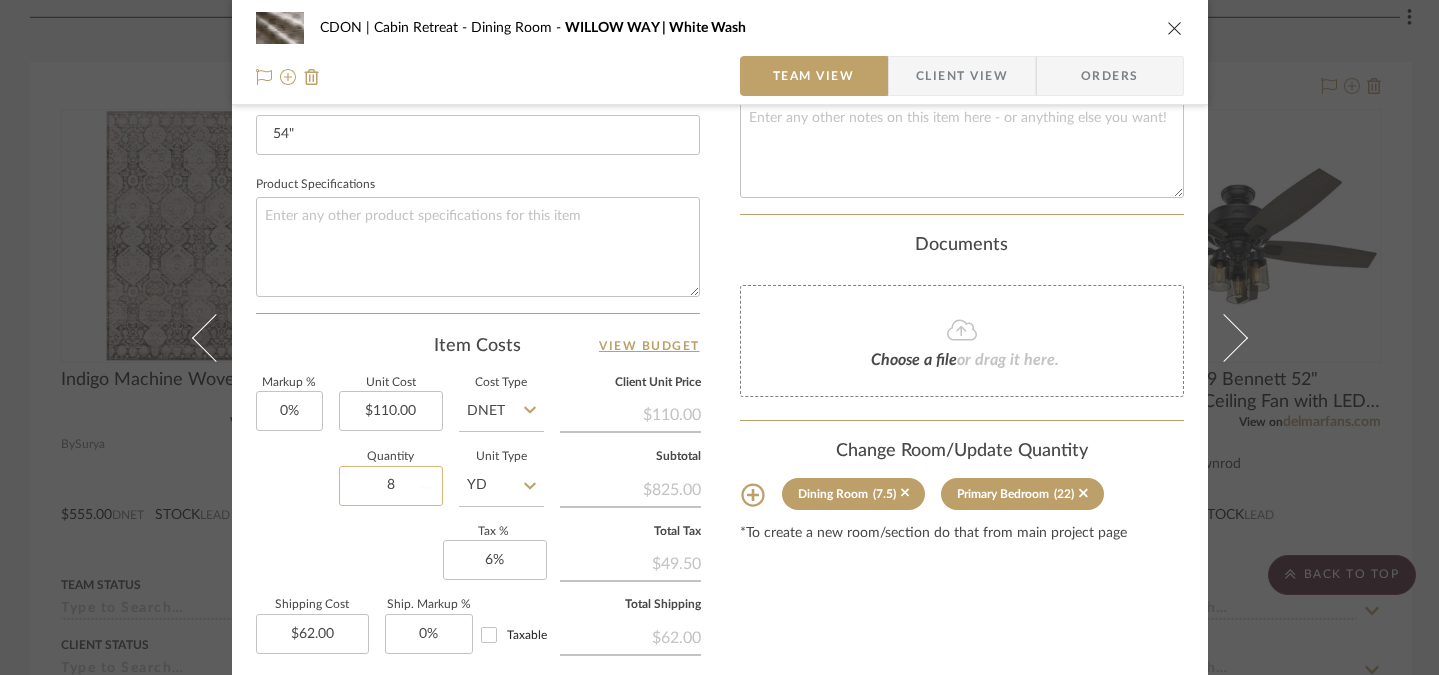 type 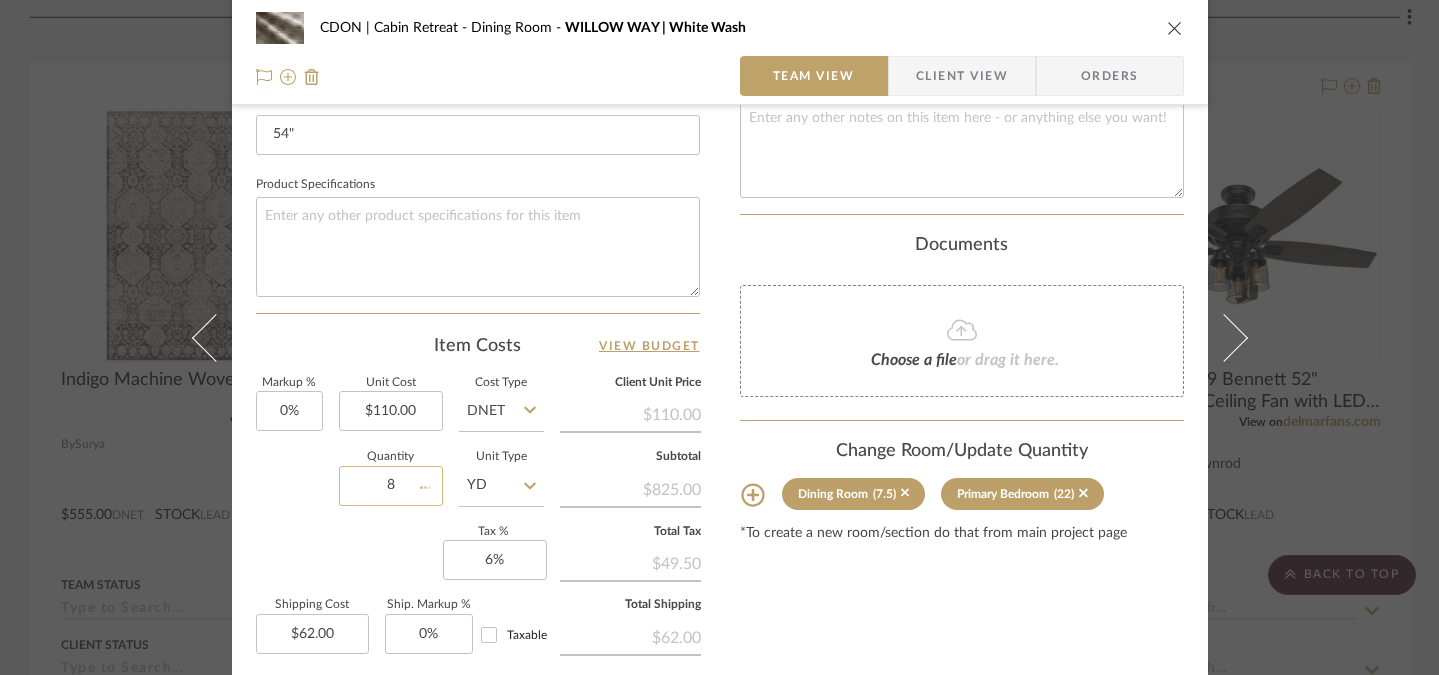 type 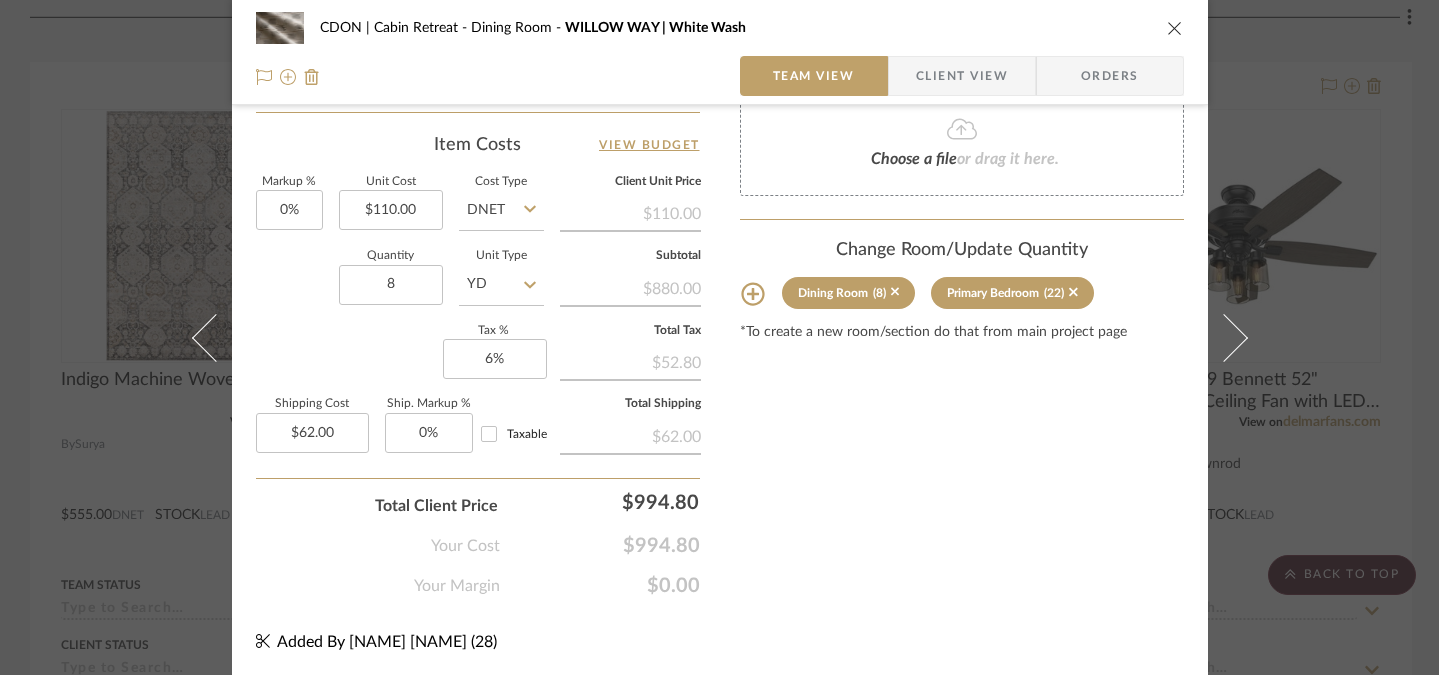 scroll, scrollTop: 0, scrollLeft: 0, axis: both 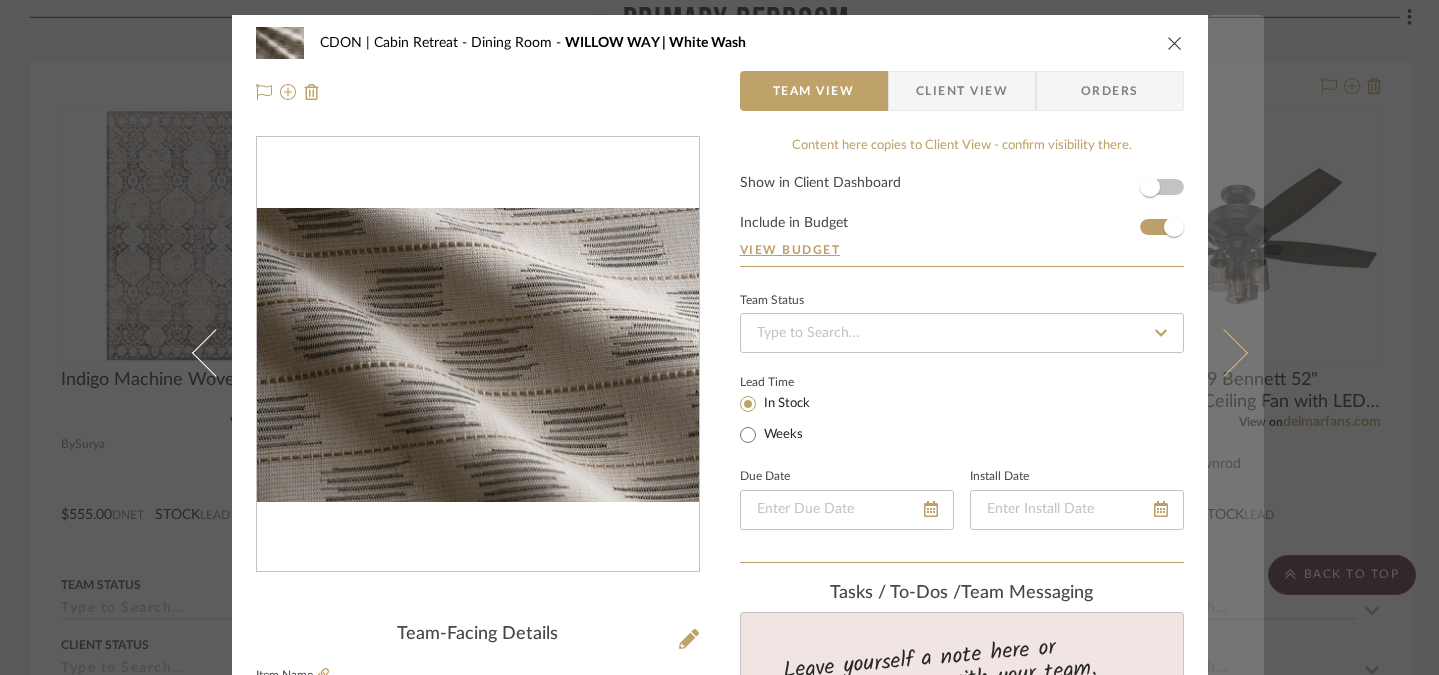 click at bounding box center (1223, 352) 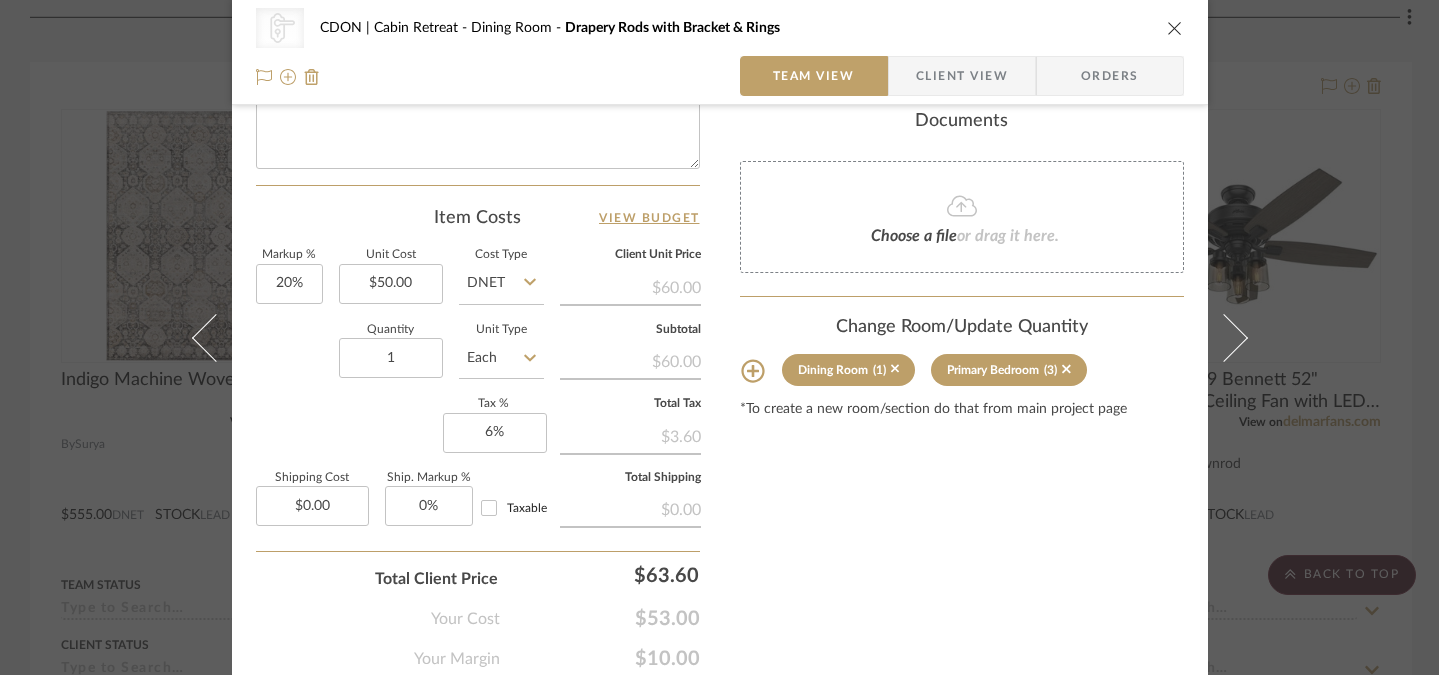 scroll, scrollTop: 0, scrollLeft: 0, axis: both 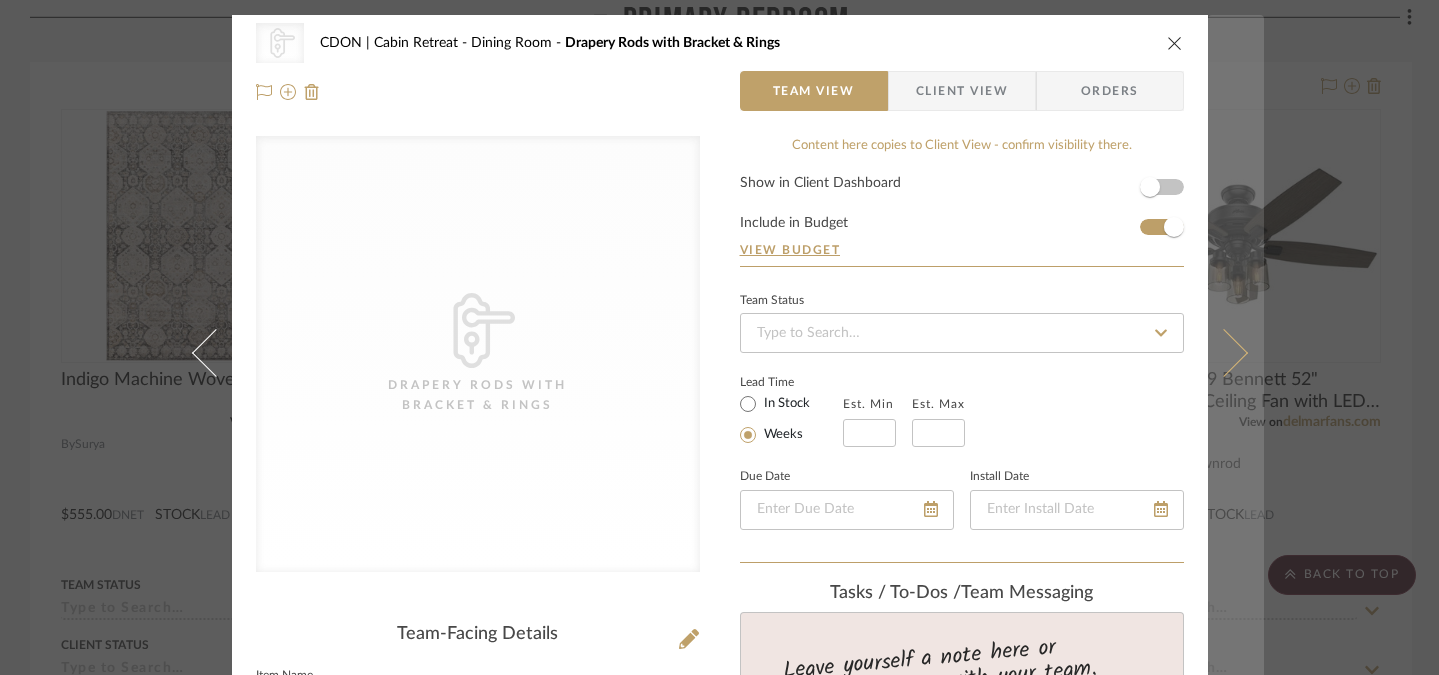 click at bounding box center [1223, 352] 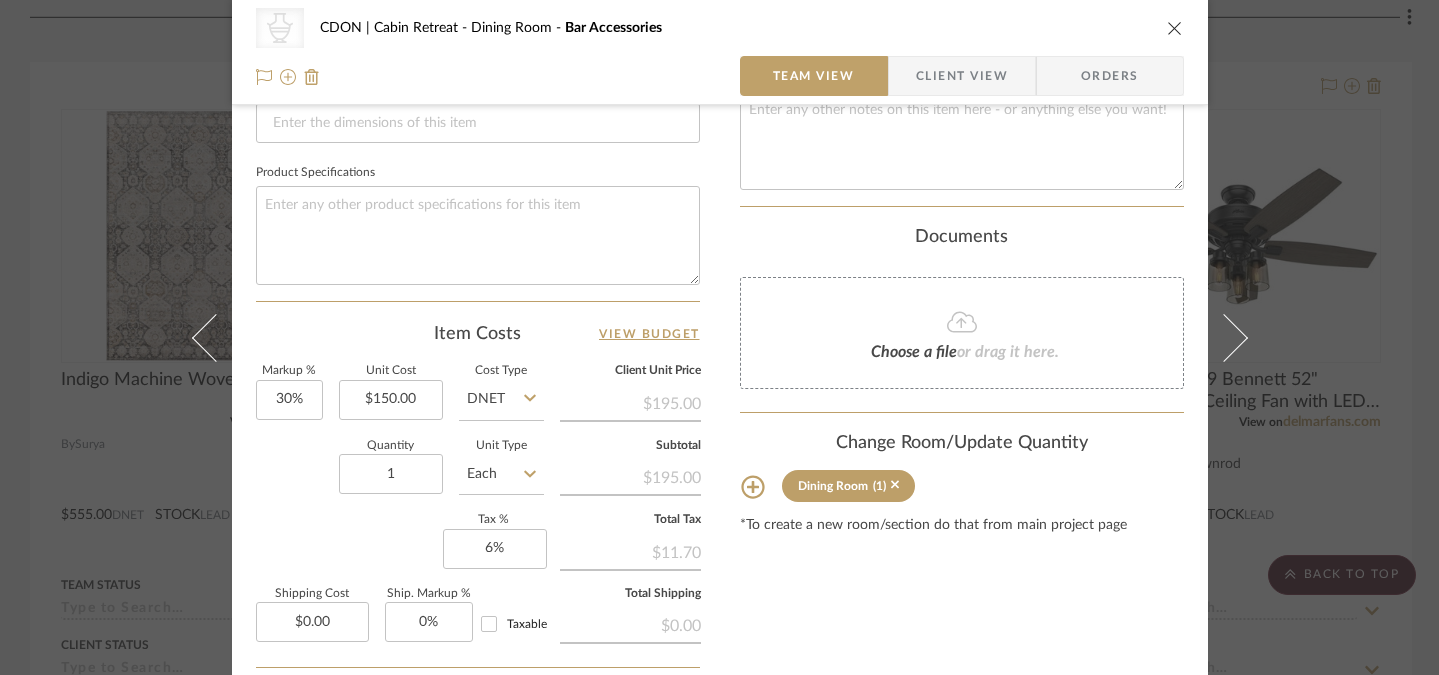 scroll, scrollTop: 894, scrollLeft: 0, axis: vertical 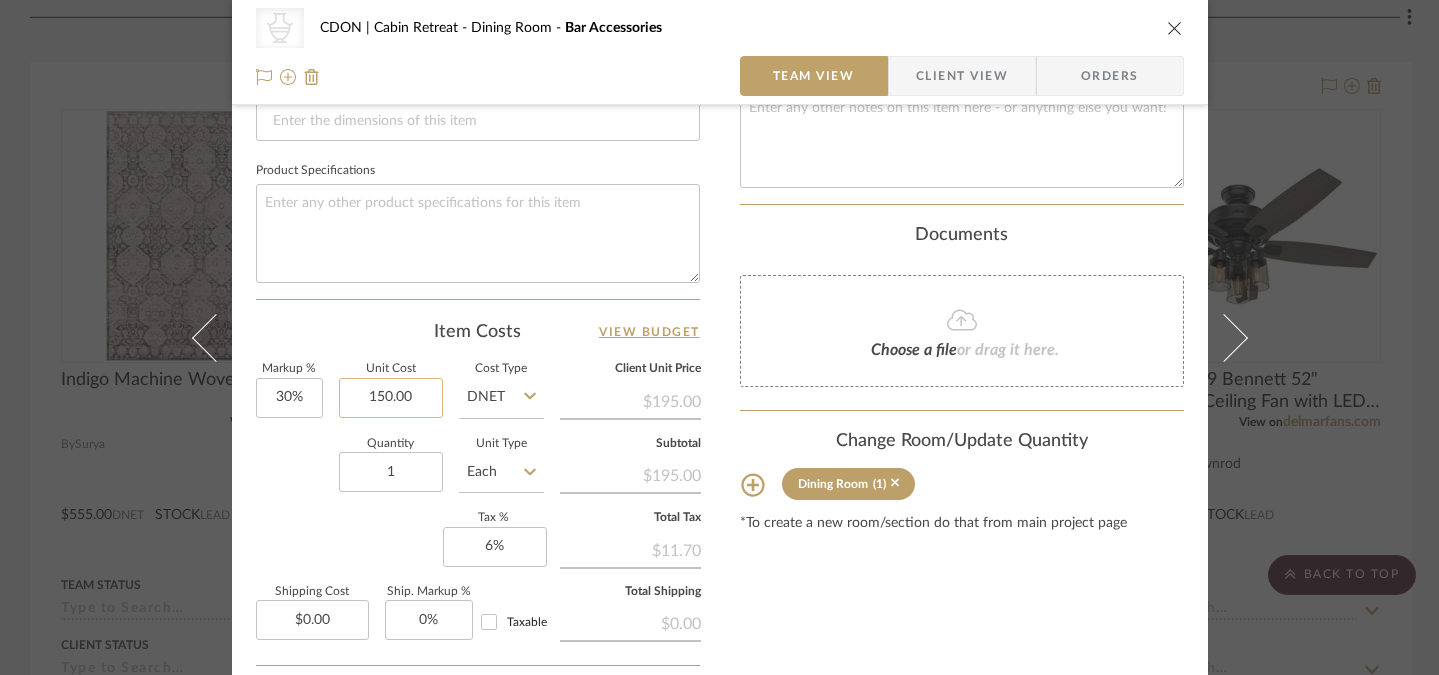 click on "150.00" 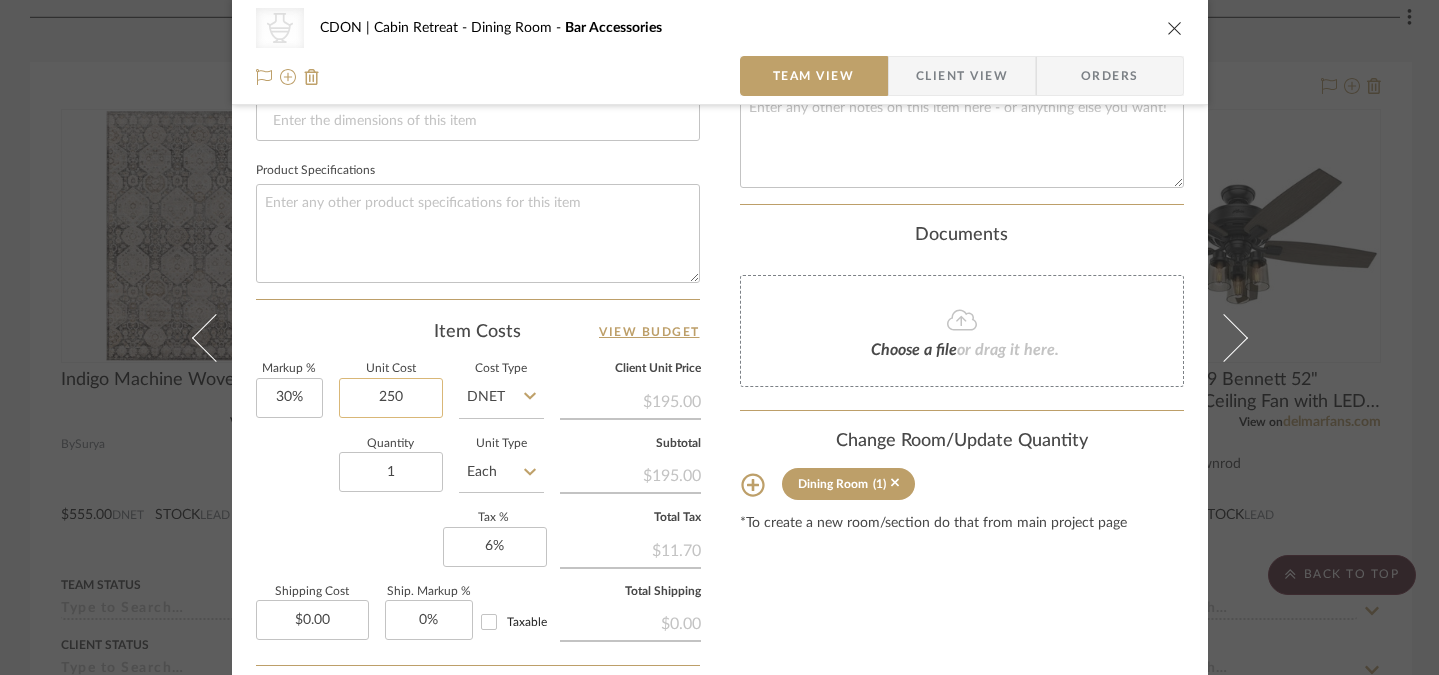type on "$250.00" 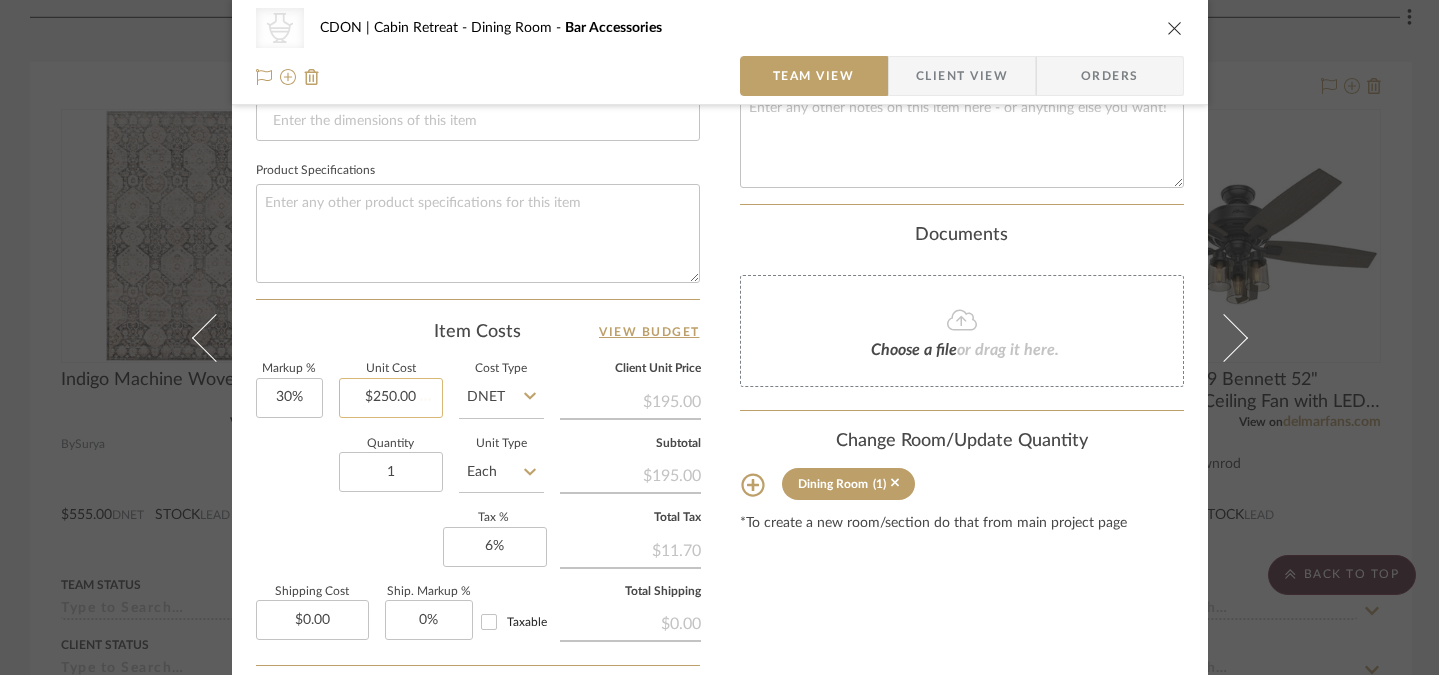 type 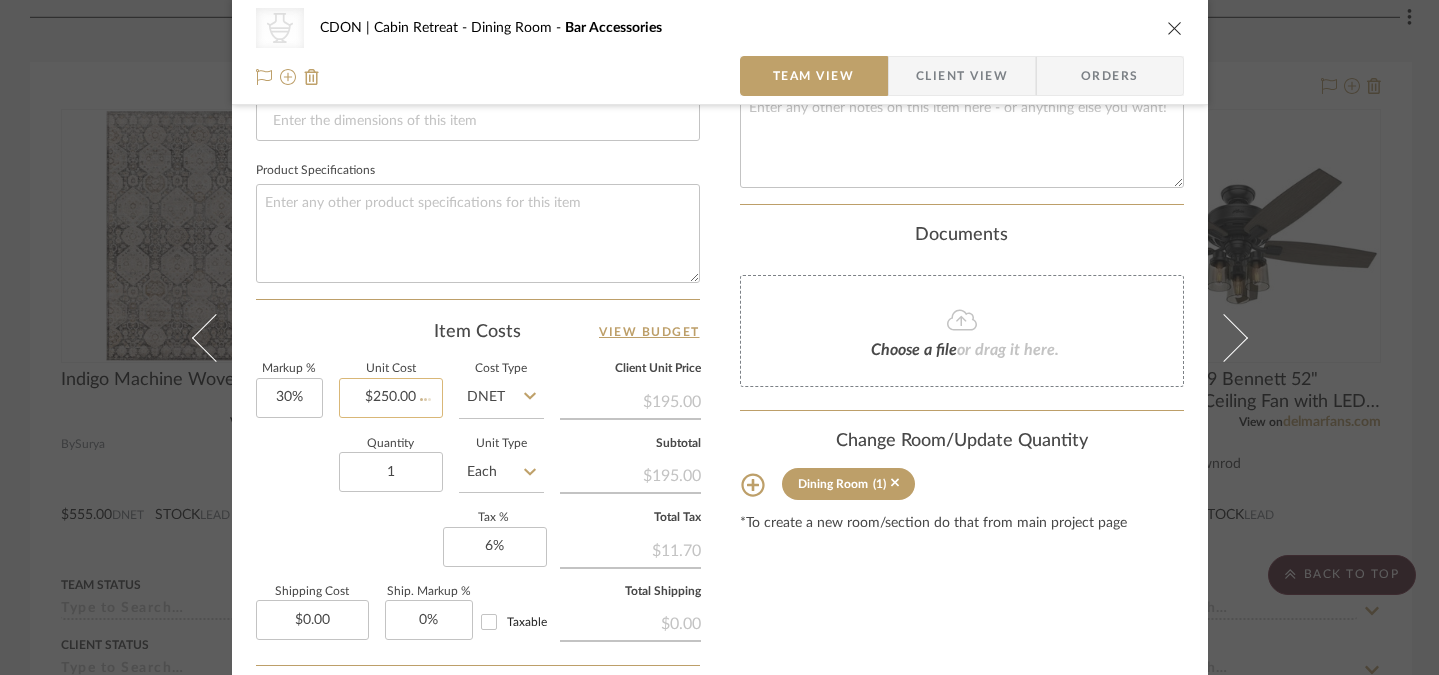 type 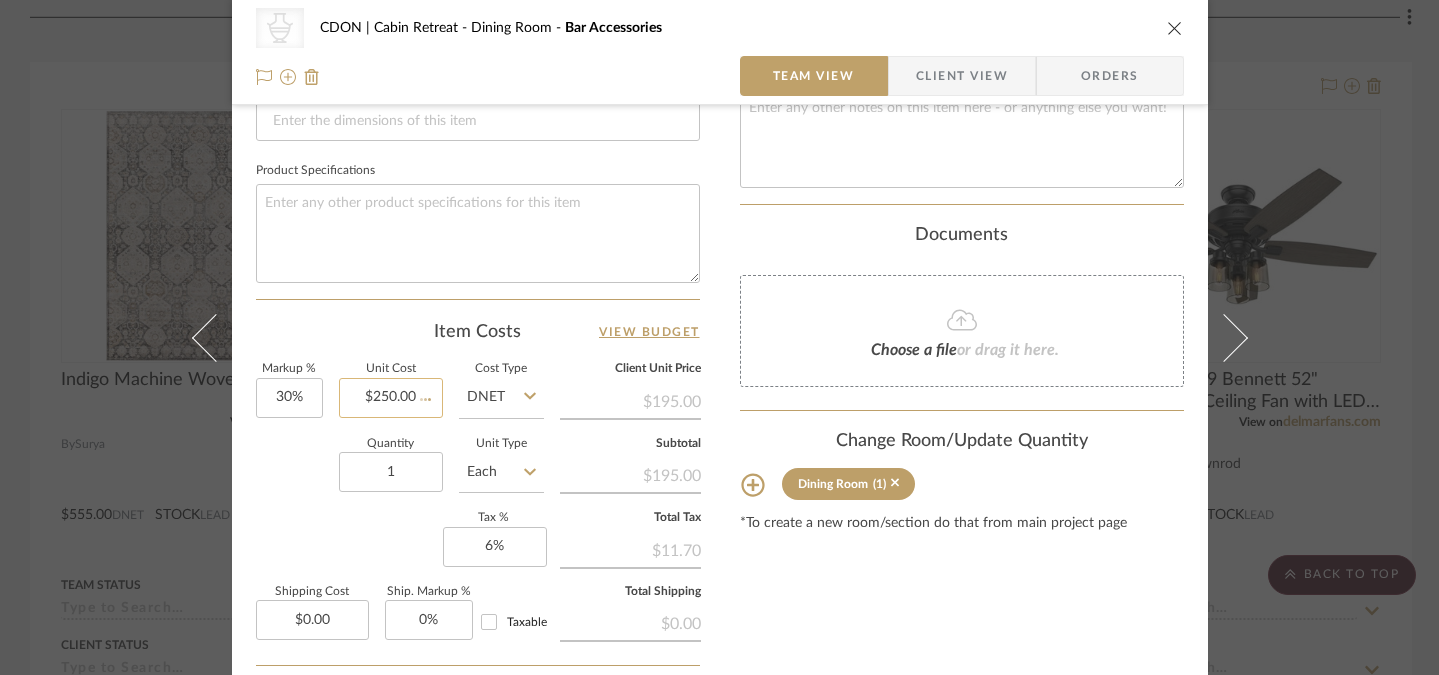 type 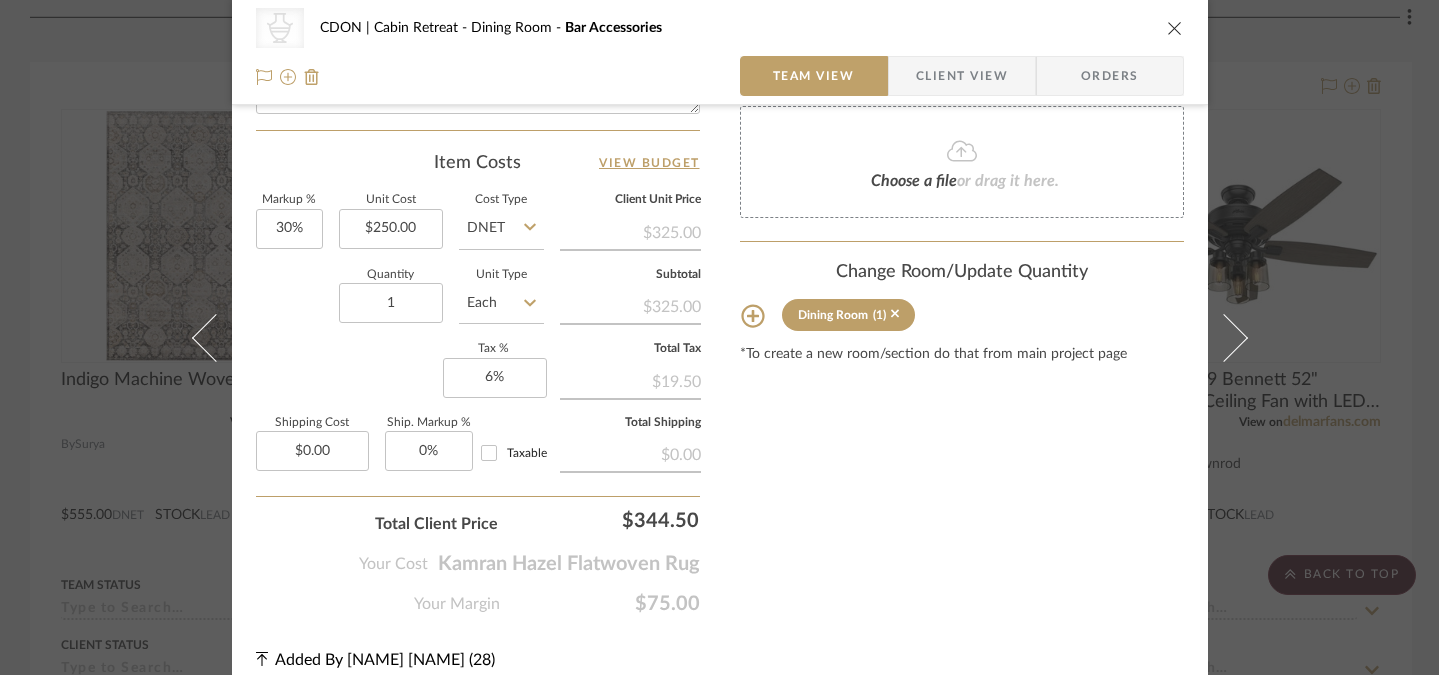 scroll, scrollTop: 783, scrollLeft: 0, axis: vertical 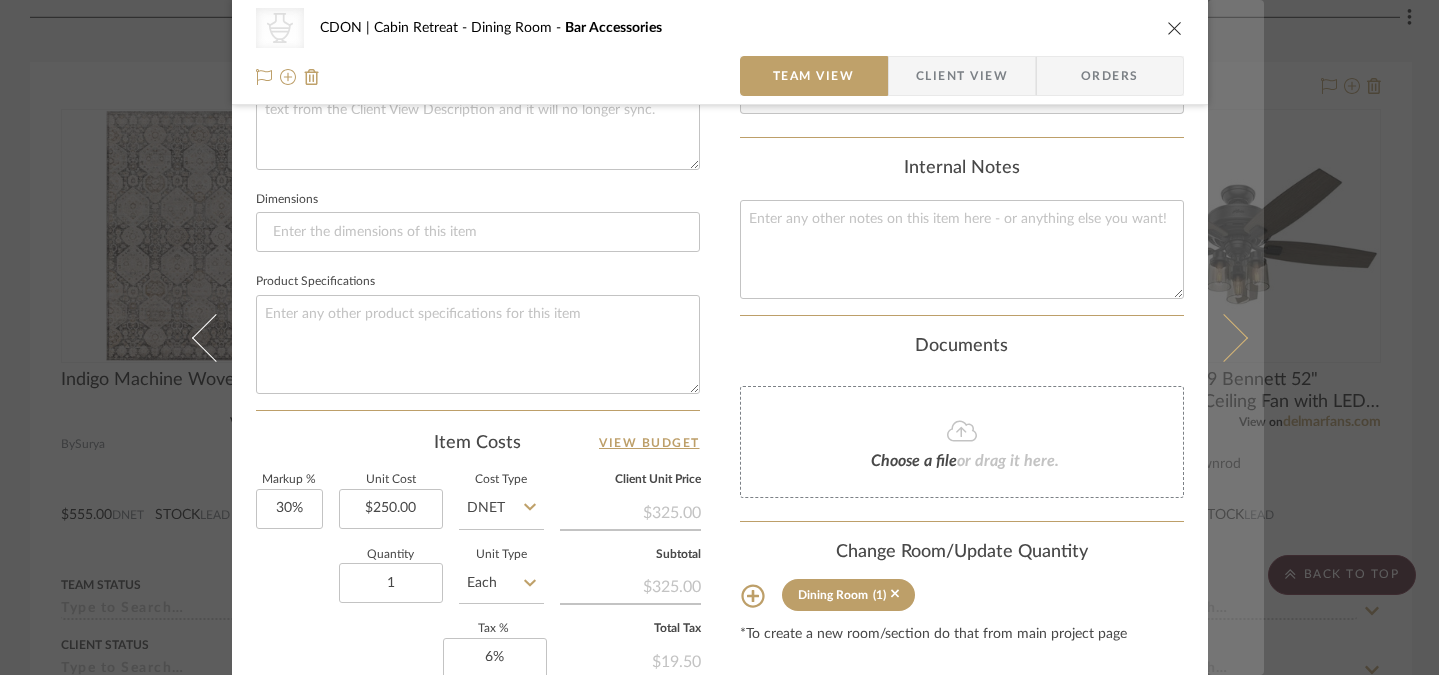 click at bounding box center (1236, 337) 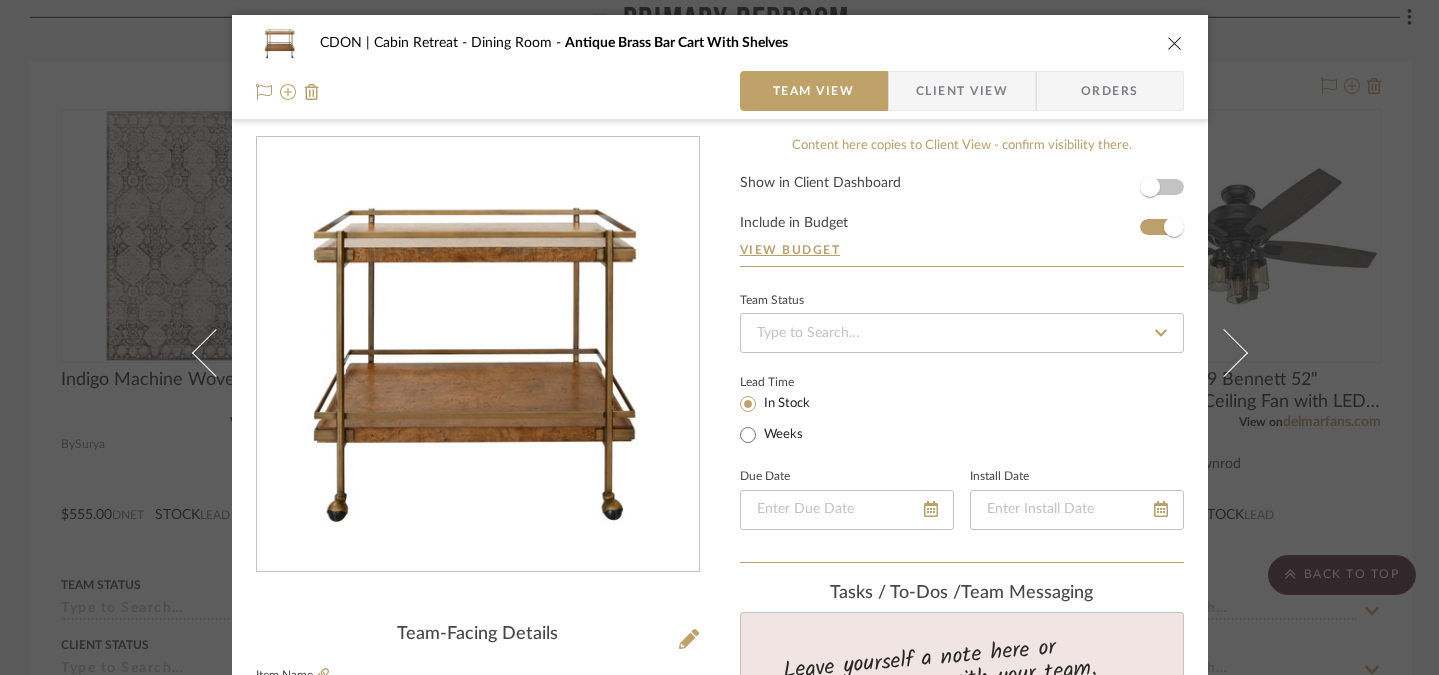 scroll, scrollTop: 27, scrollLeft: 0, axis: vertical 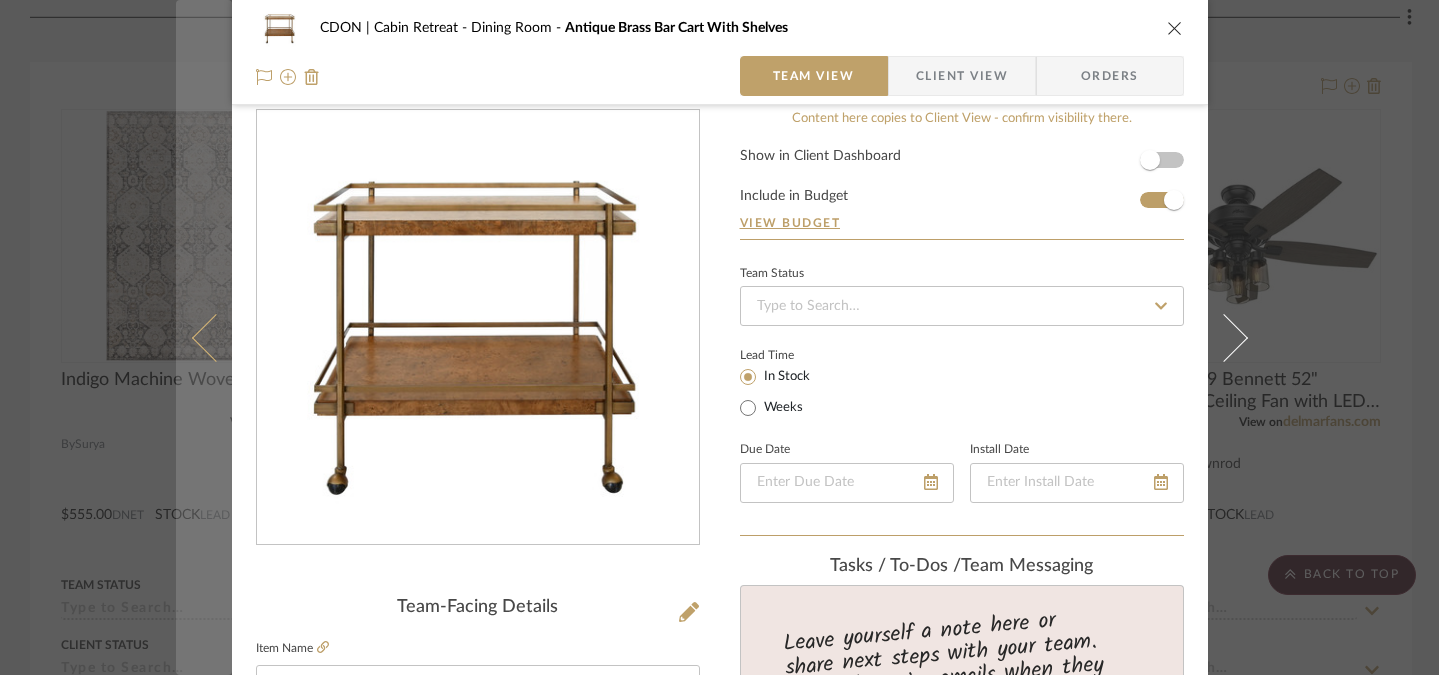 click at bounding box center (215, 337) 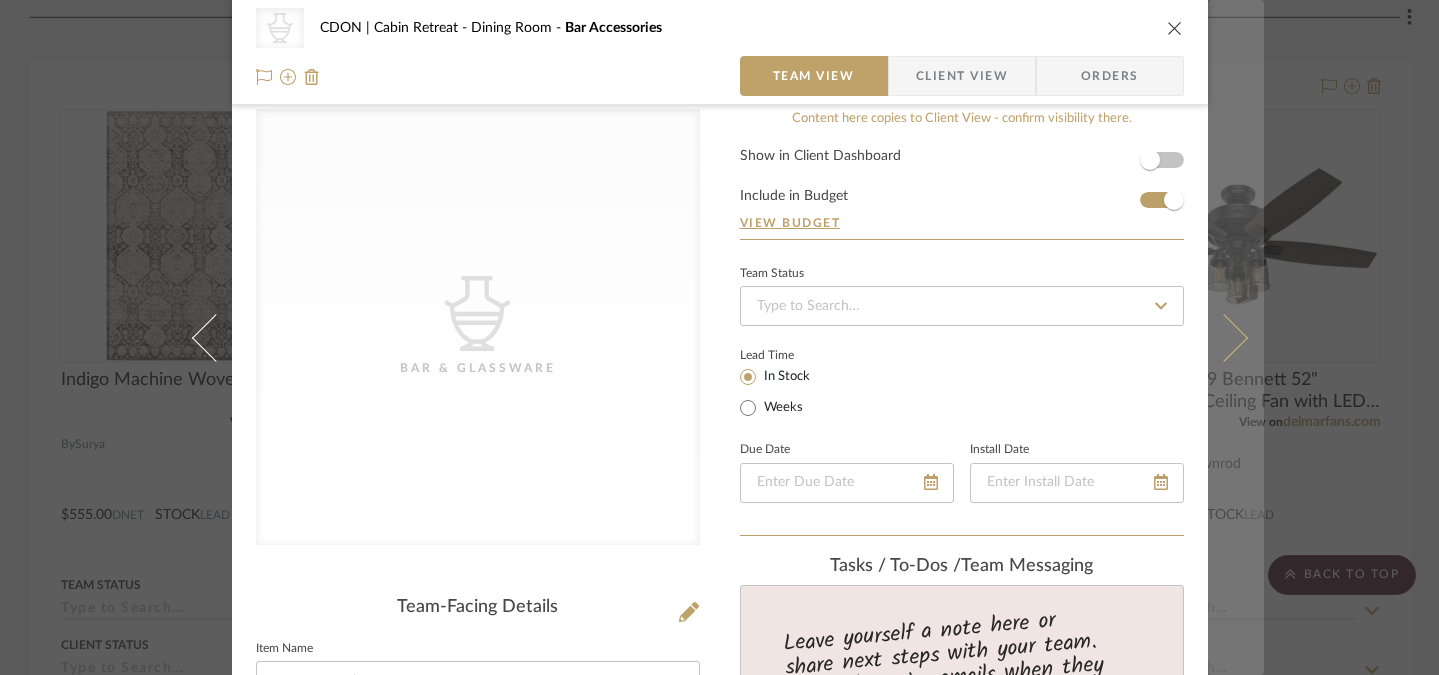 click at bounding box center [1236, 337] 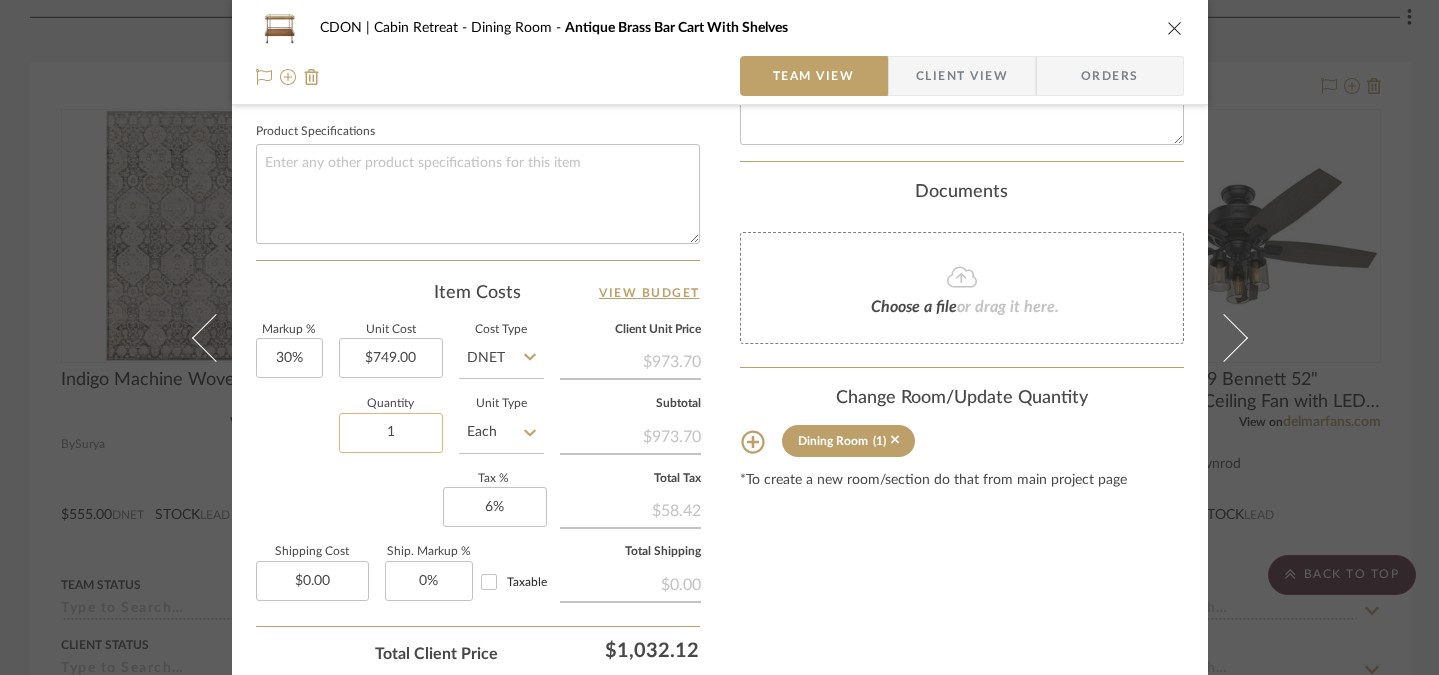 scroll, scrollTop: 1076, scrollLeft: 0, axis: vertical 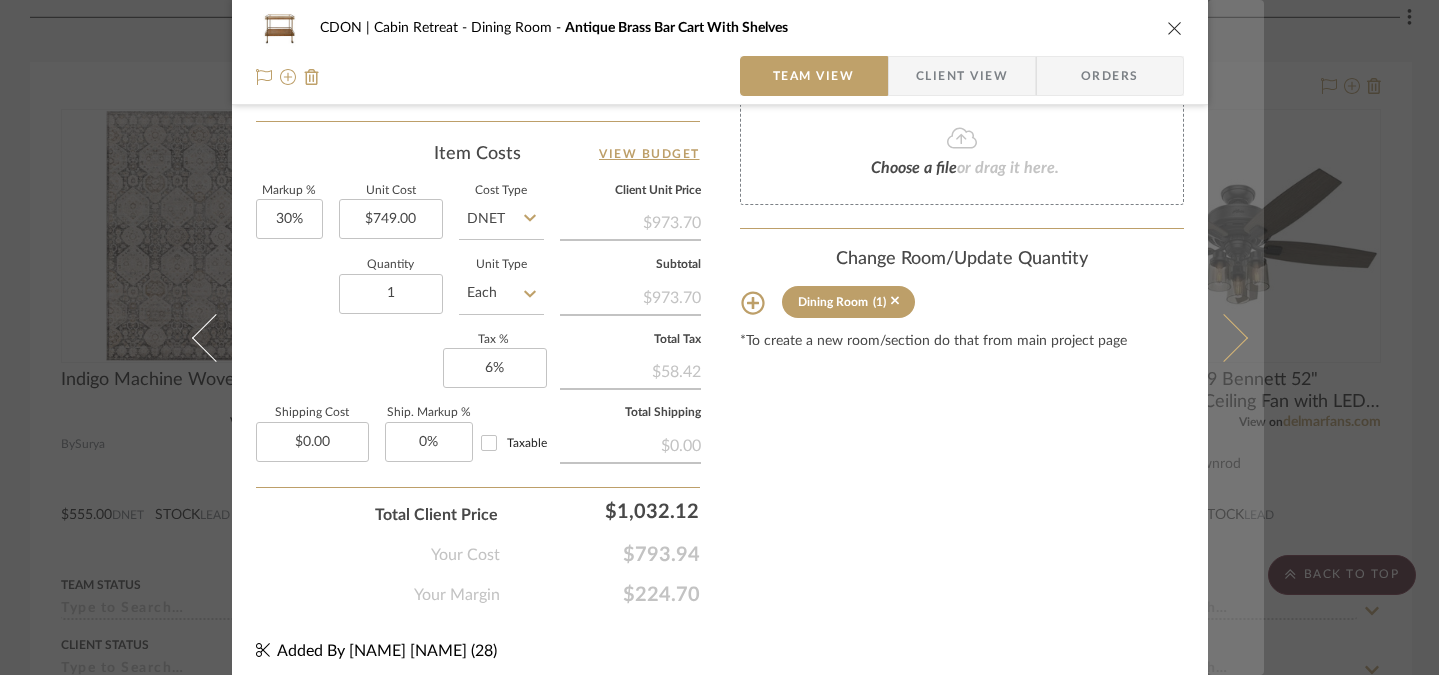 click at bounding box center (1223, 337) 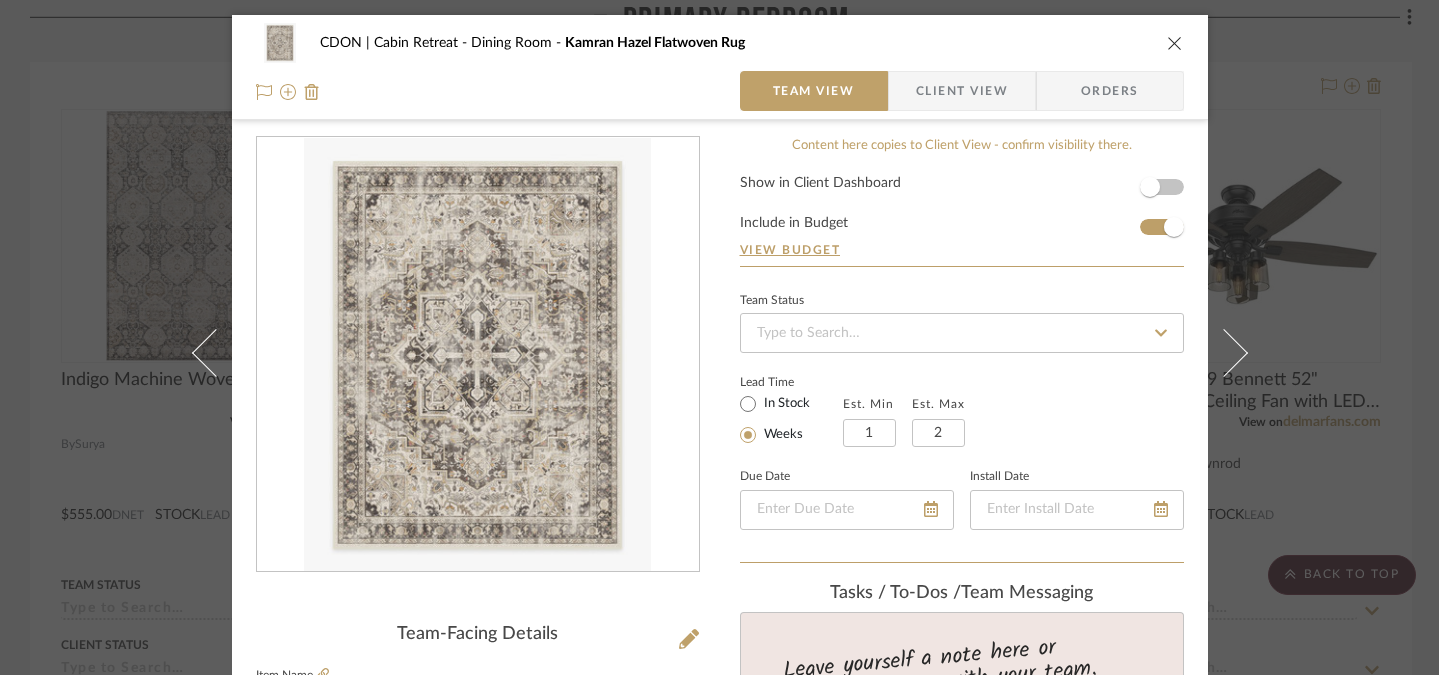 scroll, scrollTop: 247, scrollLeft: 0, axis: vertical 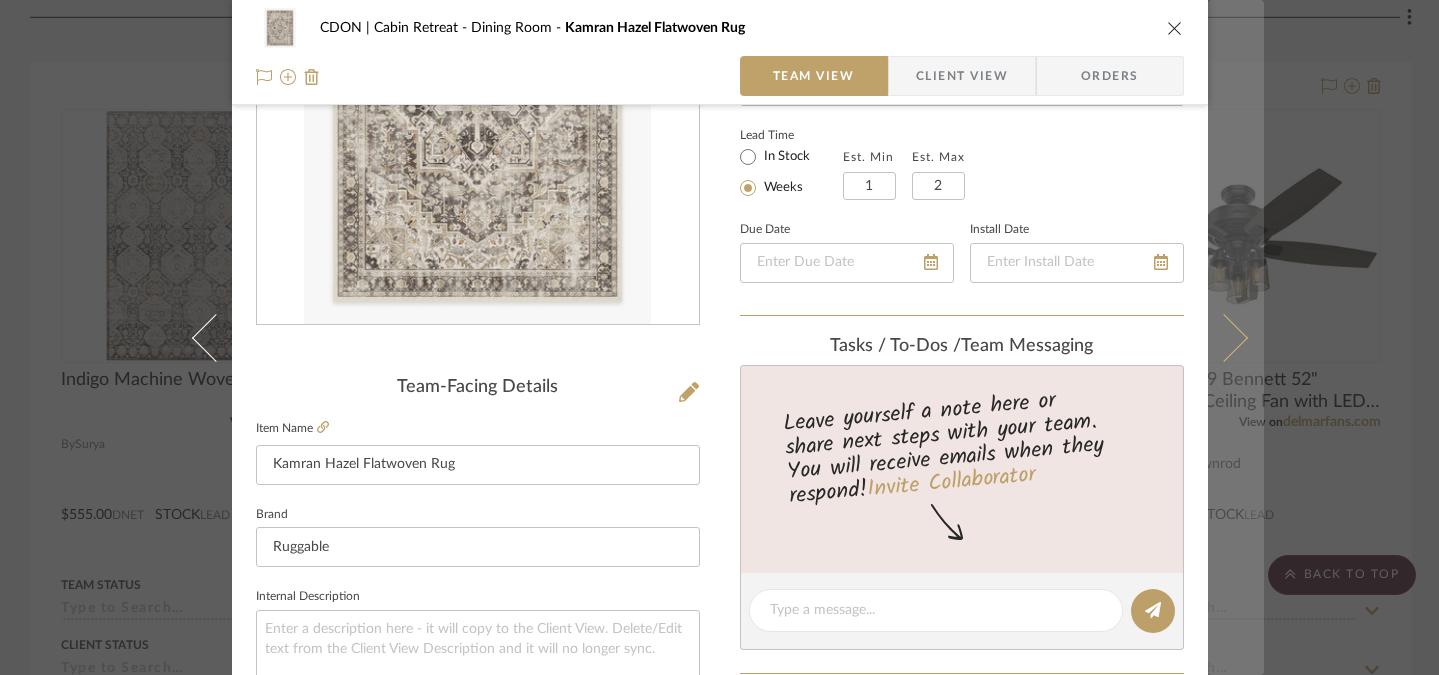 click at bounding box center (1236, 337) 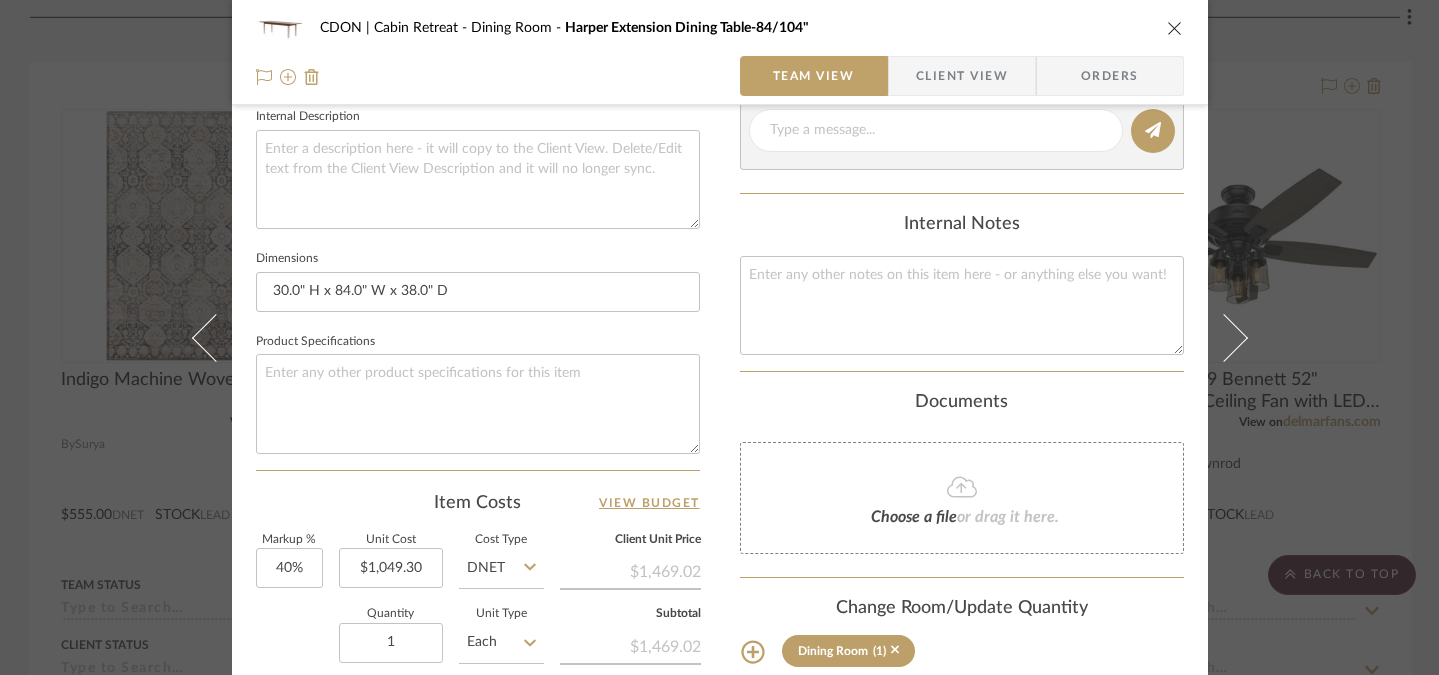scroll, scrollTop: 1021, scrollLeft: 0, axis: vertical 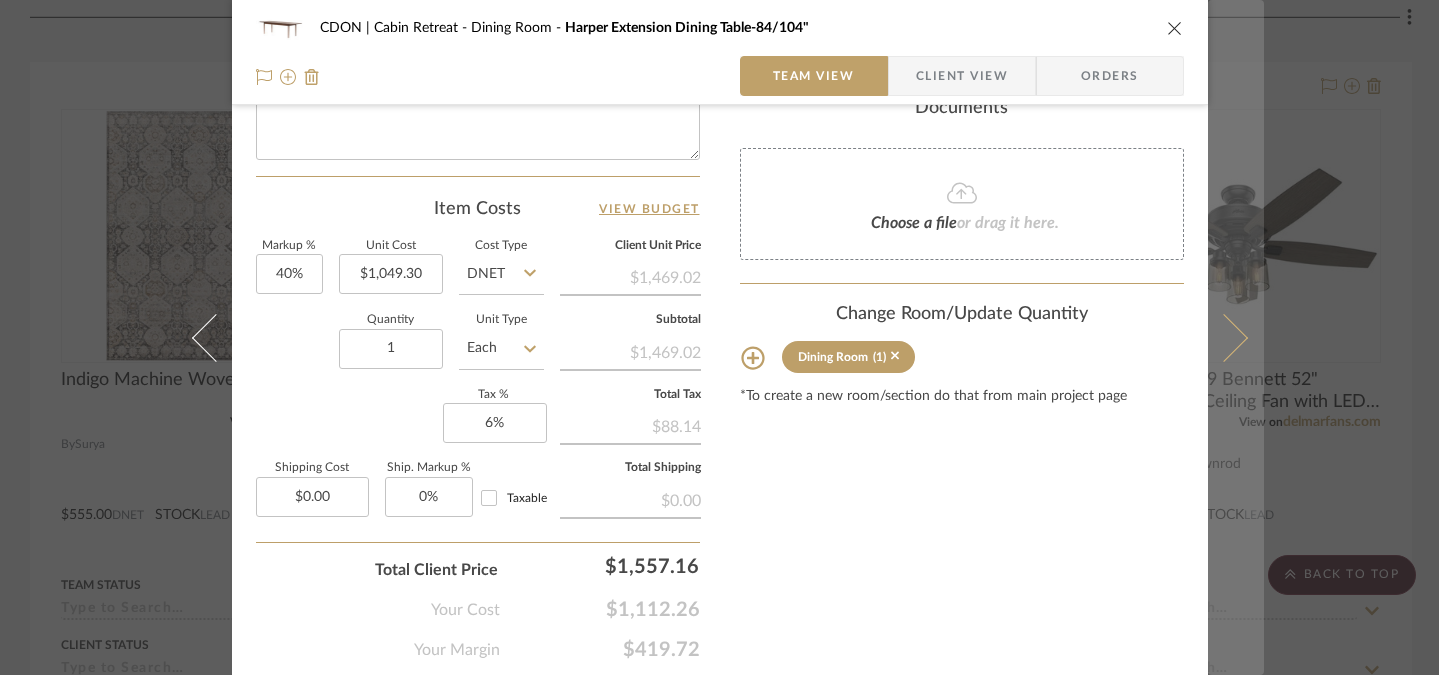 click at bounding box center [1223, 337] 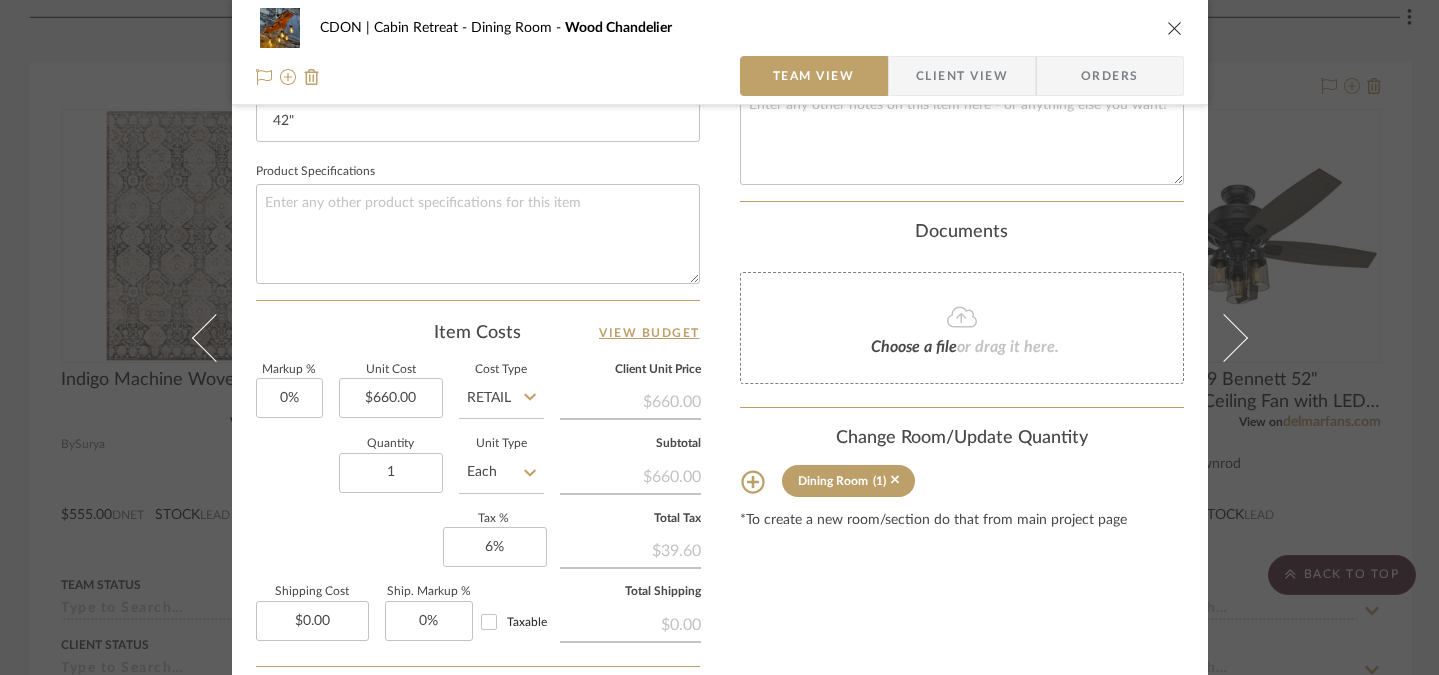 scroll, scrollTop: 507, scrollLeft: 0, axis: vertical 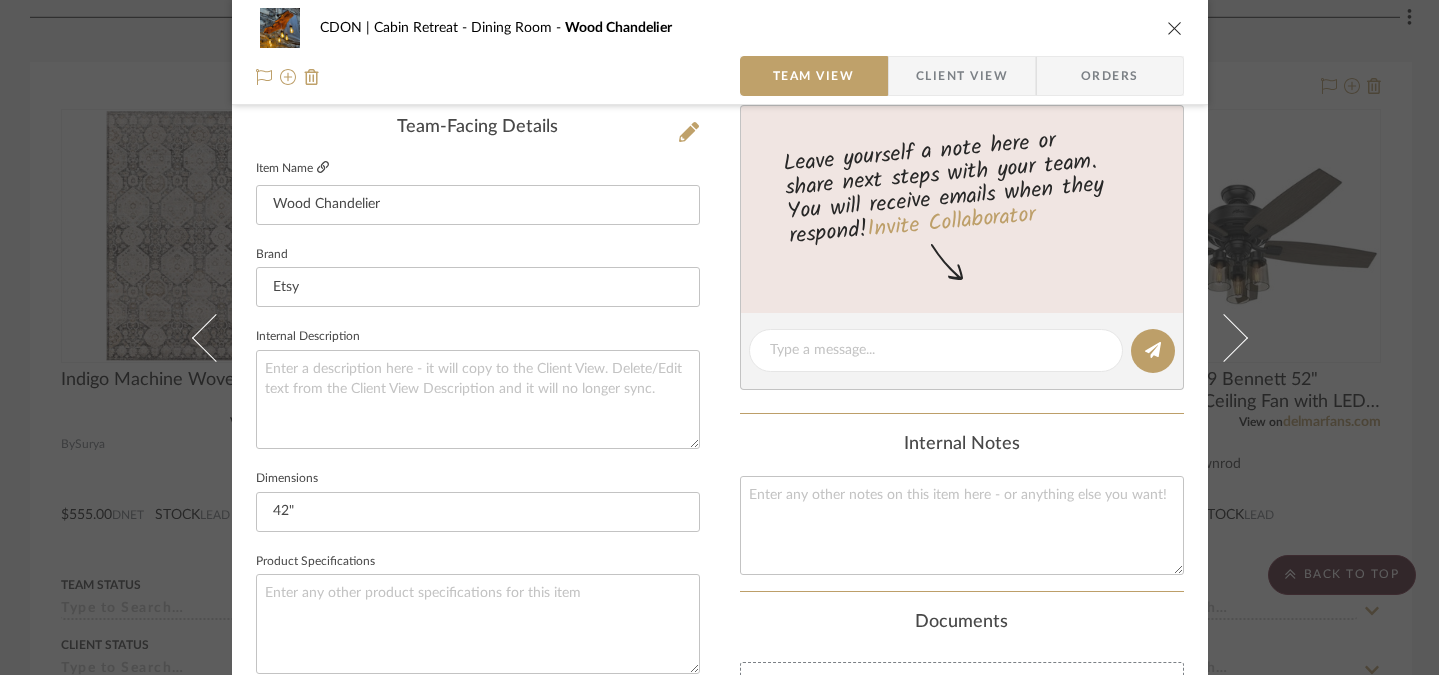 click 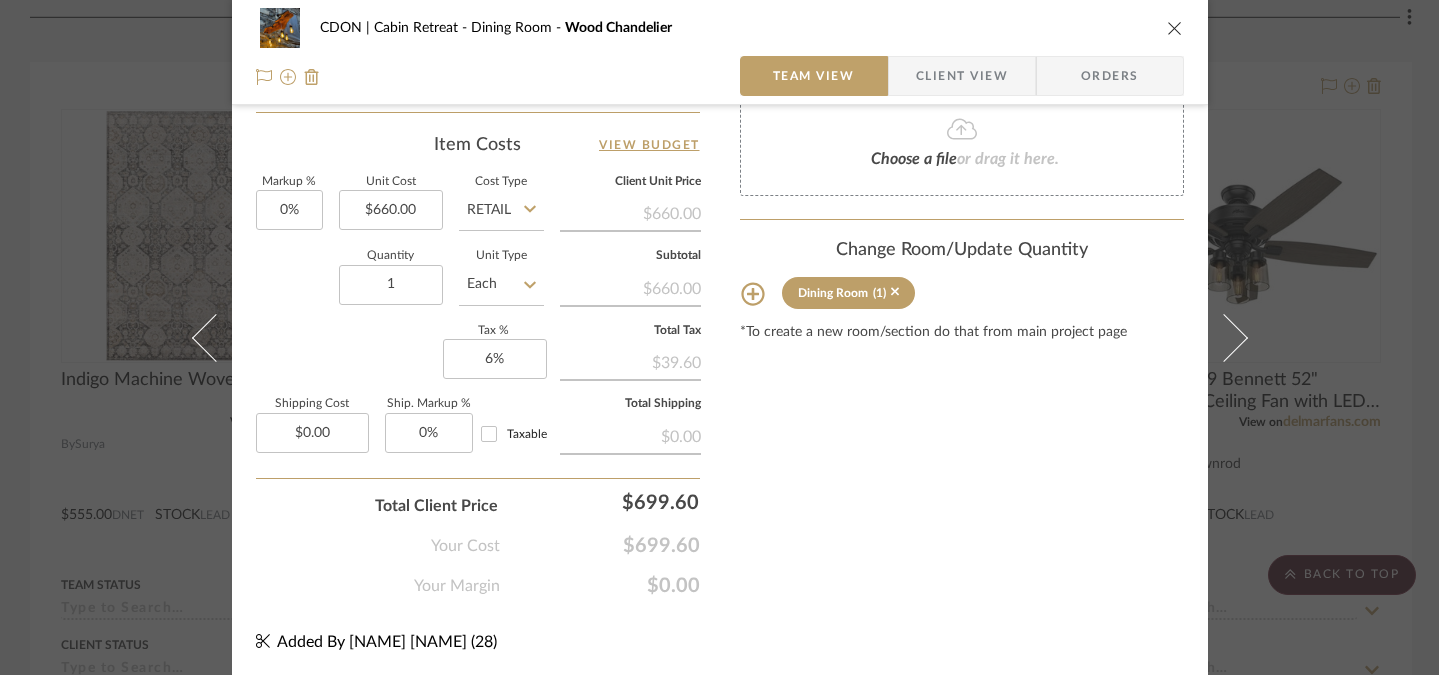 scroll, scrollTop: 665, scrollLeft: 0, axis: vertical 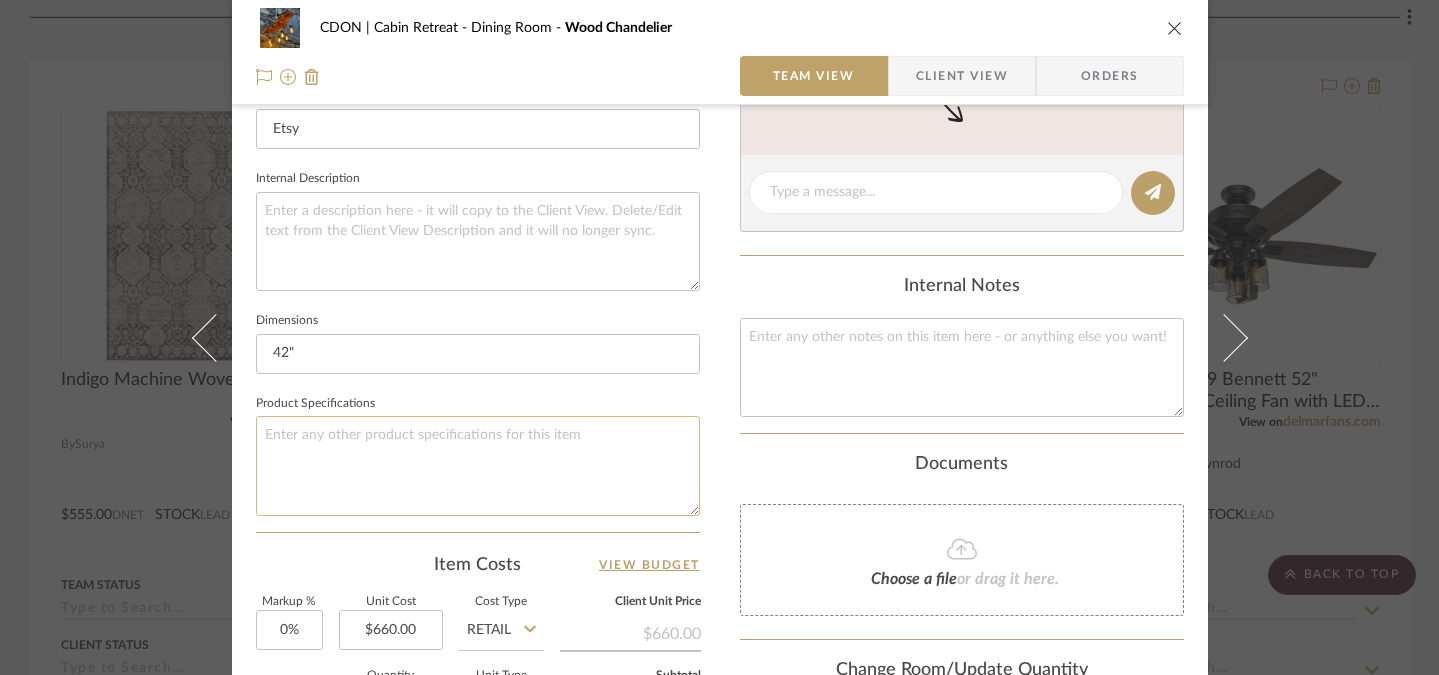 click 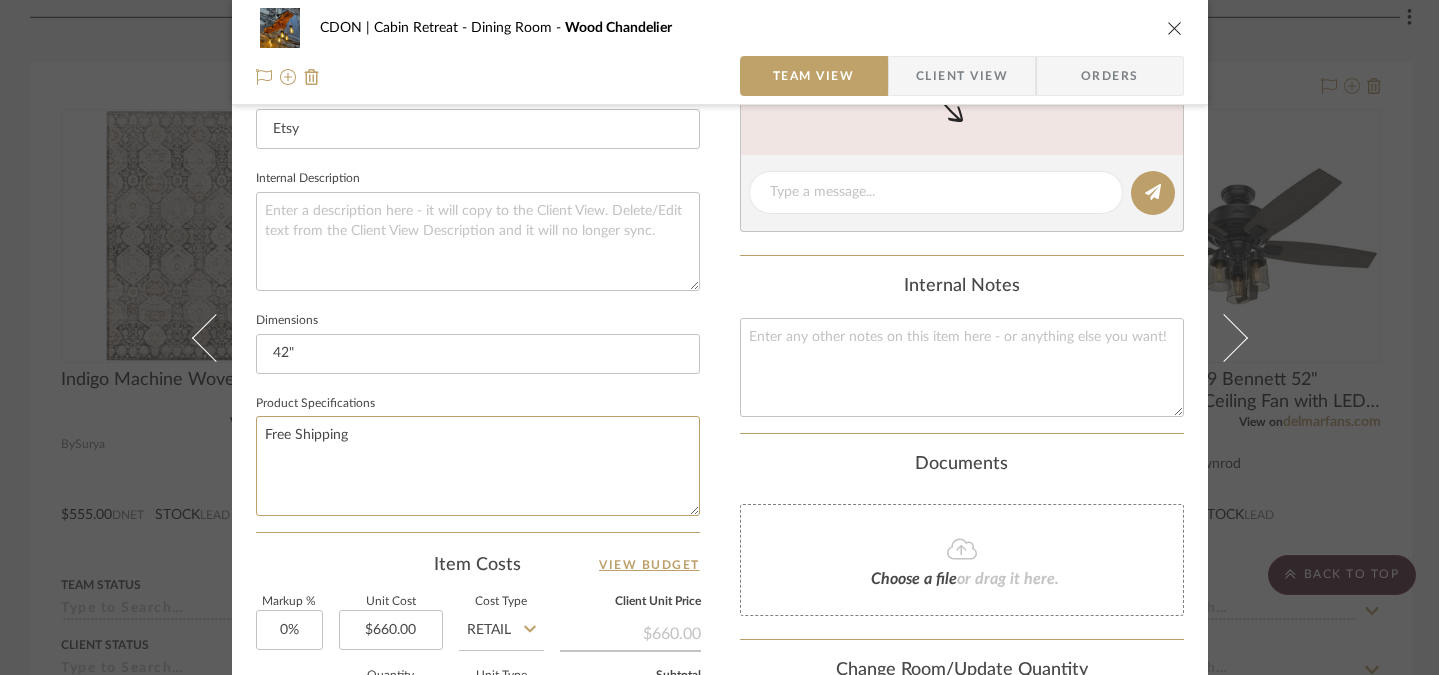 type on "Free Shipping" 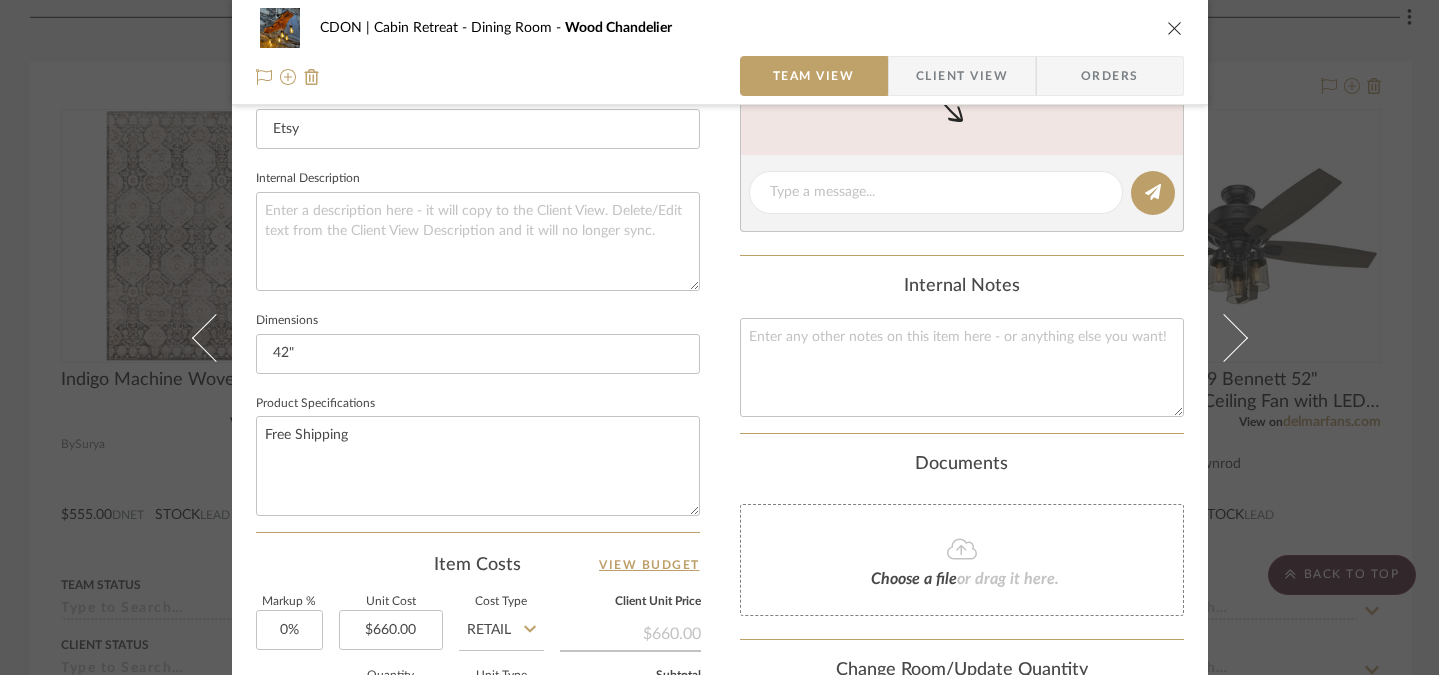 click on "Product Specifications  Free Shipping" 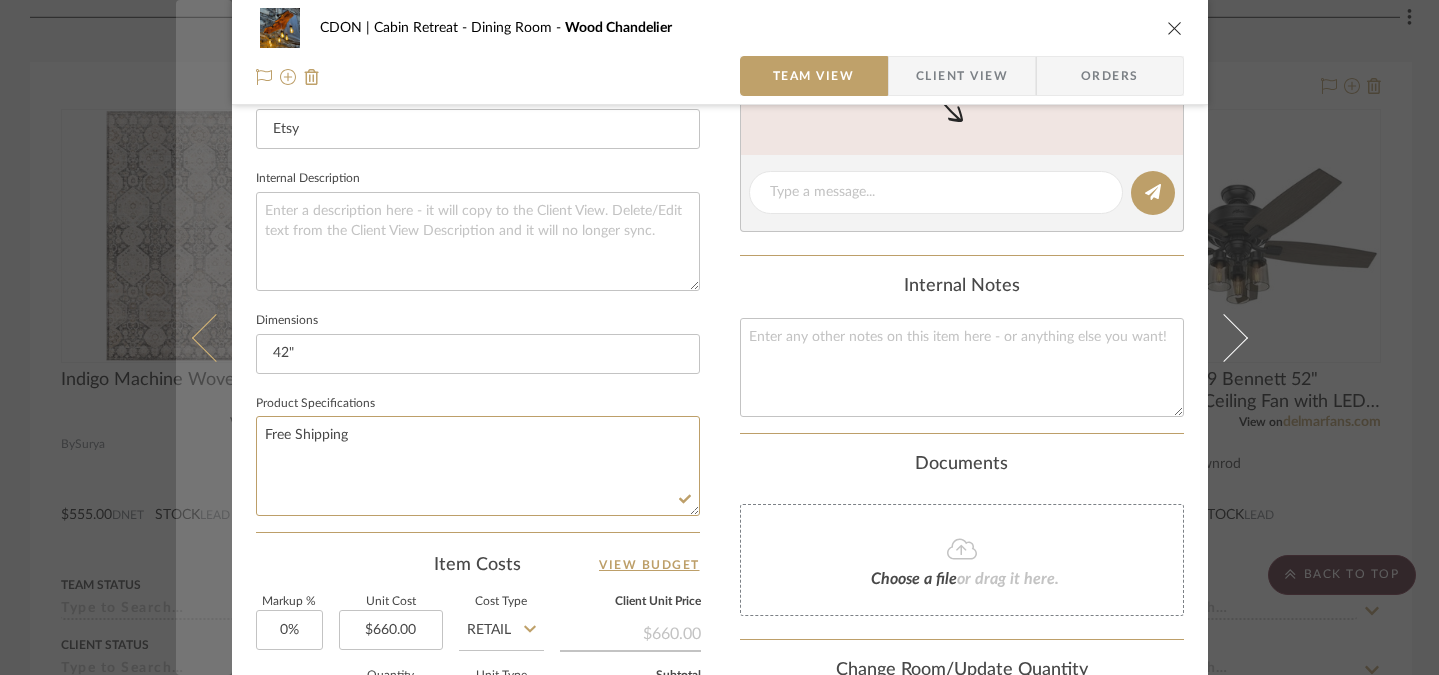 drag, startPoint x: 374, startPoint y: 429, endPoint x: 207, endPoint y: 428, distance: 167.00299 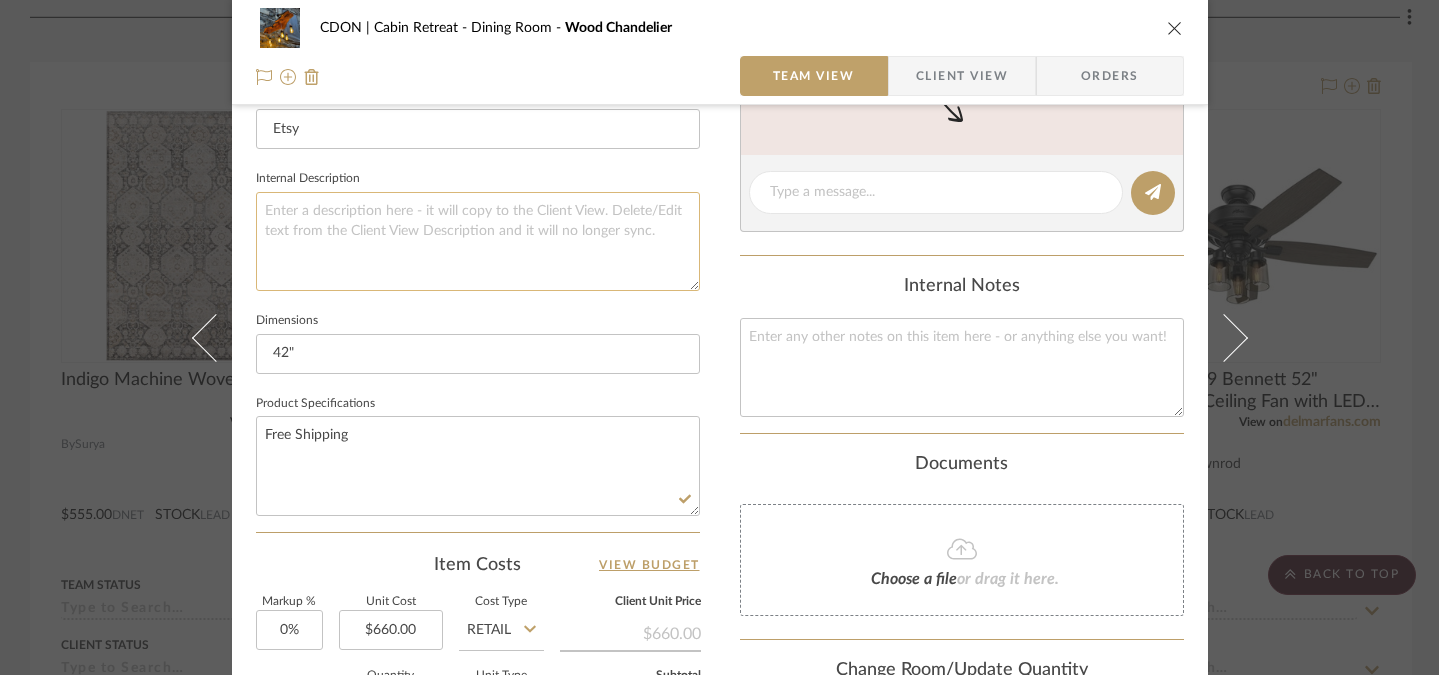 click 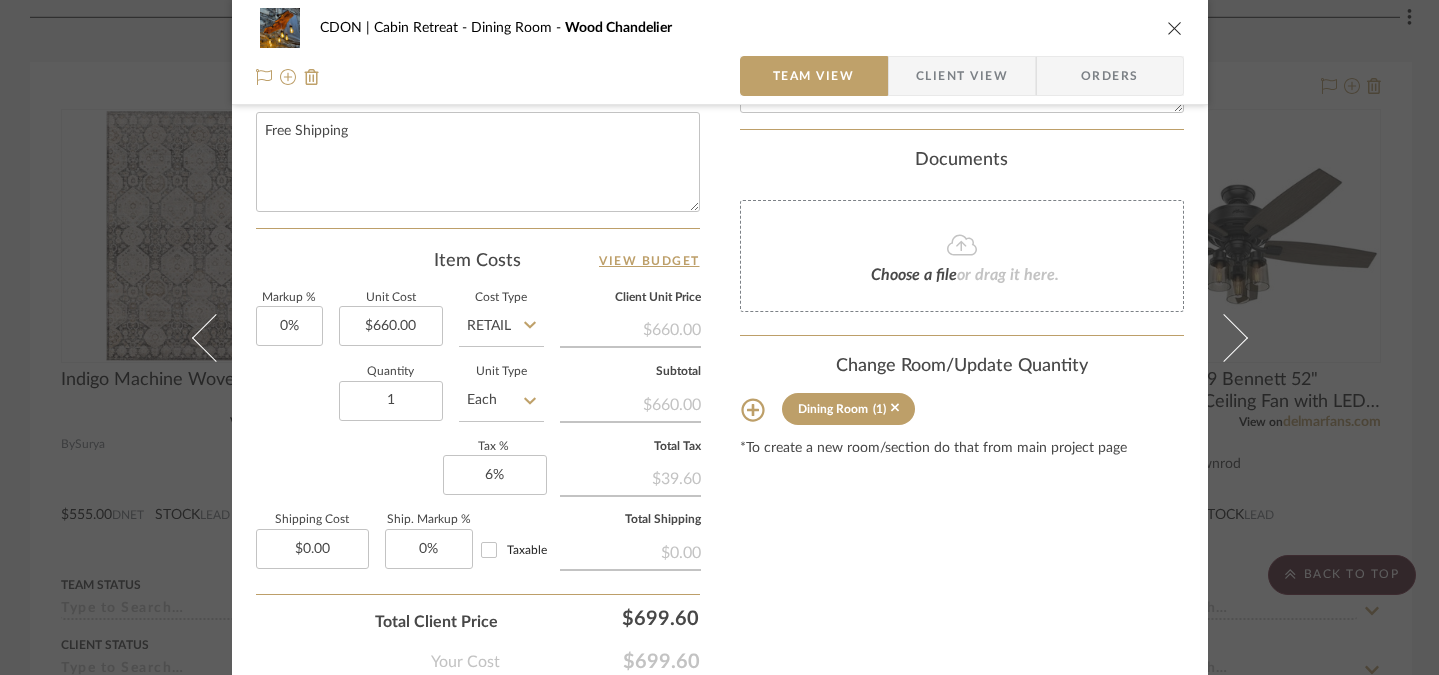 scroll, scrollTop: 908, scrollLeft: 0, axis: vertical 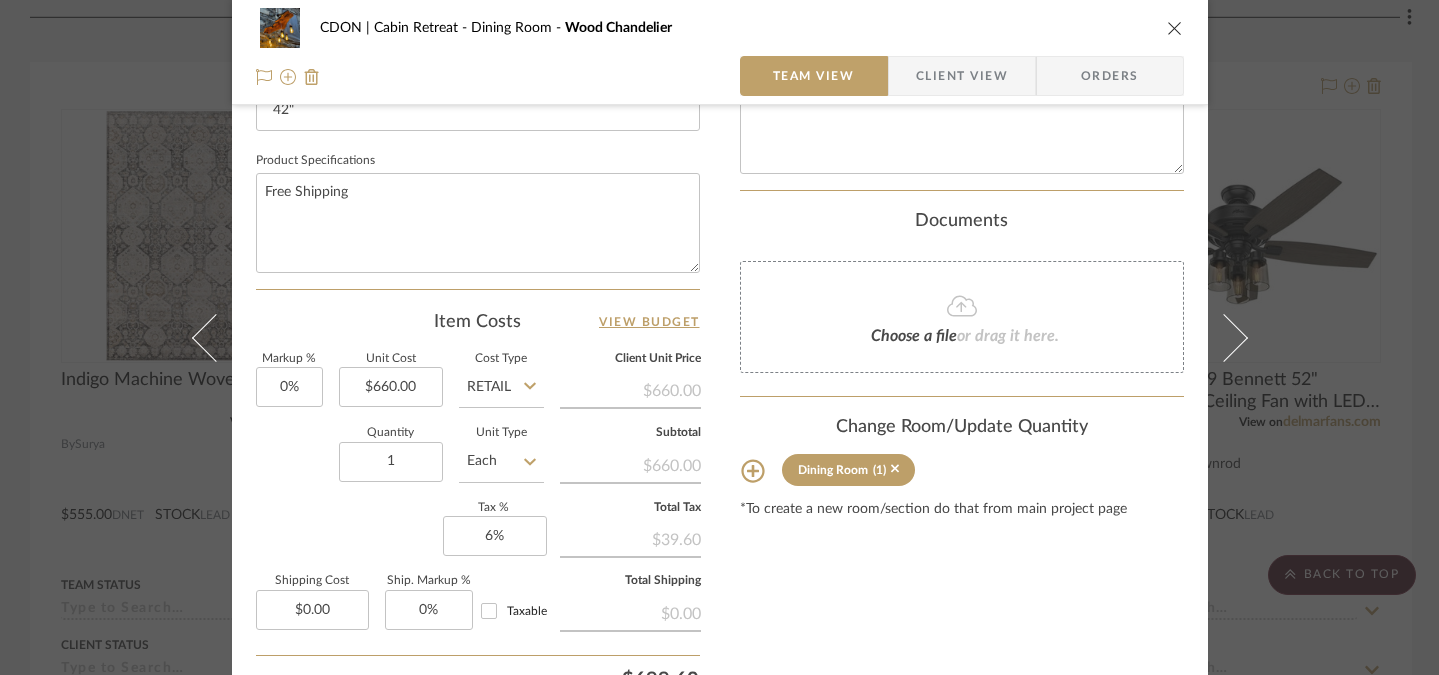 type on "Free Shipping" 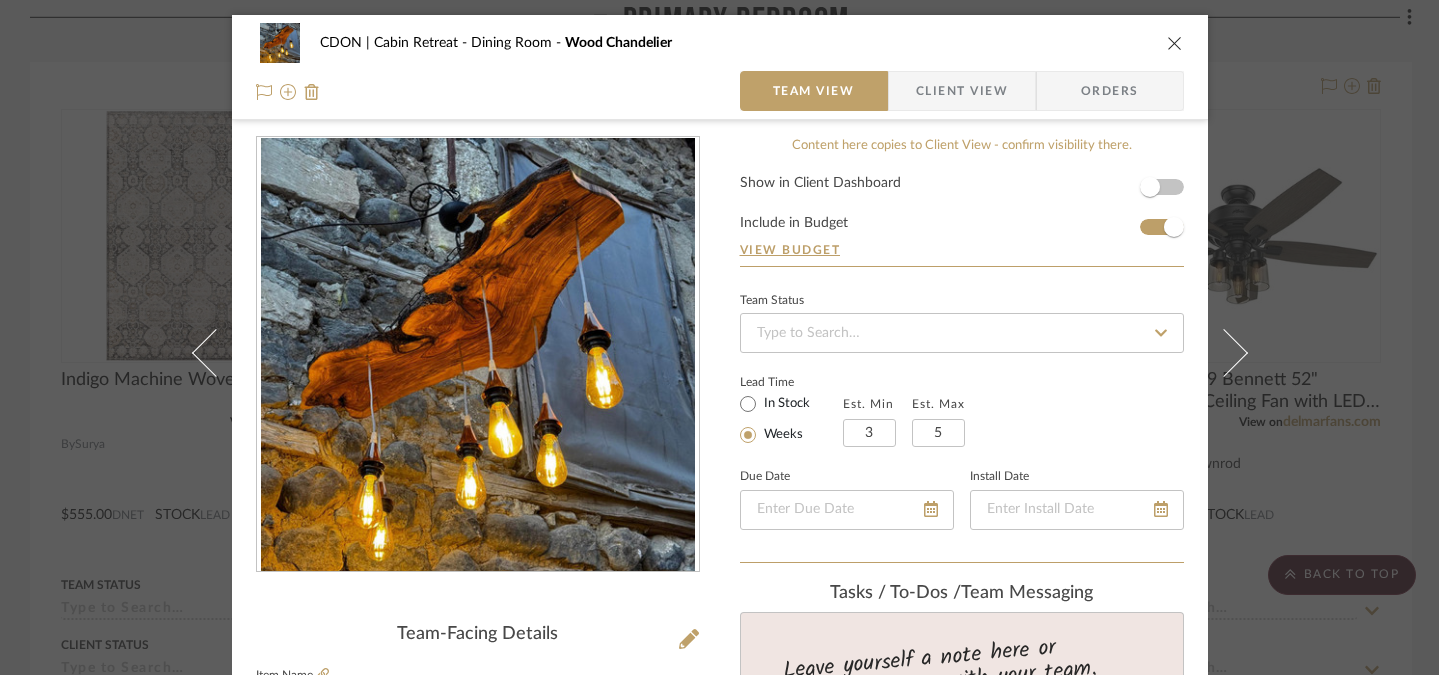scroll, scrollTop: 0, scrollLeft: 0, axis: both 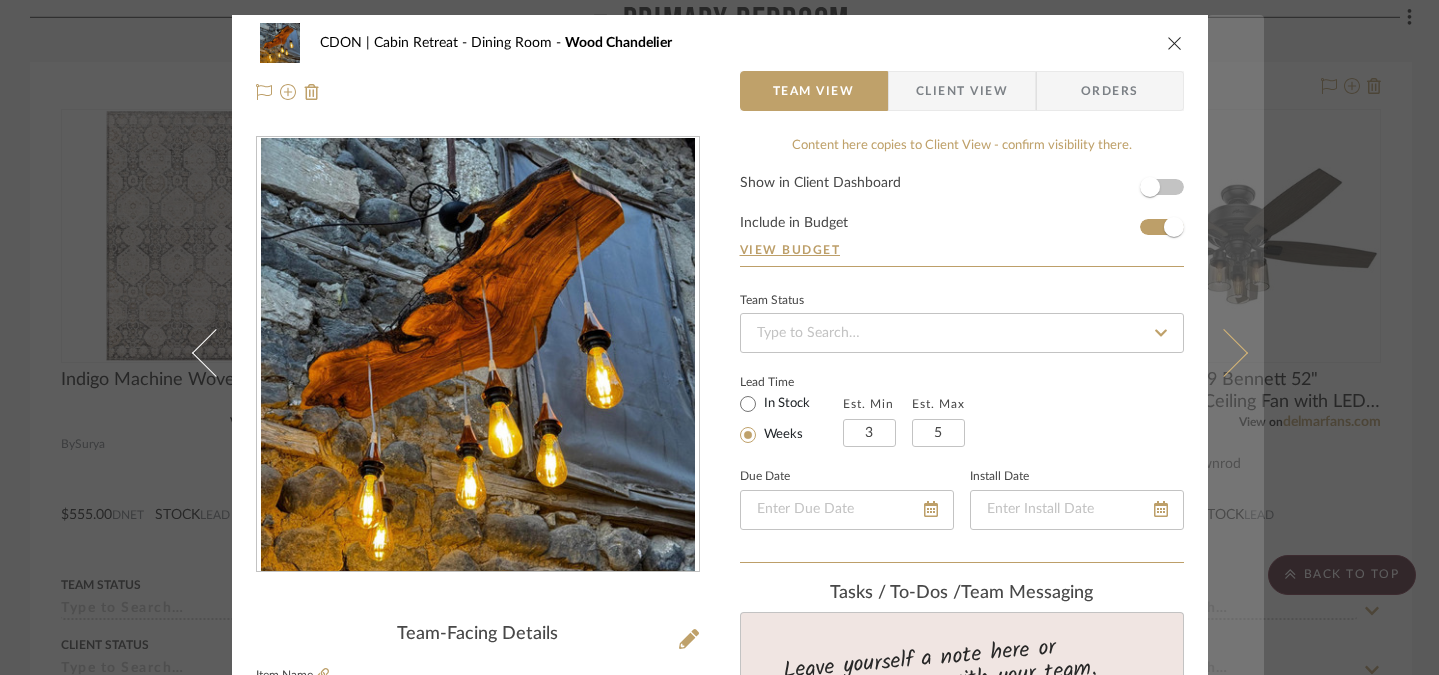 click at bounding box center (1236, 352) 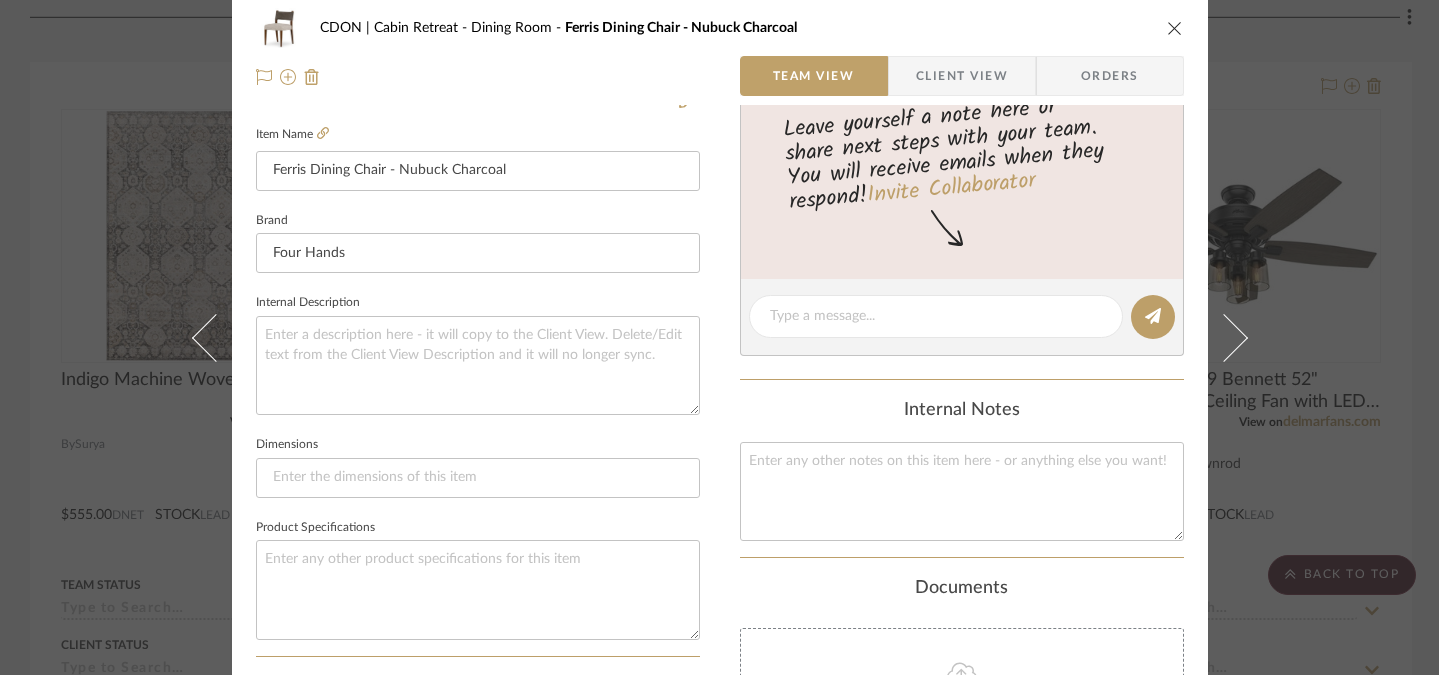 scroll, scrollTop: 0, scrollLeft: 0, axis: both 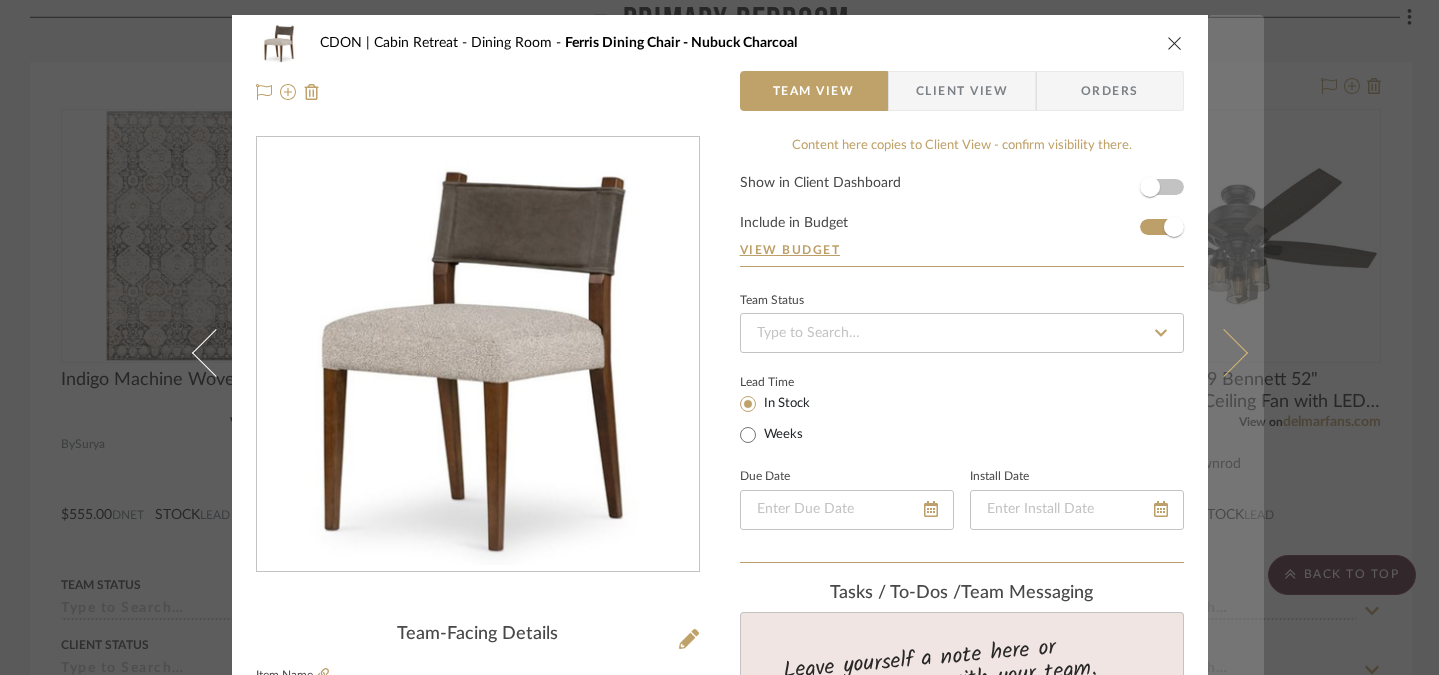 click at bounding box center [1236, 352] 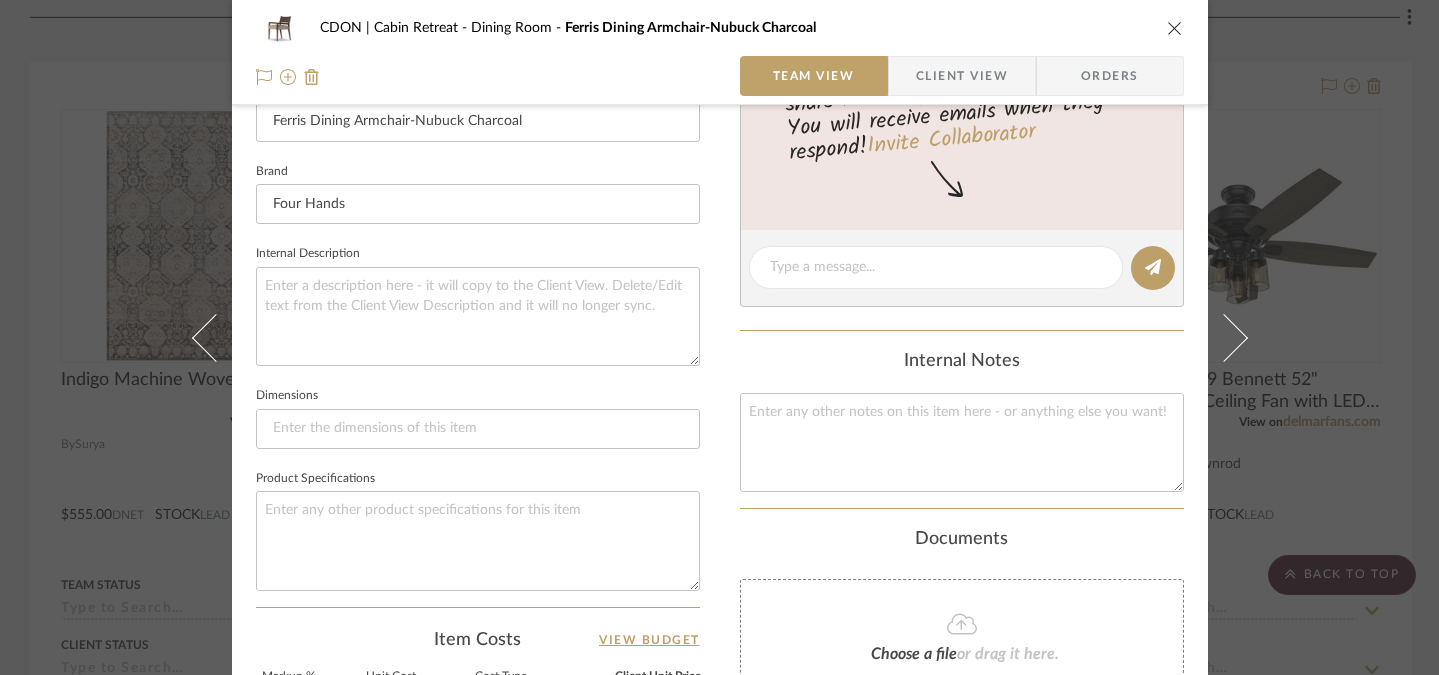 scroll, scrollTop: 743, scrollLeft: 0, axis: vertical 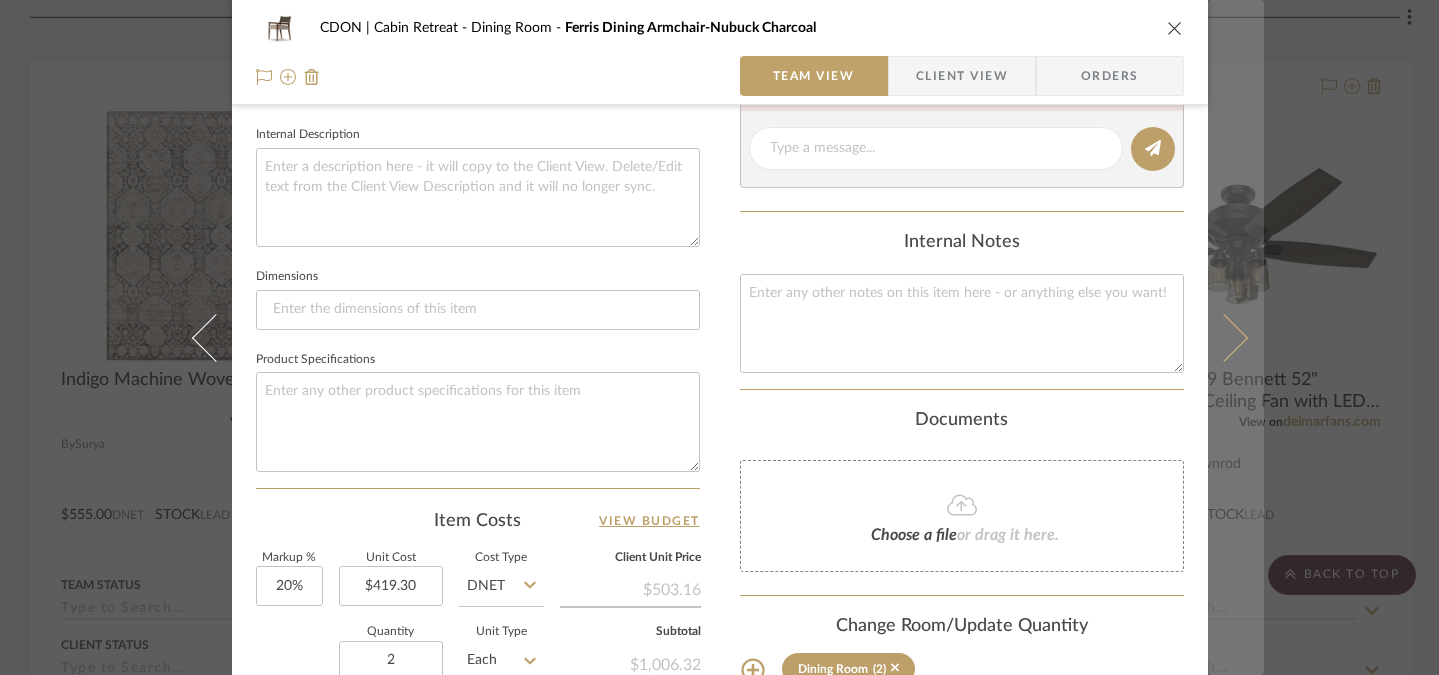 click at bounding box center (1236, 337) 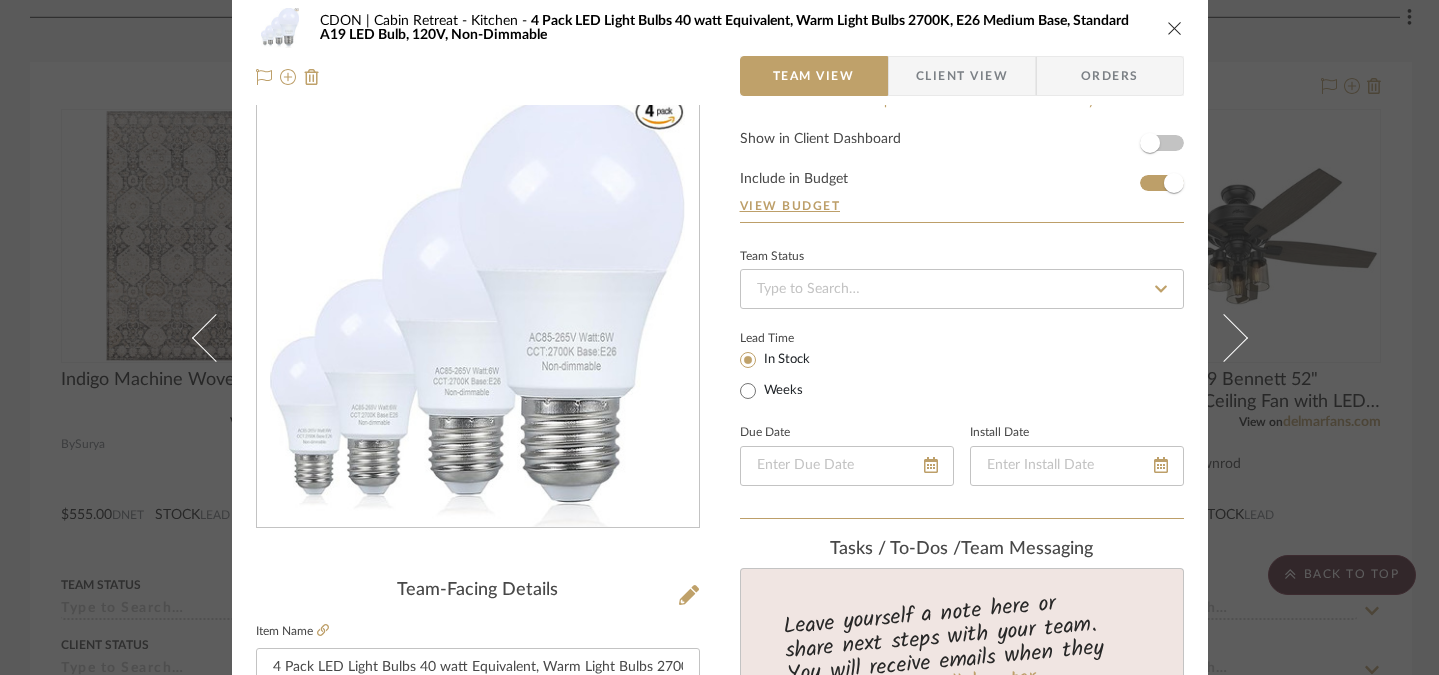 scroll, scrollTop: 0, scrollLeft: 0, axis: both 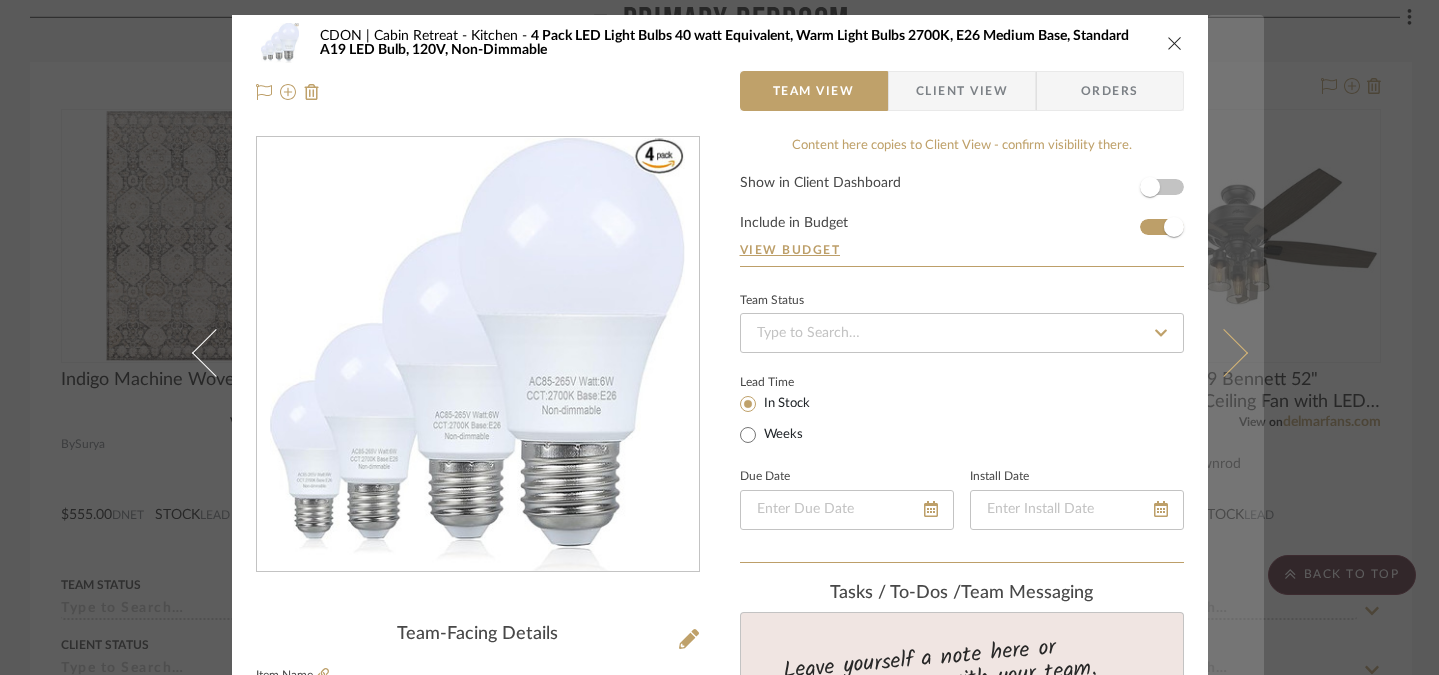 click at bounding box center [1236, 352] 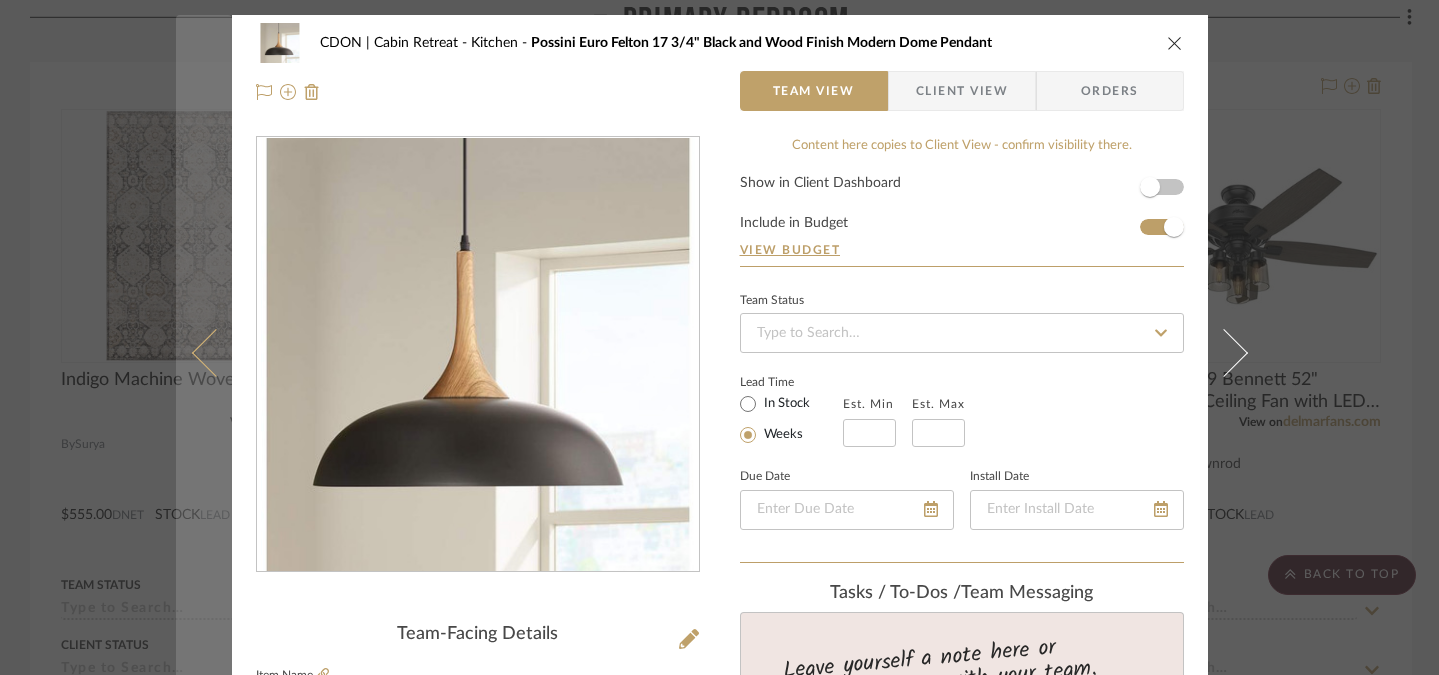 click at bounding box center (204, 352) 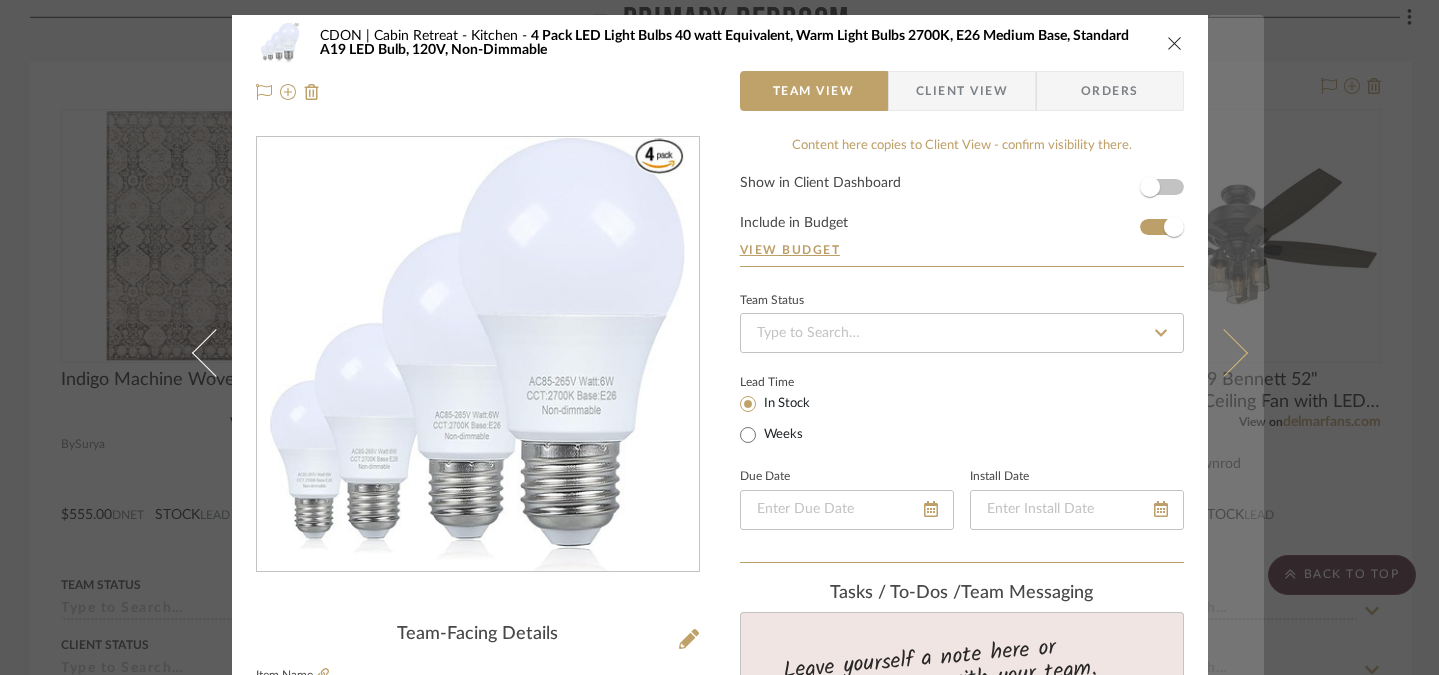 click at bounding box center (1236, 352) 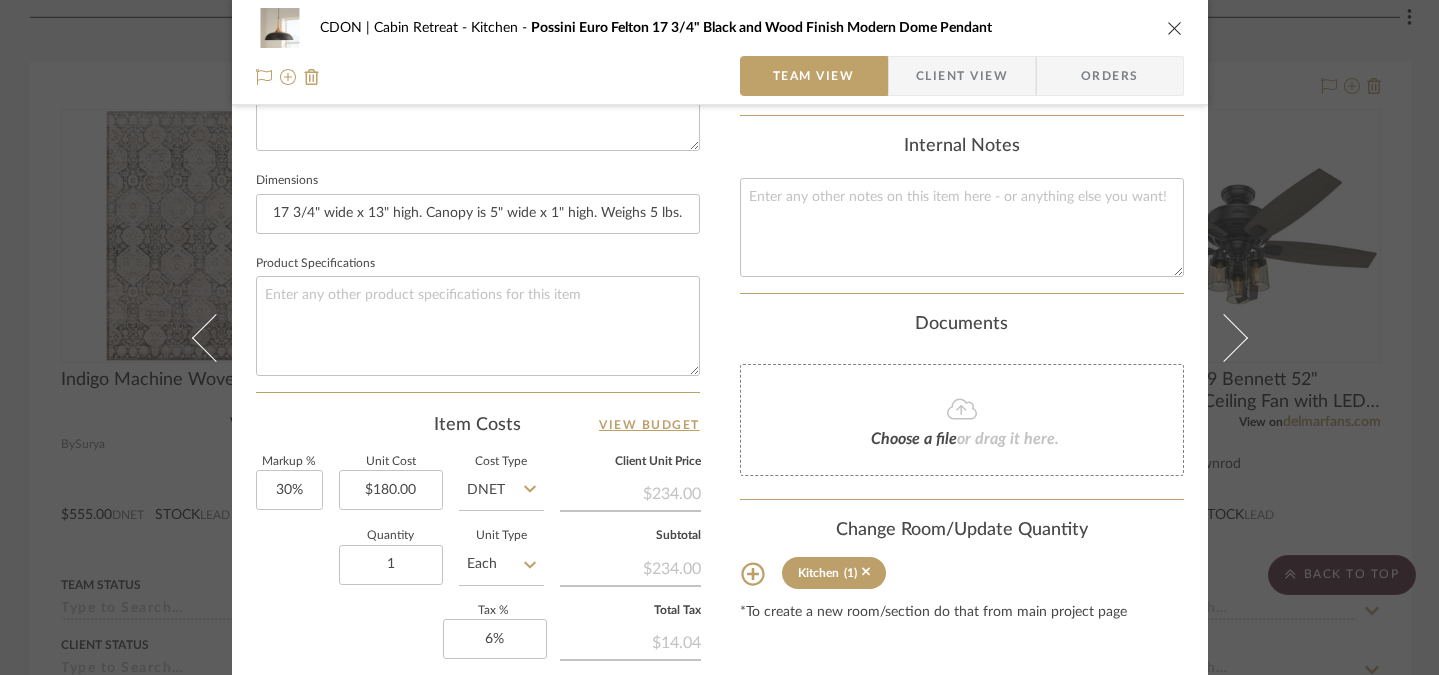 scroll, scrollTop: 285, scrollLeft: 0, axis: vertical 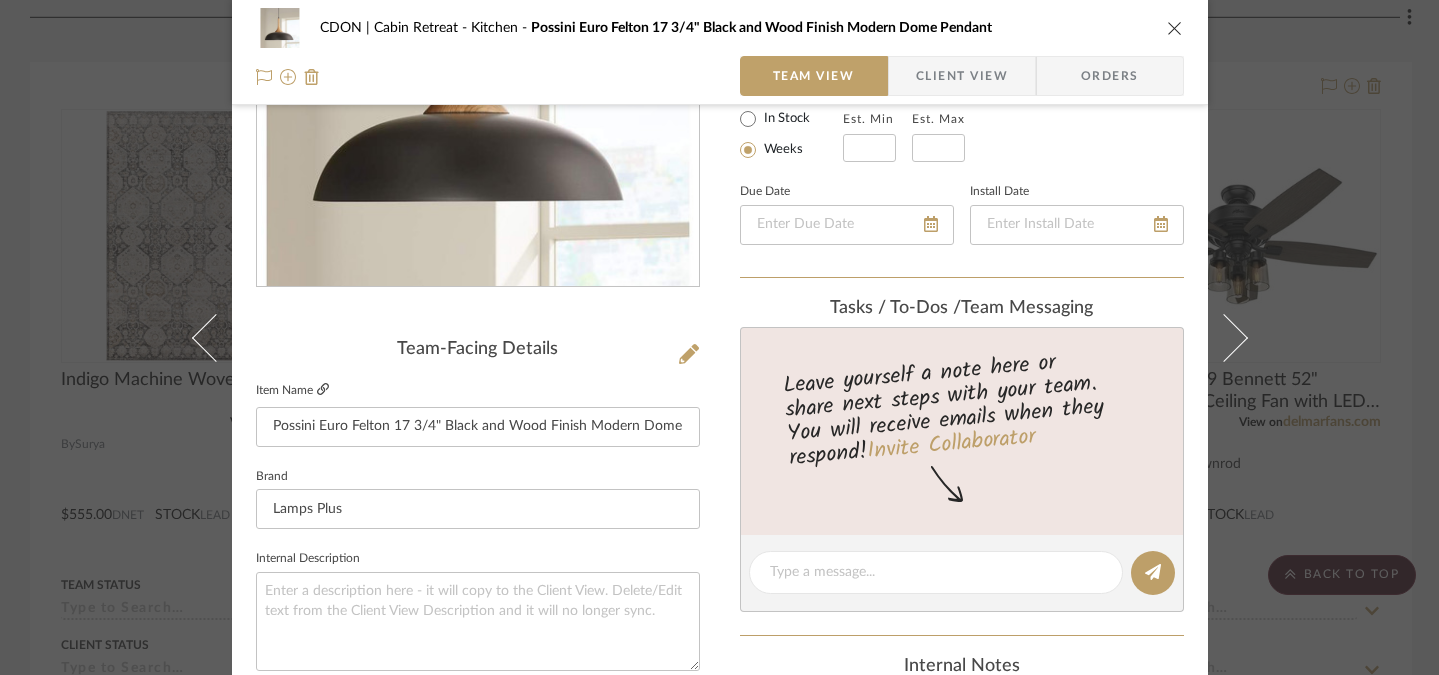 click 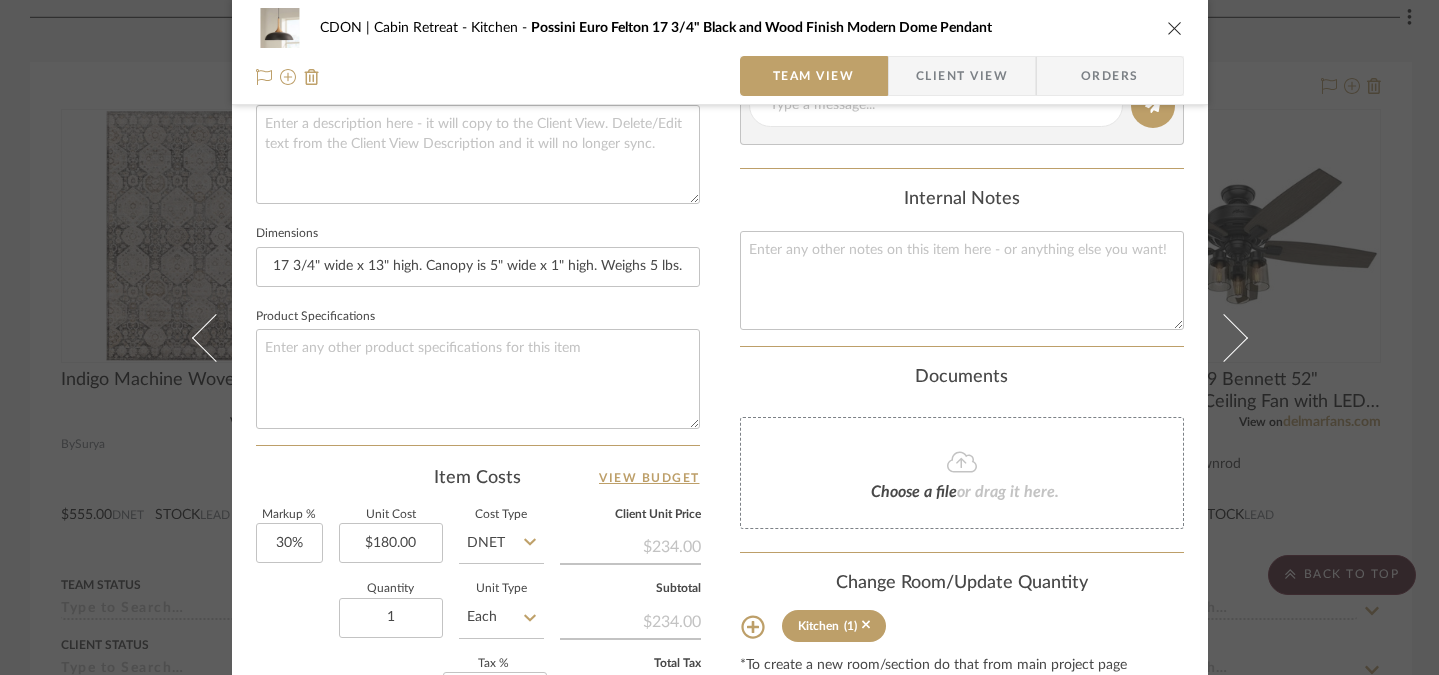 scroll, scrollTop: 343, scrollLeft: 0, axis: vertical 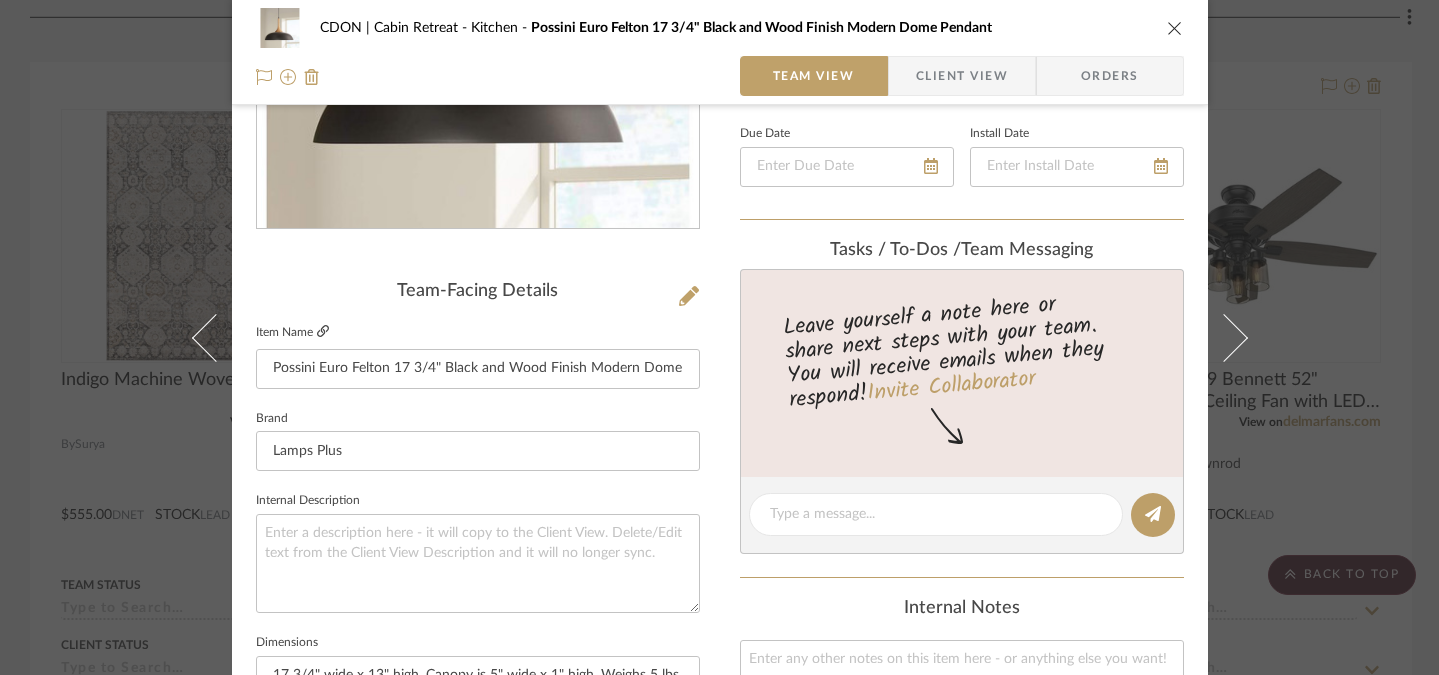click 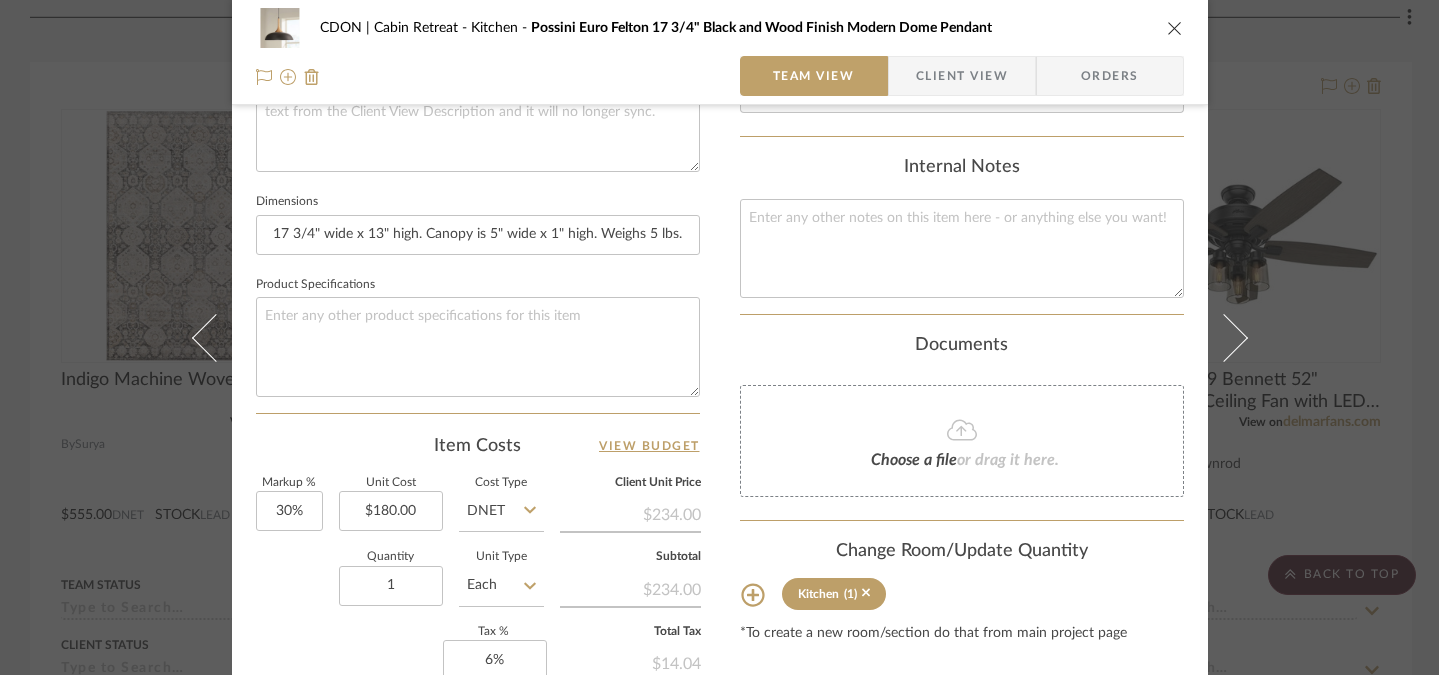 scroll, scrollTop: 787, scrollLeft: 0, axis: vertical 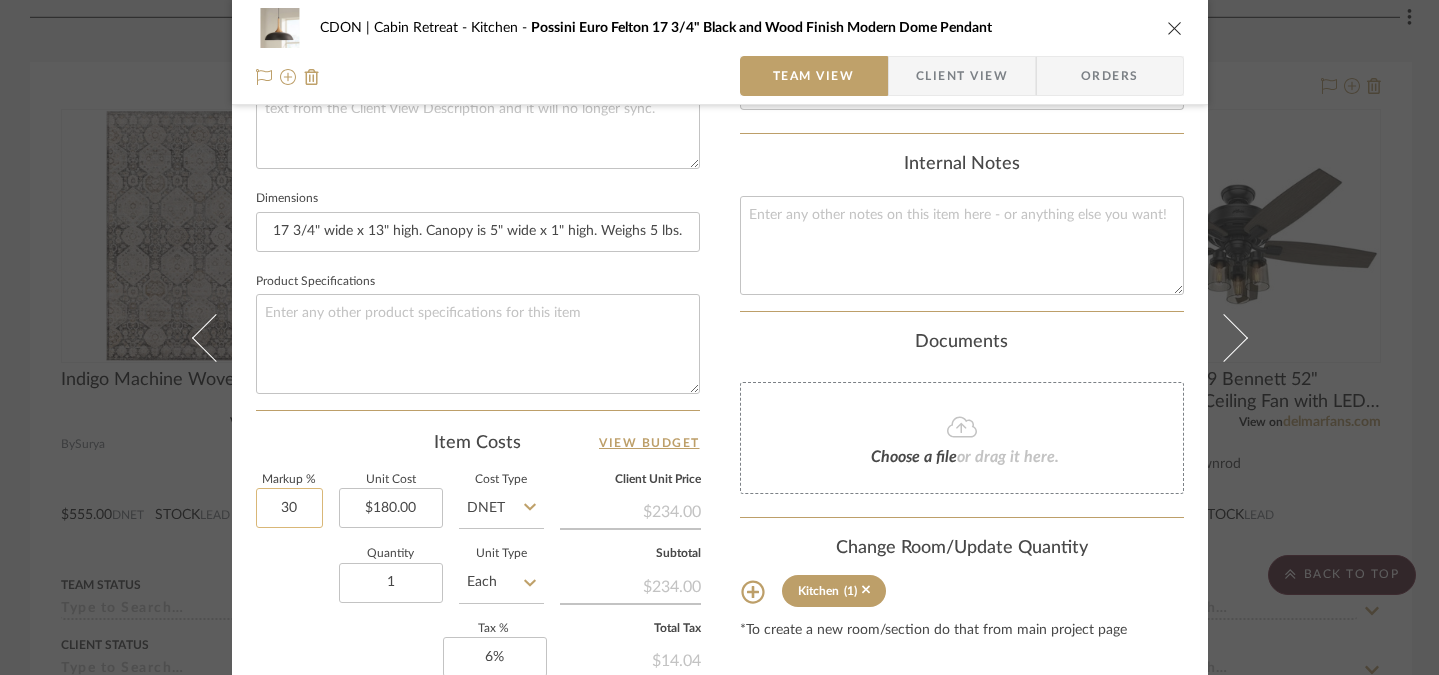 click on "30" 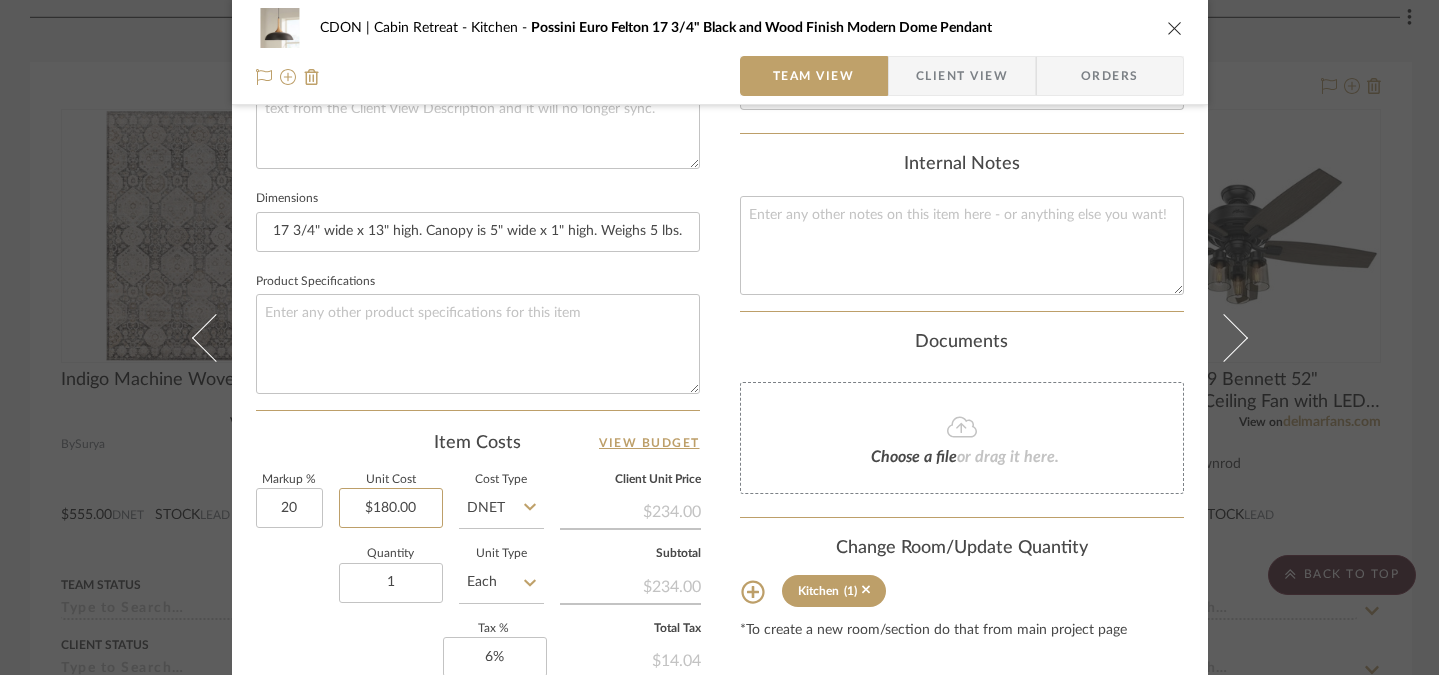 type on "20%" 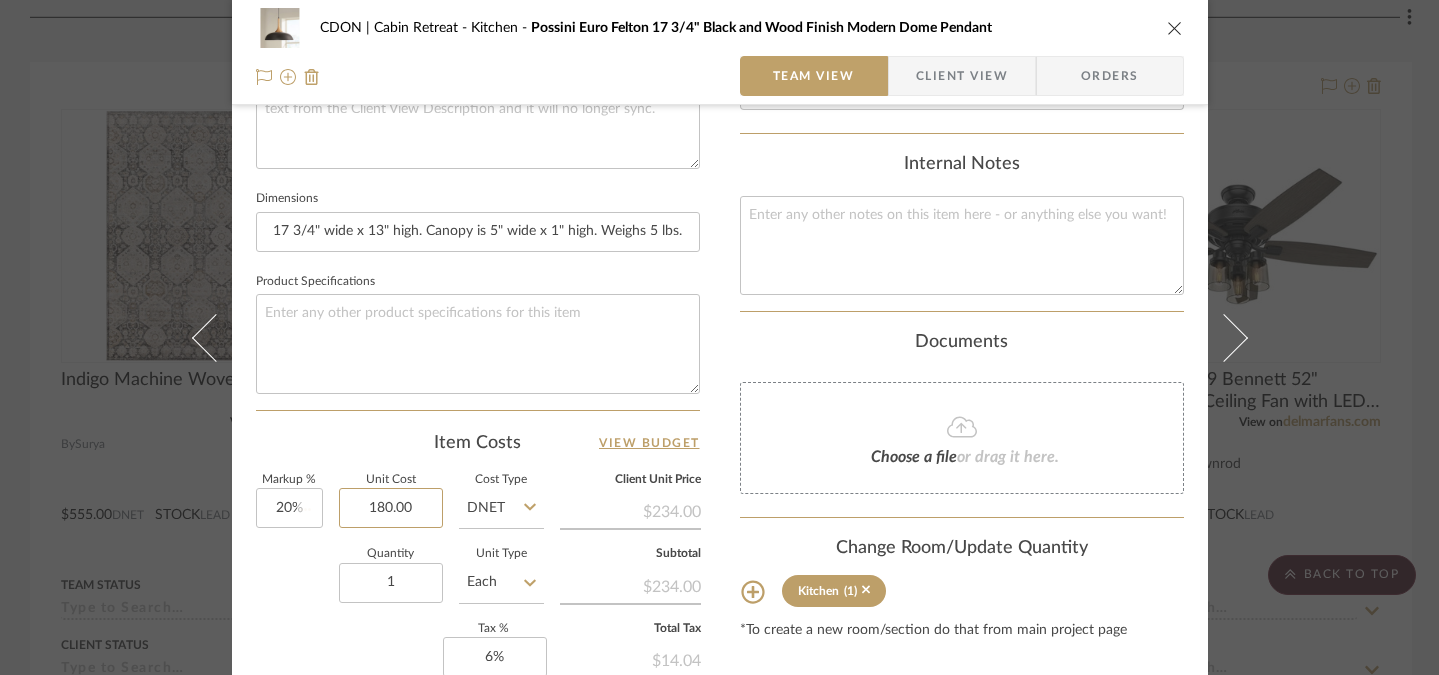 type 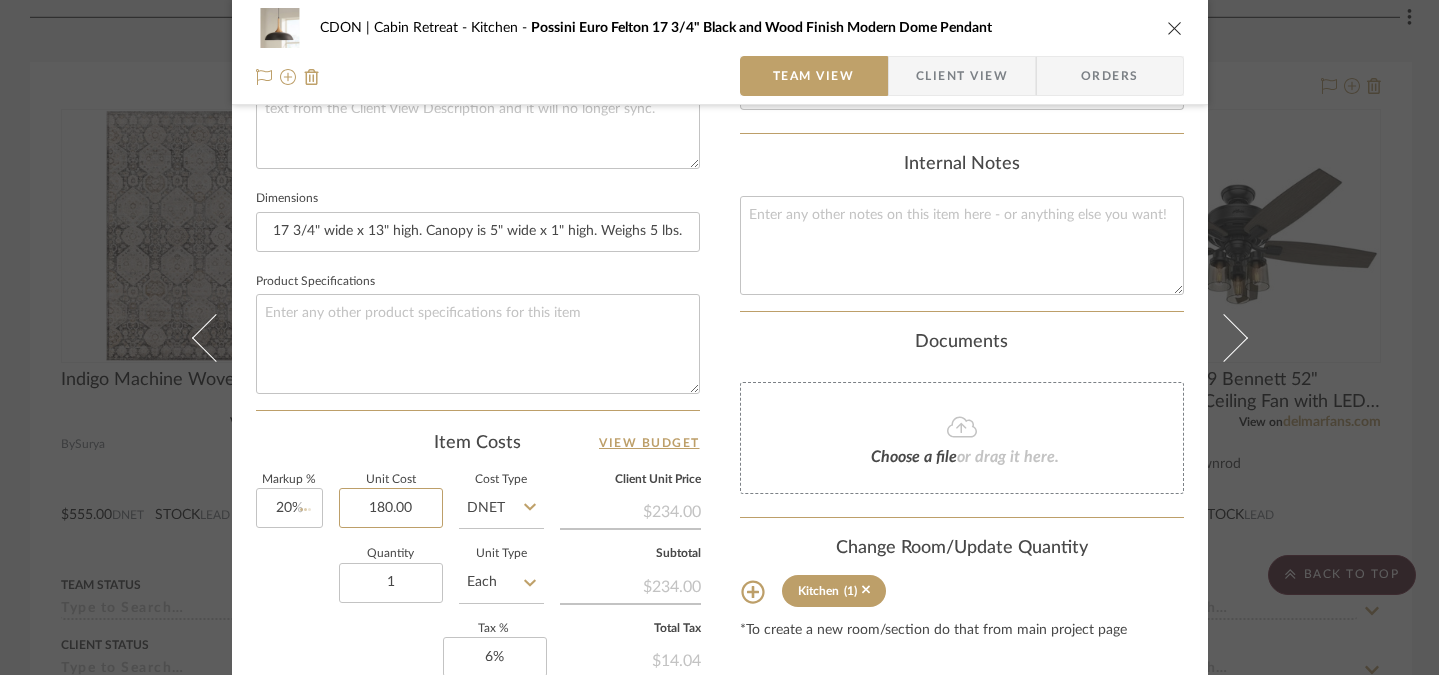 type 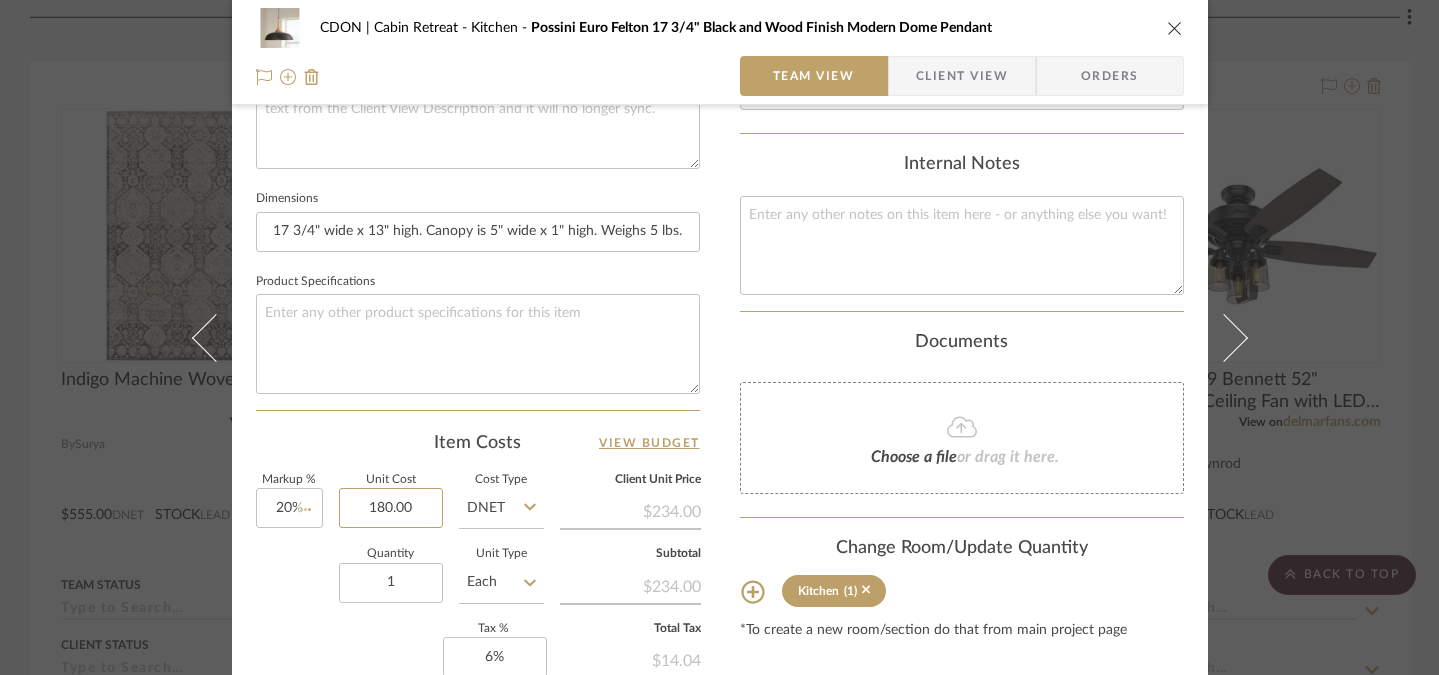 type 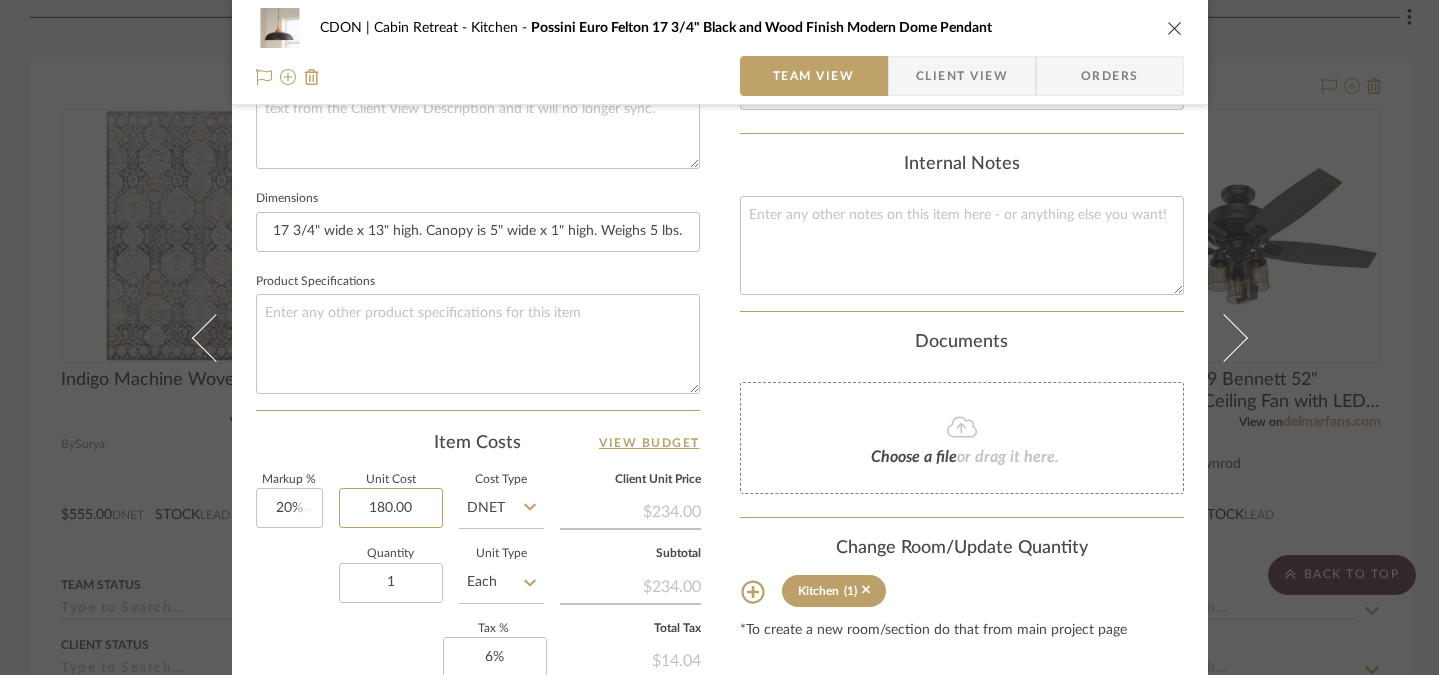 type 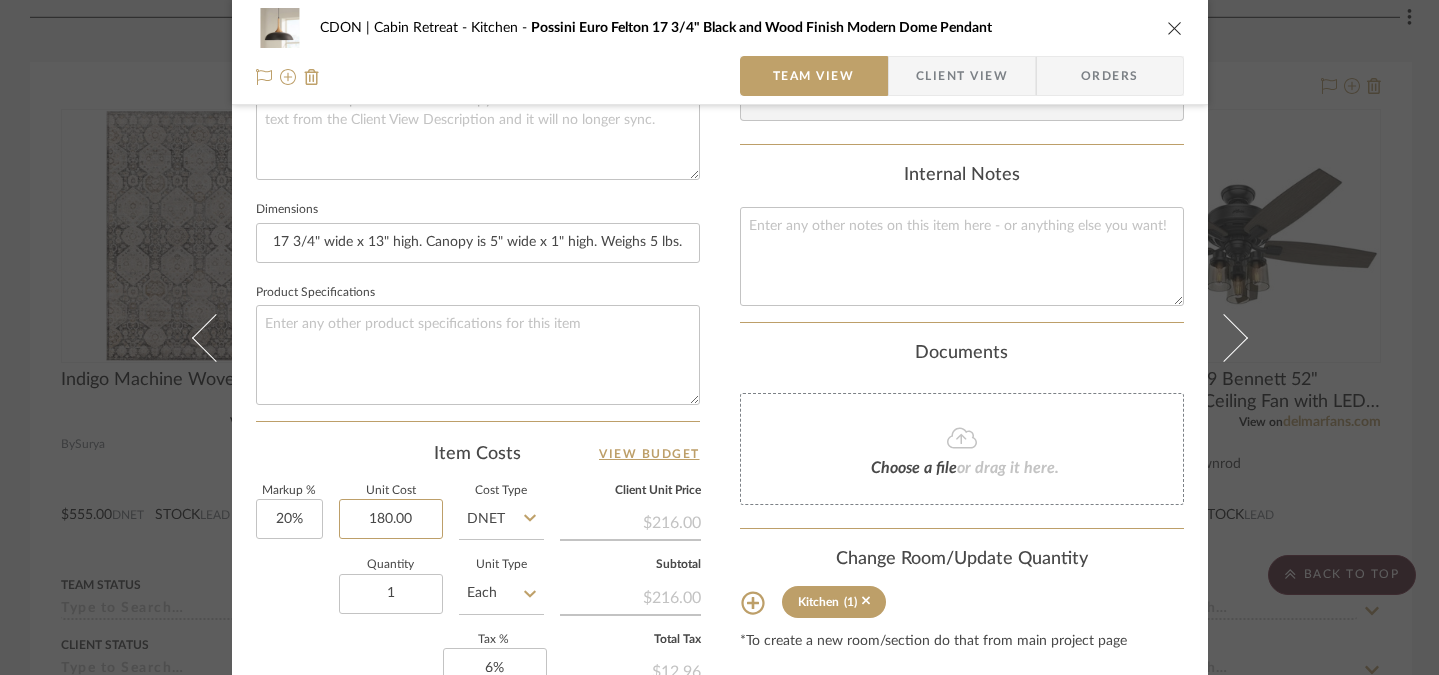 scroll, scrollTop: 325, scrollLeft: 0, axis: vertical 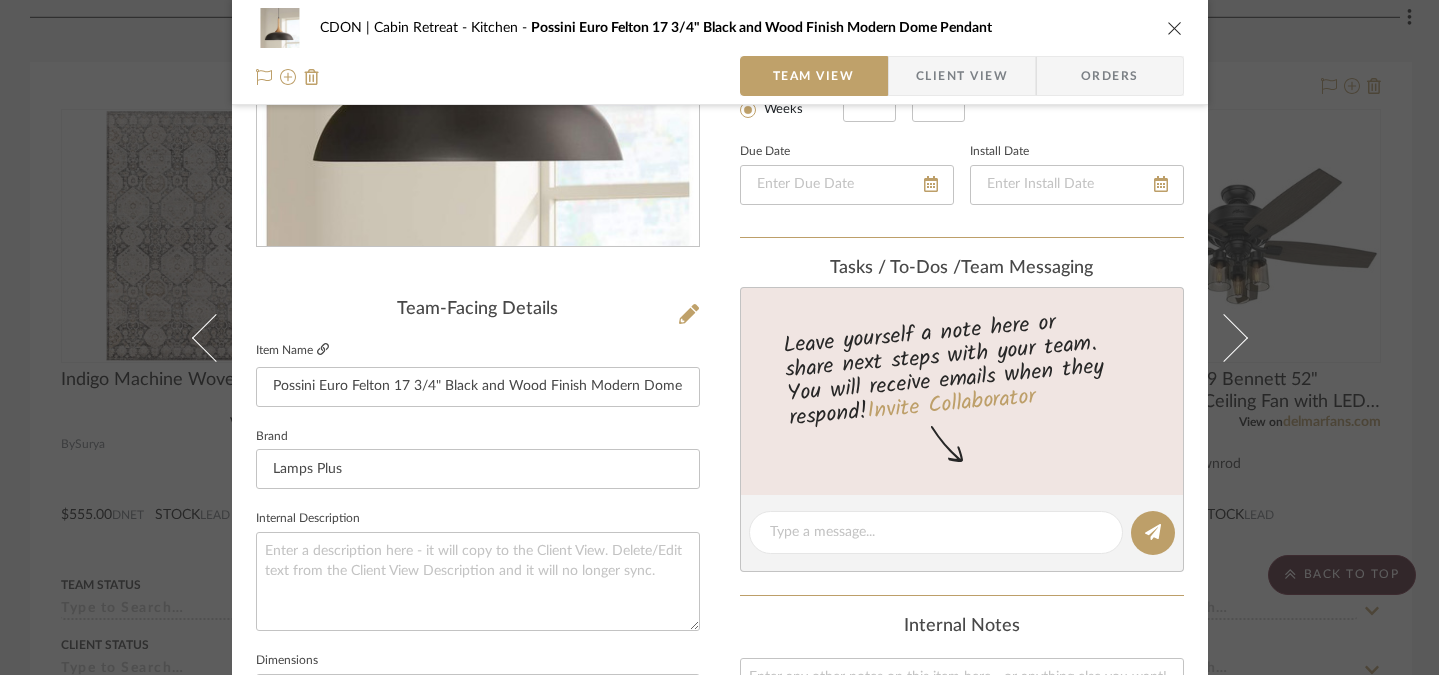 type on "$180.00" 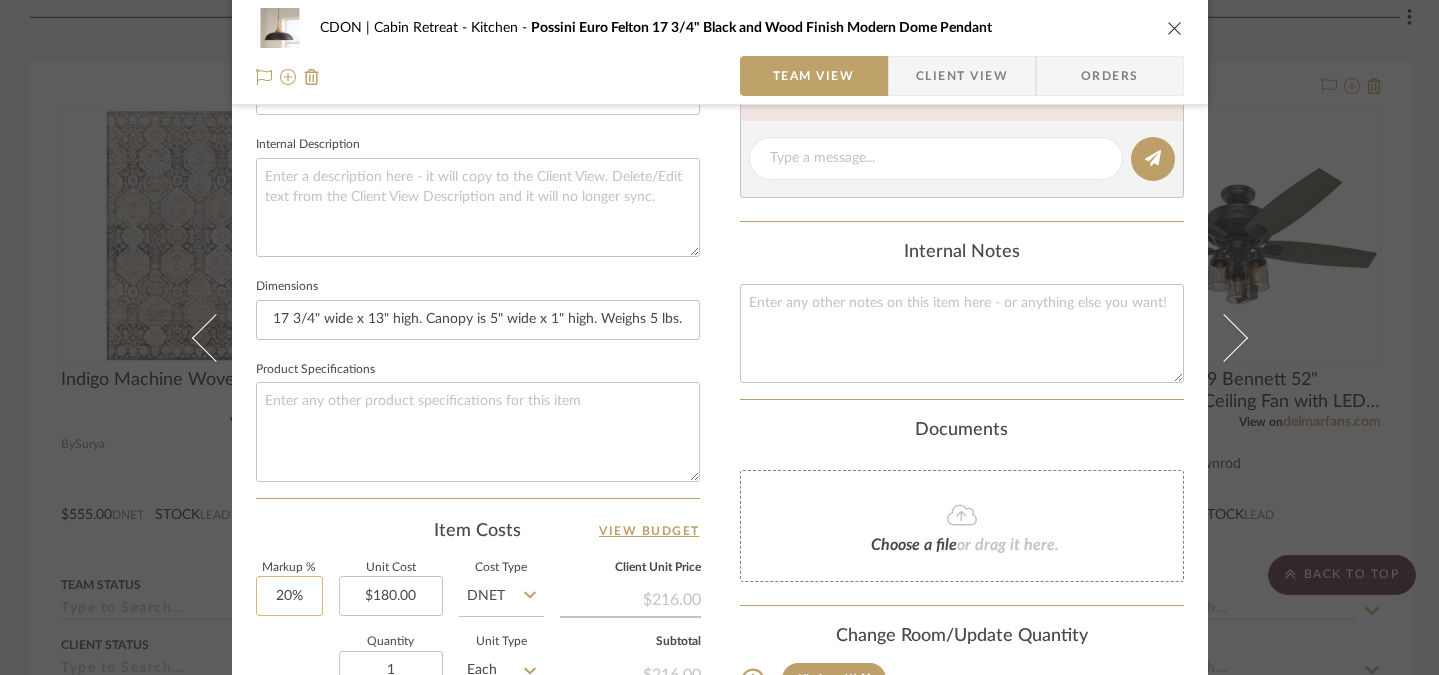 scroll, scrollTop: 853, scrollLeft: 0, axis: vertical 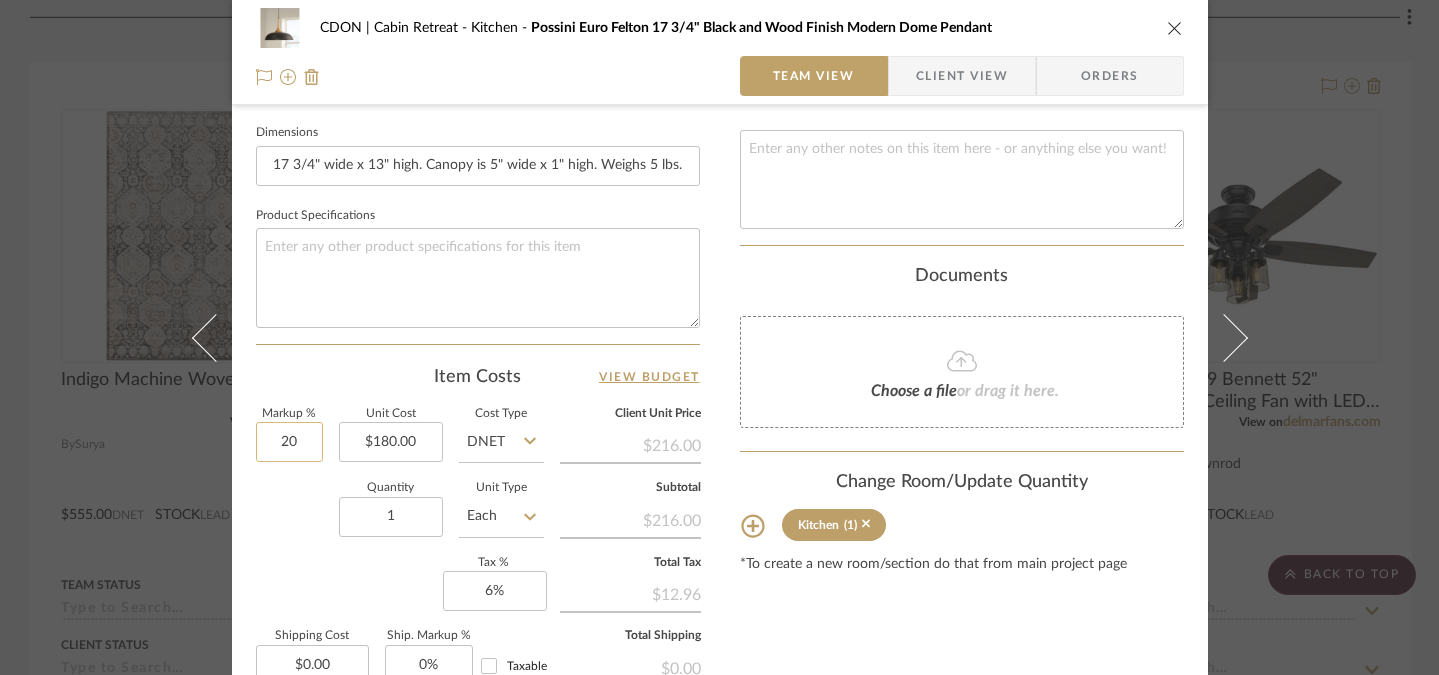click on "20" 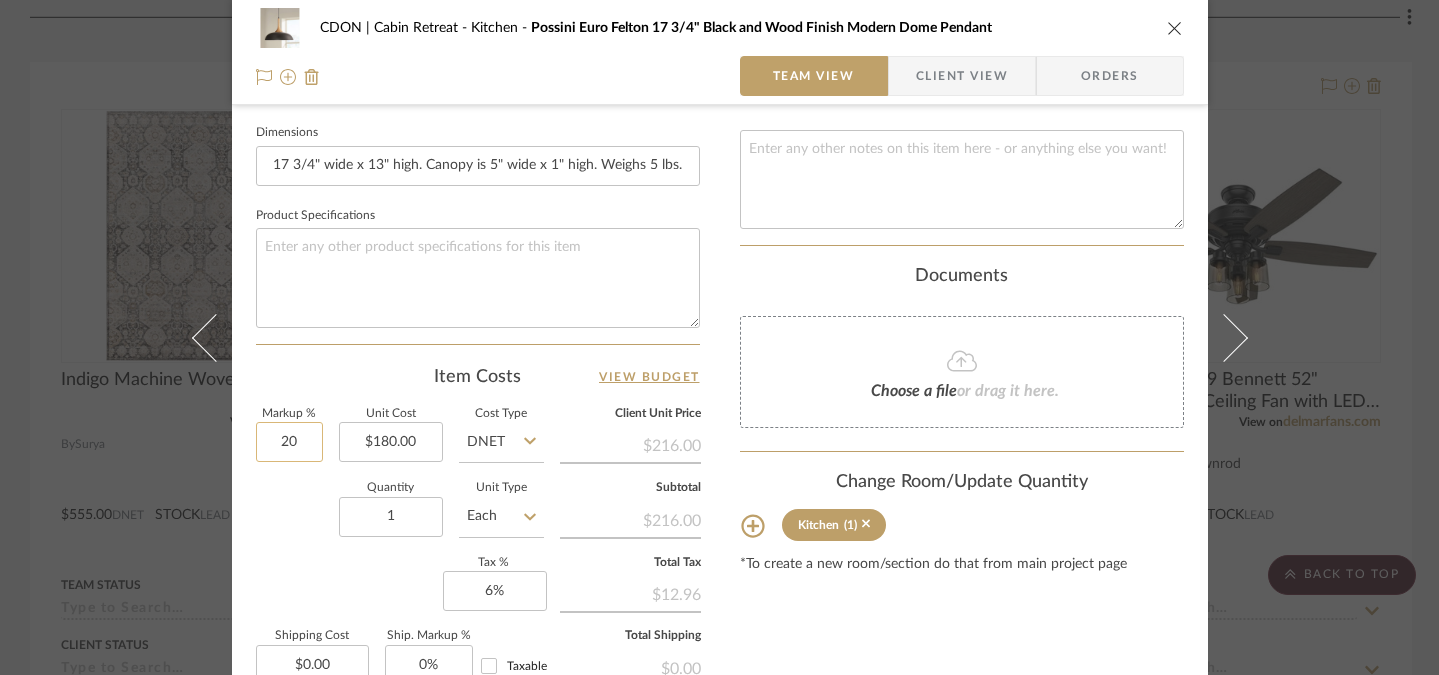 type on "2" 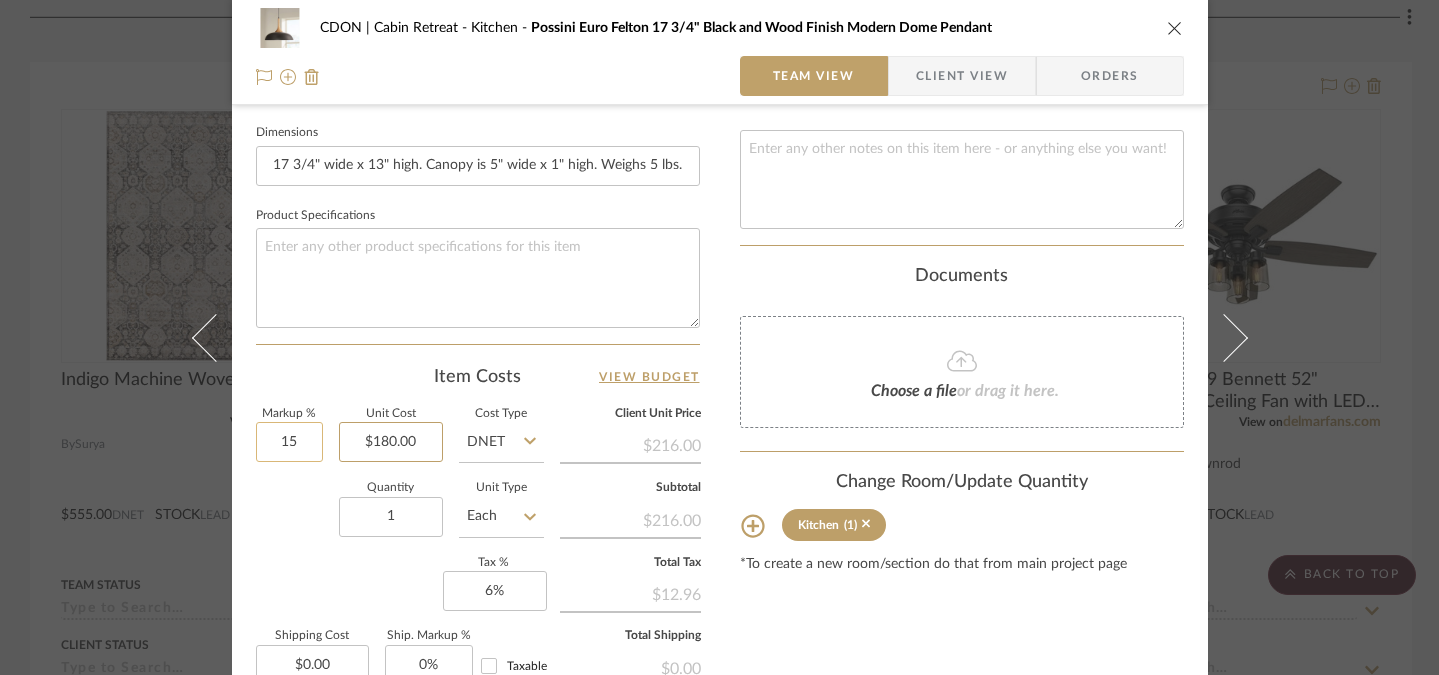 type on "15%" 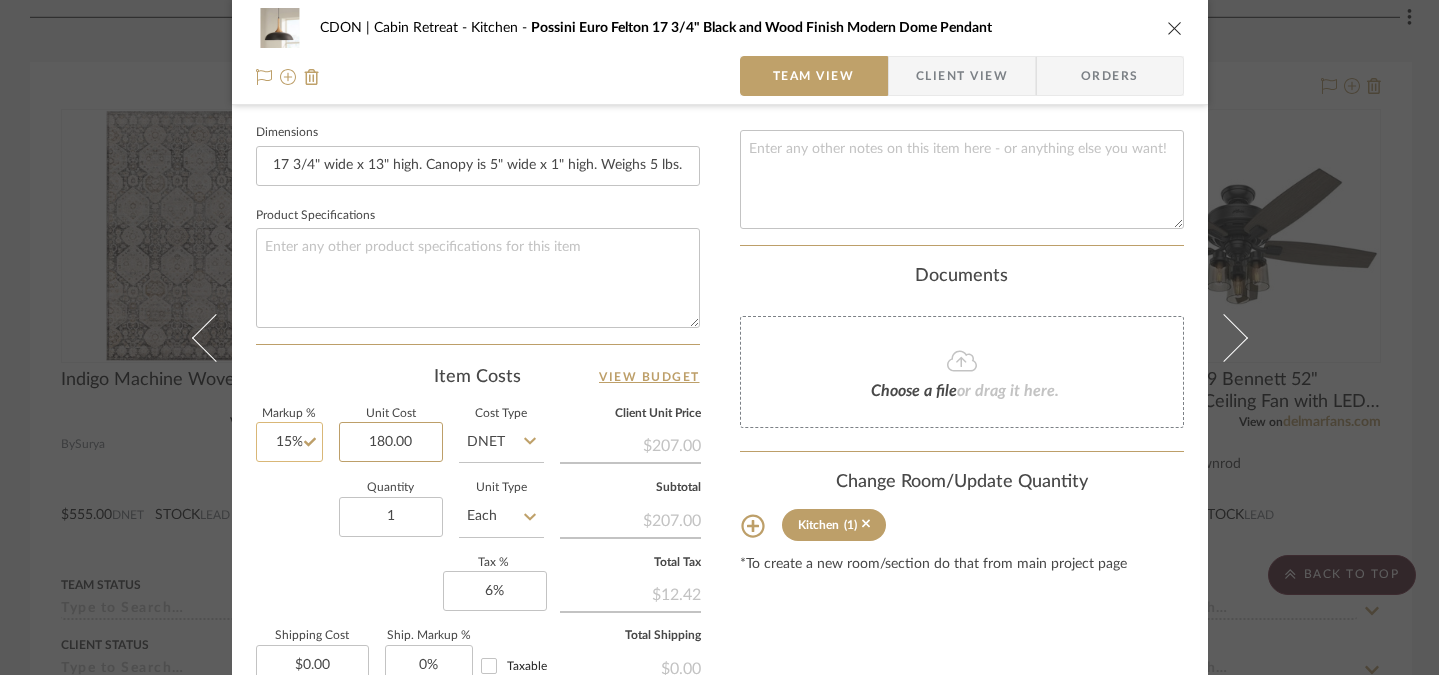 type 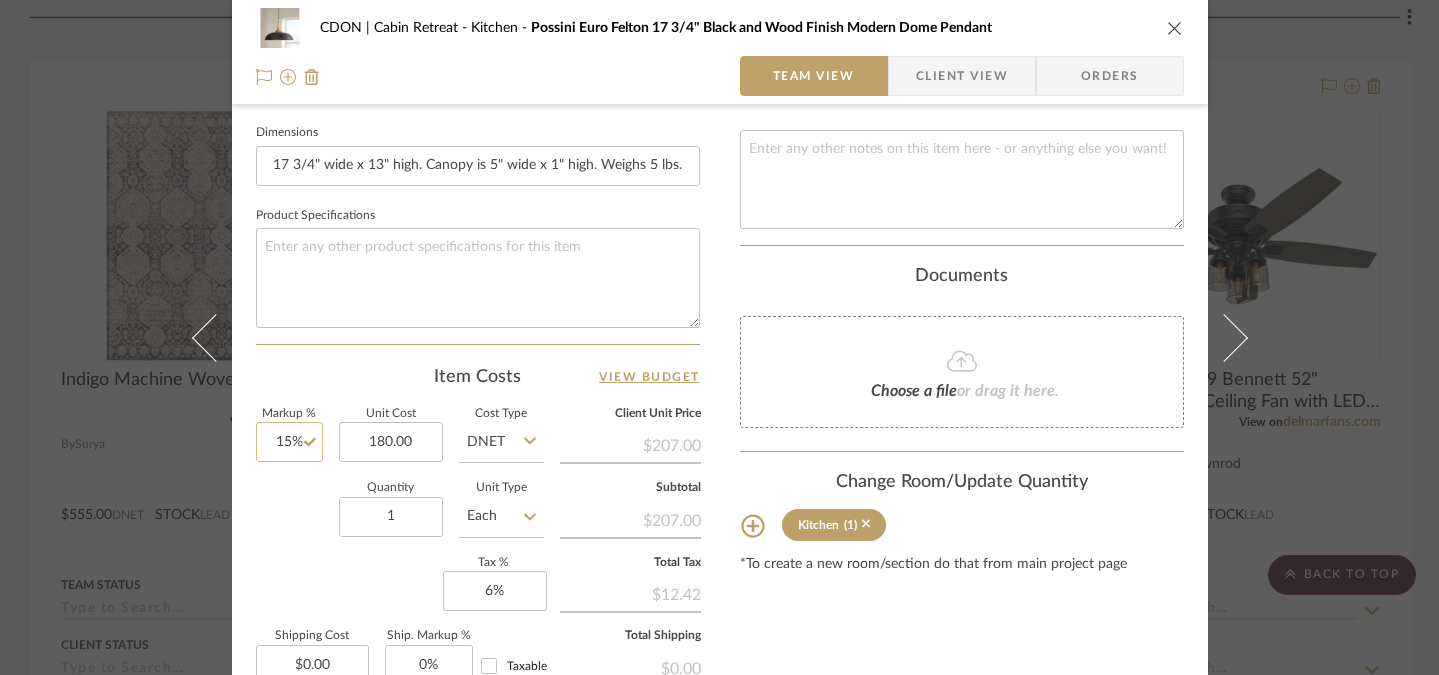type on "15" 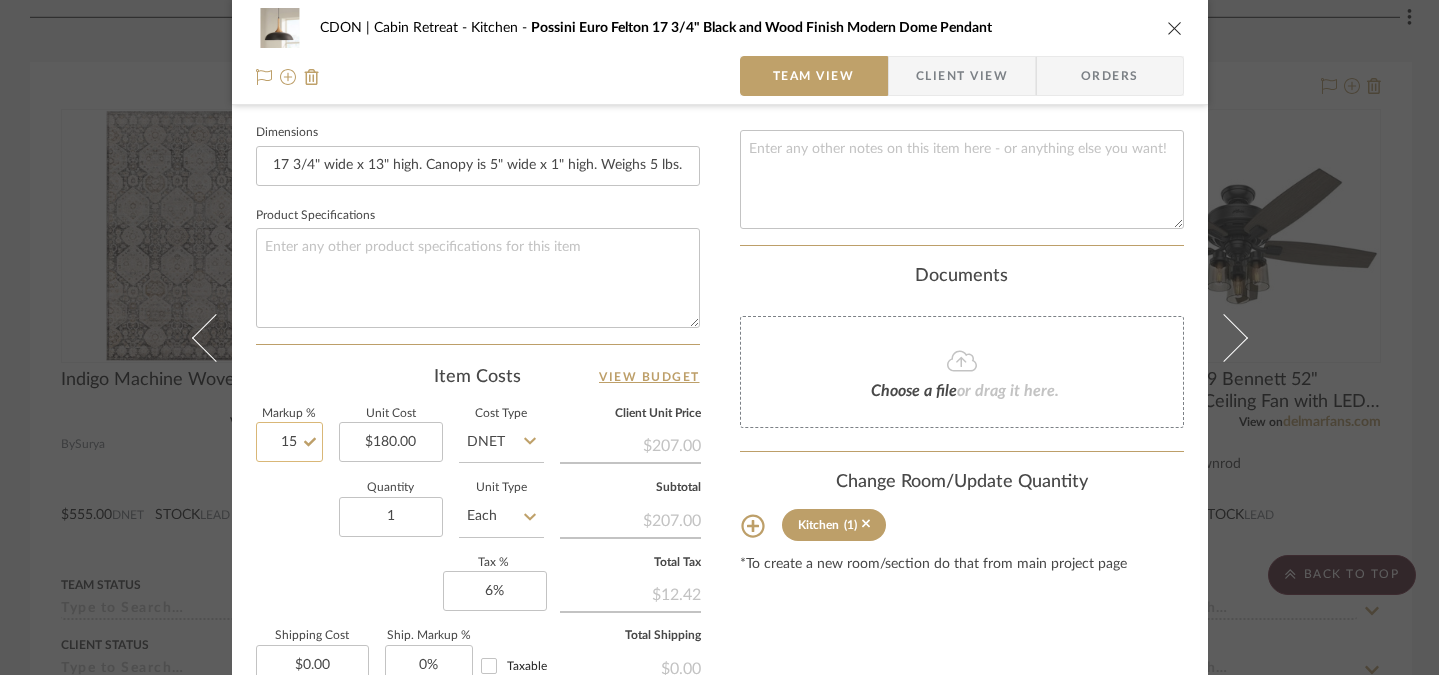 click on "15" 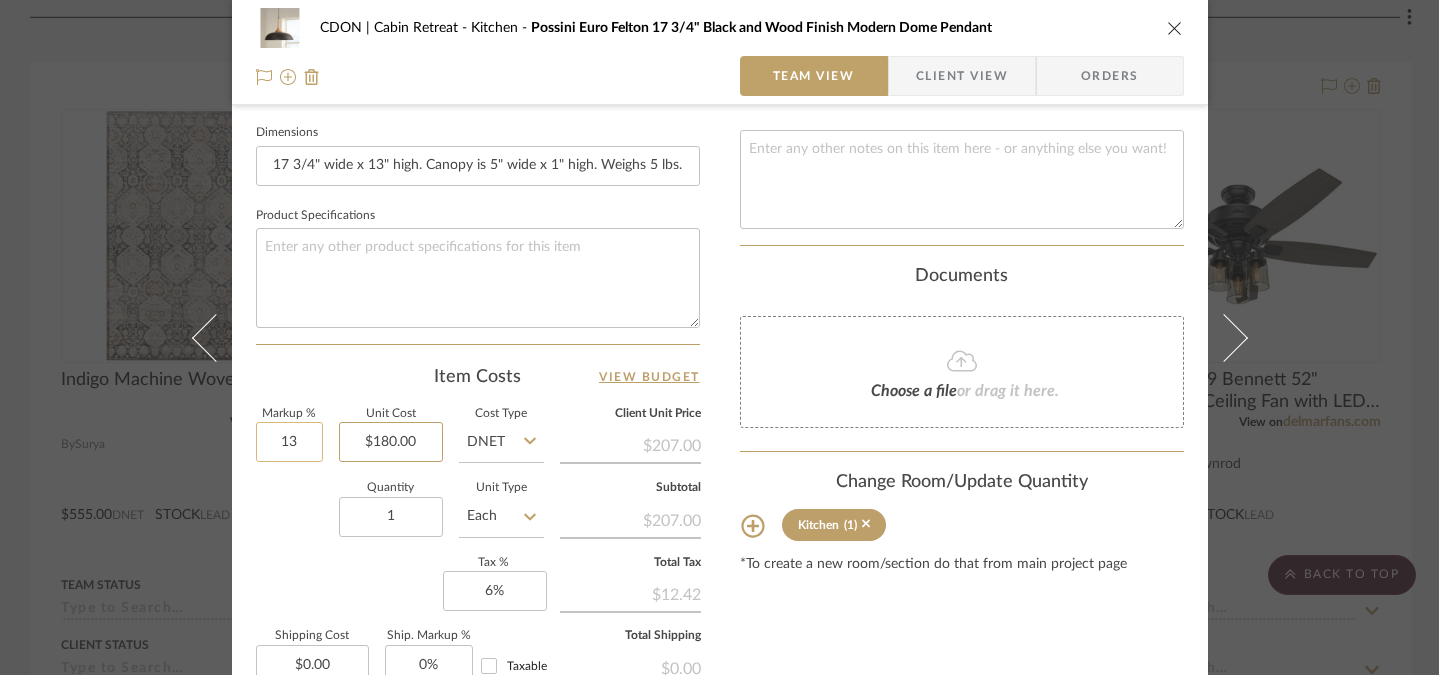 type on "13%" 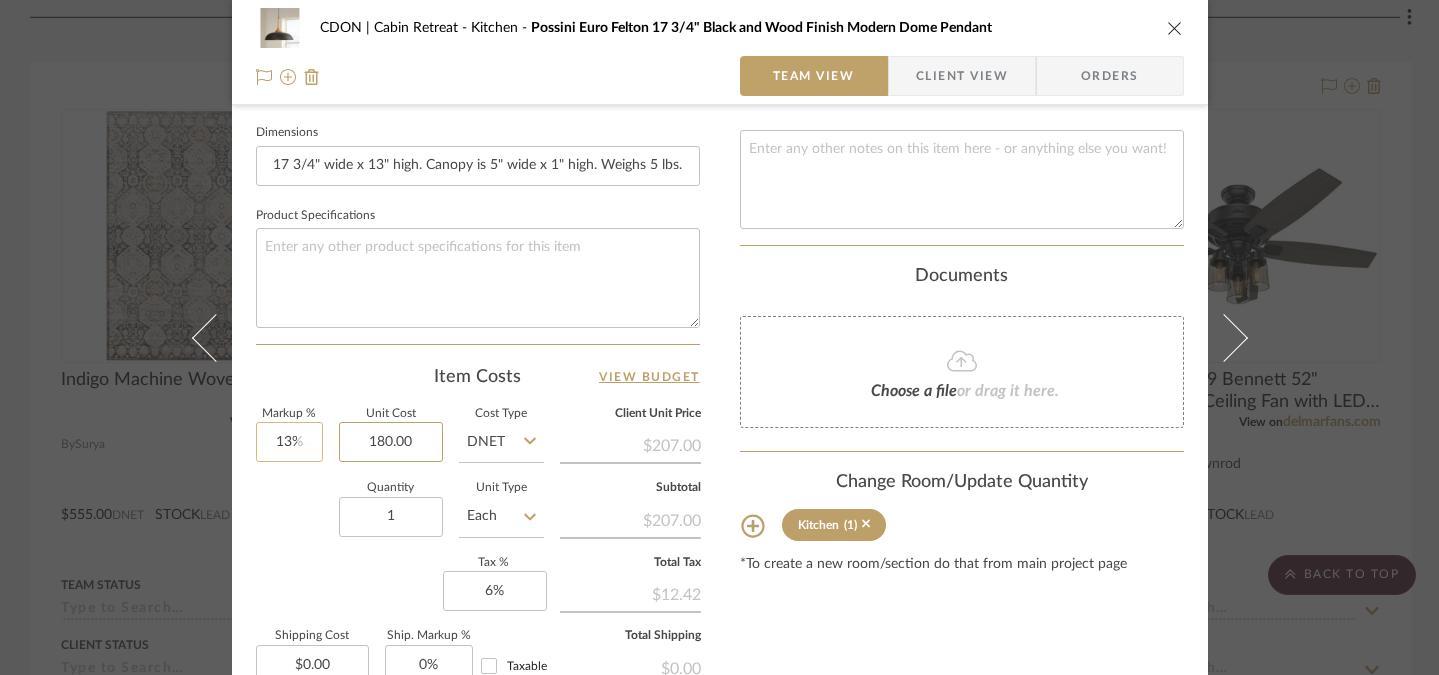 type 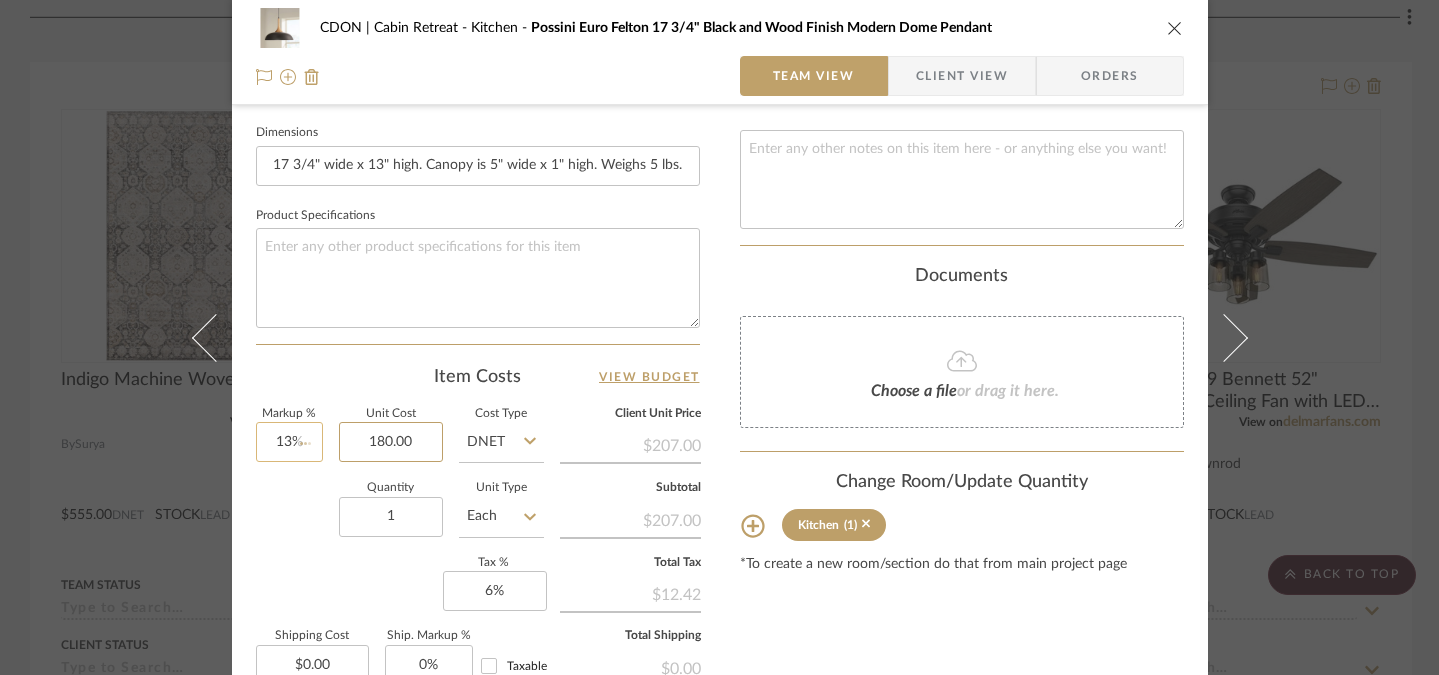 type 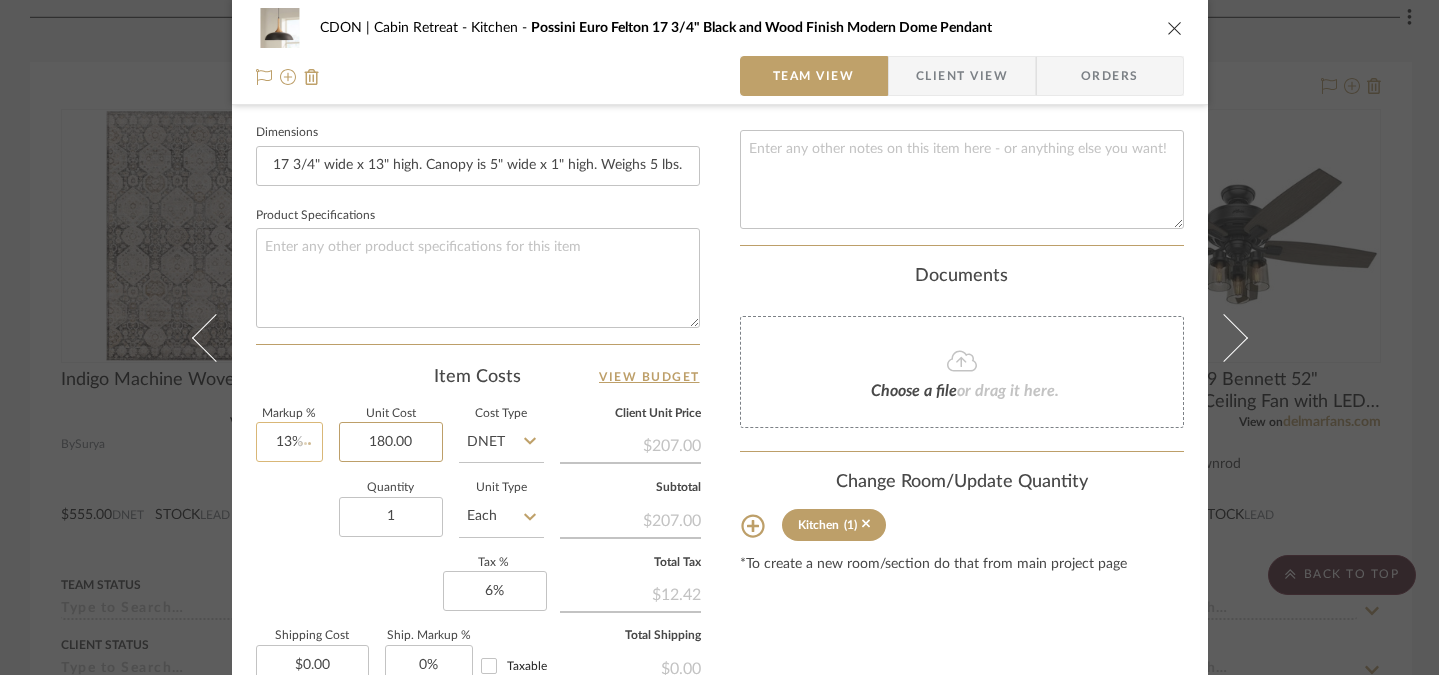 type 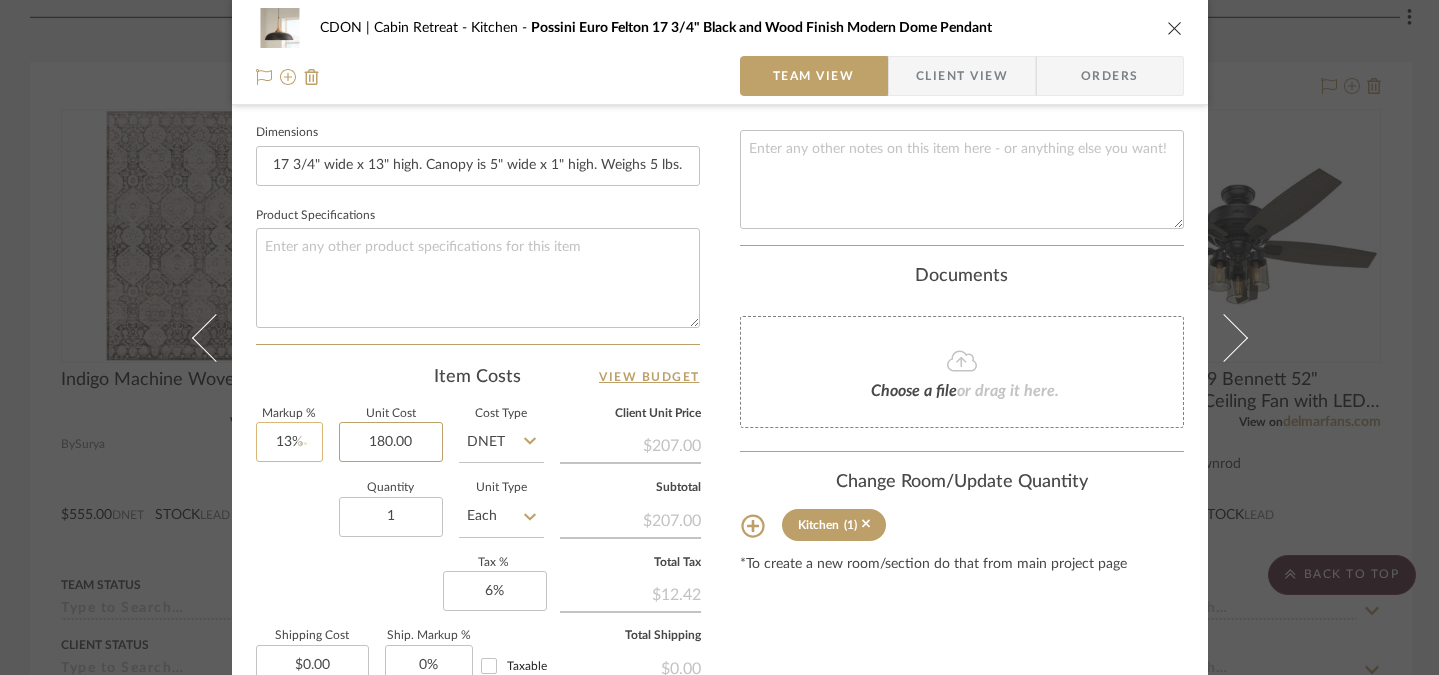 type 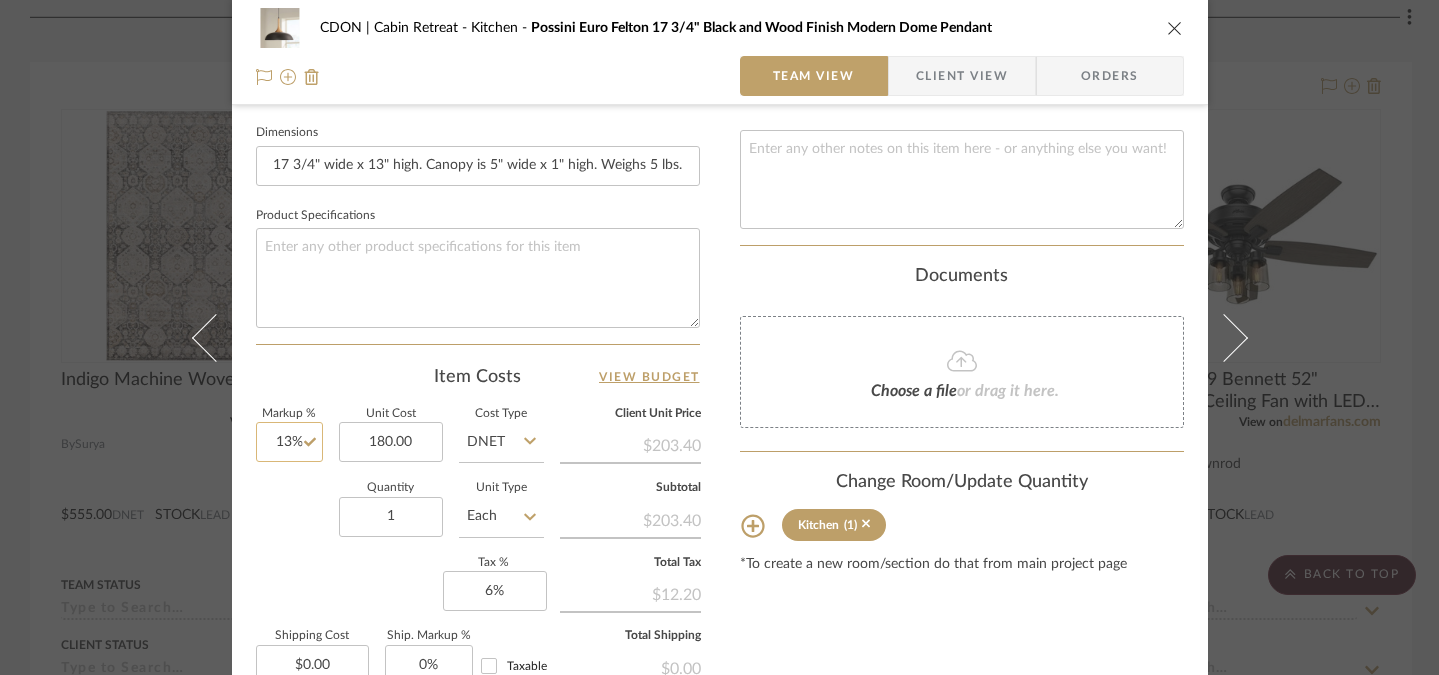 type on "13" 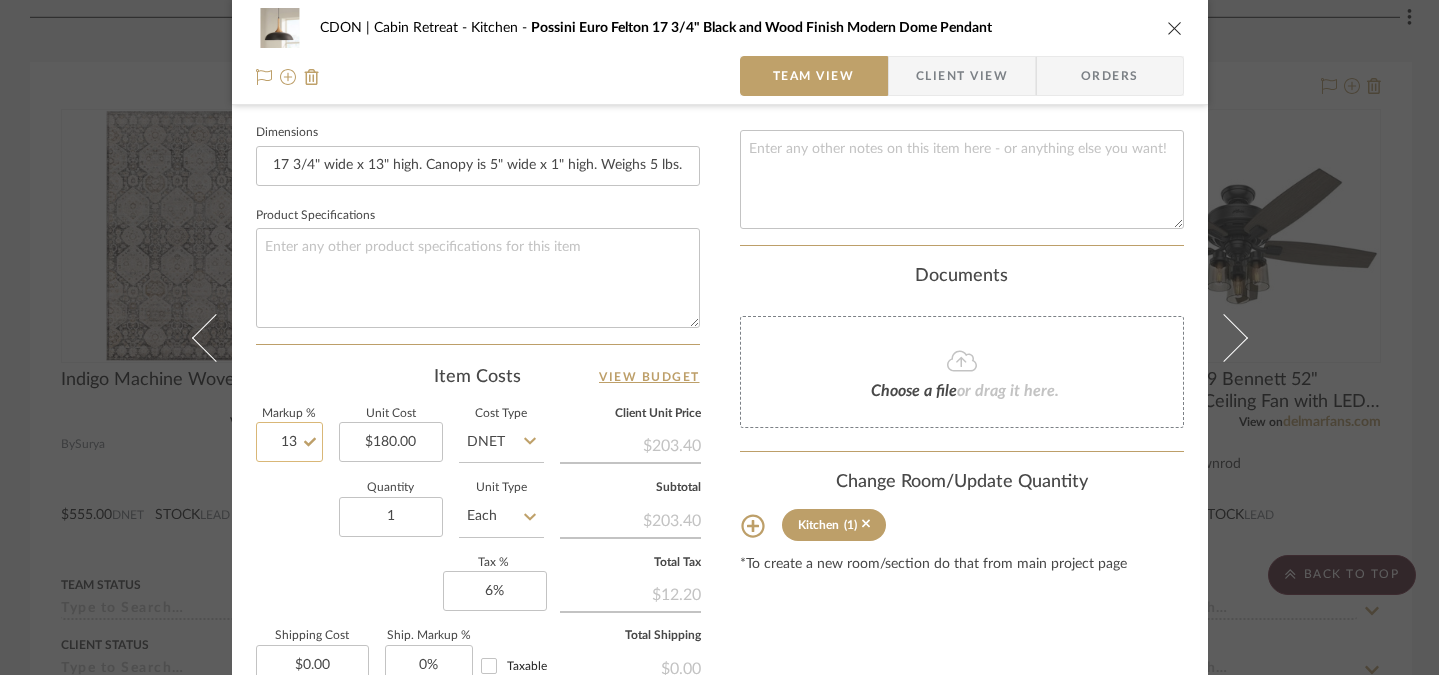 click on "13" 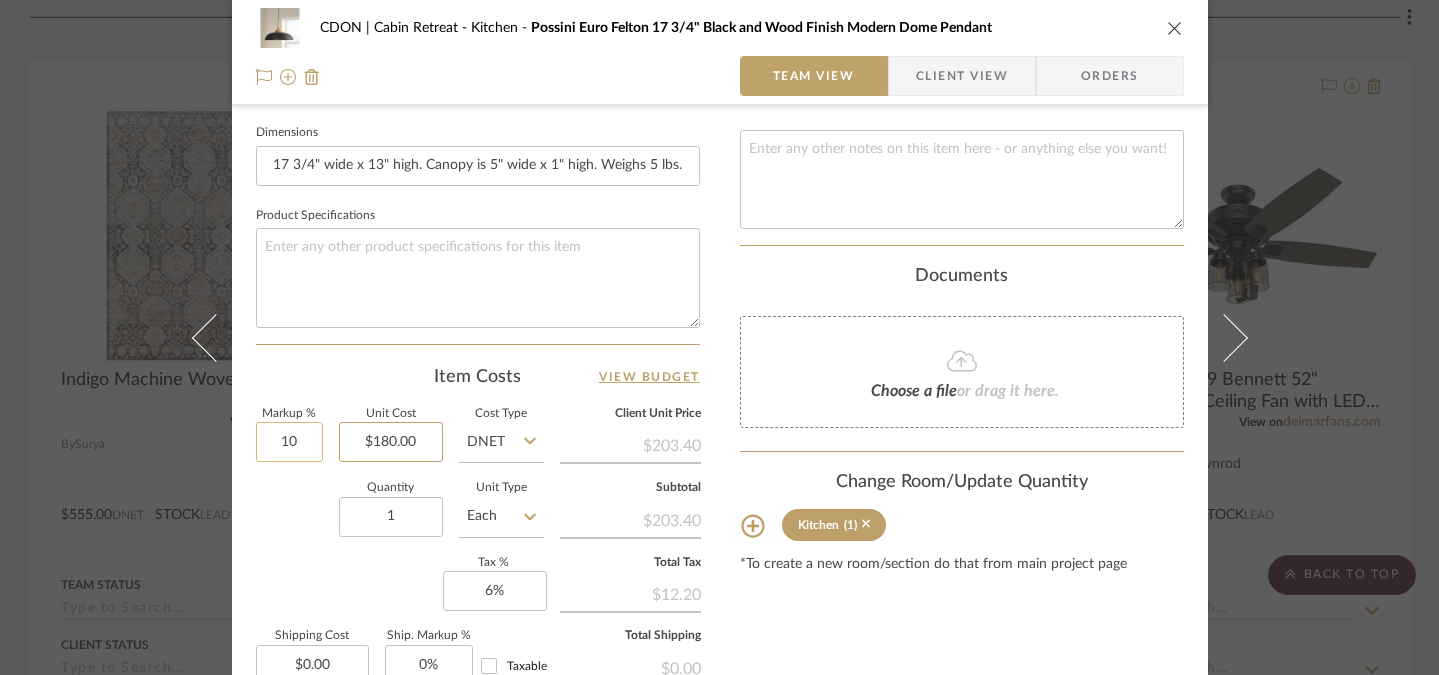 type on "10%" 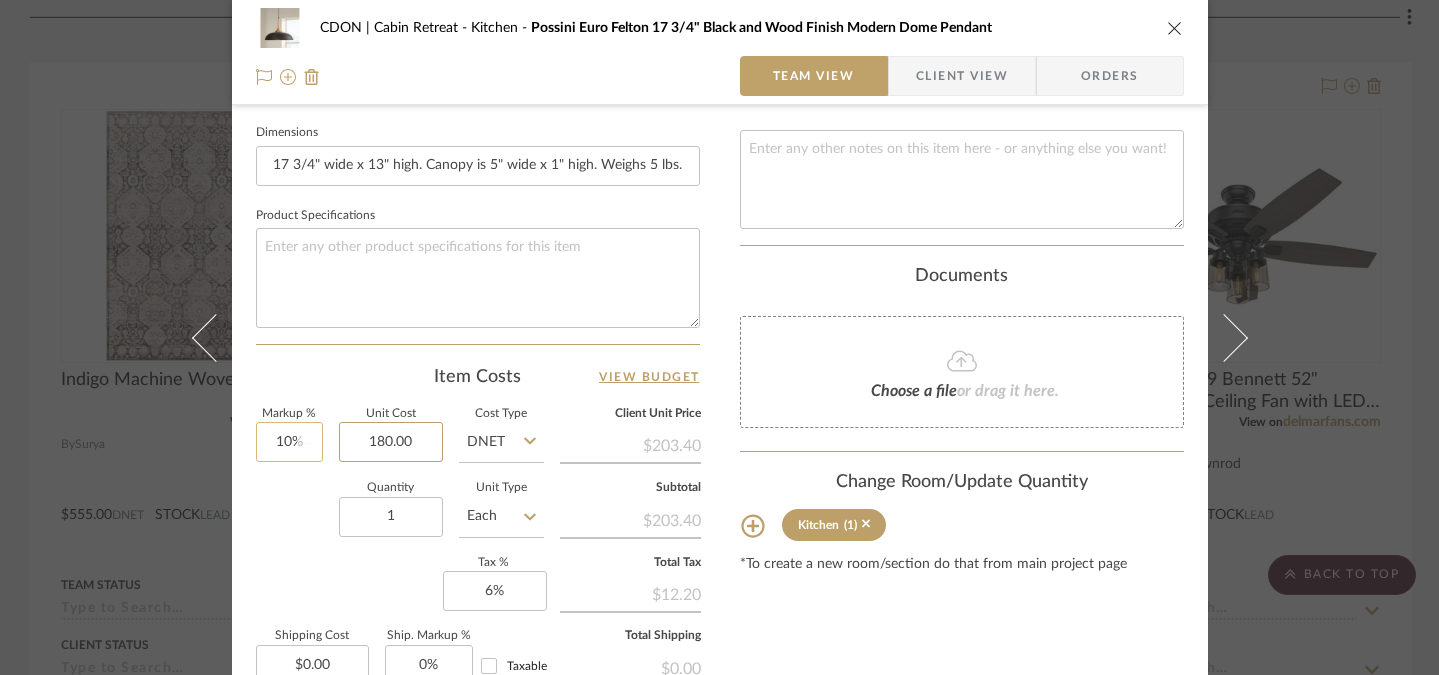 type 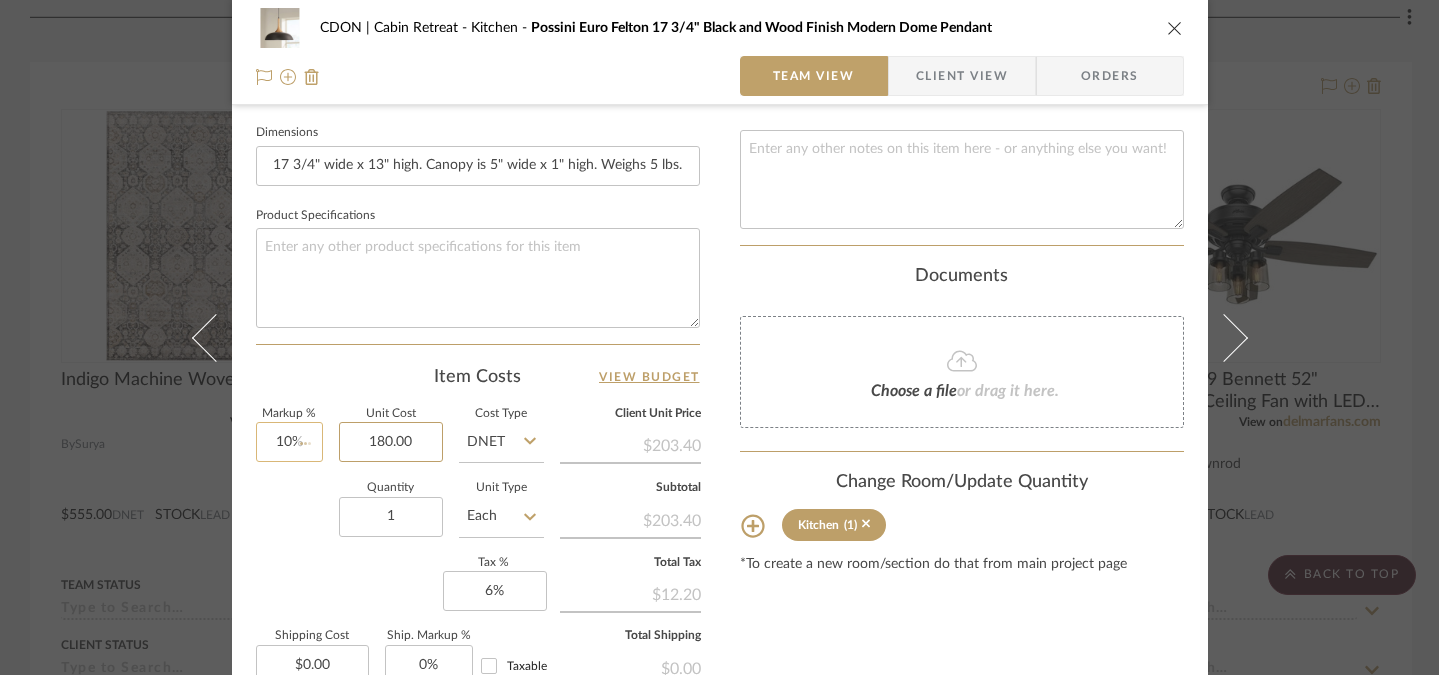 type 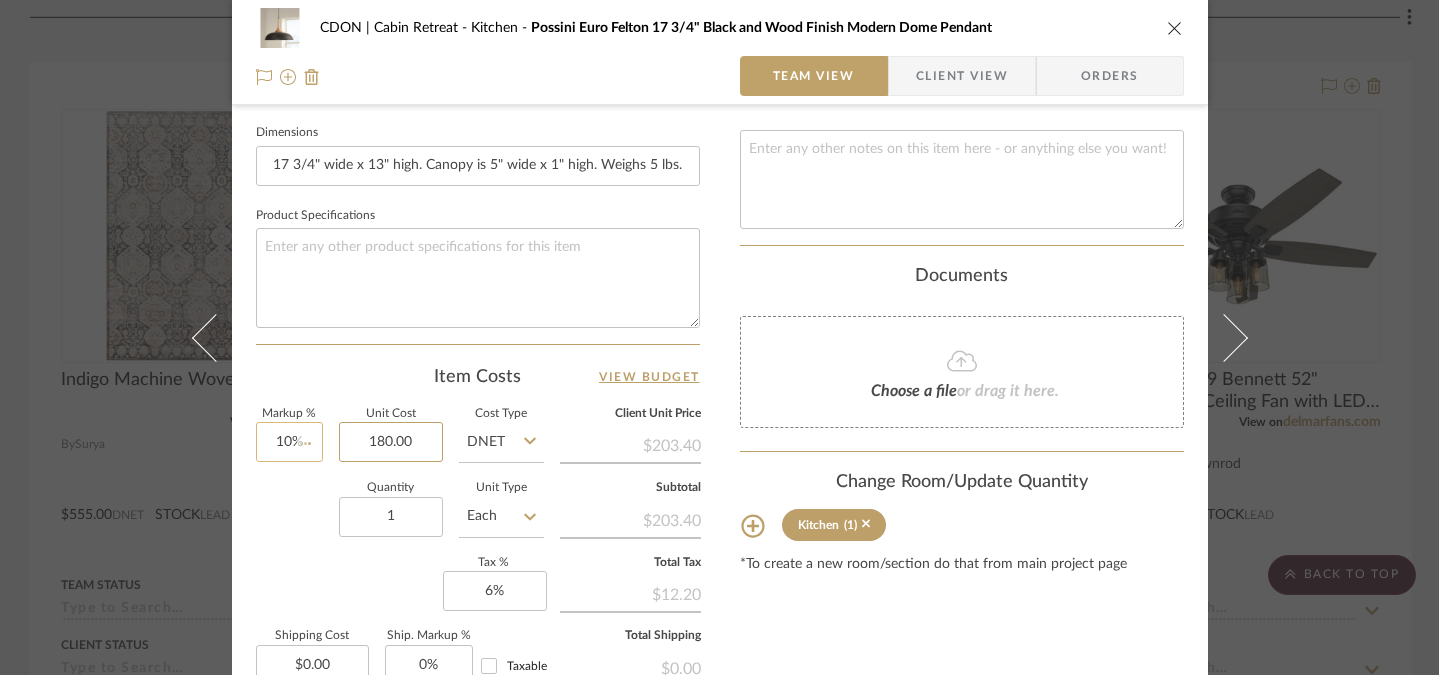 type 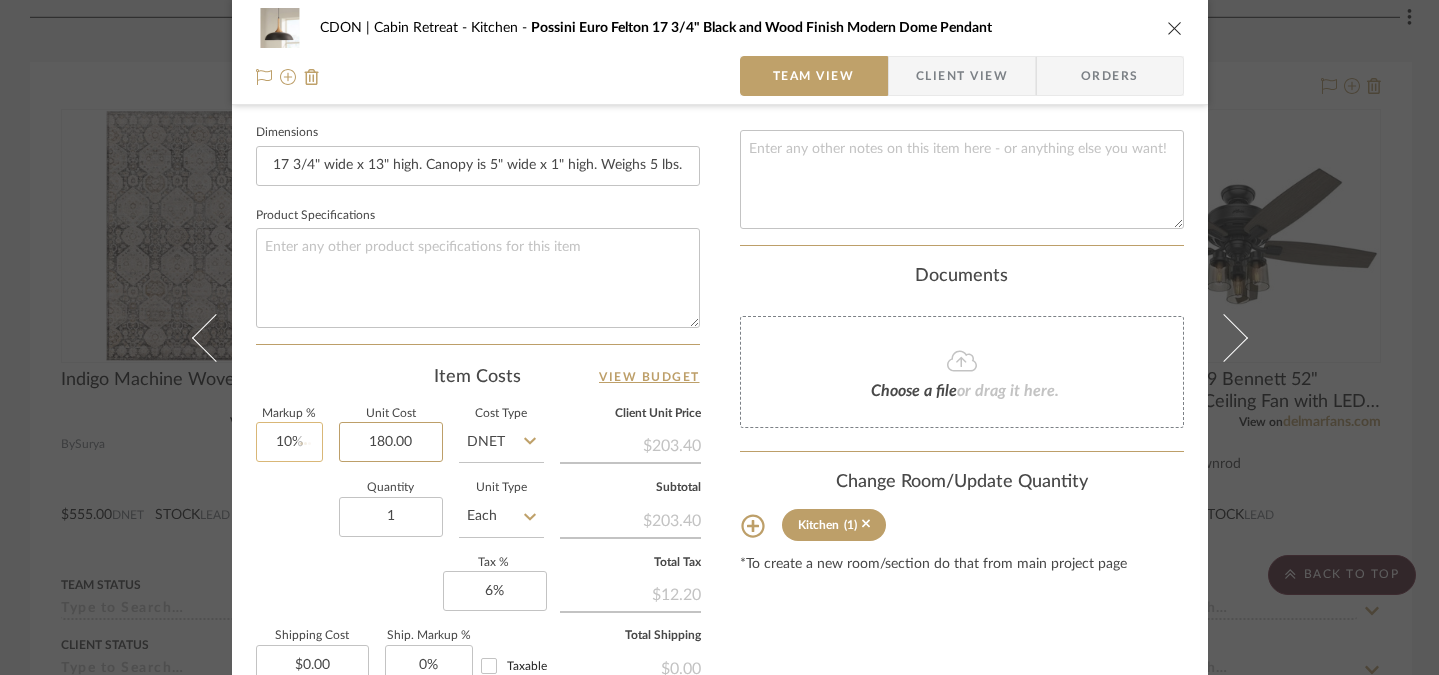 type 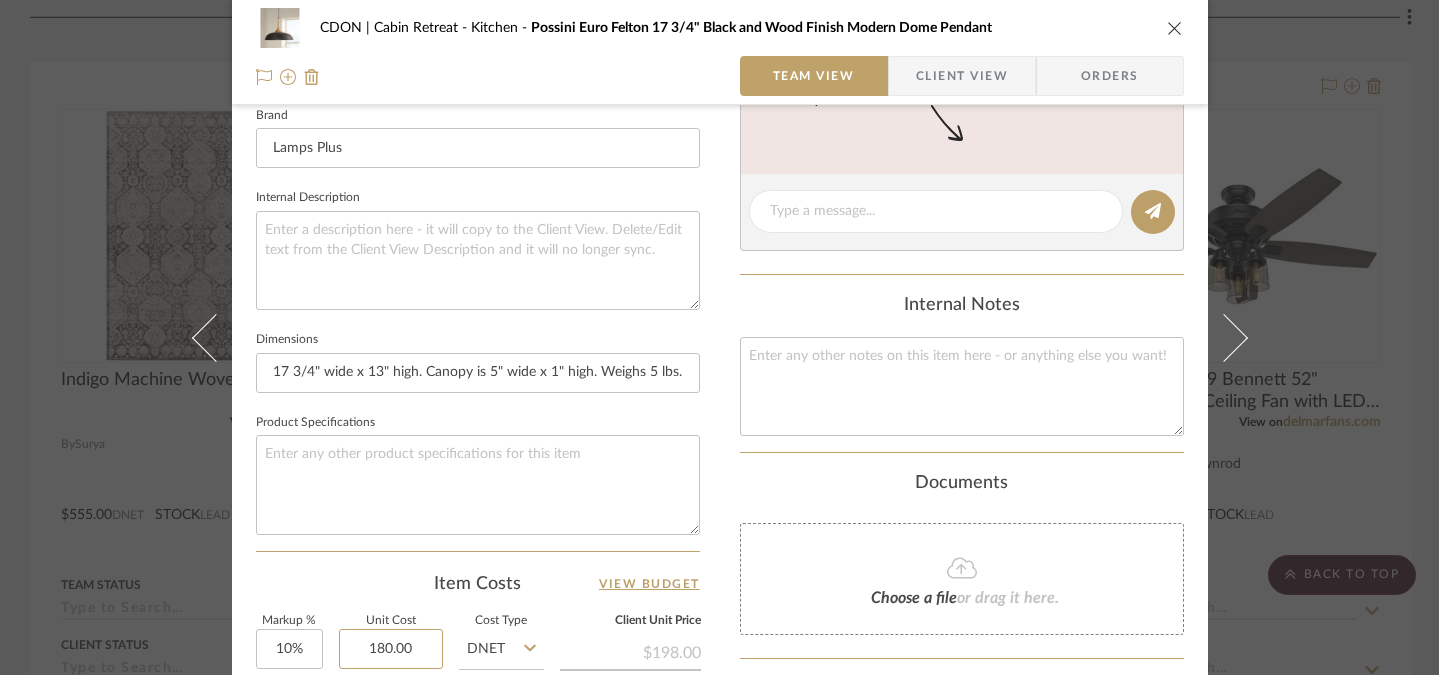 scroll, scrollTop: 487, scrollLeft: 0, axis: vertical 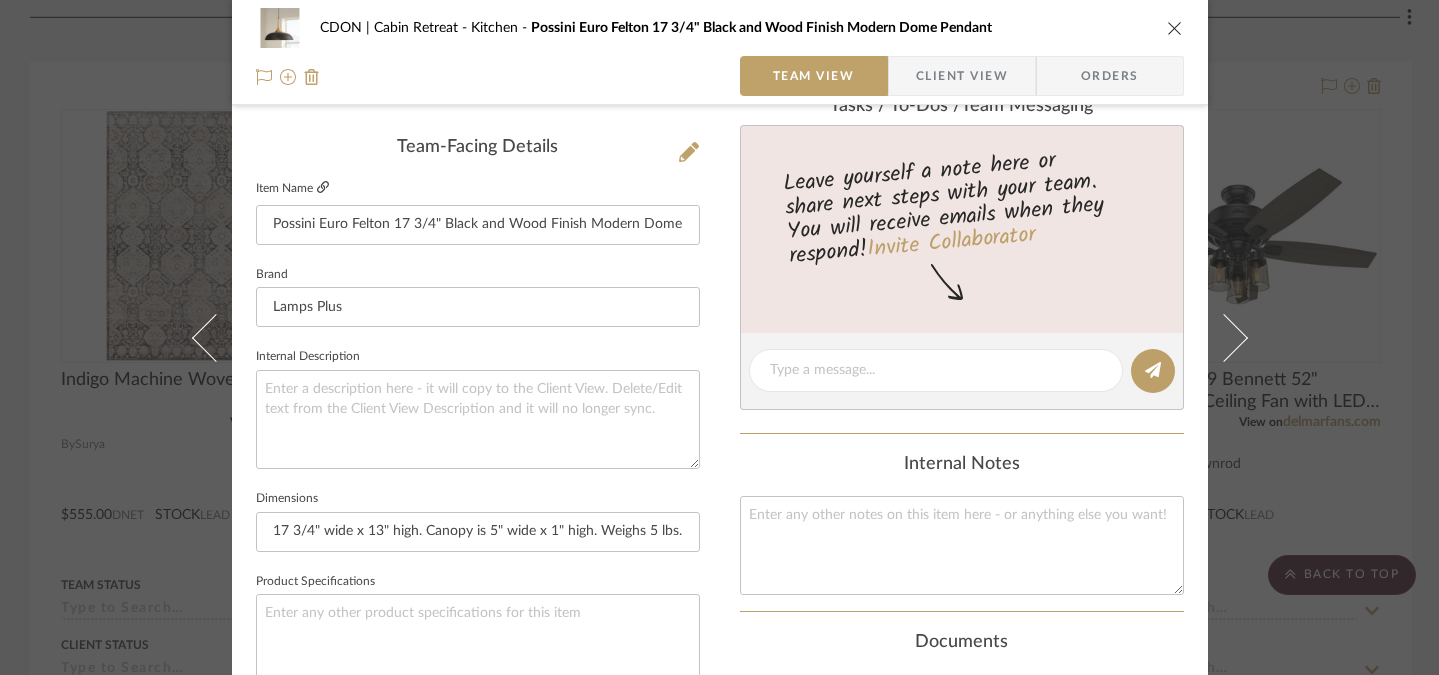 type on "$180.00" 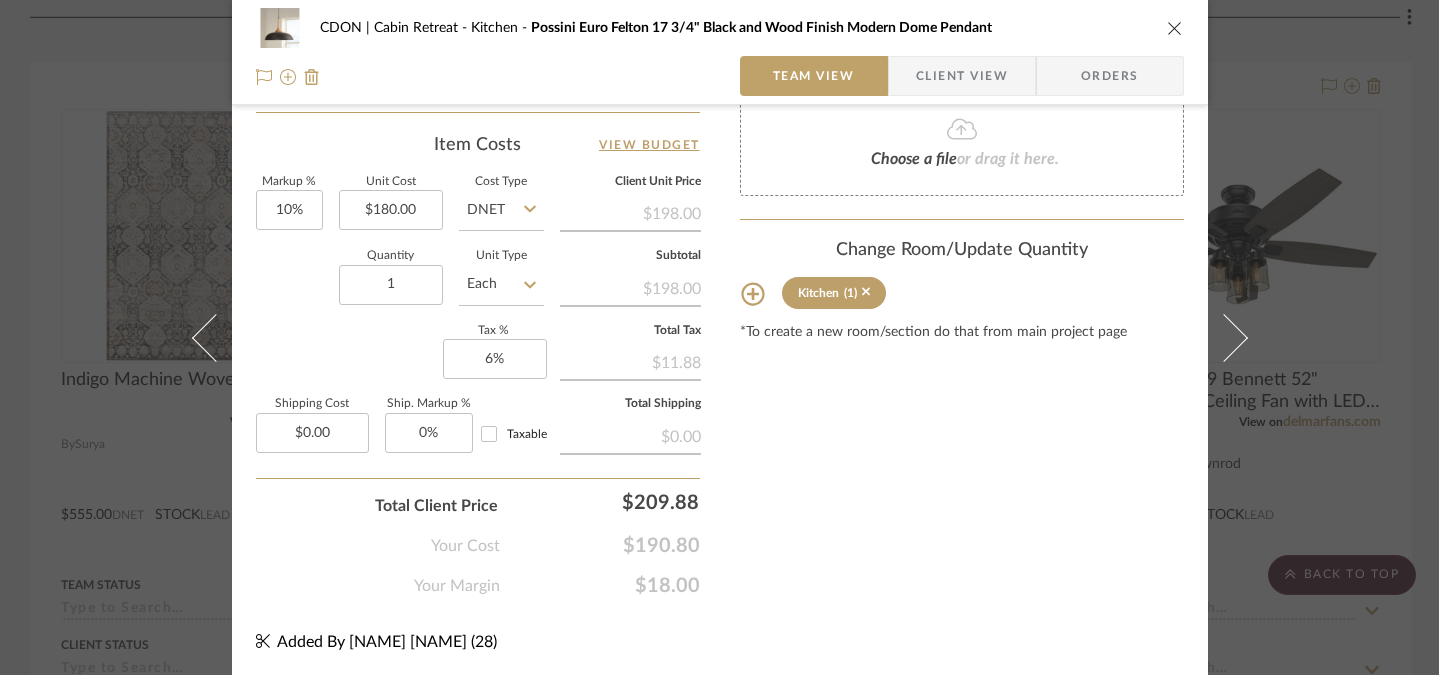 scroll, scrollTop: 644, scrollLeft: 0, axis: vertical 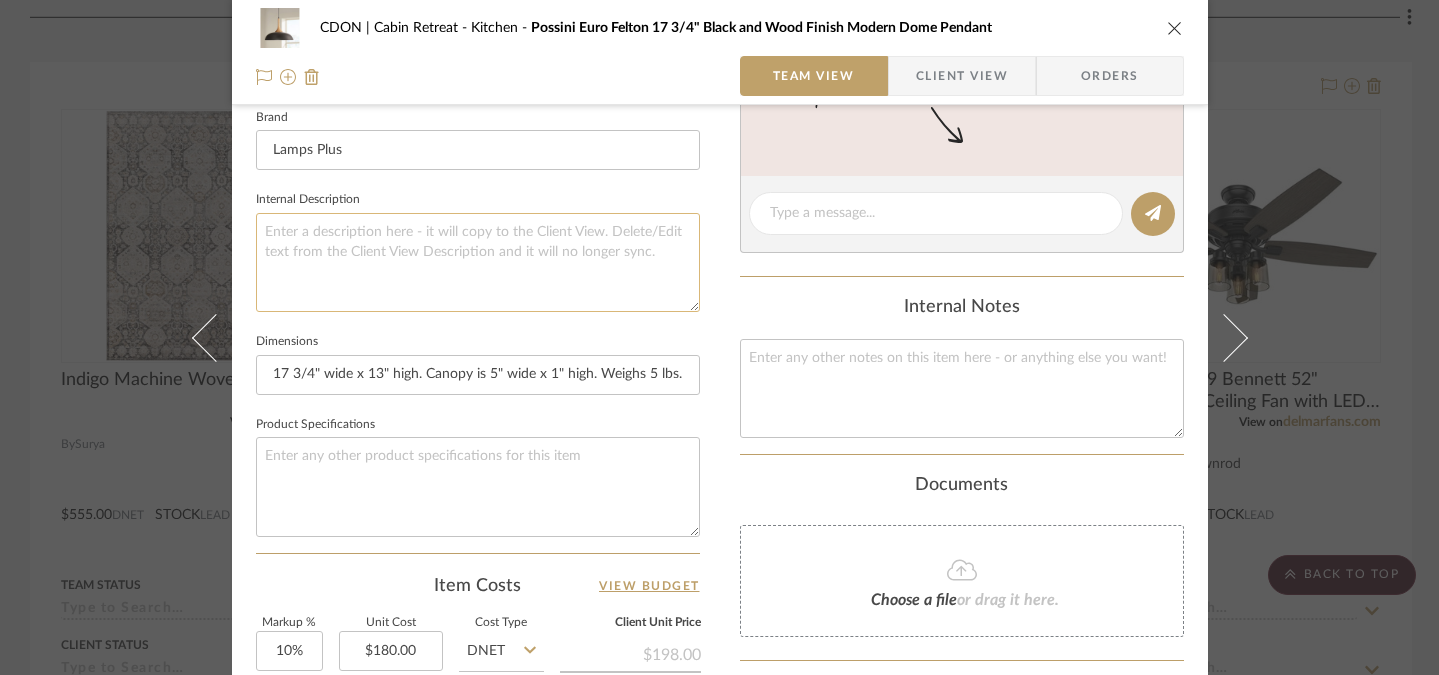 click 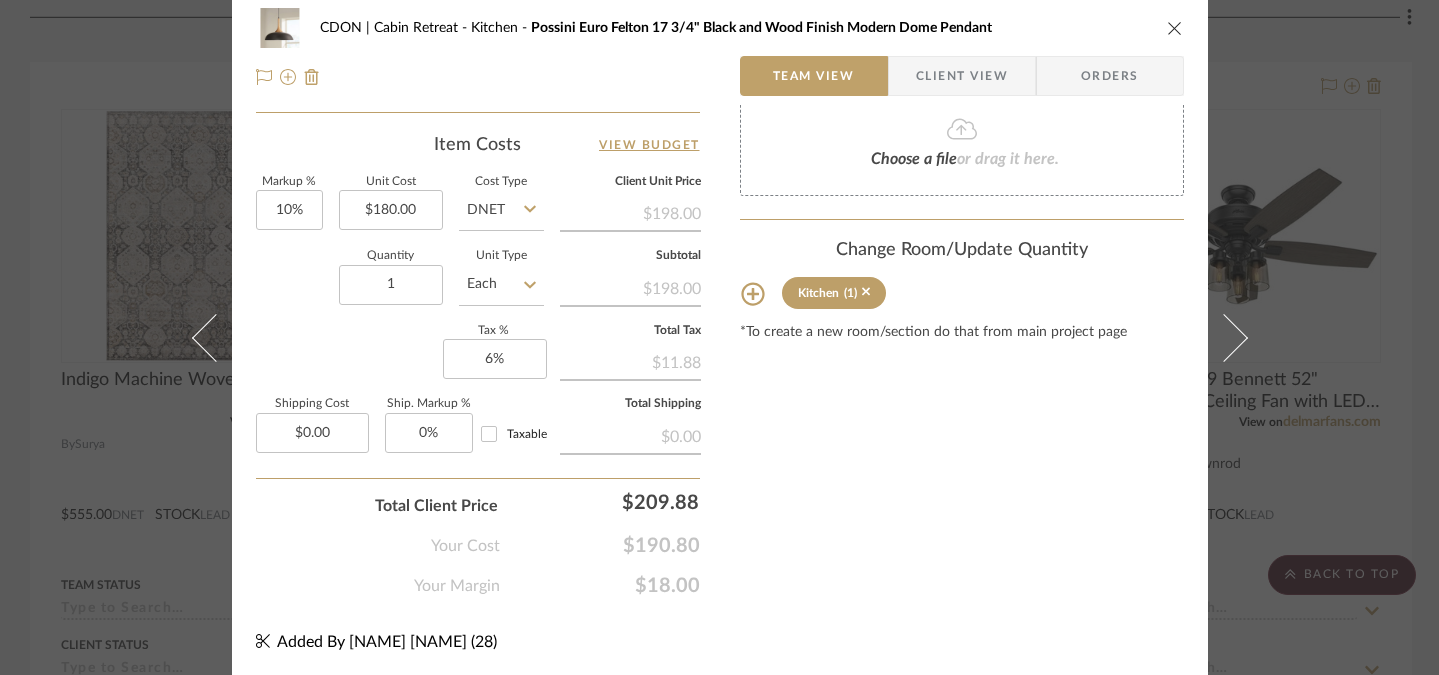 scroll, scrollTop: 0, scrollLeft: 0, axis: both 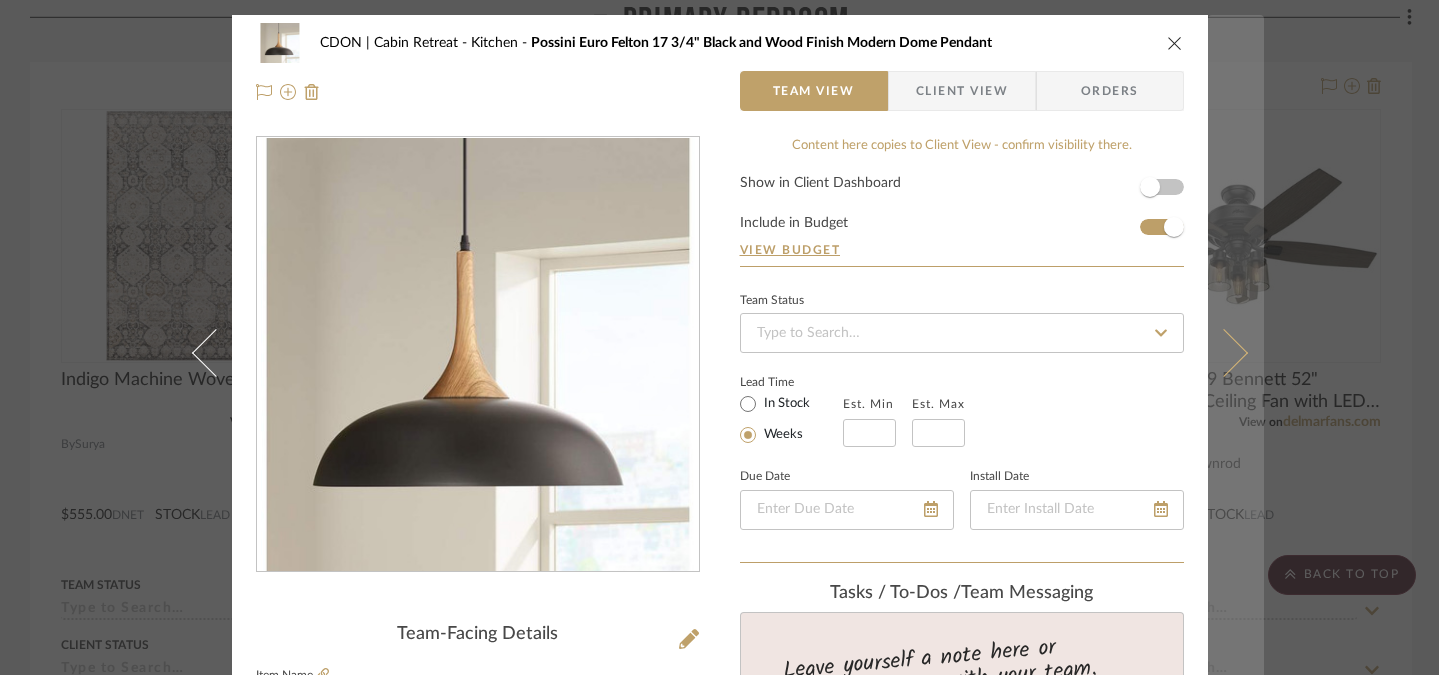 type on "Free Shipping" 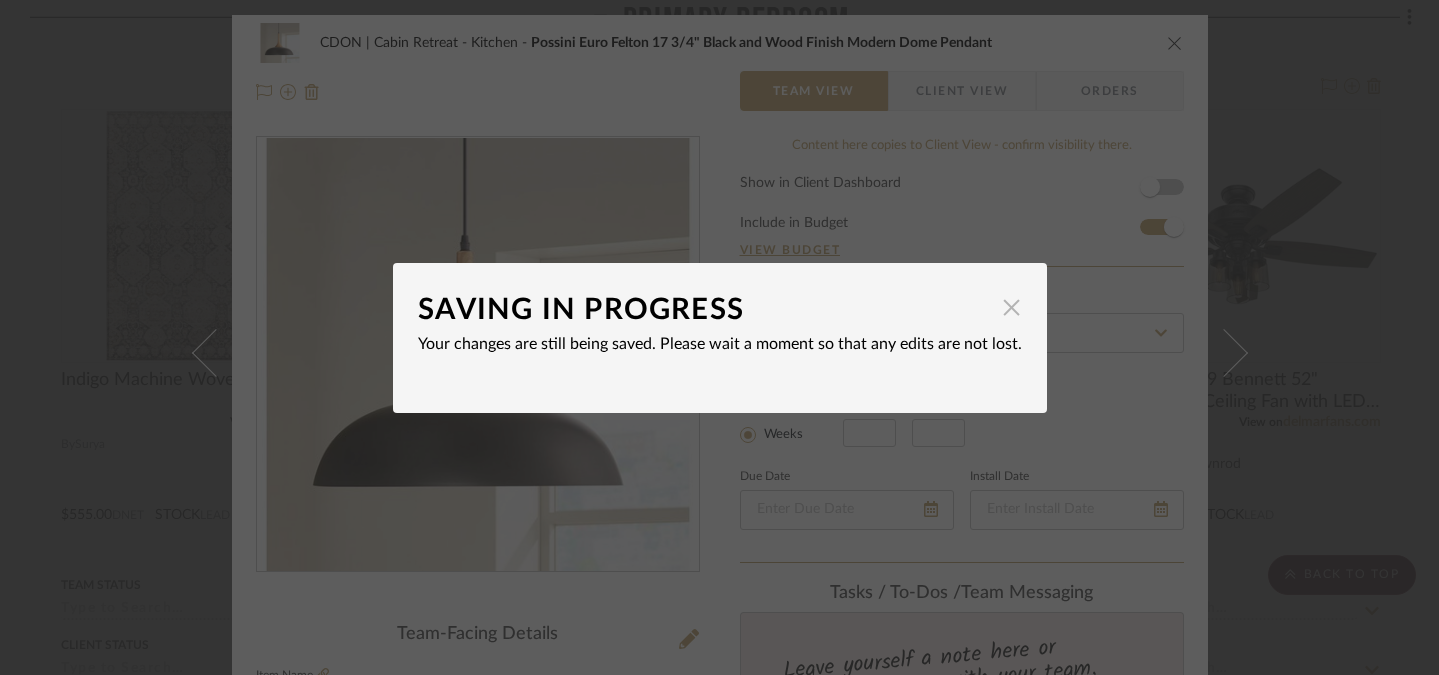 click at bounding box center (1012, 308) 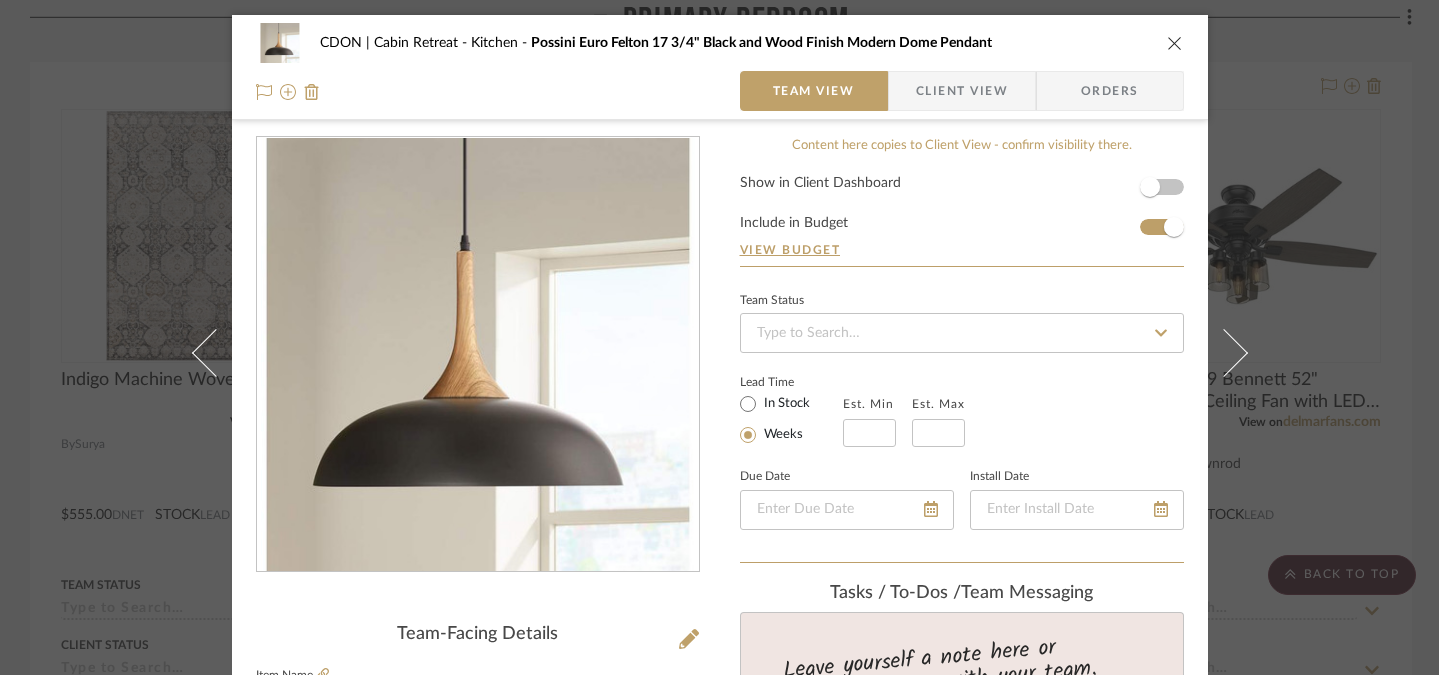 scroll, scrollTop: 15, scrollLeft: 0, axis: vertical 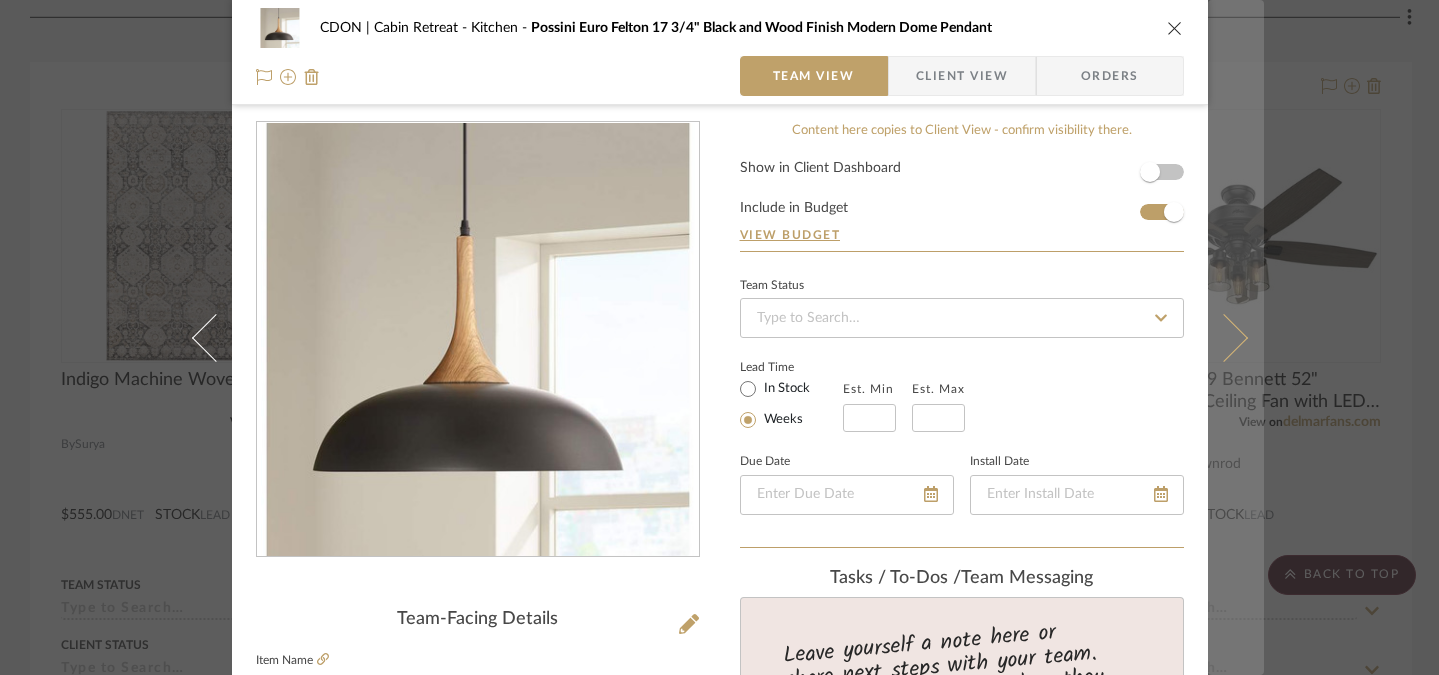 click at bounding box center (1223, 337) 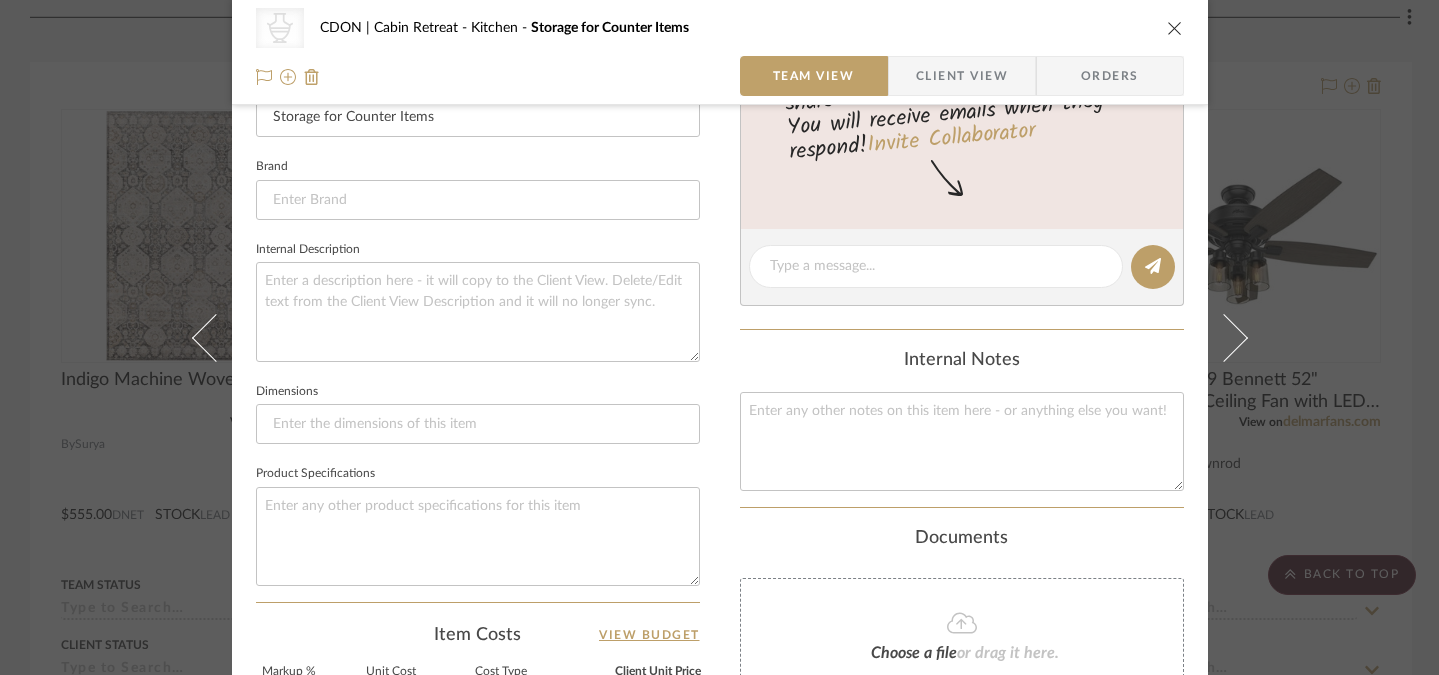 scroll, scrollTop: 806, scrollLeft: 0, axis: vertical 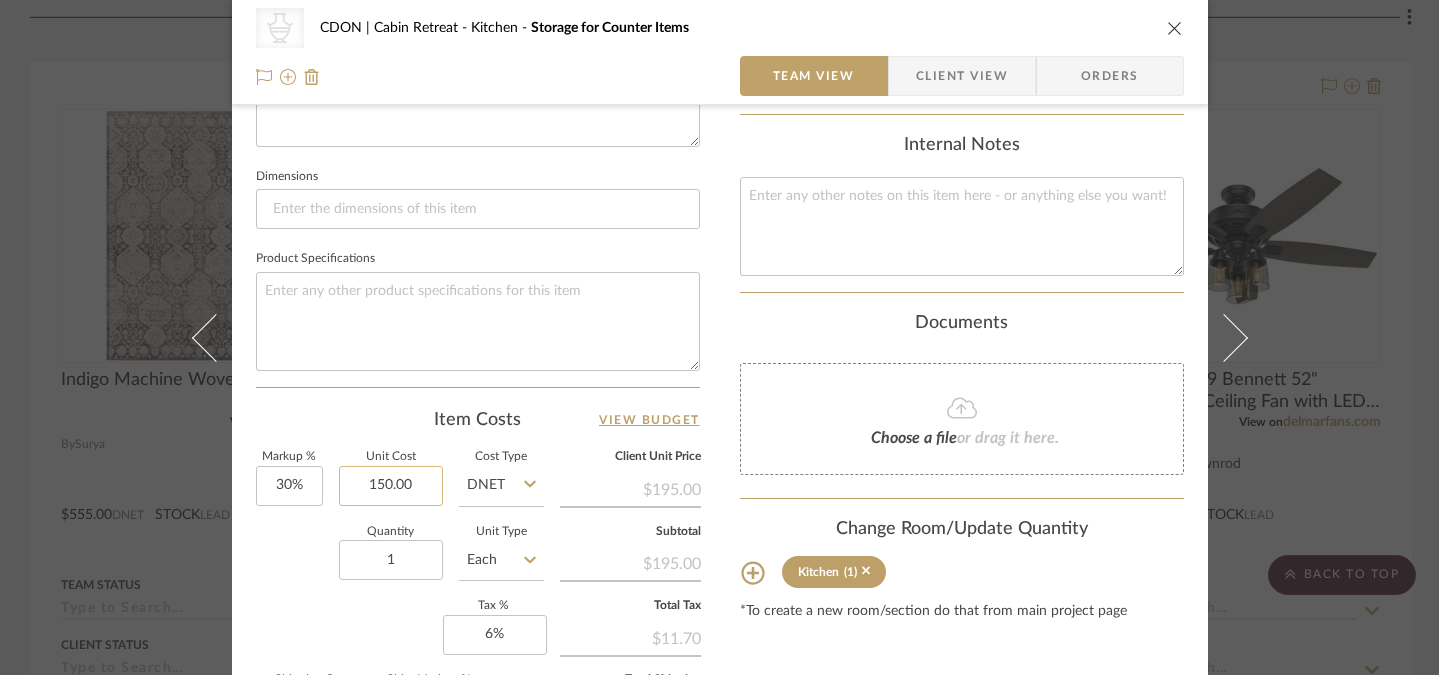 click on "150.00" 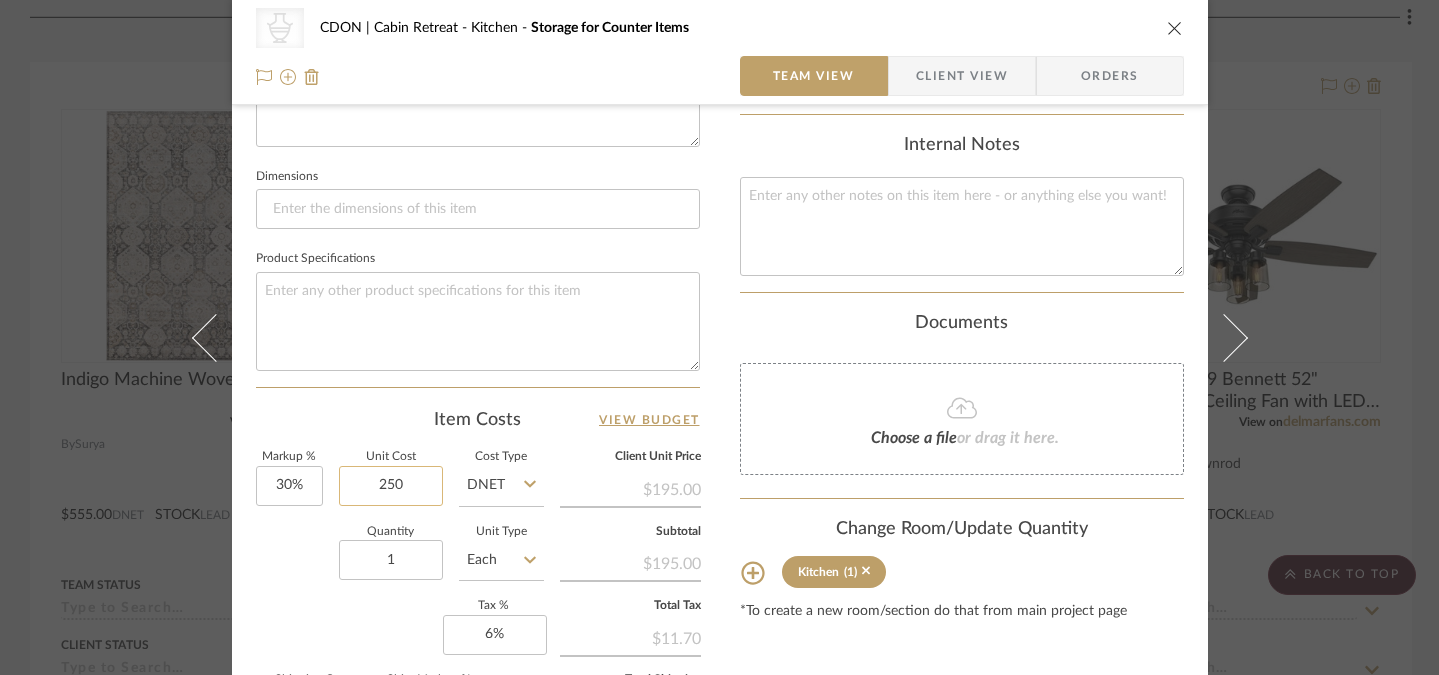 type on "$250.00" 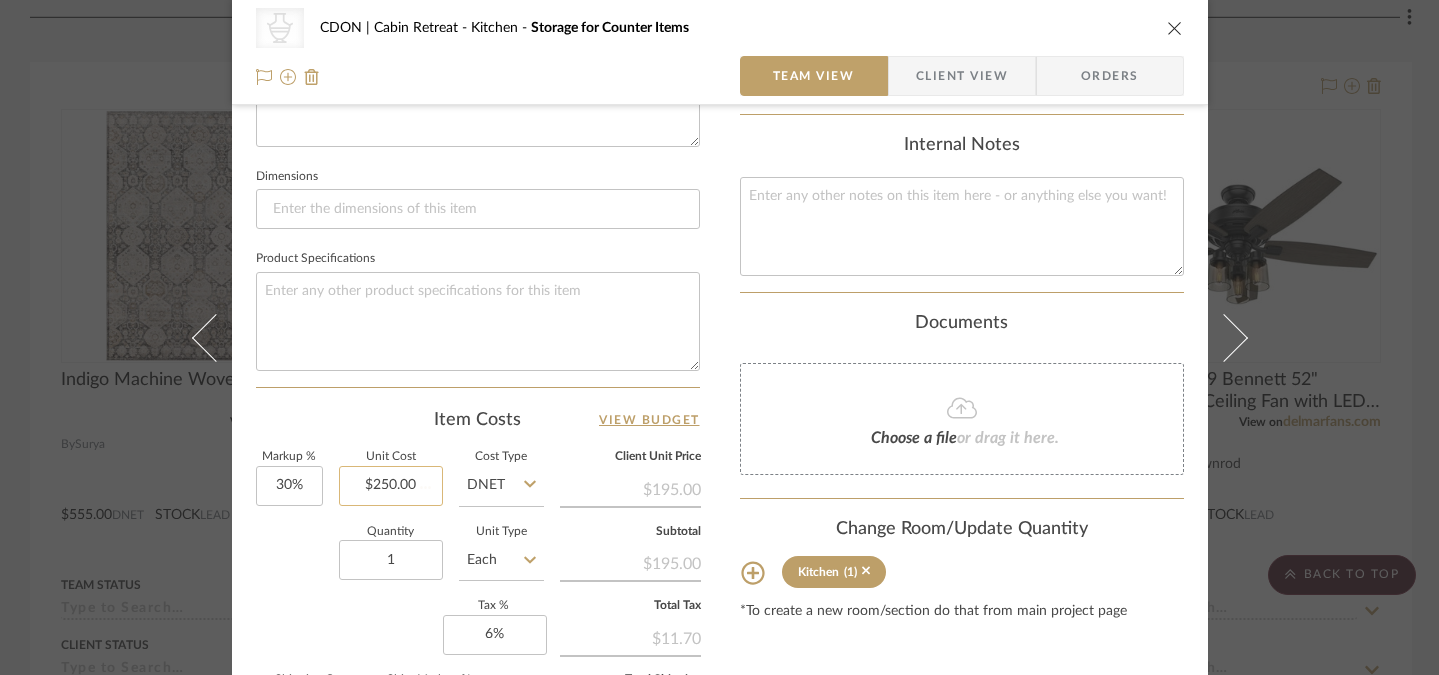 type 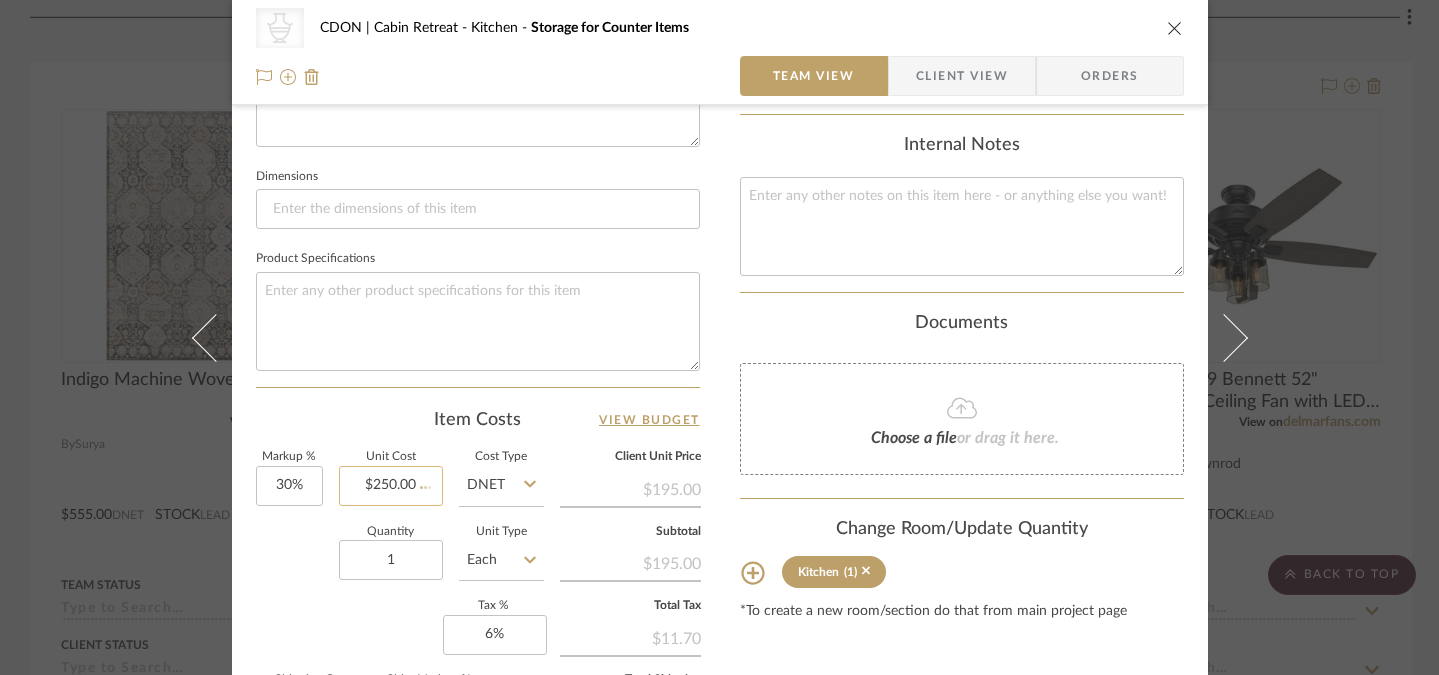 type 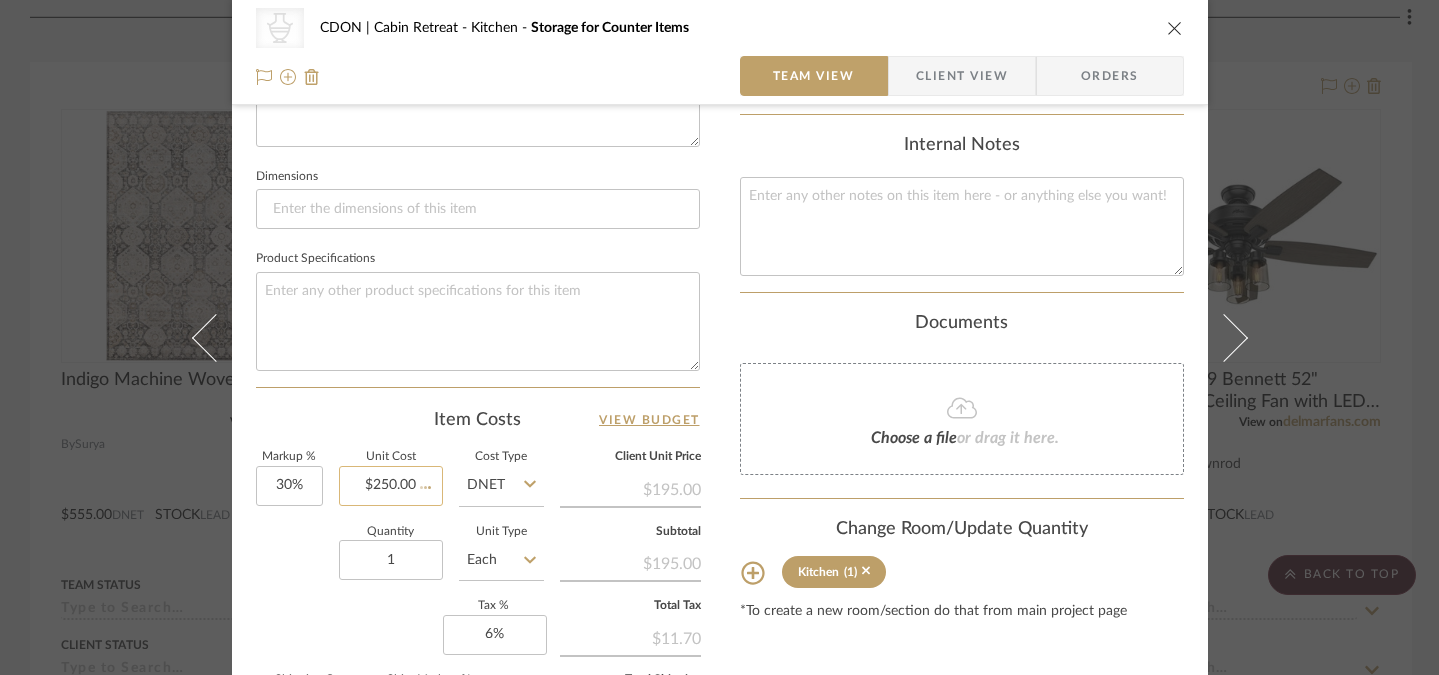 type 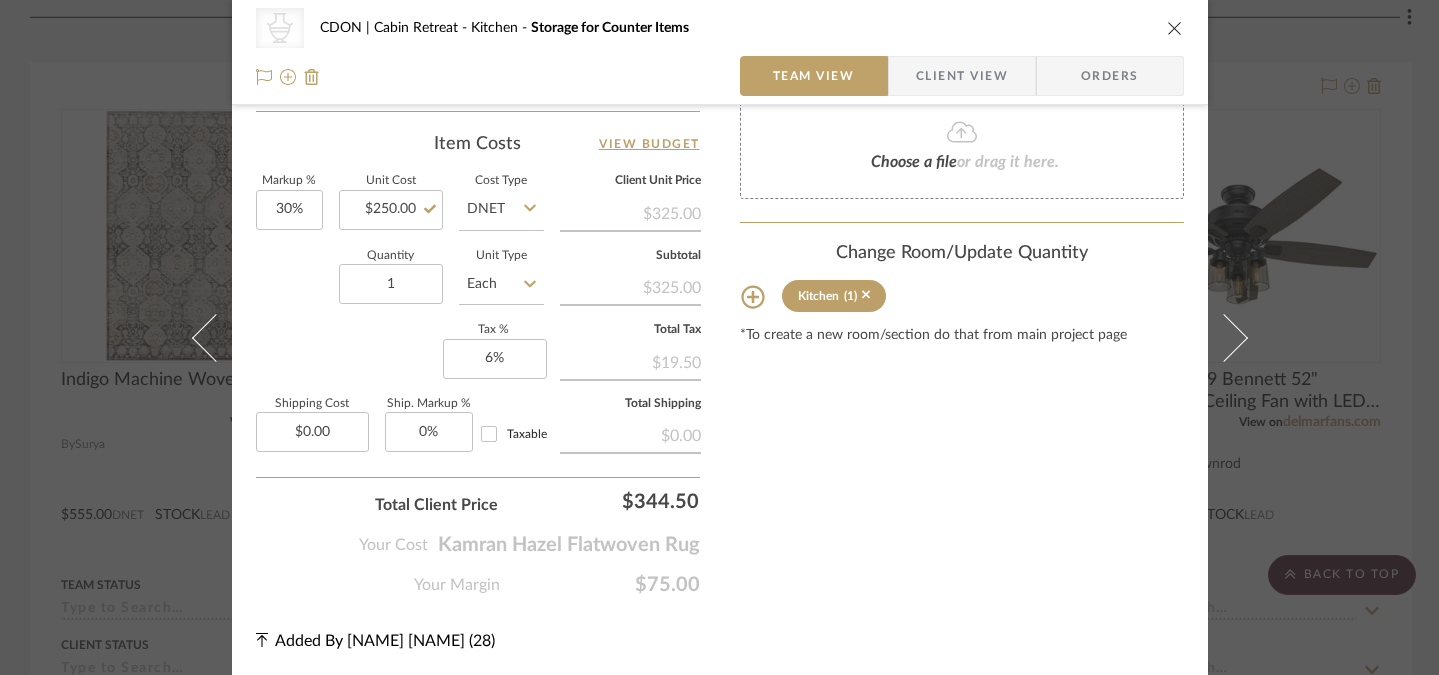 scroll, scrollTop: 799, scrollLeft: 0, axis: vertical 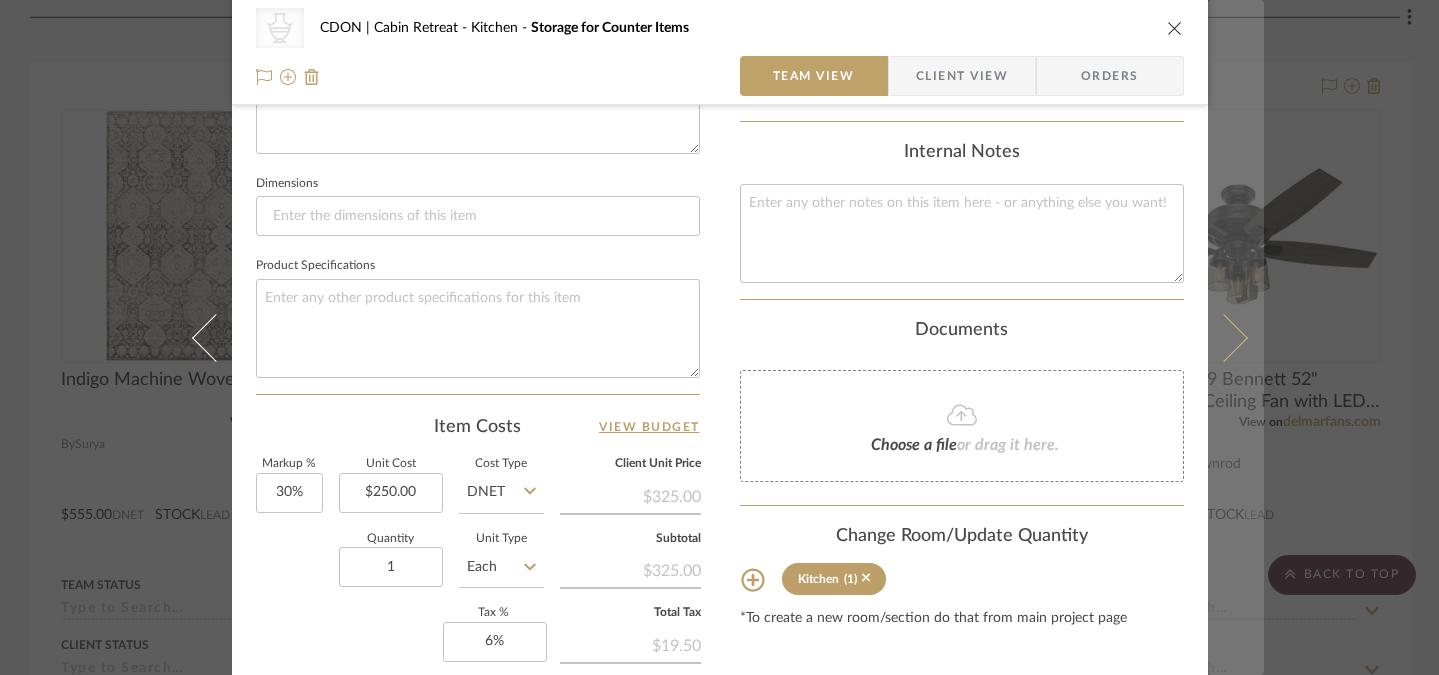 click at bounding box center [1223, 337] 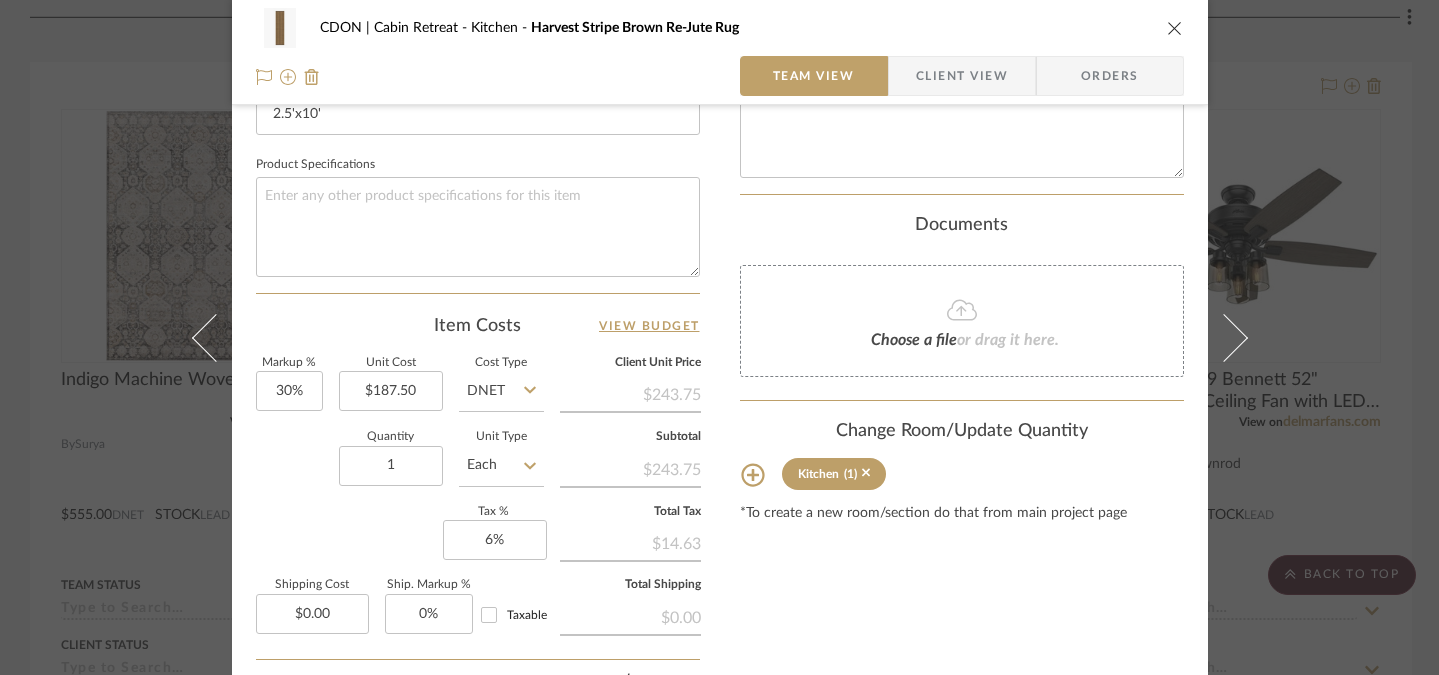 scroll, scrollTop: 1074, scrollLeft: 0, axis: vertical 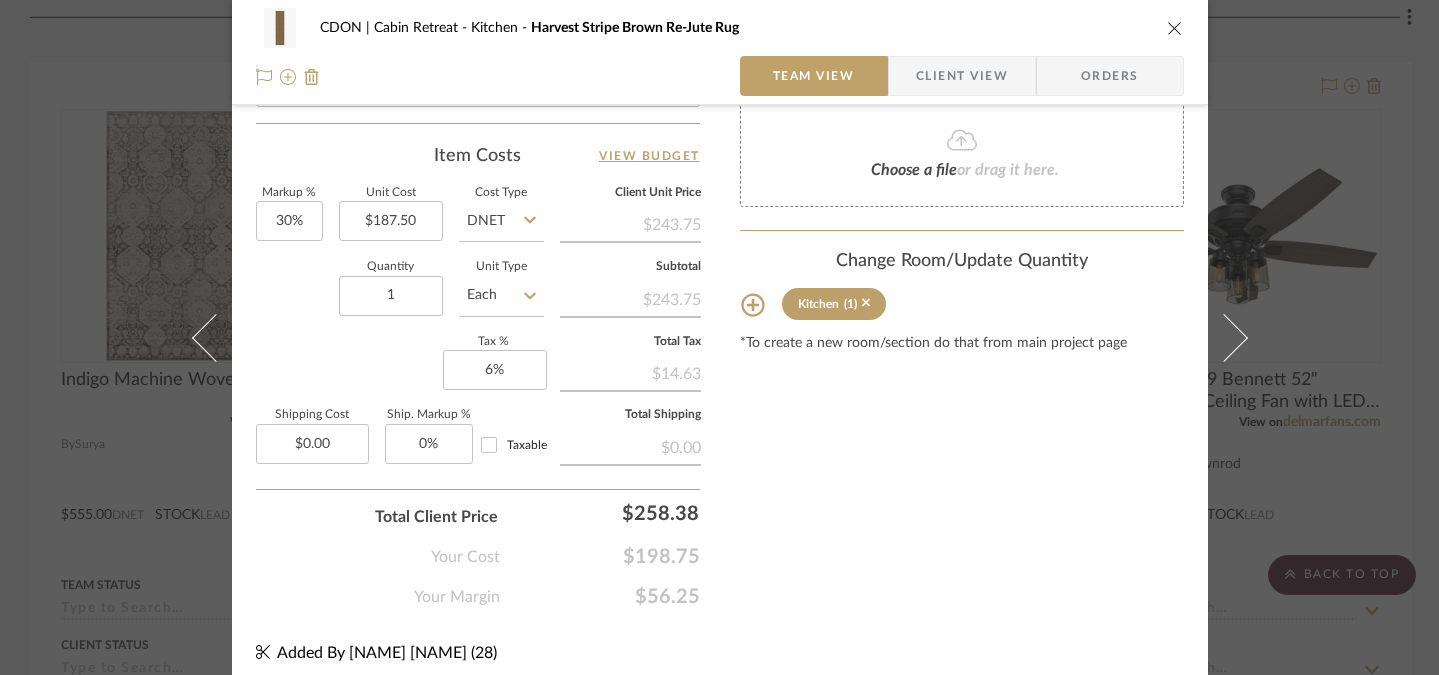 click on "Content here copies to Client View - confirm visibility there.  Show in Client Dashboard   Include in Budget   View Budget  Team Status  Lead Time  In Stock Weeks  Est. Min  1  Est. Max  2  Due Date   Install Date  Tasks / To-Dos /  team Messaging  Leave yourself a note here or share next steps with your team. You will receive emails when they
respond!  Invite Collaborator Internal Notes  Documents  Choose a file  or drag it here. Change Room/Update Quantity  Kitchen  (1) *To create a new room/section do that from main project page" at bounding box center (962, -165) 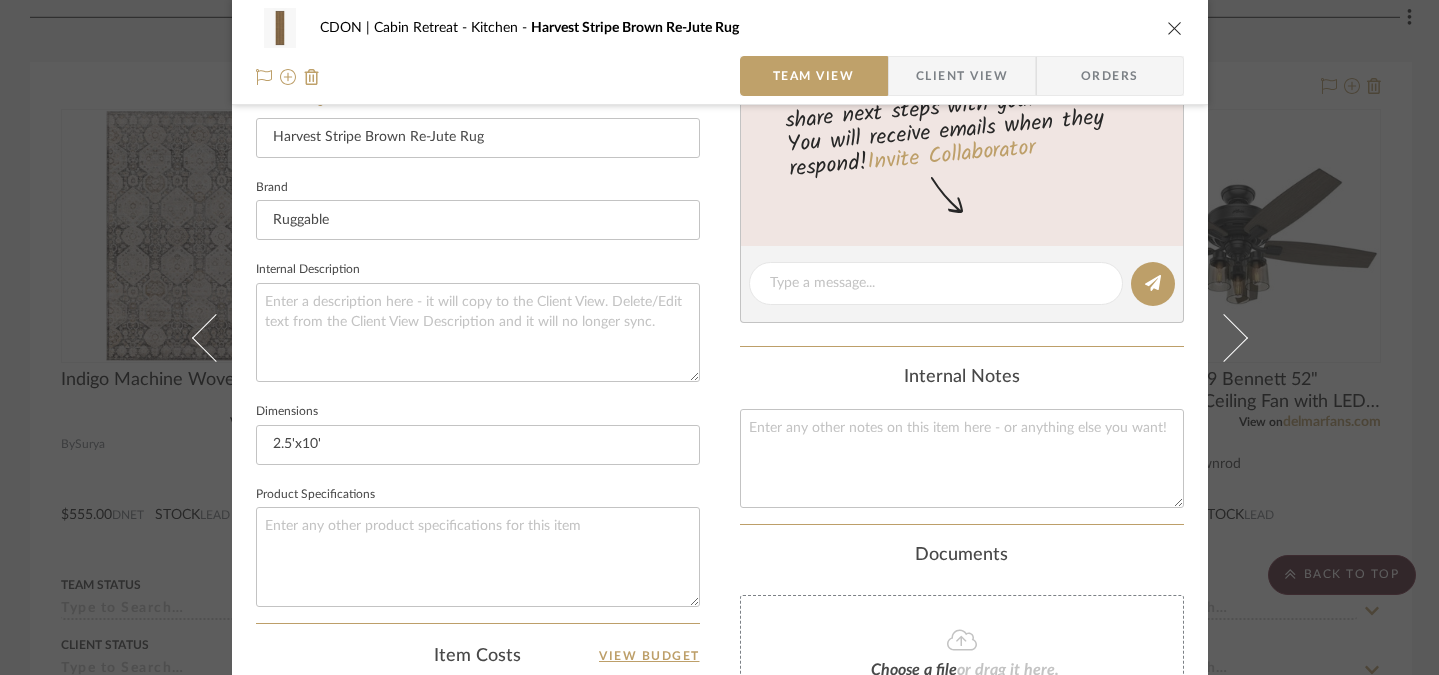 scroll, scrollTop: 443, scrollLeft: 0, axis: vertical 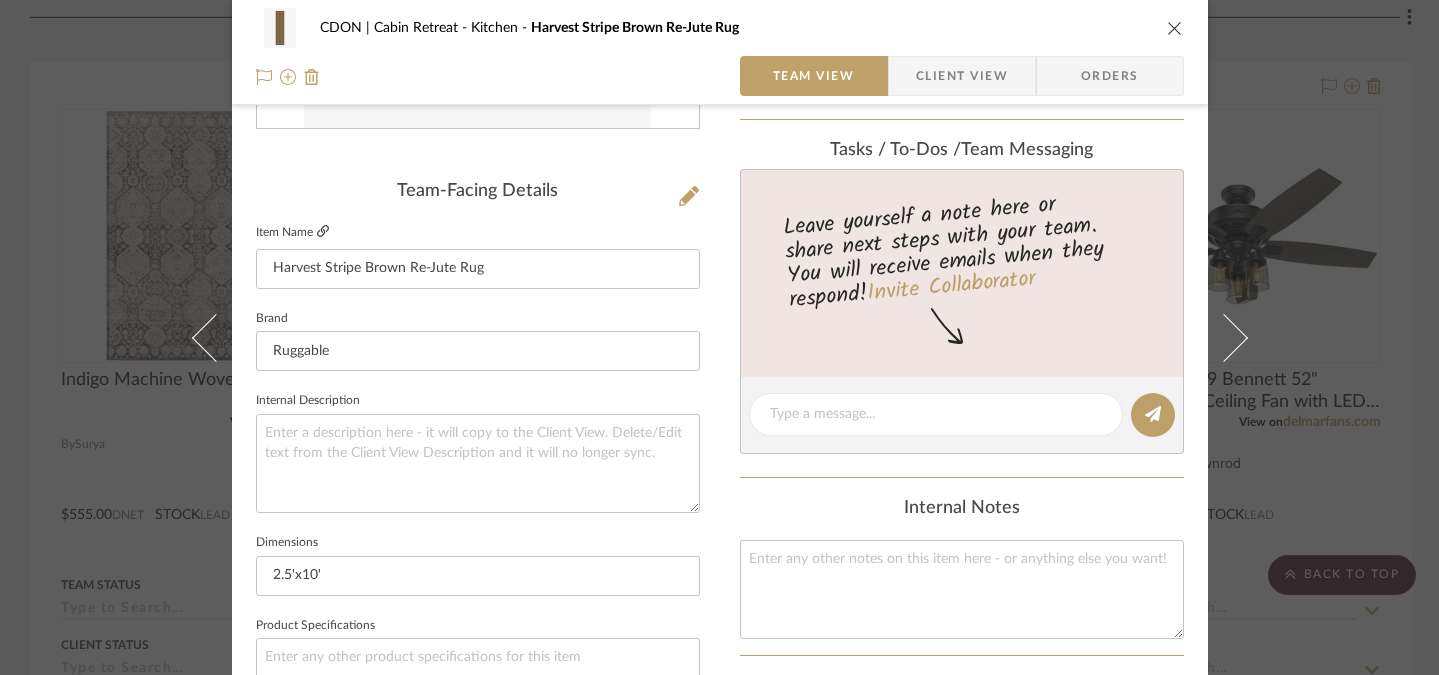 click 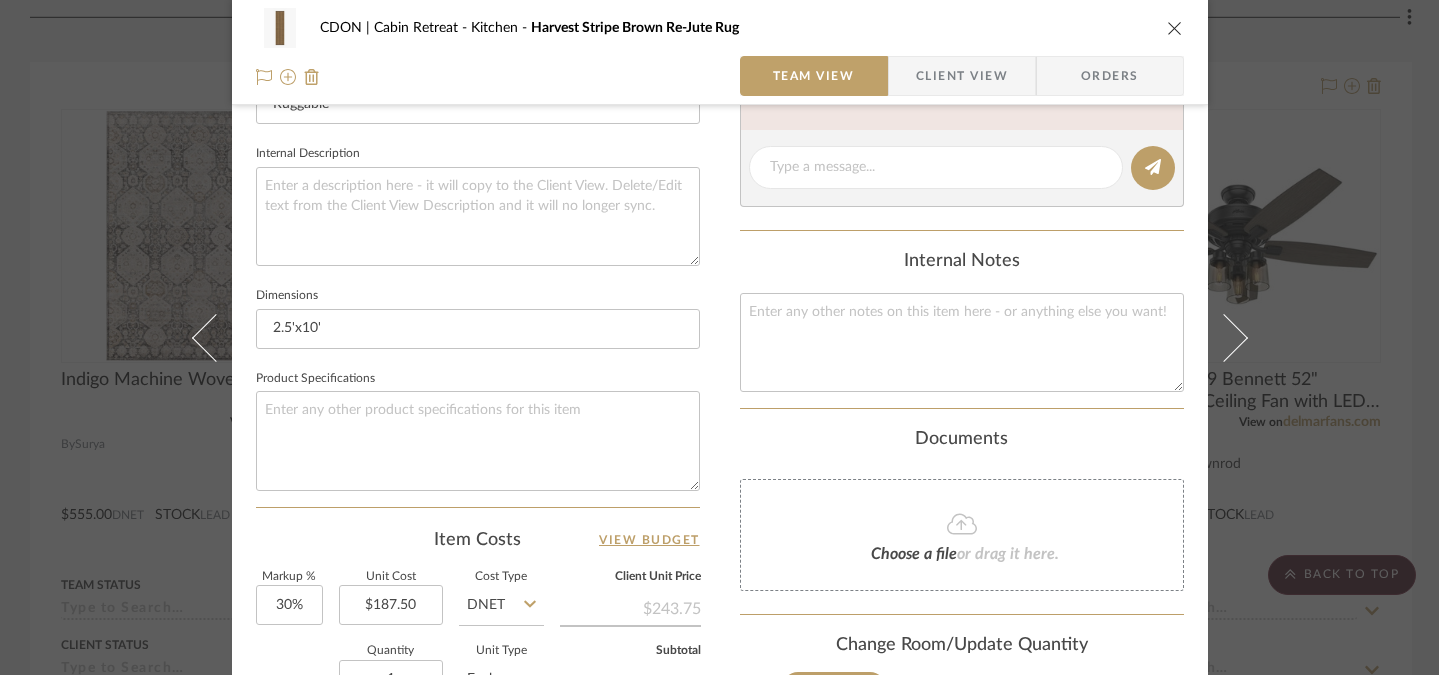 scroll, scrollTop: 809, scrollLeft: 0, axis: vertical 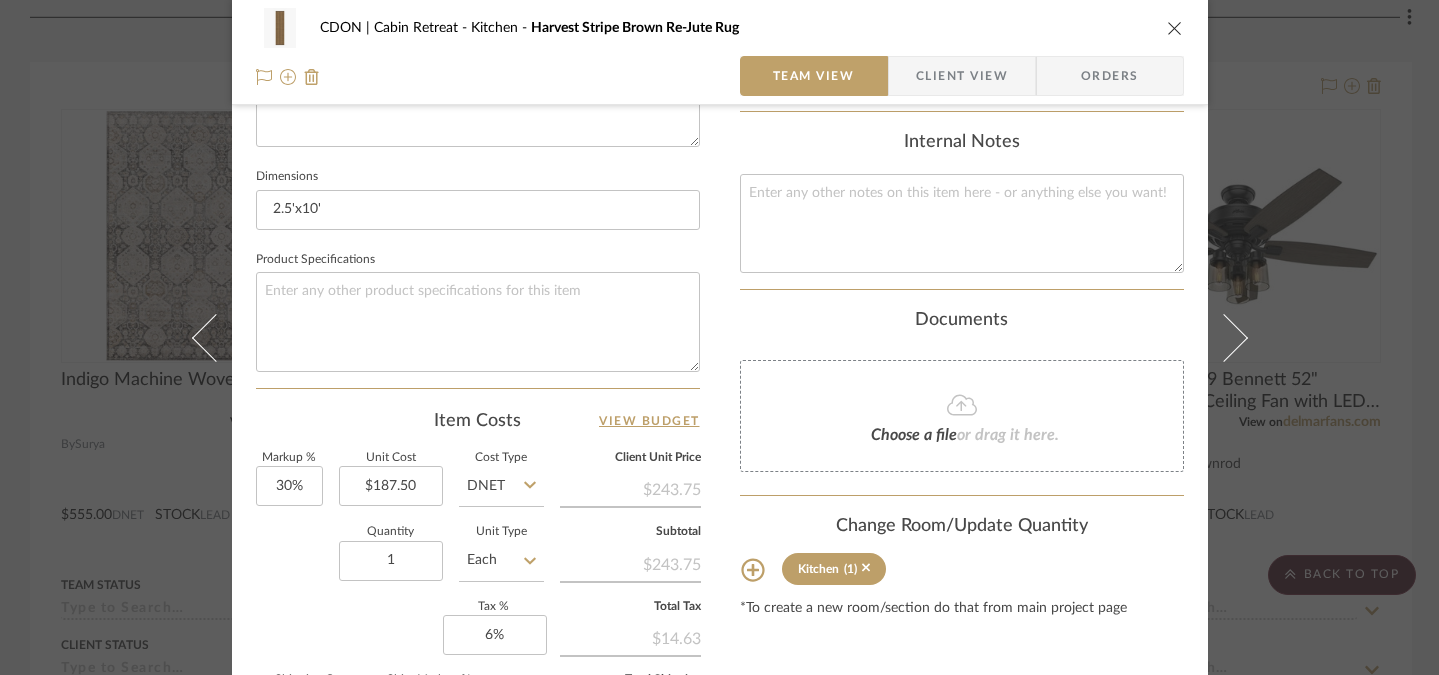 click at bounding box center [1175, 28] 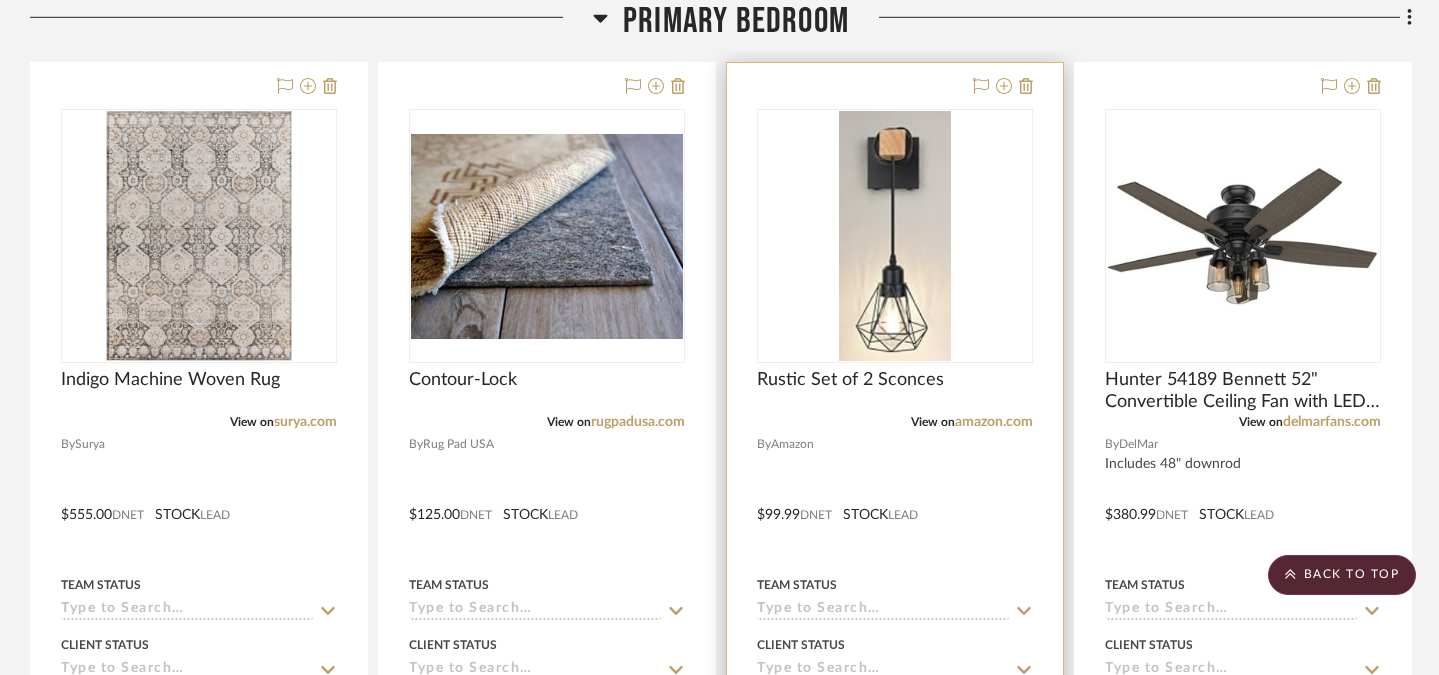 click on "Filter by keyword, category or name prior to exporting to Excel or Bulk Actions Team Comments All Team Comments Team Comments in last day Team Comments in last week Flagged Shared with Client Client Comments All Client Comments Client Comments in last day Client Comments in last week Added To PO Category  Seating   (3)   Tables   (2)   Storage   (1)   Lighting   (6)   Rugs   (5)   Uncategorized   (5)   Accessories    (3)   Bedding   (1)   Fabric & Textiles   (1)   Hardware   (1)  Brand Amazon  (2)  DelMar  (1)  Etsy  (1)  Four Hands  (5)  Lamps Plus  (1)  Perennials Fabric  (1)  Rug Pad USA  (1)  Ruggable  (2)  Surya  (2)  Worlds Away  (1)  Upload Method Clipped  (17)  Uploaded  (11)  Added By Harmony Goetz  (28)  Item Type Product  (28)  Lead Time Weeks In Stock Price 0  7,500 +  0 7500  Filter Products   Displaying 31 products  Reorder Rooms LOADING Current Images Primary Bedroom  Indigo Machine Woven Rug  View on  surya.com  By  Surya
$555.00  DNET  STOCK  LEAD Team Status Client Status  Submit  (1)" 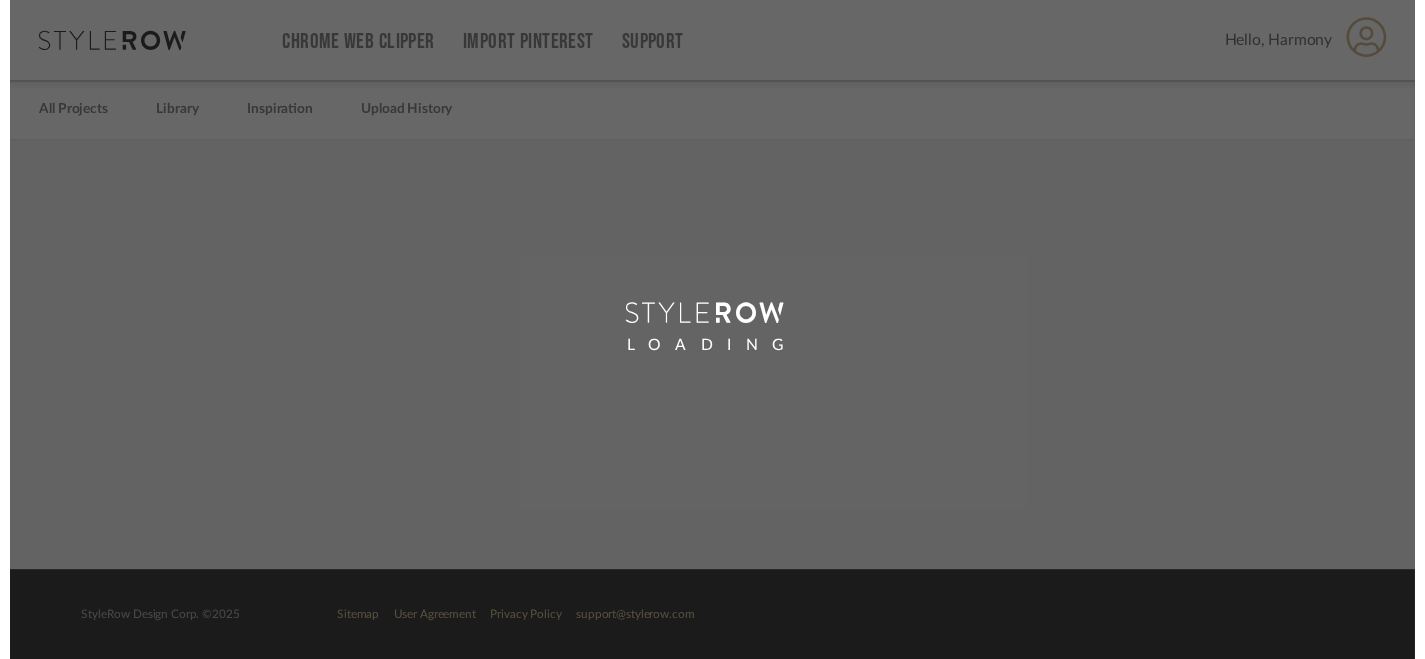 scroll, scrollTop: 0, scrollLeft: 0, axis: both 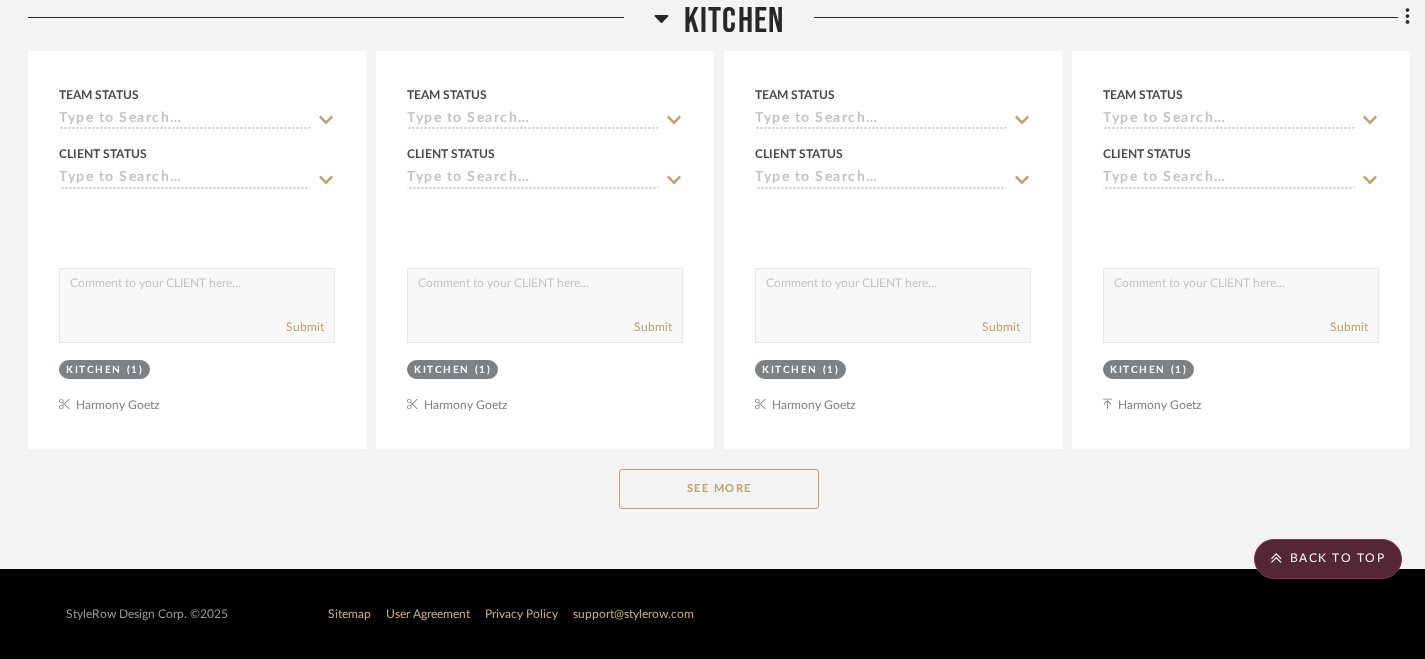 click on "See More" 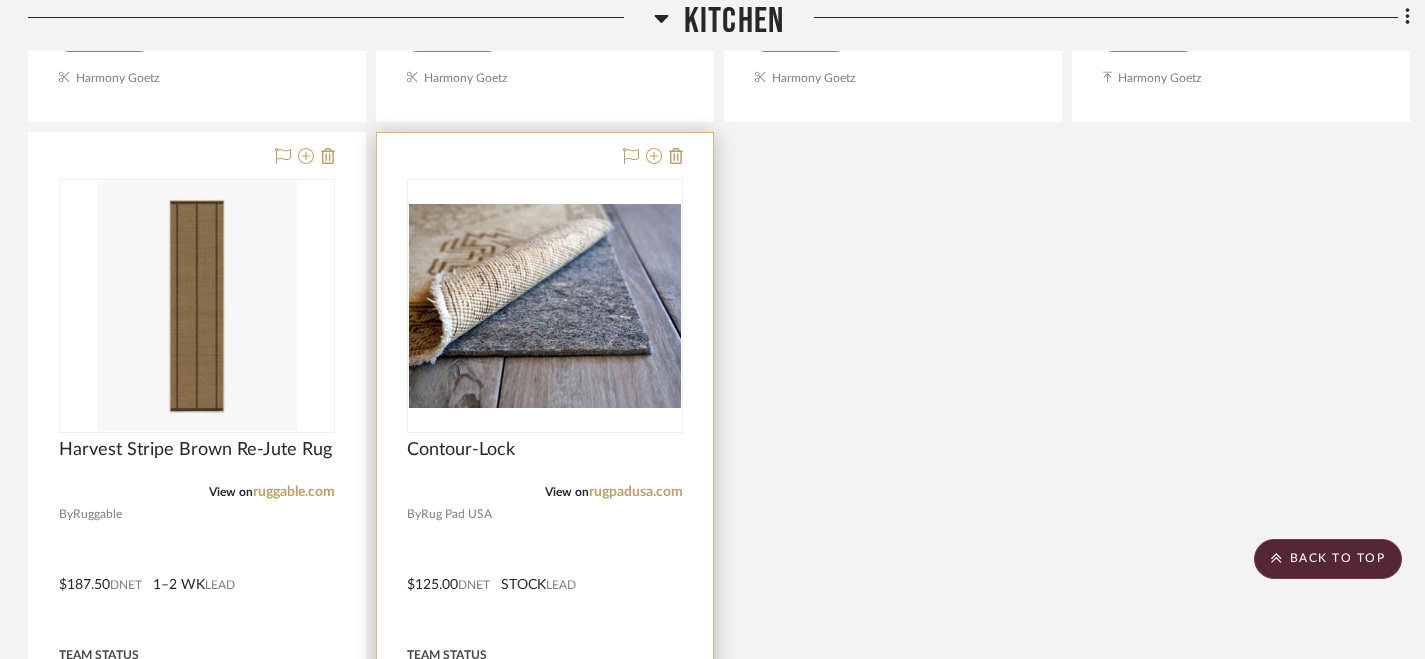 scroll, scrollTop: 3540, scrollLeft: 2, axis: both 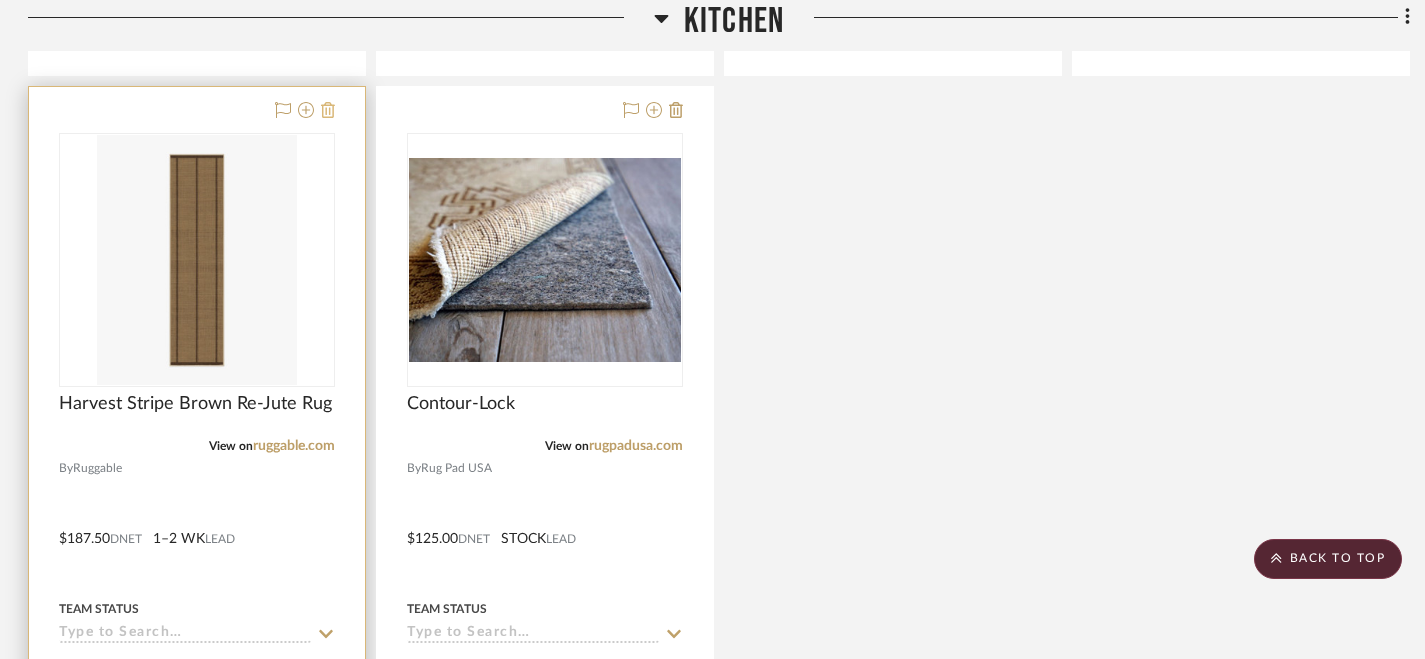 click 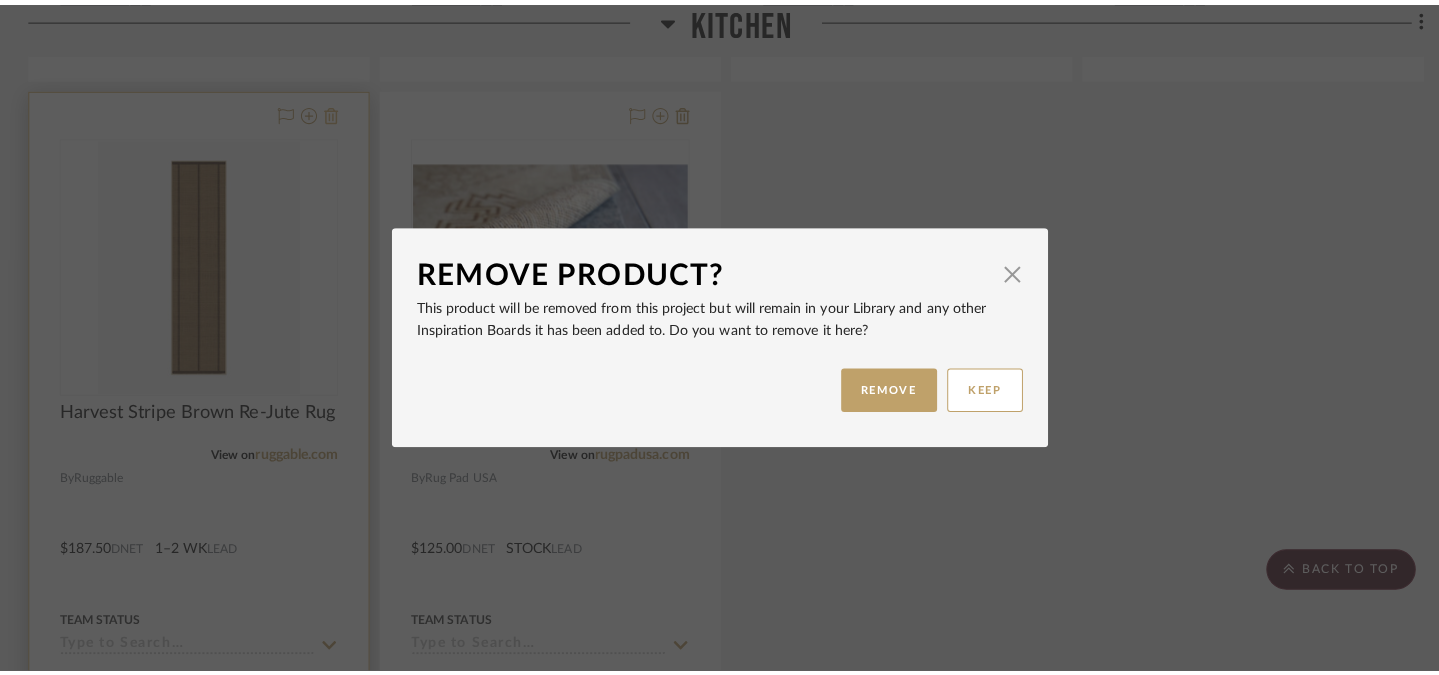 scroll, scrollTop: 0, scrollLeft: 0, axis: both 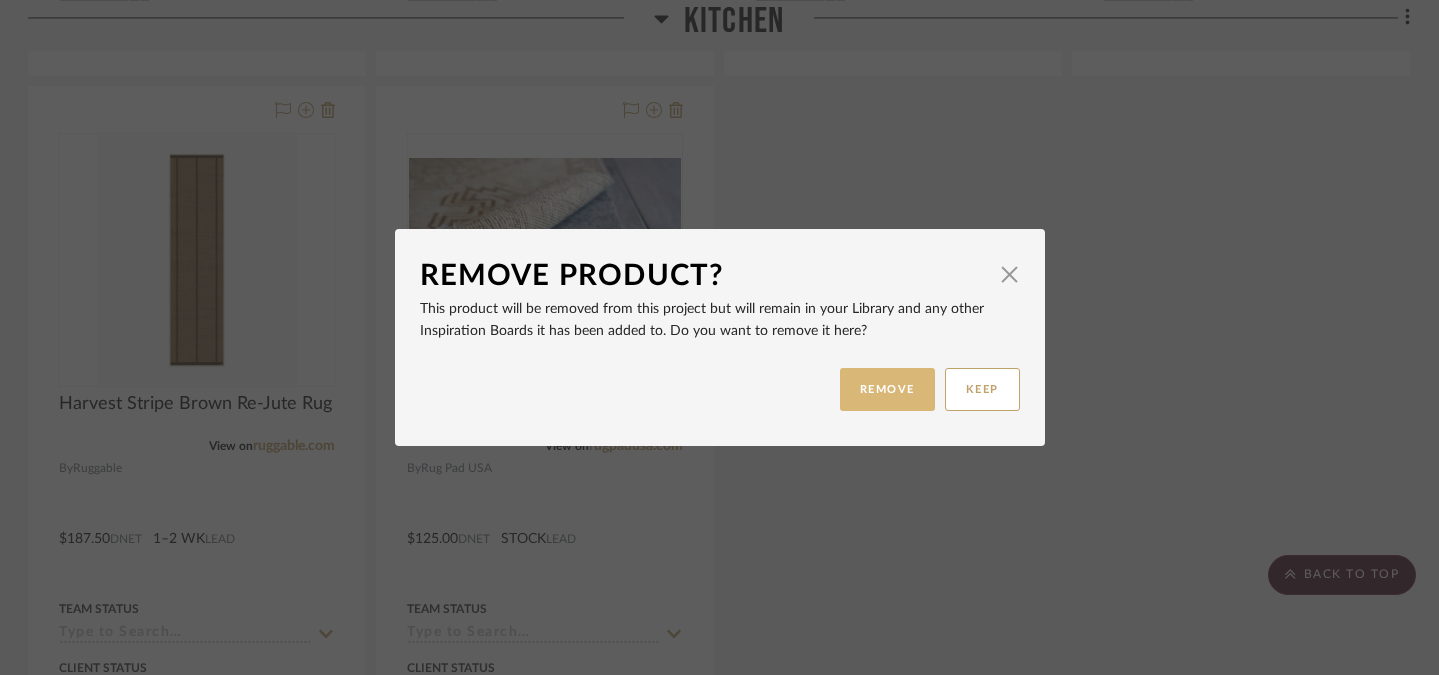 click on "REMOVE" at bounding box center (887, 389) 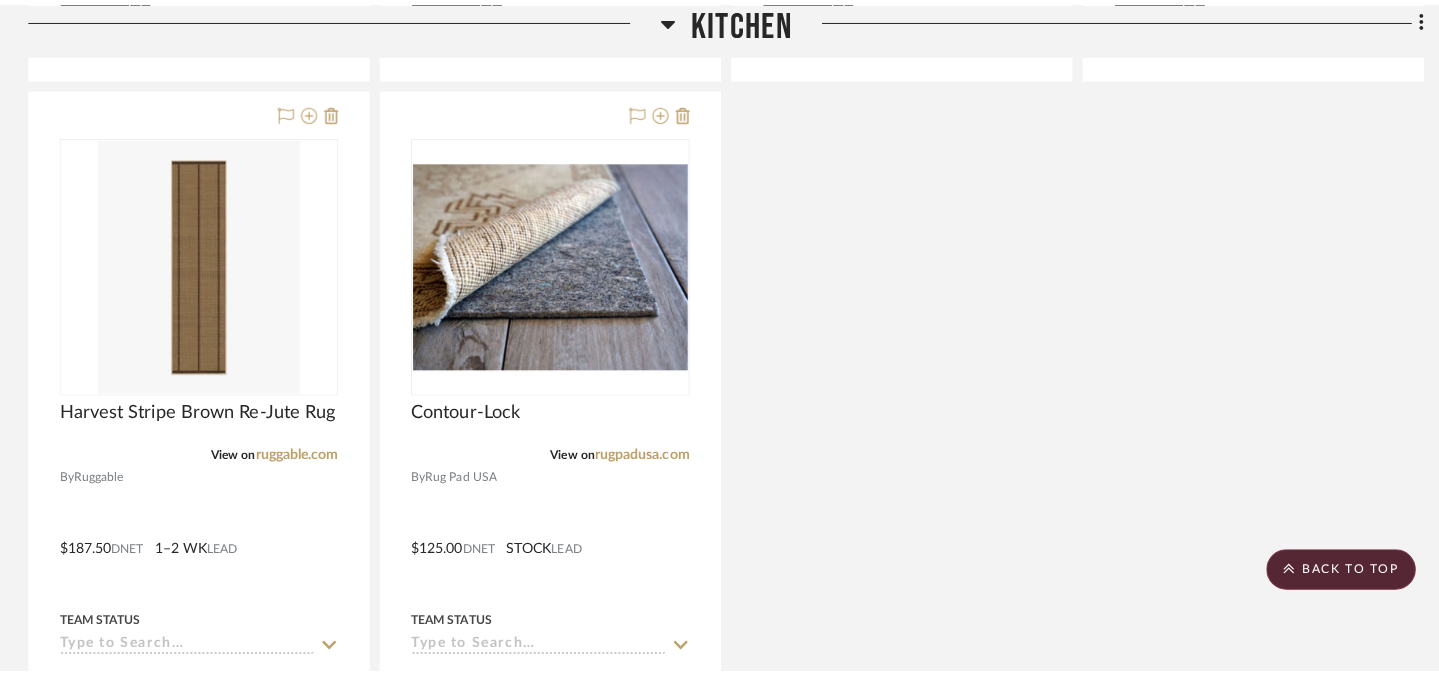 scroll, scrollTop: 0, scrollLeft: 0, axis: both 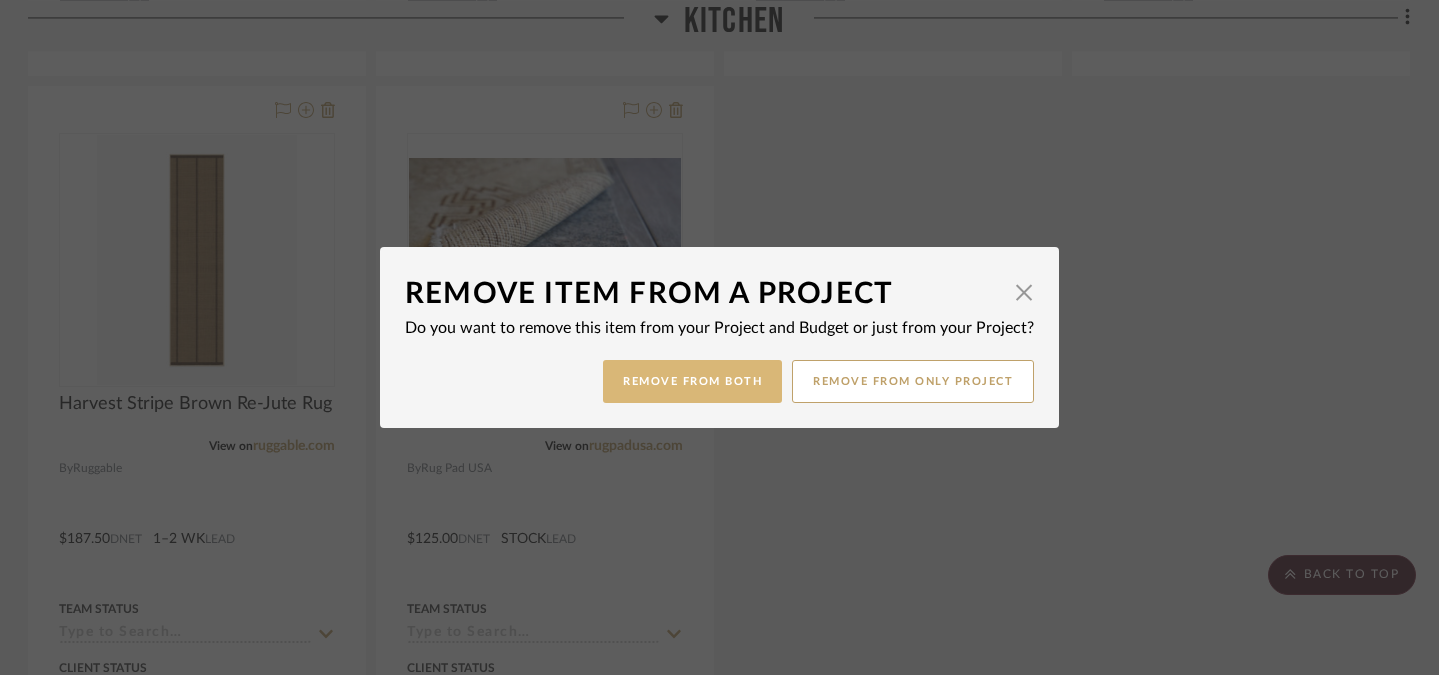 click on "Remove from Both" at bounding box center [692, 381] 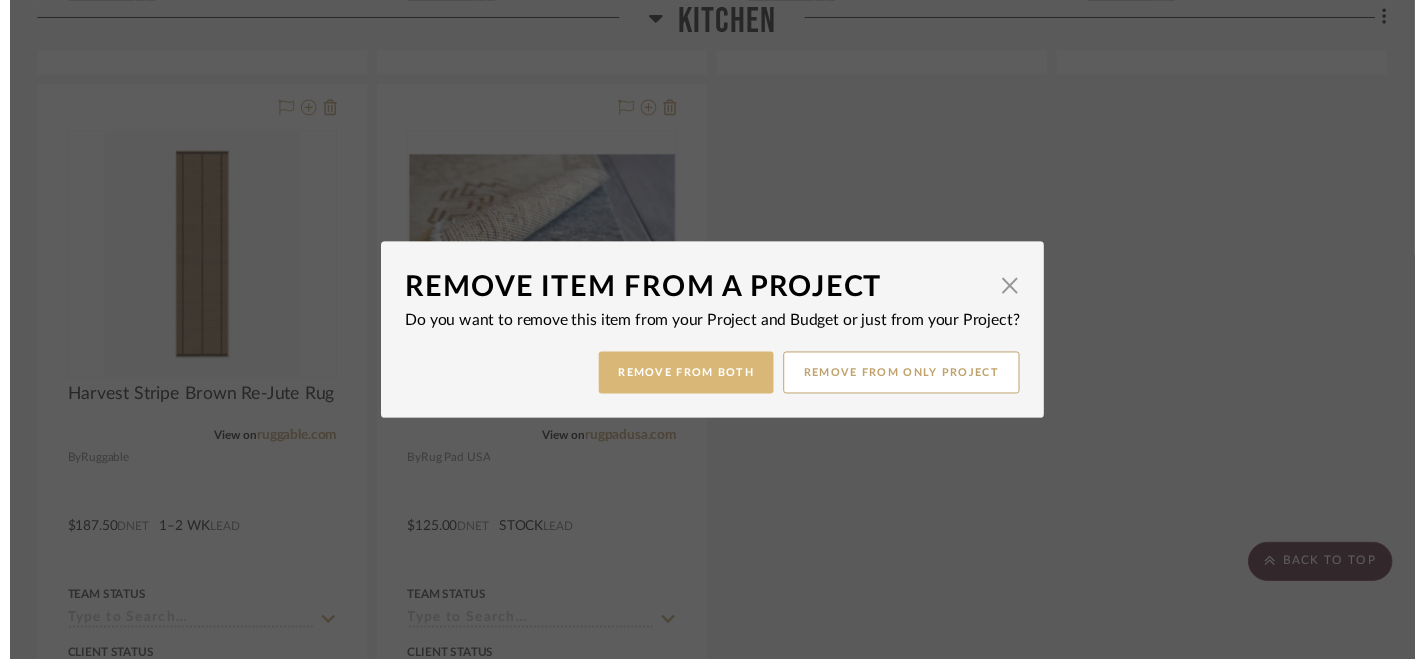 scroll, scrollTop: 3540, scrollLeft: 2, axis: both 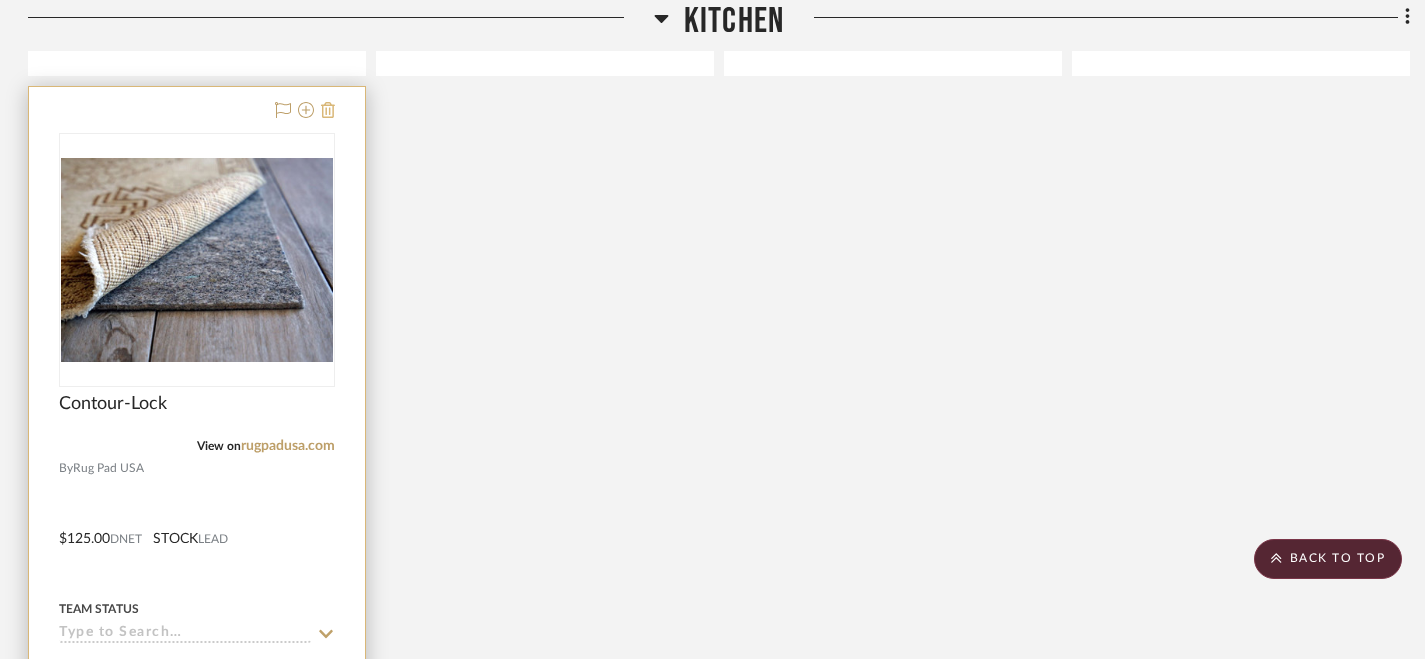 click 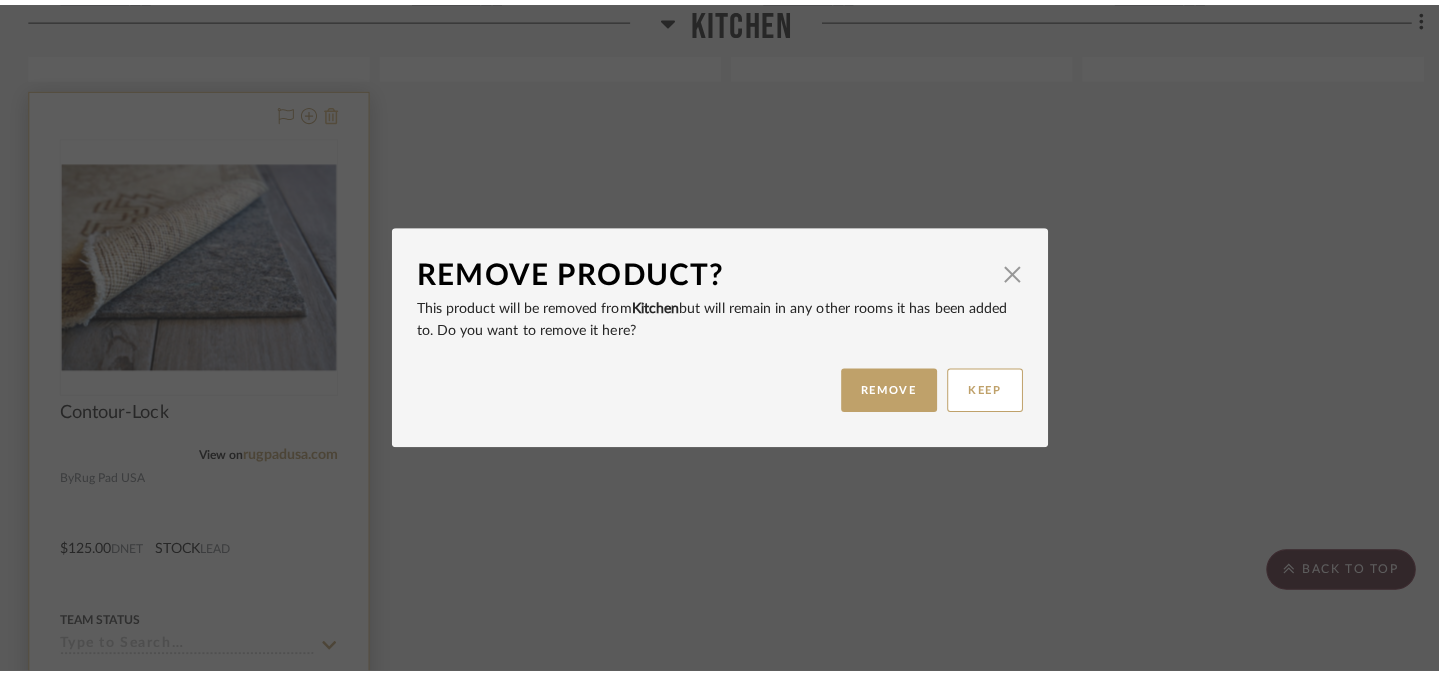 scroll, scrollTop: 0, scrollLeft: 0, axis: both 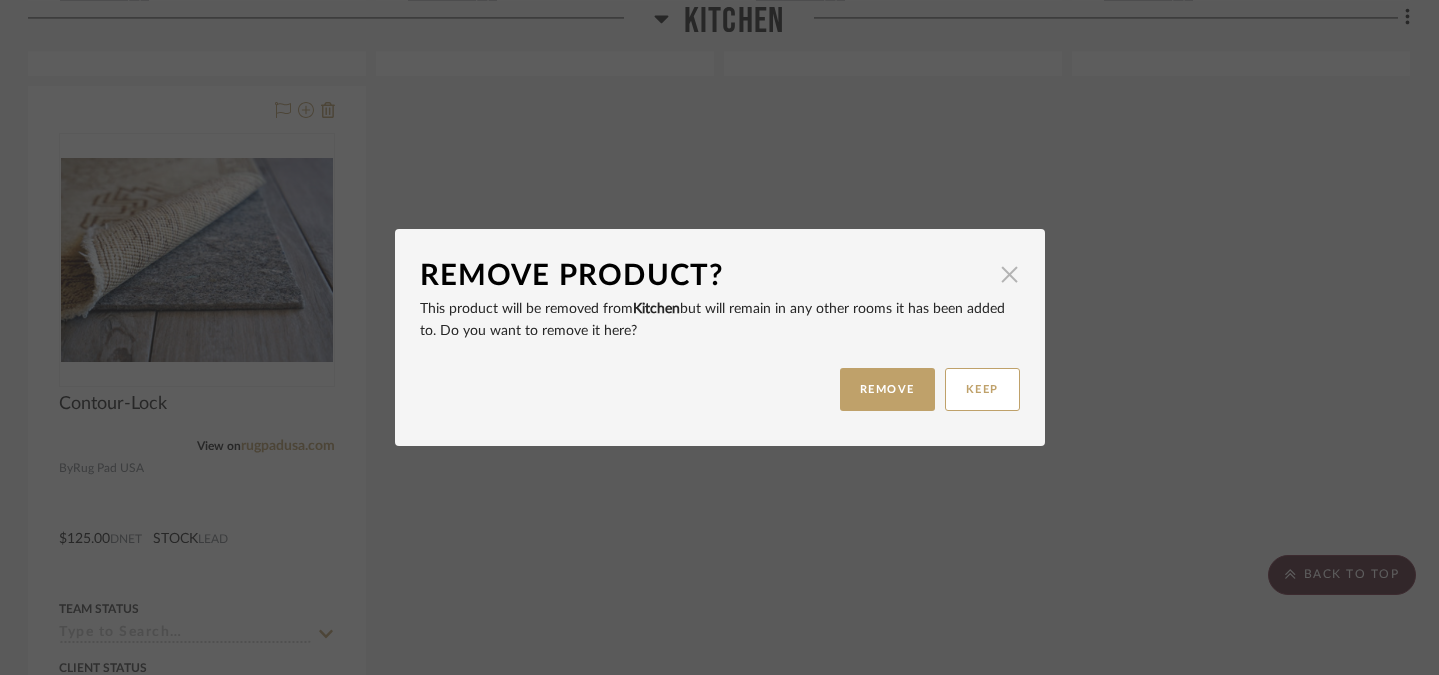 click at bounding box center (1010, 274) 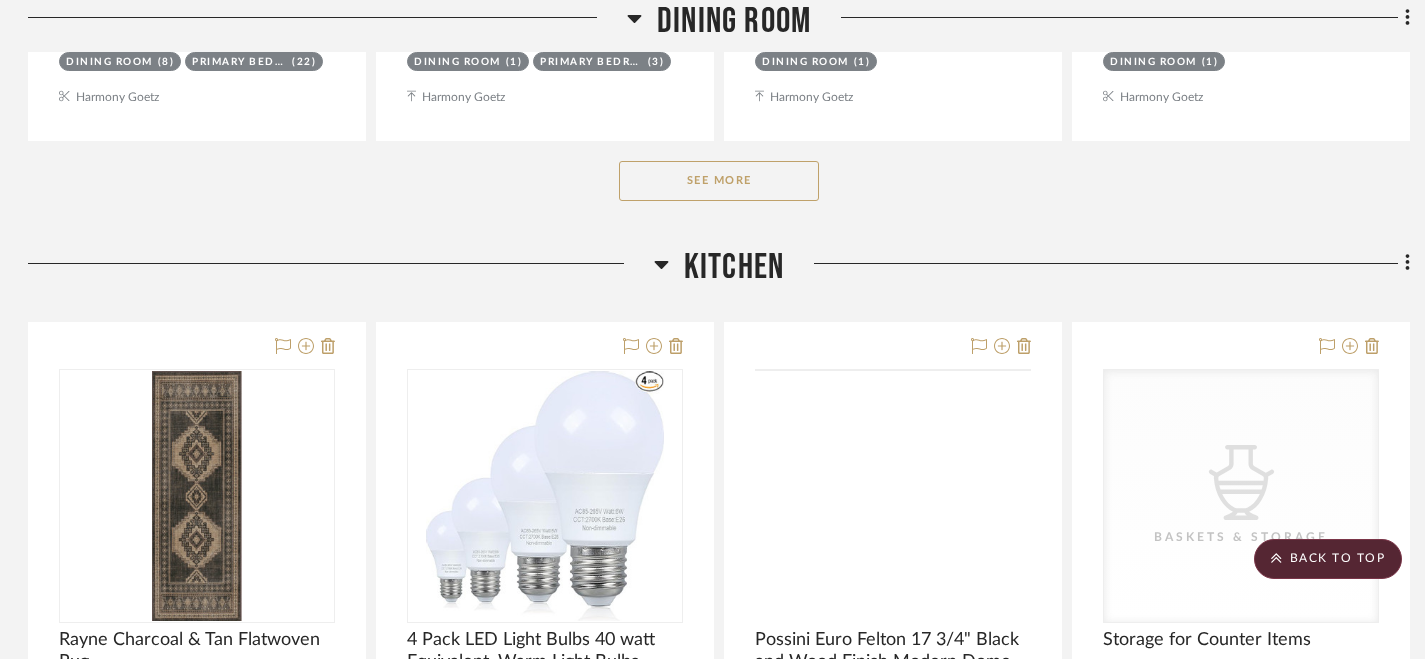 scroll, scrollTop: 2405, scrollLeft: 2, axis: both 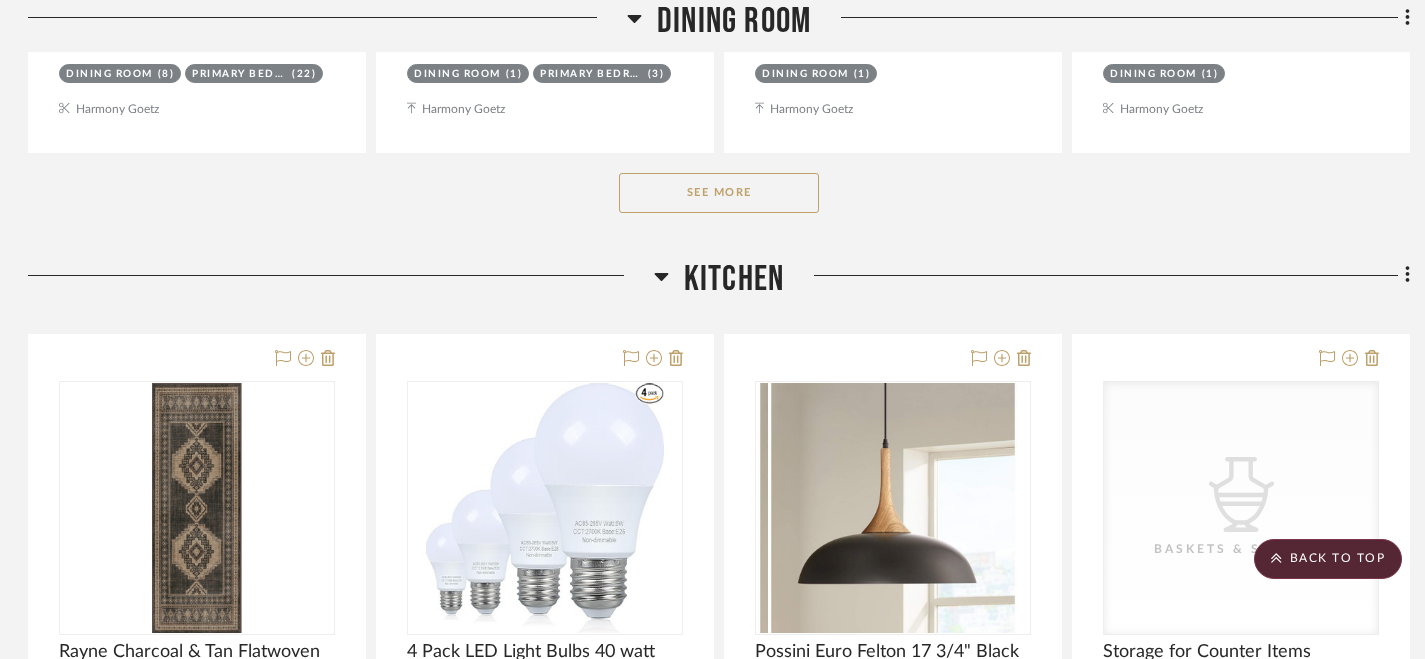 click on "See More" 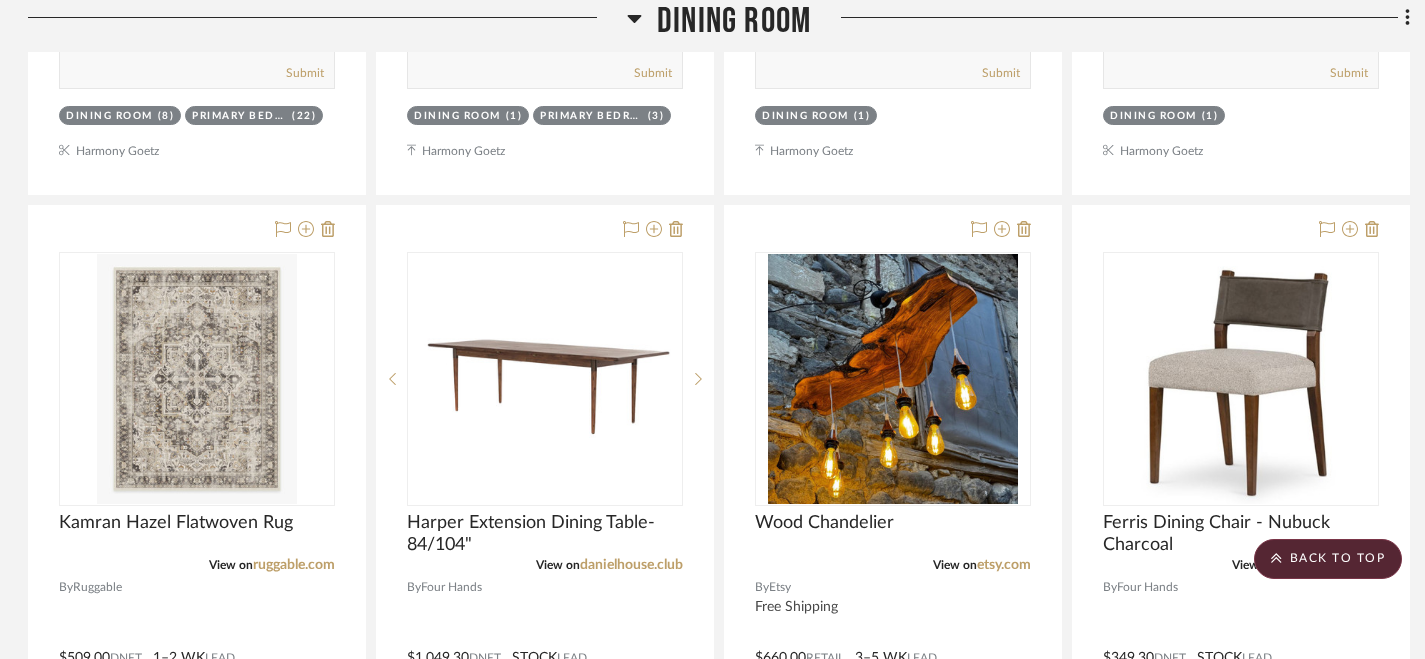 scroll, scrollTop: 2343, scrollLeft: 2, axis: both 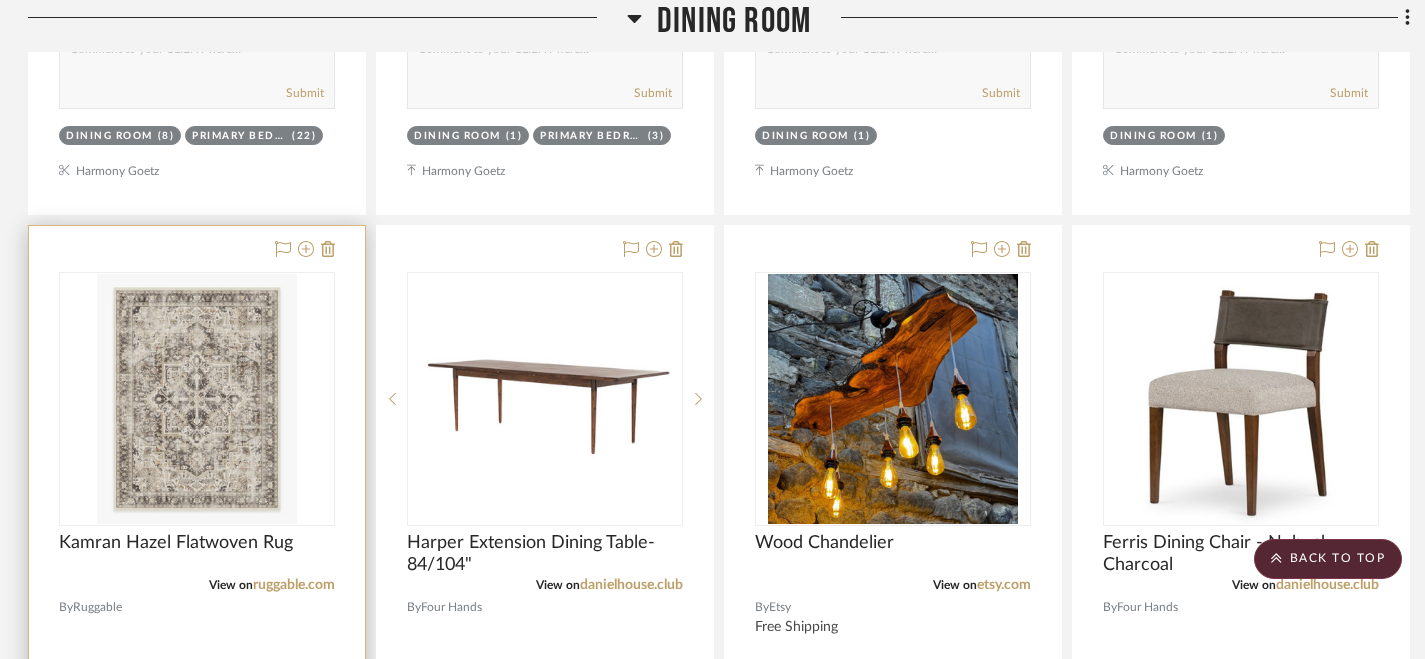 click at bounding box center (197, 663) 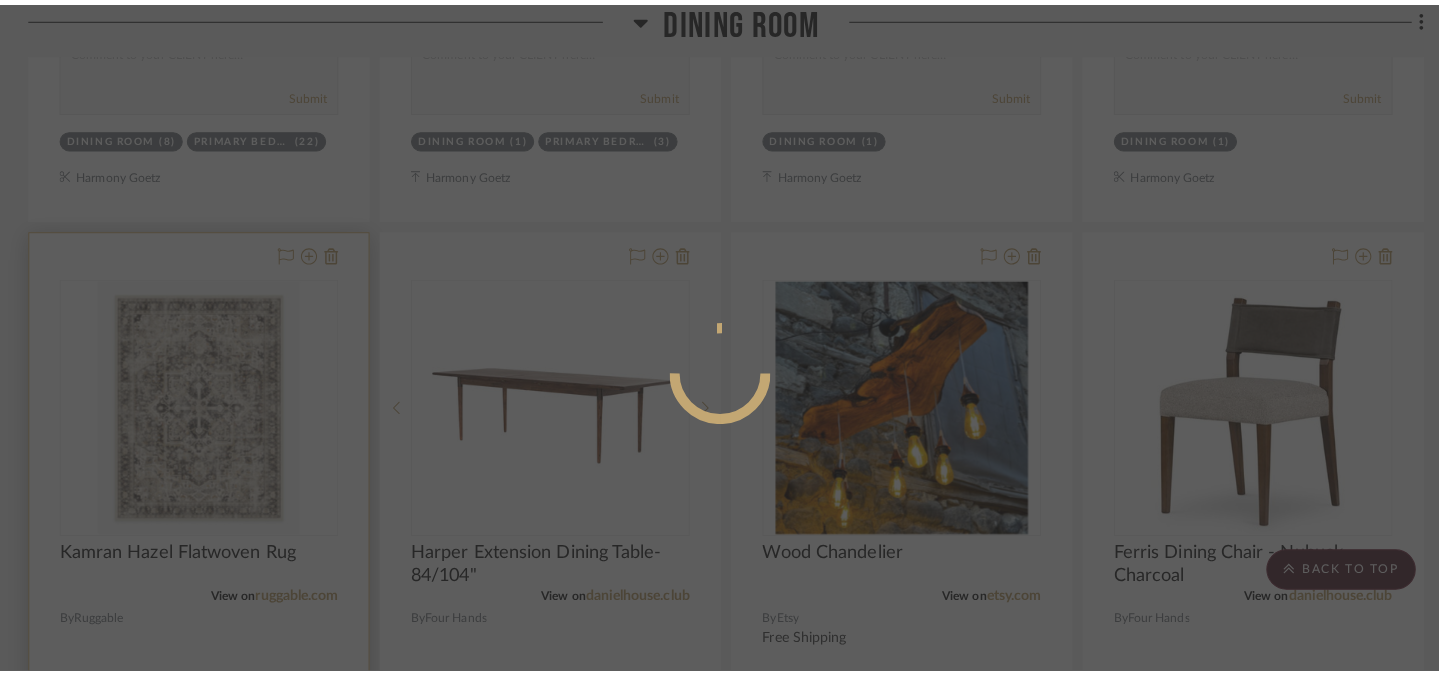 scroll, scrollTop: 0, scrollLeft: 0, axis: both 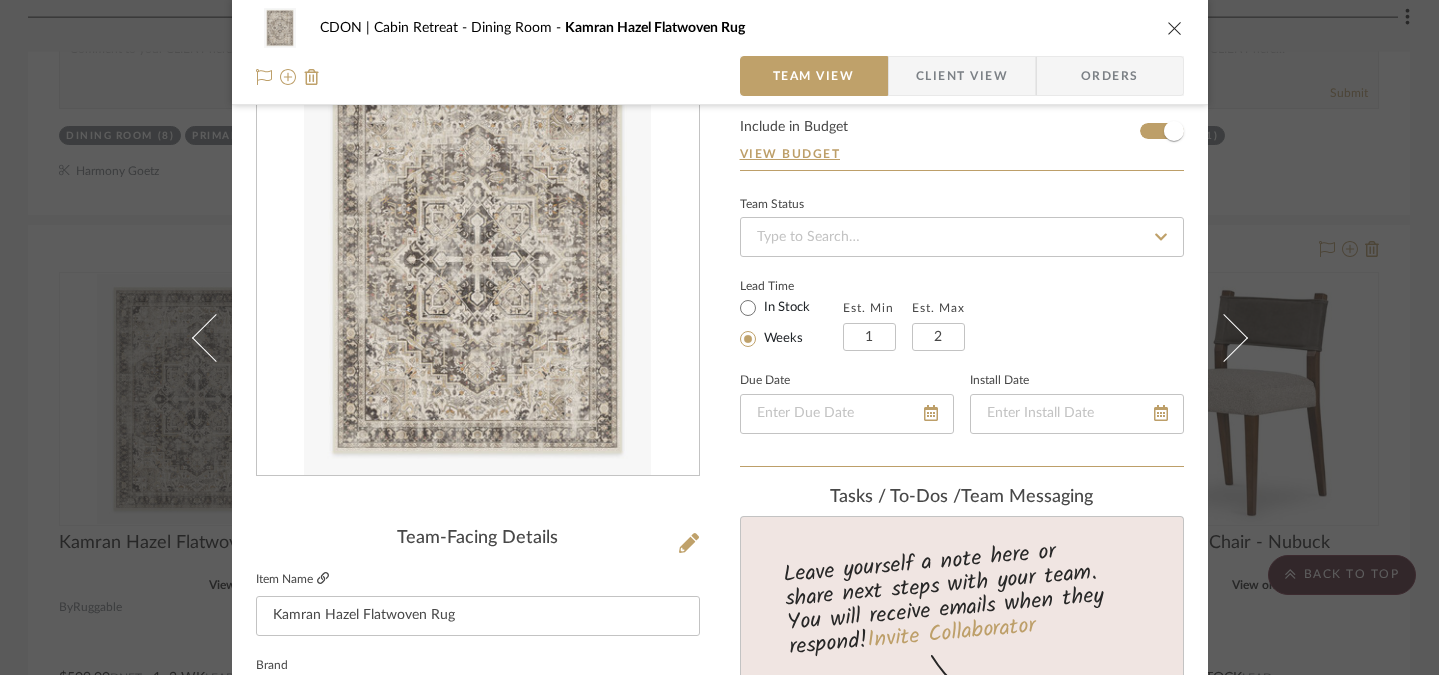 click 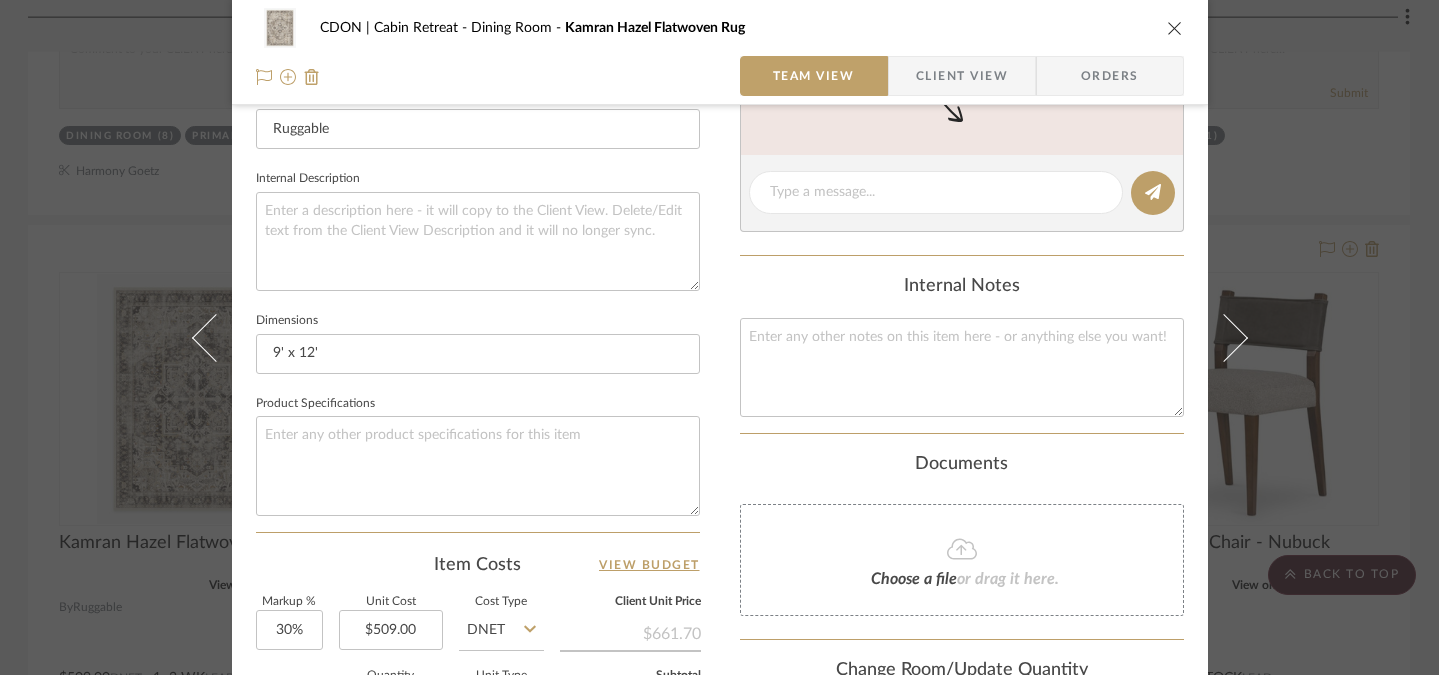 scroll, scrollTop: 810, scrollLeft: 0, axis: vertical 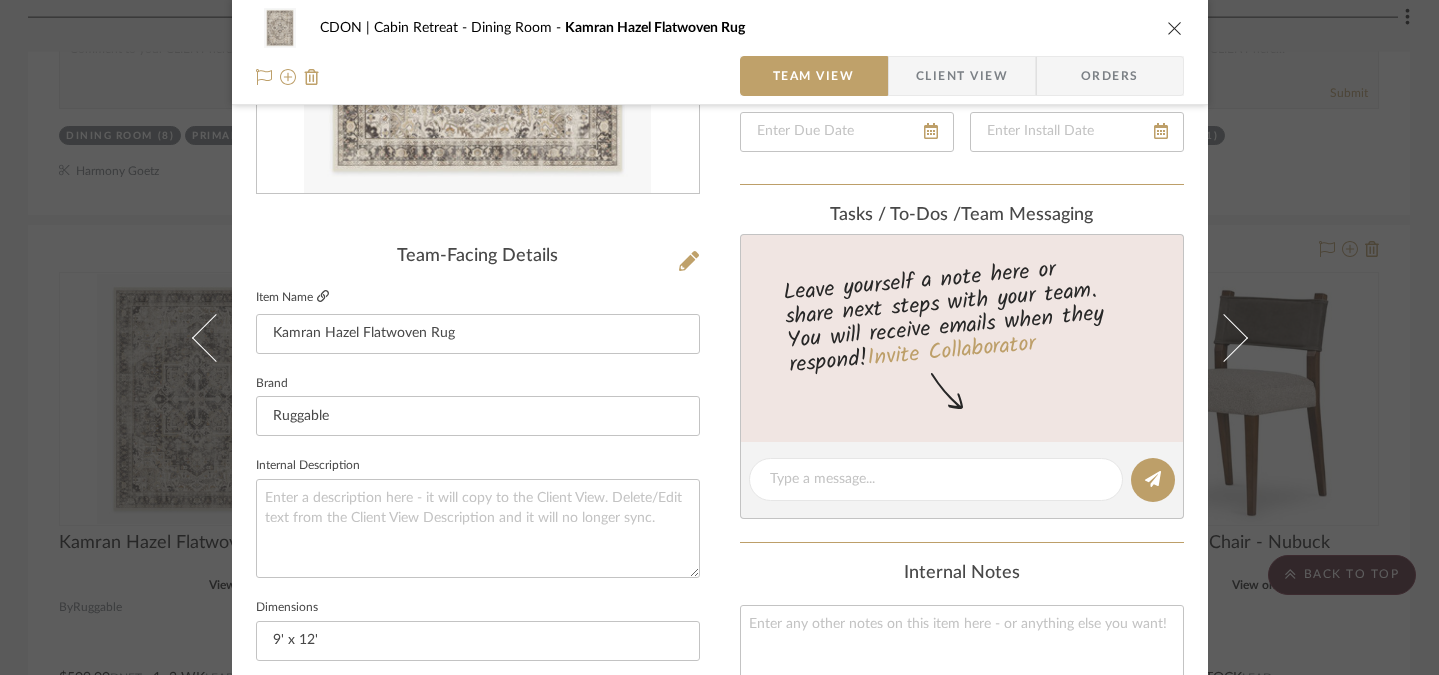 click 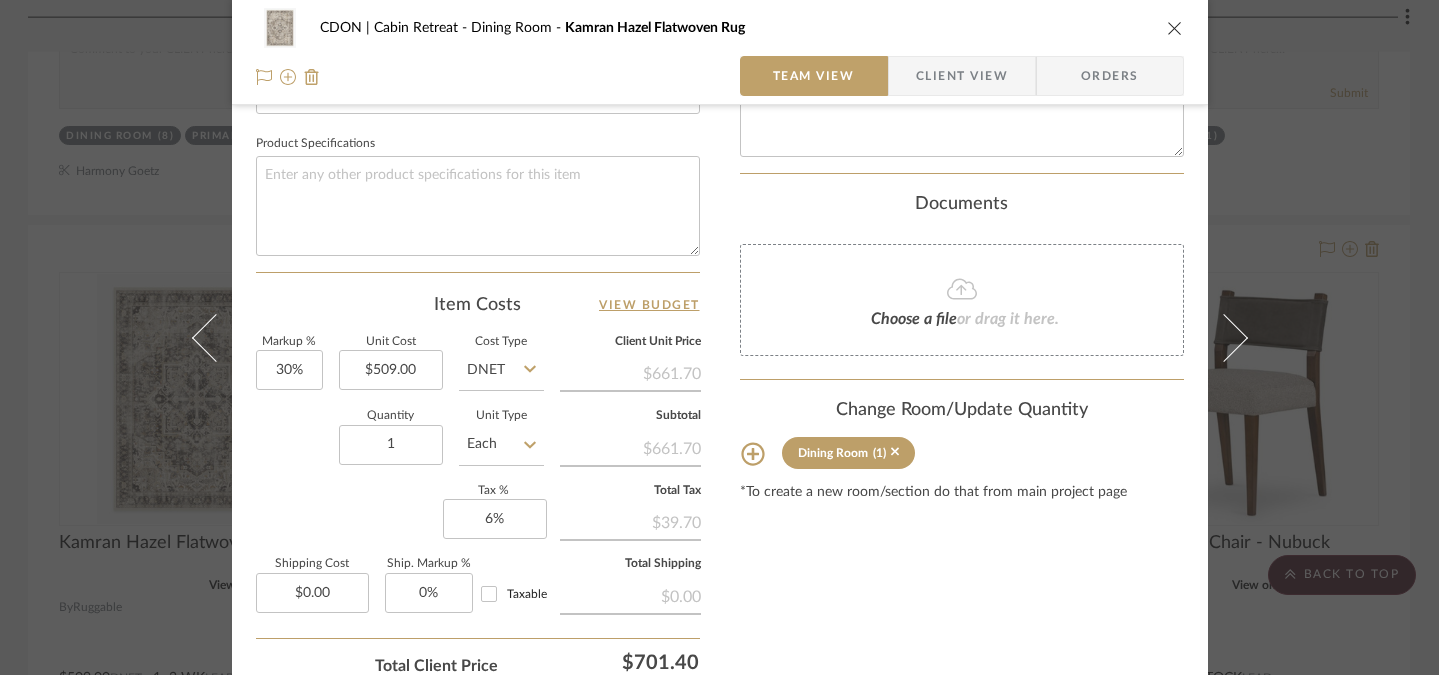 scroll, scrollTop: 938, scrollLeft: 0, axis: vertical 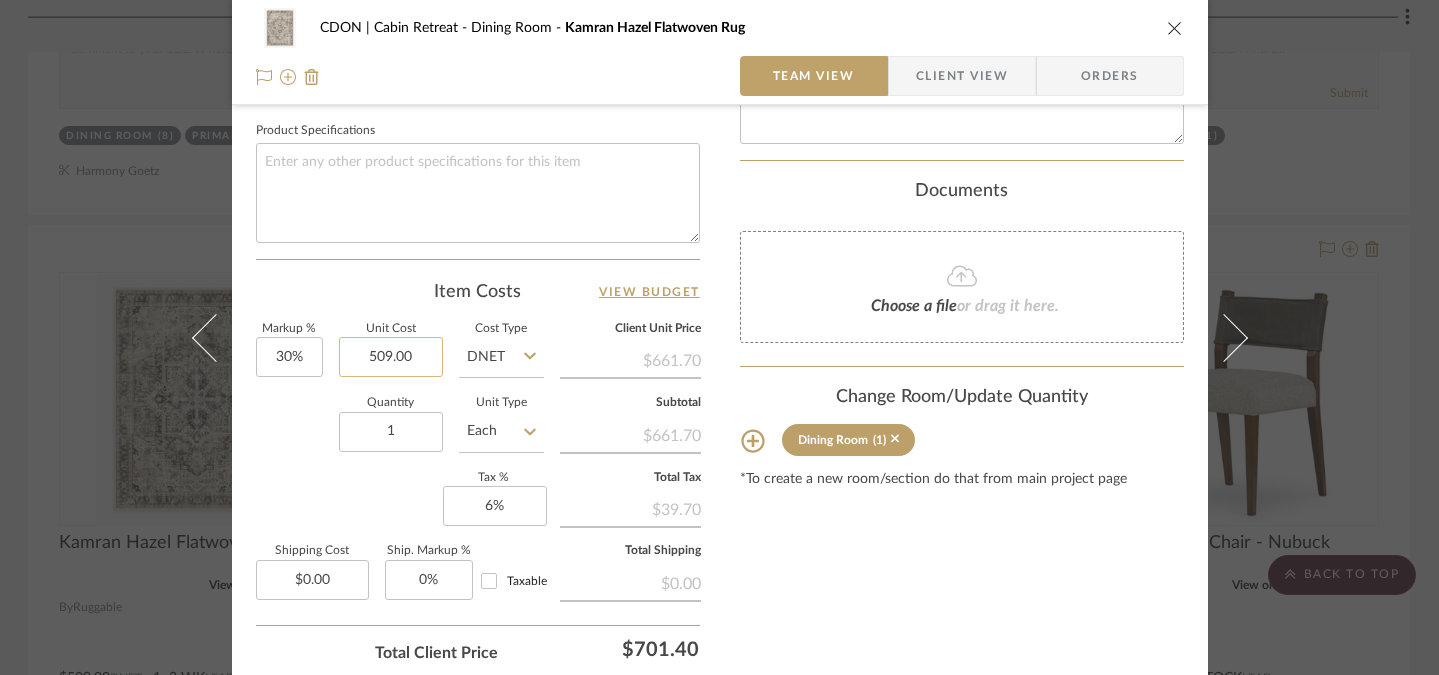 click on "509.00" 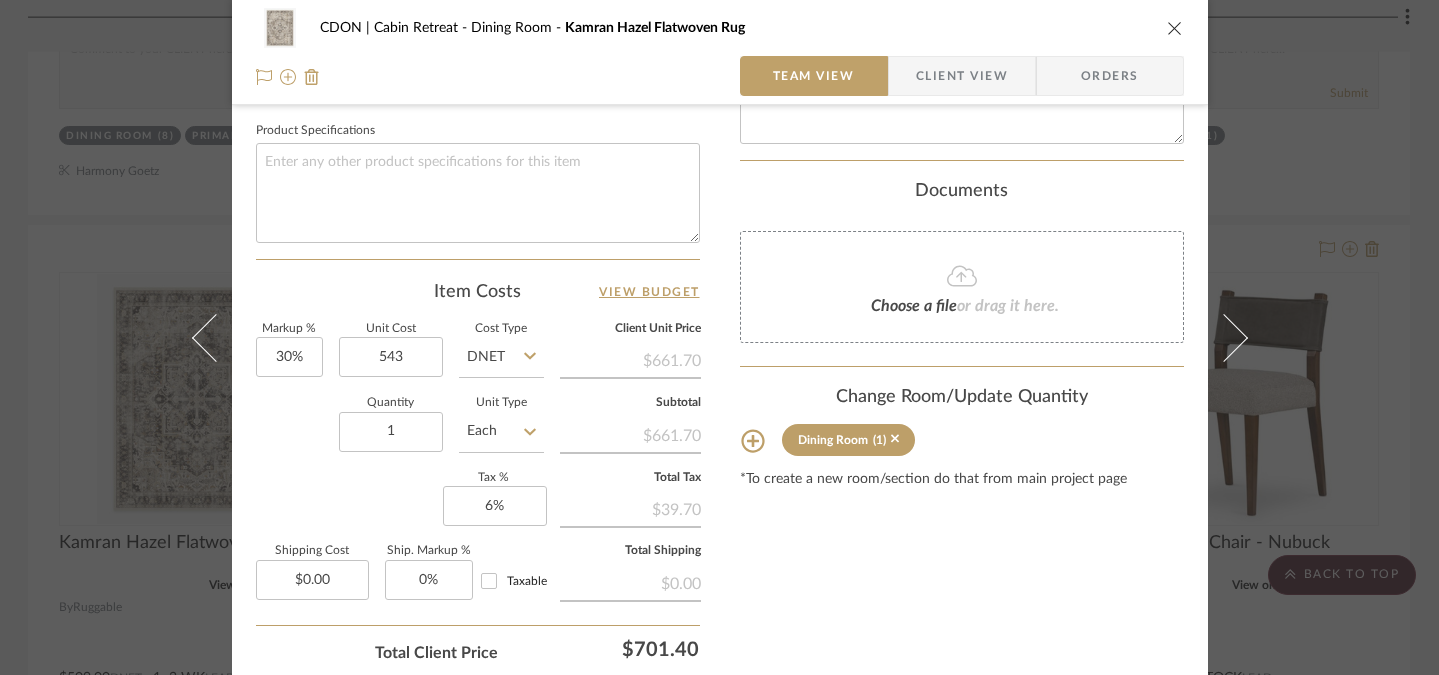 type on "$543.00" 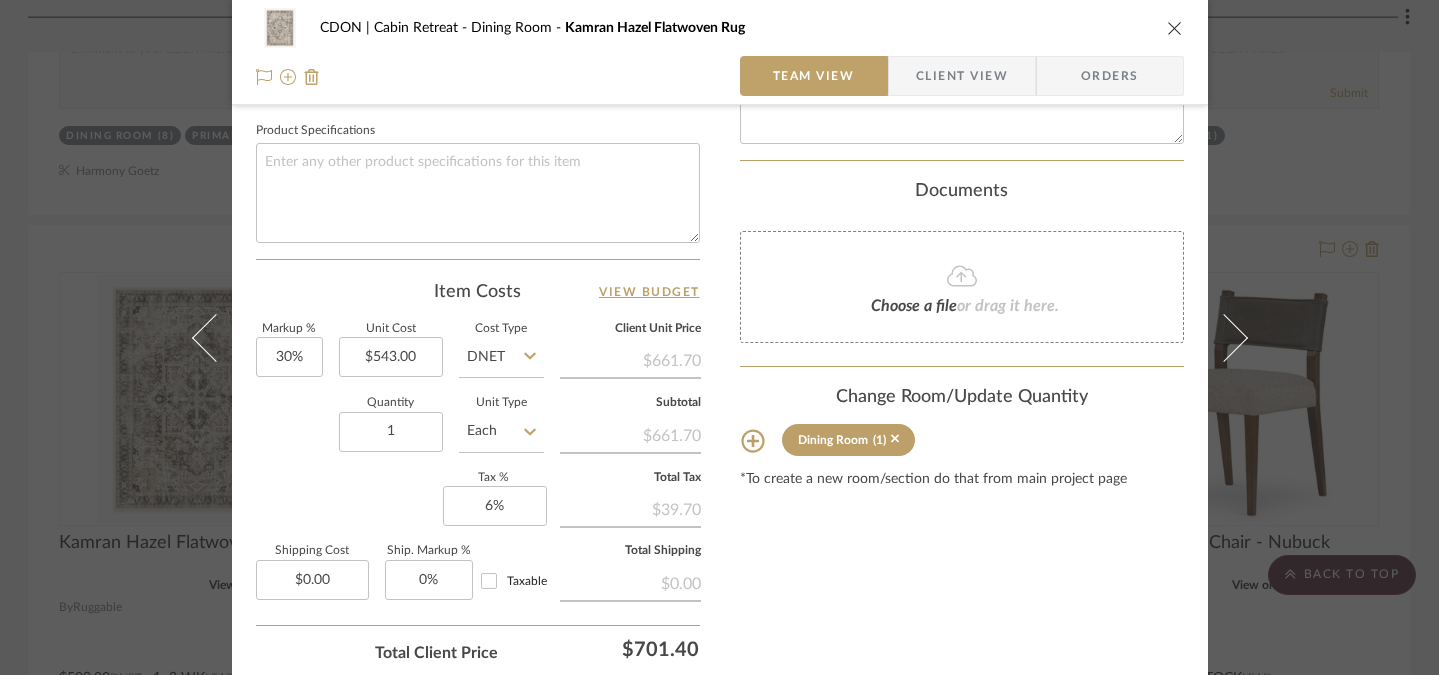 click on "Markup %  30%  Unit Cost  $543.00  Cost Type  DNET  Client Unit Price   $661.70   Quantity  1  Unit Type  Each  Subtotal   $661.70   Tax %  6%  Total Tax   $39.70   Shipping Cost  $0.00  Ship. Markup %  0% Taxable  Total Shipping   $0.00" 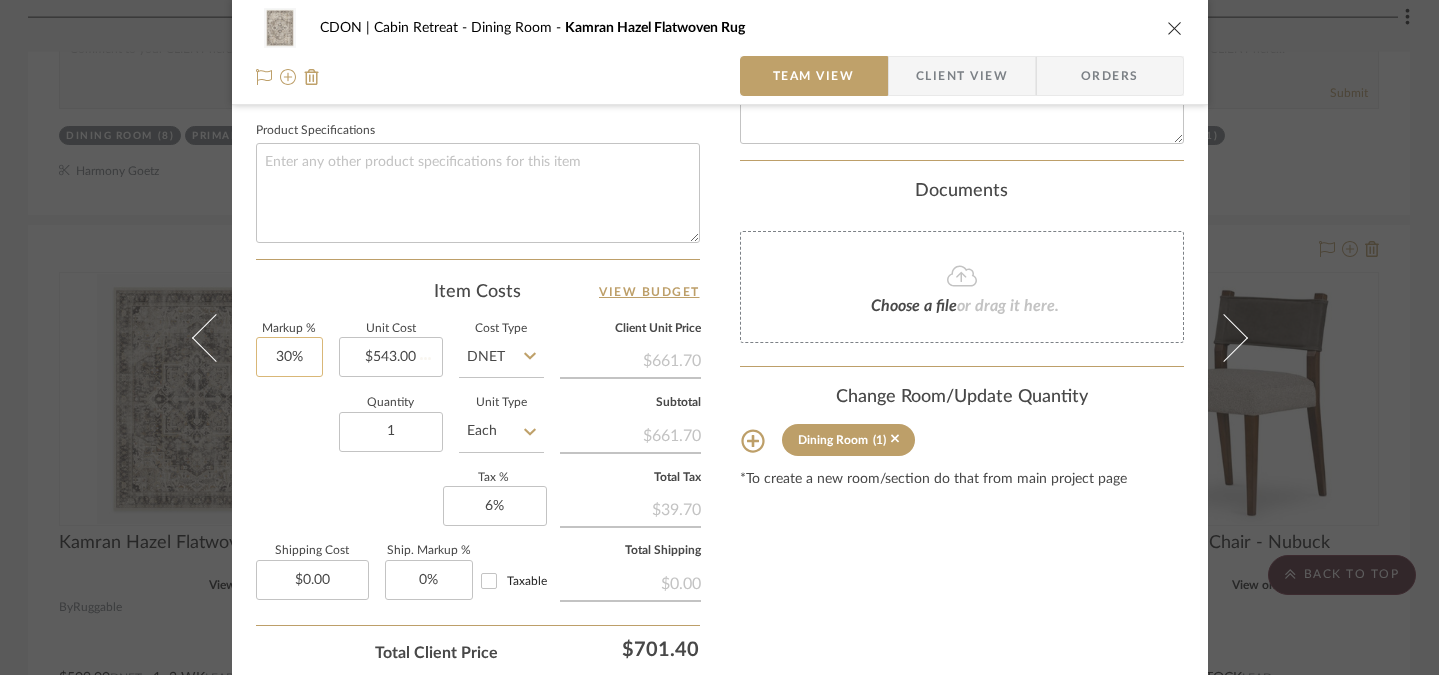 type 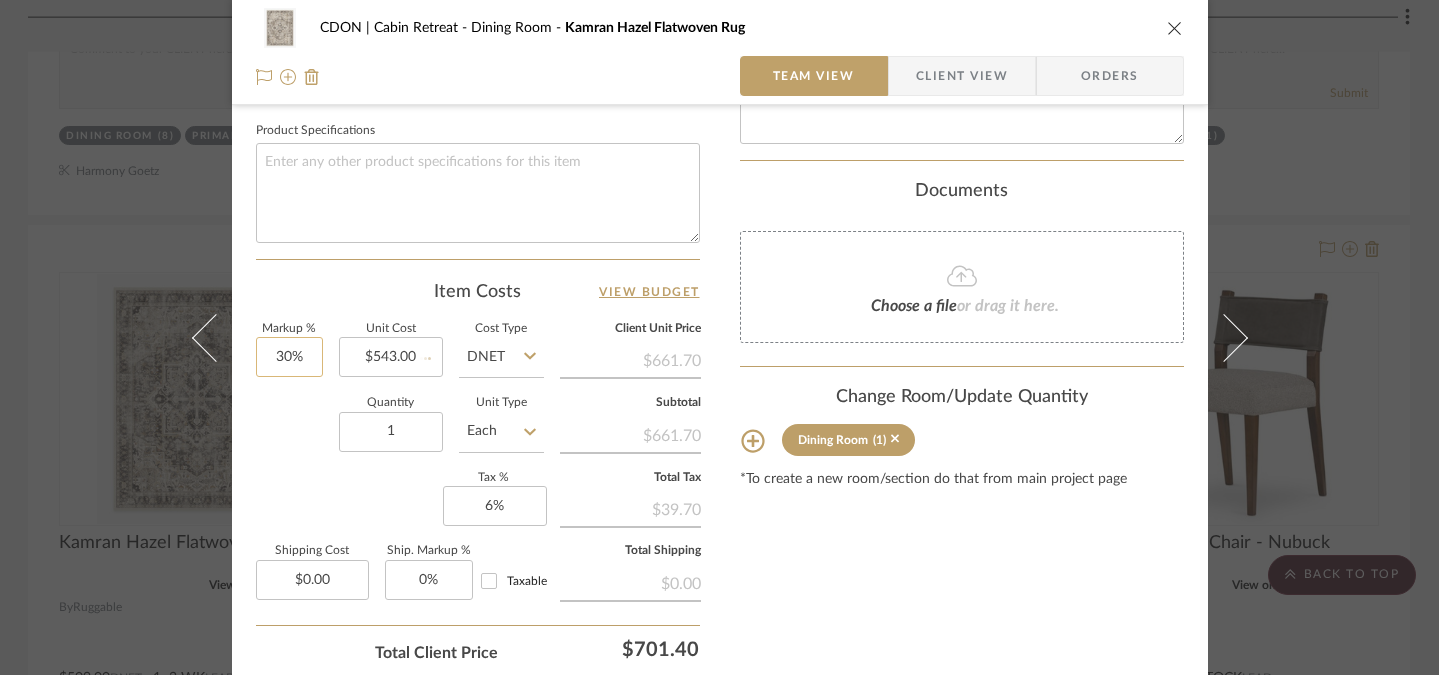 type 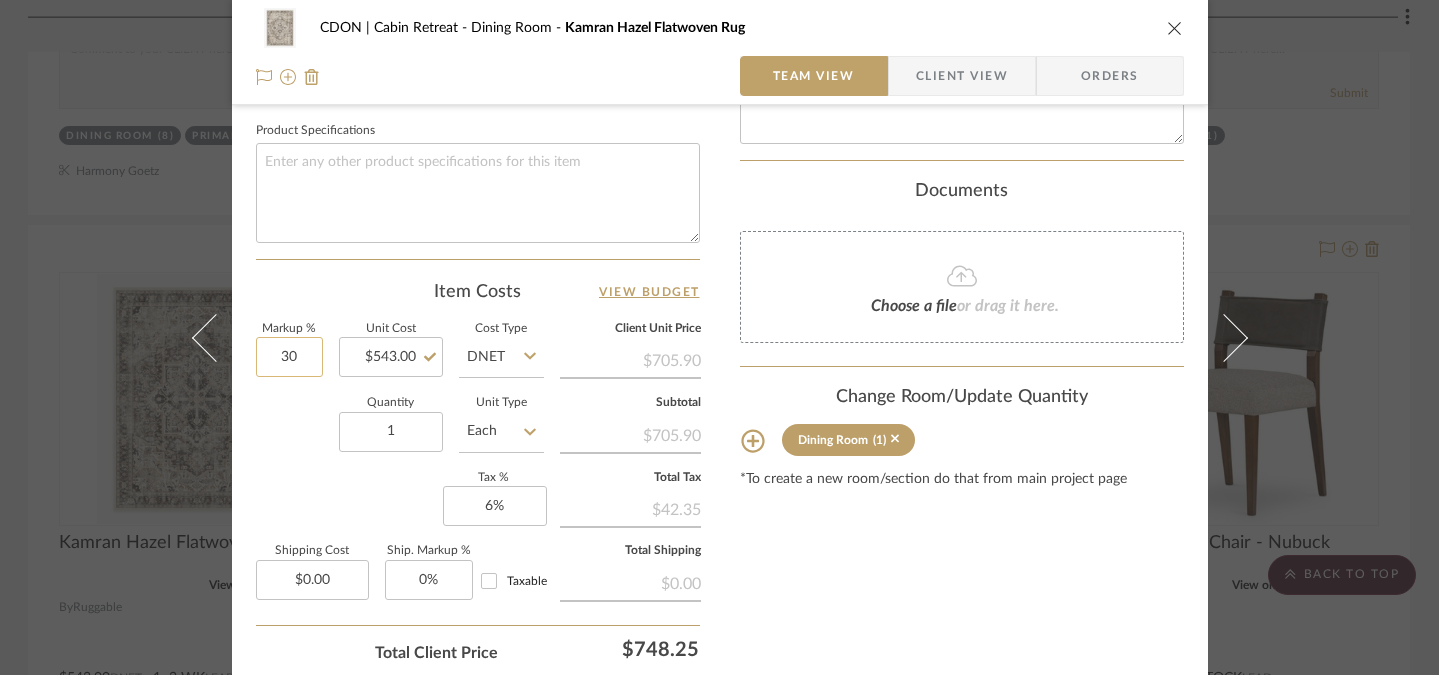 click on "30" 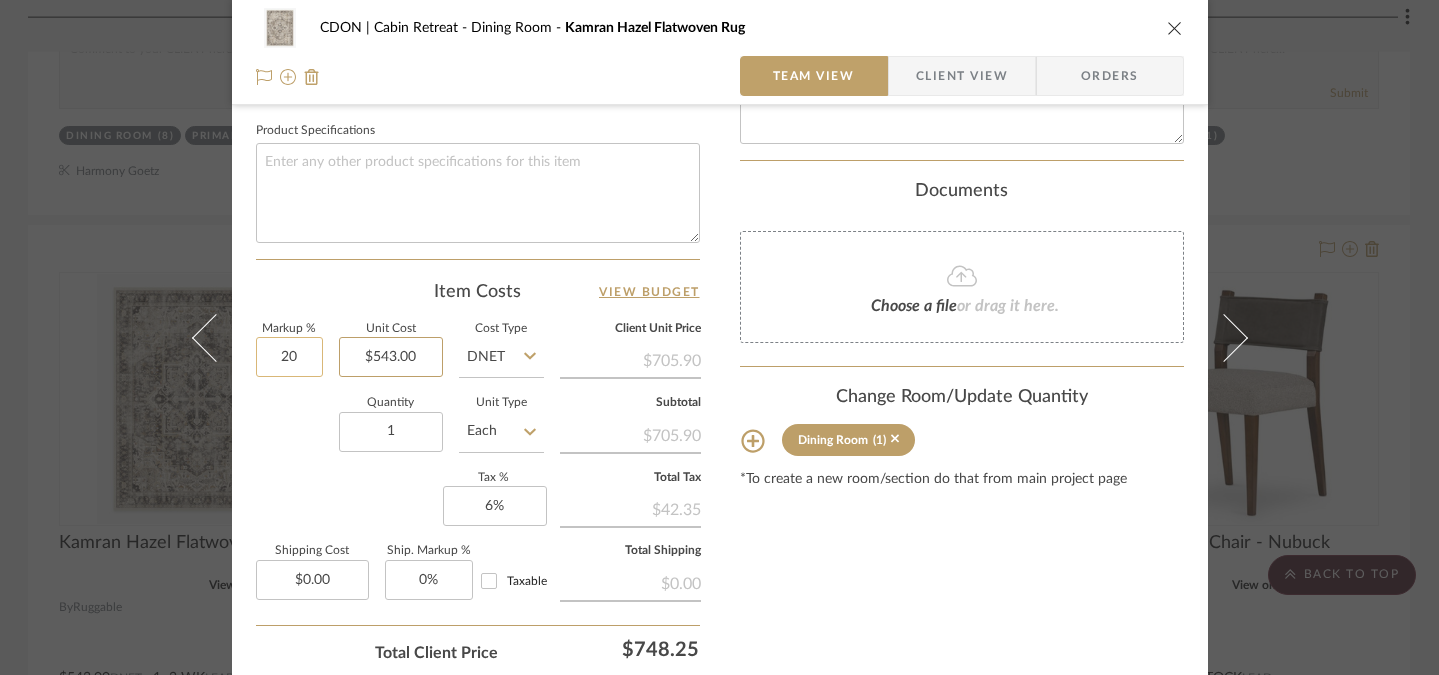 type on "20%" 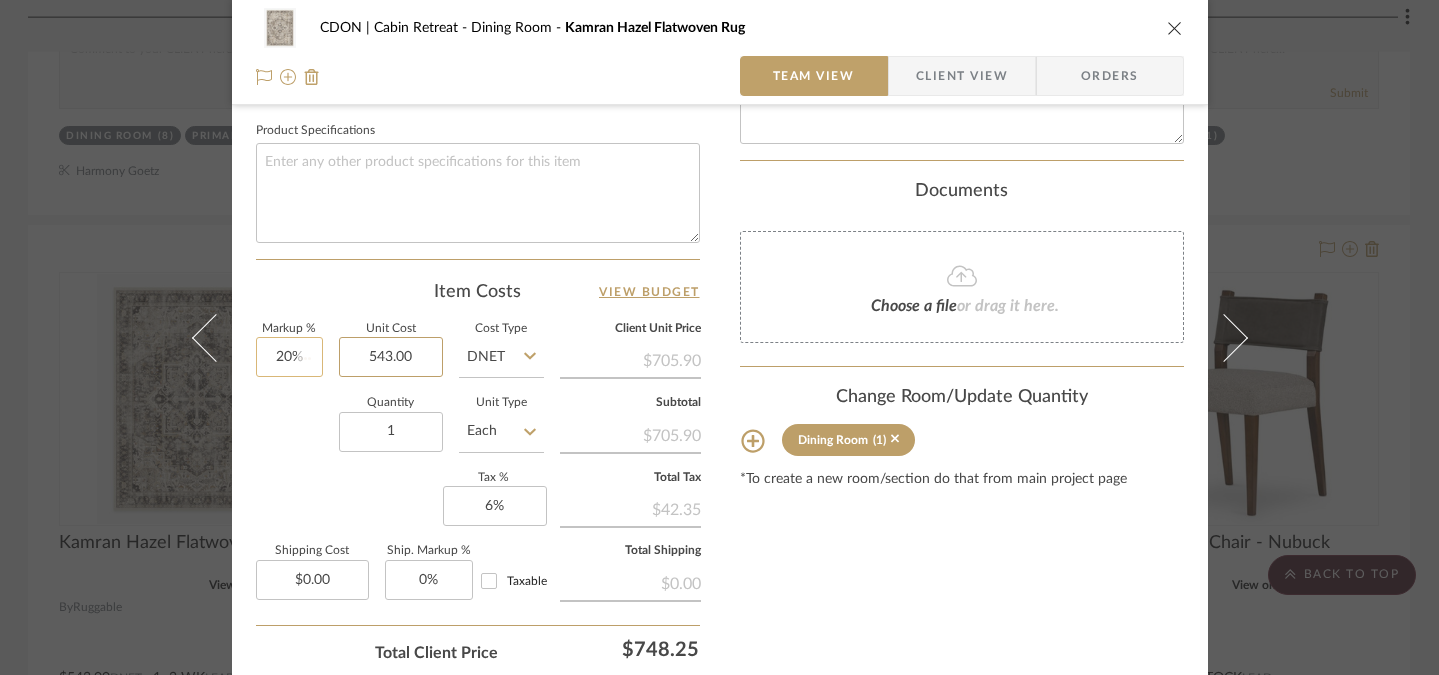 type 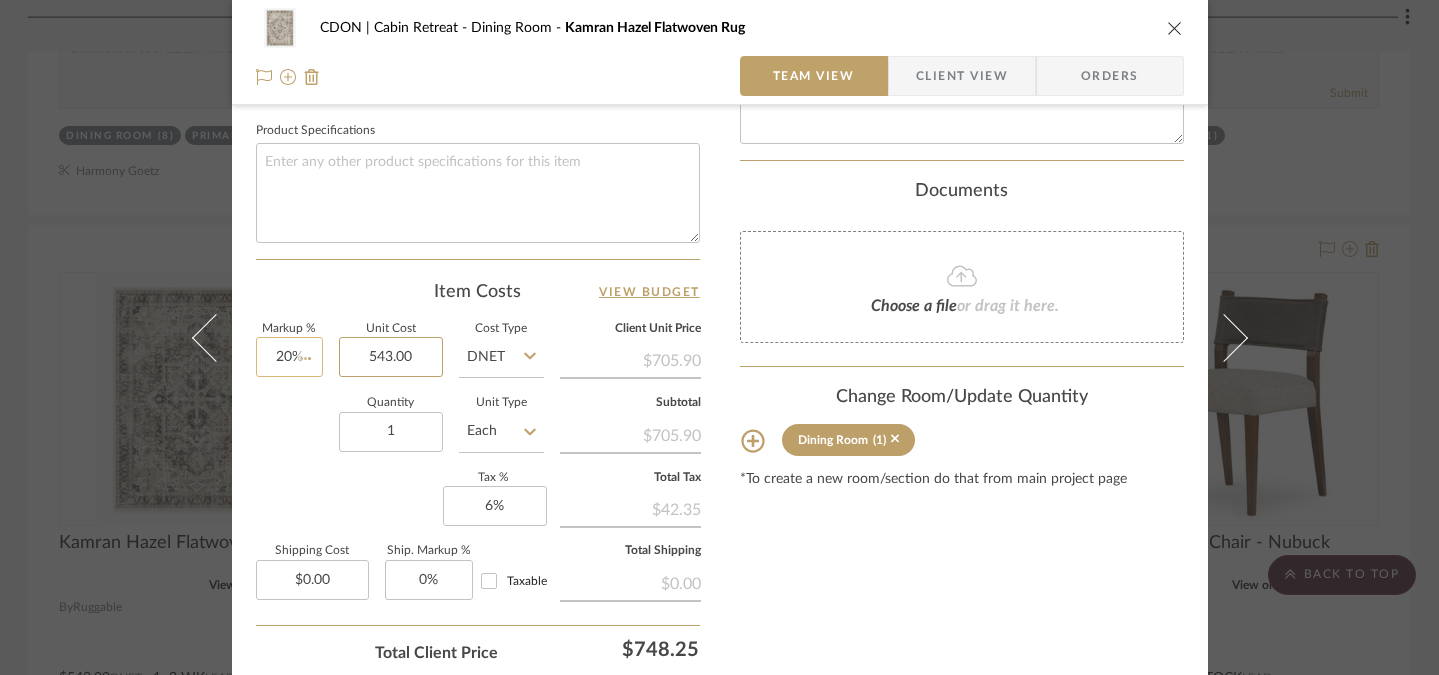type 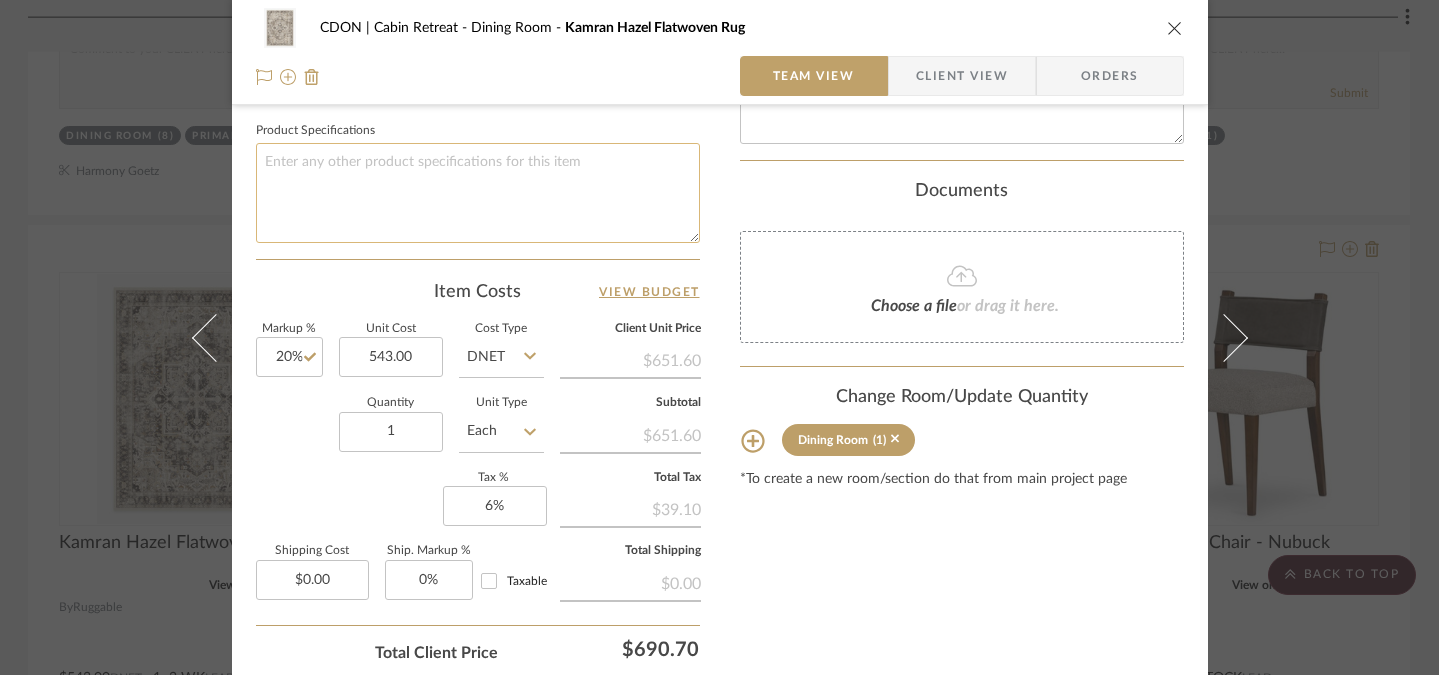 type on "$543.00" 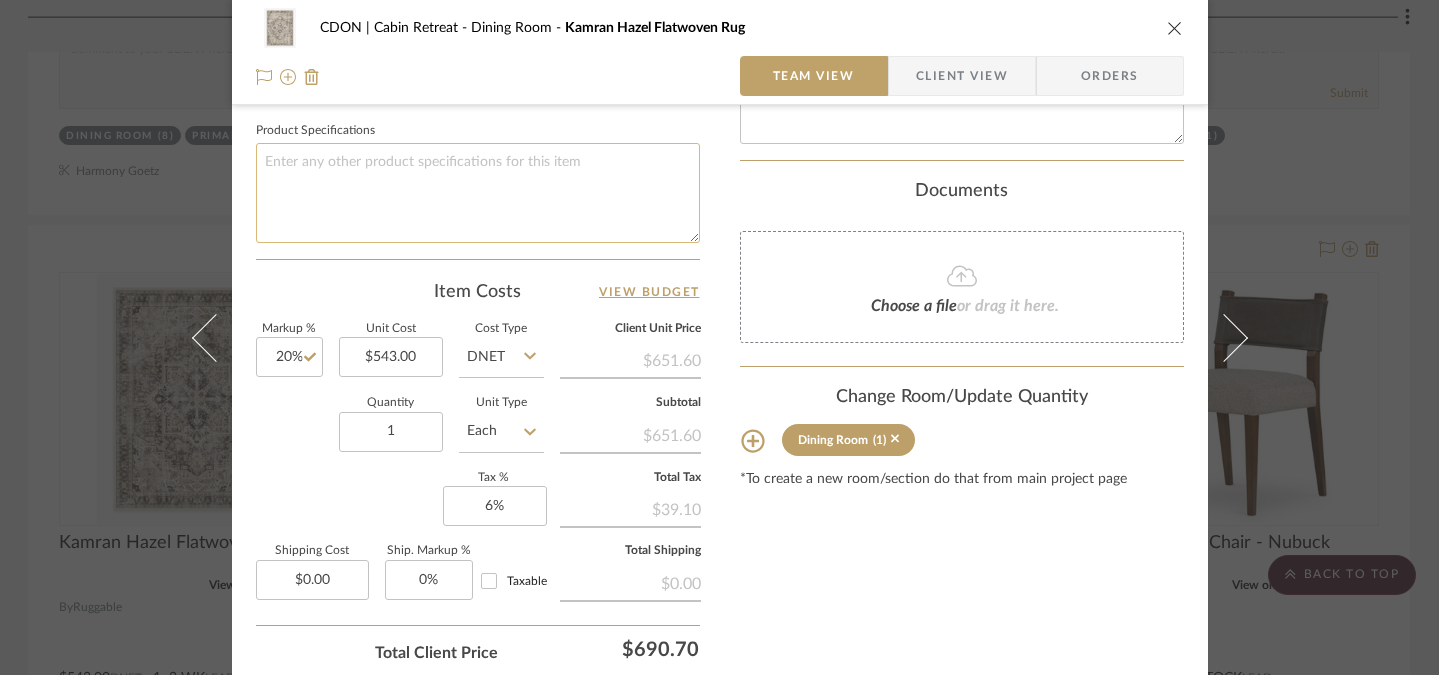 click 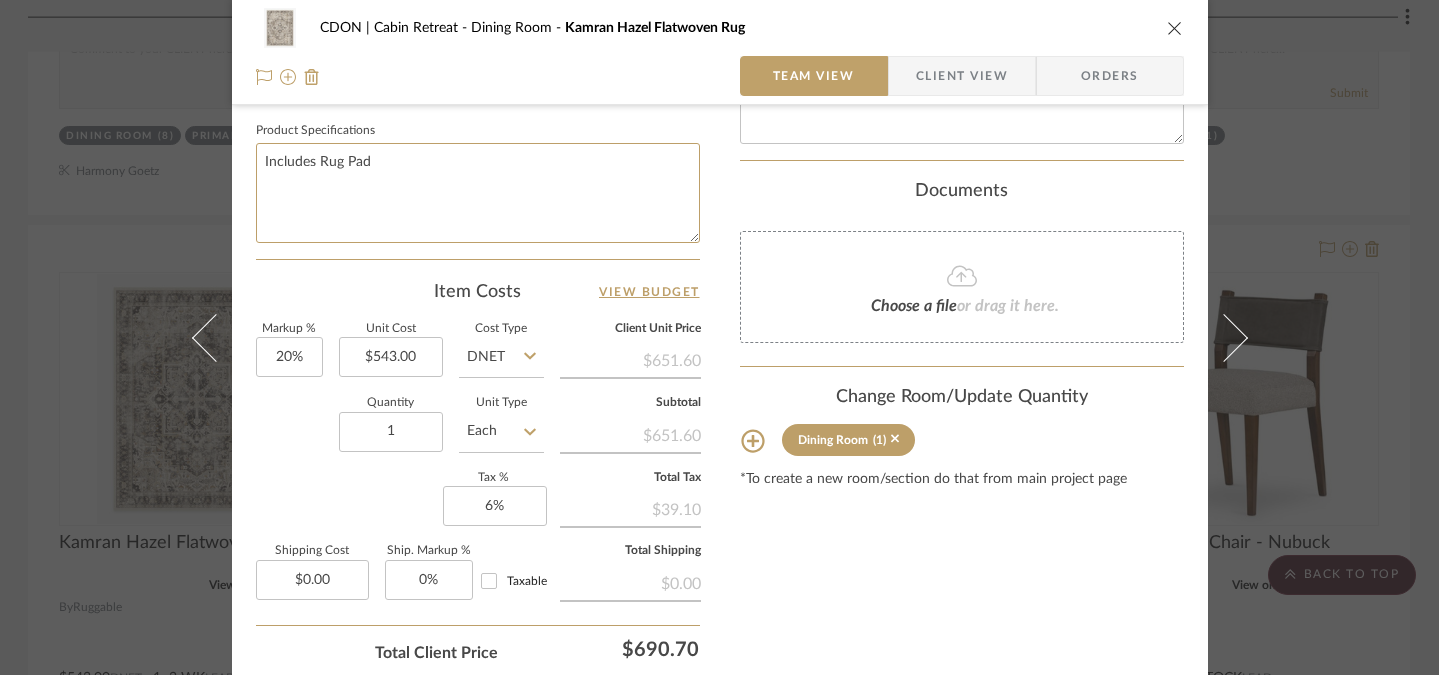 type on "Includes Rug Pad" 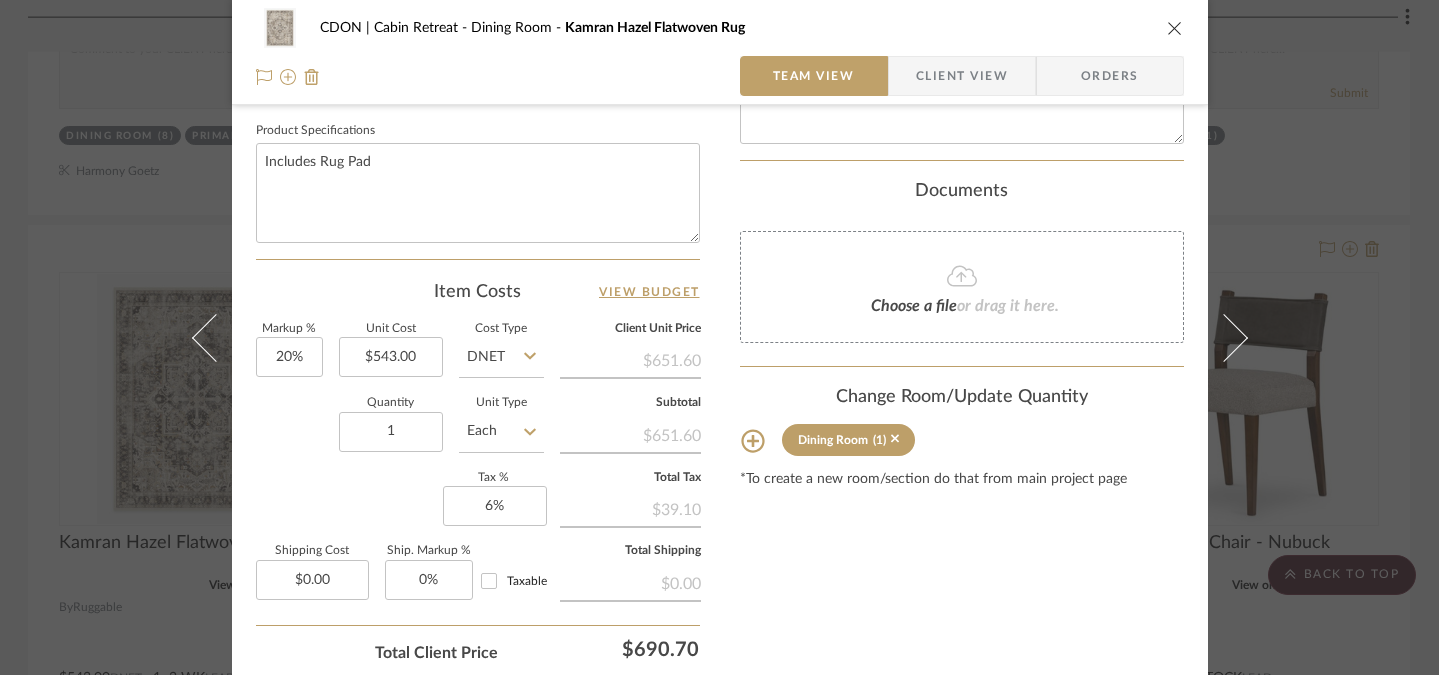click on "Quantity 1" 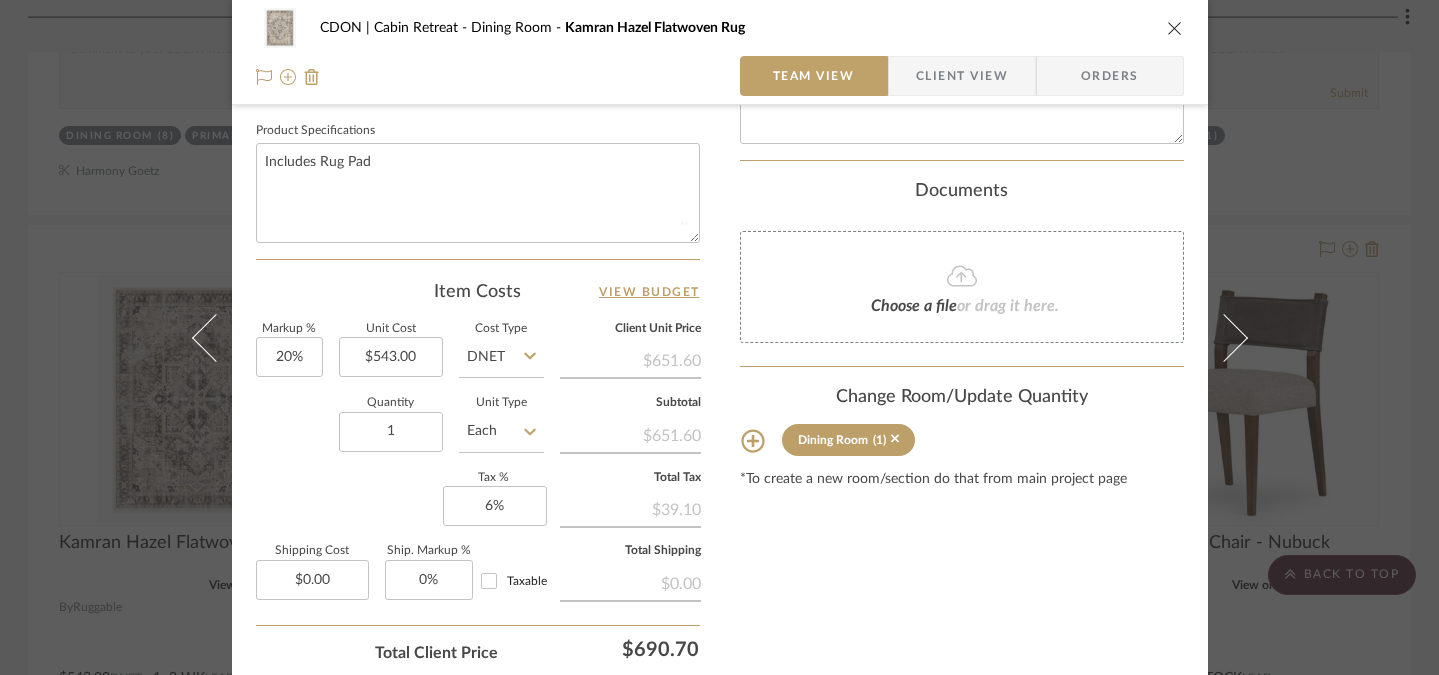 type 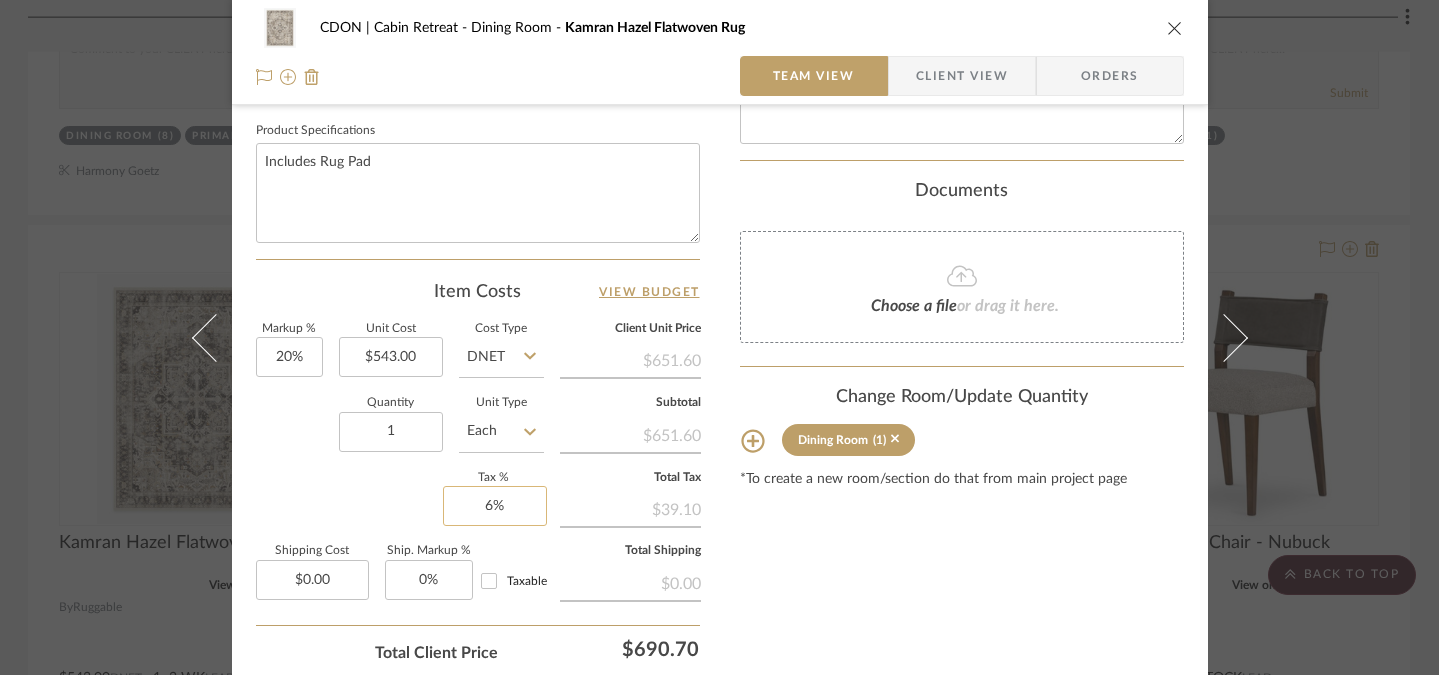 scroll, scrollTop: 1085, scrollLeft: 0, axis: vertical 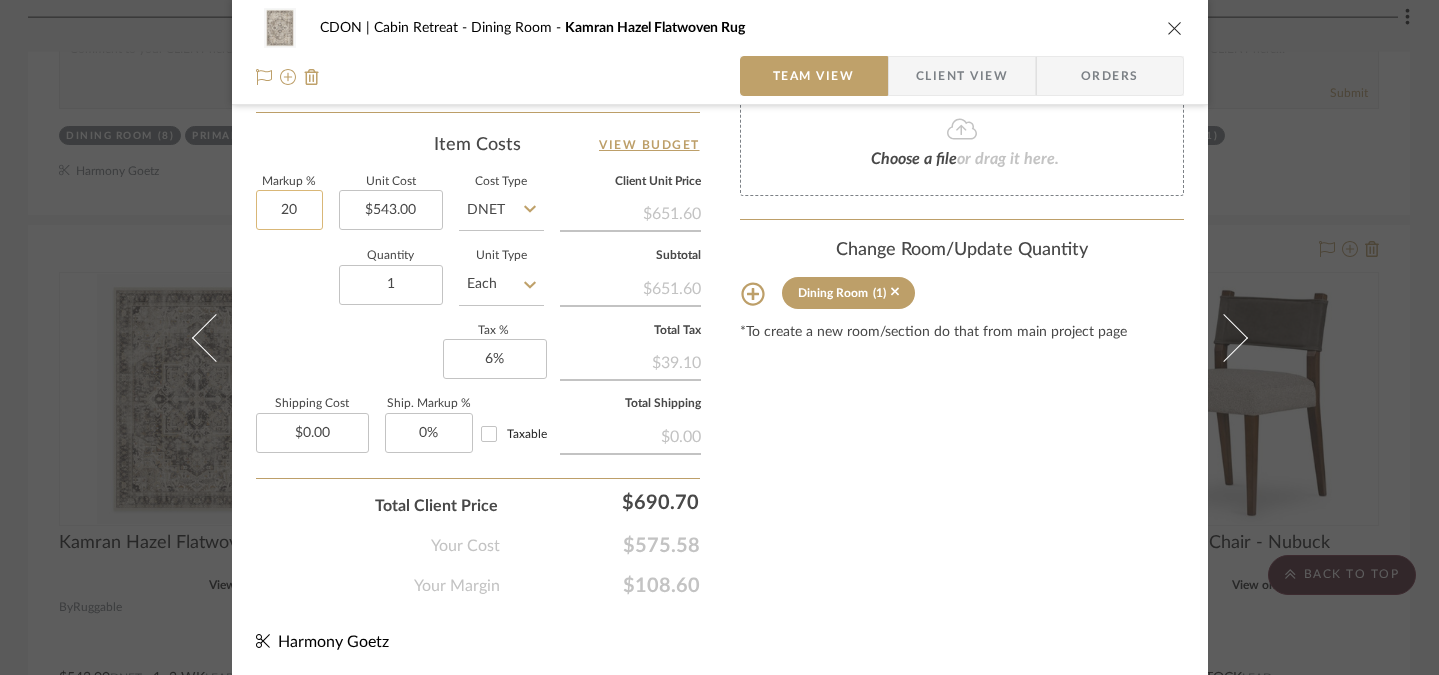 click on "20" 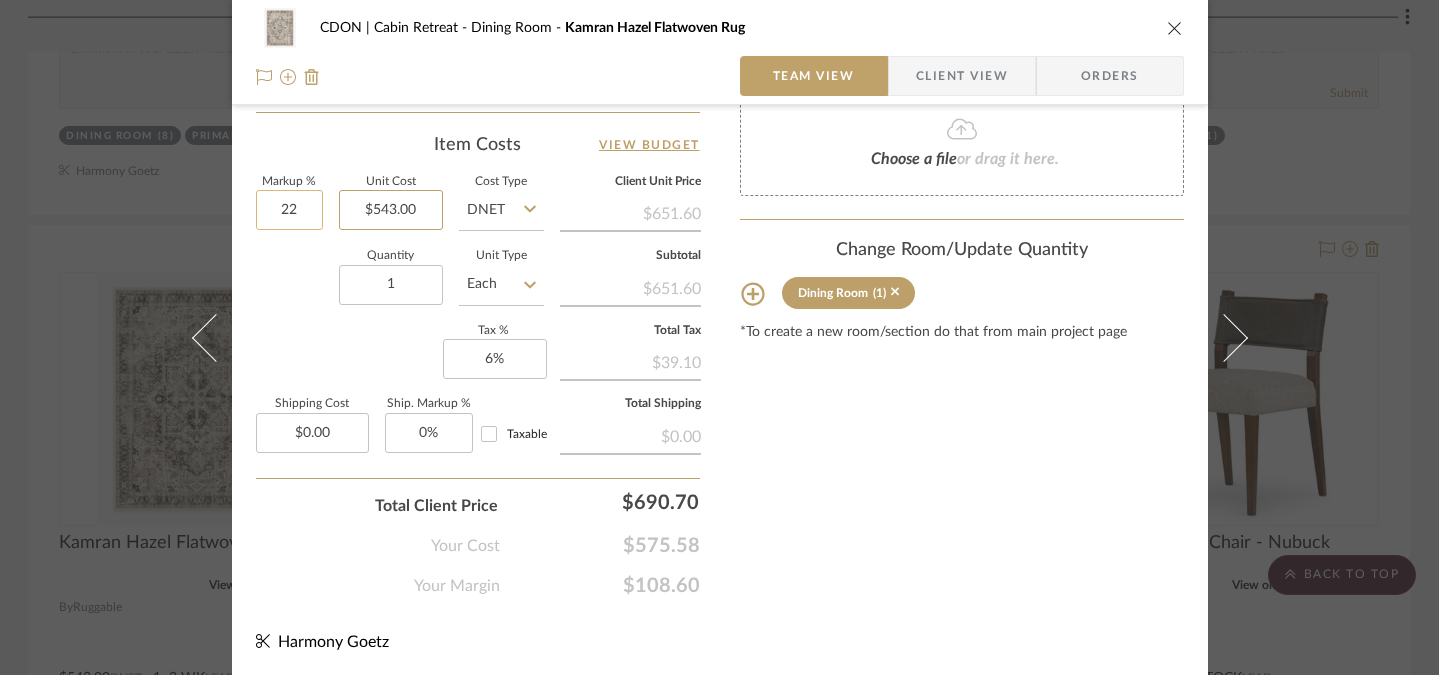 type on "22%" 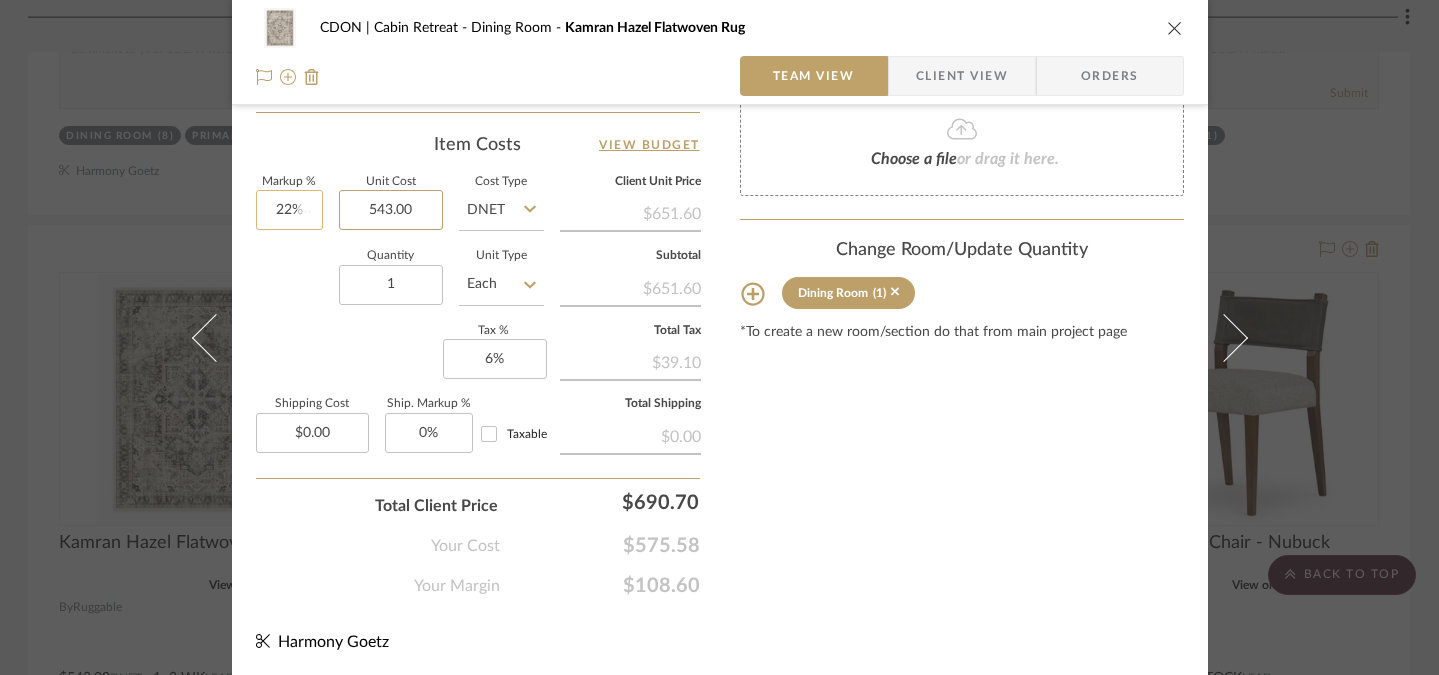 type 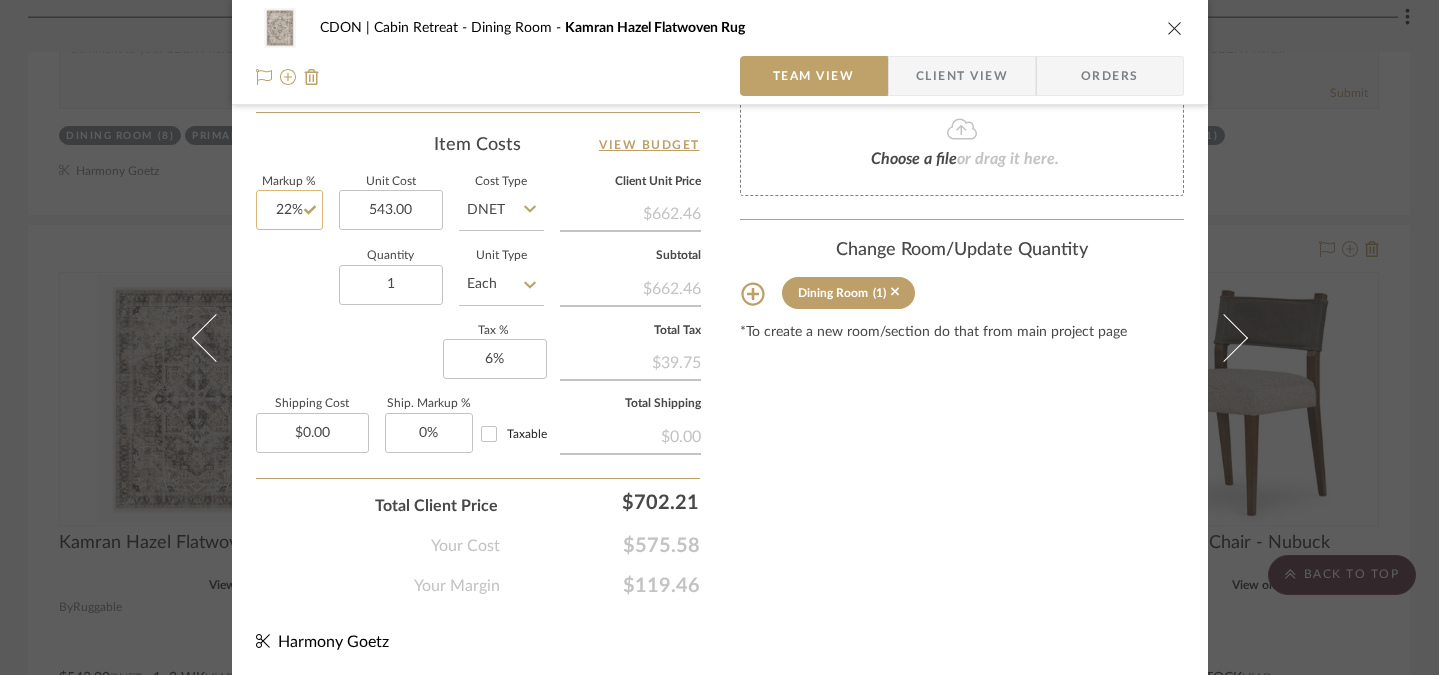 type on "22" 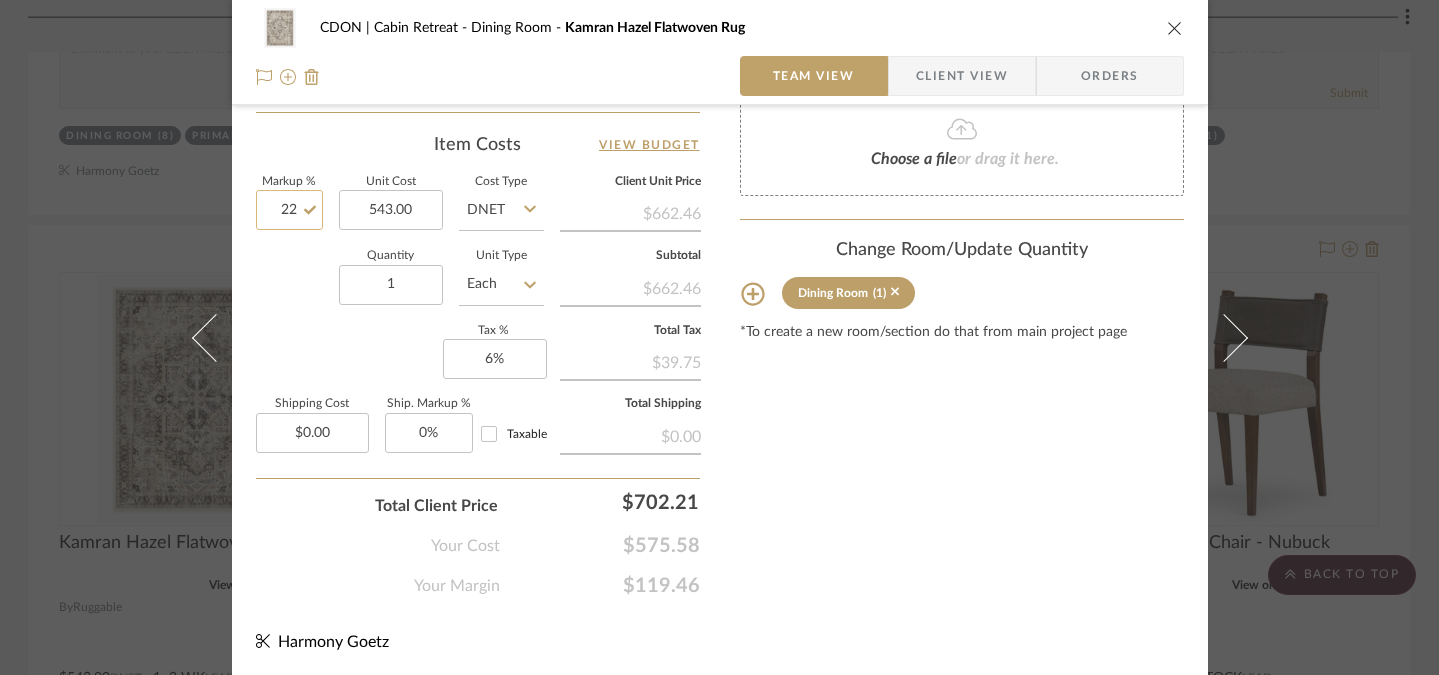 type on "$543.00" 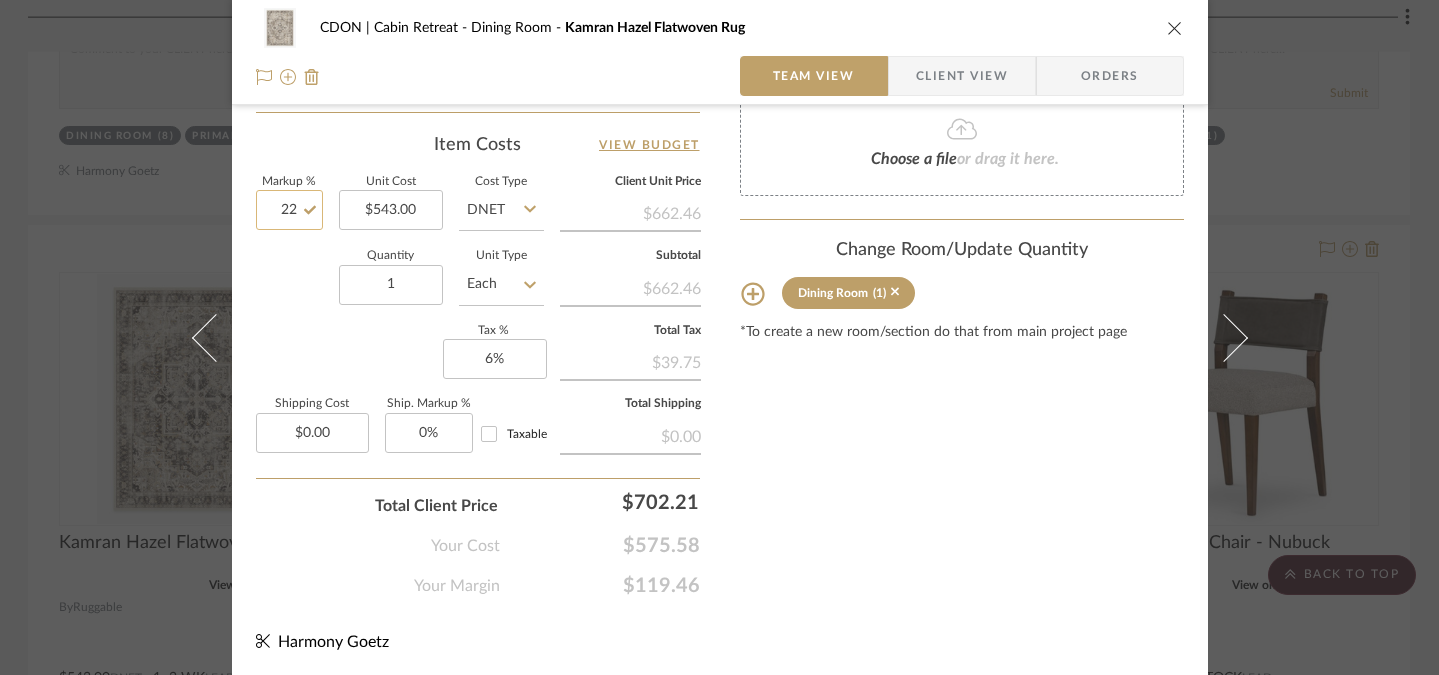 click on "22" 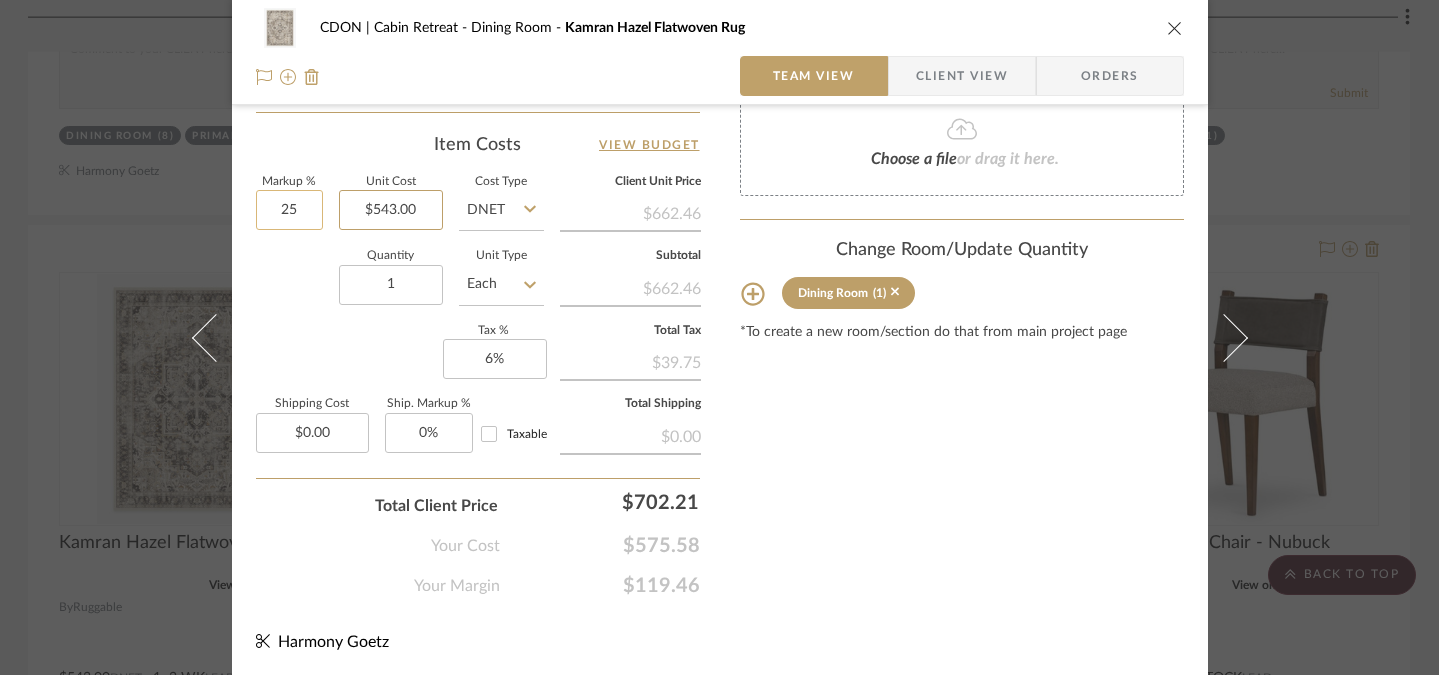 type on "25%" 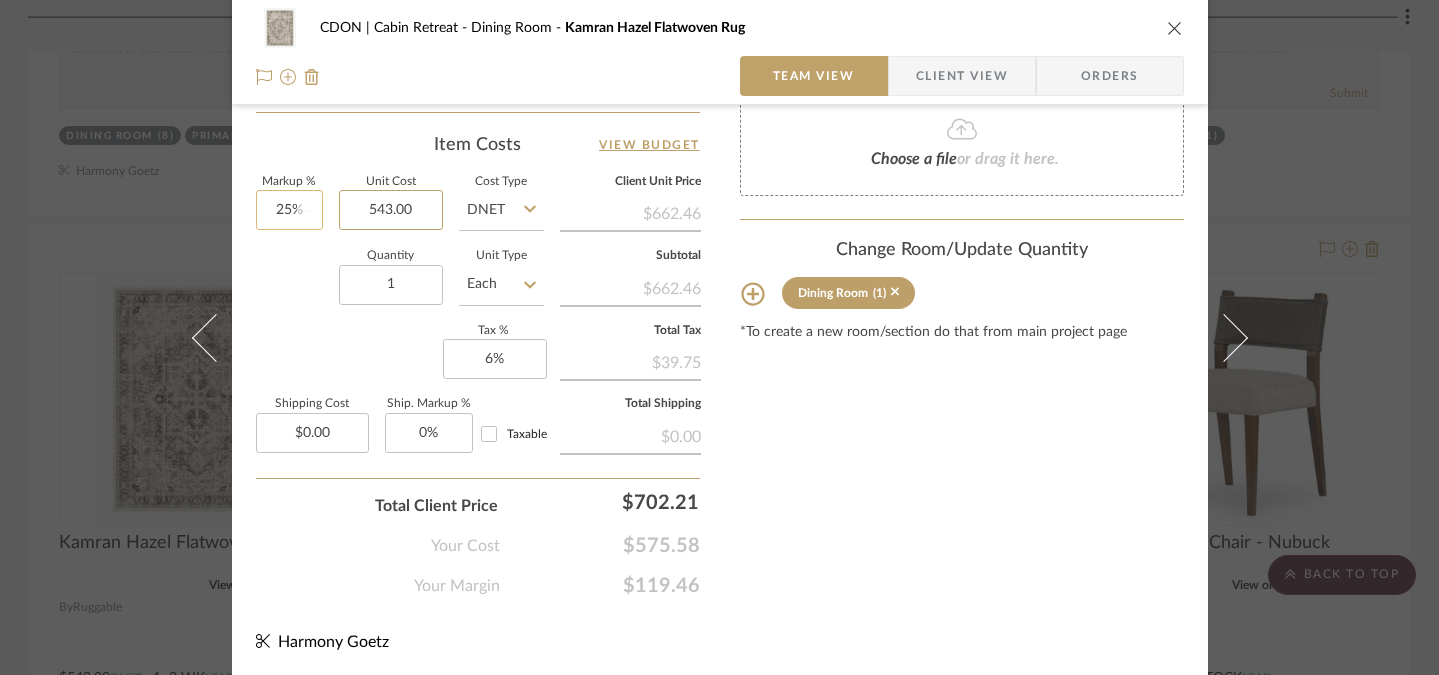 type 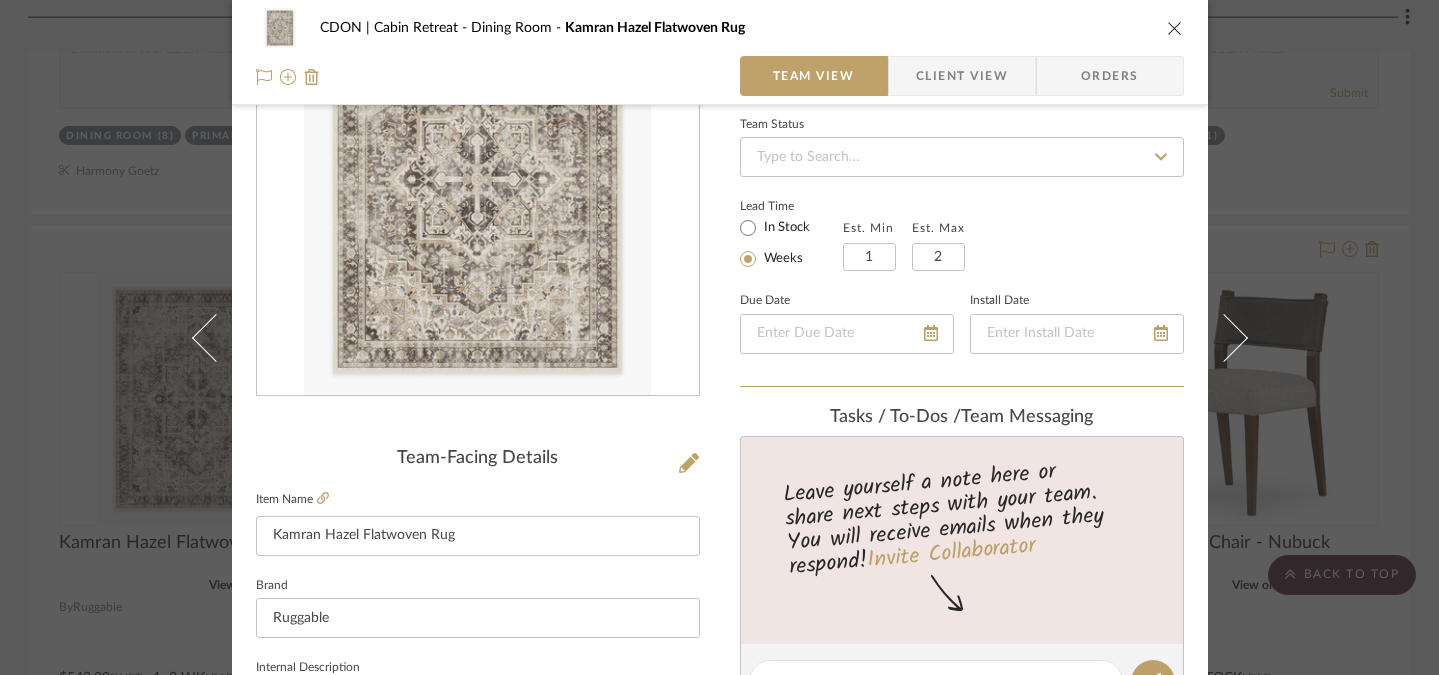 scroll, scrollTop: 0, scrollLeft: 0, axis: both 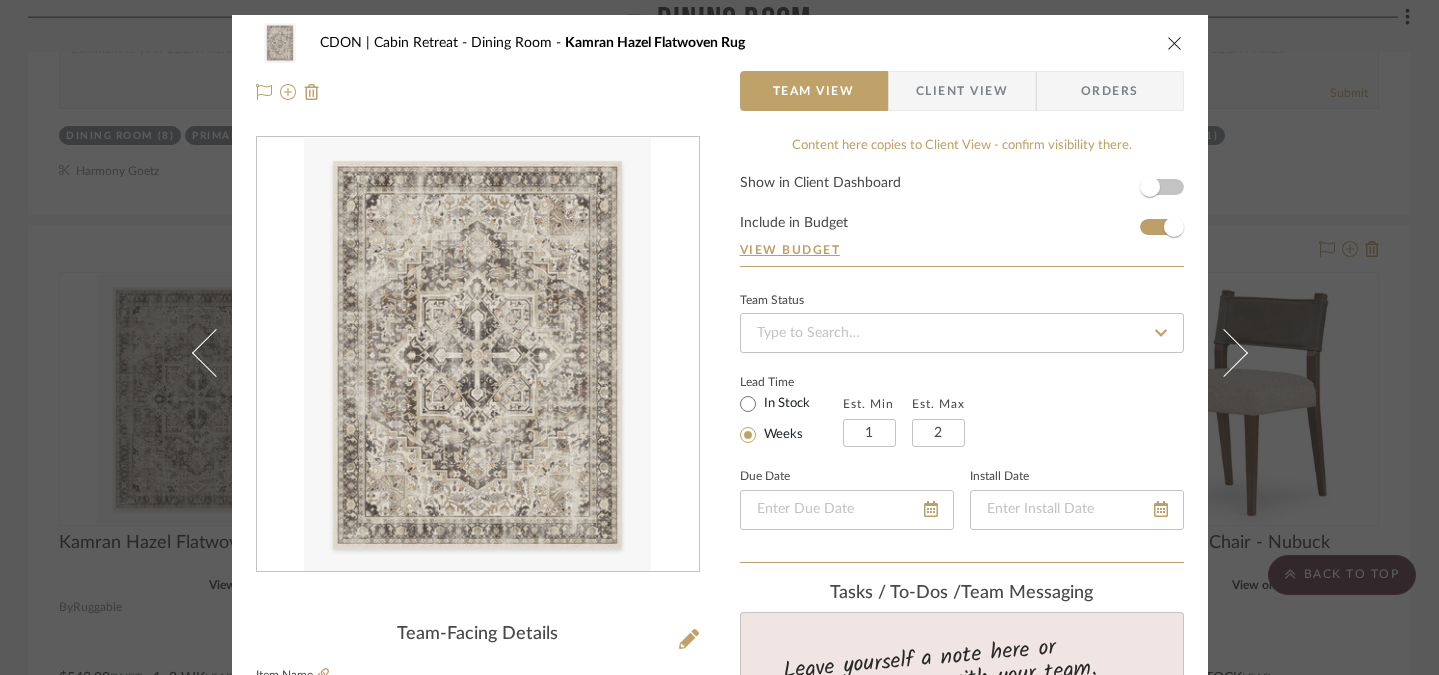 type on "$543.00" 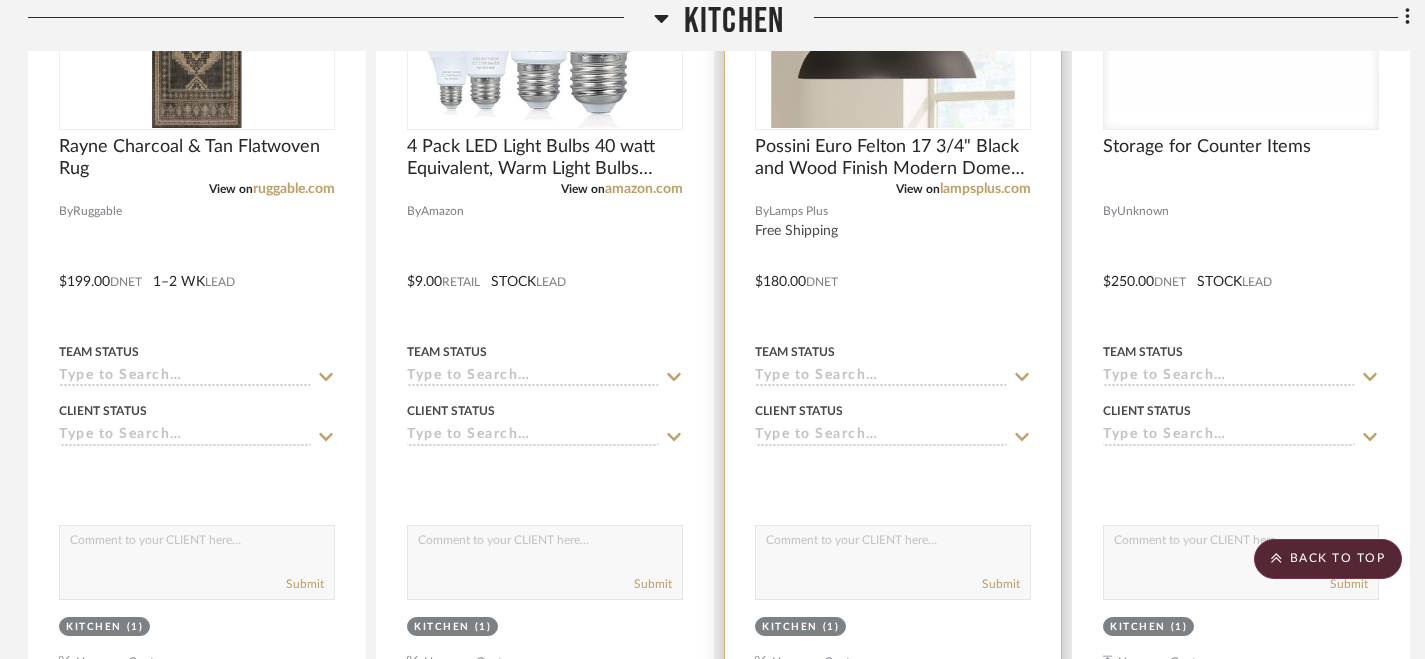 scroll, scrollTop: 5021, scrollLeft: 2, axis: both 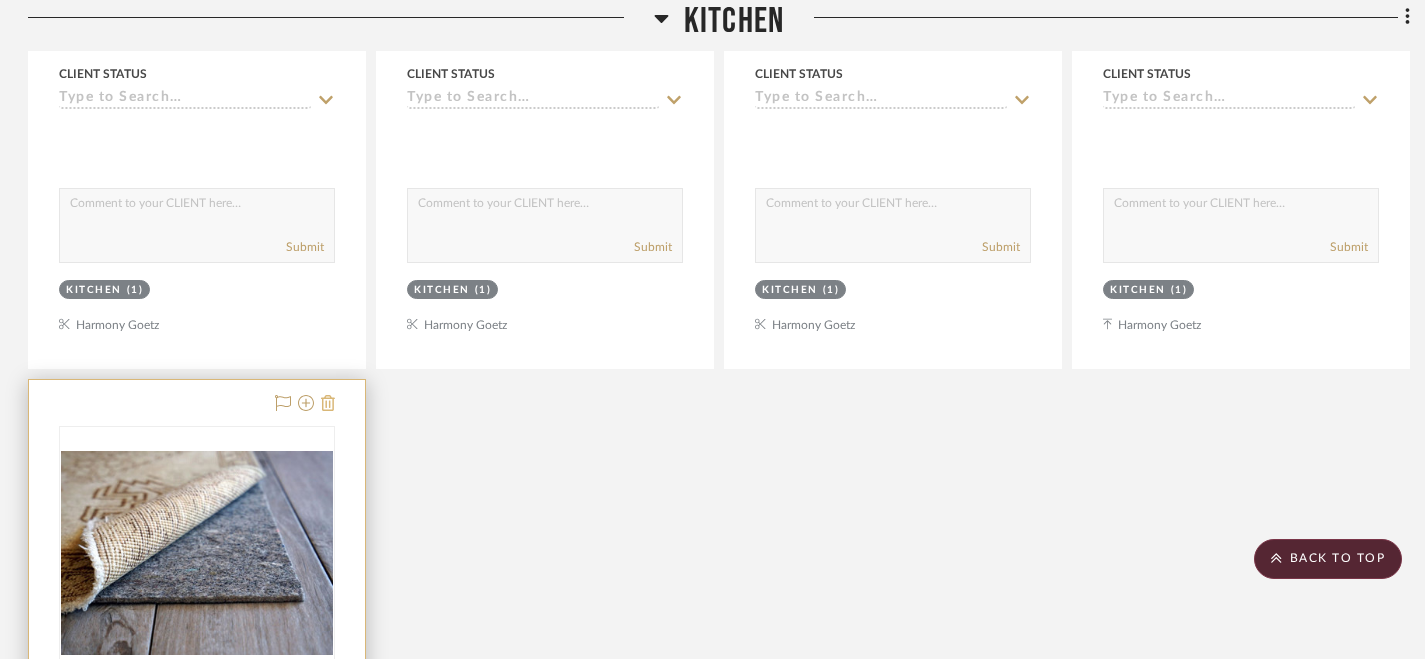click 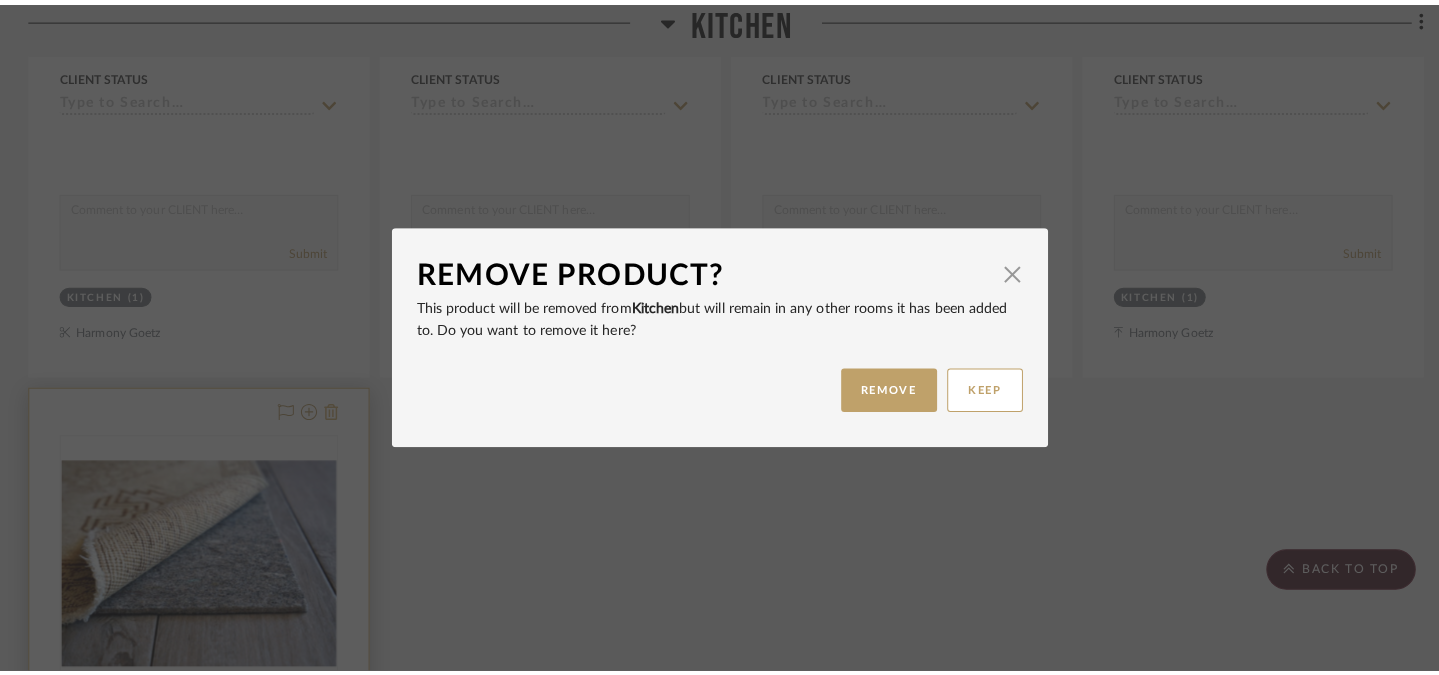 scroll, scrollTop: 0, scrollLeft: 0, axis: both 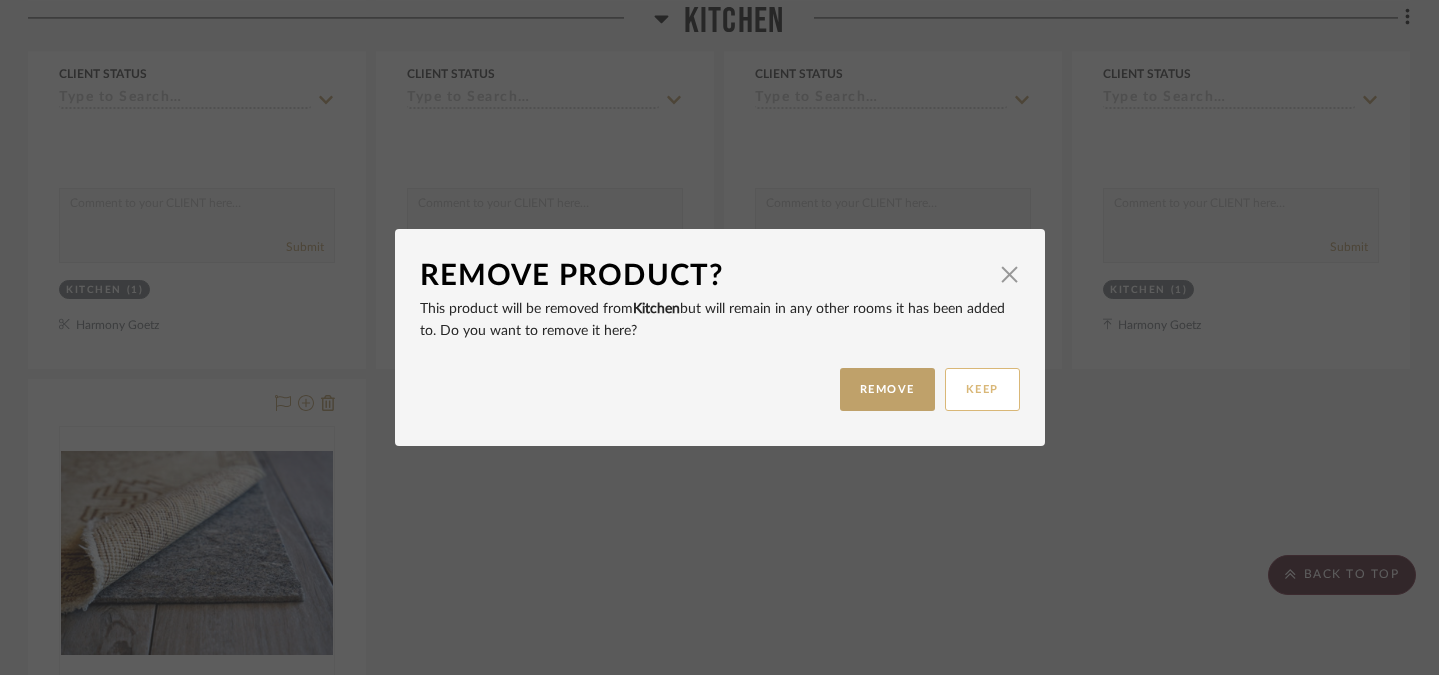 click on "KEEP" at bounding box center [982, 389] 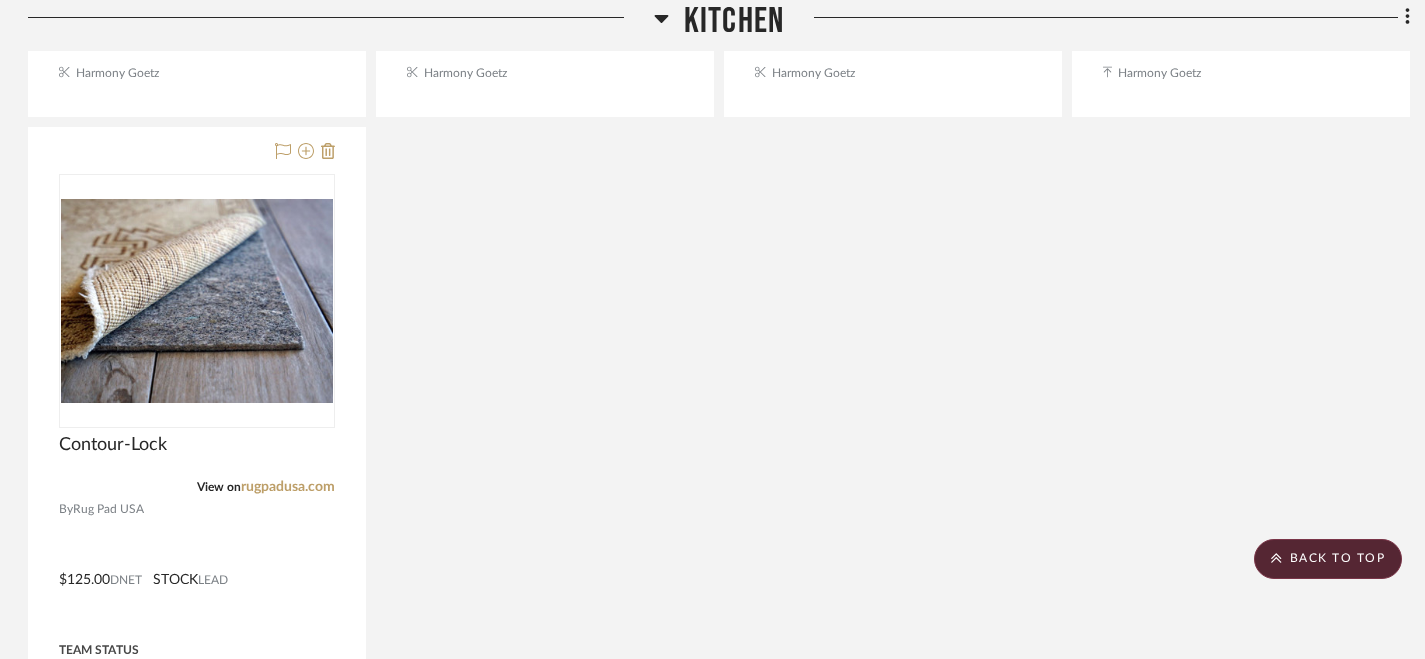 scroll, scrollTop: 5238, scrollLeft: 2, axis: both 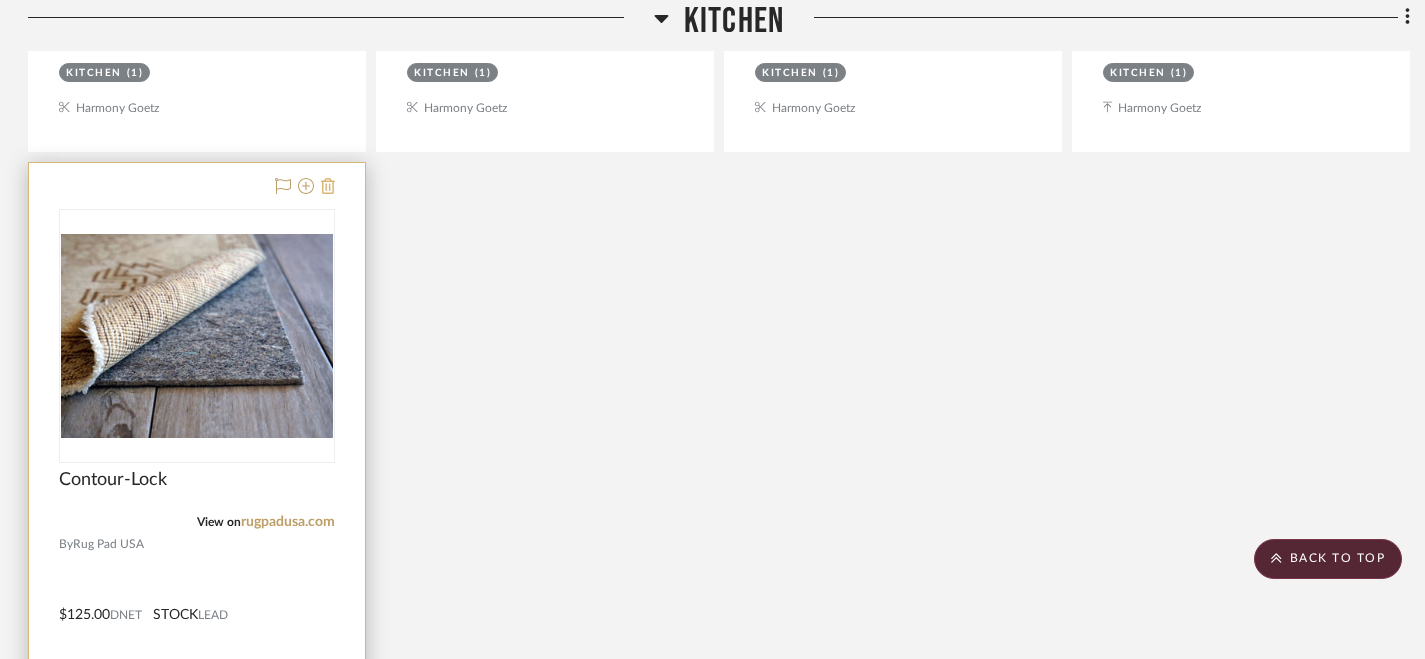 click 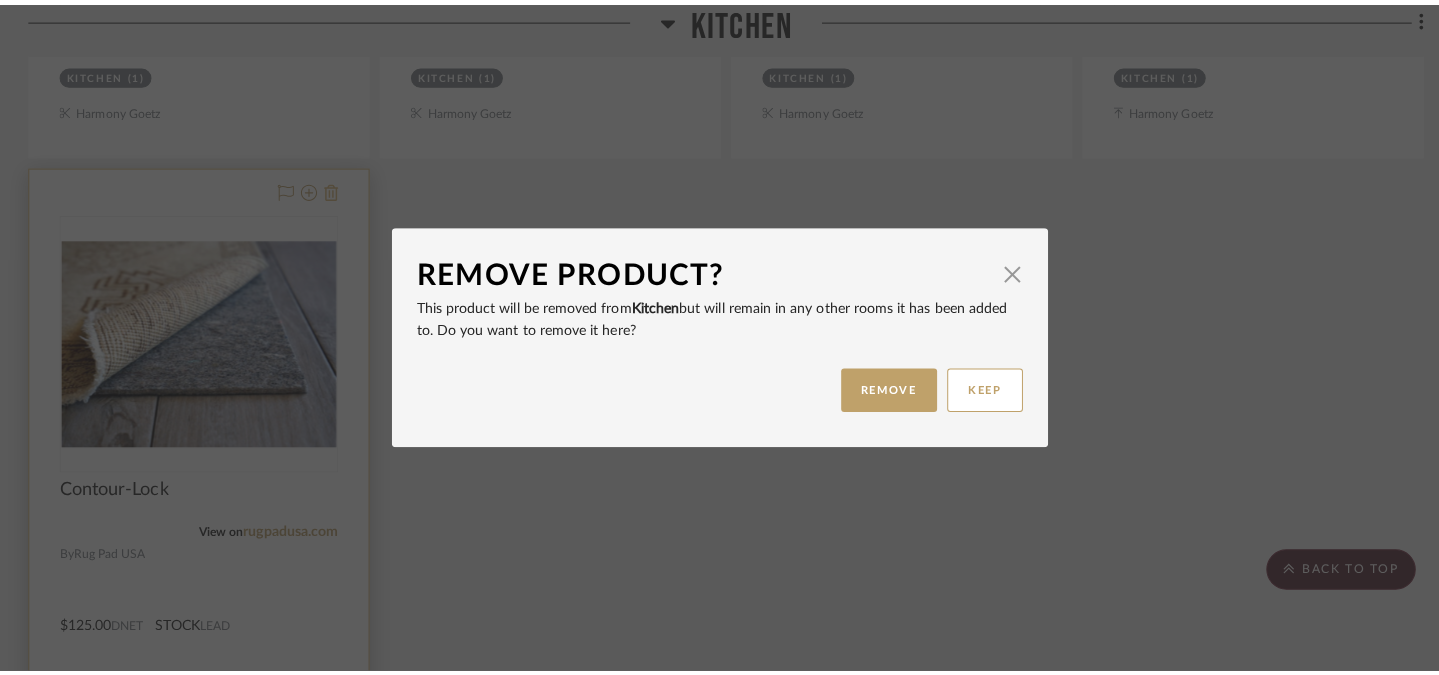 scroll, scrollTop: 0, scrollLeft: 0, axis: both 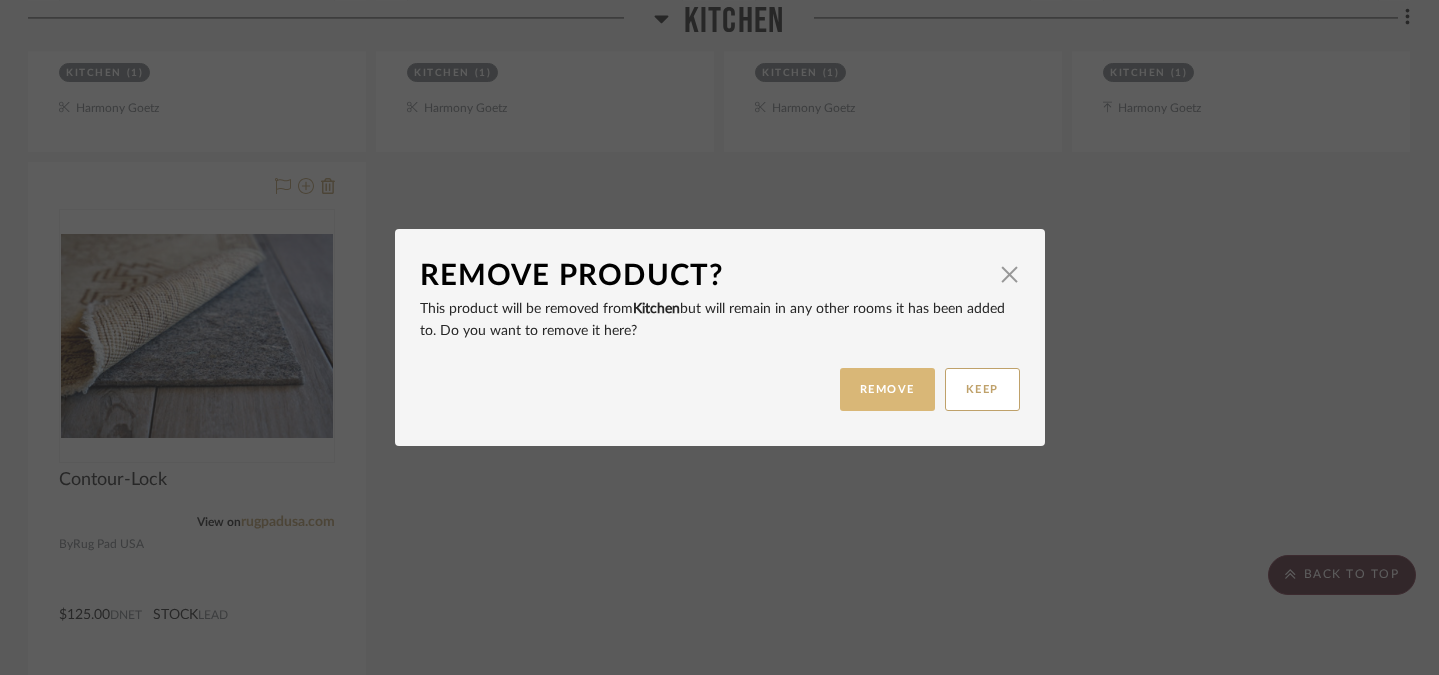 click on "REMOVE" at bounding box center (887, 389) 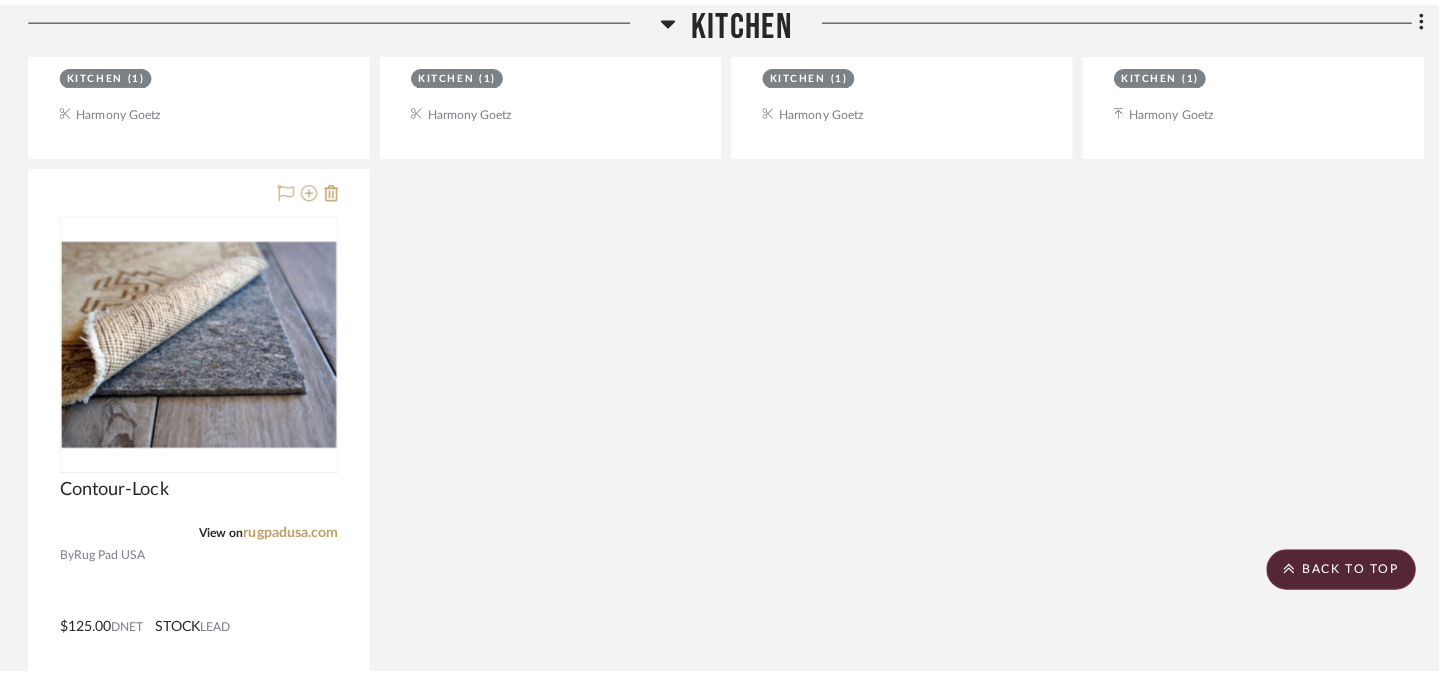 scroll, scrollTop: 0, scrollLeft: 0, axis: both 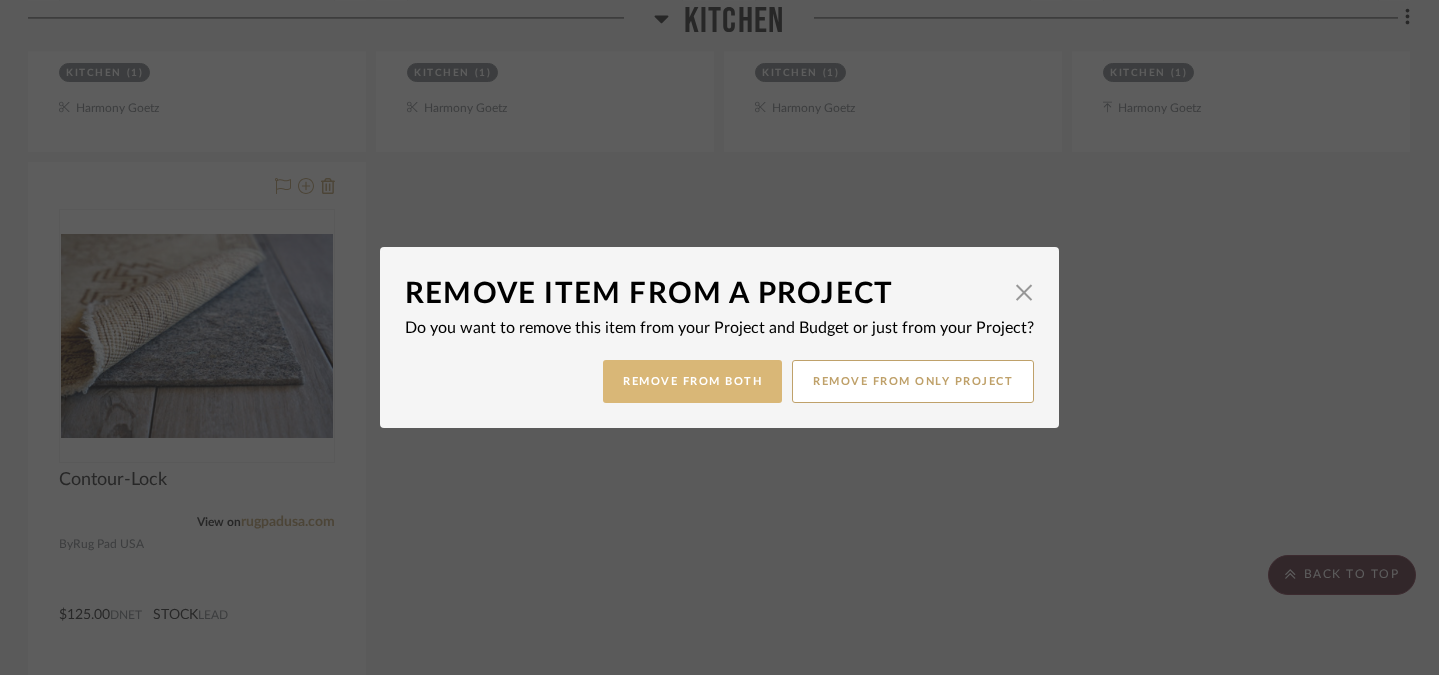 click on "Remove from Both" at bounding box center [692, 381] 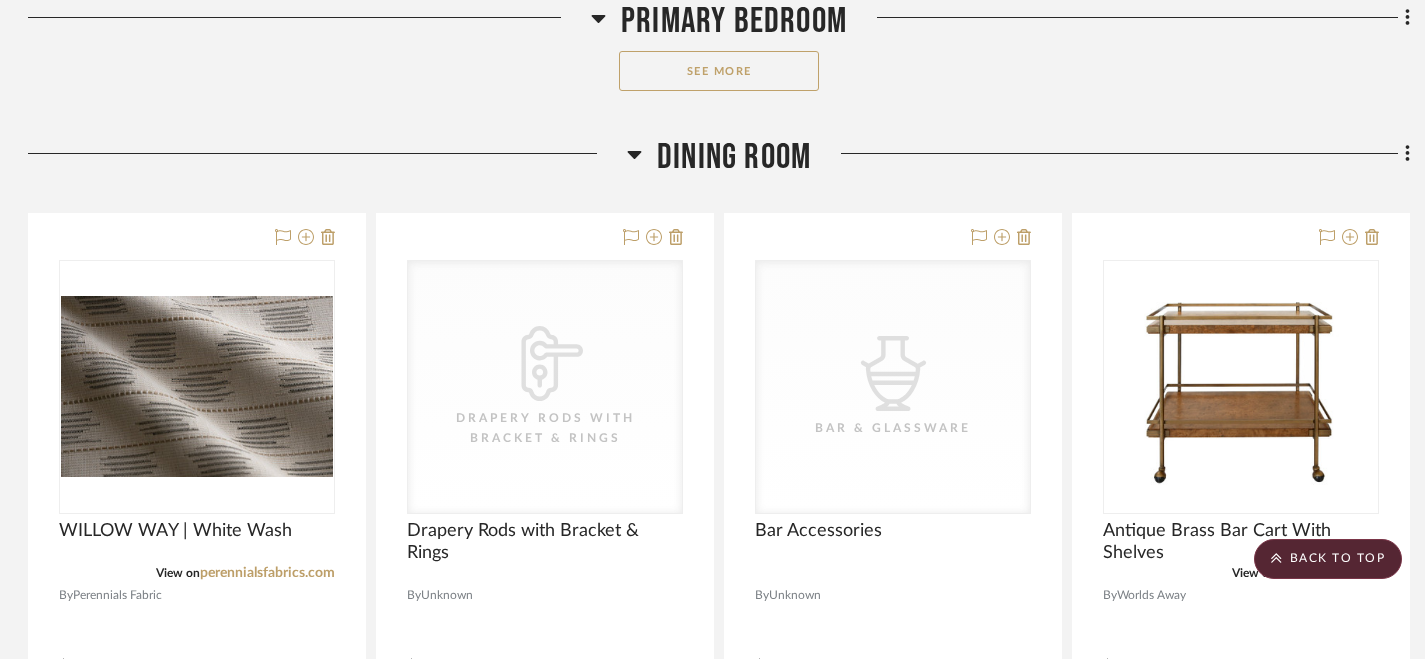 scroll, scrollTop: 1470, scrollLeft: 2, axis: both 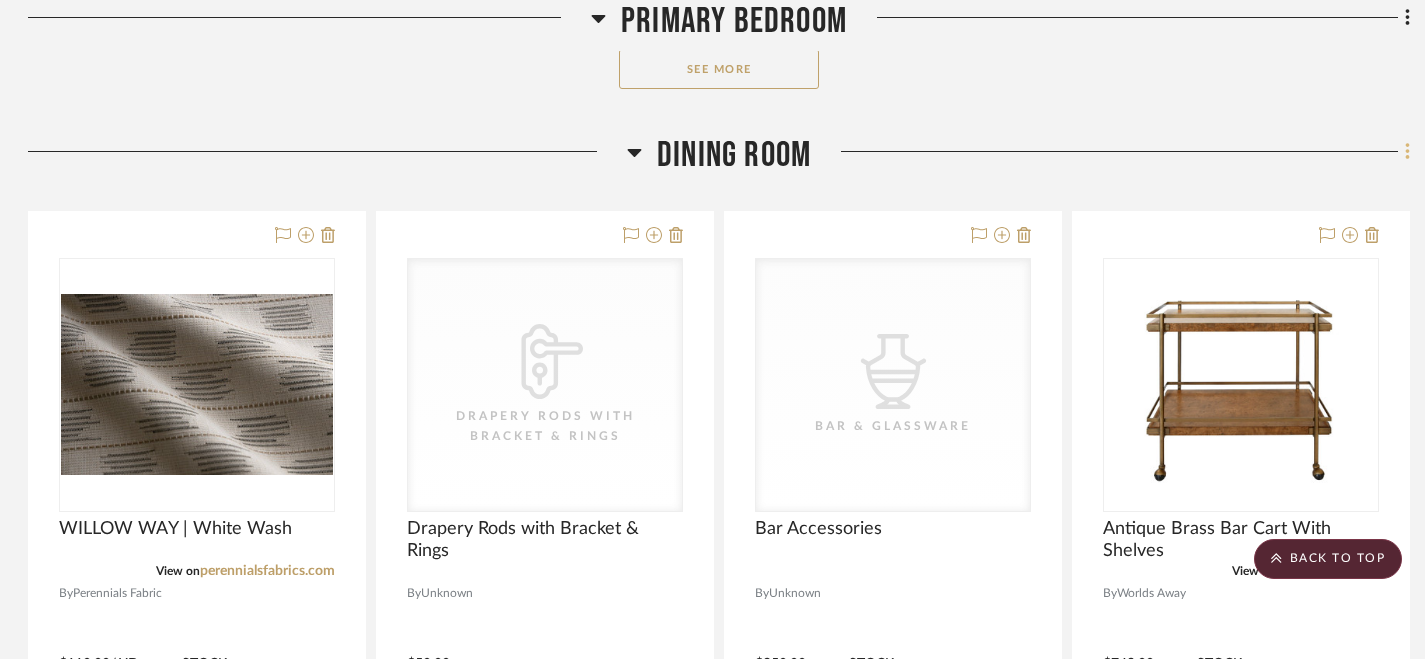 click 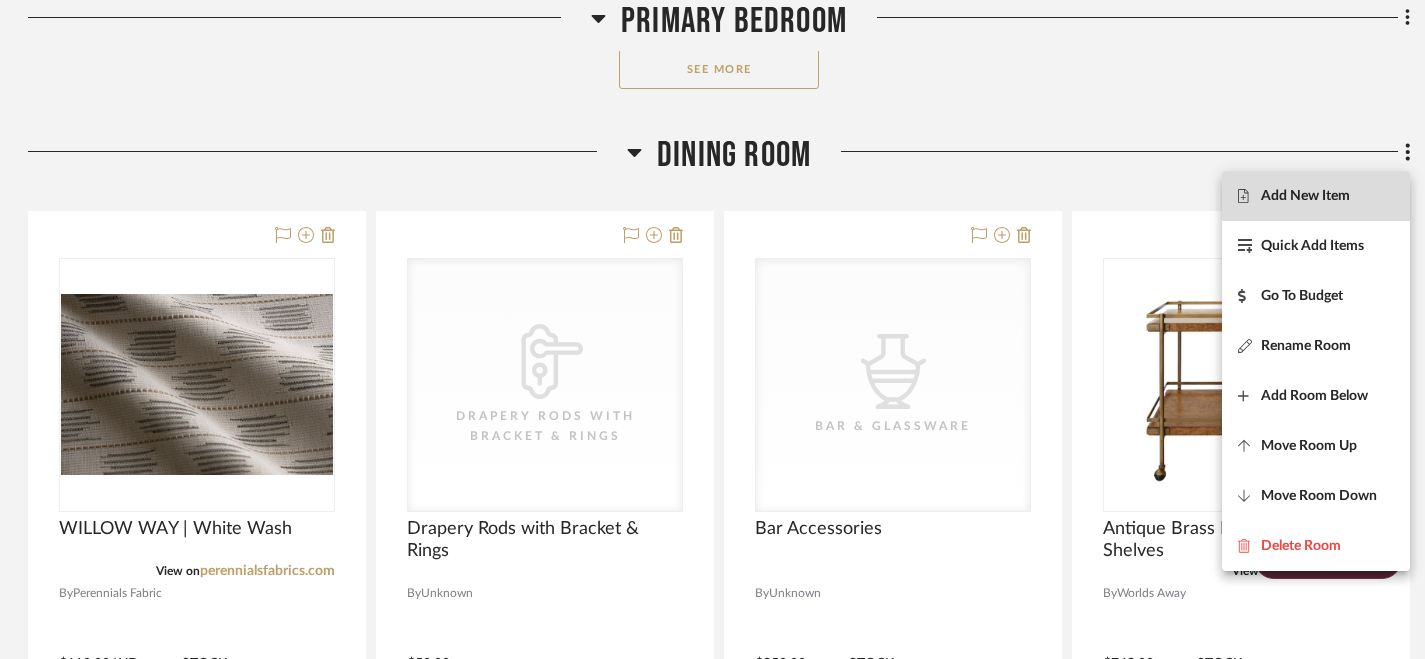 click on "Add New Item" at bounding box center (1316, 196) 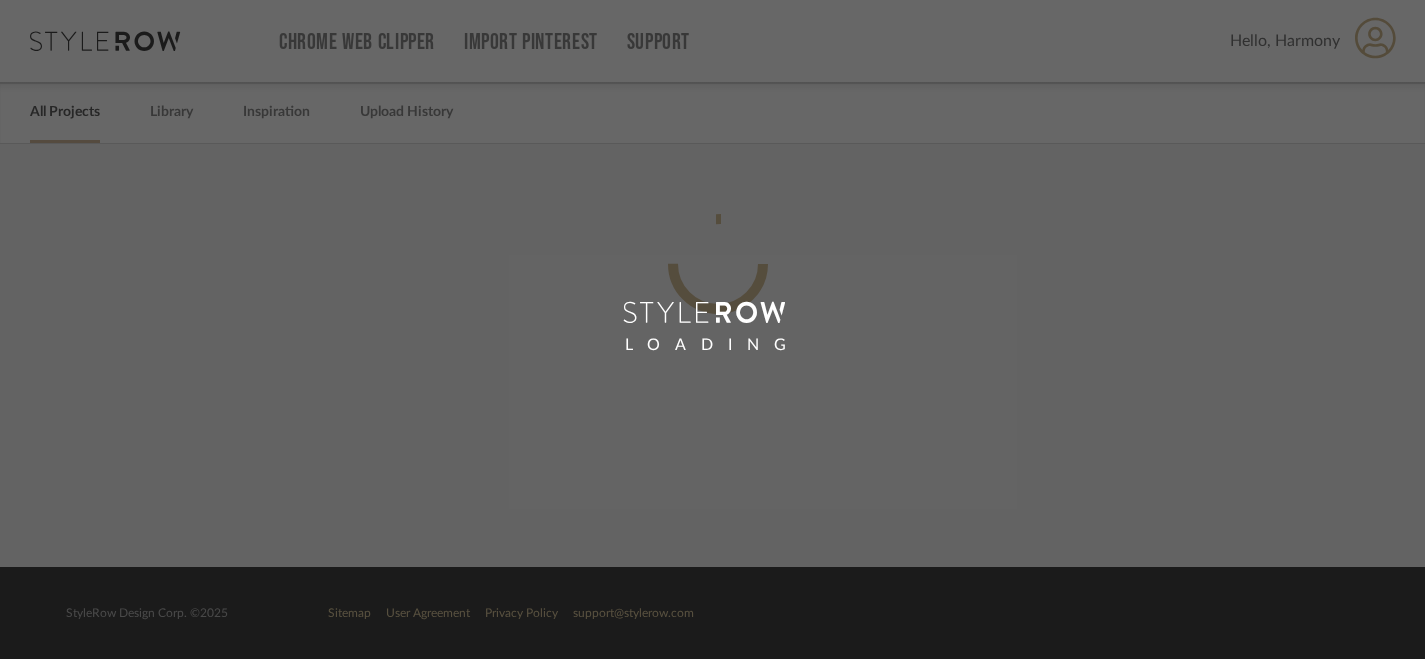 scroll, scrollTop: 0, scrollLeft: 1, axis: horizontal 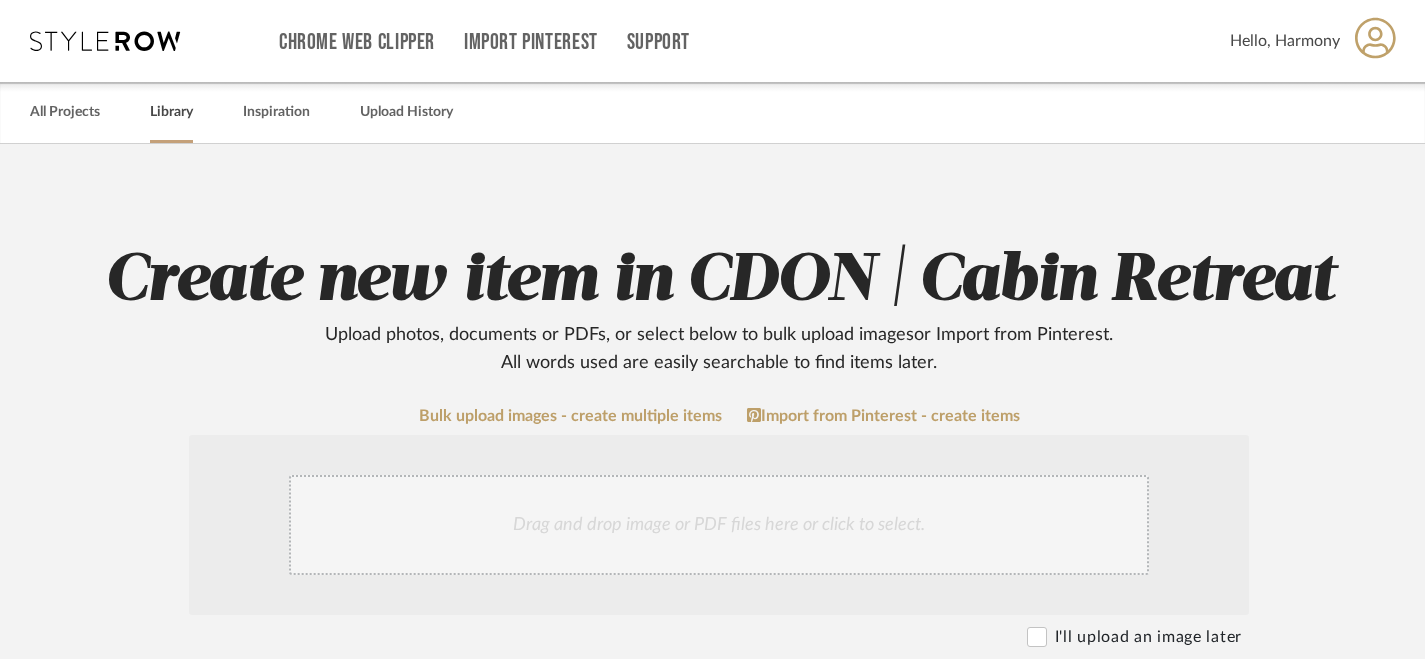 click on "Library" at bounding box center [171, 112] 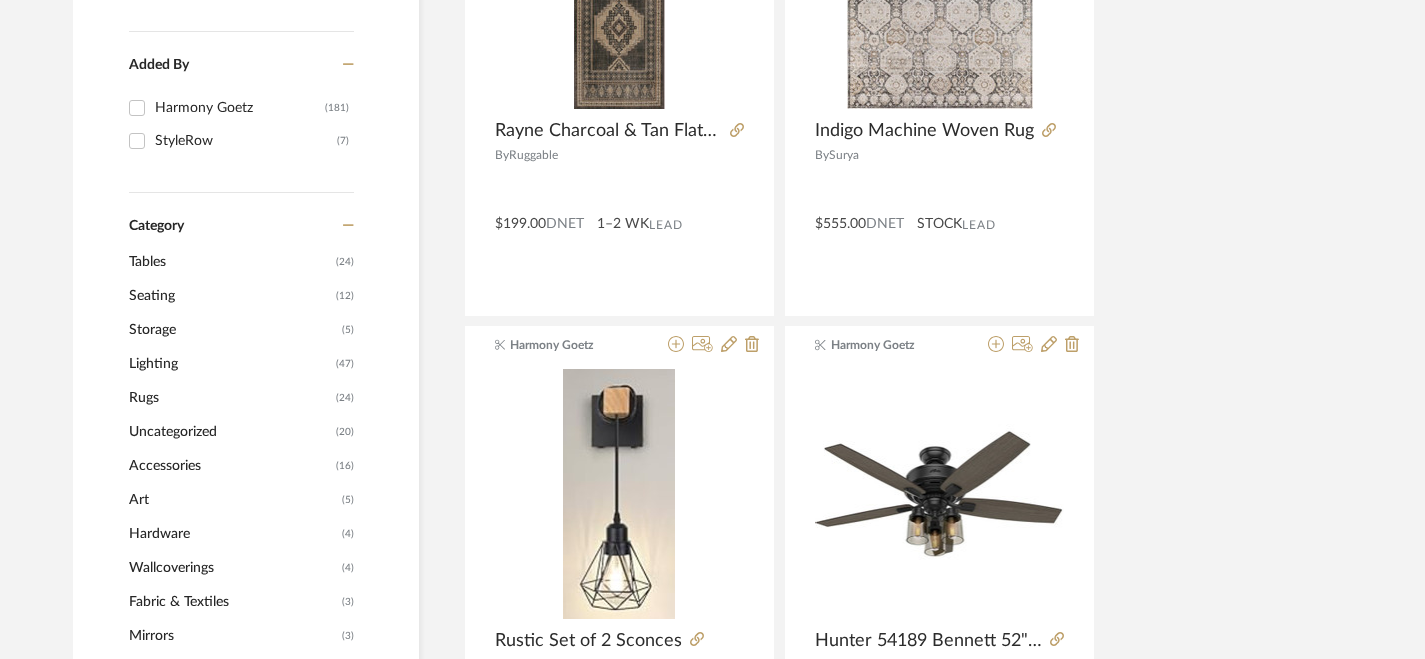 scroll, scrollTop: 570, scrollLeft: 1, axis: both 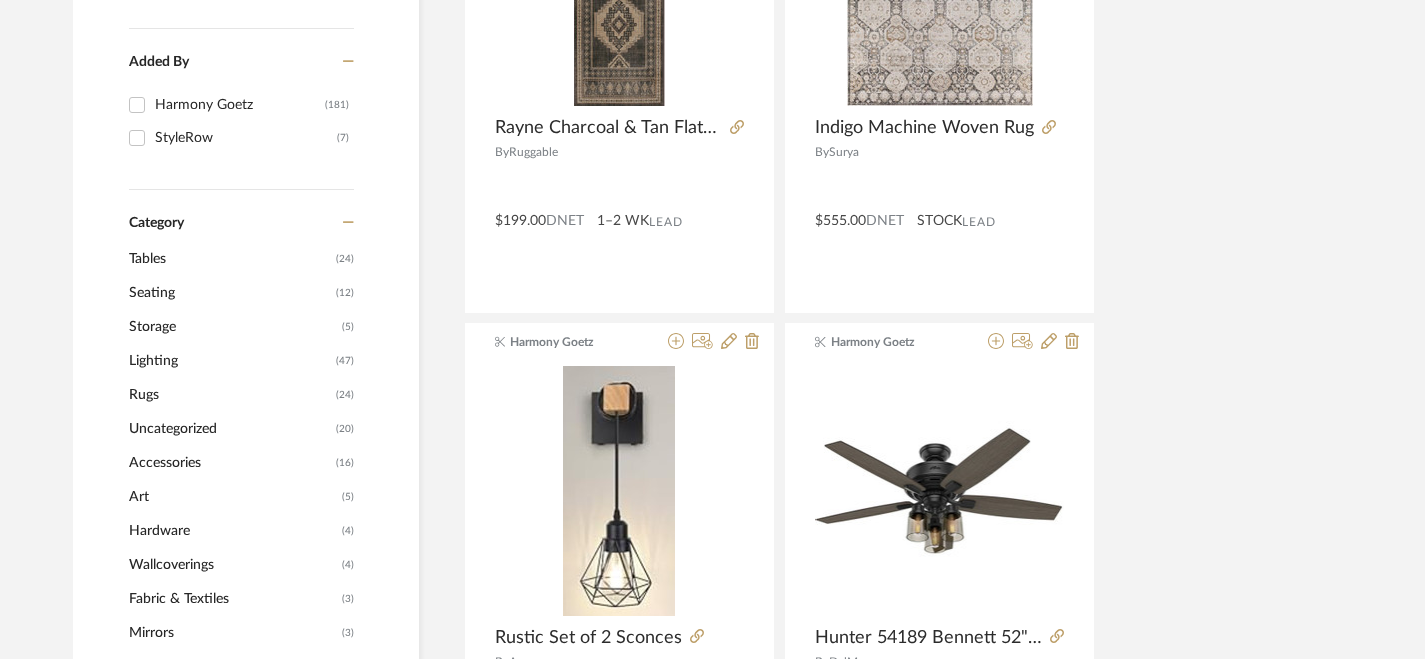 click on "Lighting" 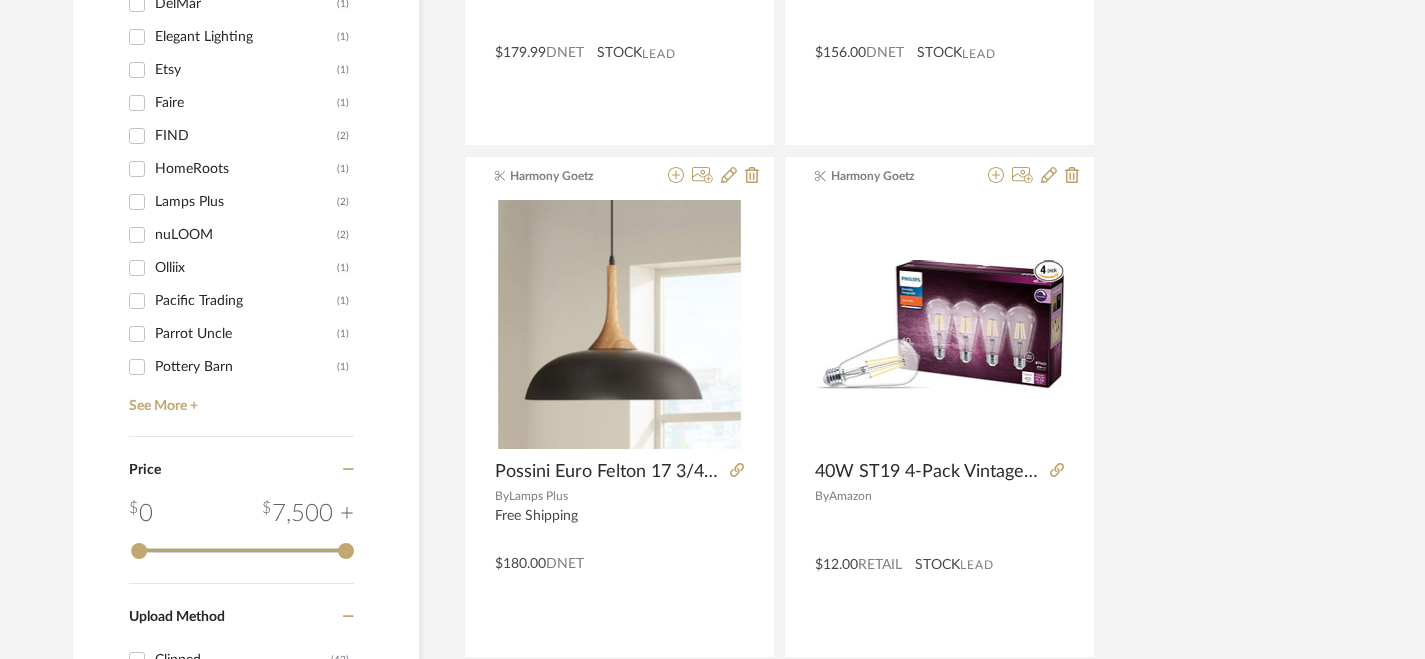 scroll, scrollTop: 1851, scrollLeft: 1, axis: both 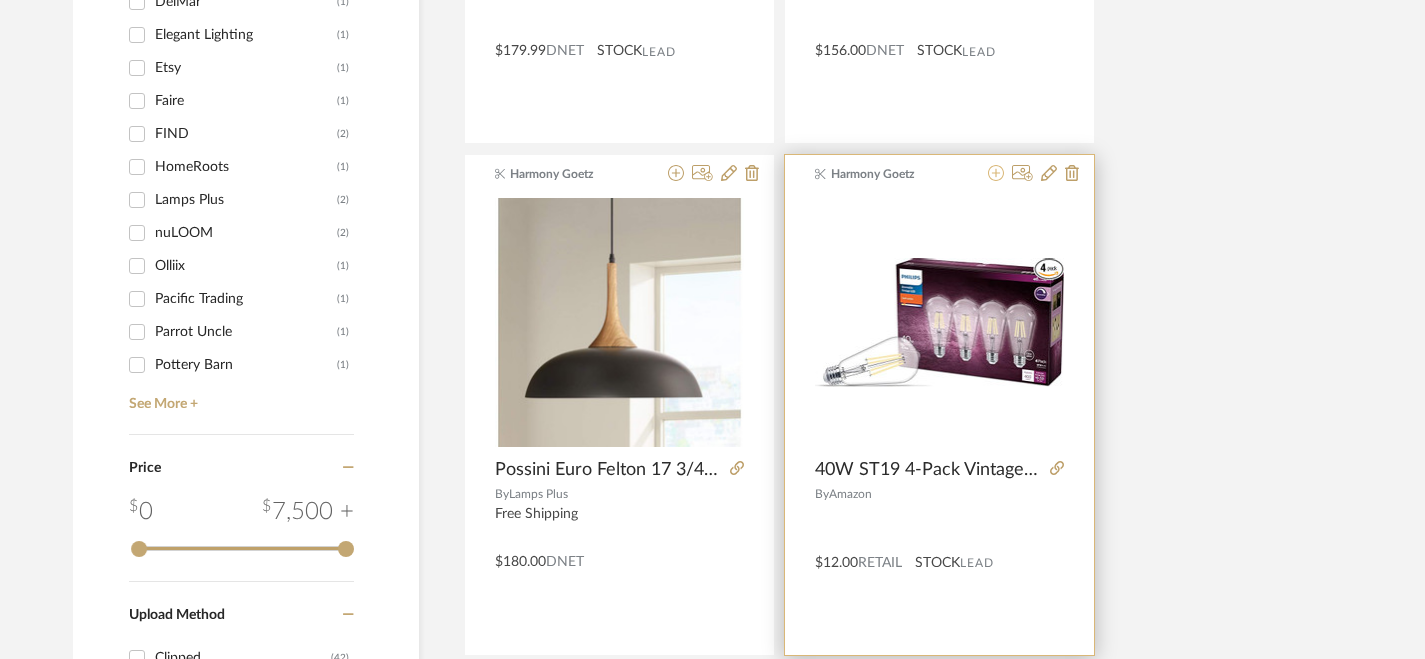 click 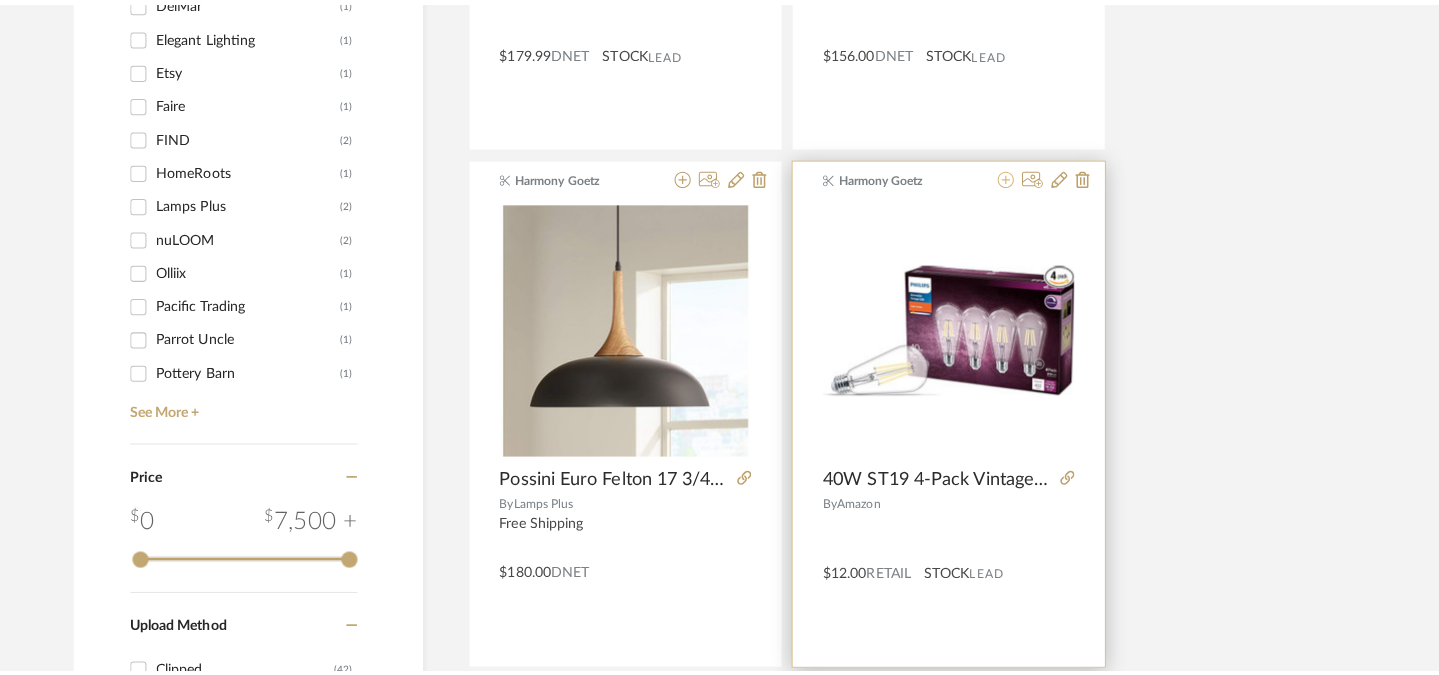 scroll, scrollTop: 0, scrollLeft: 0, axis: both 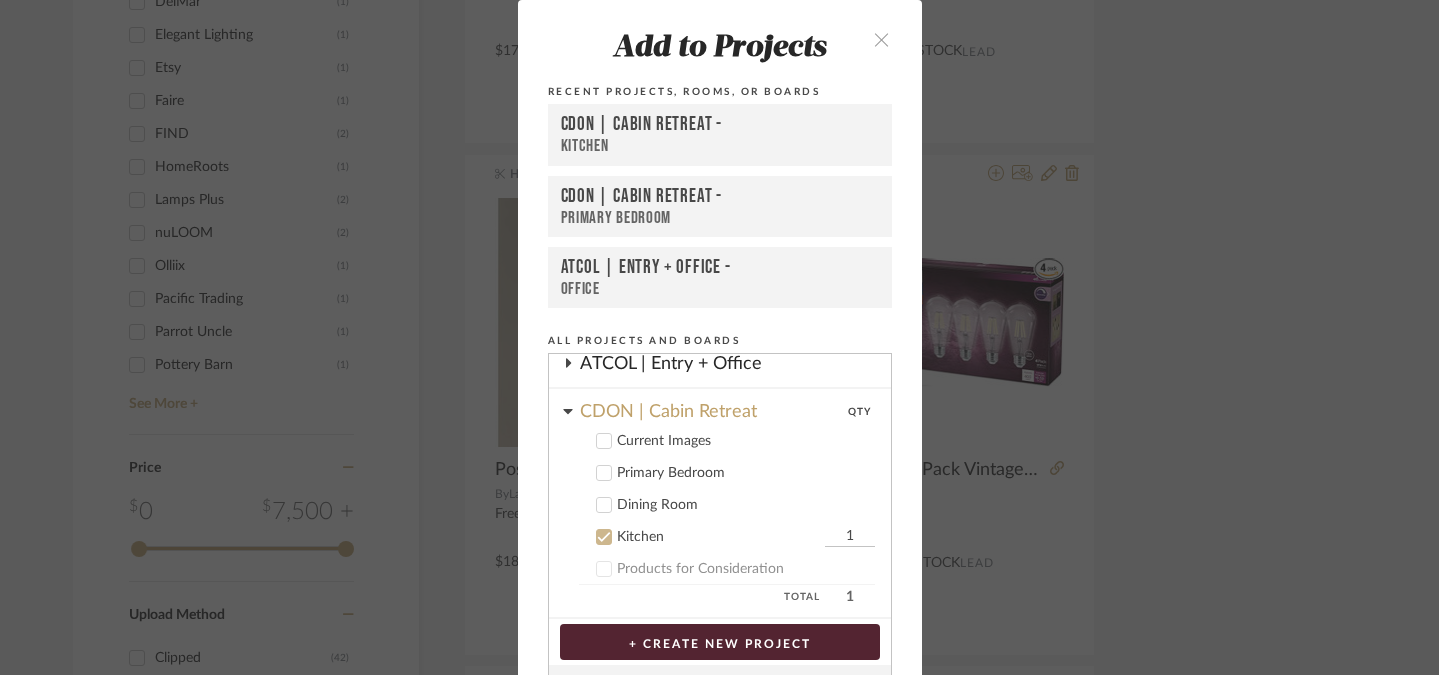 click 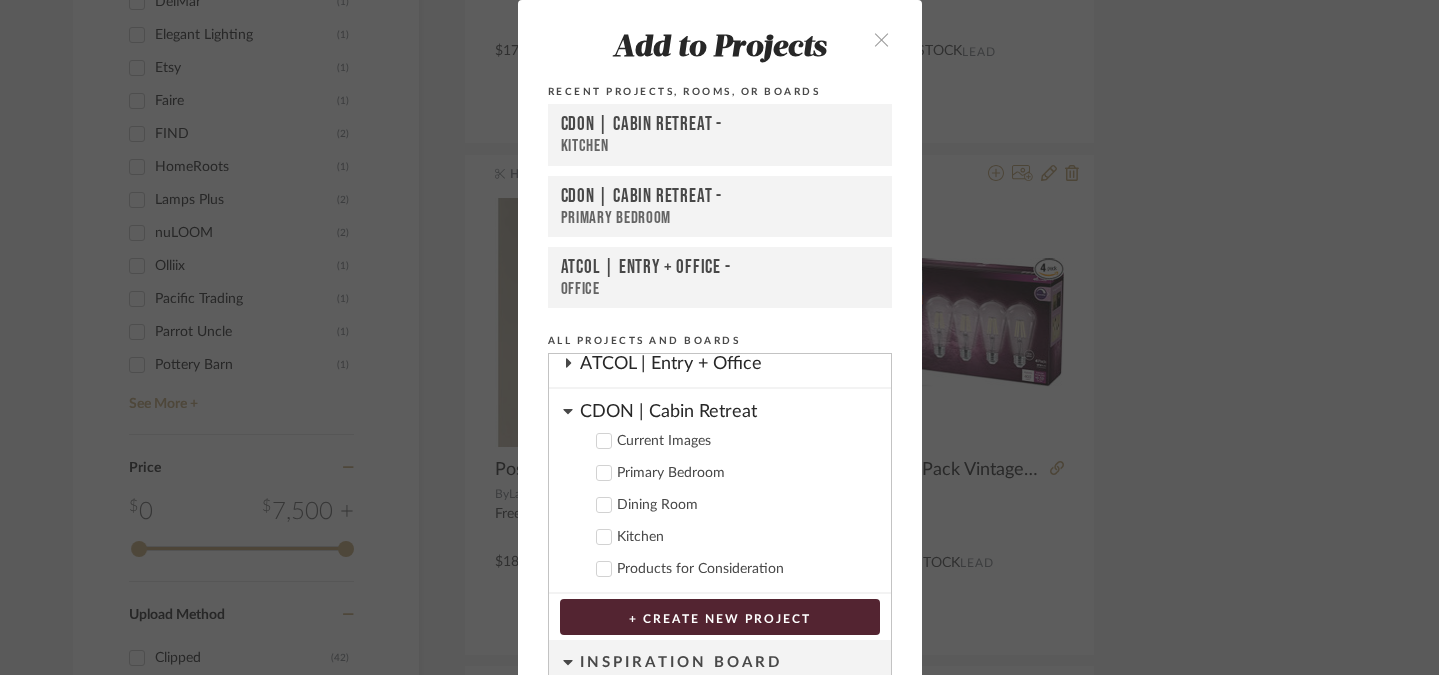 click 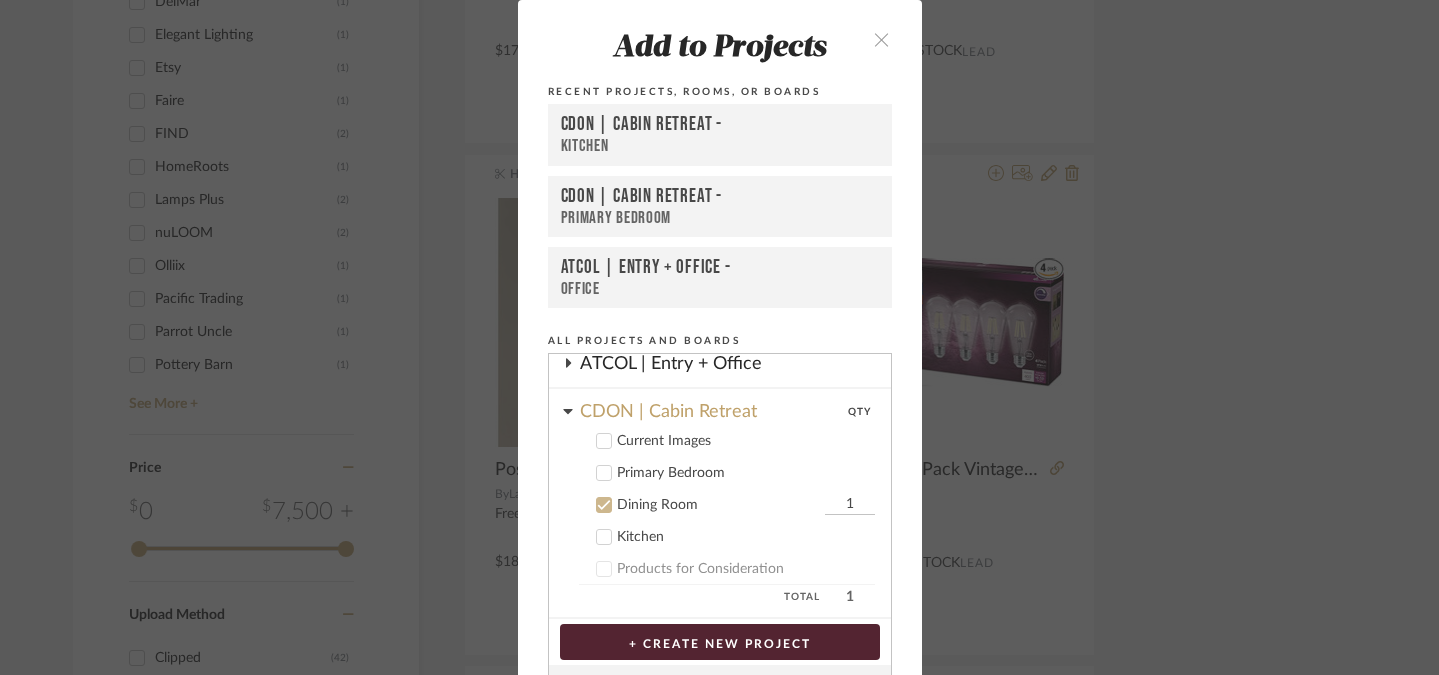 click on "1" at bounding box center [850, 505] 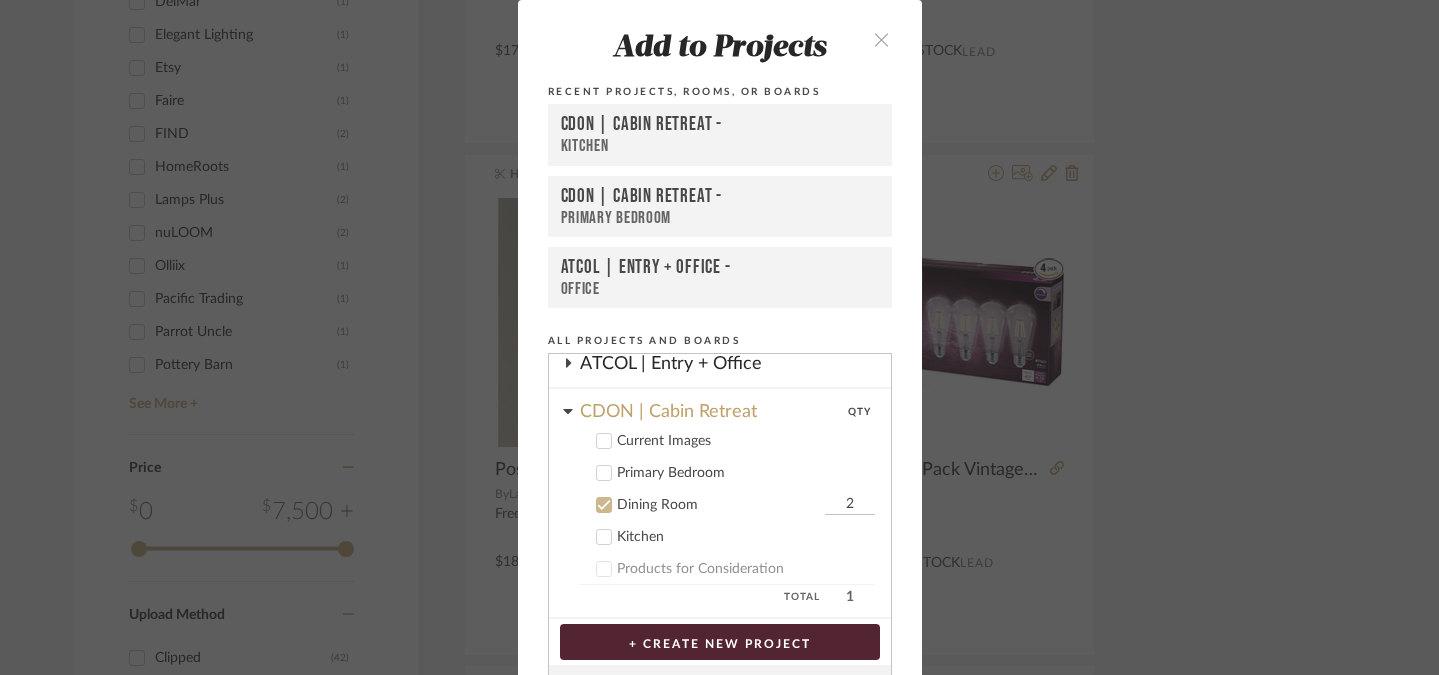 type on "2" 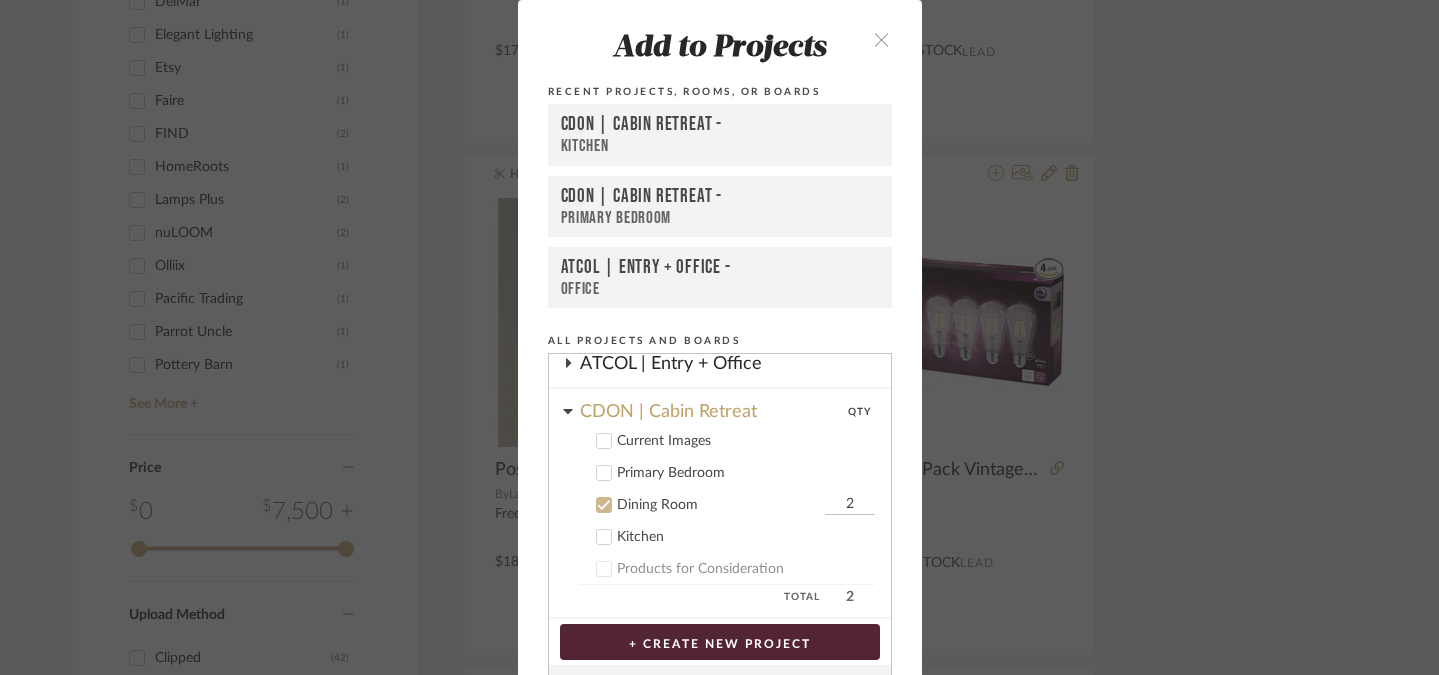 click on "Add to Projects Recent Projects, Rooms, or Boards CDON | Cabin Retreat - Kitchen CDON | Cabin Retreat - Primary Bedroom ATCOL | Entry + Office - Office All Projects and Boards  Projects   ATCOL | Entry + Office   CDON | Cabin Retreat  QTY  Current Images   Primary Bedroom   Dining Room  2  Kitchen   Products for Consideration  Total 2  + CREATE NEW PROJECT   Inspiration Board   Bathroom   Bedroom   Dining Room   Kitchen   Living Room  + Create New Board...  Add" at bounding box center [720, 451] 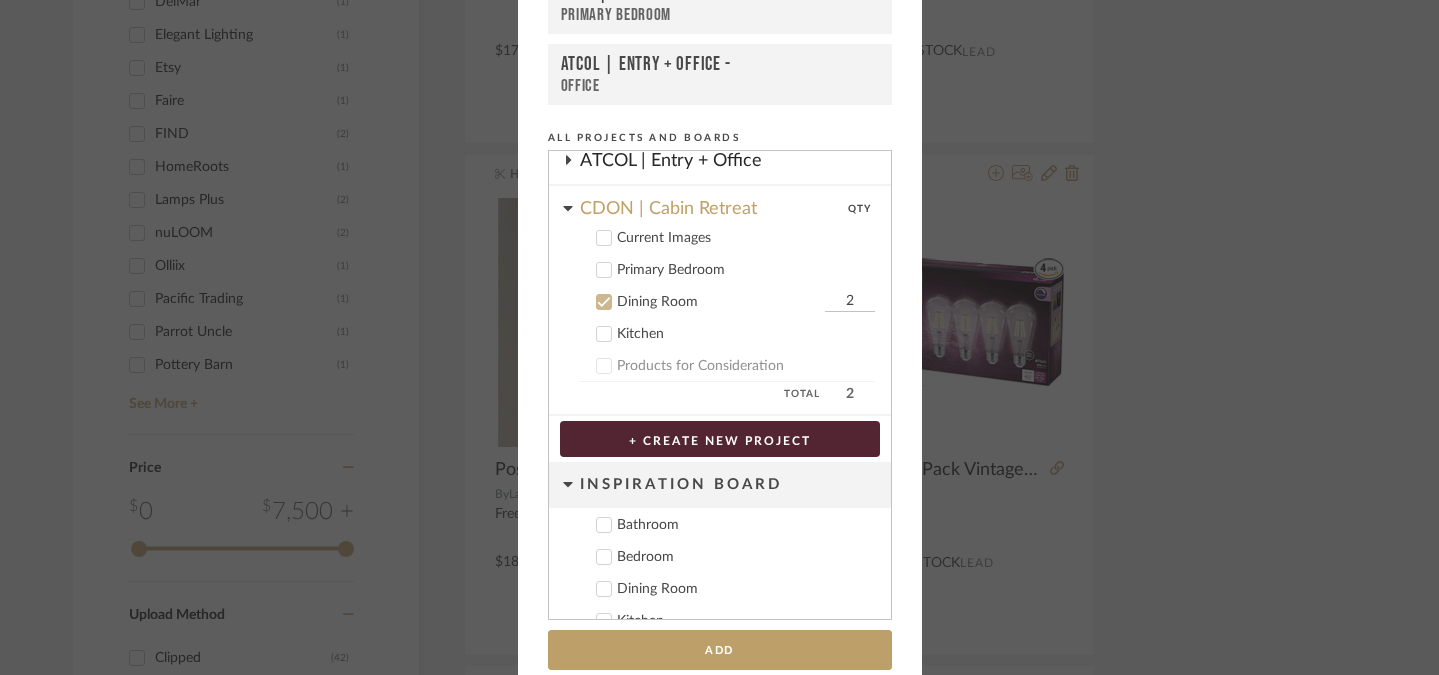 scroll, scrollTop: 228, scrollLeft: 0, axis: vertical 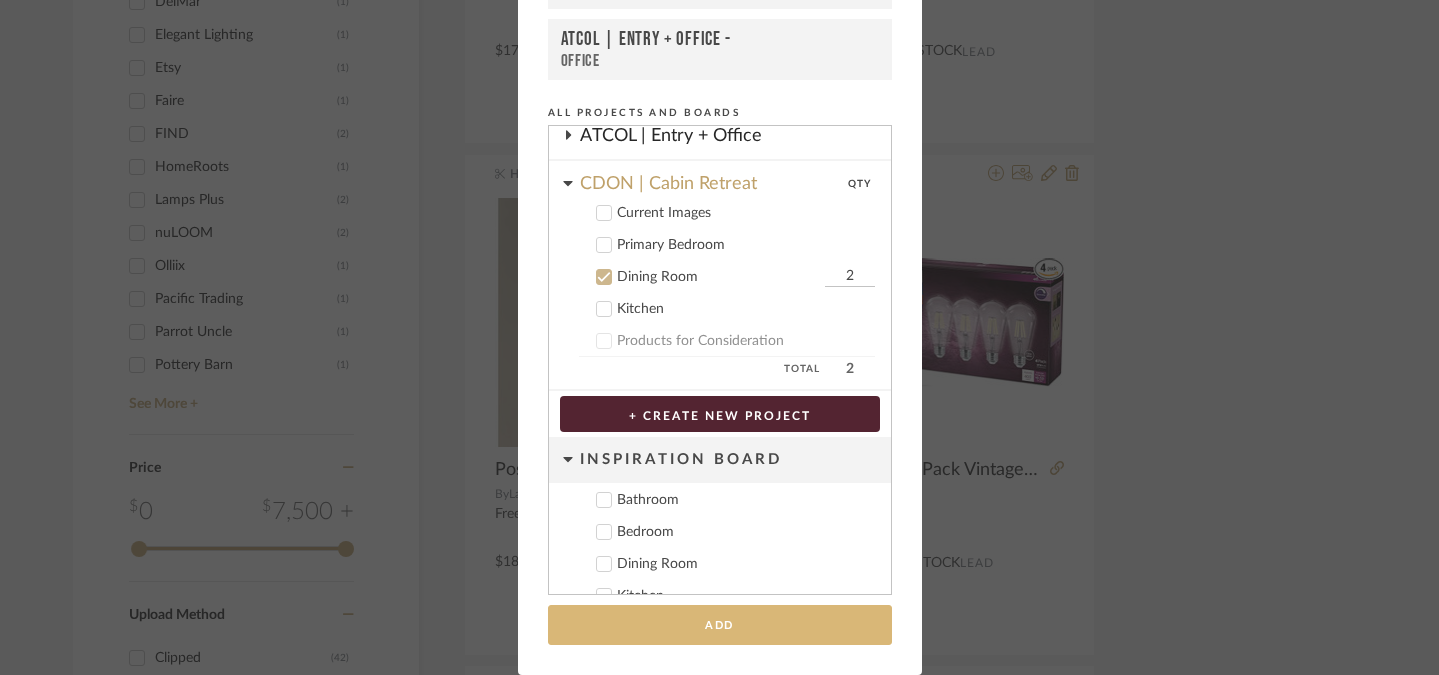 click on "Add" at bounding box center [720, 625] 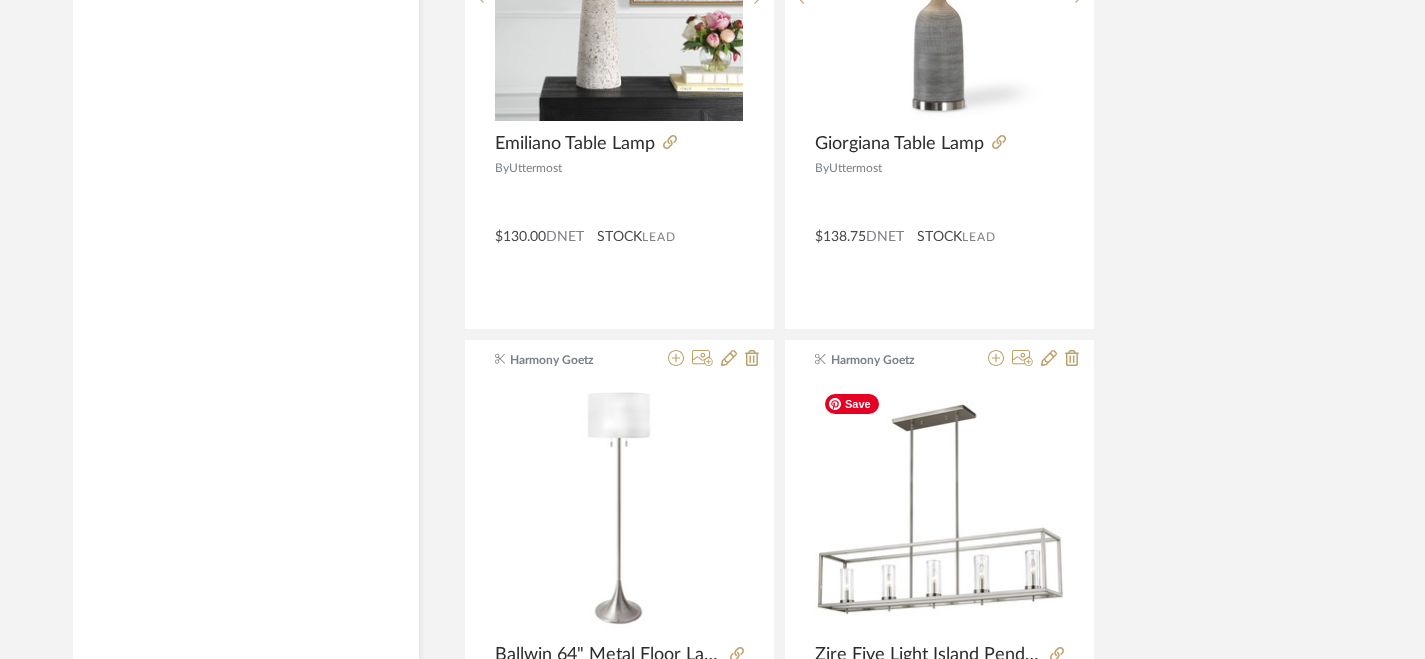 scroll, scrollTop: 8332, scrollLeft: 1, axis: both 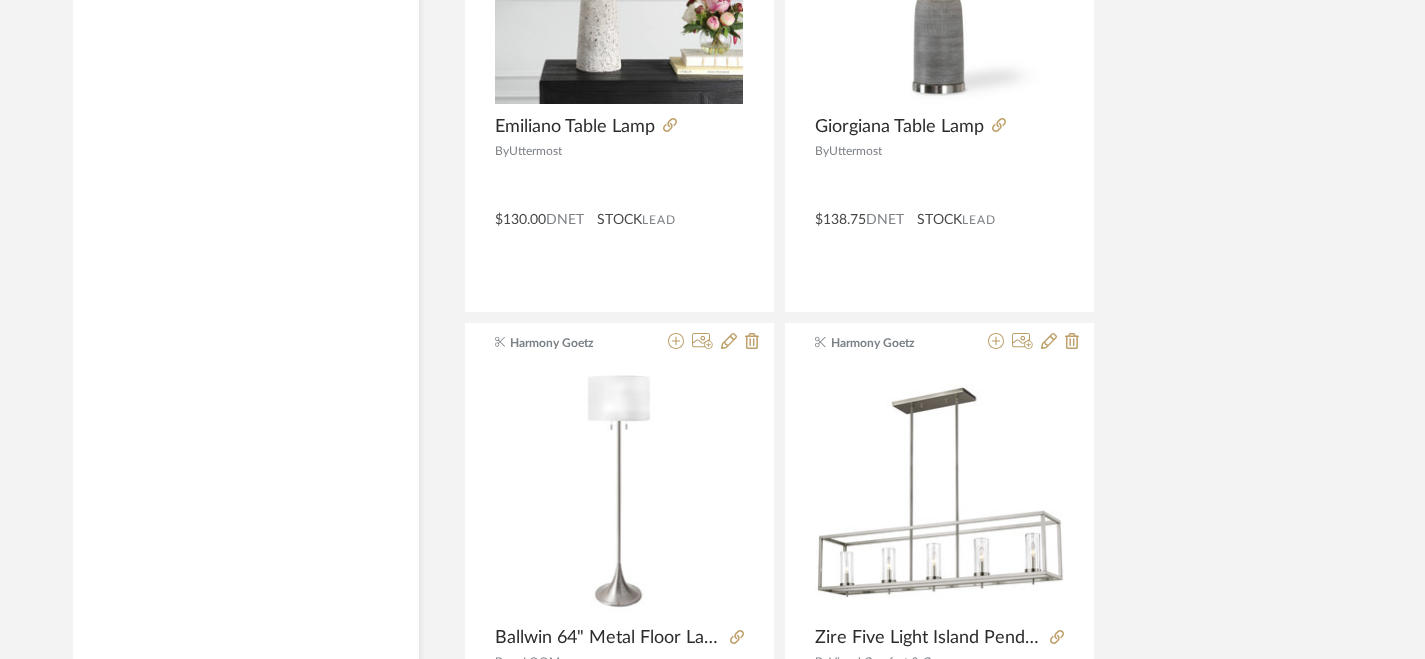 click on "Harmony Goetz Rustic Set of 2 Sconces By Amazon $99.99 DNET STOCK Lead Harmony Goetz Hunter 54189 Bennett 52" Convertible Ceiling Fan with LED Light and Remote Control, Matte Black By DelMar Includes 48" downrod $380.99 DNET STOCK Lead Harmony Goetz Huit 26" Metal Table Lamp - Set of 2 By Faire $120.00 DNET STOCK Lead Harmony Goetz Vintage LED Dimmable Edison Light Bulbs 100W By Amazon $20.00 Retail STOCK Lead Harmony Goetz Vertex 12" Wide Pendant By Progress Lighting $179.99 DNET STOCK Lead Harmony Goetz 52" Rustic Black Wood 5-Blade Indoor Ceiling Fan with Remote By Parrot Uncle $156.00 DNET STOCK Lead Harmony Goetz Possini Euro Felton 17 3/4" Black and Wood Finish Modern Dome Pendant By Lamps Plus Free Shipping $180.00 DNET Harmony Goetz 40W ST19 4-Pack Vintage Edison Spiral Soft White (2700K) 400 Lumen (4.4W = 40W) Dimmable Clear Flicker-Free Light Bulbs By Amazon $12.00 Retail STOCK Lead Harmony Goetz By Amazon $9.00 Retail STOCK" 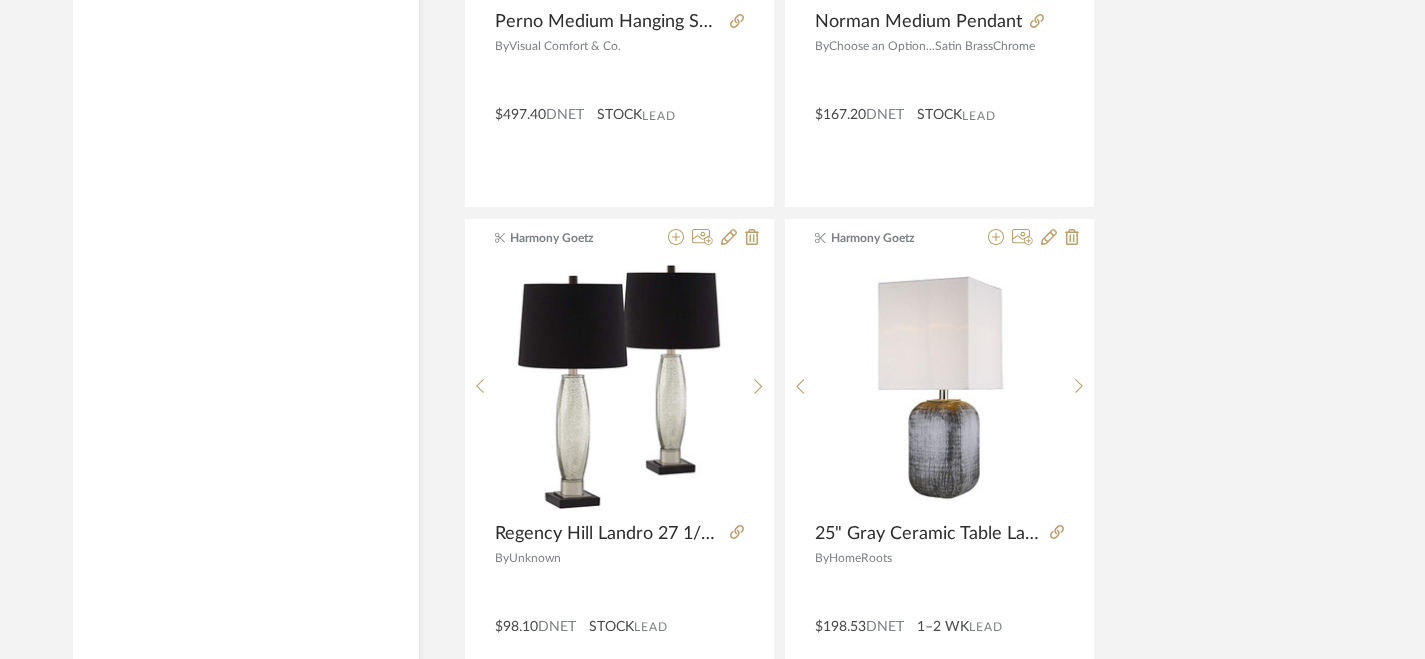 scroll, scrollTop: 6793, scrollLeft: 1, axis: both 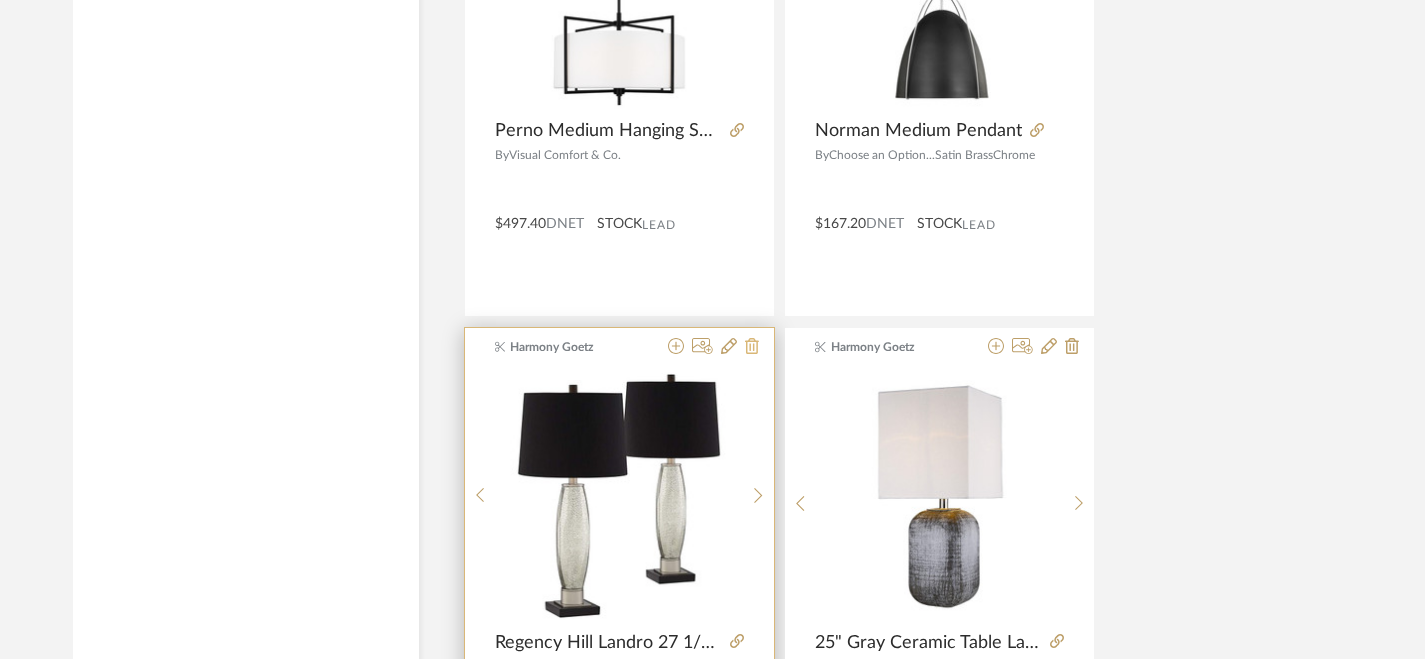 click 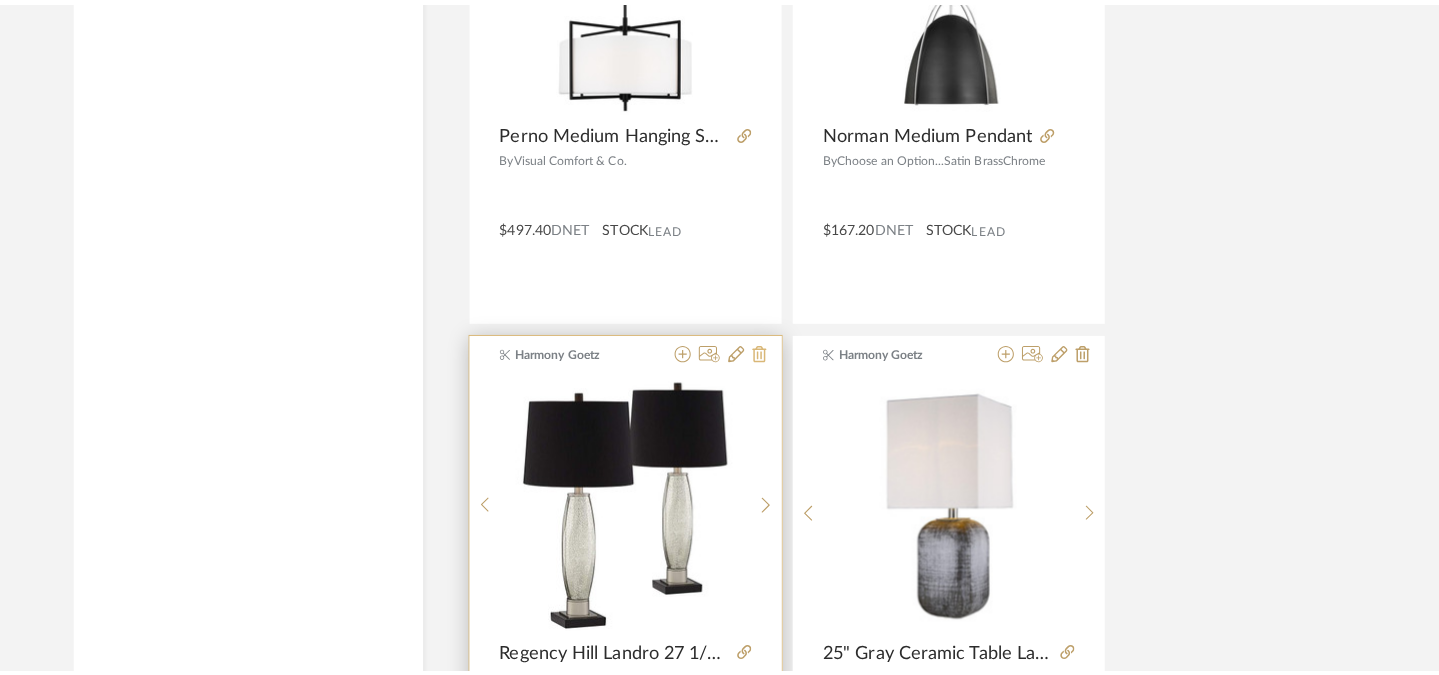 scroll, scrollTop: 0, scrollLeft: 0, axis: both 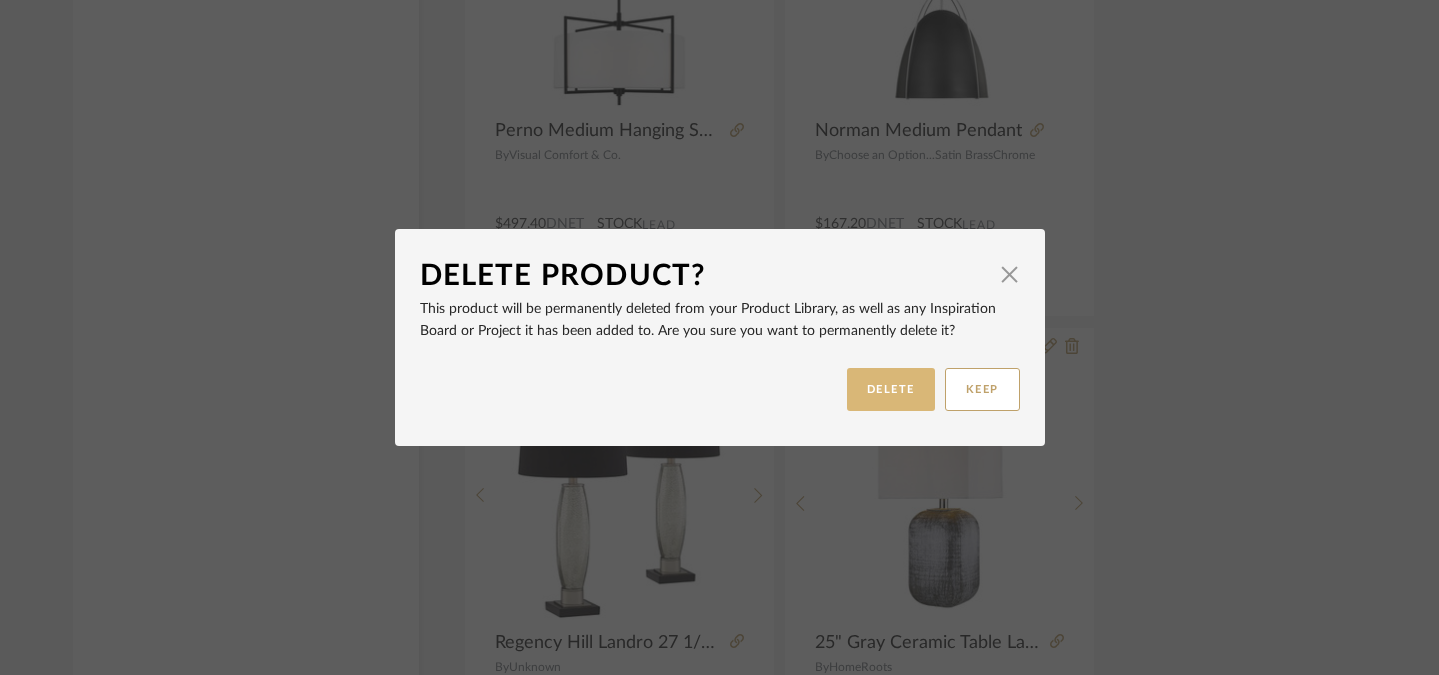 click on "DELETE" at bounding box center [891, 389] 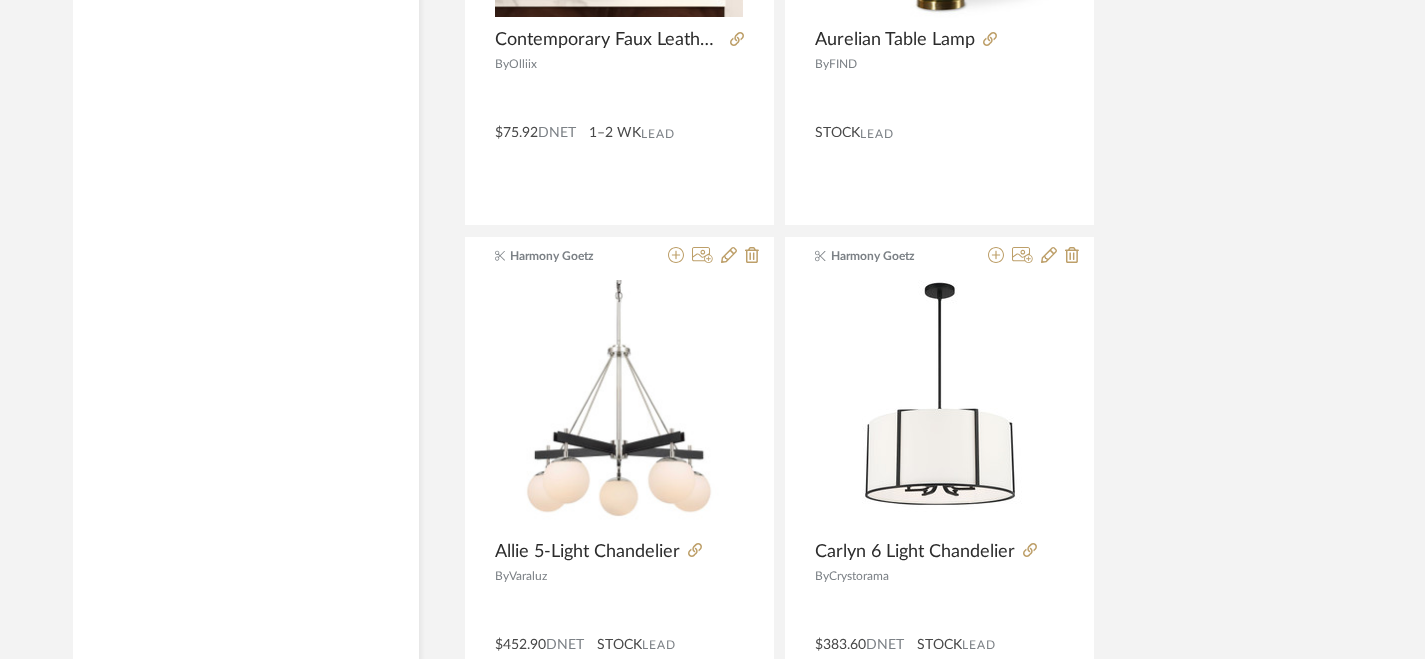 scroll, scrollTop: 5848, scrollLeft: 1, axis: both 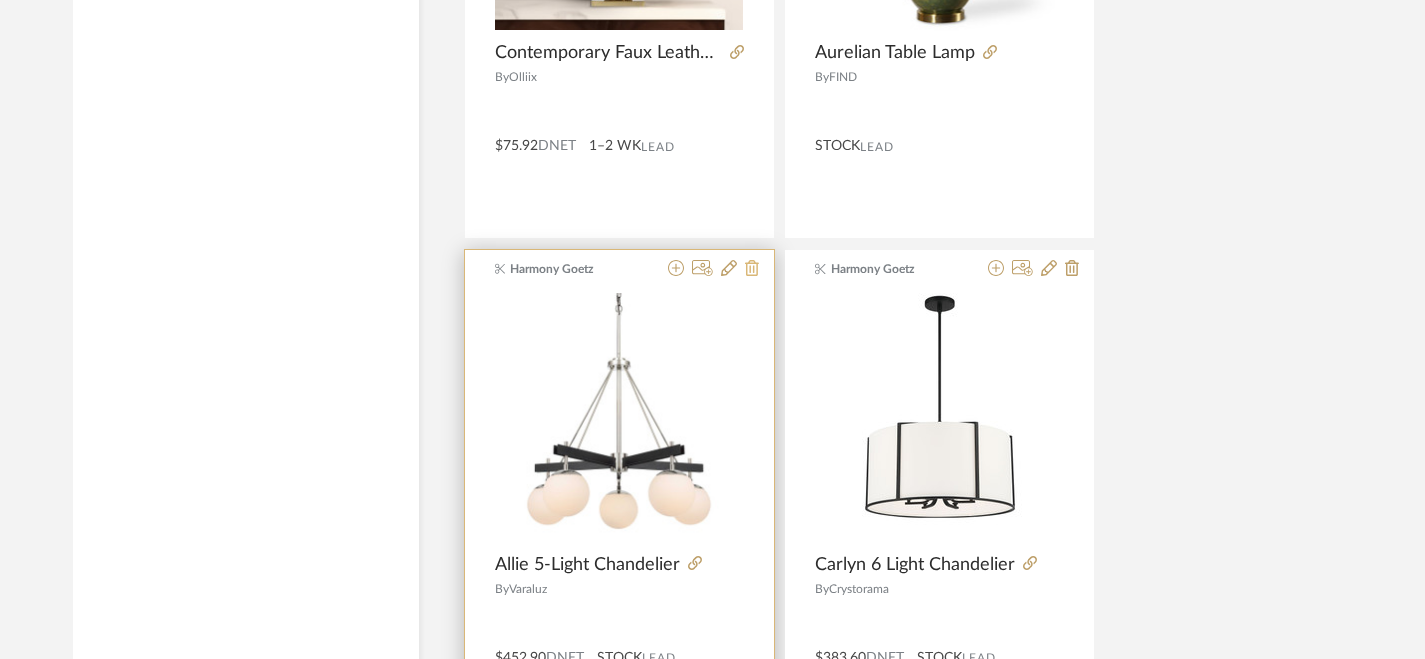 click 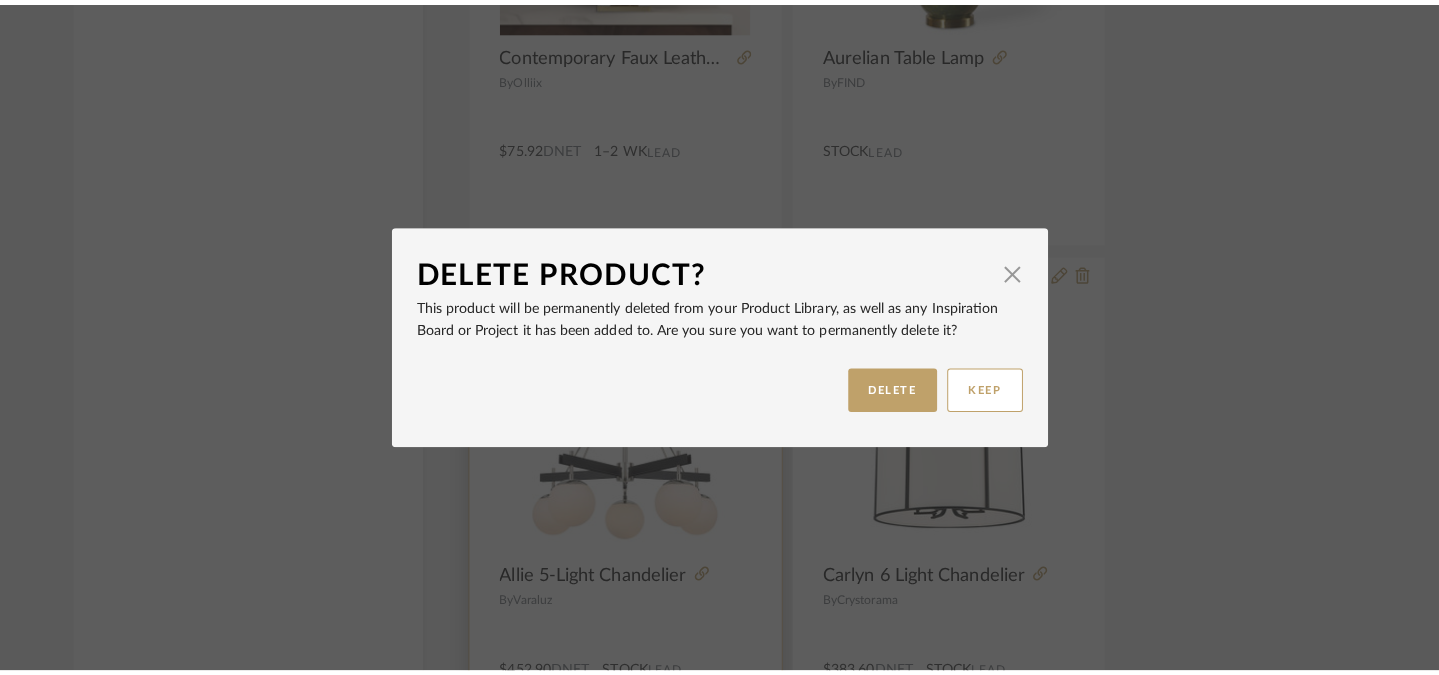 scroll, scrollTop: 0, scrollLeft: 0, axis: both 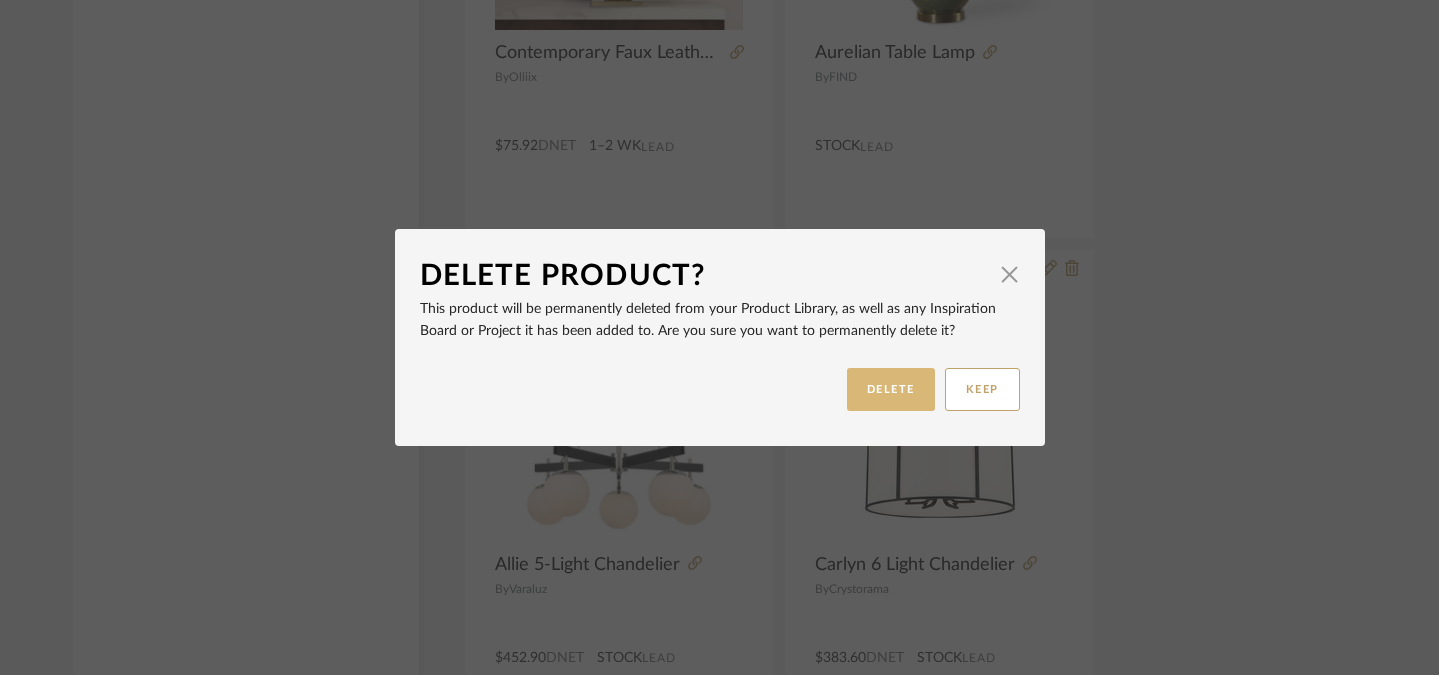 click on "DELETE" at bounding box center (891, 389) 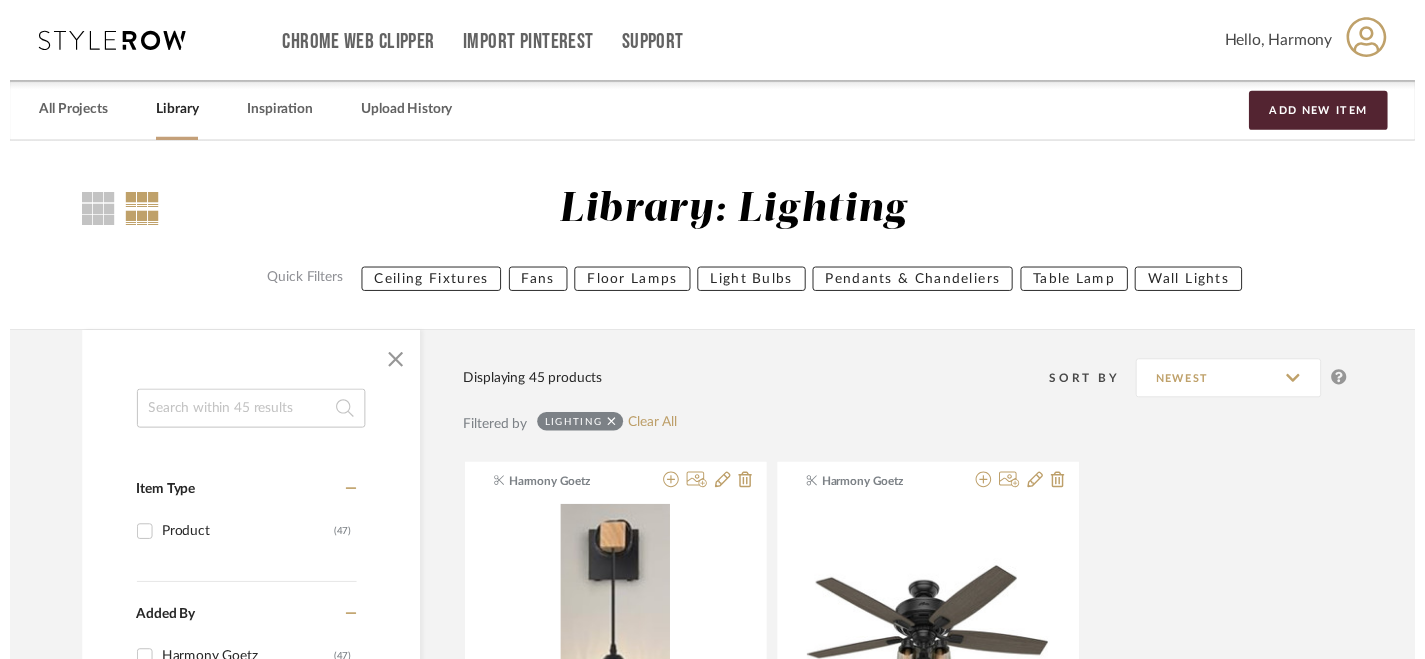 scroll, scrollTop: 5848, scrollLeft: 1, axis: both 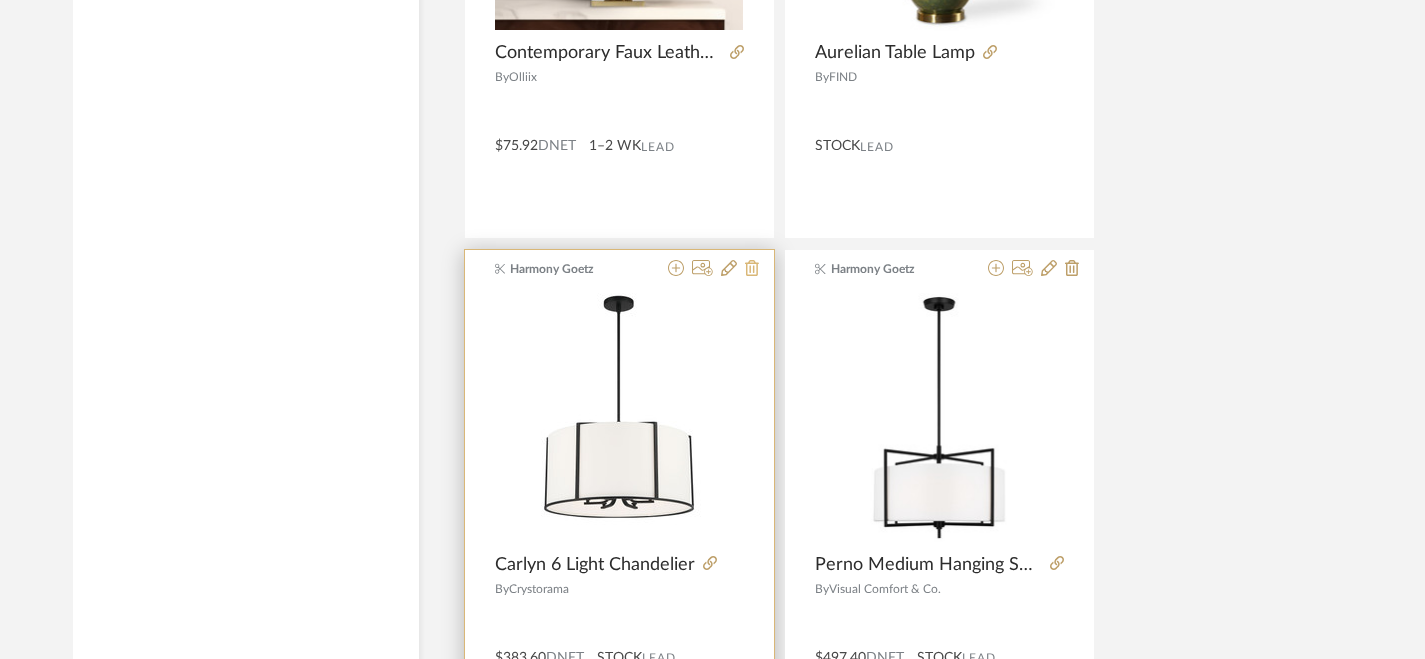 click 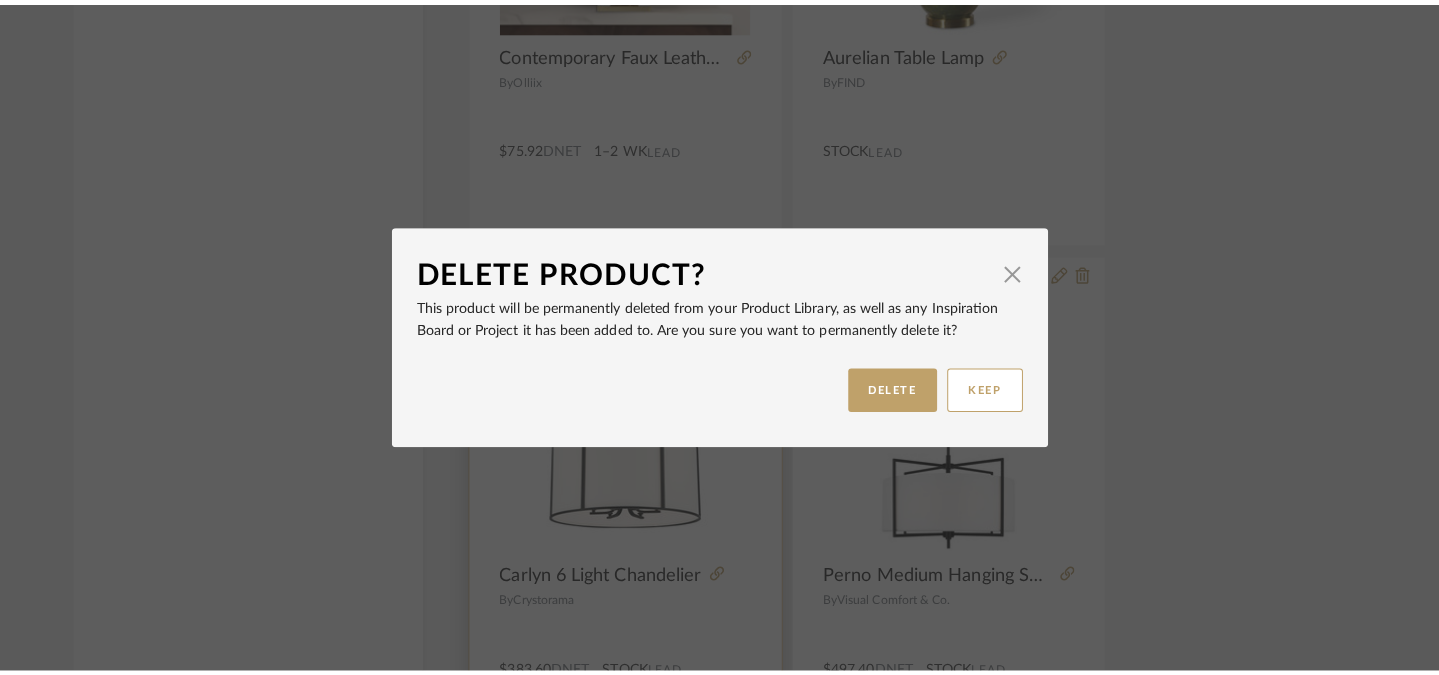 scroll, scrollTop: 0, scrollLeft: 0, axis: both 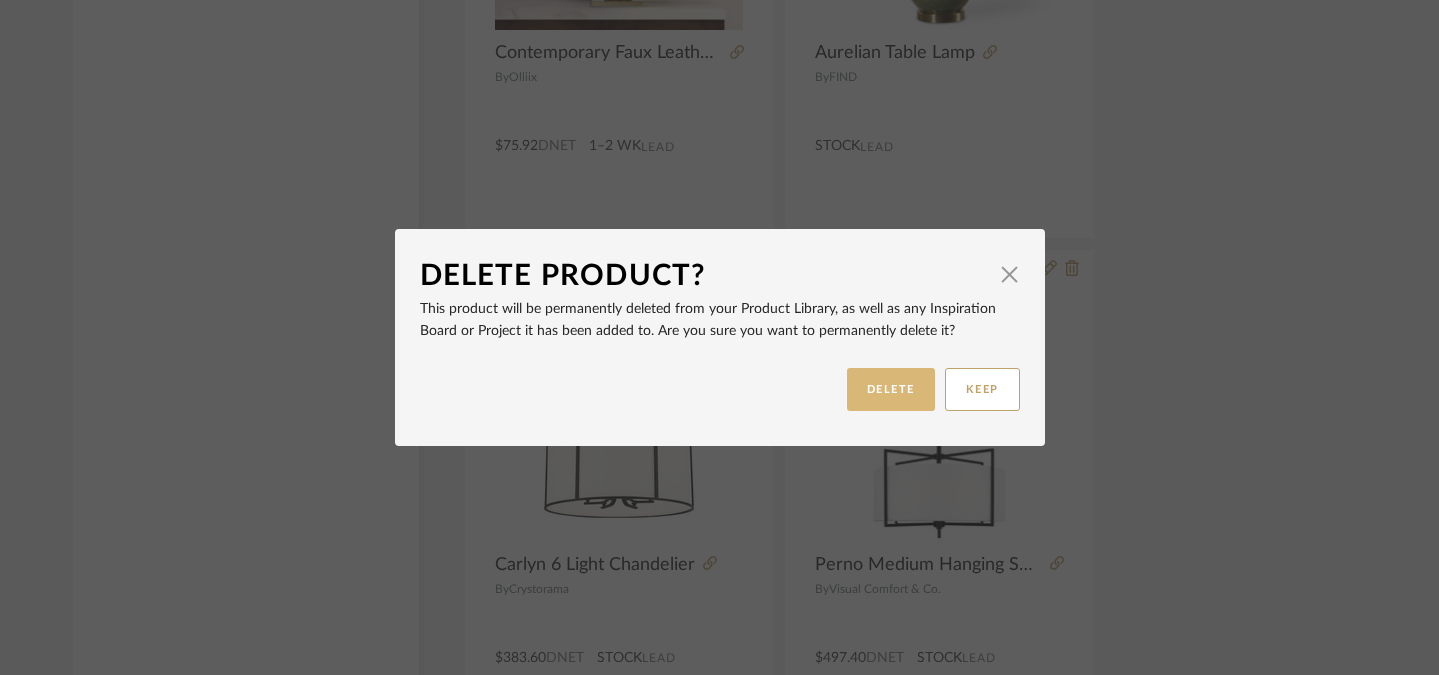 click on "DELETE" at bounding box center (891, 389) 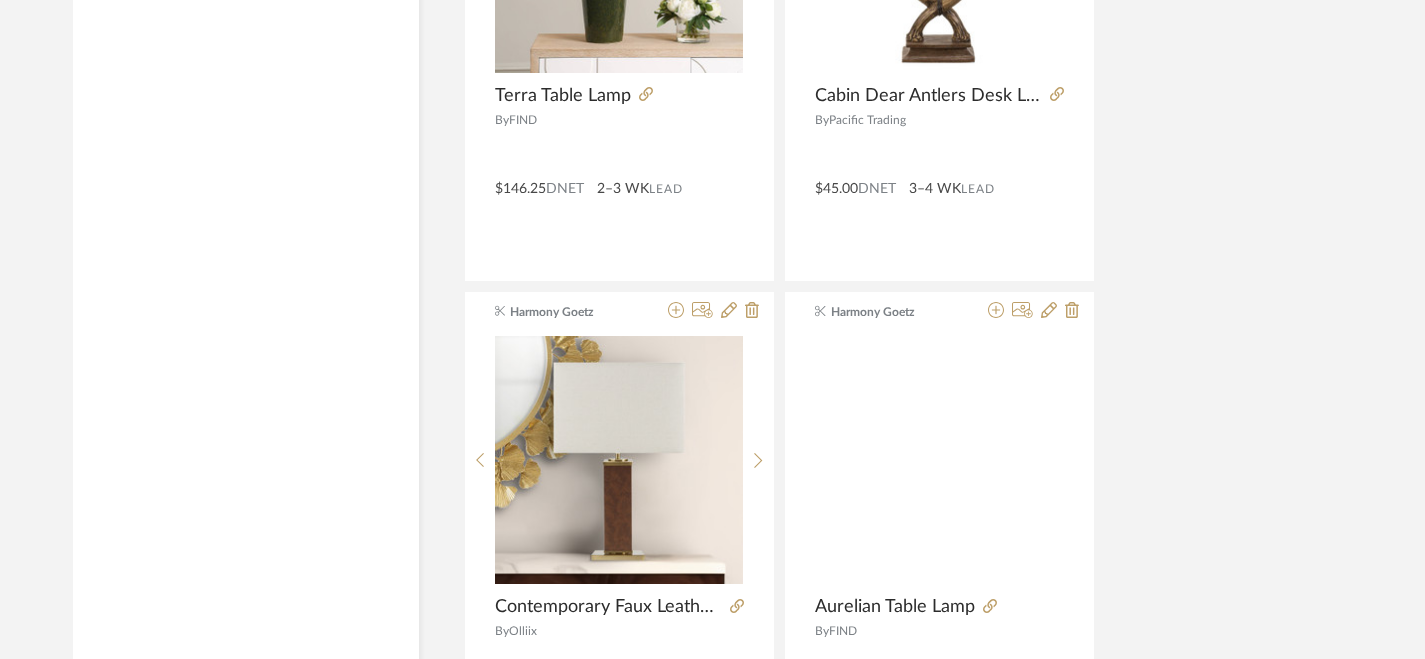 scroll, scrollTop: 5293, scrollLeft: 1, axis: both 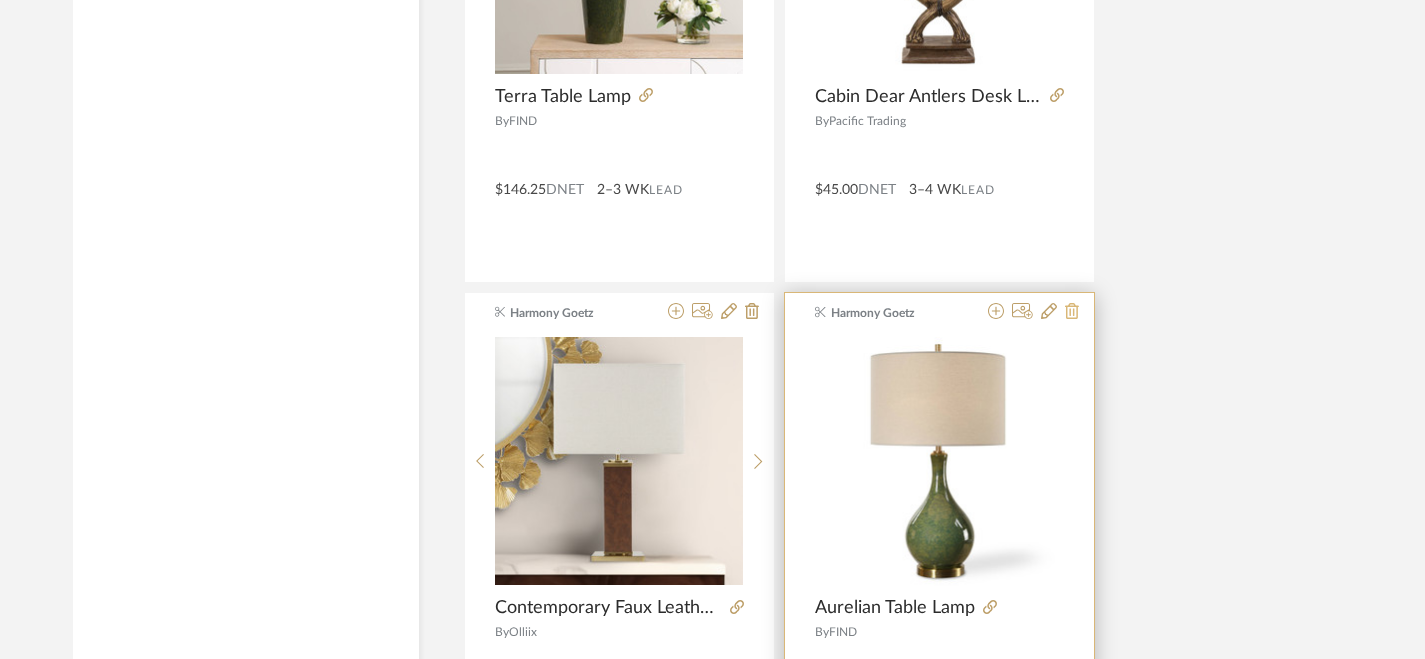 click 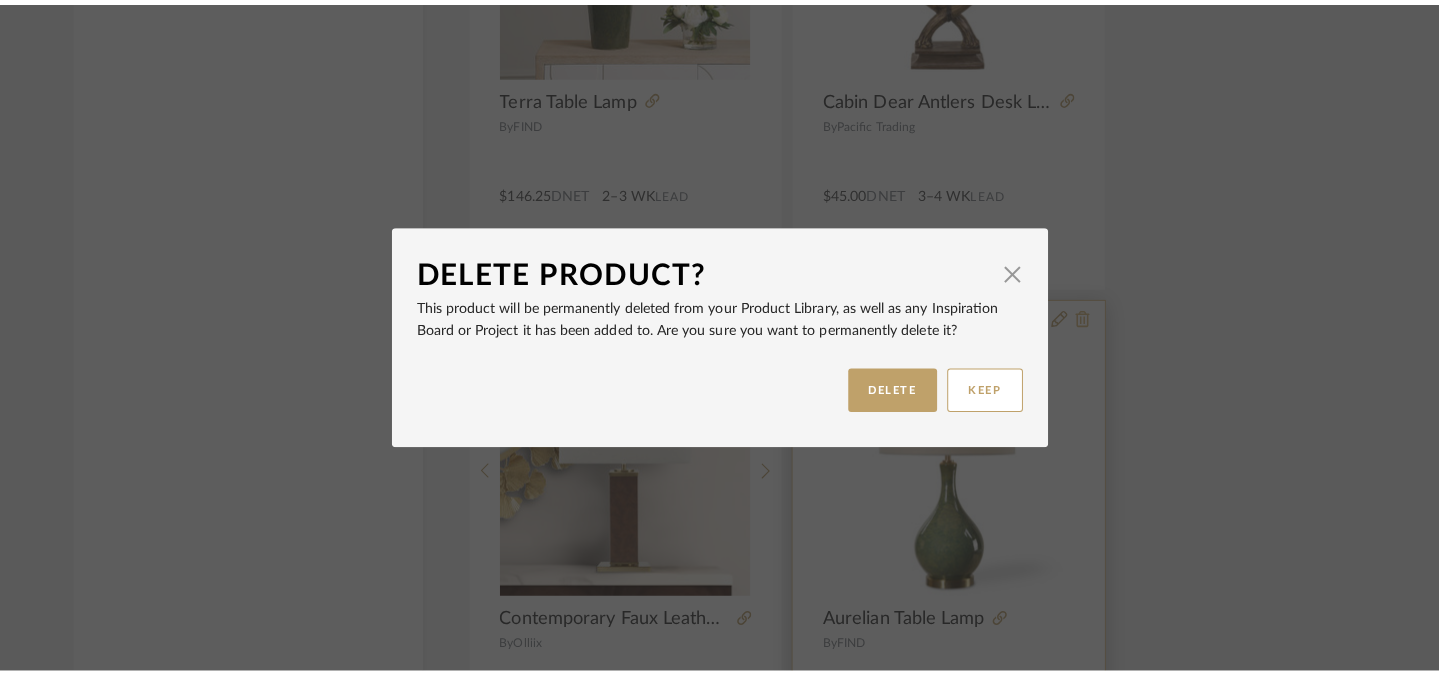 scroll, scrollTop: 0, scrollLeft: 0, axis: both 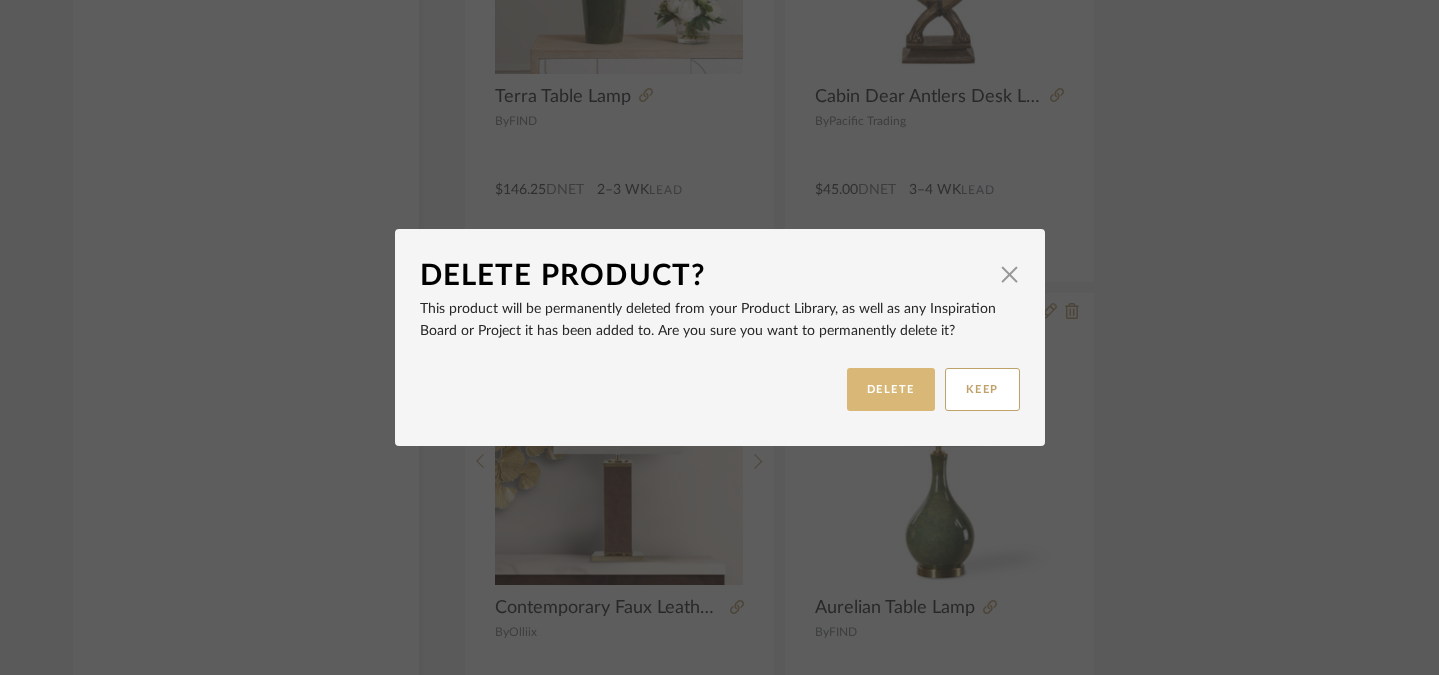 click on "DELETE" at bounding box center [891, 389] 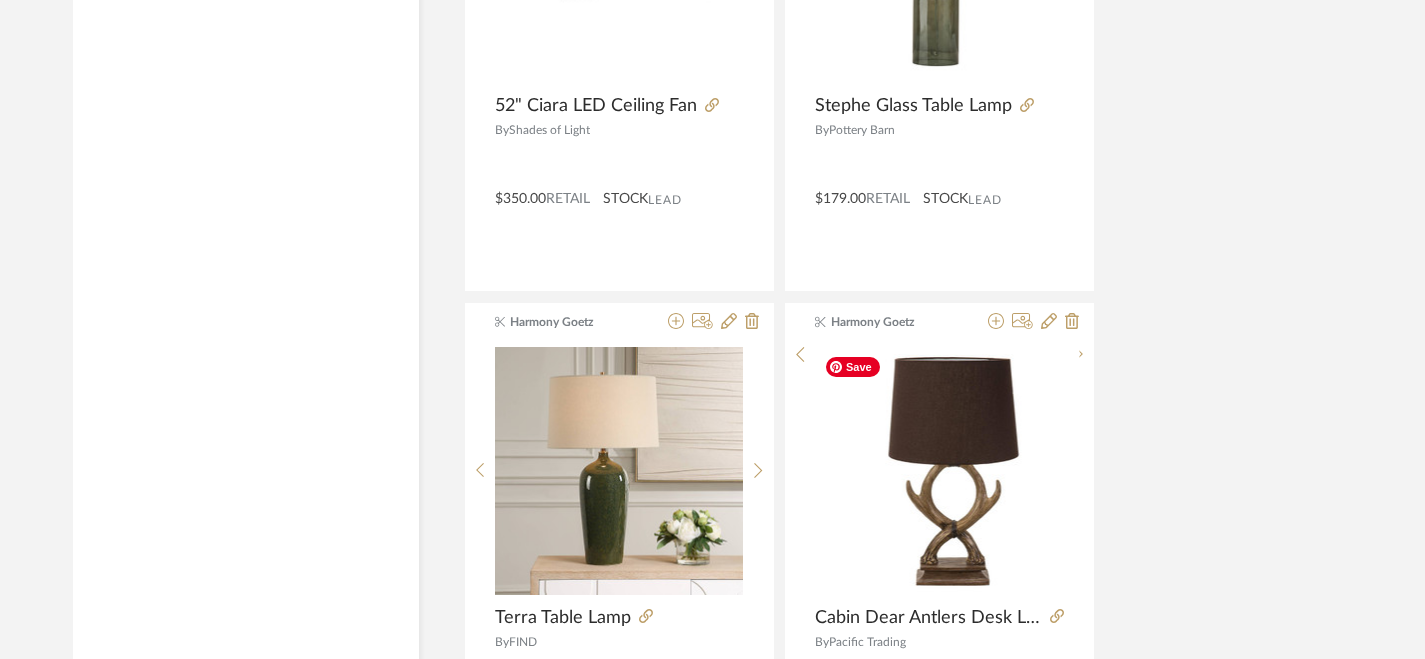 scroll, scrollTop: 4770, scrollLeft: 1, axis: both 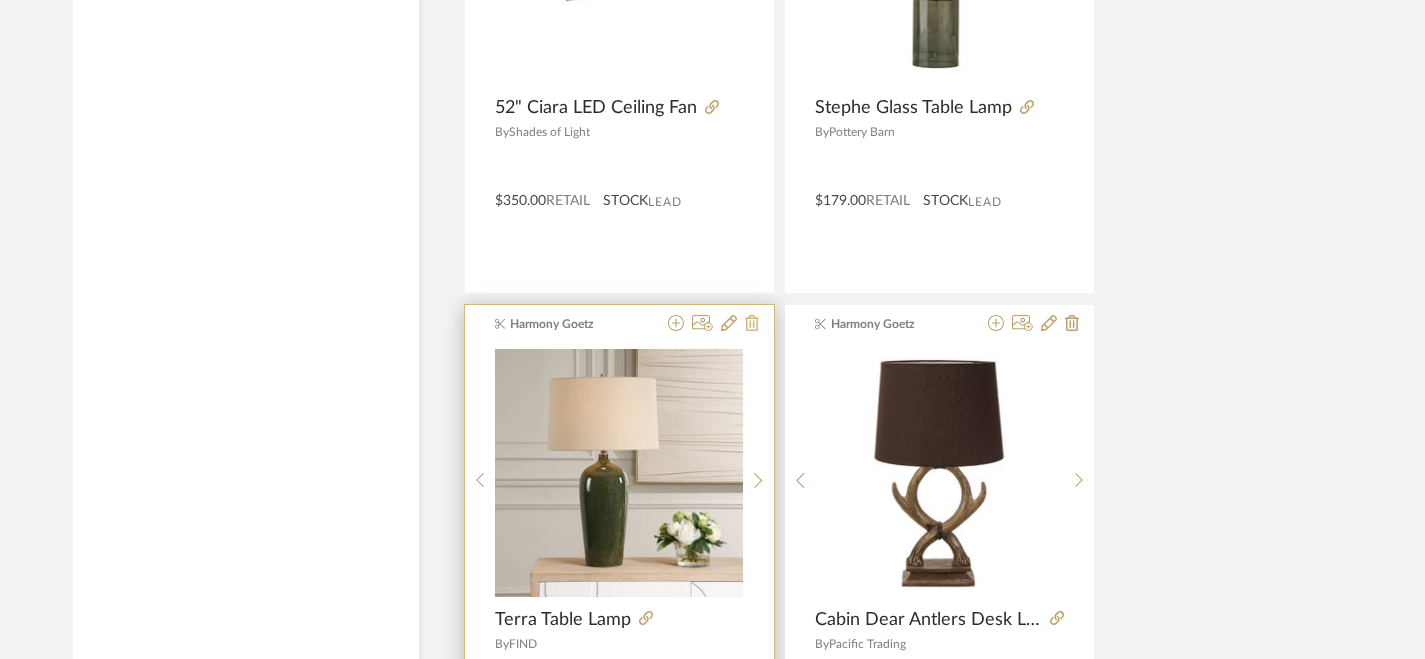 click 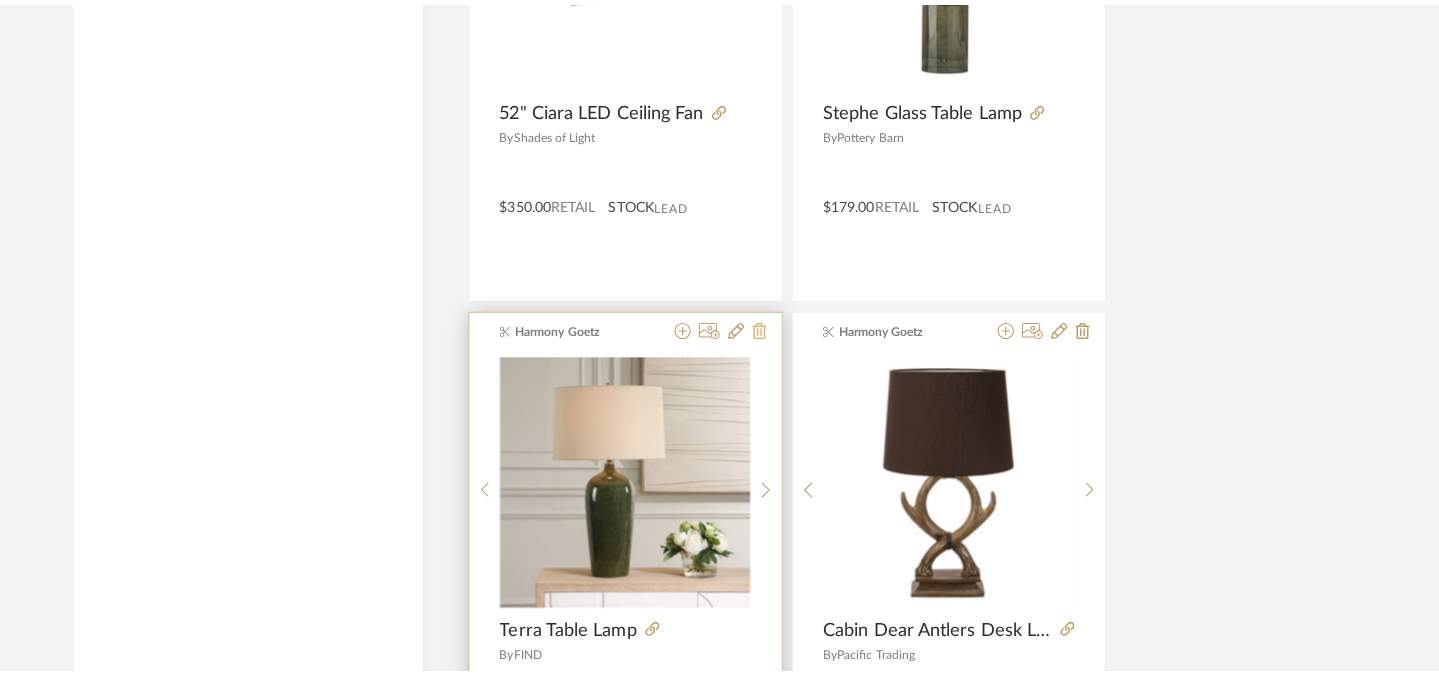 scroll, scrollTop: 0, scrollLeft: 0, axis: both 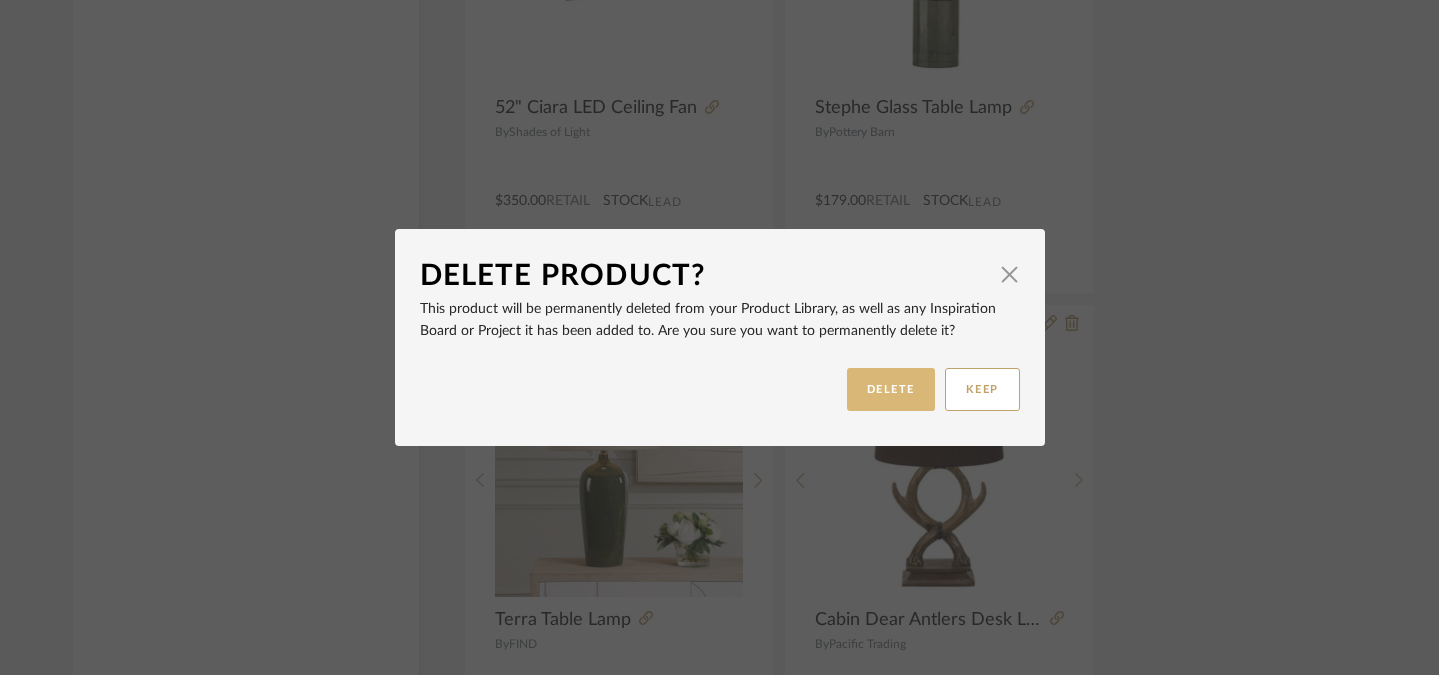 click on "DELETE" at bounding box center [891, 389] 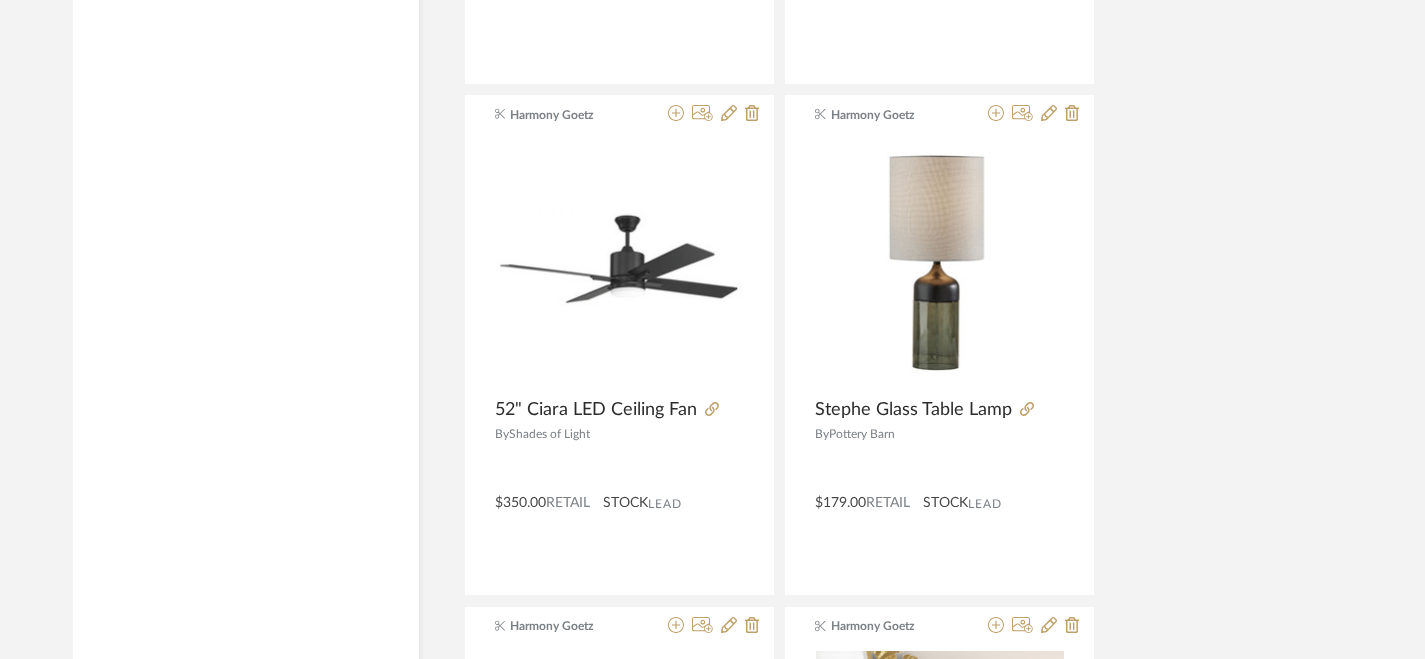 scroll, scrollTop: 4143, scrollLeft: 1, axis: both 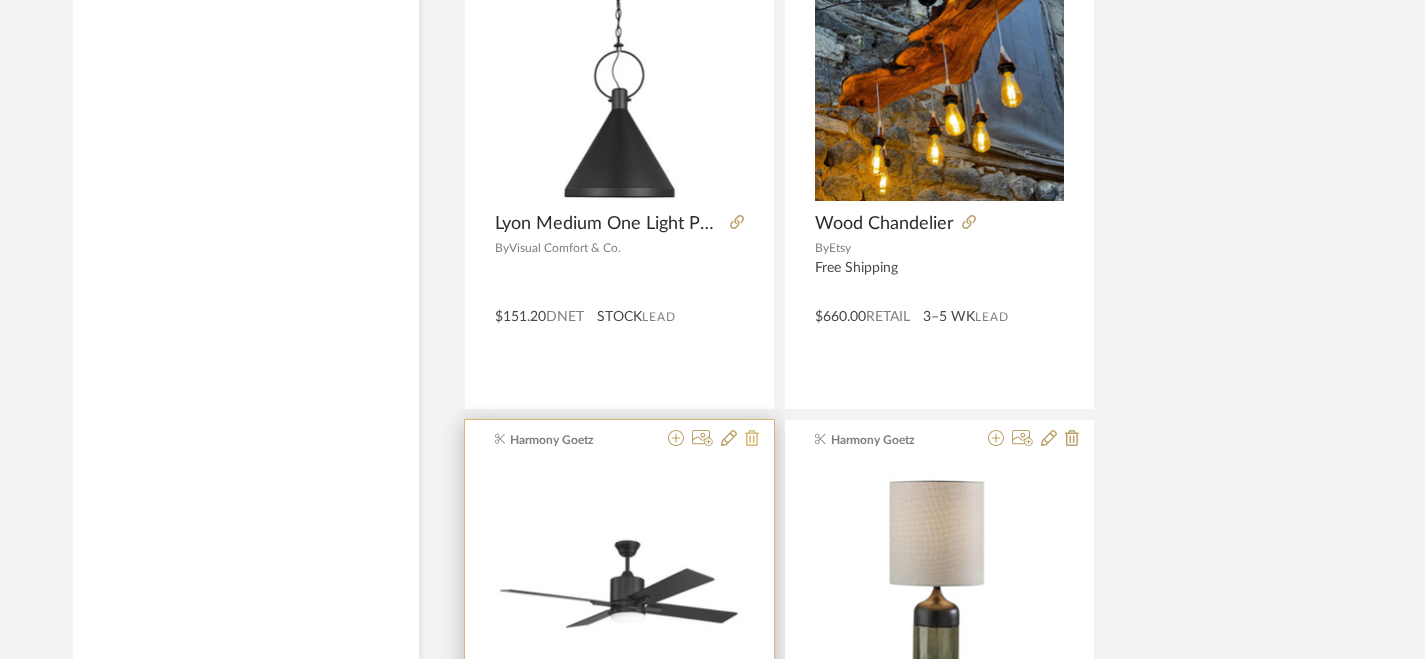 click 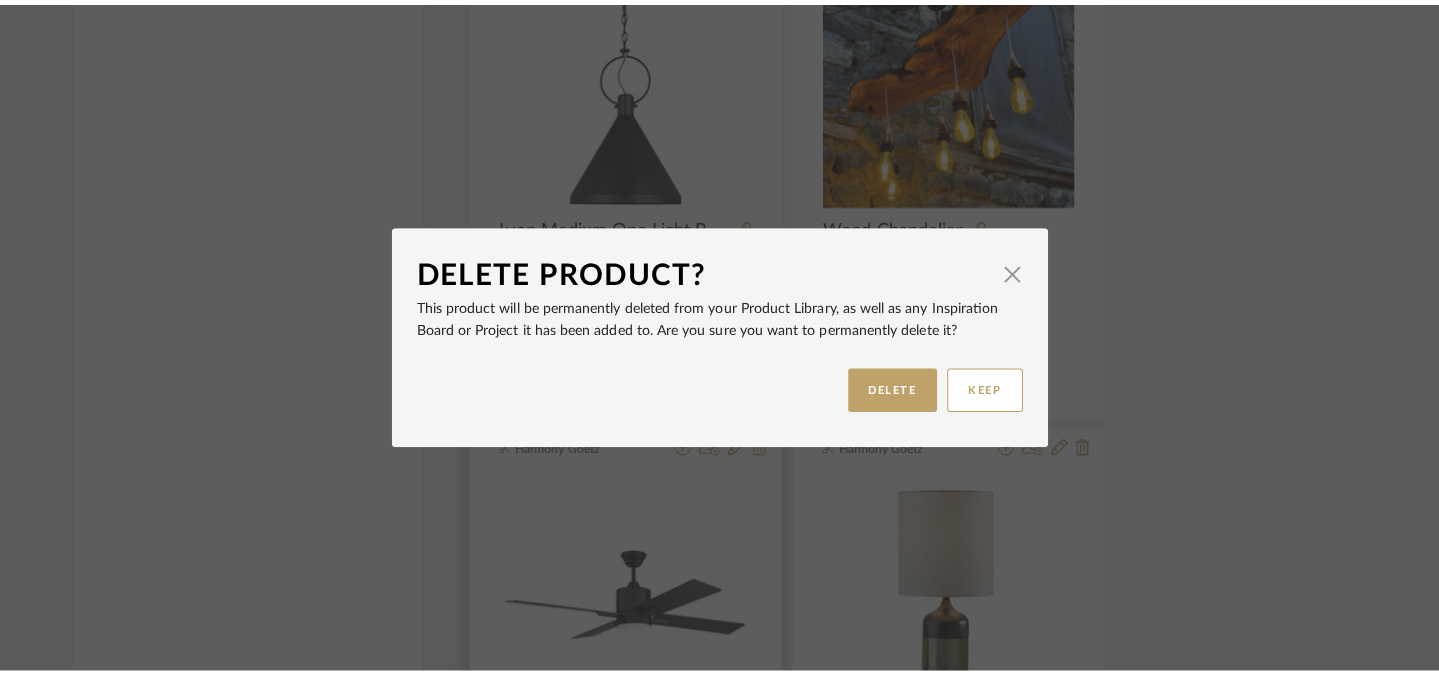 scroll, scrollTop: 0, scrollLeft: 0, axis: both 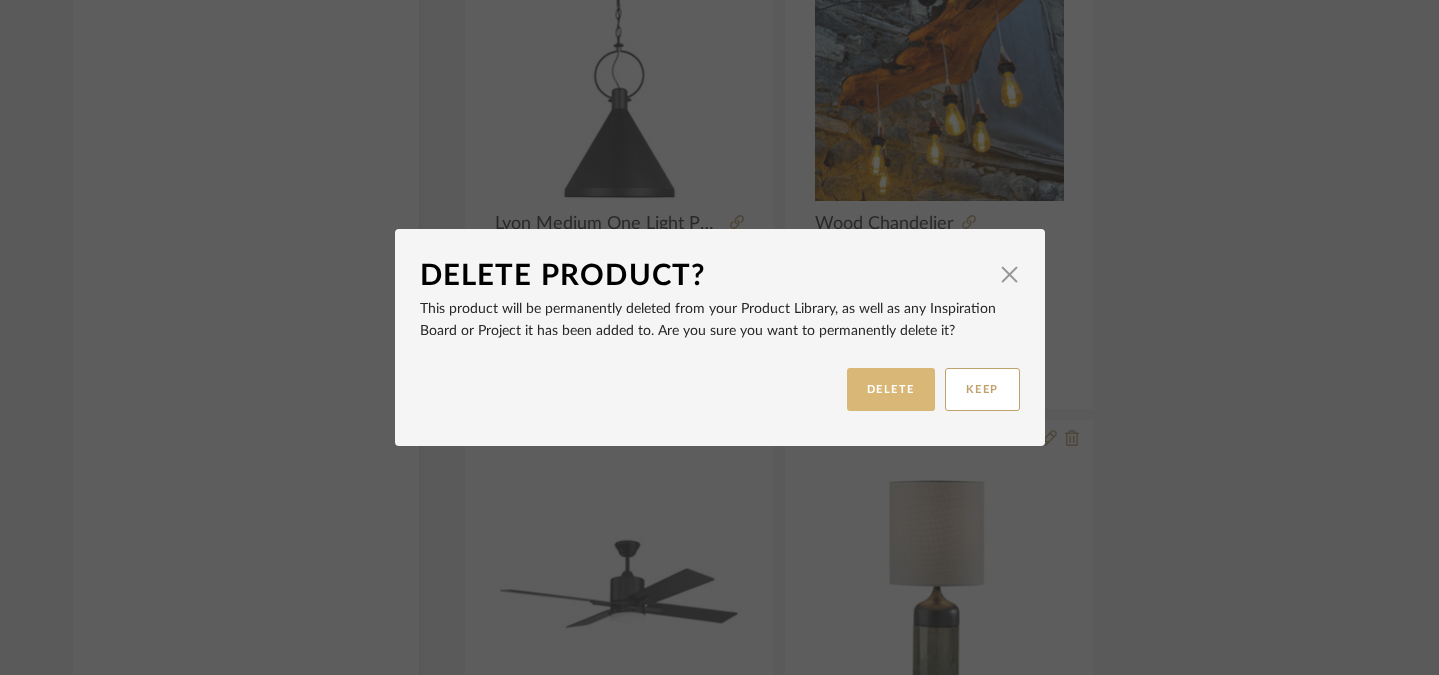 click on "DELETE" at bounding box center [891, 389] 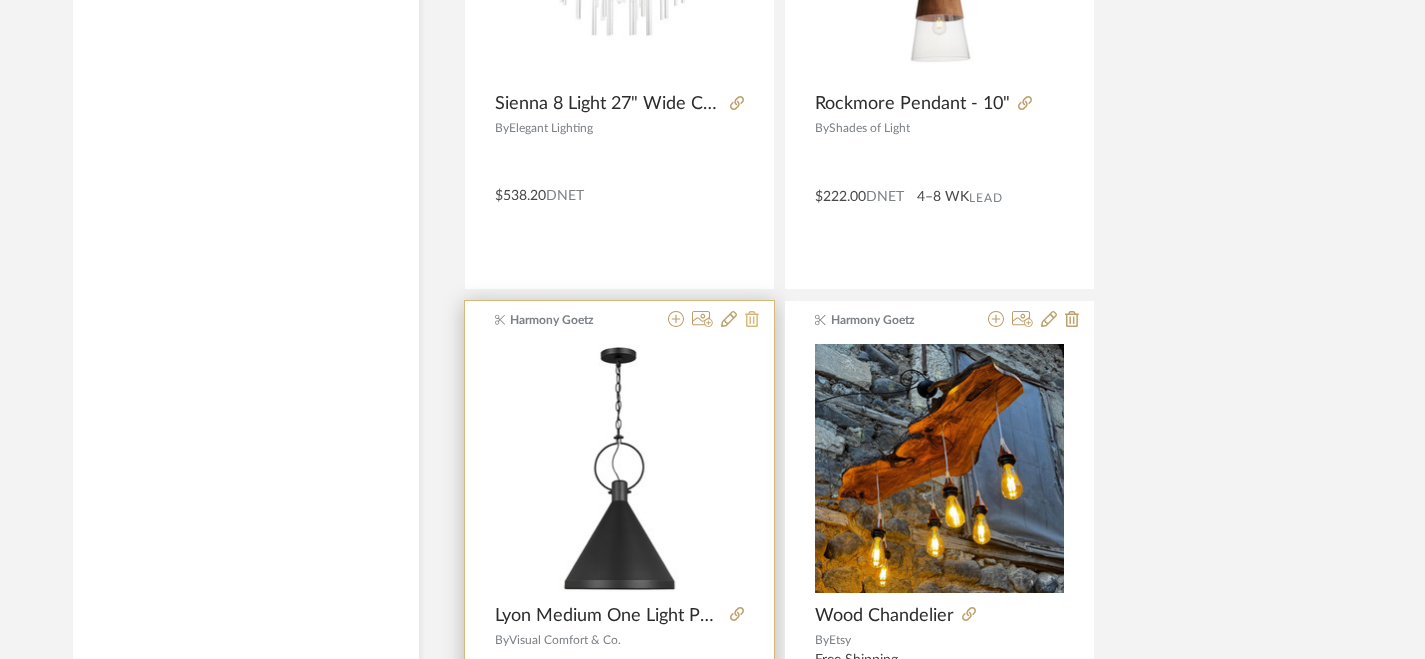 click 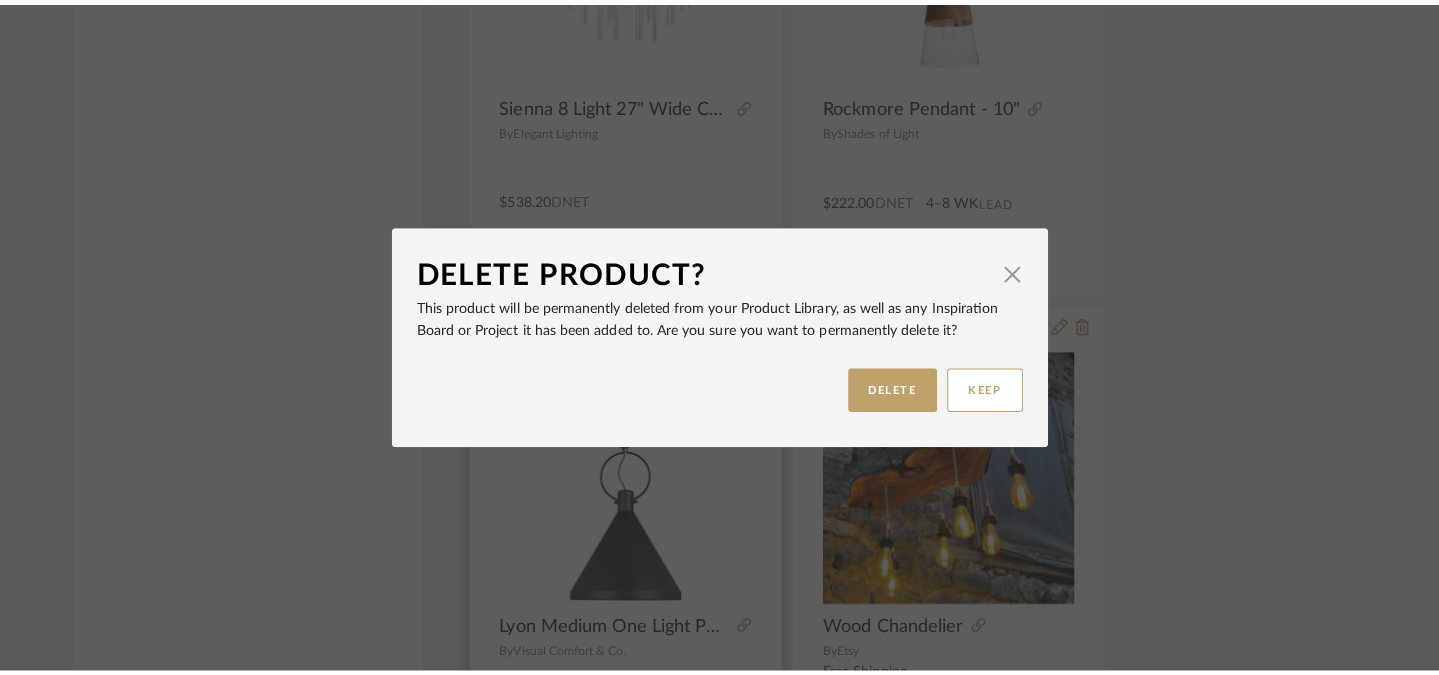 scroll, scrollTop: 0, scrollLeft: 0, axis: both 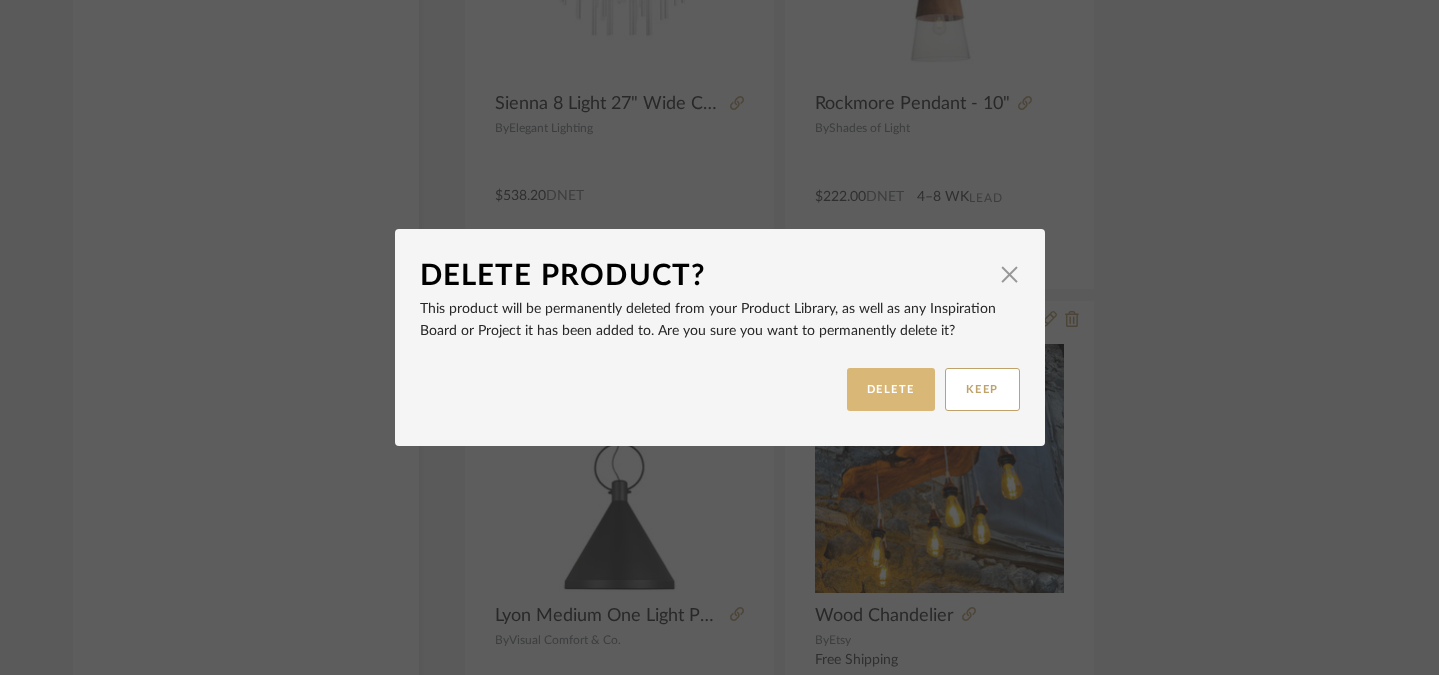 click on "DELETE" at bounding box center (891, 389) 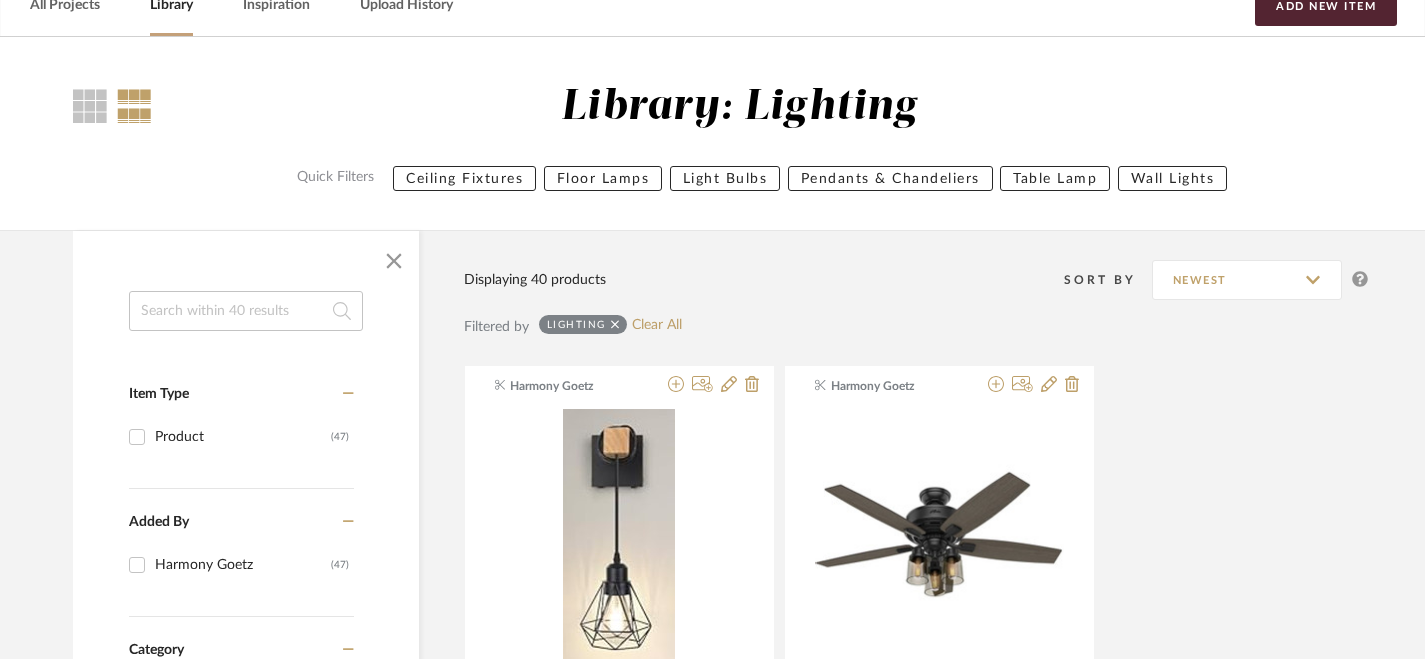 scroll, scrollTop: 0, scrollLeft: 1, axis: horizontal 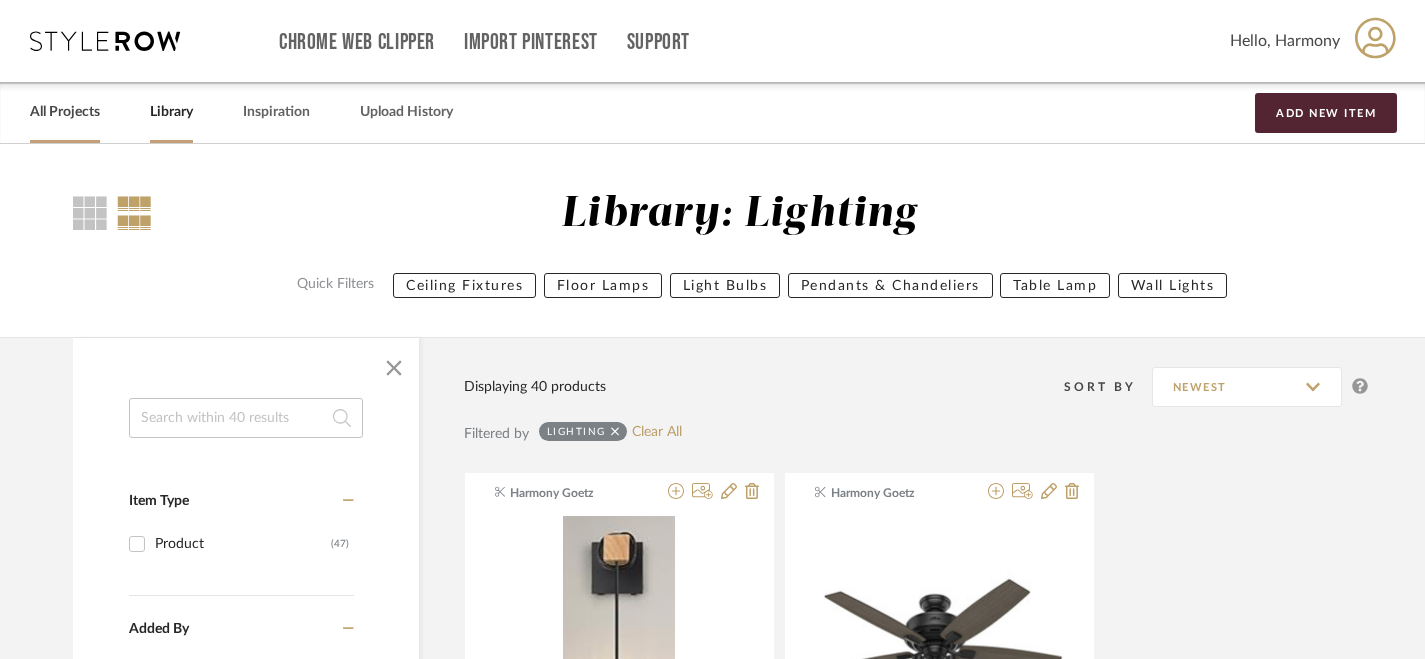 click on "All Projects" at bounding box center [65, 112] 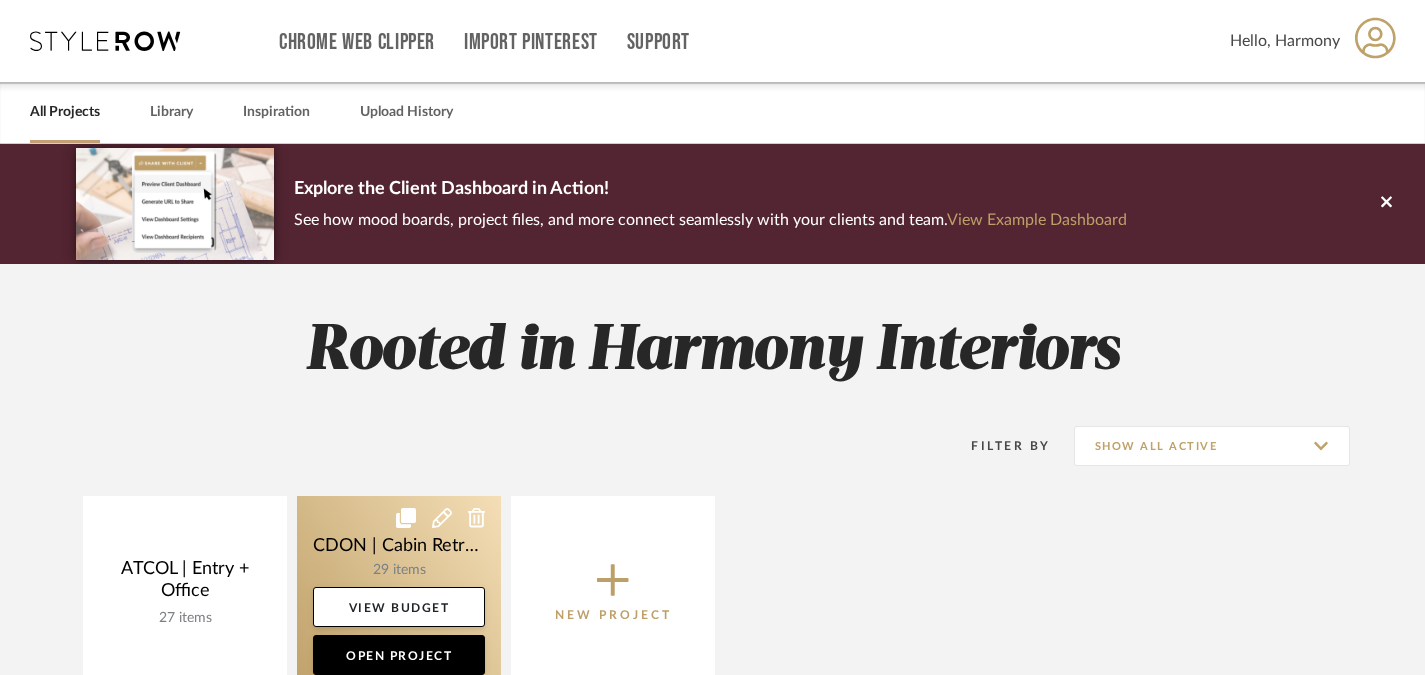 click 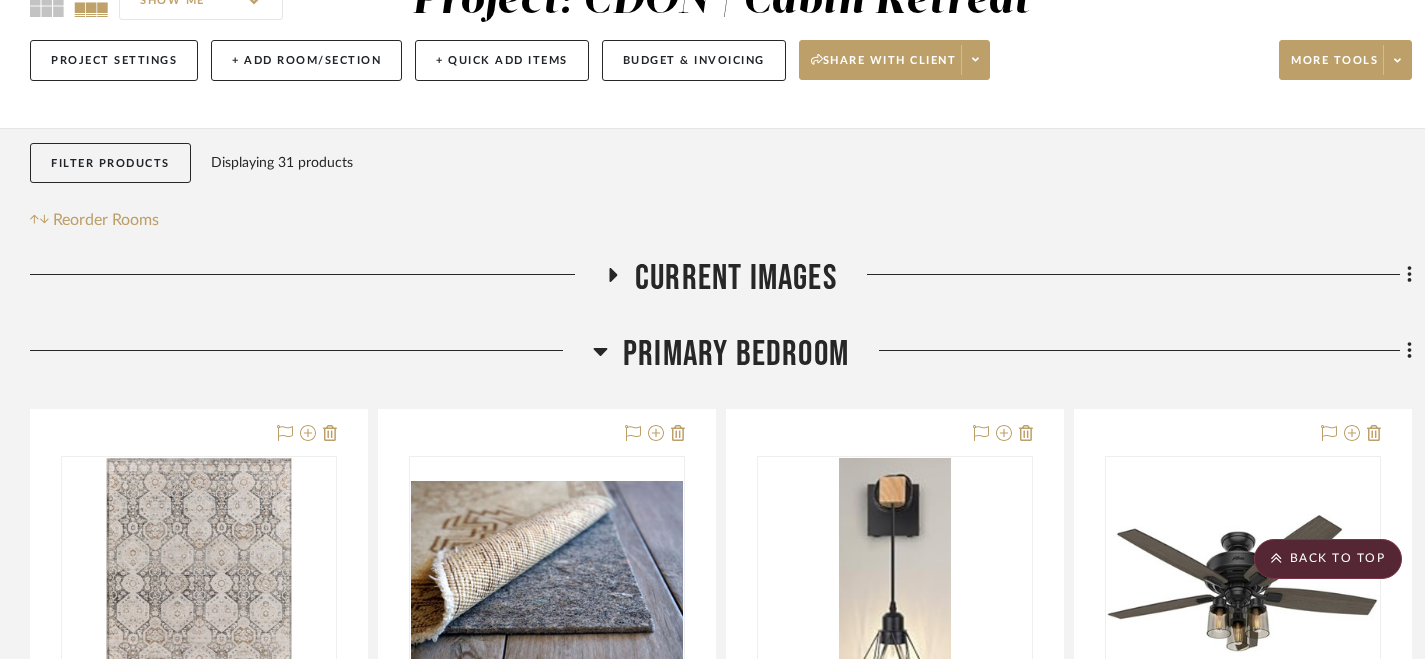 scroll, scrollTop: 0, scrollLeft: 0, axis: both 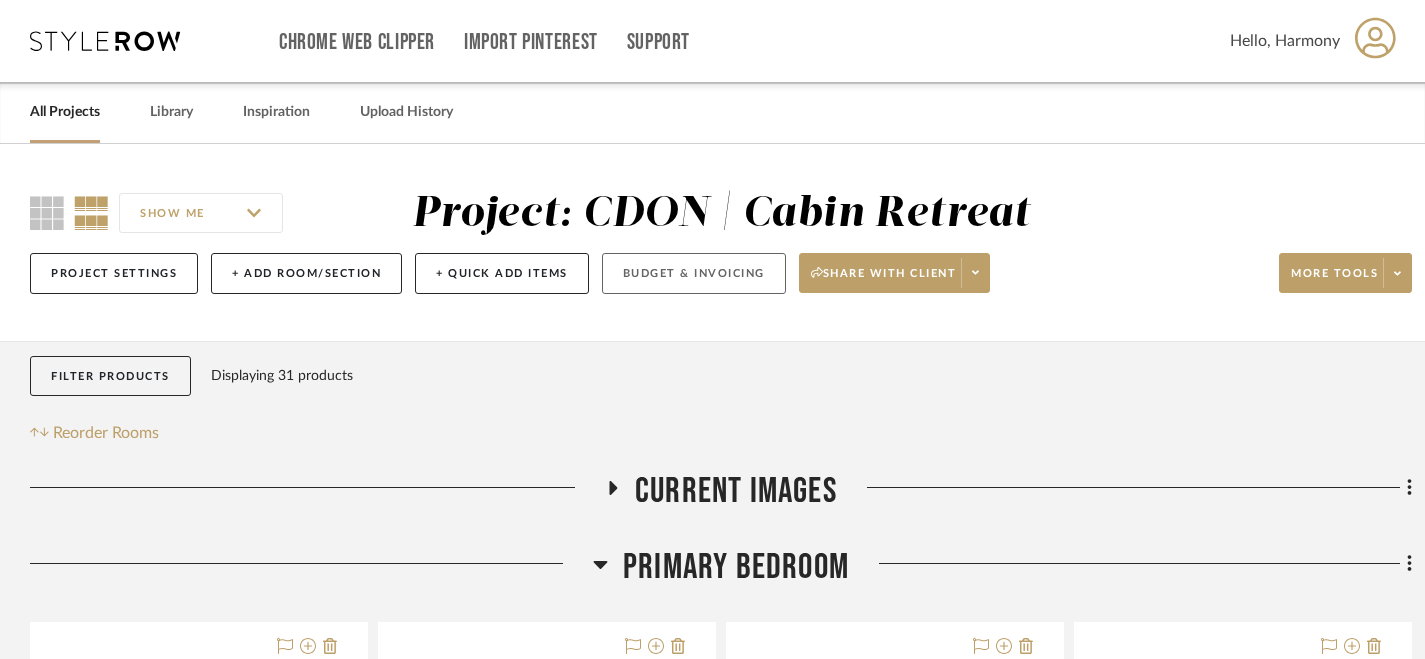click on "Budget & Invoicing" 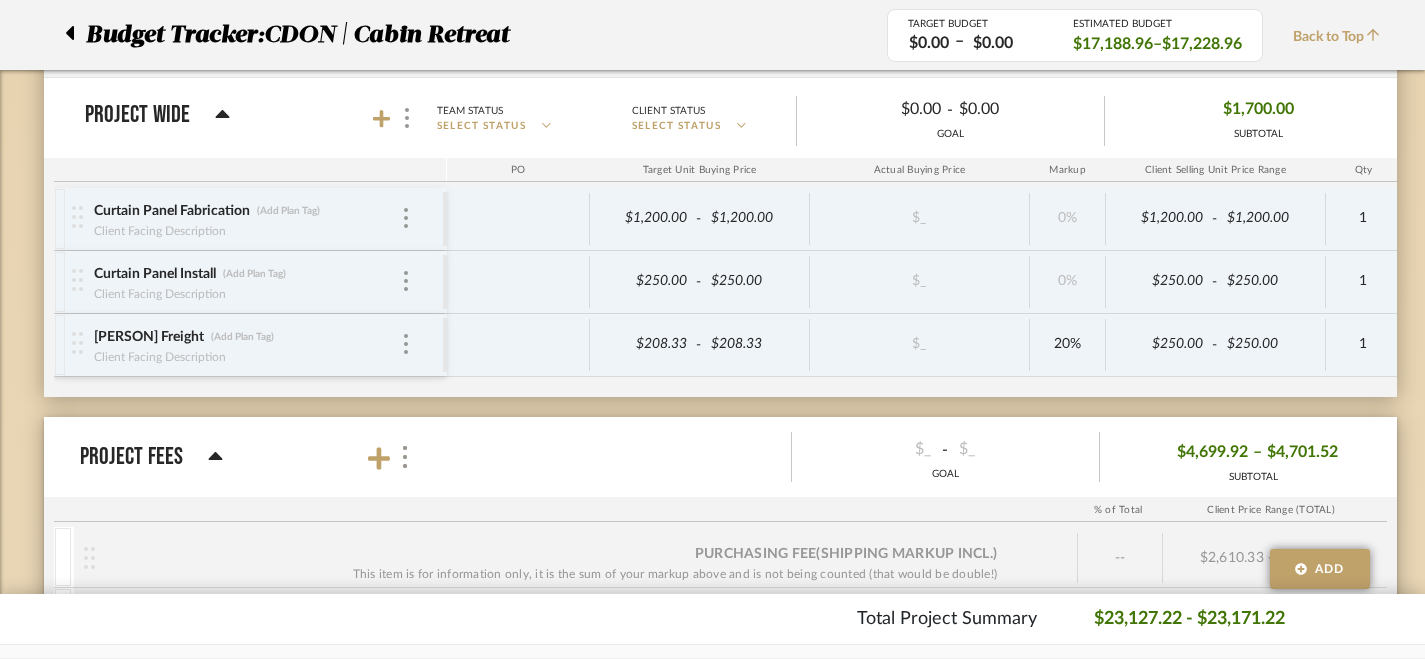 scroll, scrollTop: 2171, scrollLeft: 0, axis: vertical 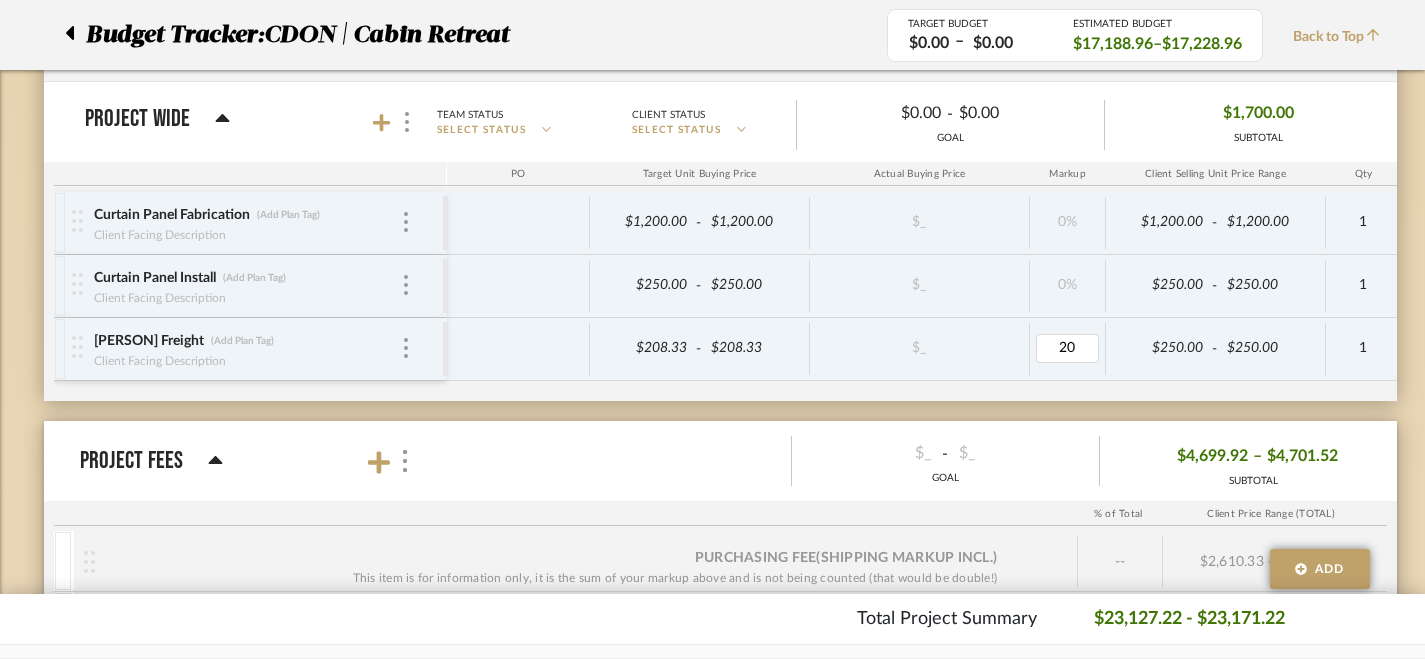 type on "0" 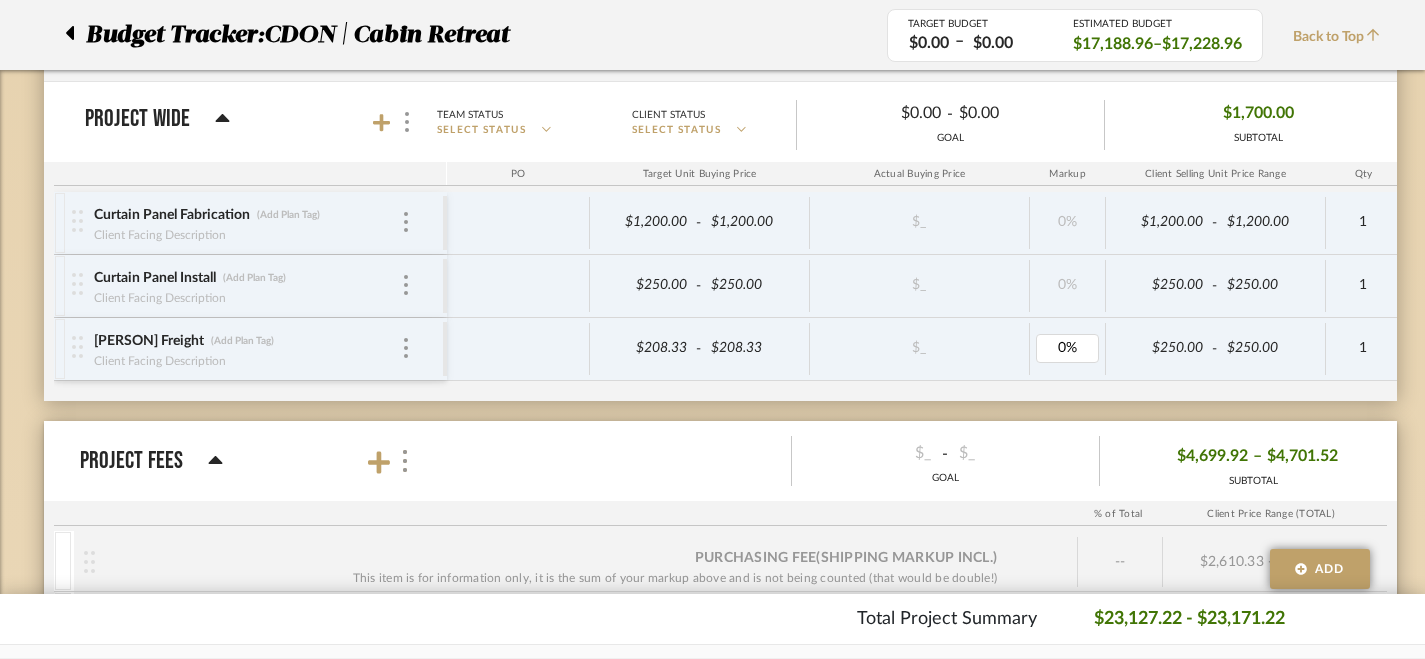 click on "Curtain Panel Fabrication (Add Plan Tag) Client Facing Description $1,200.00 - $1,200.00 $_ 0% $1,200.00 - $1,200.00 1 0% $0.00 - $0.00 0% Taxable $1,200.00 Curtain Panel Install (Add Plan Tag) Client Facing Description $250.00 - $250.00 $_ 0% $250.00 - $250.00 1 0% $0.00 - $0.00 0% Taxable $250.00 Daniel House Freight (Add Plan Tag) Client Facing Description $208.33 - $208.33 $_ 0% $250.00 - $250.00 1 0% $0.00 - $0.00 0% Taxable $250.00" at bounding box center (1088, 296) 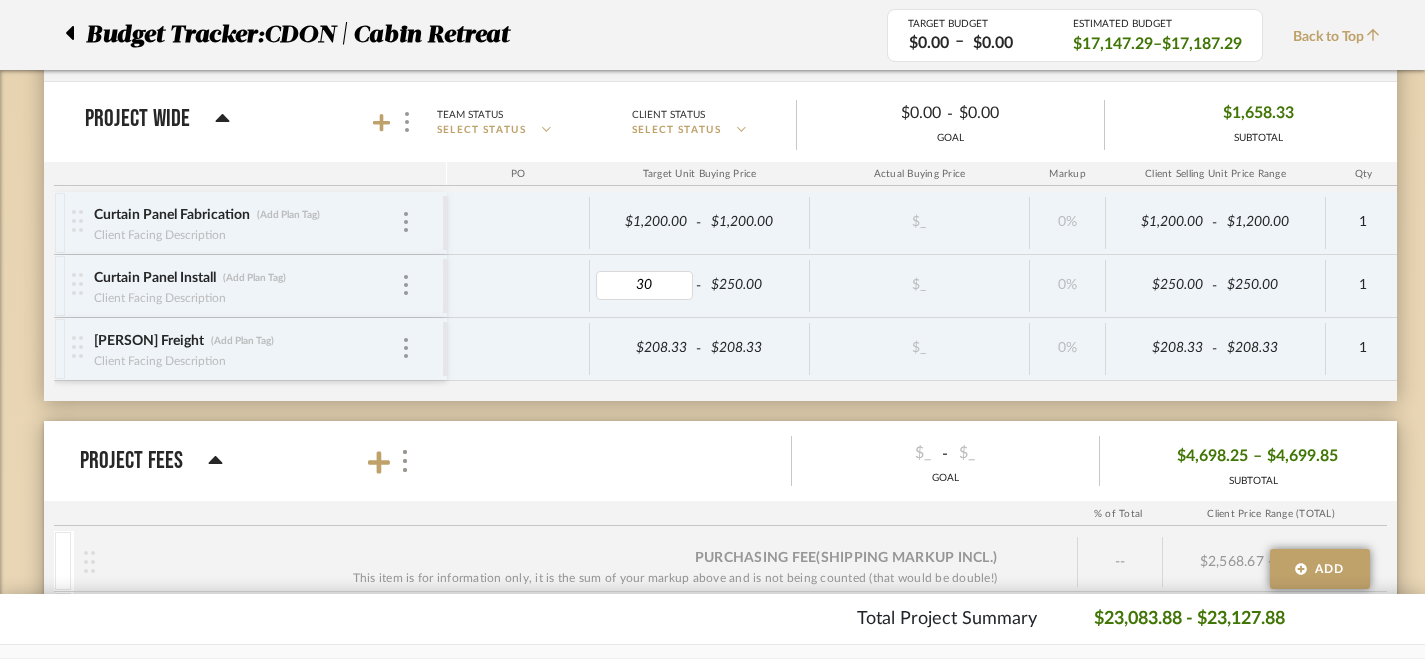 type on "300" 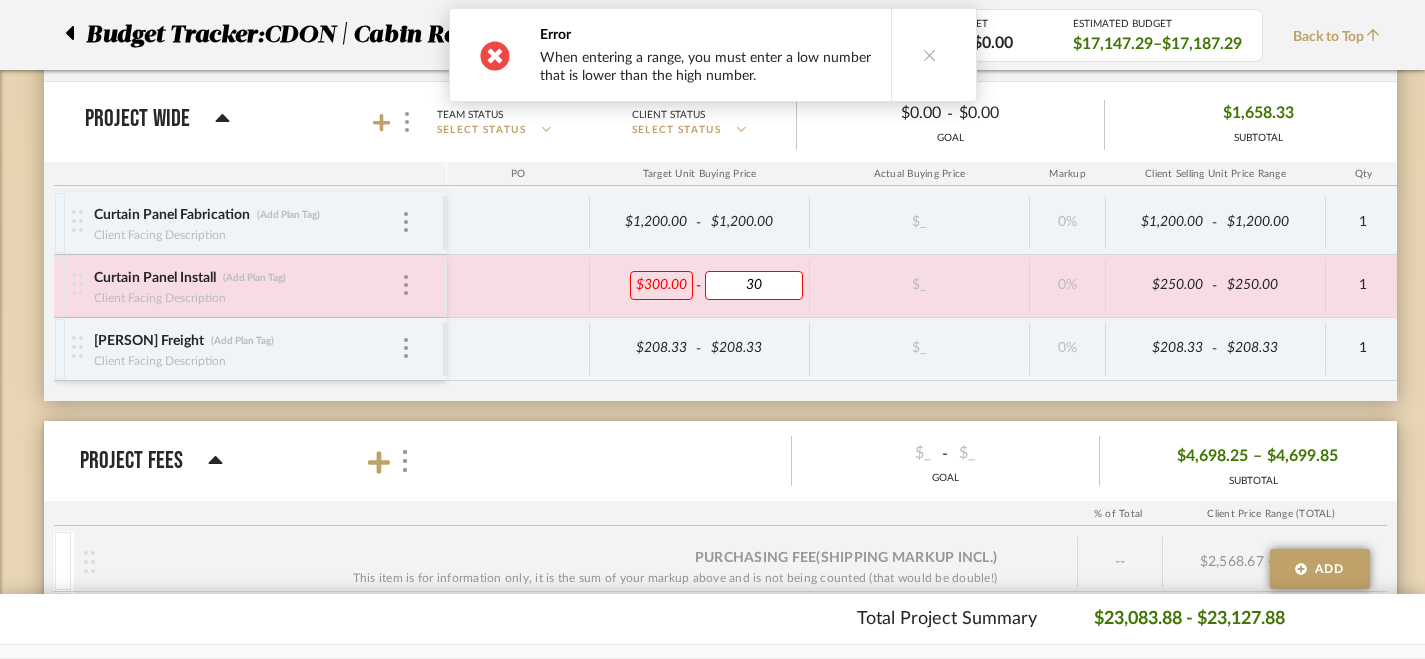 type on "300" 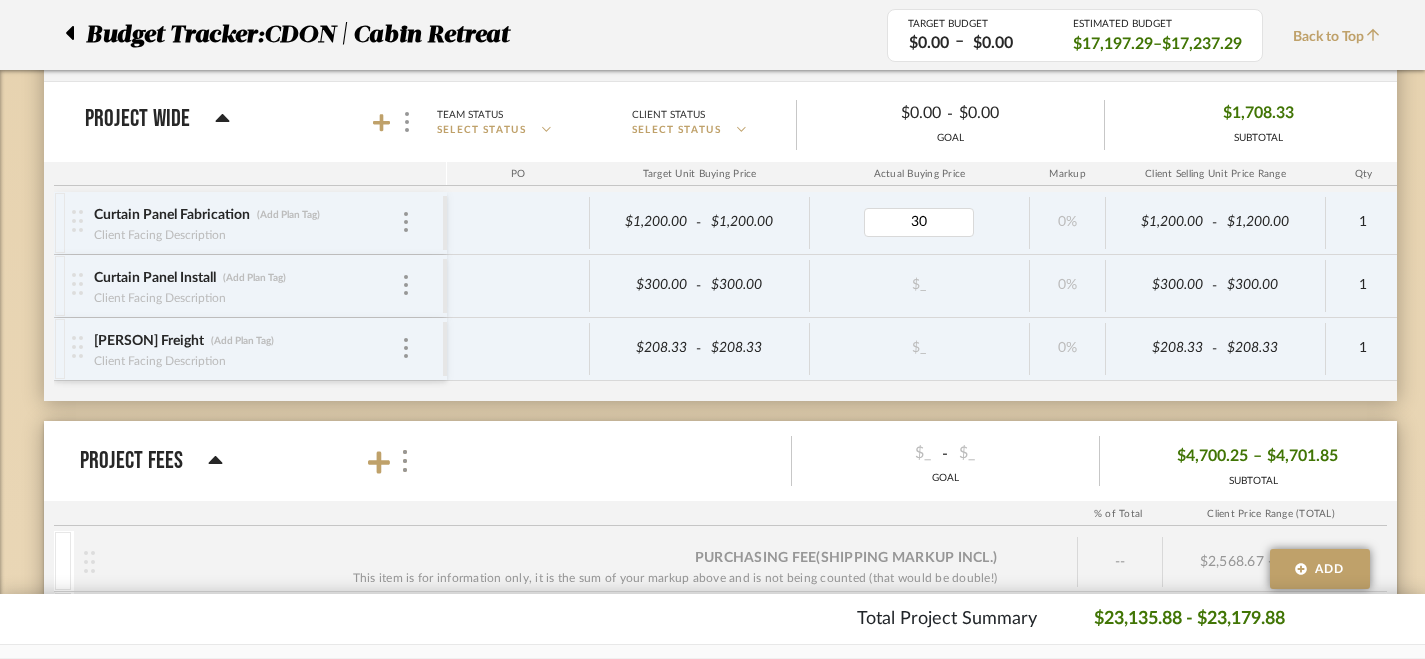 type on "3" 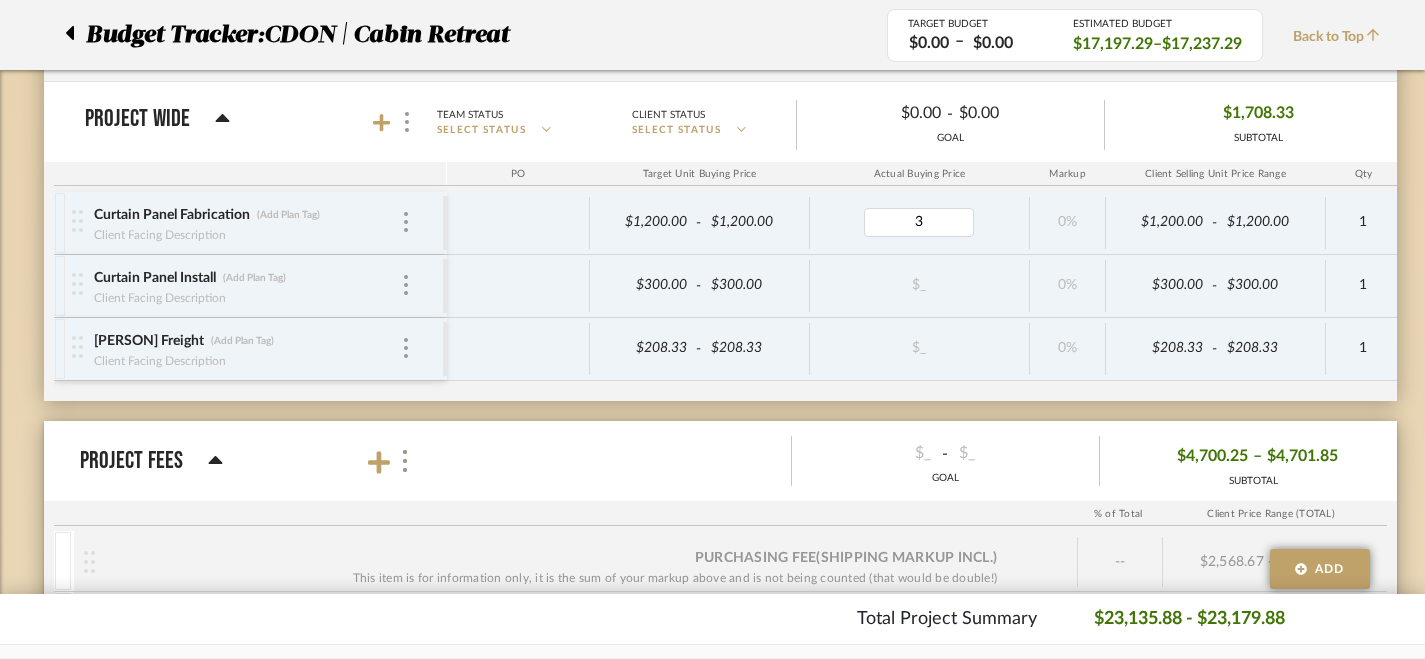 type 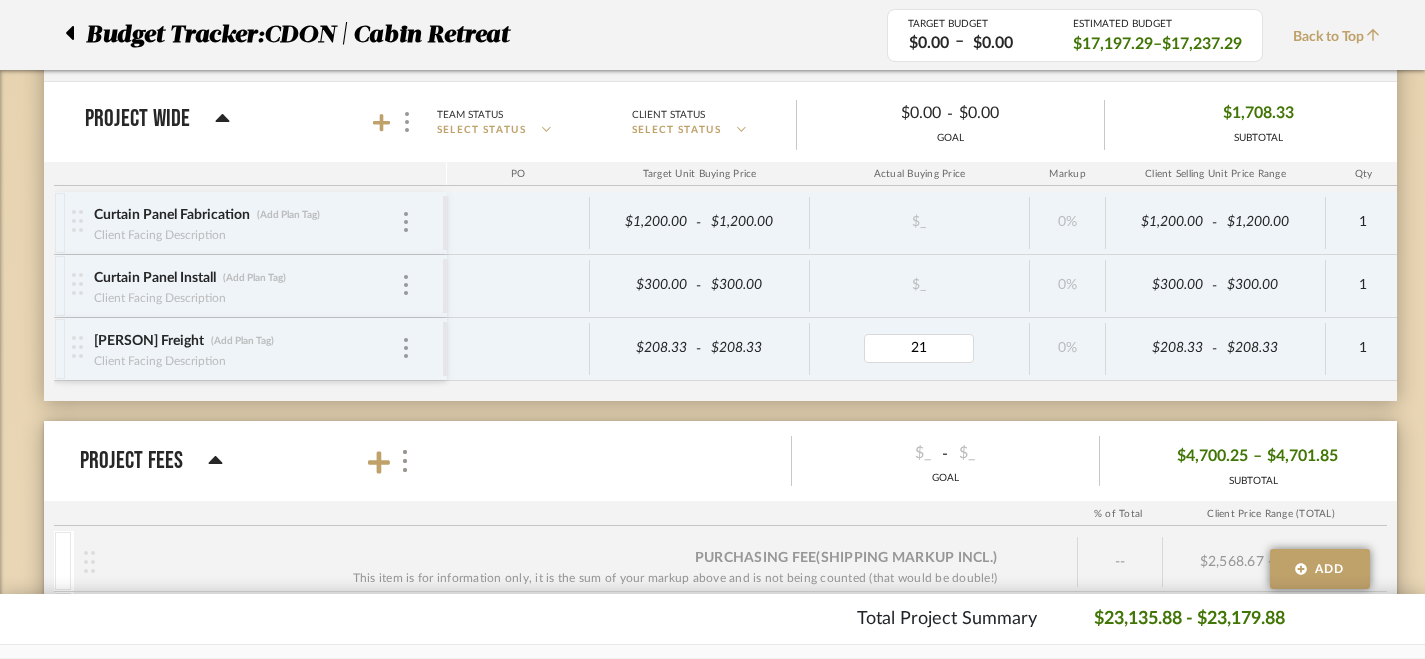 type on "210" 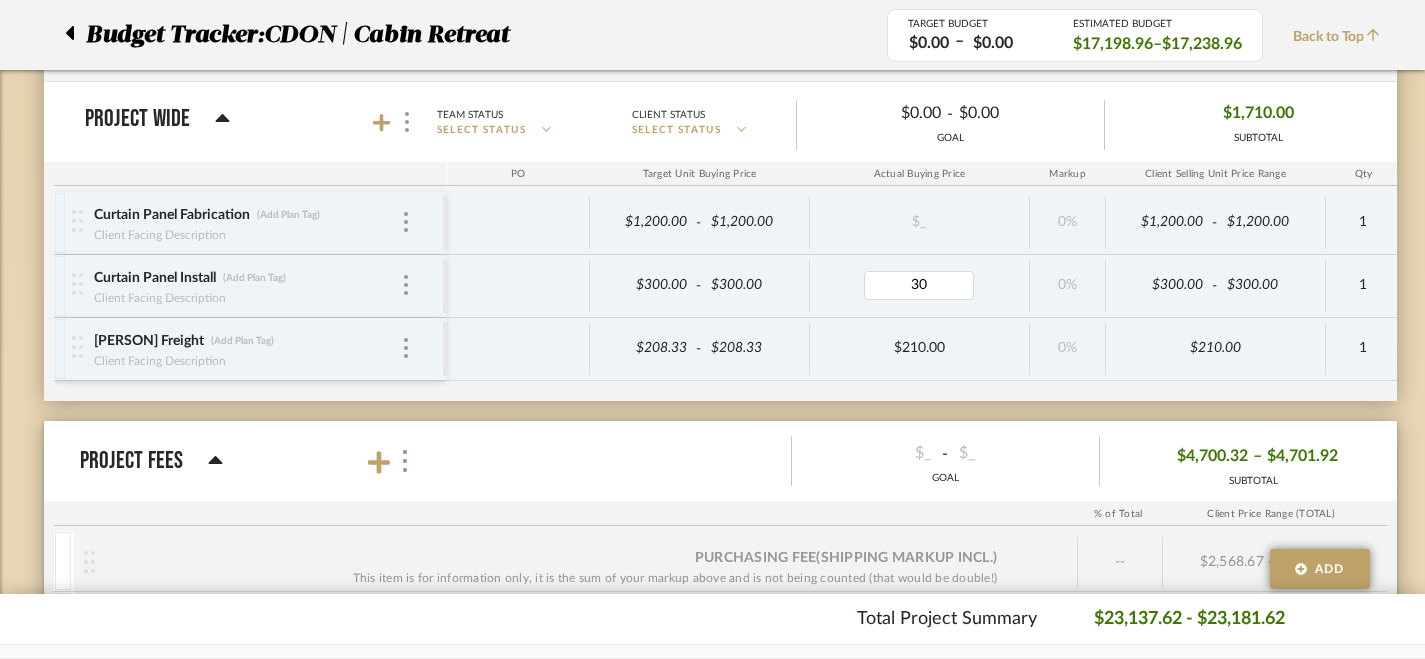 type on "300" 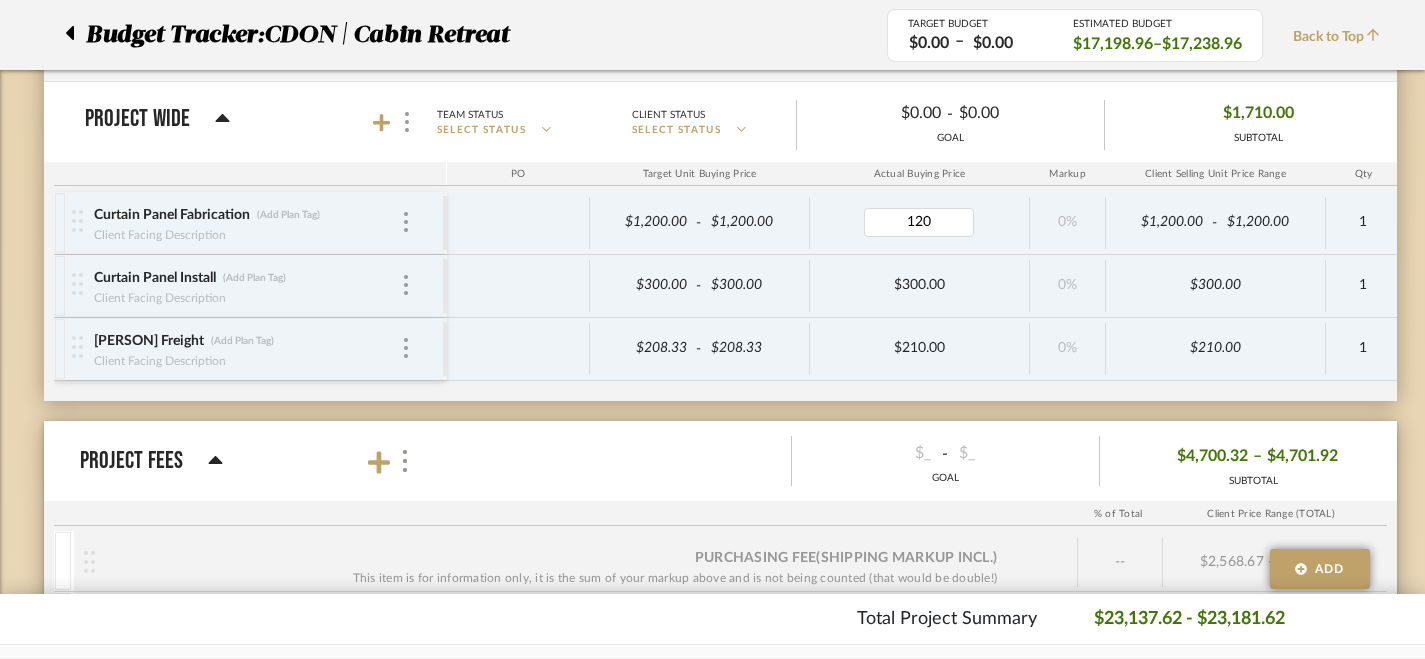 type on "1200" 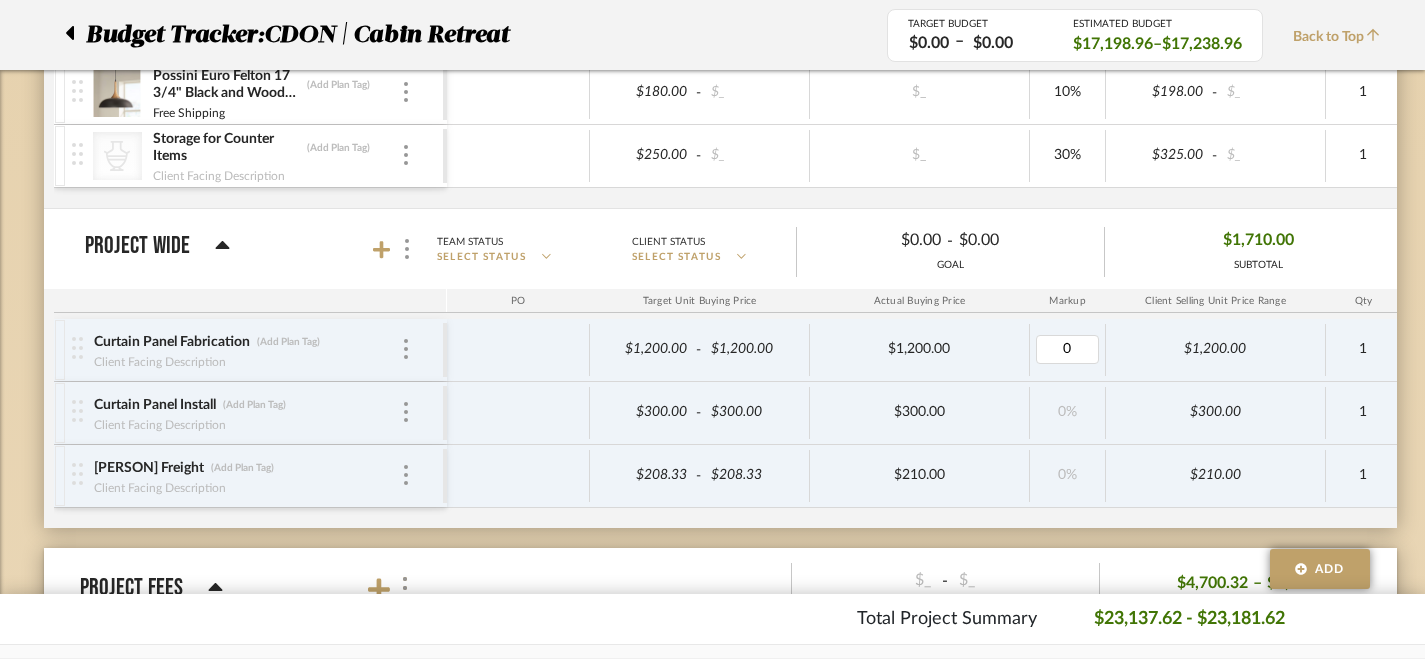 scroll, scrollTop: 2038, scrollLeft: 0, axis: vertical 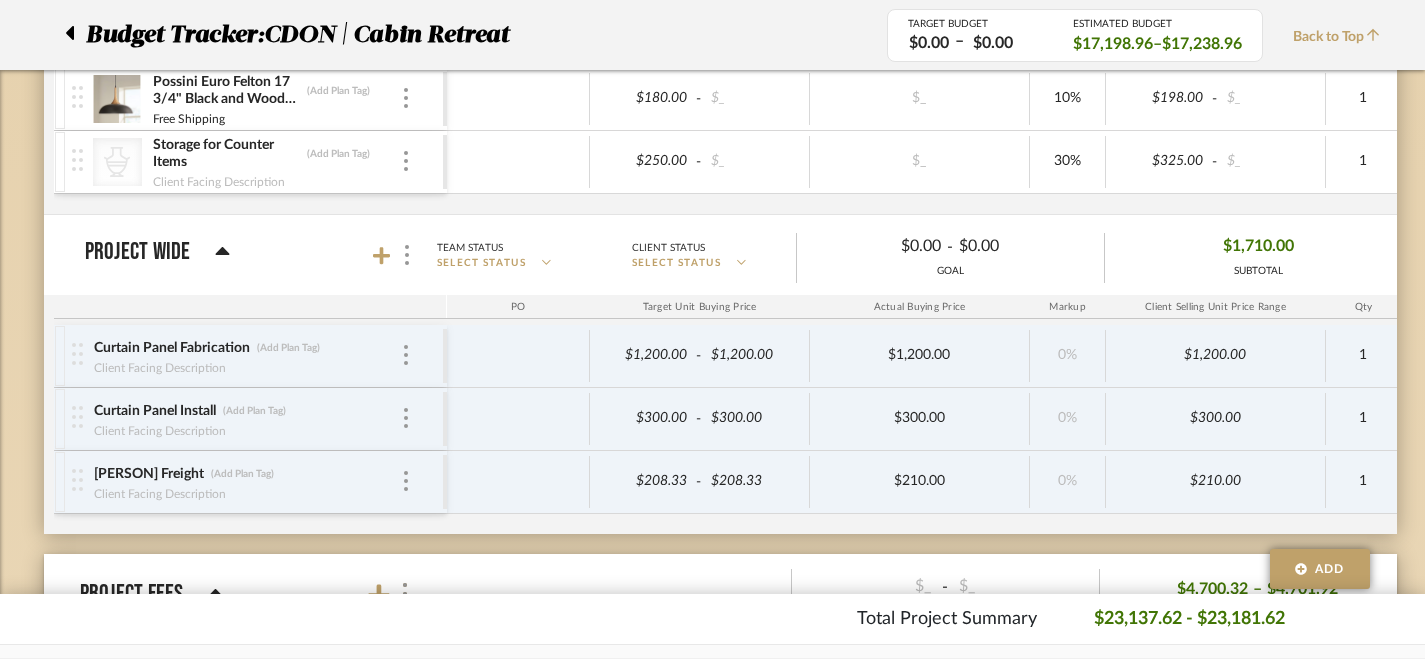 click 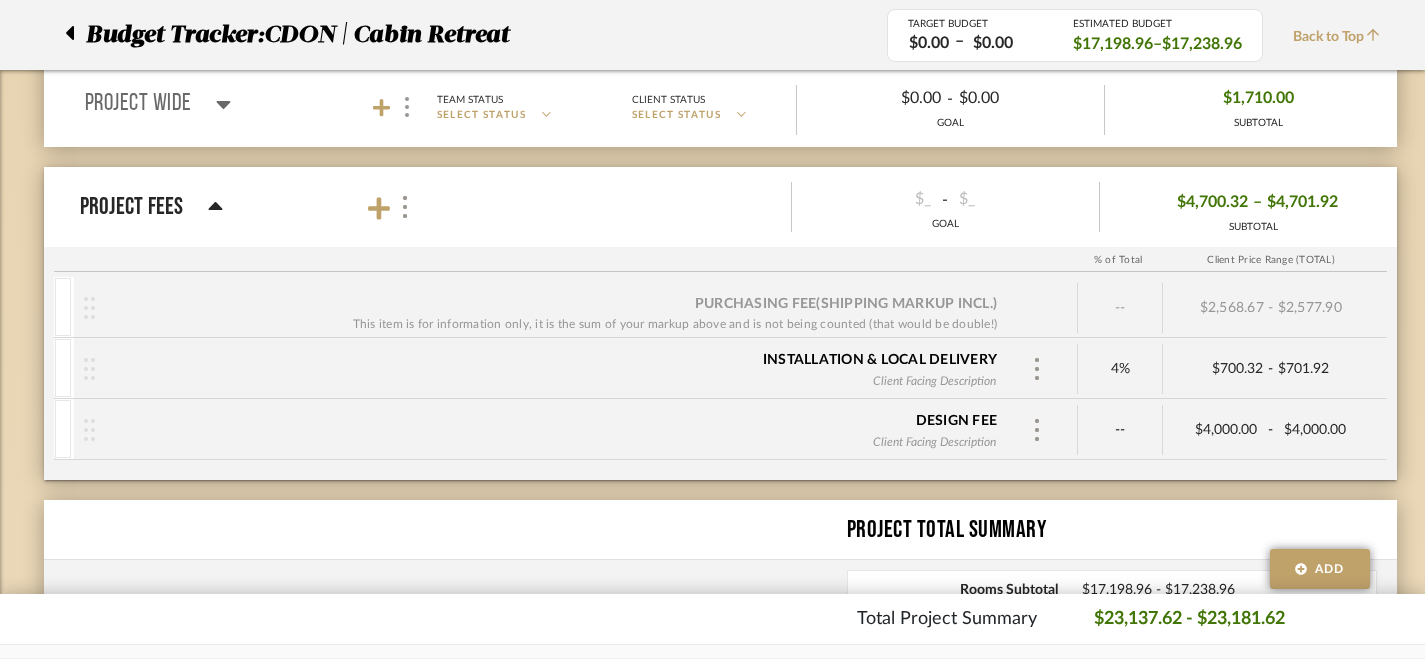 scroll, scrollTop: 2194, scrollLeft: 0, axis: vertical 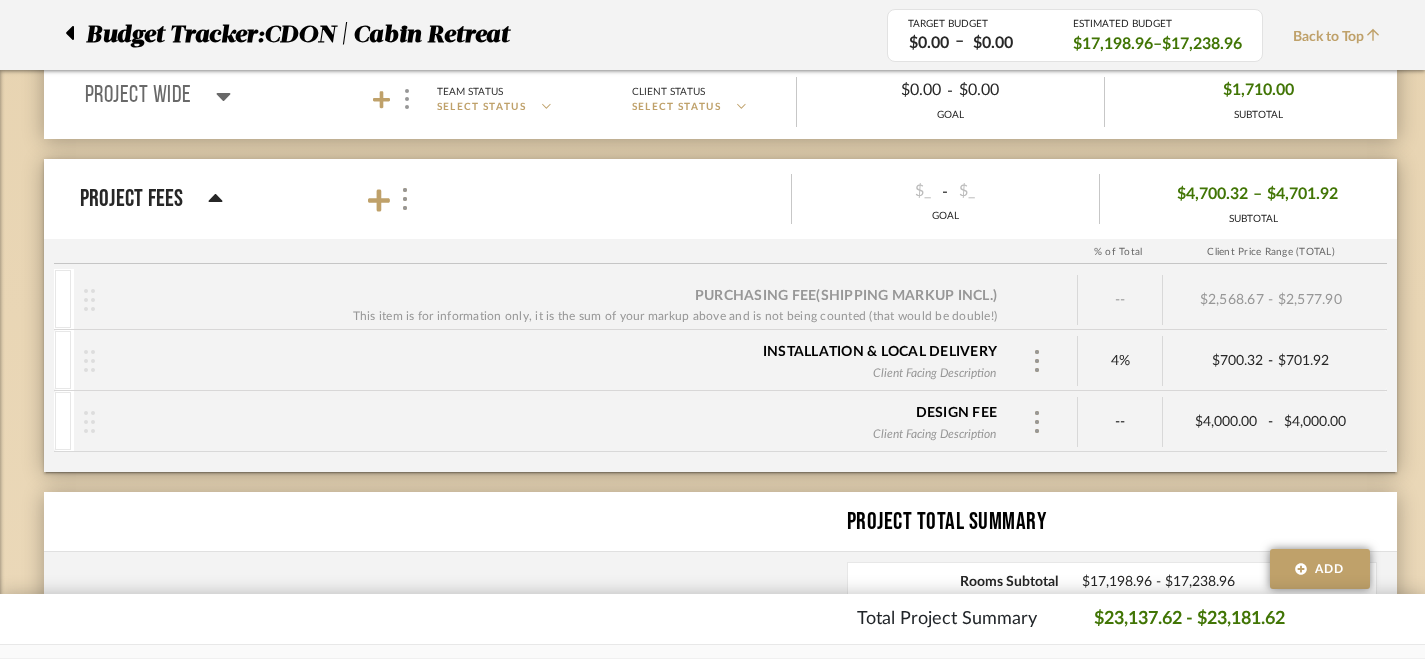 click on "--" at bounding box center [1120, 300] 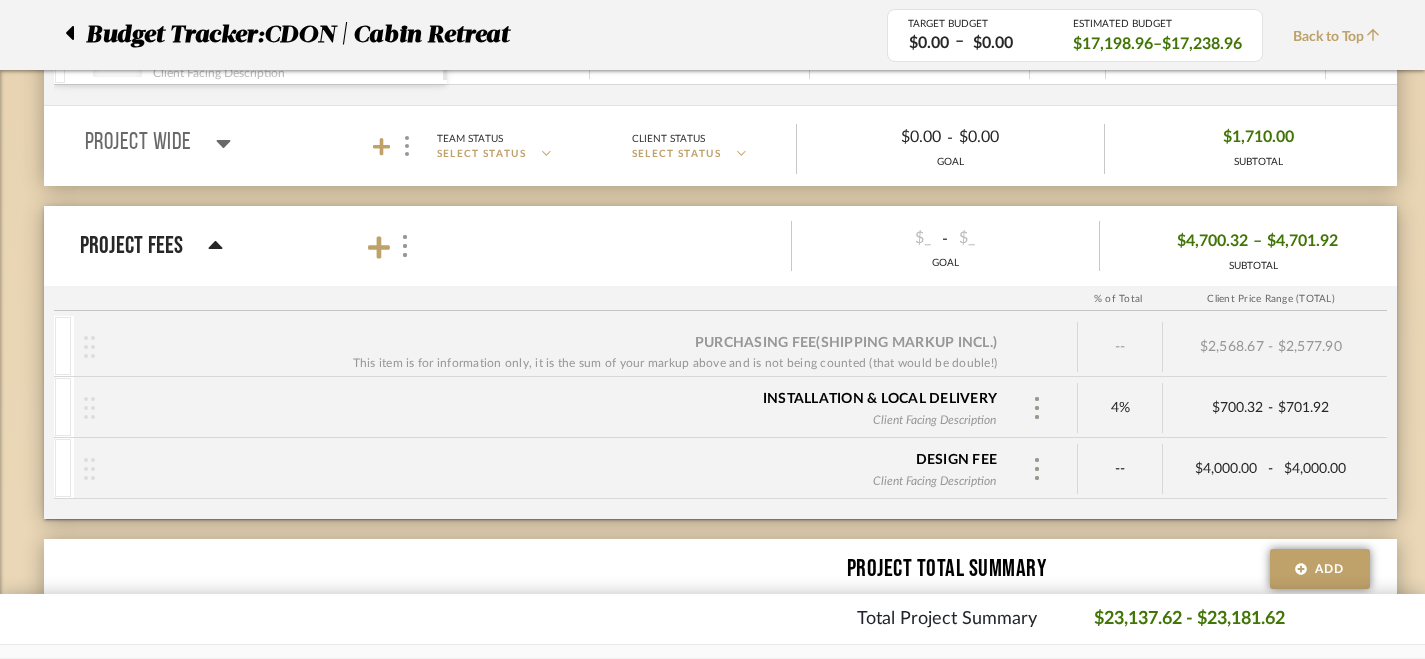 scroll, scrollTop: 2141, scrollLeft: 0, axis: vertical 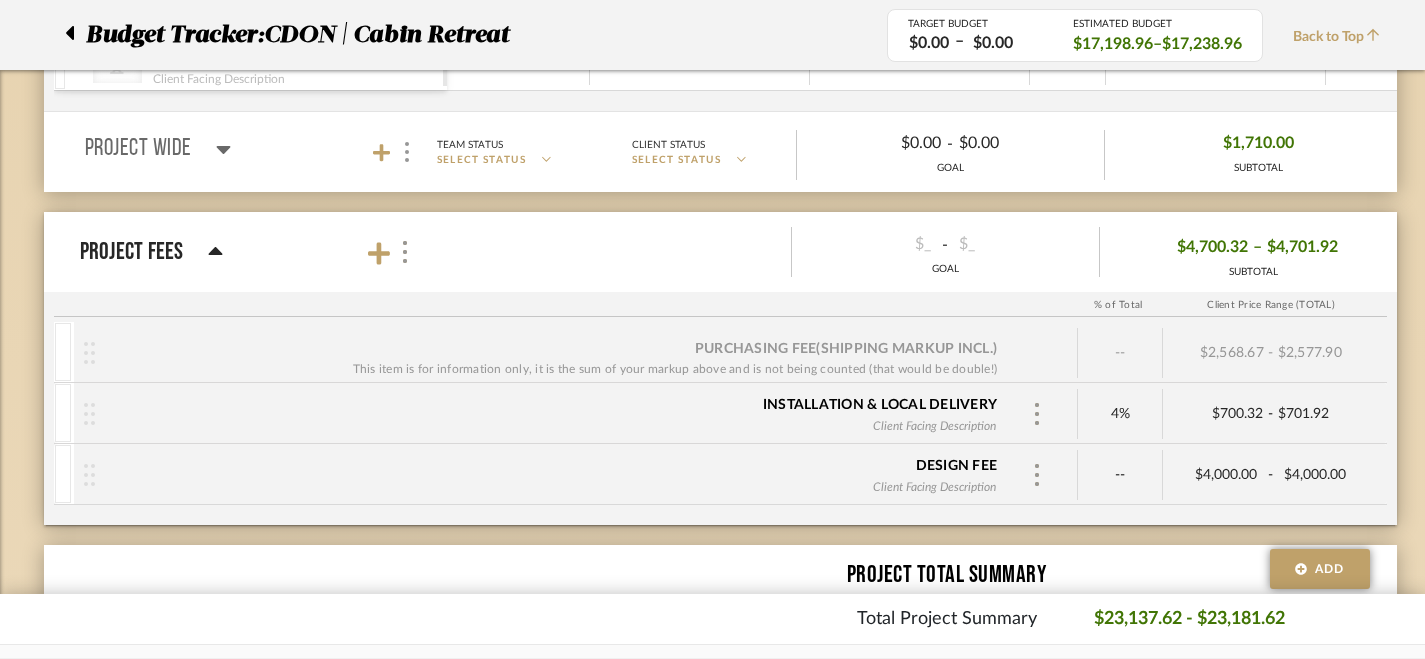 click 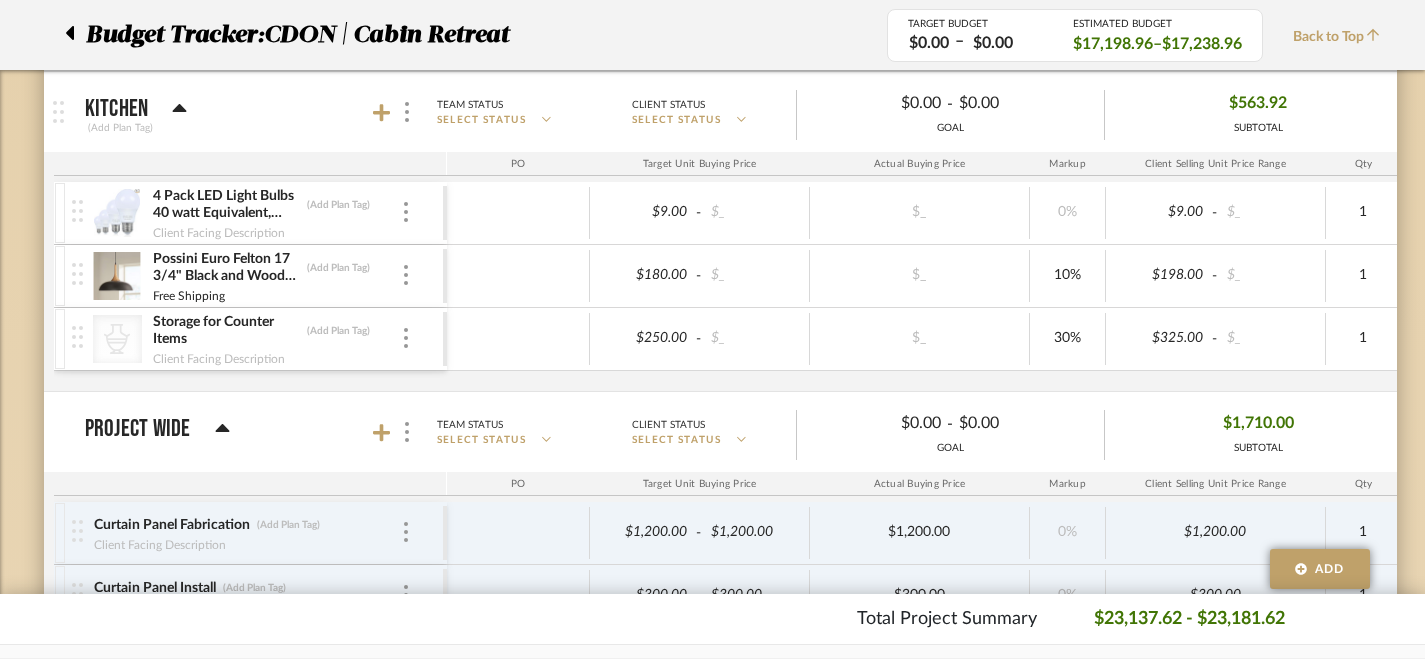 scroll, scrollTop: 1856, scrollLeft: 0, axis: vertical 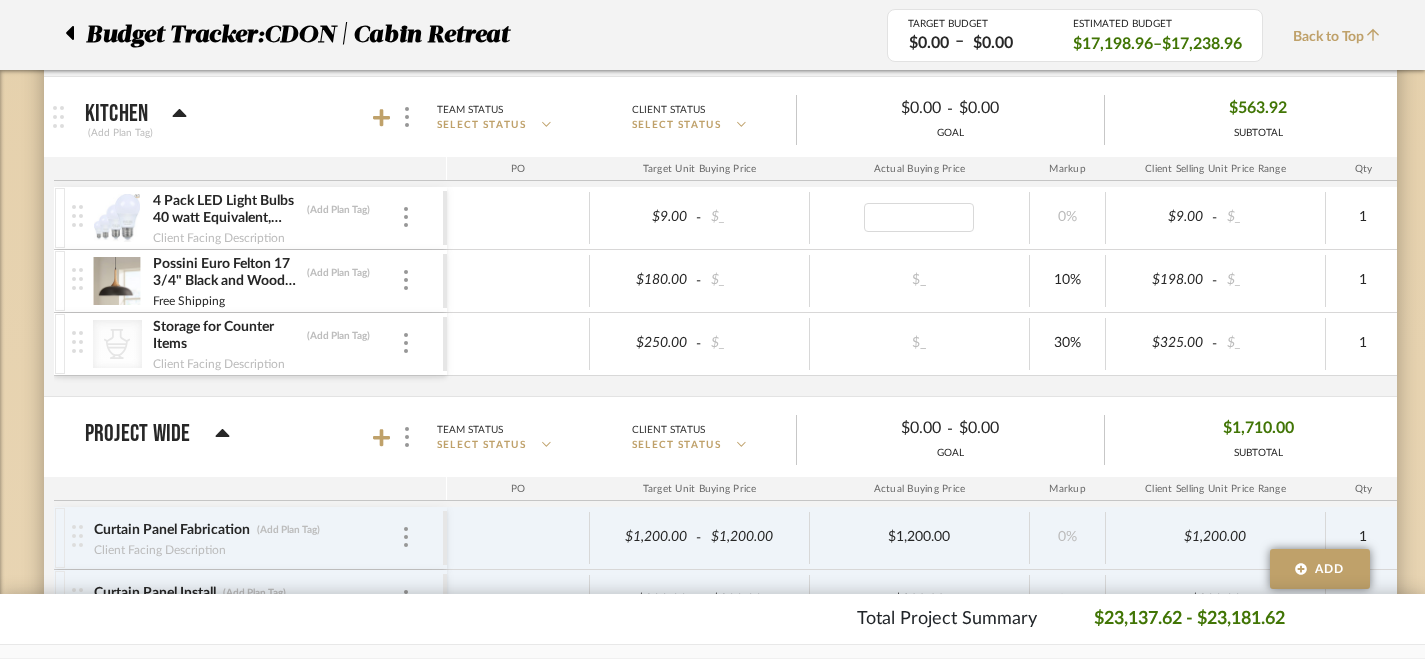 type on "9" 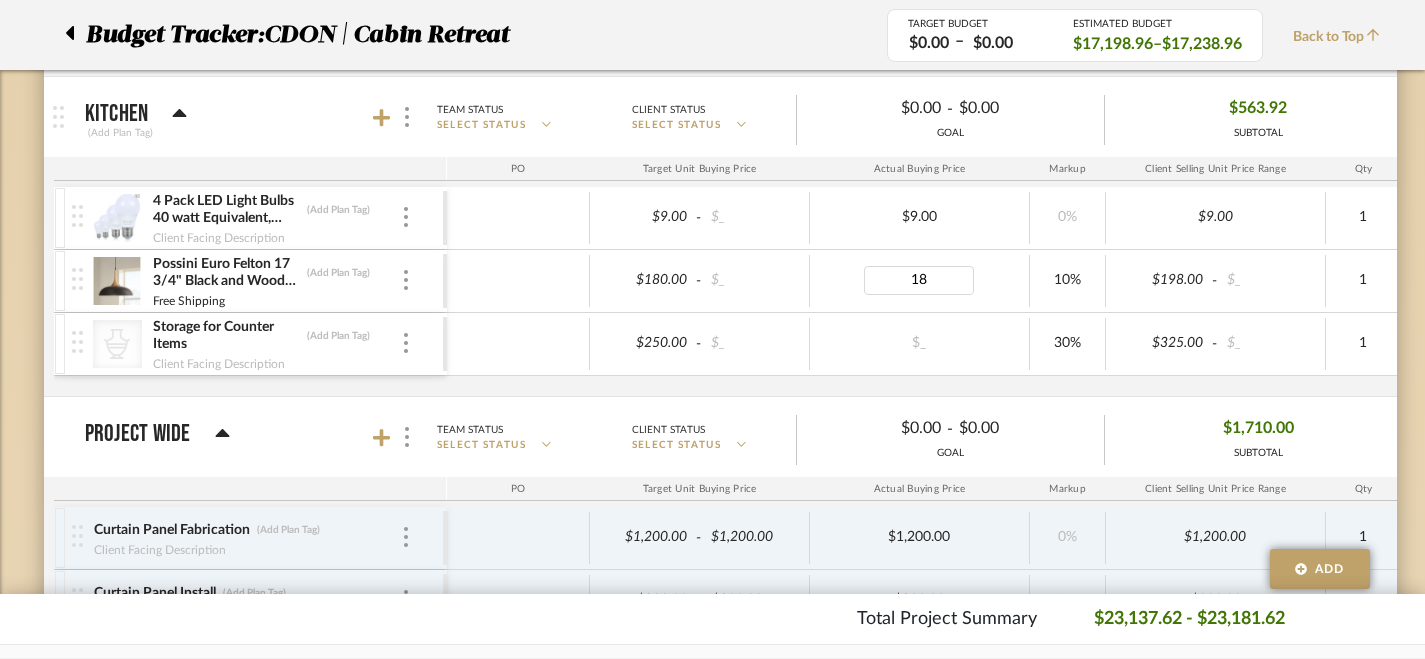 type on "180" 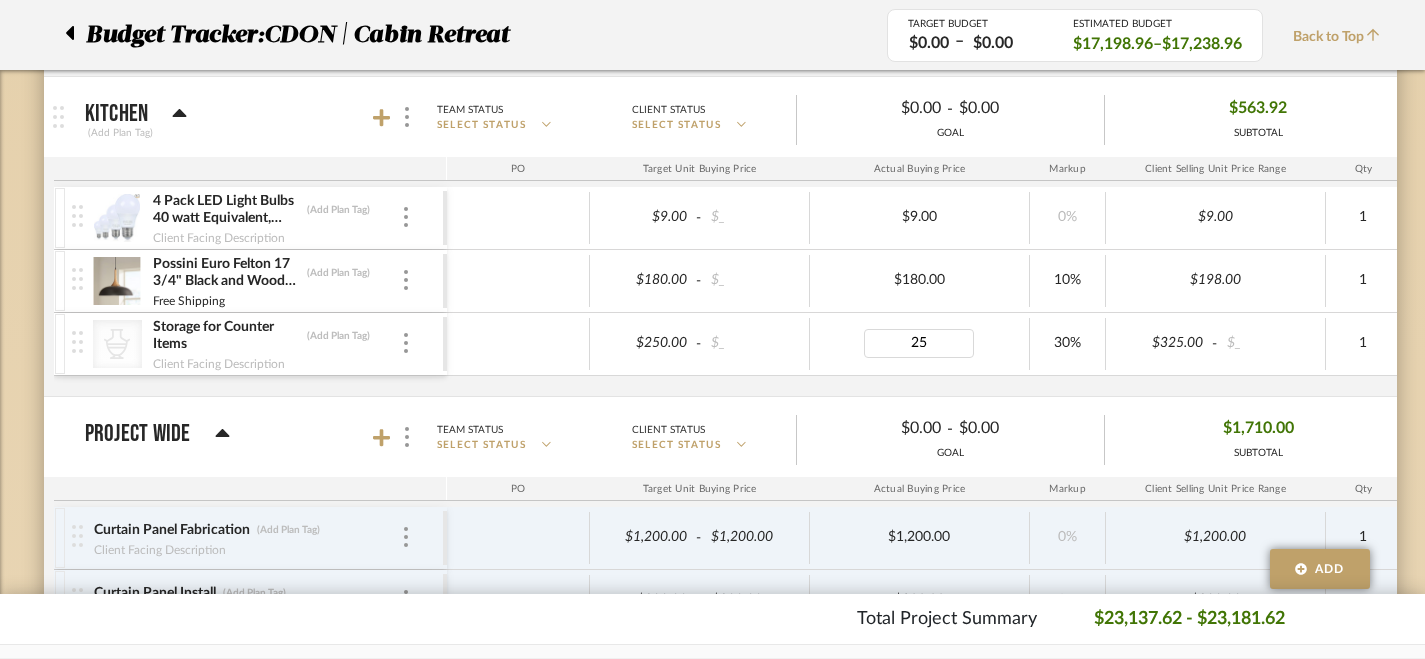 type on "250" 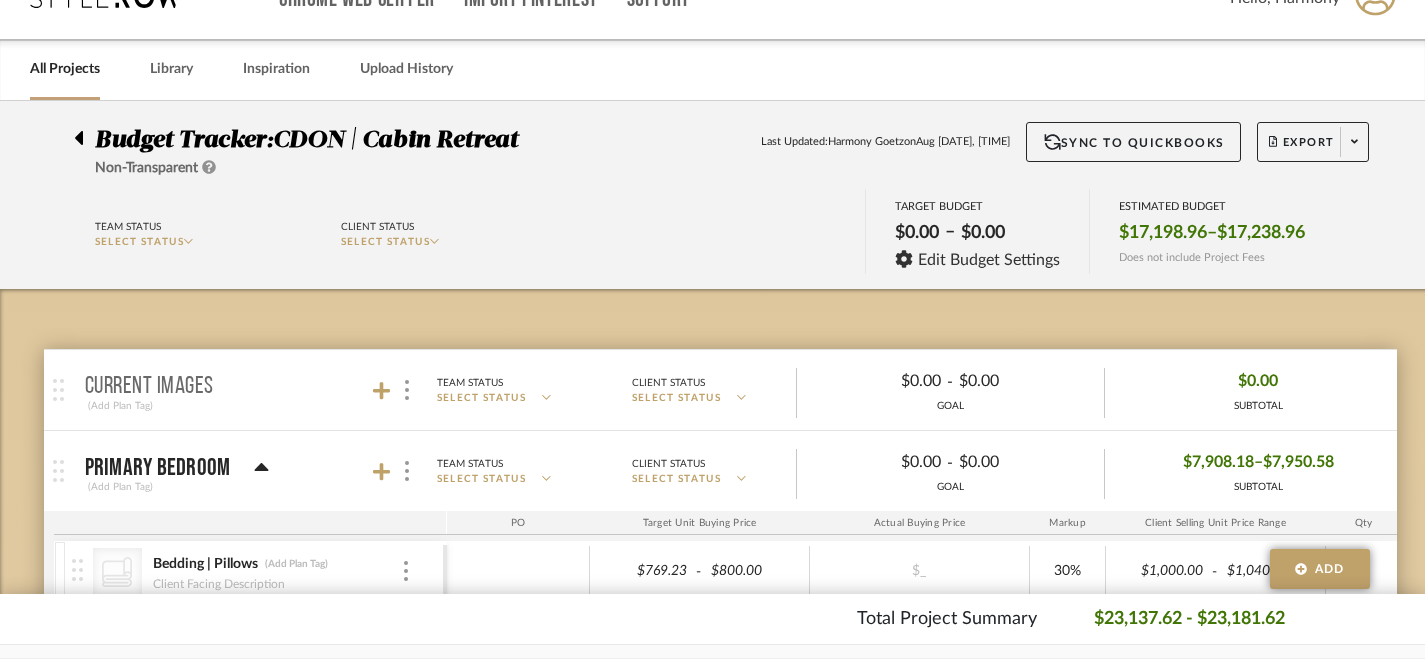 scroll, scrollTop: 0, scrollLeft: 0, axis: both 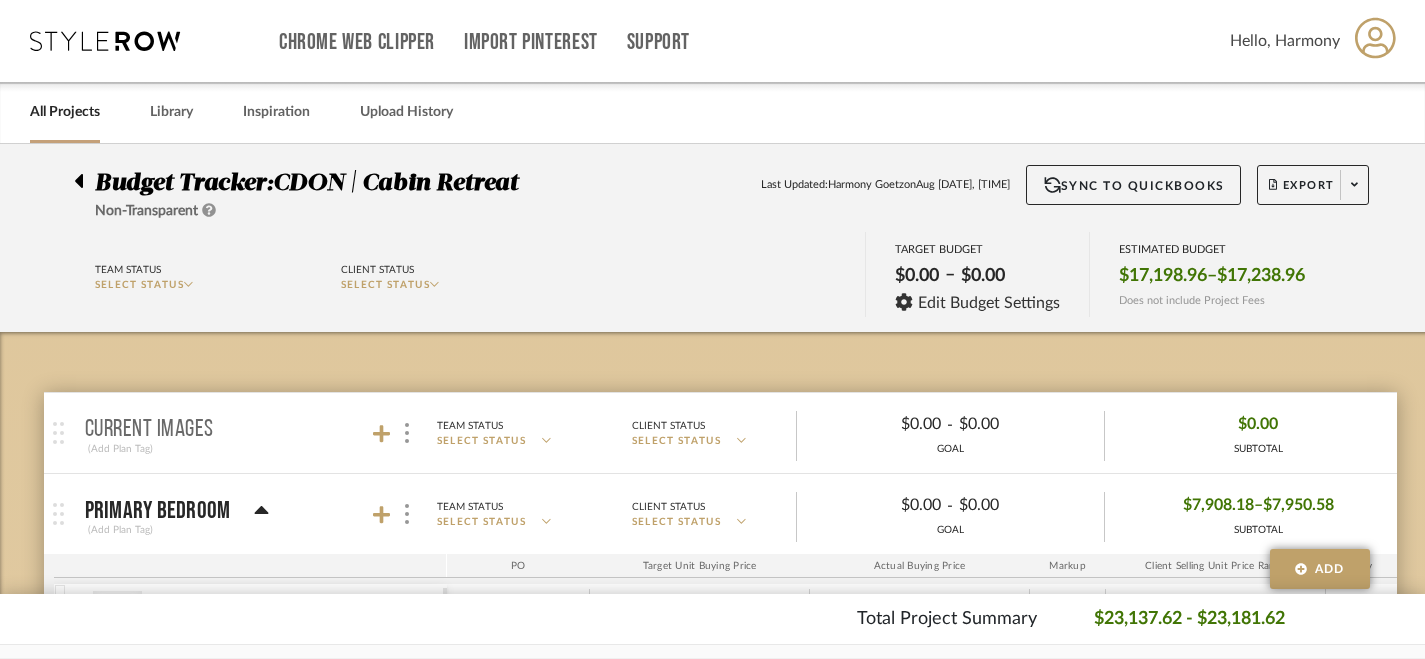 click 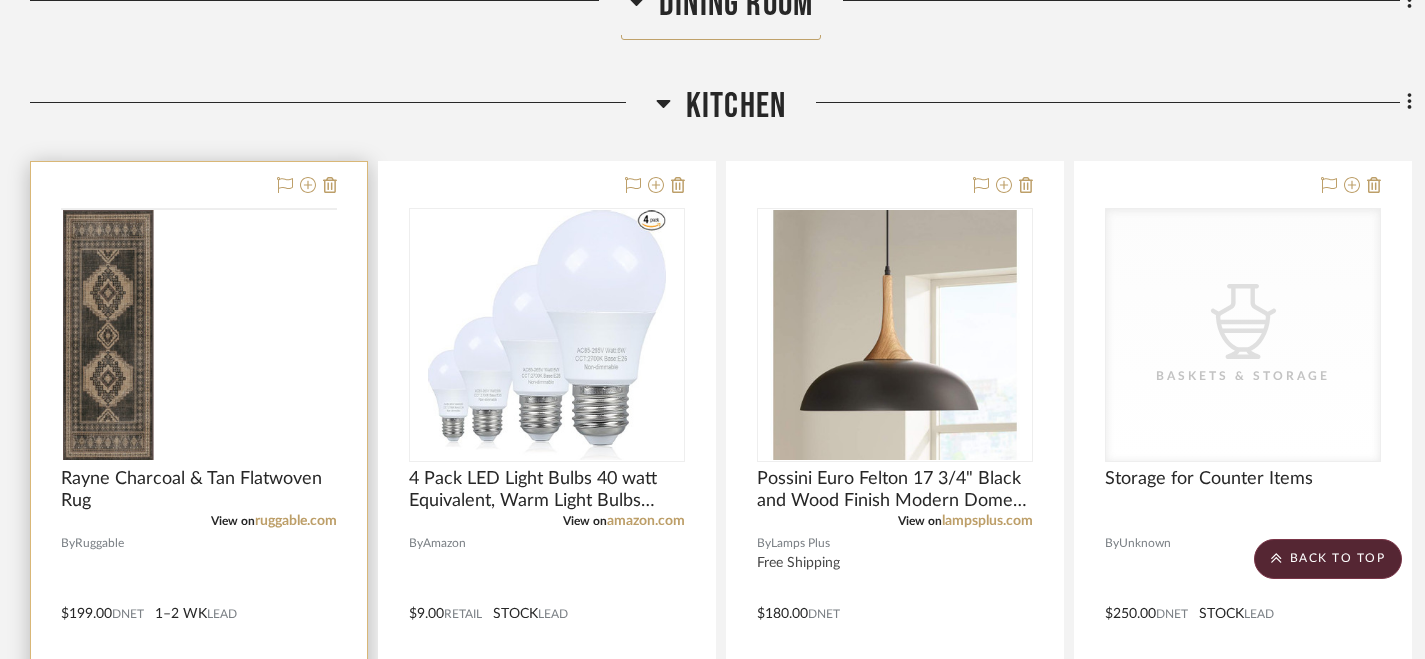 scroll, scrollTop: 2581, scrollLeft: 0, axis: vertical 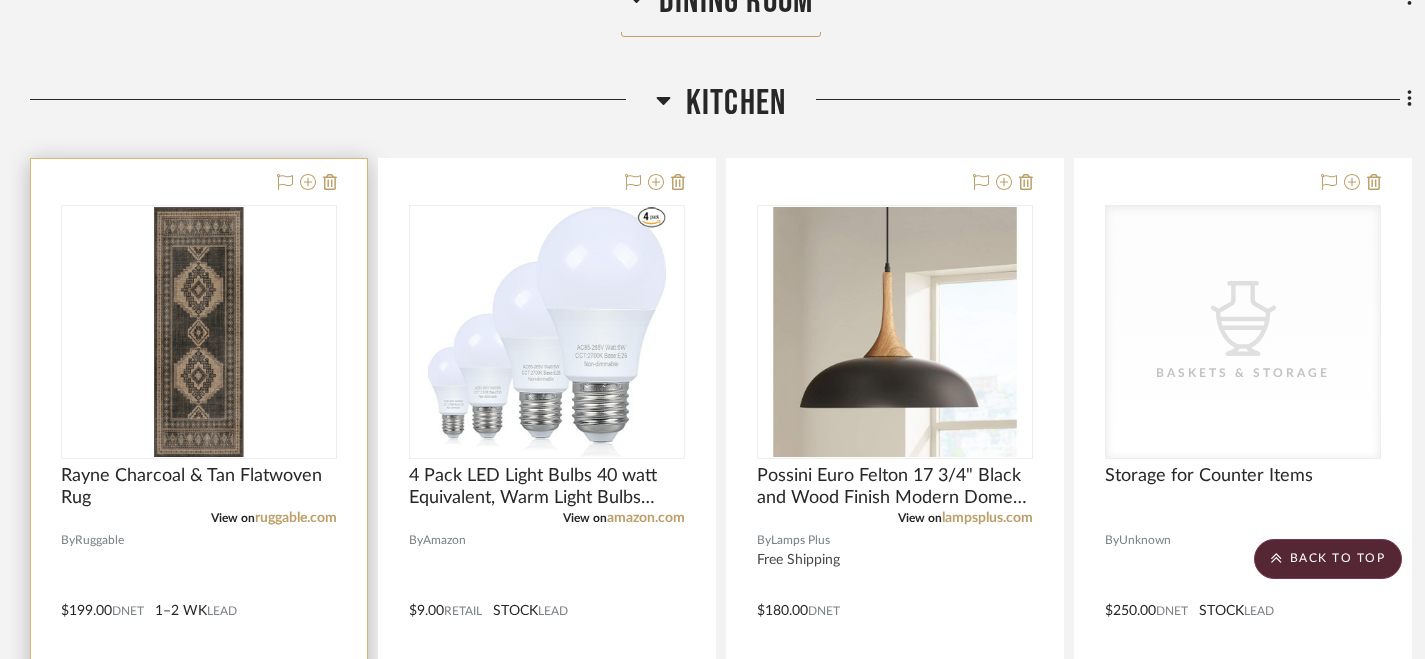 click at bounding box center [199, 596] 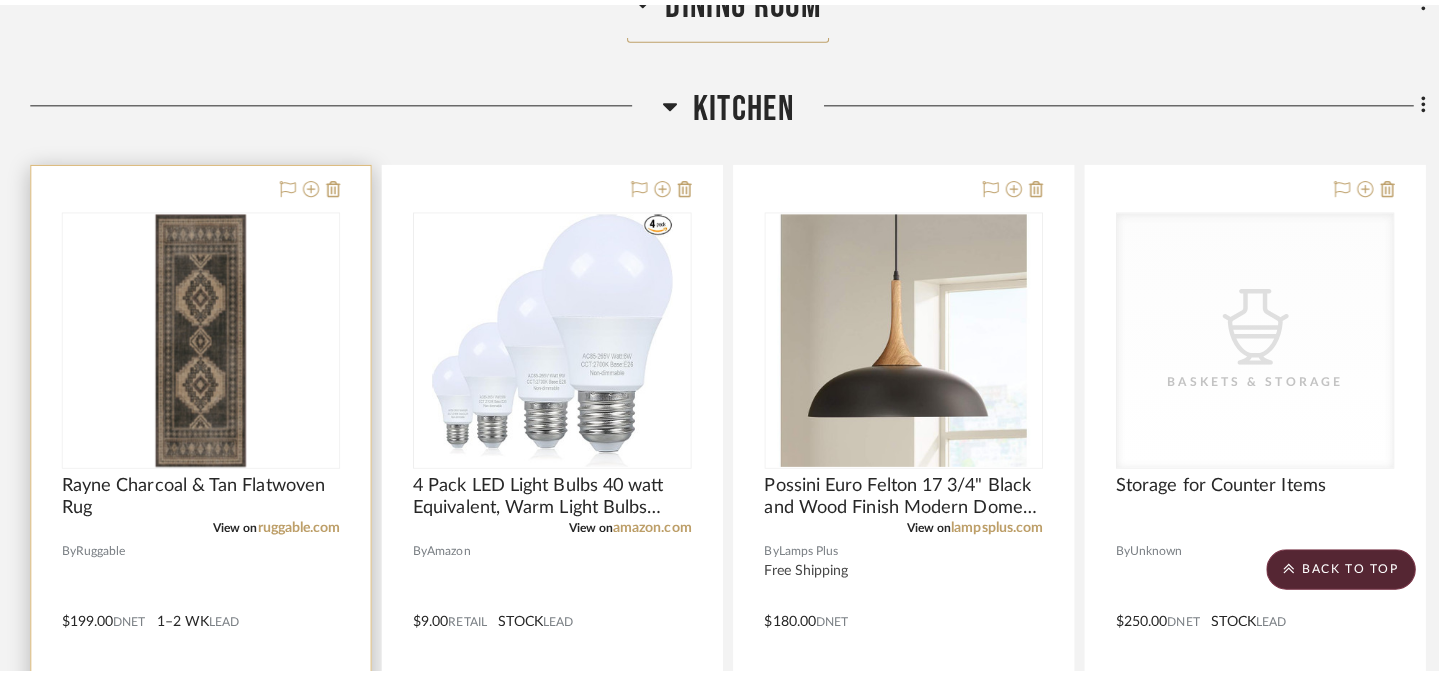 scroll, scrollTop: 0, scrollLeft: 0, axis: both 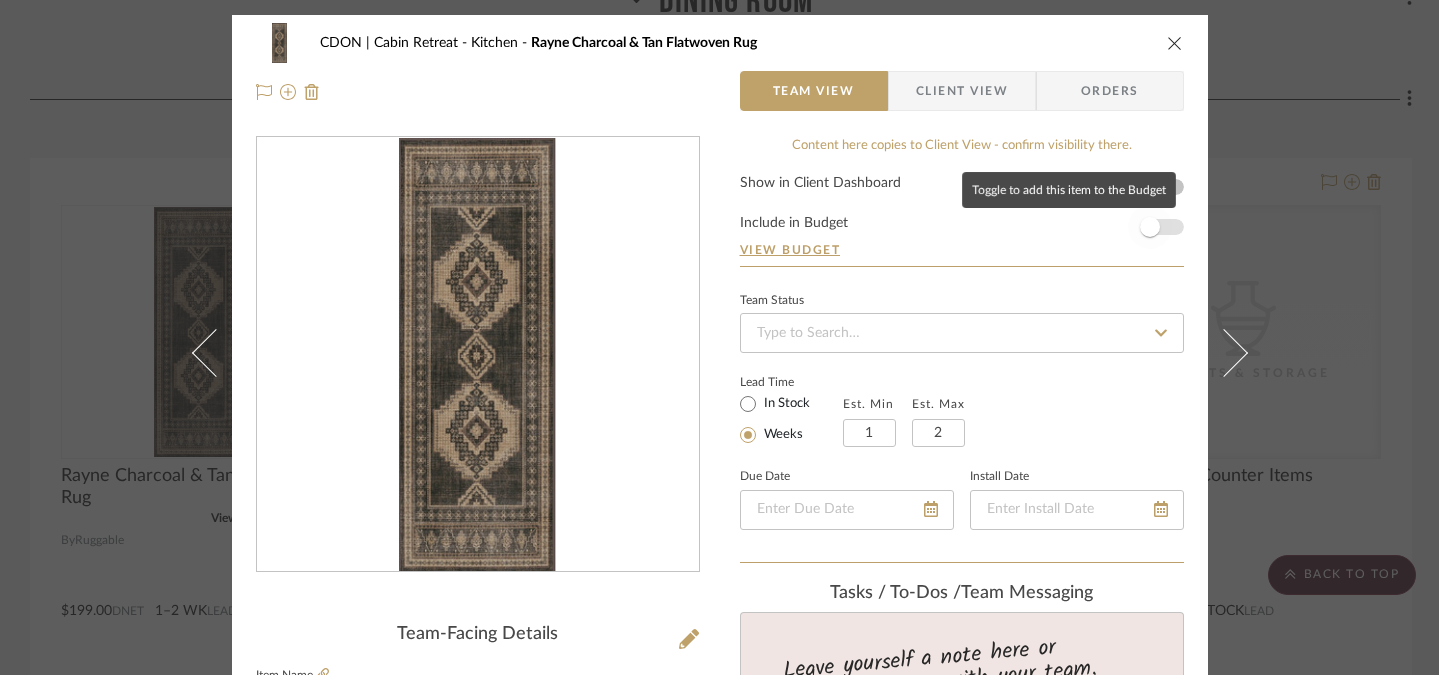 click at bounding box center (1150, 227) 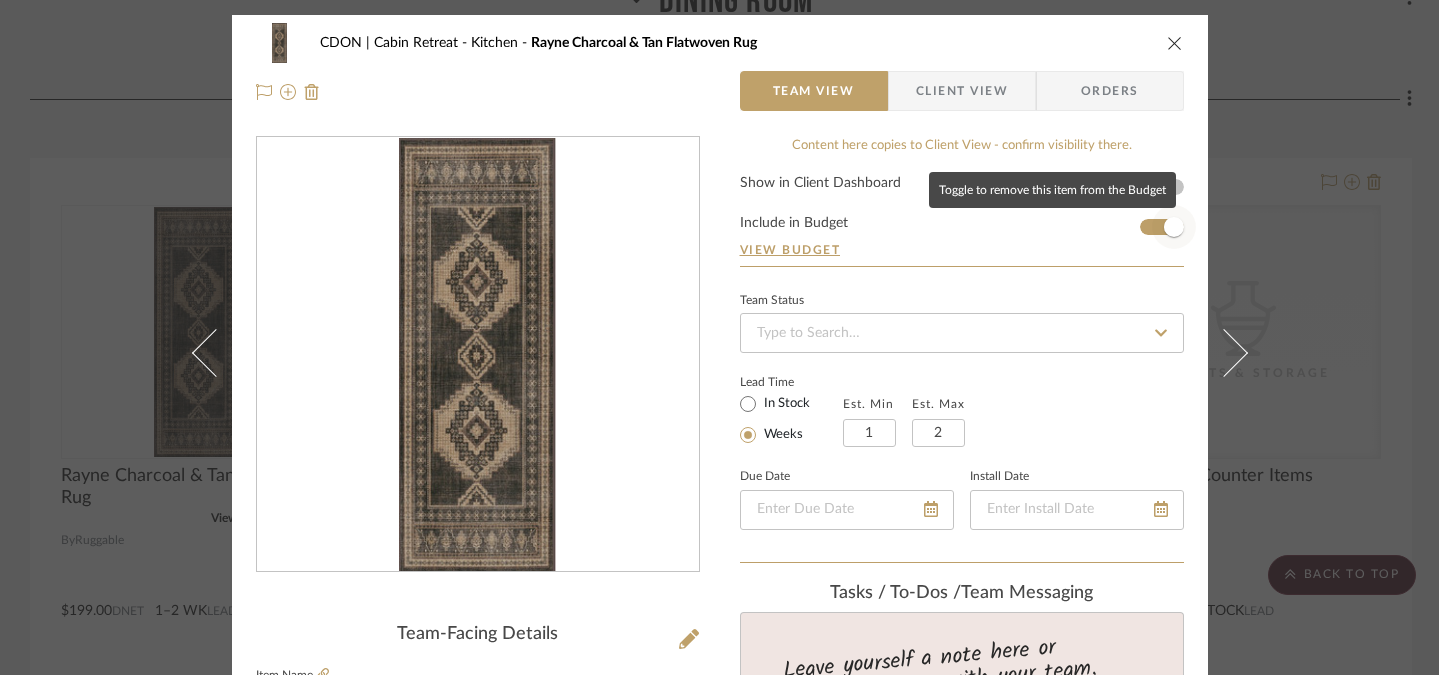 type 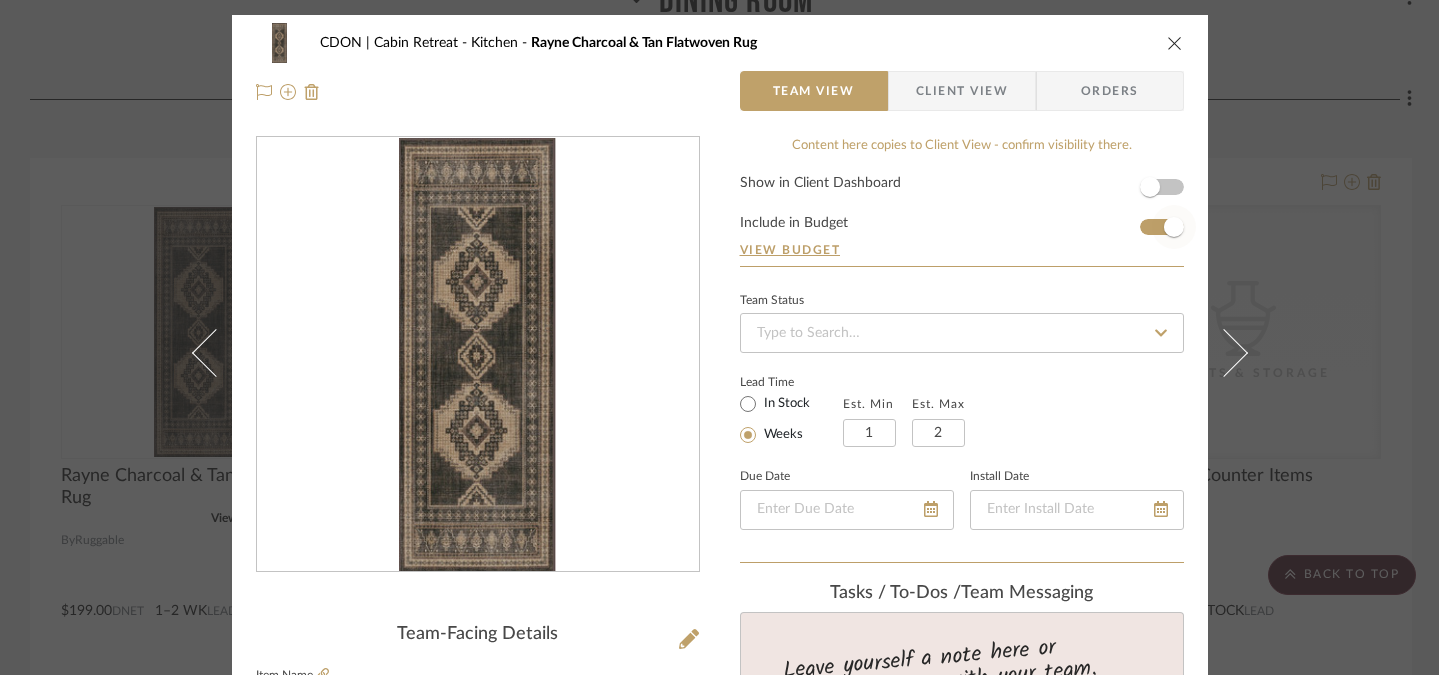type 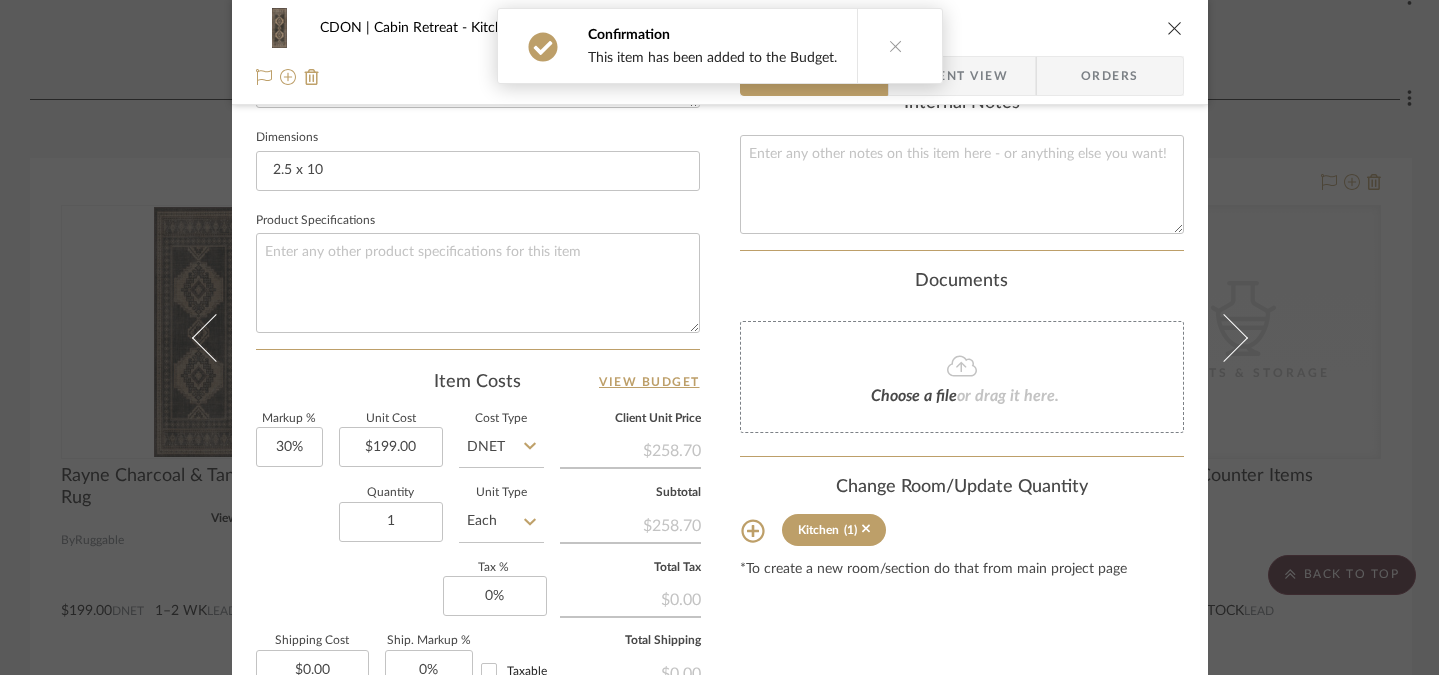scroll, scrollTop: 851, scrollLeft: 0, axis: vertical 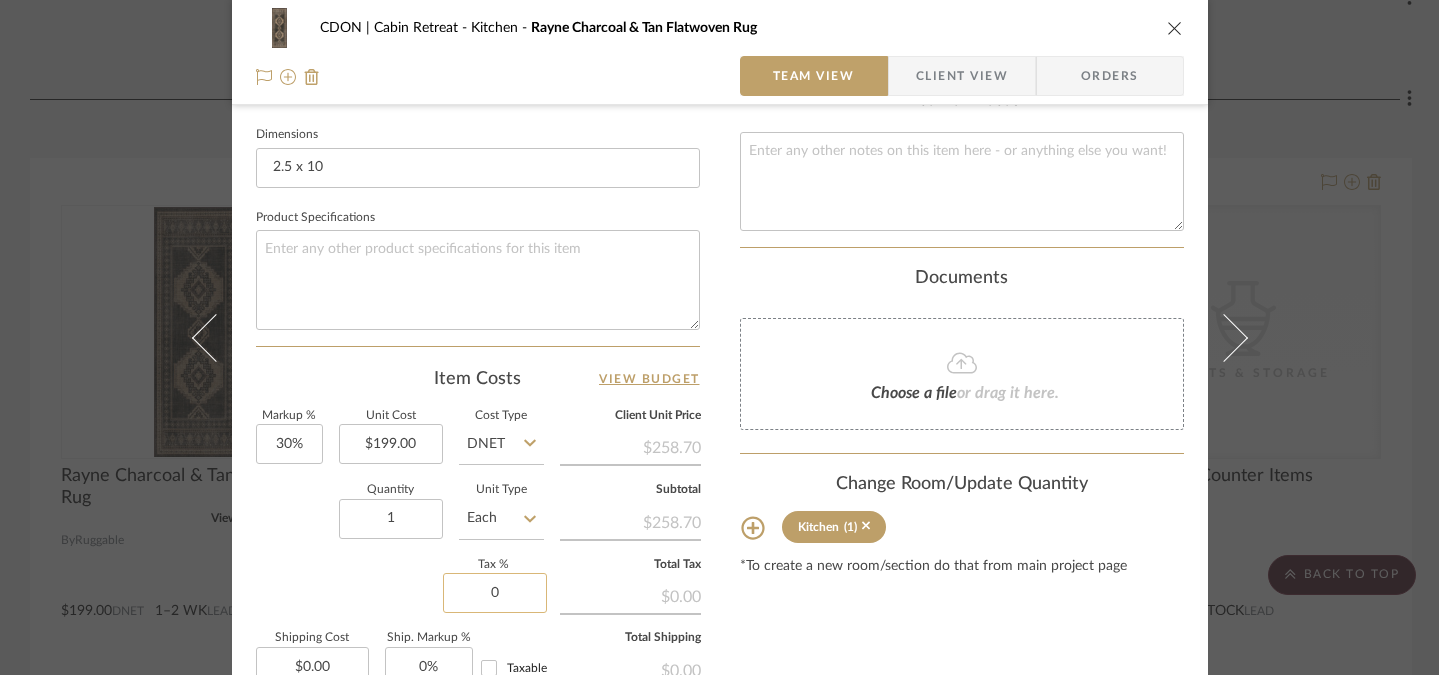 click on "0" 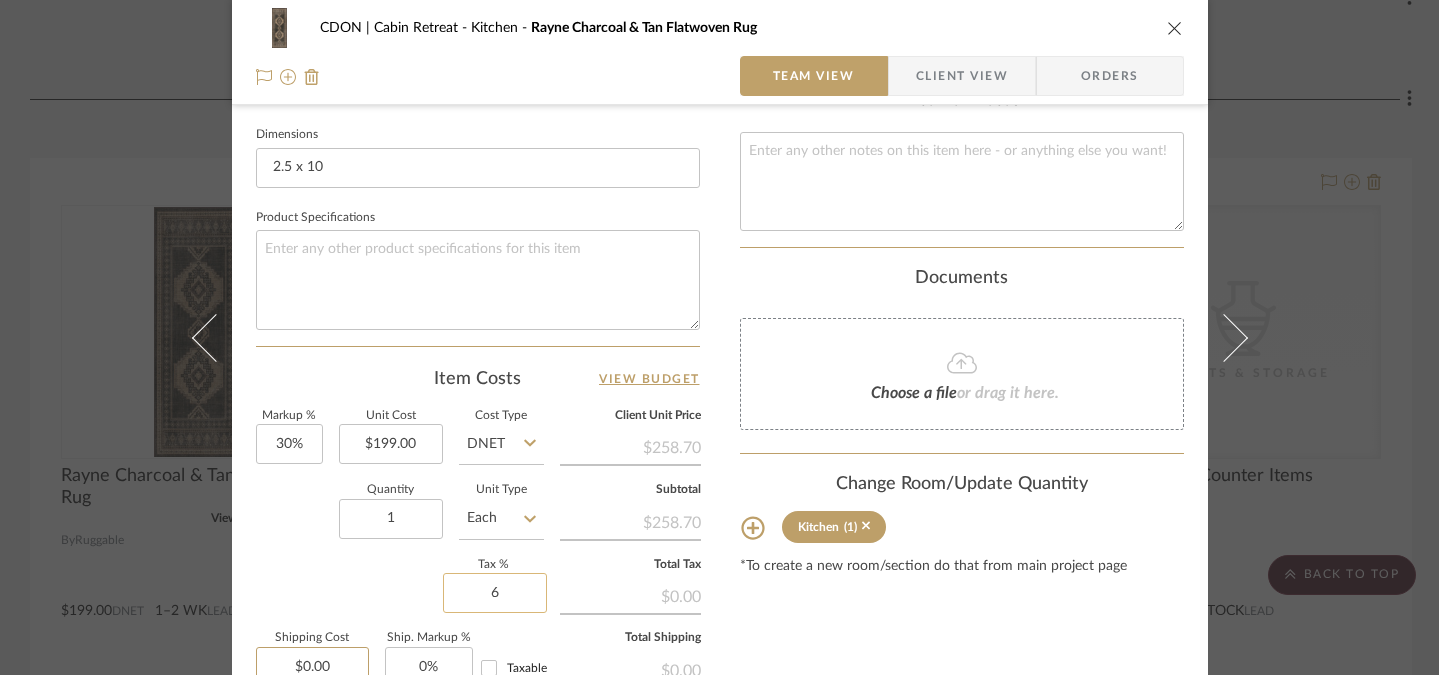 type on "6%" 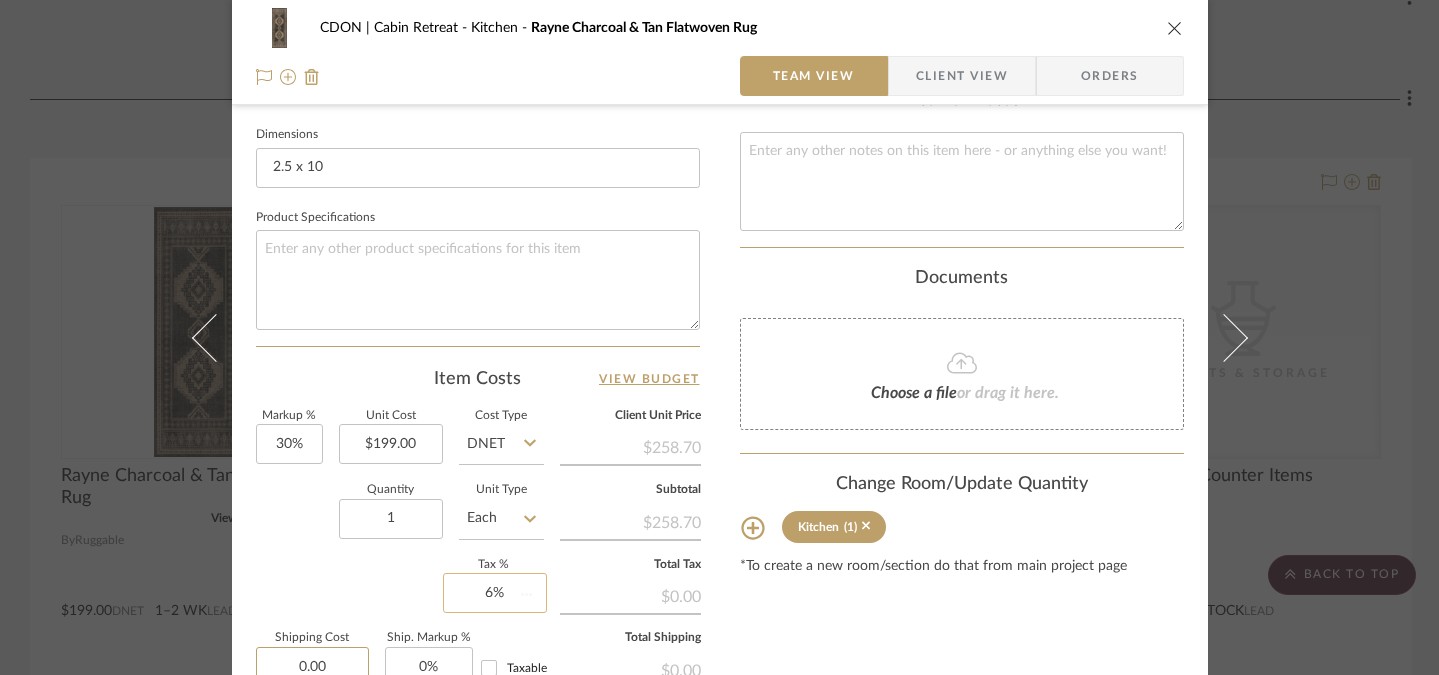 type 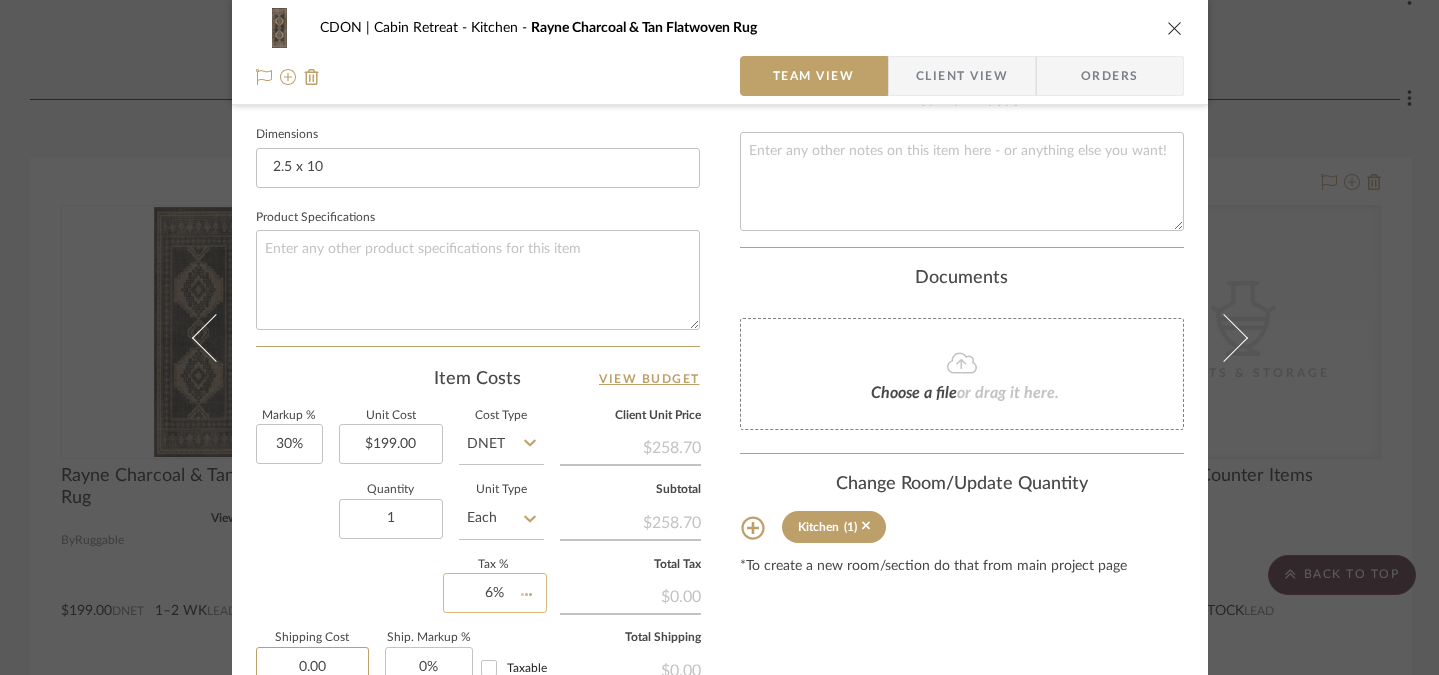 type 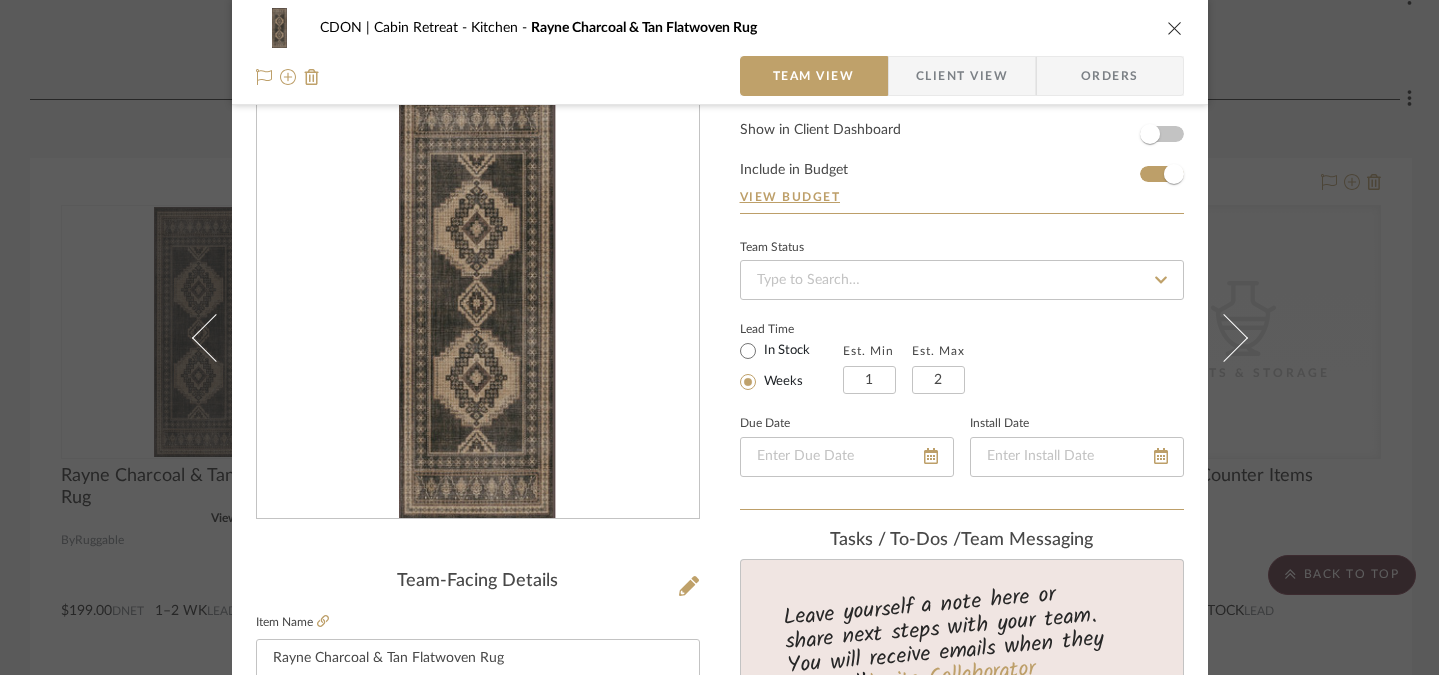 scroll, scrollTop: 46, scrollLeft: 0, axis: vertical 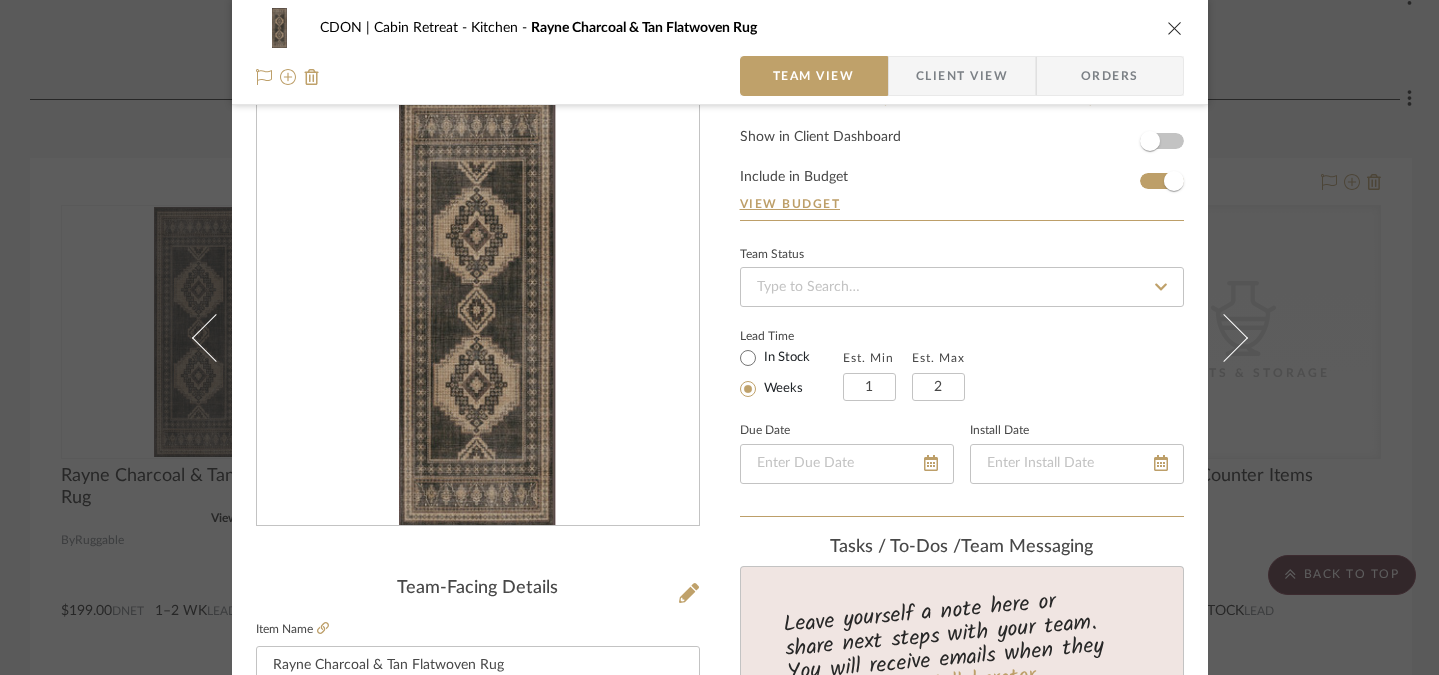 type on "$0.00" 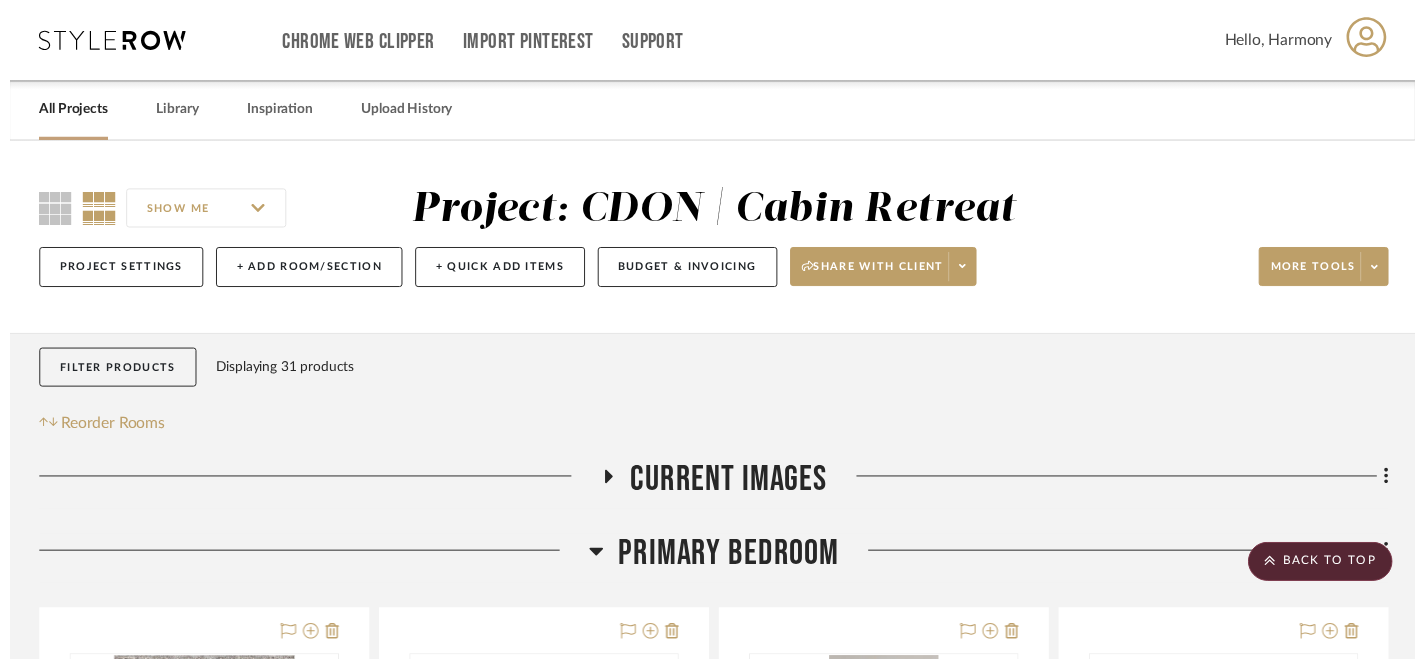 scroll, scrollTop: 2581, scrollLeft: 0, axis: vertical 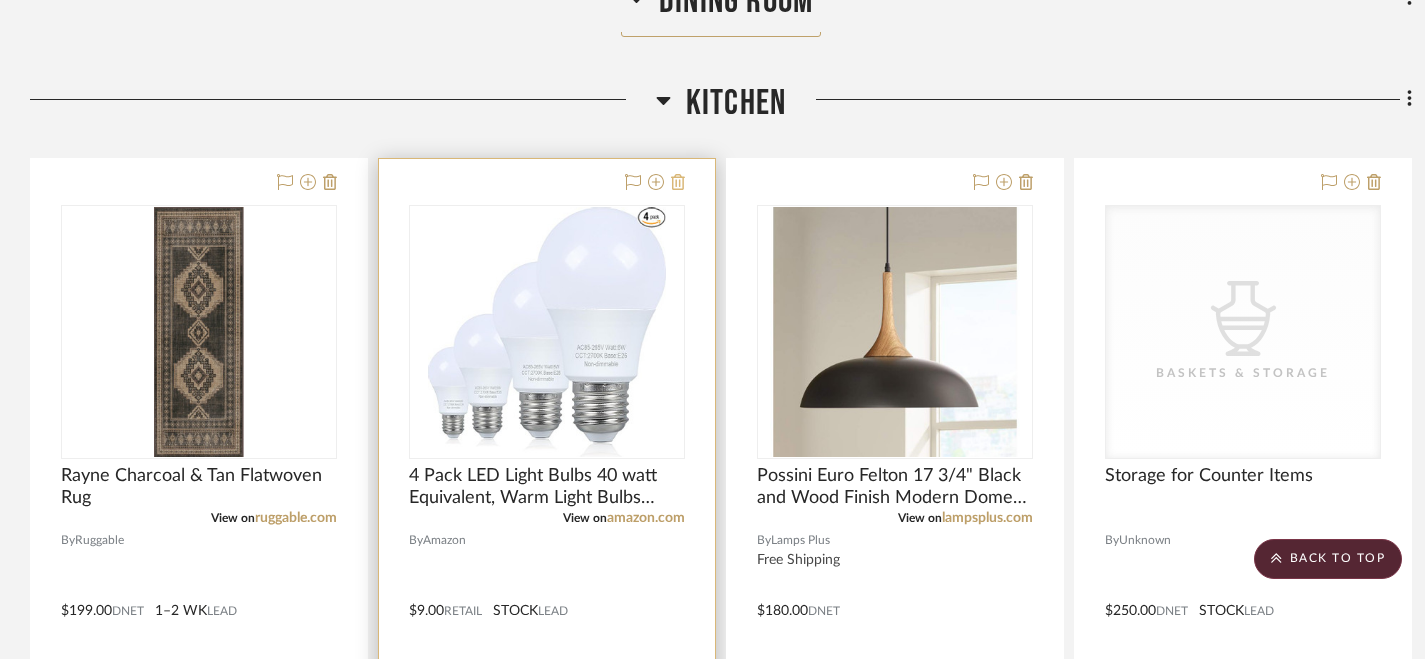 click 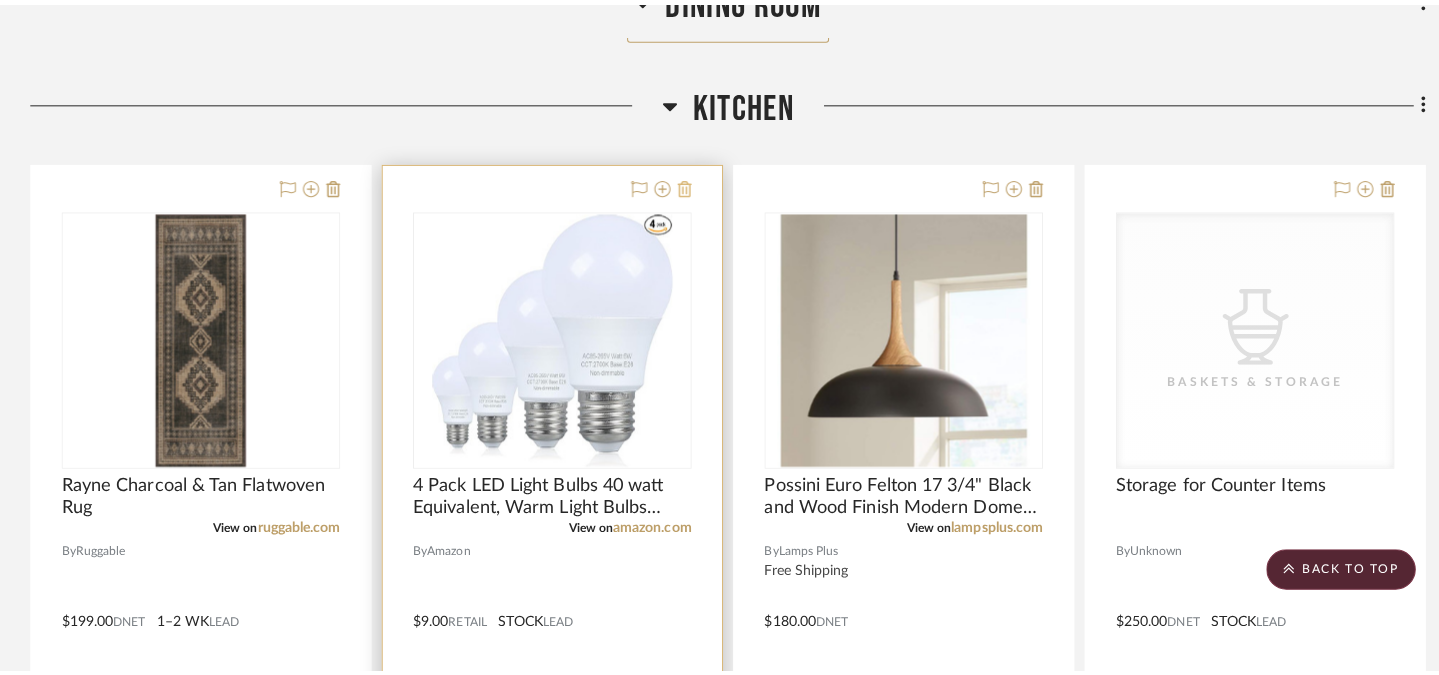 scroll, scrollTop: 0, scrollLeft: 0, axis: both 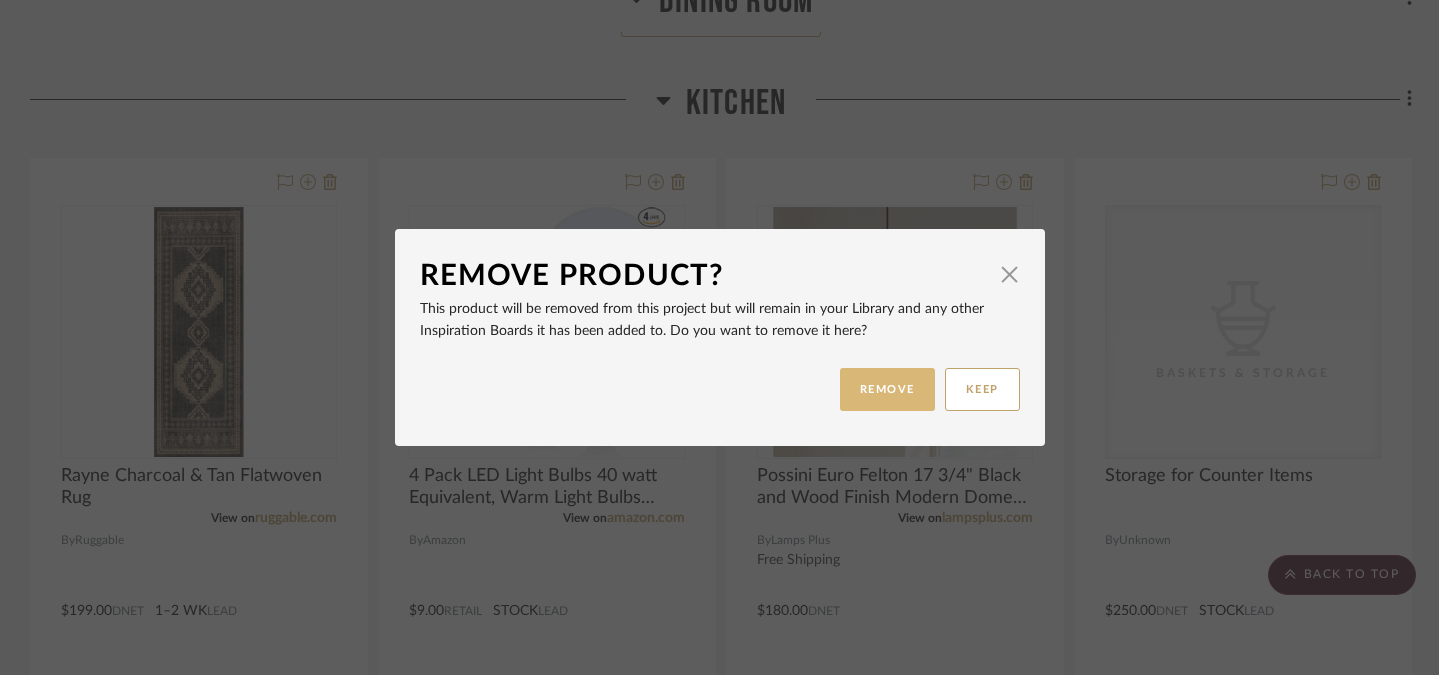 click on "REMOVE" at bounding box center (887, 389) 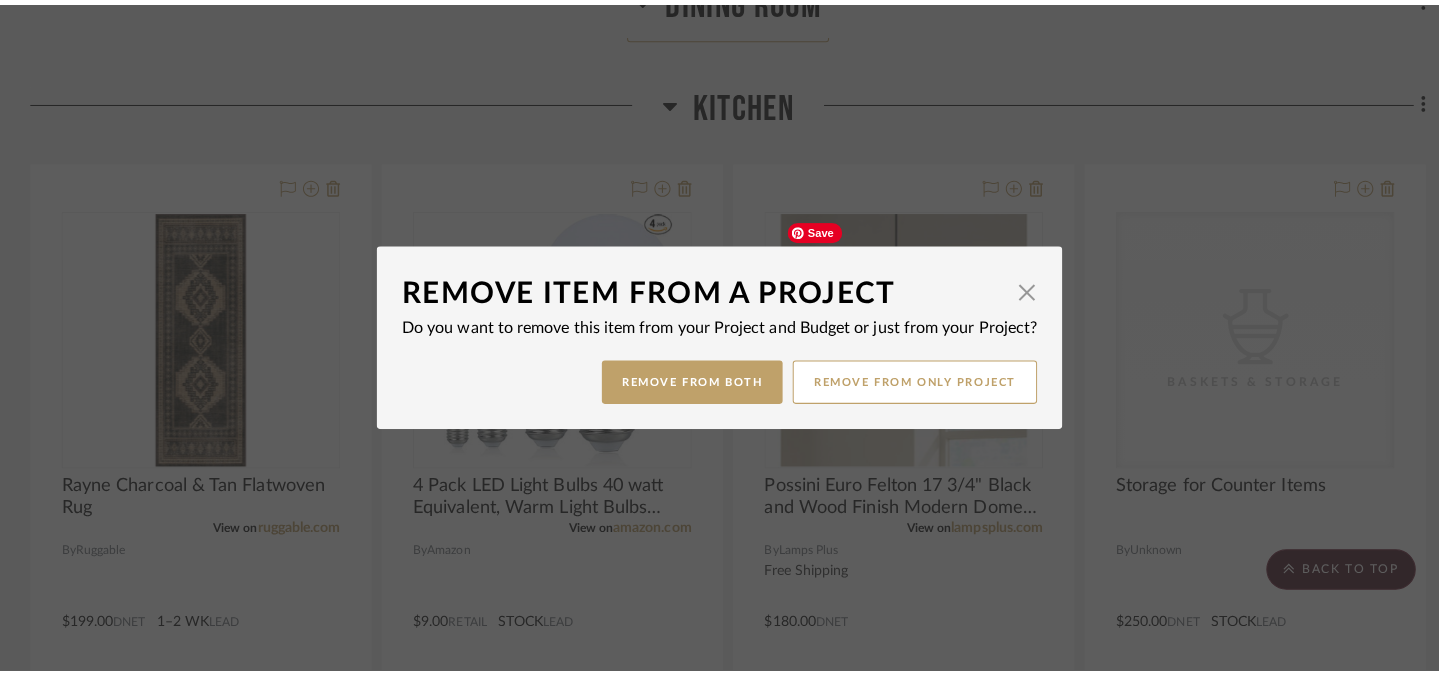 scroll, scrollTop: 0, scrollLeft: 0, axis: both 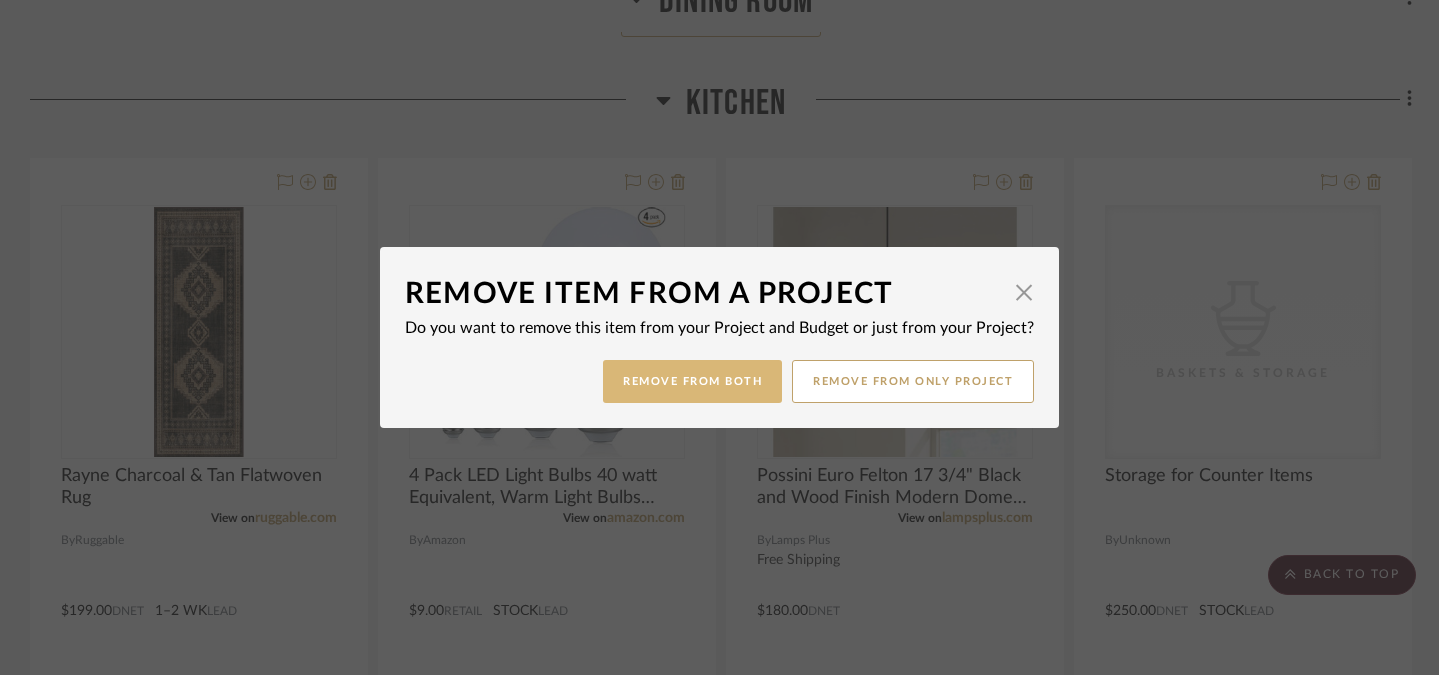 click on "Remove from Both" at bounding box center (692, 381) 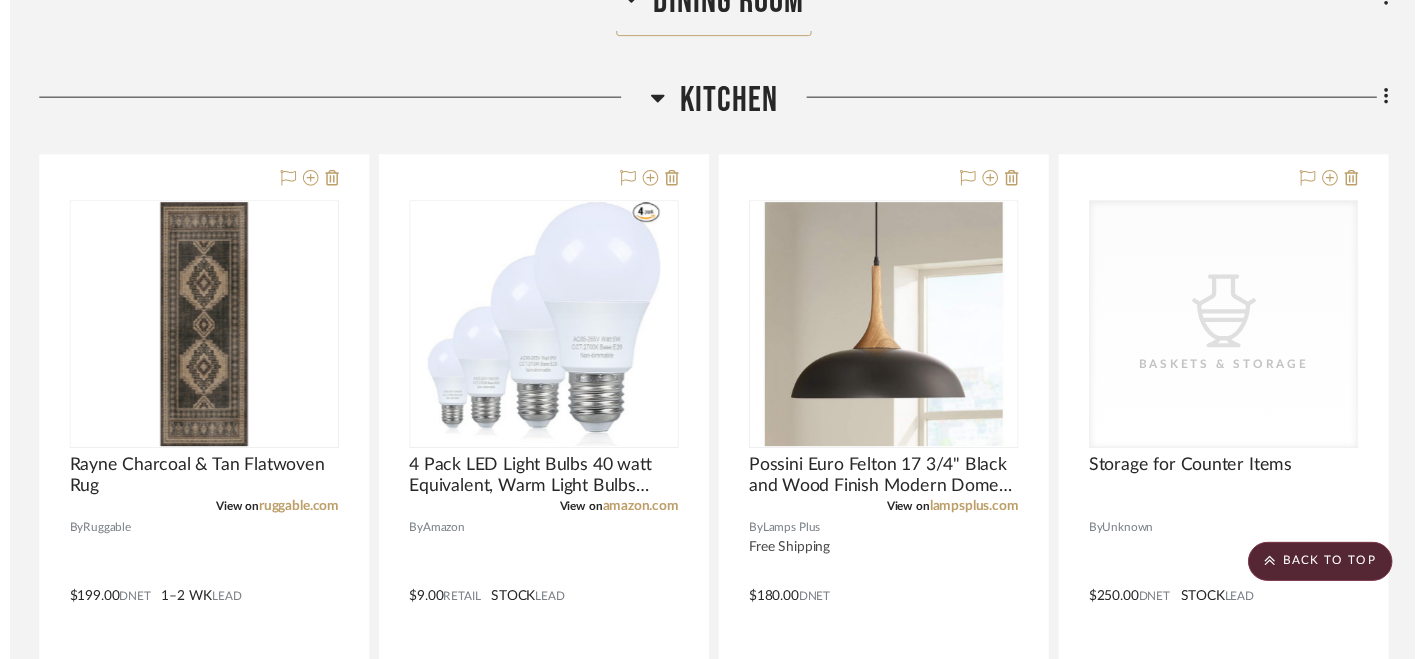 scroll, scrollTop: 2581, scrollLeft: 0, axis: vertical 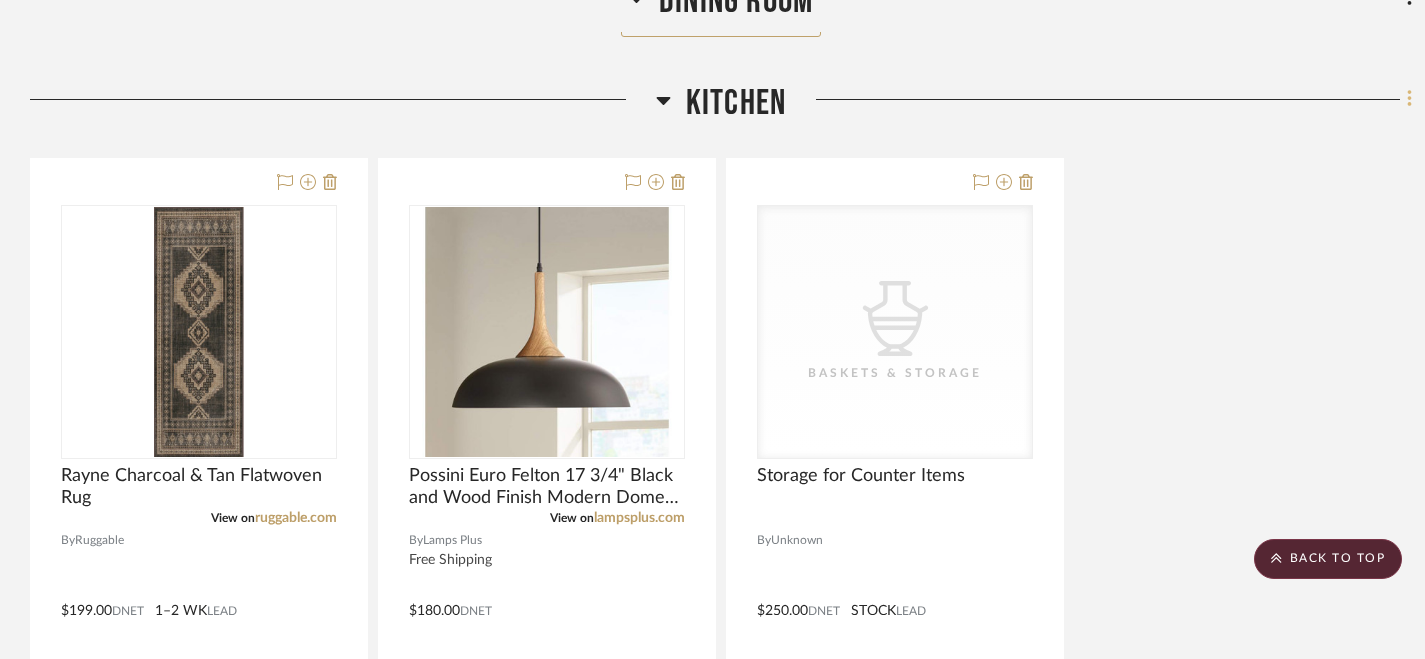 click 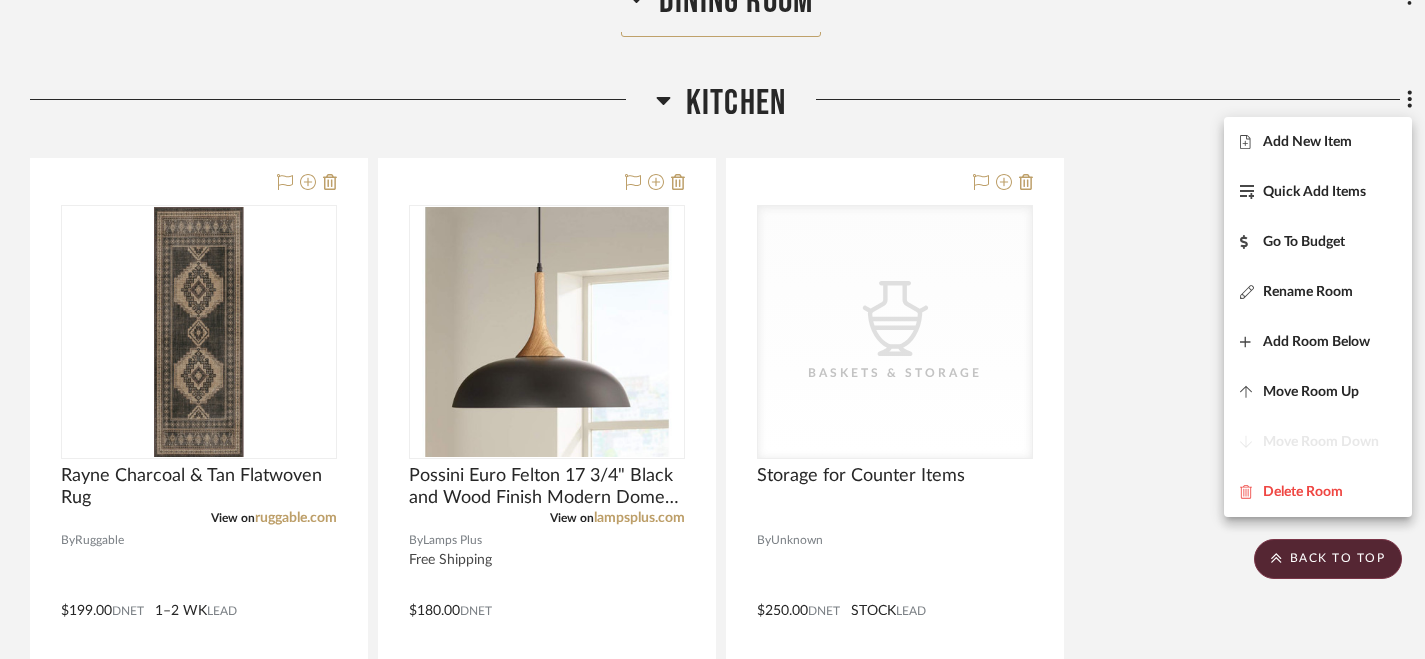 click at bounding box center (712, 329) 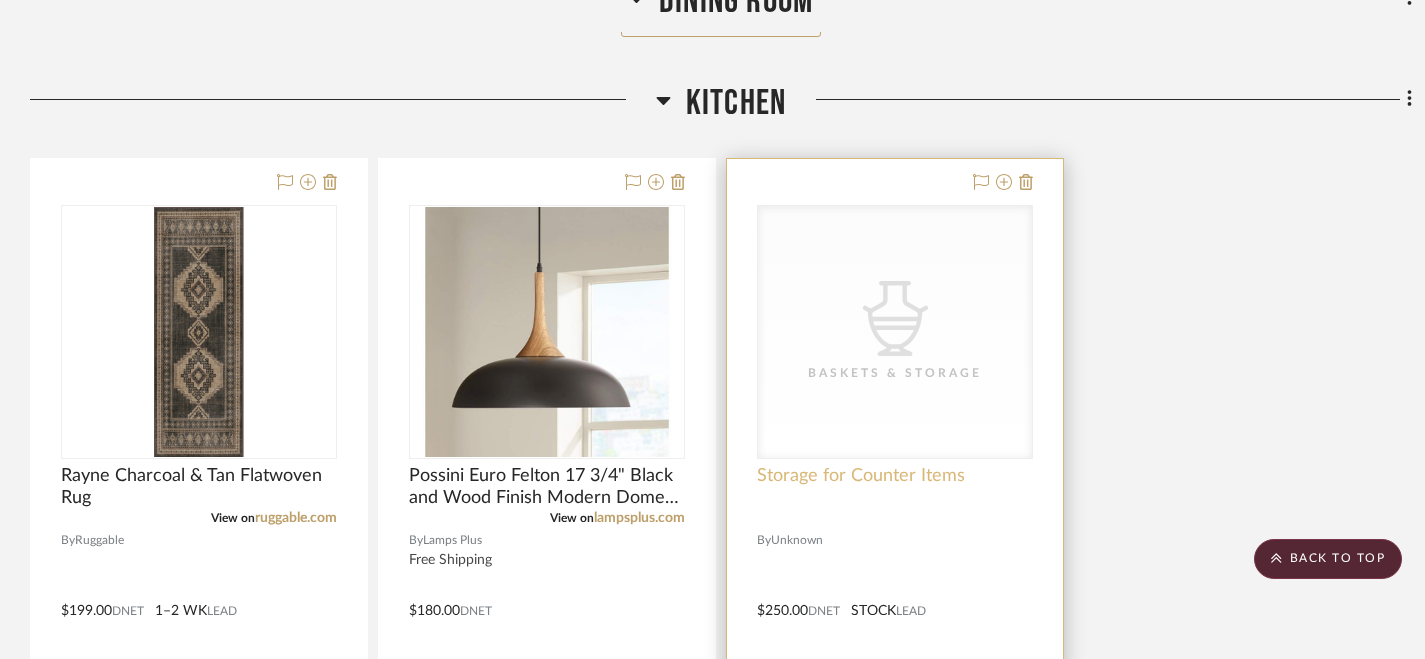 click on "Storage for Counter Items" at bounding box center [861, 476] 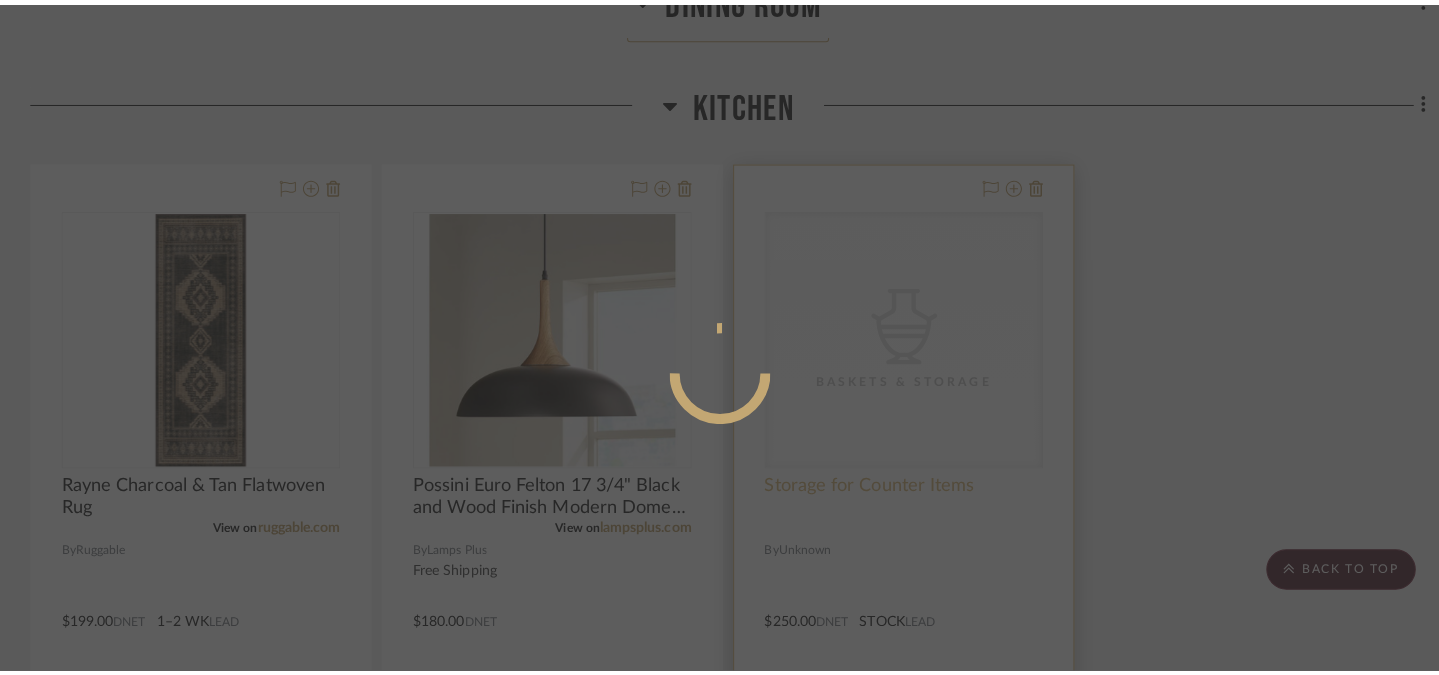 scroll, scrollTop: 0, scrollLeft: 0, axis: both 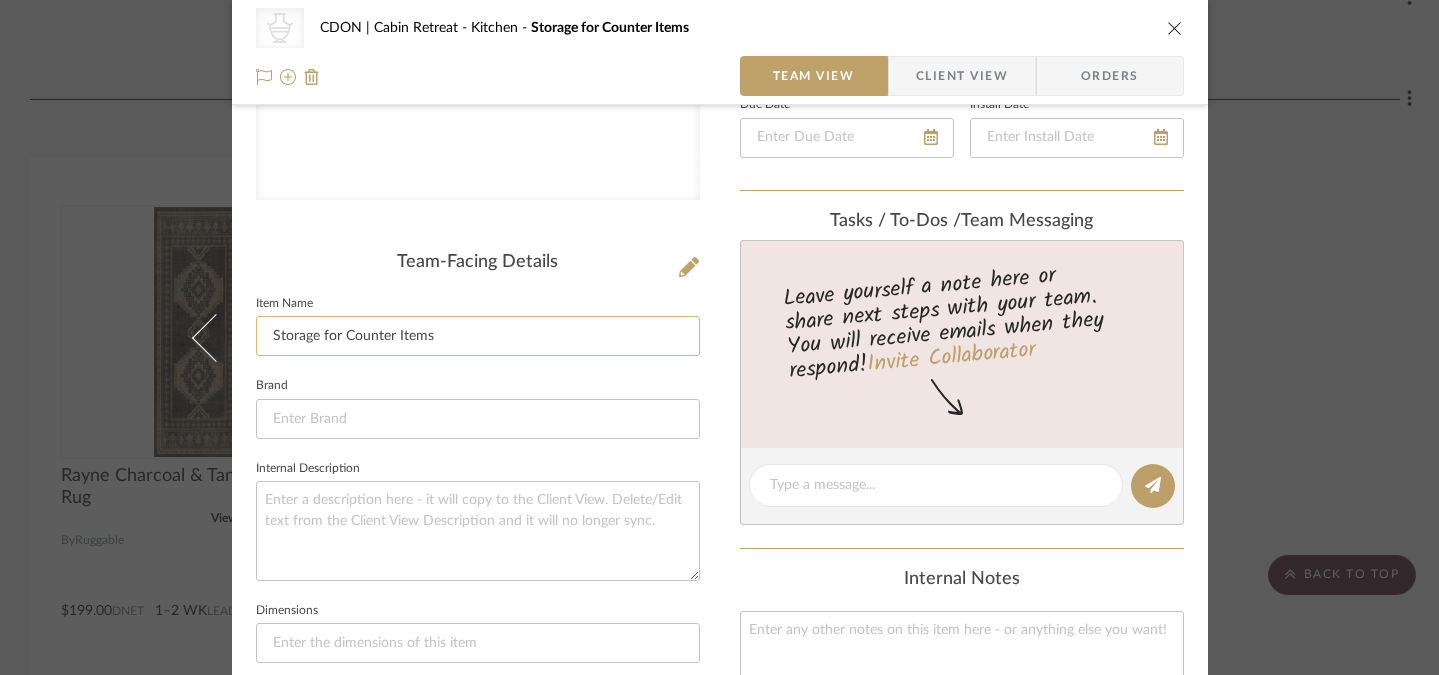 click on "Storage for Counter Items" 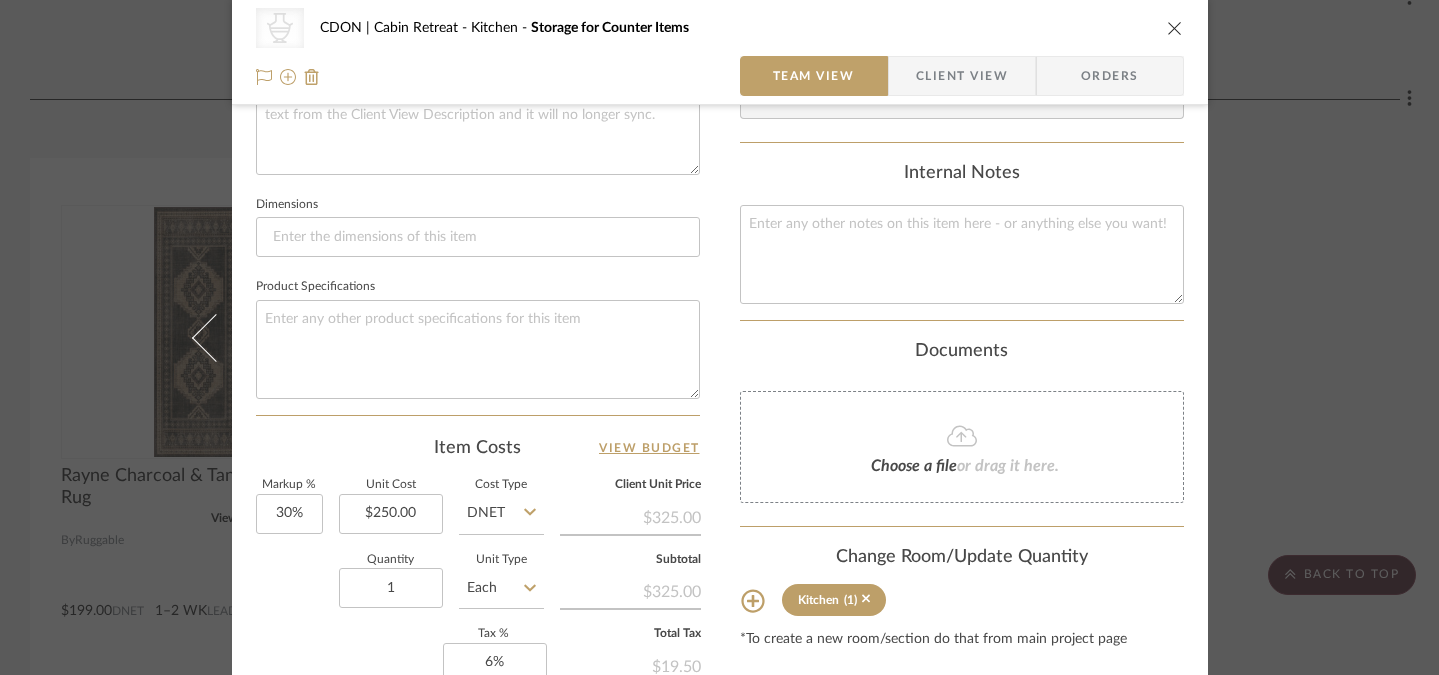 scroll, scrollTop: 836, scrollLeft: 0, axis: vertical 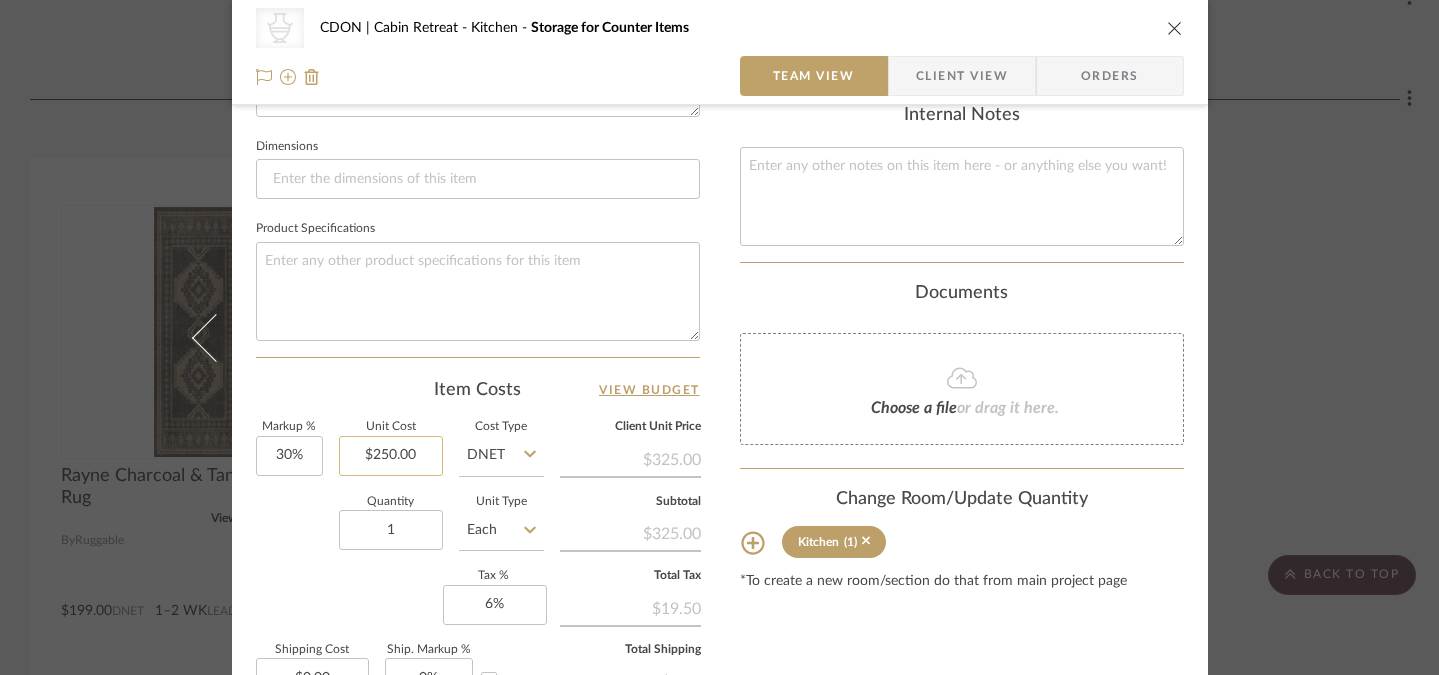 type on "Storage for Counter Items + Greenery" 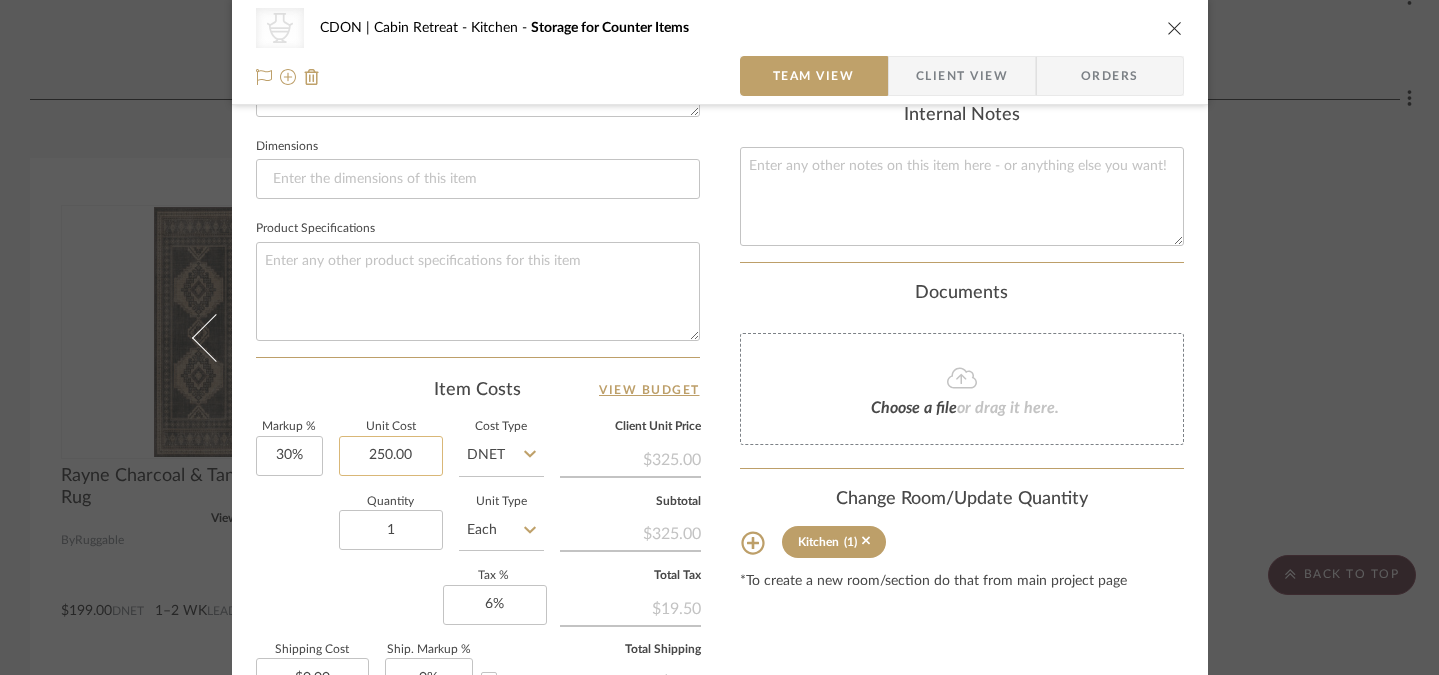 click on "250.00" 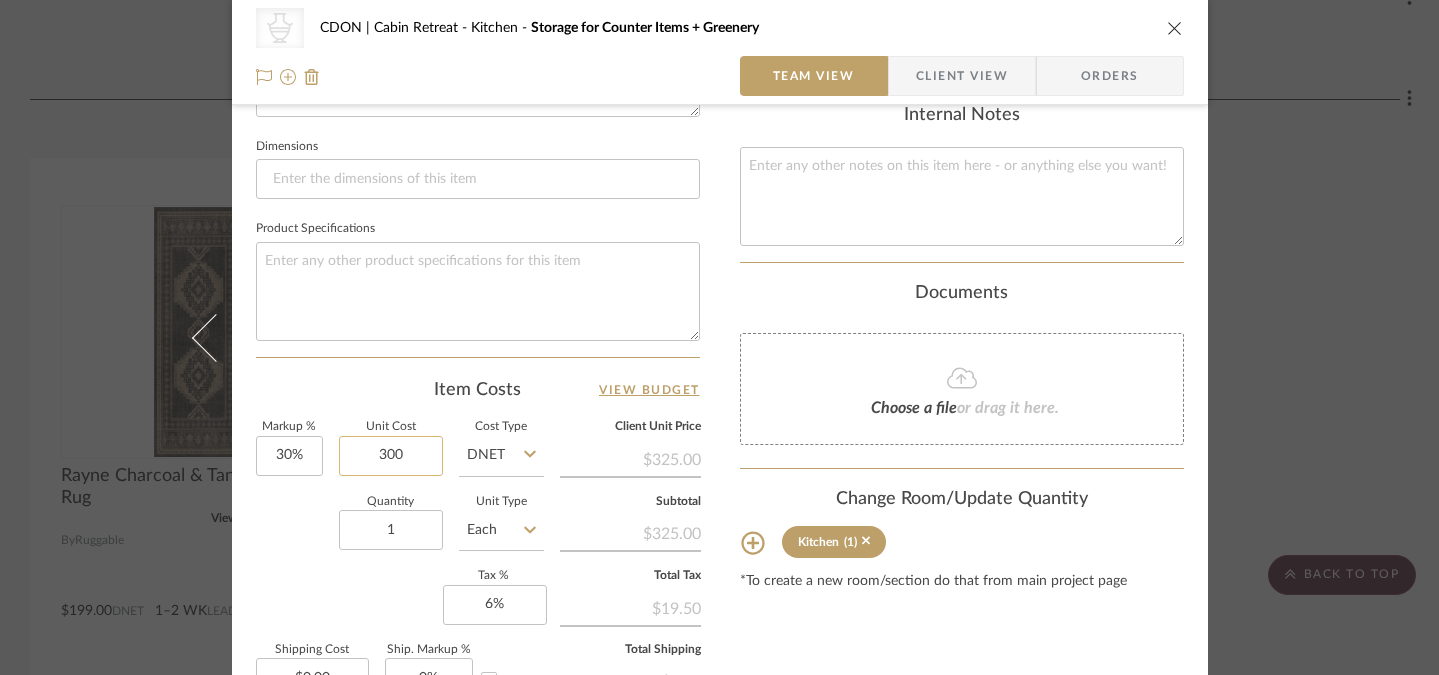 type on "$300.00" 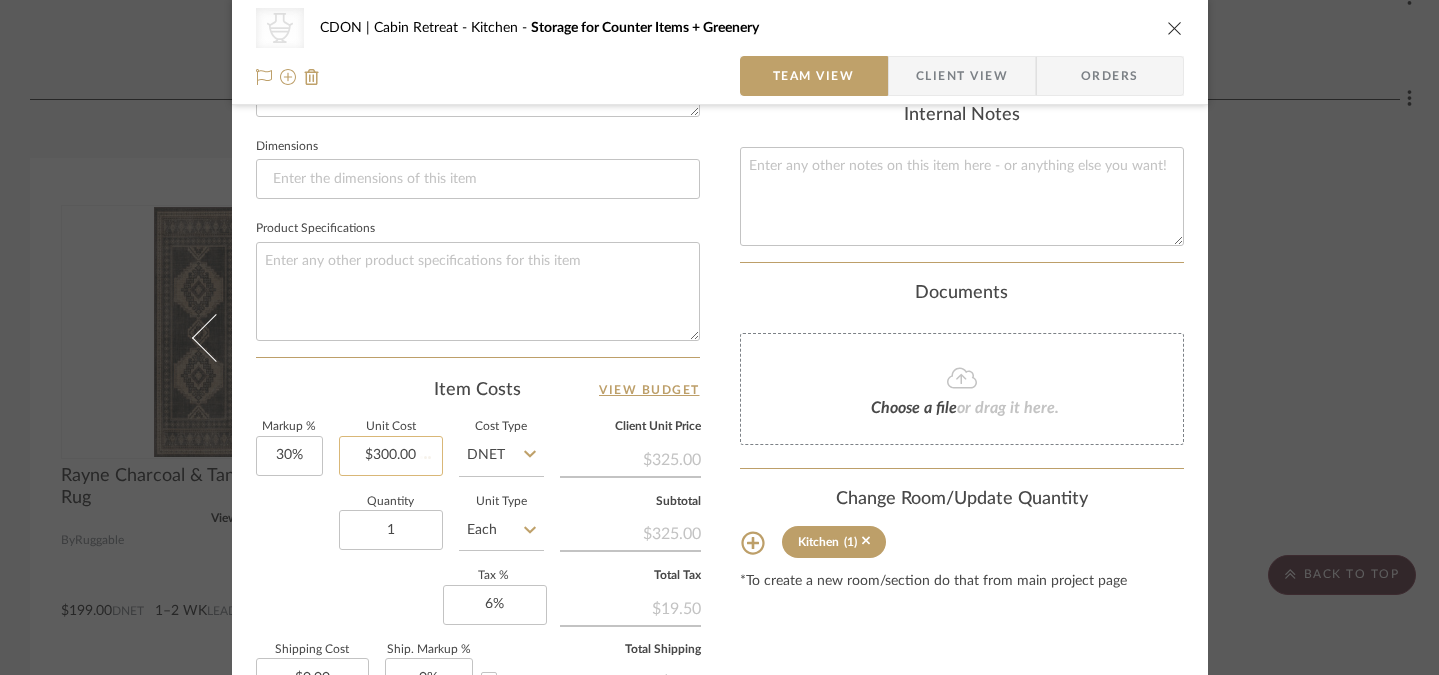 type 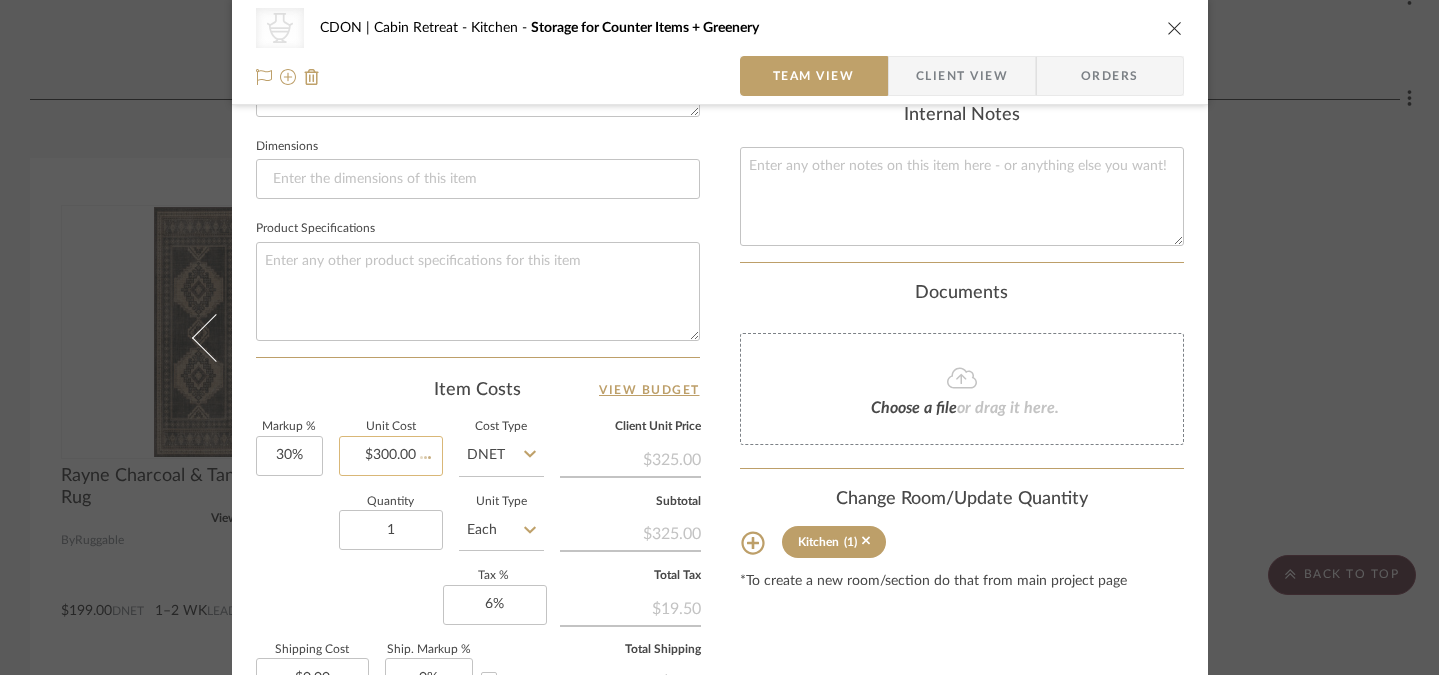 type 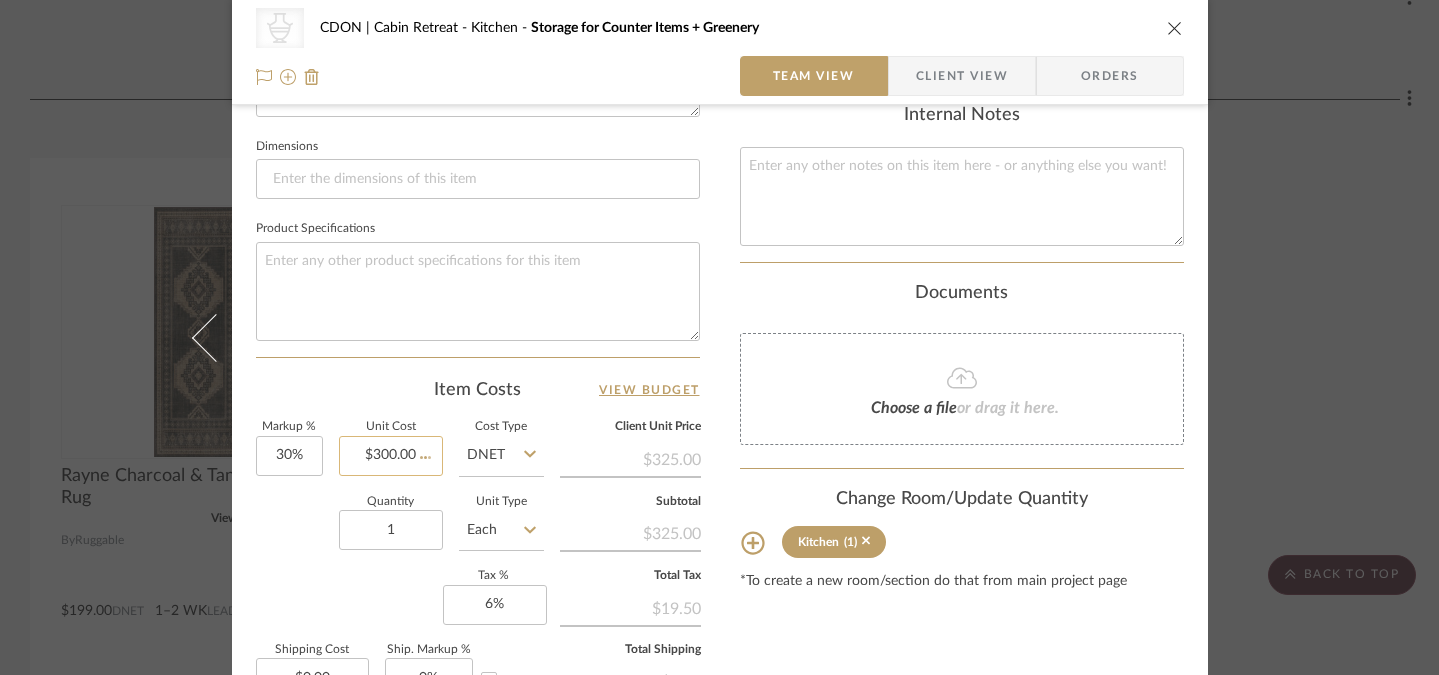 type 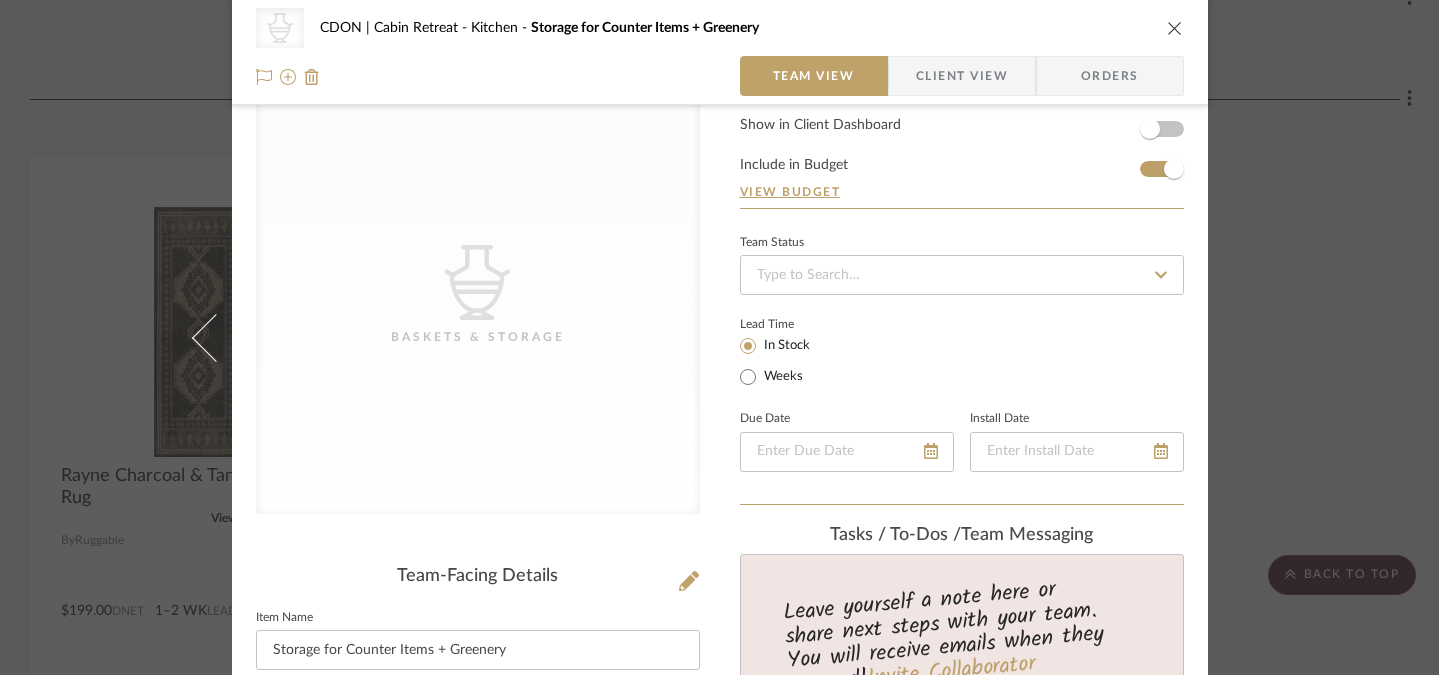 scroll, scrollTop: 0, scrollLeft: 0, axis: both 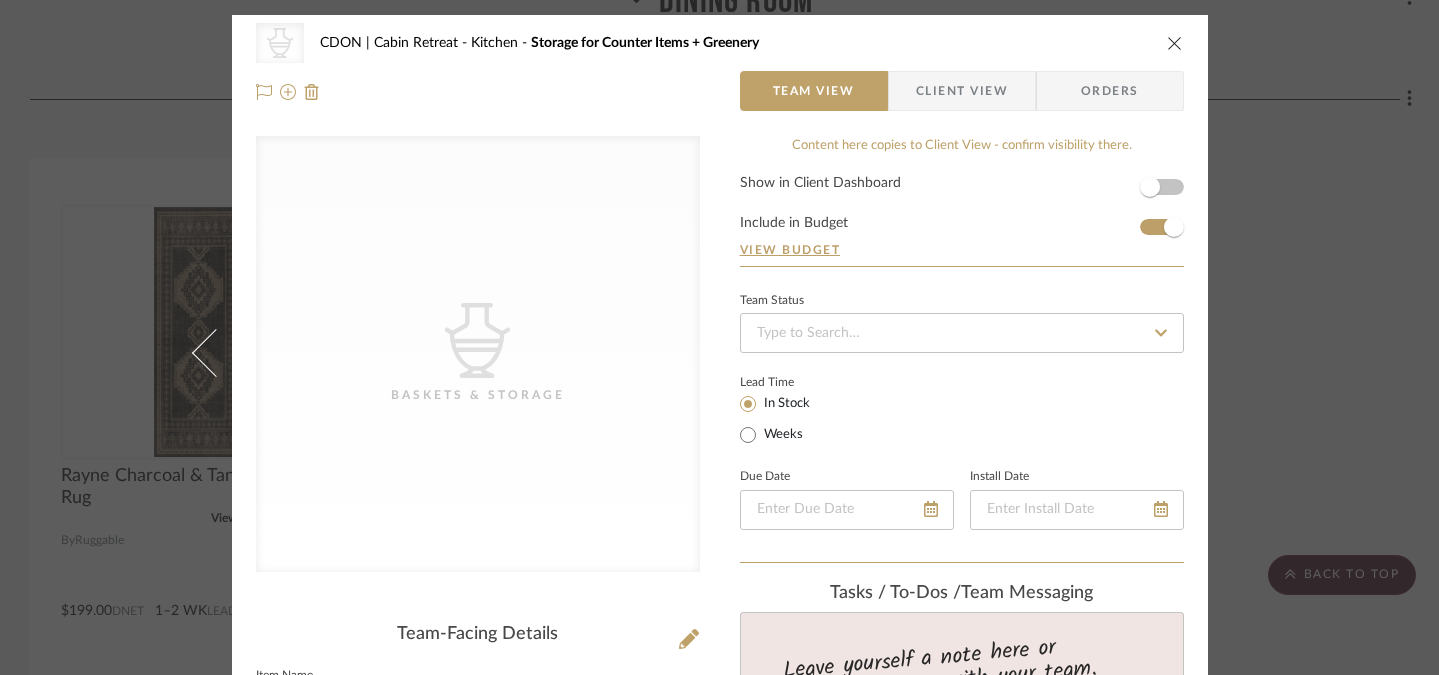 click at bounding box center (1175, 43) 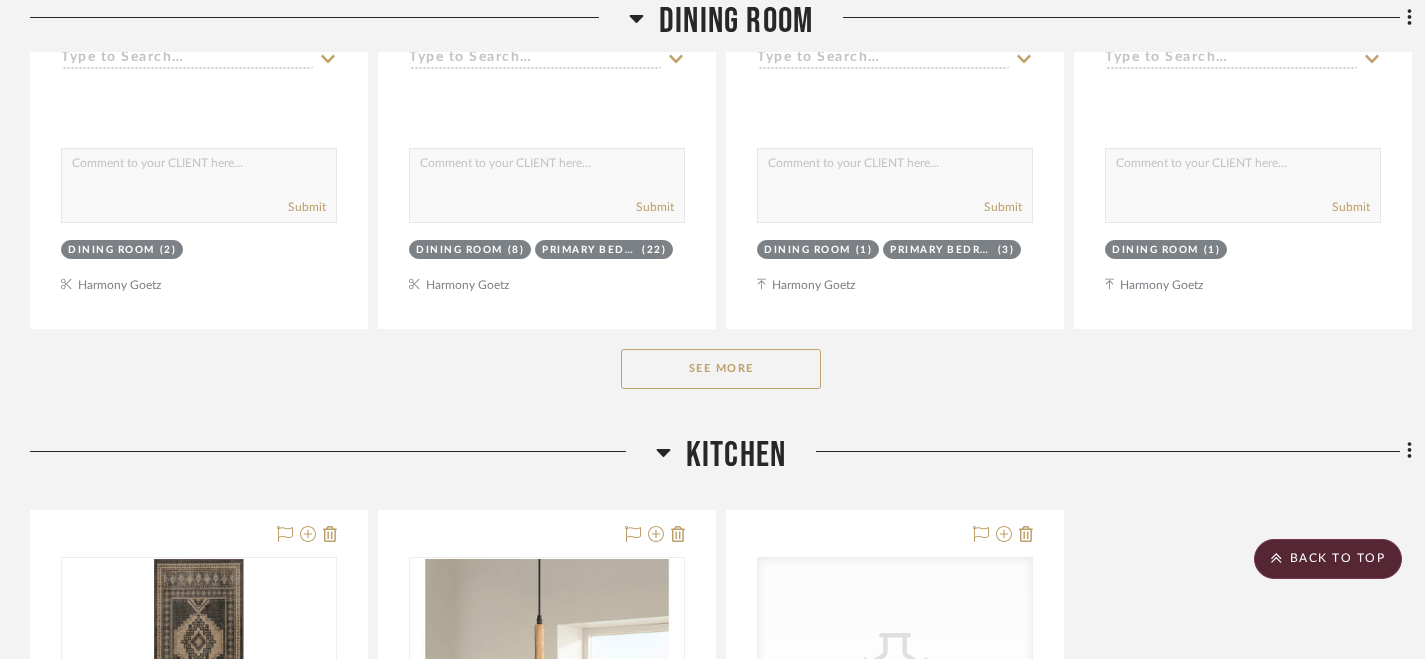 scroll, scrollTop: 2223, scrollLeft: 0, axis: vertical 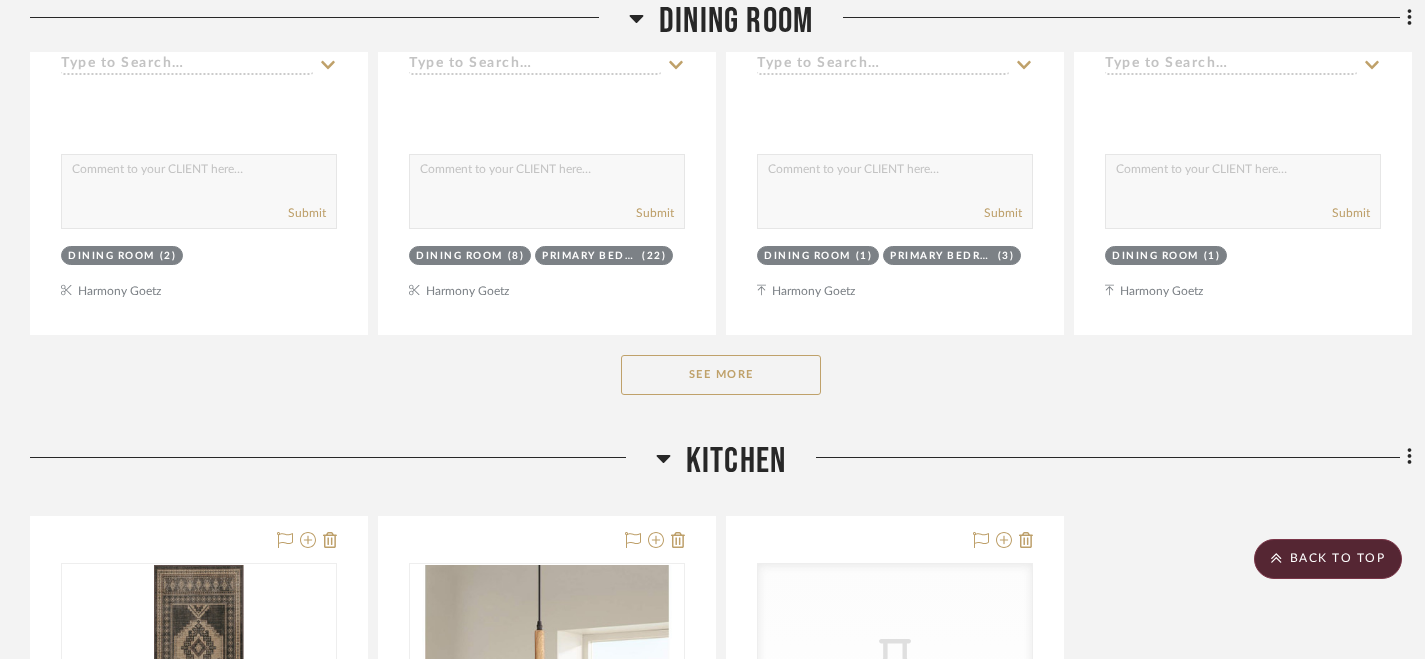 click on "See More" 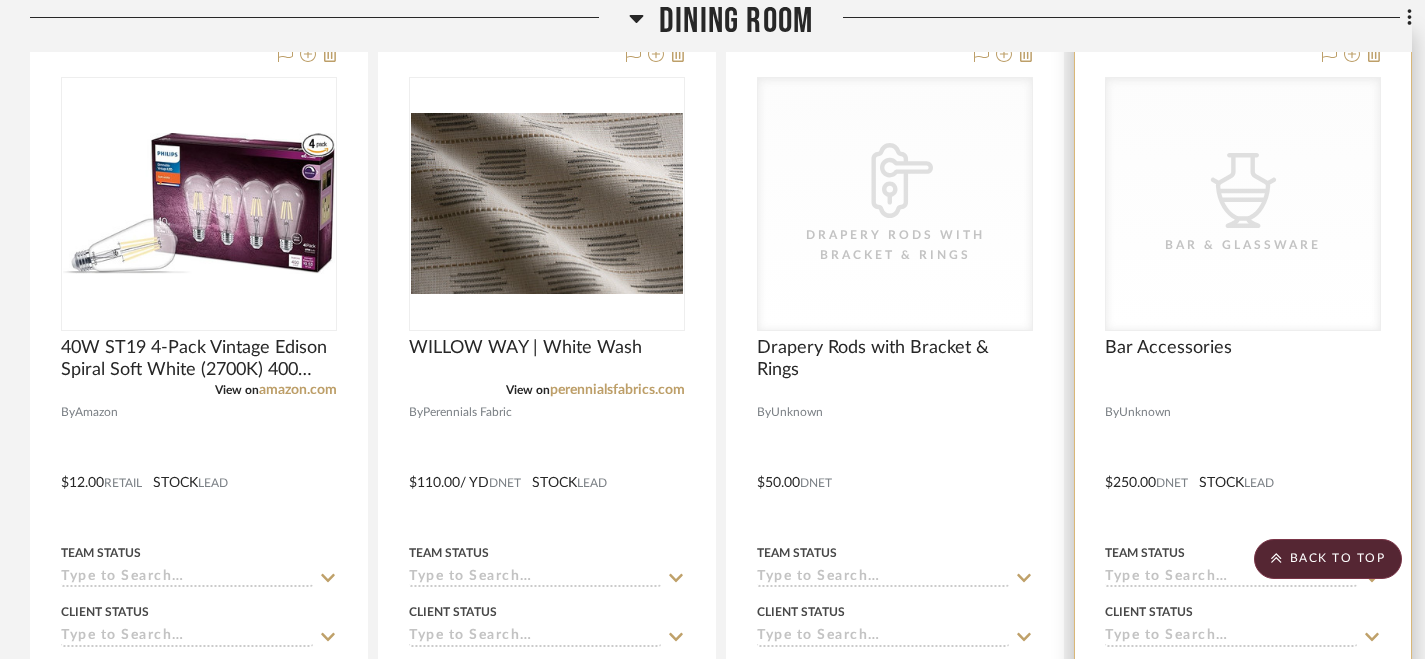 scroll, scrollTop: 1640, scrollLeft: 0, axis: vertical 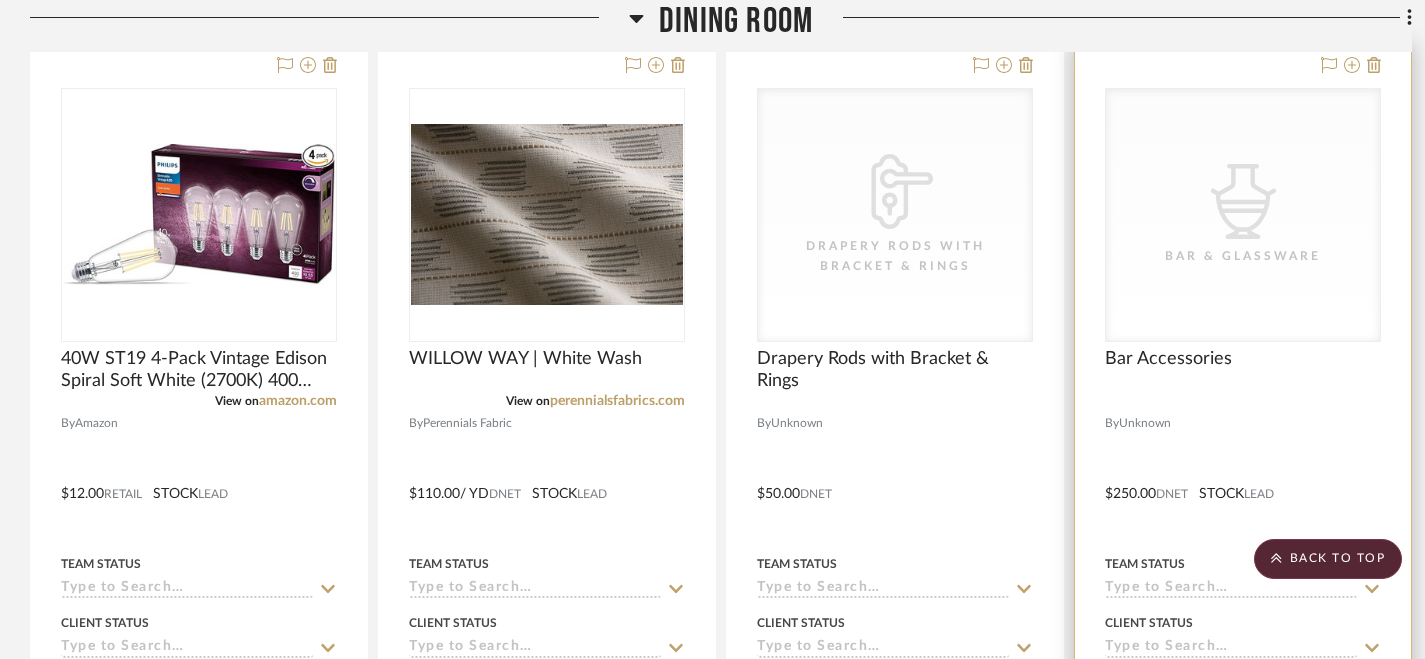 click at bounding box center [1243, 479] 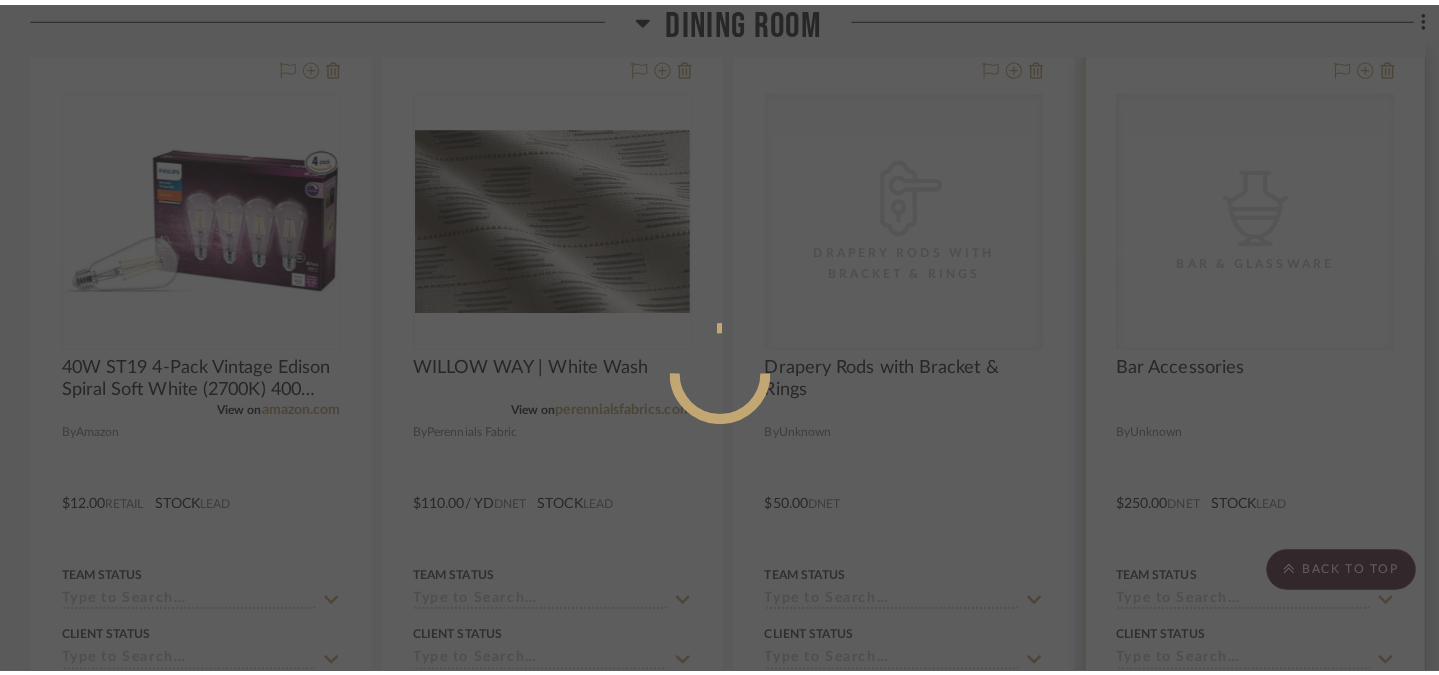 scroll, scrollTop: 0, scrollLeft: 0, axis: both 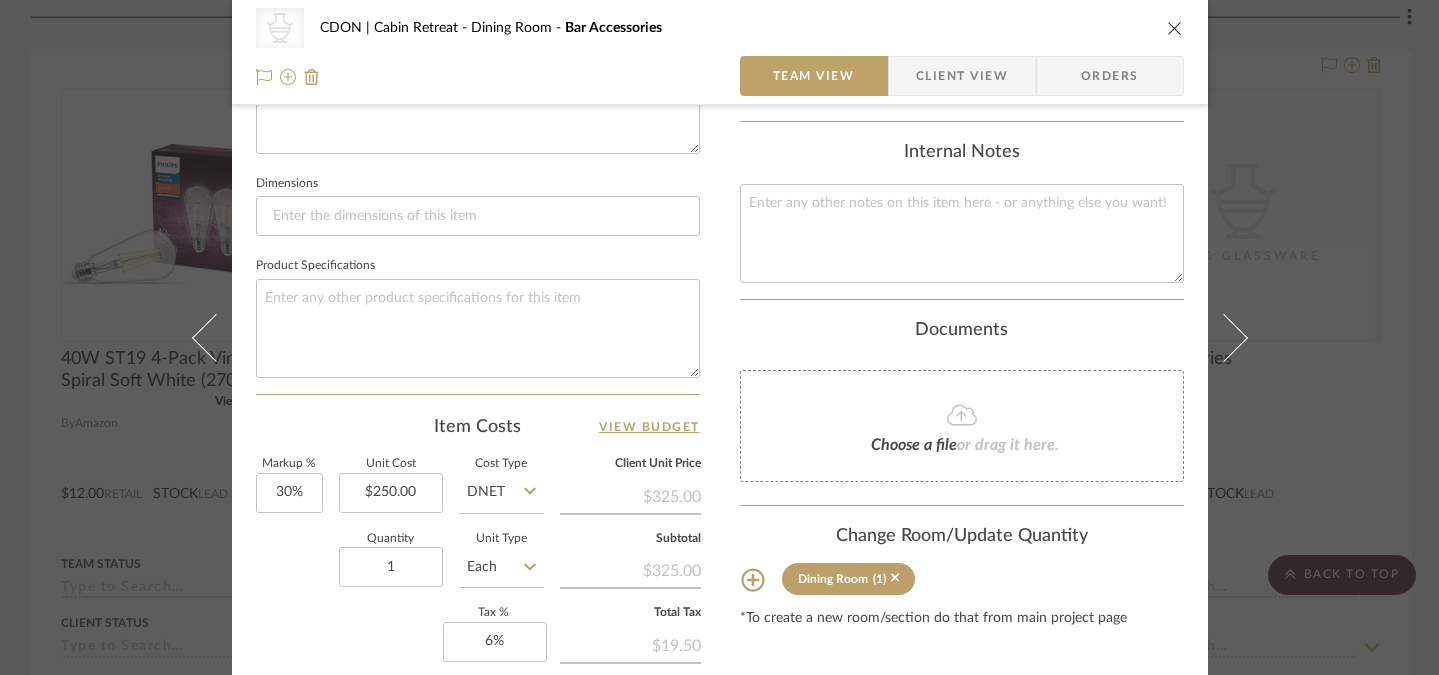 click on "CategoryIconAccessories Created with Sketch. Bar & Glassware CDON | Cabin Retreat Dining Room Bar Accessories Team View Client View Orders CategoryIconAccessories Created with Sketch. Bar & Glassware Team-Facing Details Item Name Bar Accessories Brand Internal Description Dimensions Product Specifications Item Costs View Budget Markup % 30% Unit Cost $250.00 Cost Type DNET Client Unit Price $325.00 Quantity 1 Unit Type Each Subtotal $325.00 Tax % 6% Total Tax $19.50 Shipping Cost $0.00 Ship. Markup % 0% Taxable Total Shipping $0.00 Total Client Price $344.50 Your Cost $265.00 Your Margin $75.00 Content here copies to Client View - confirm visibility there. Show in Client Dashboard Include in Budget View Budget Team Status Lead Time In Stock Weeks (1)" at bounding box center (719, 337) 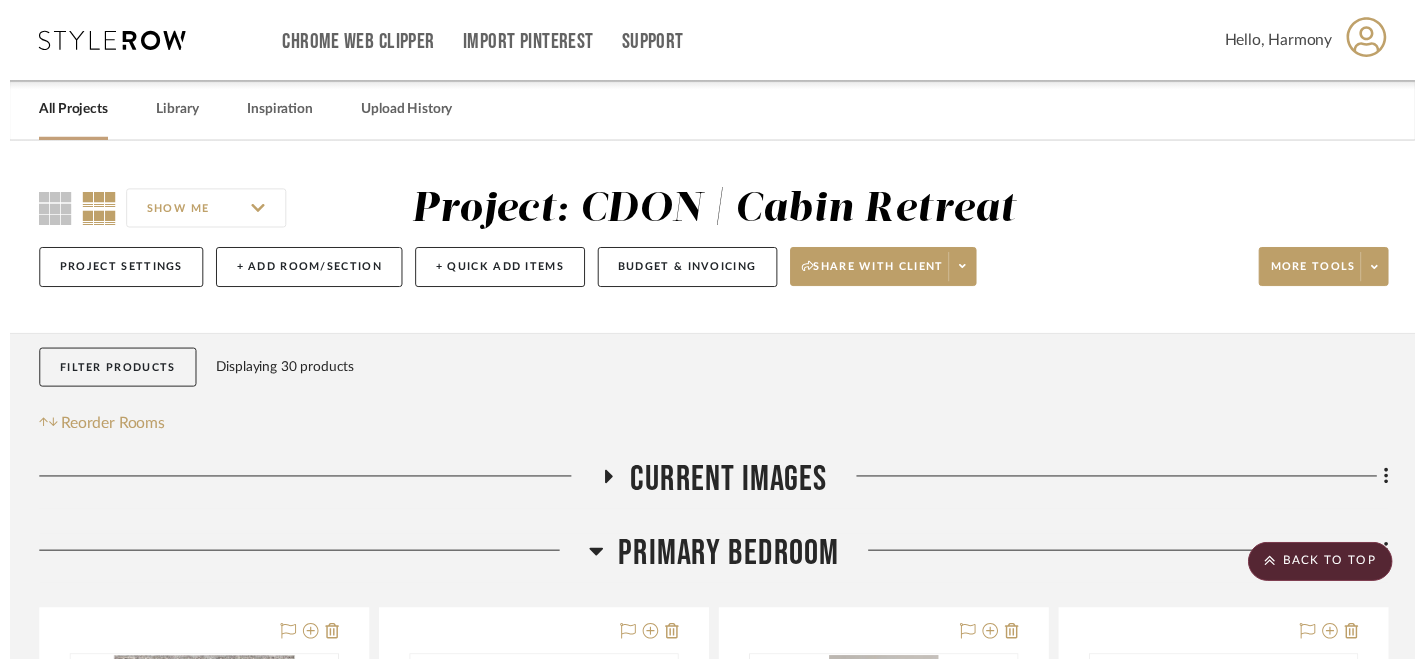 scroll, scrollTop: 1640, scrollLeft: 0, axis: vertical 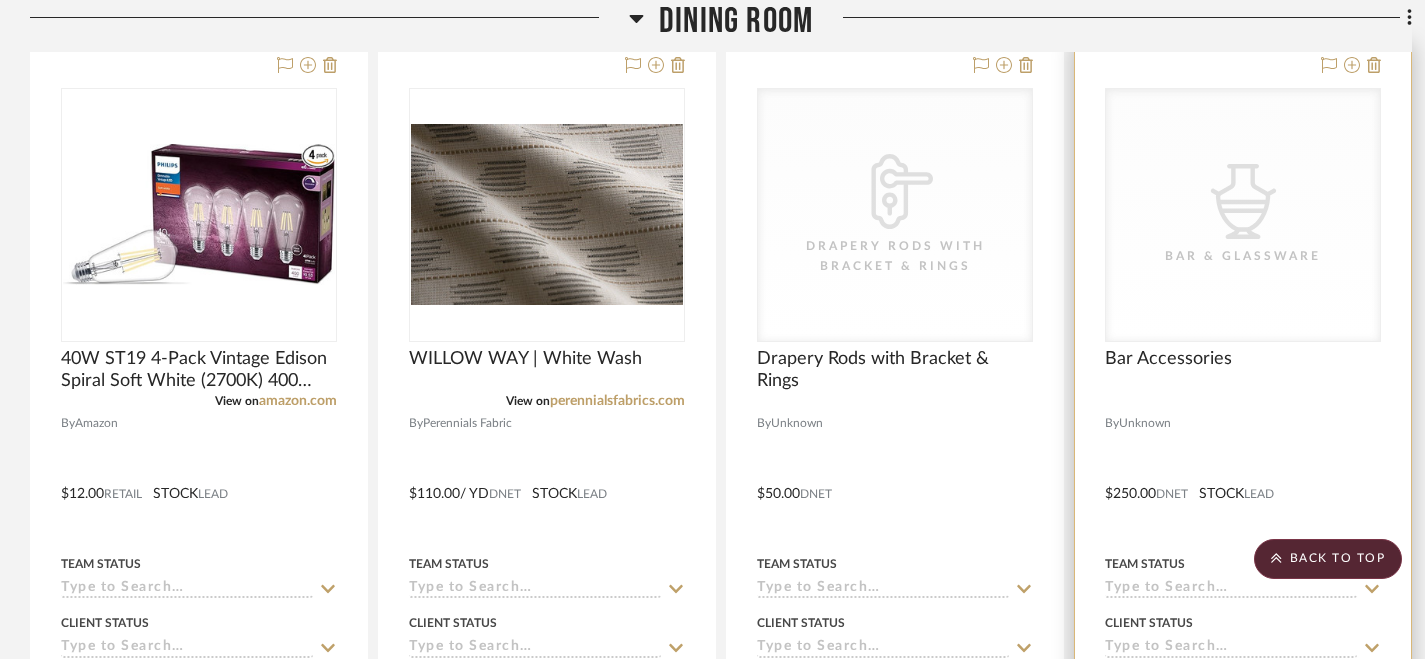 click on "CategoryIconAccessories
Created with Sketch." 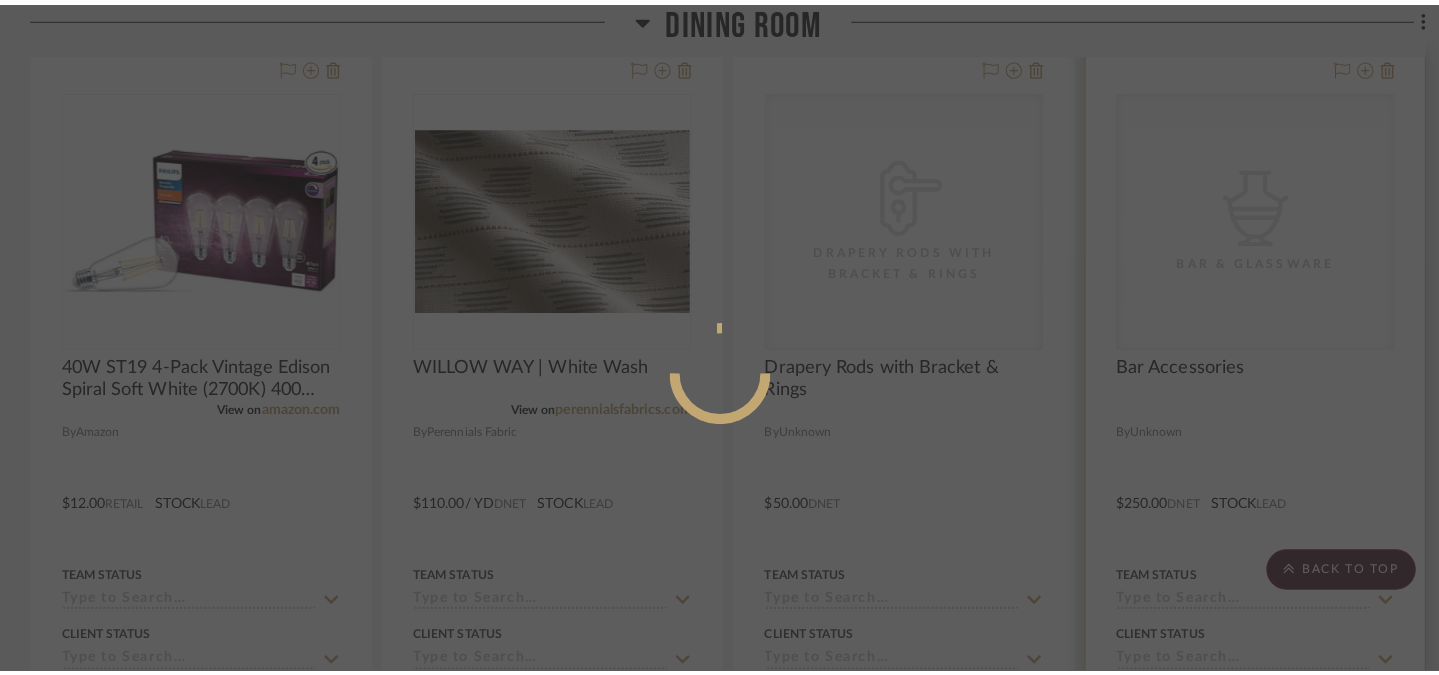 scroll, scrollTop: 0, scrollLeft: 0, axis: both 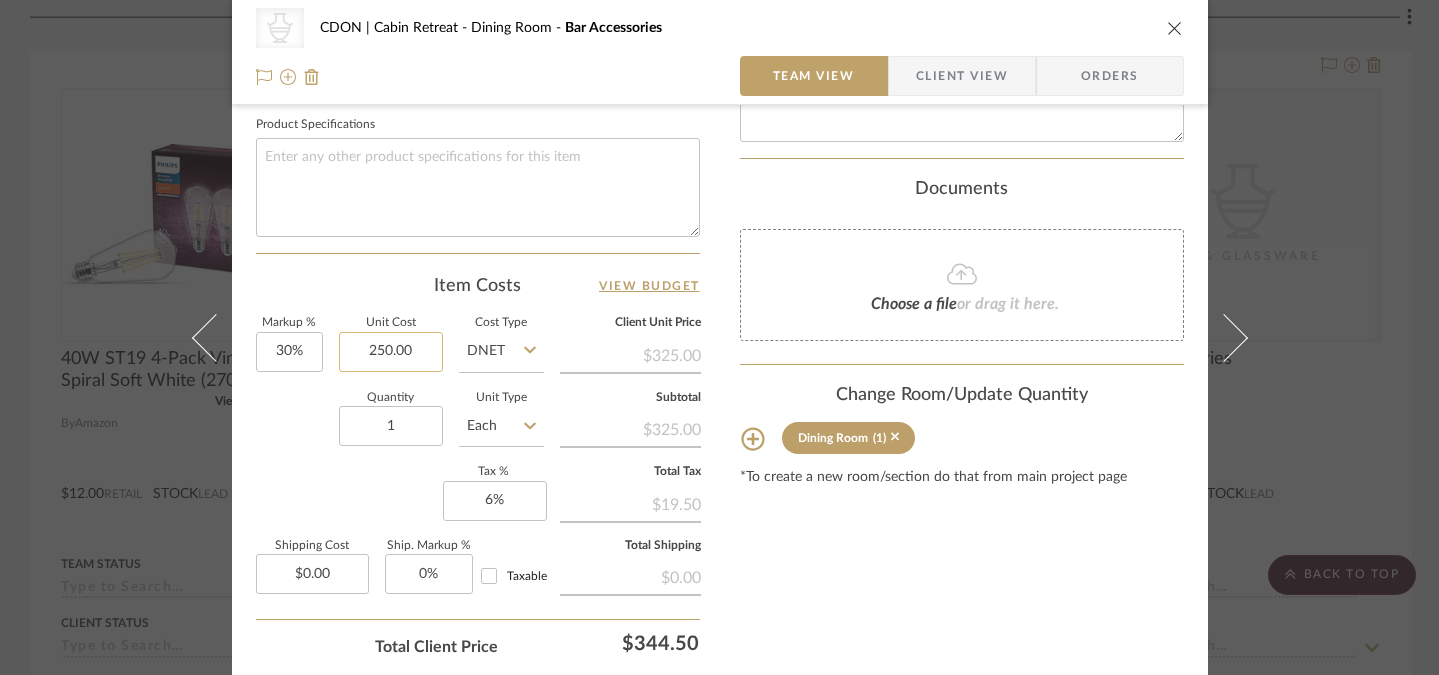 click on "250.00" 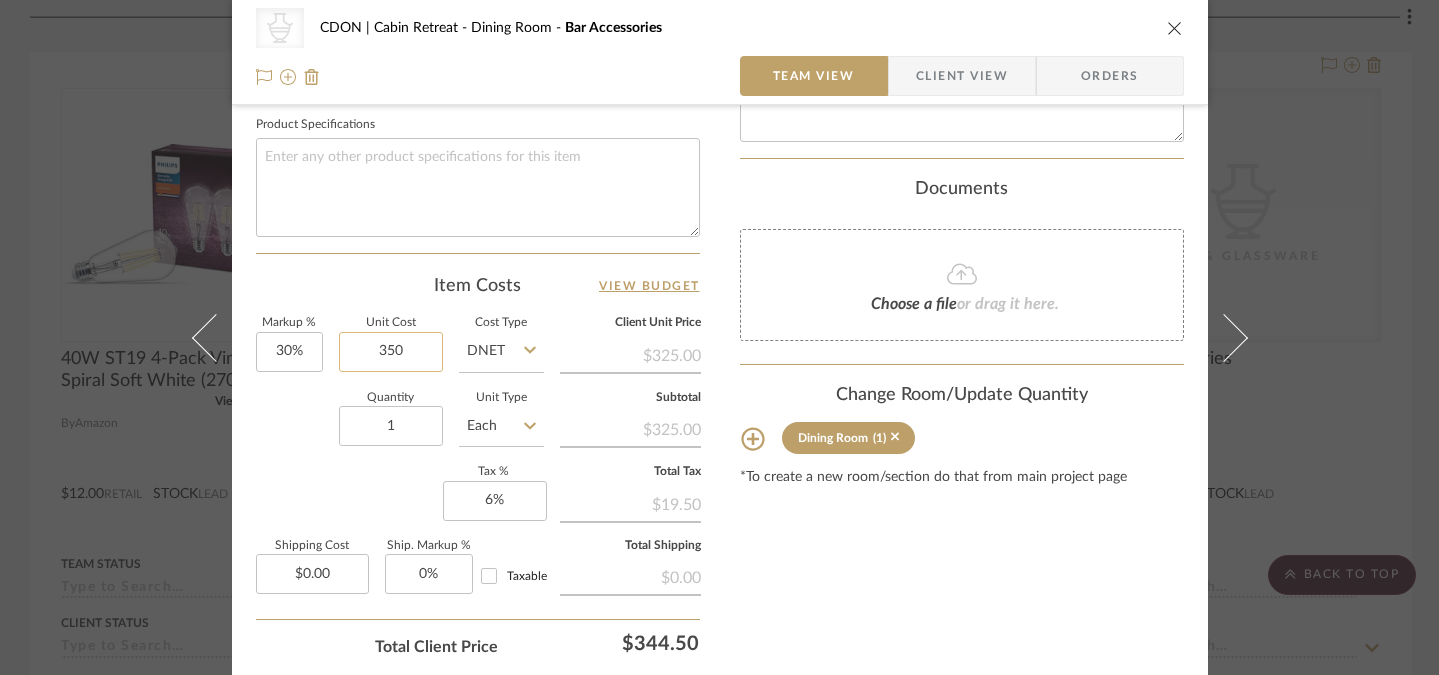 type on "$350.00" 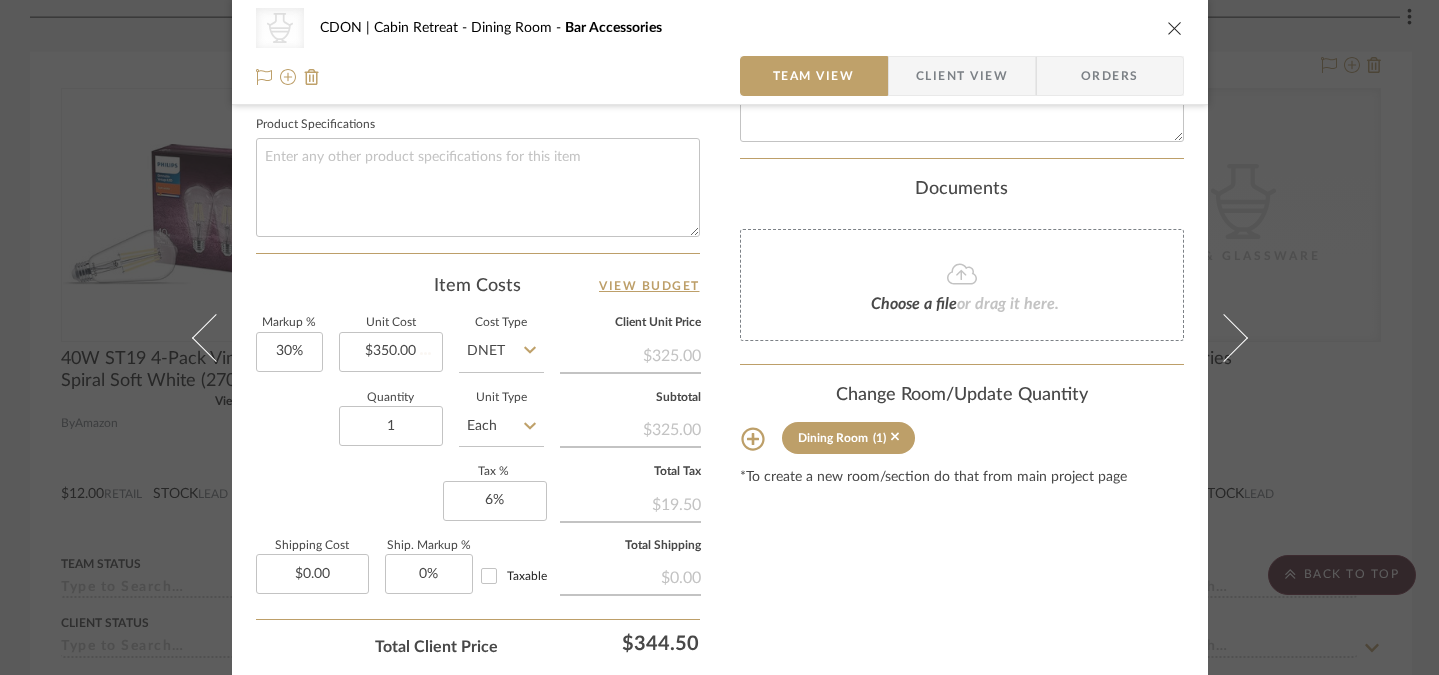 type 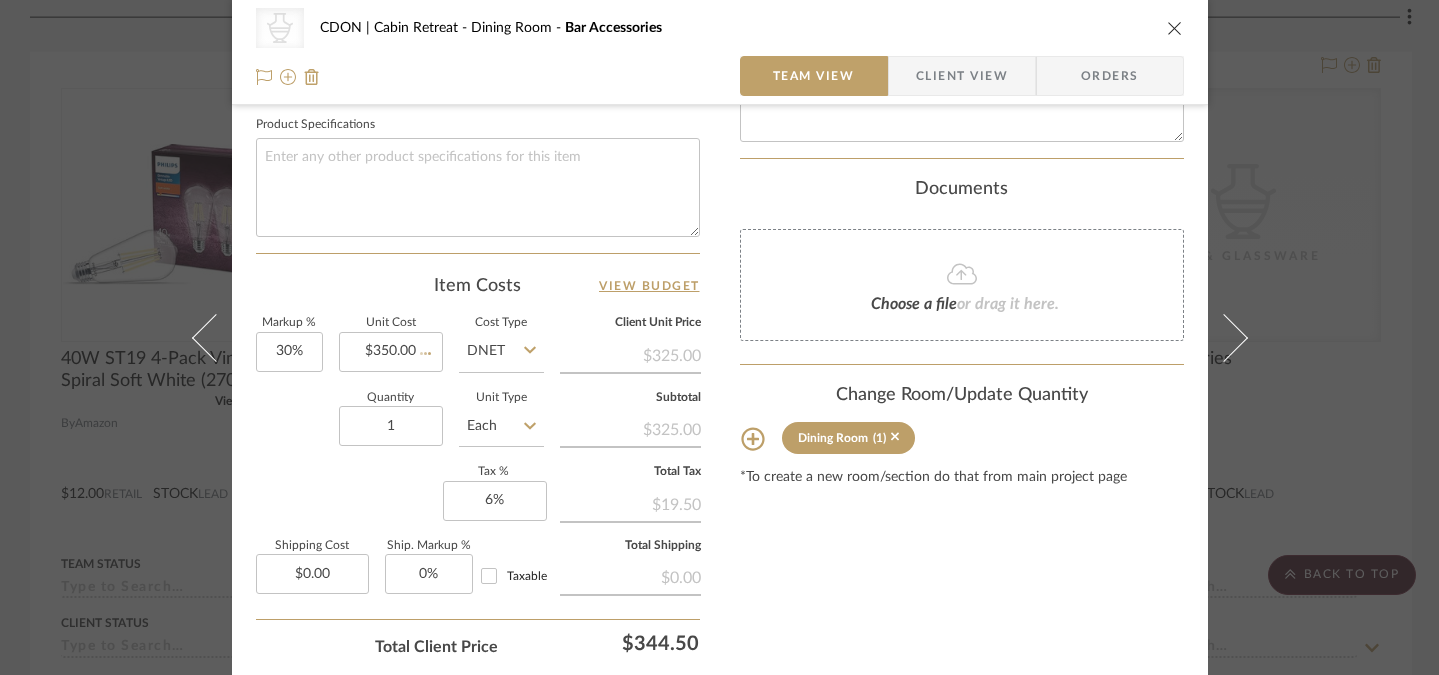 type 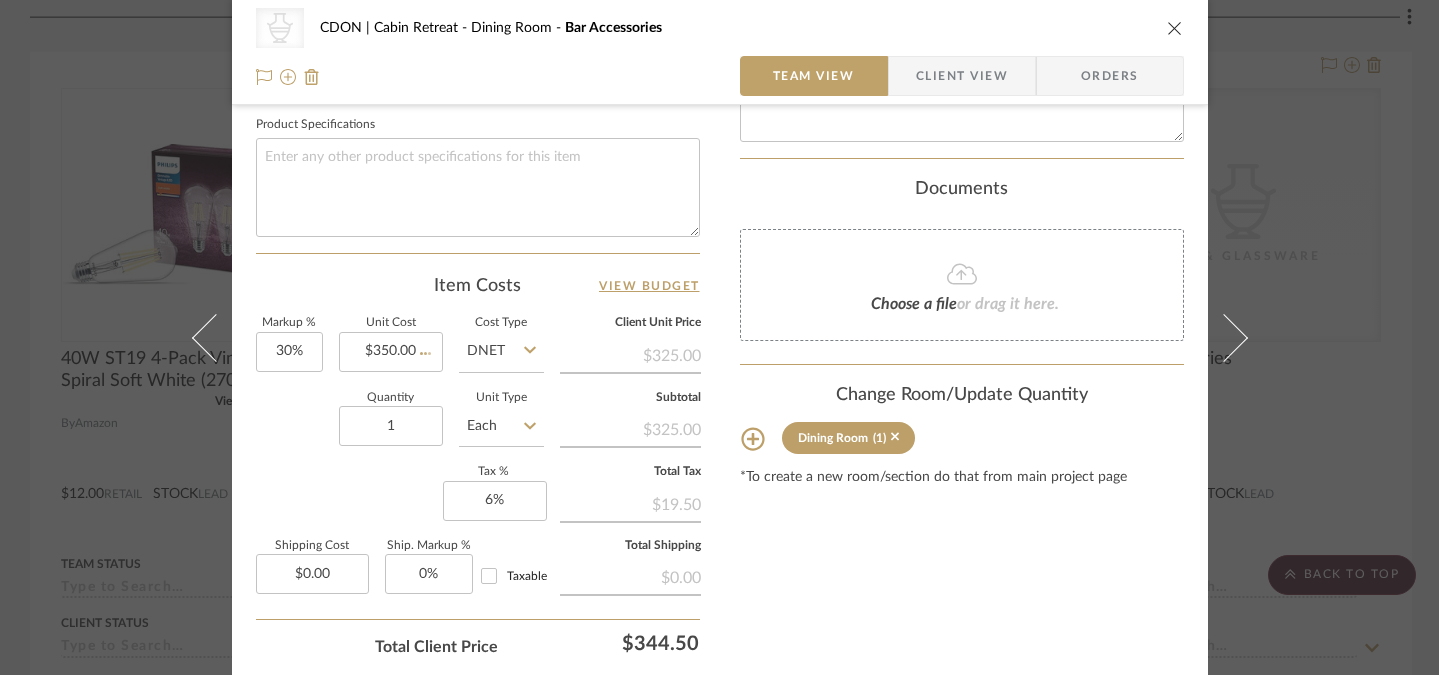 type 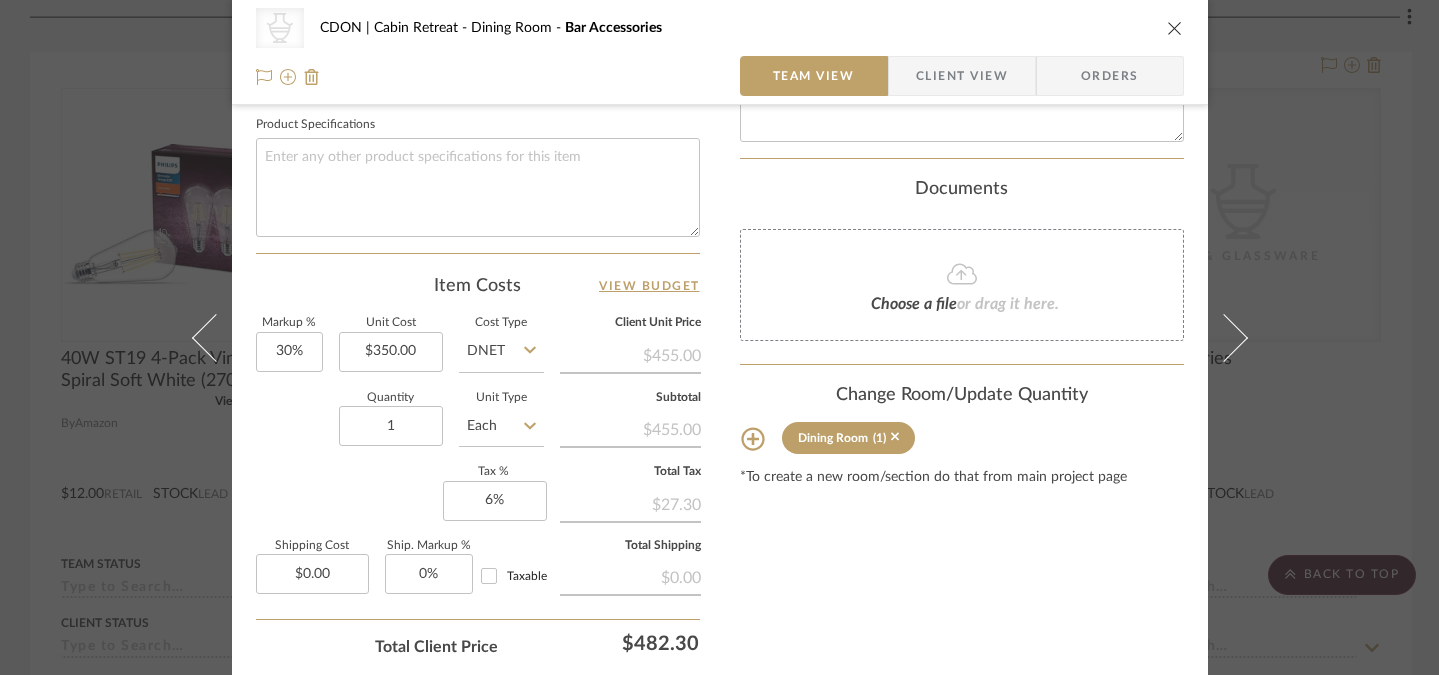 click at bounding box center (1175, 28) 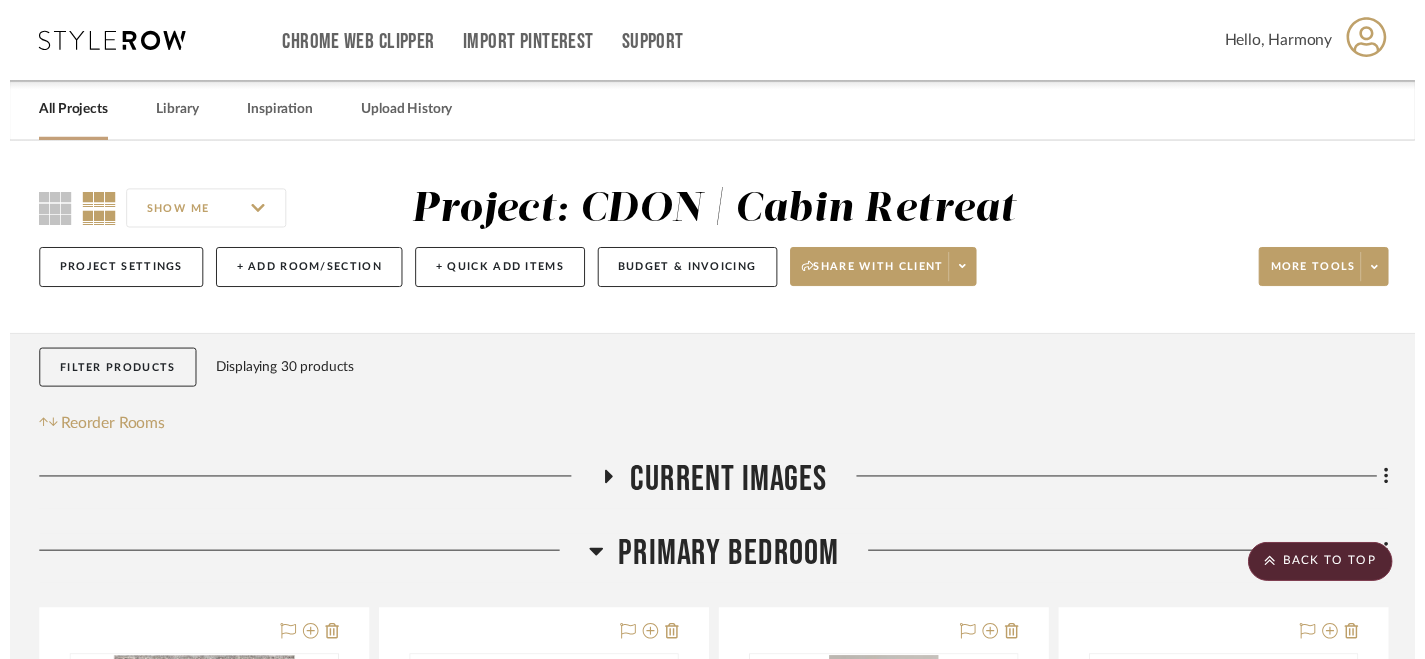 scroll, scrollTop: 1640, scrollLeft: 0, axis: vertical 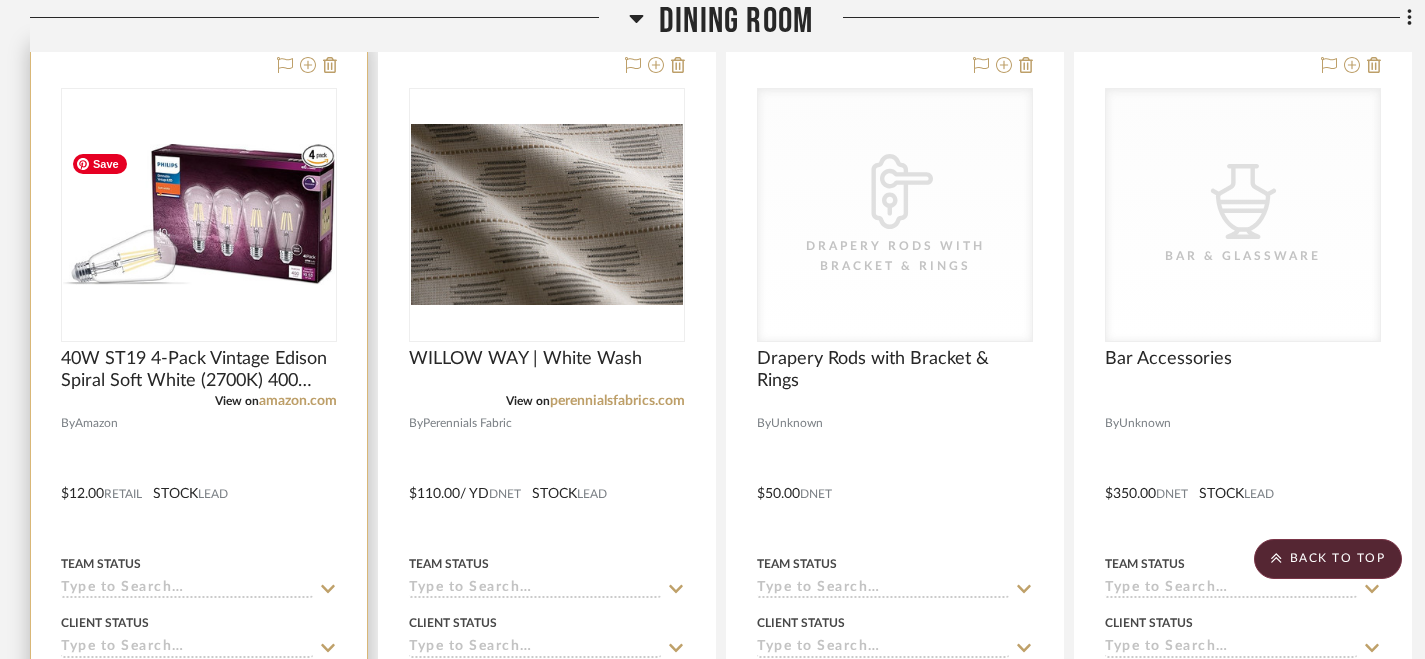 click at bounding box center (199, 214) 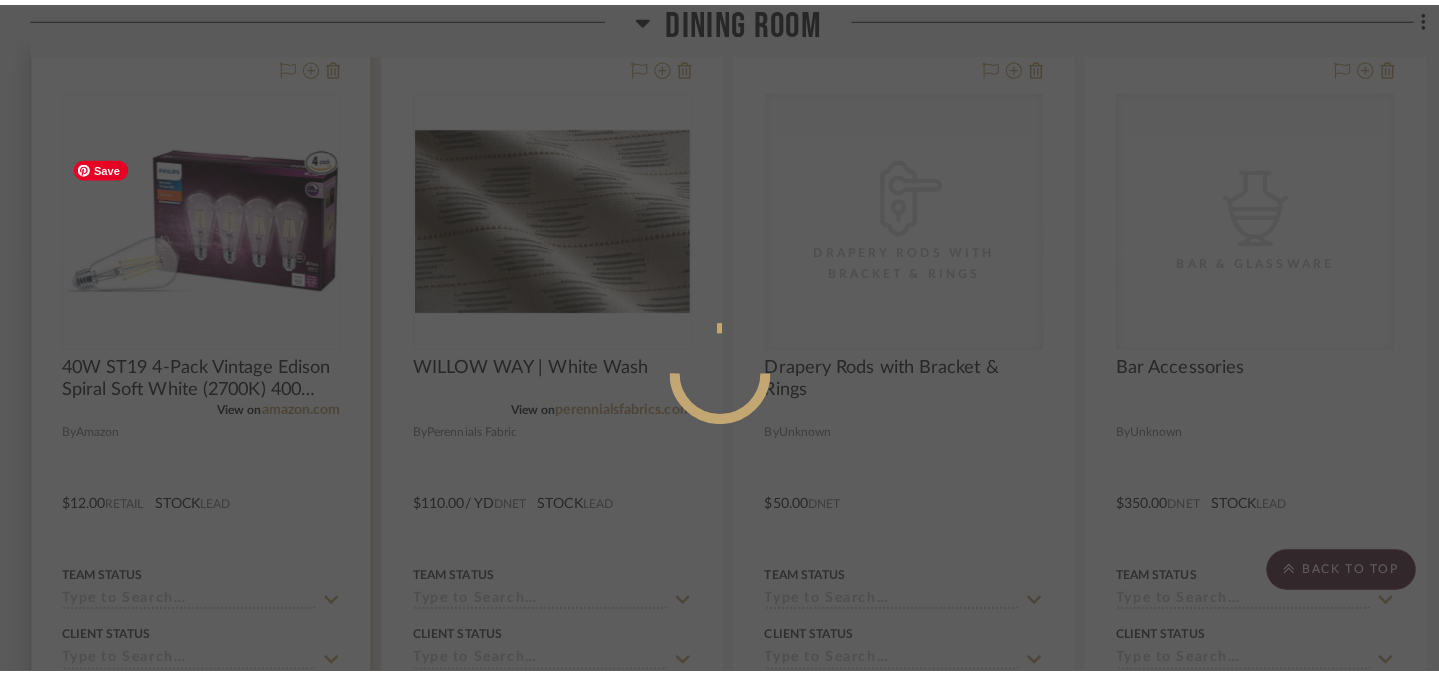 scroll, scrollTop: 0, scrollLeft: 0, axis: both 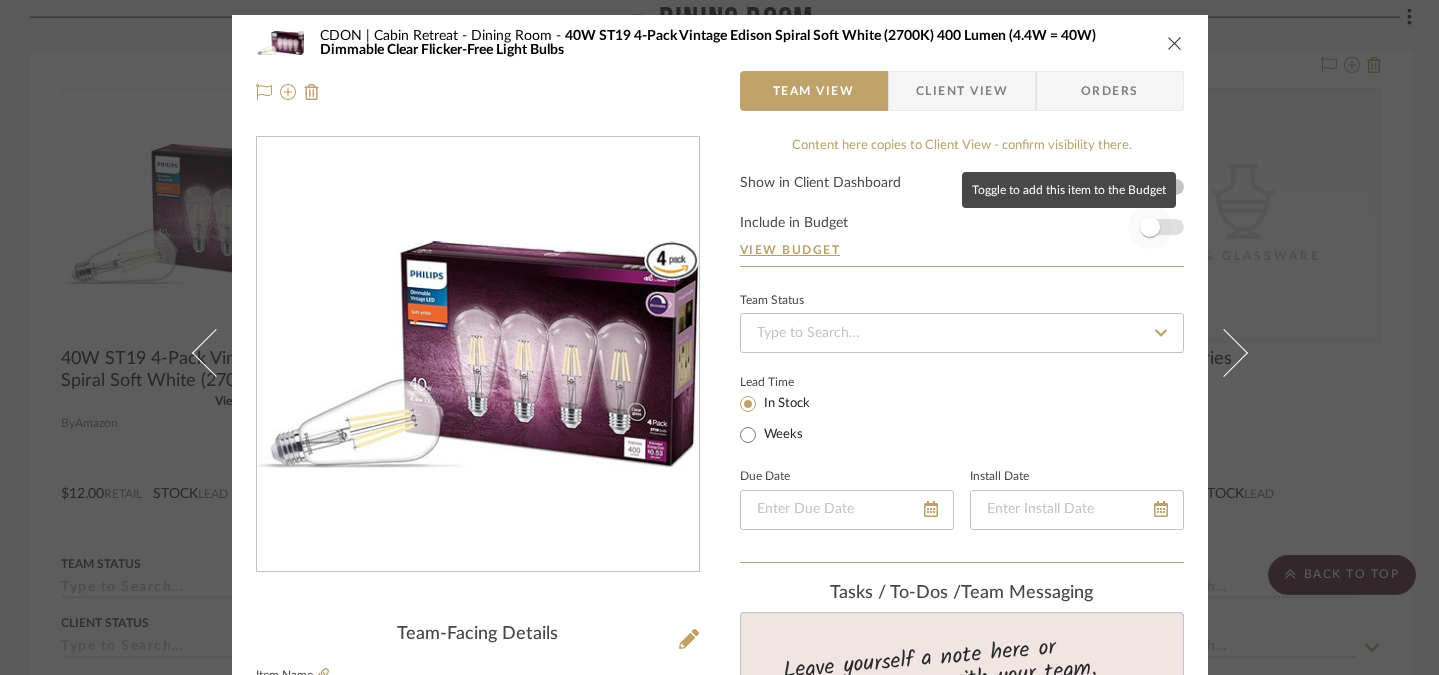 click at bounding box center (1150, 227) 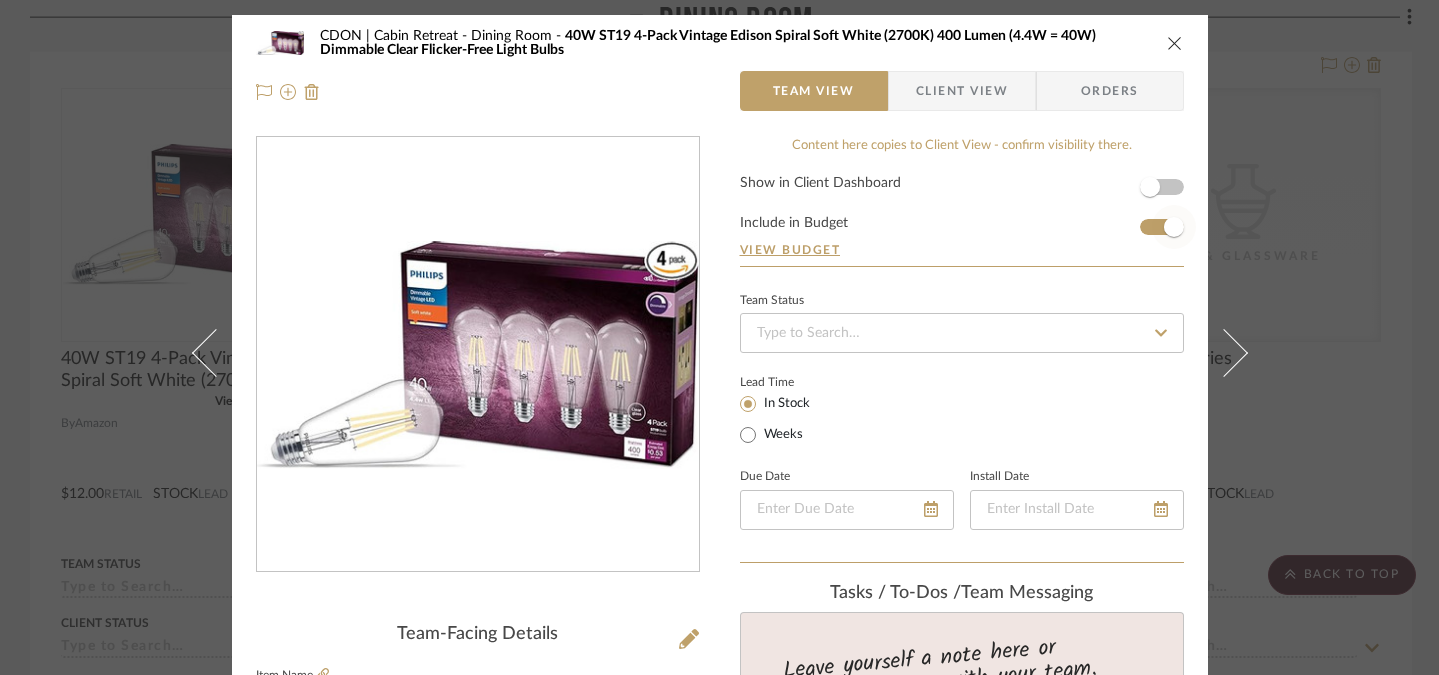 type 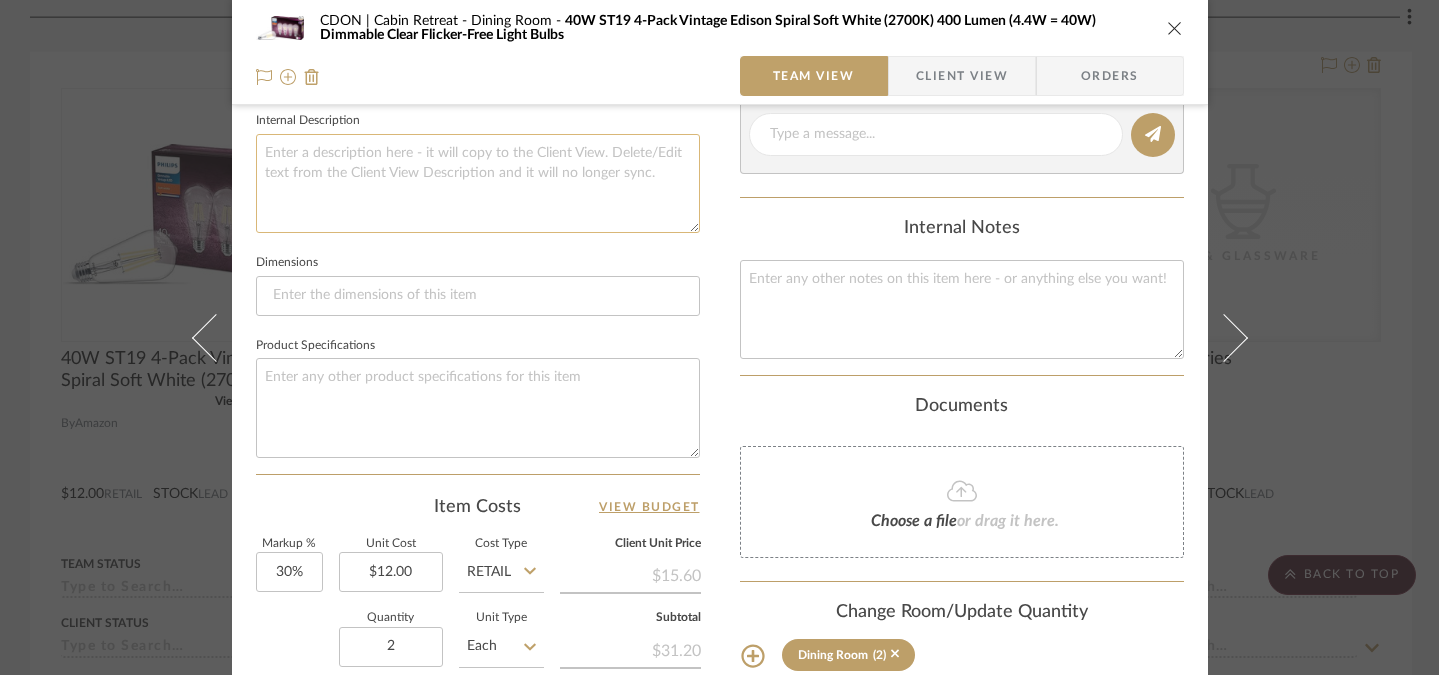 scroll, scrollTop: 758, scrollLeft: 0, axis: vertical 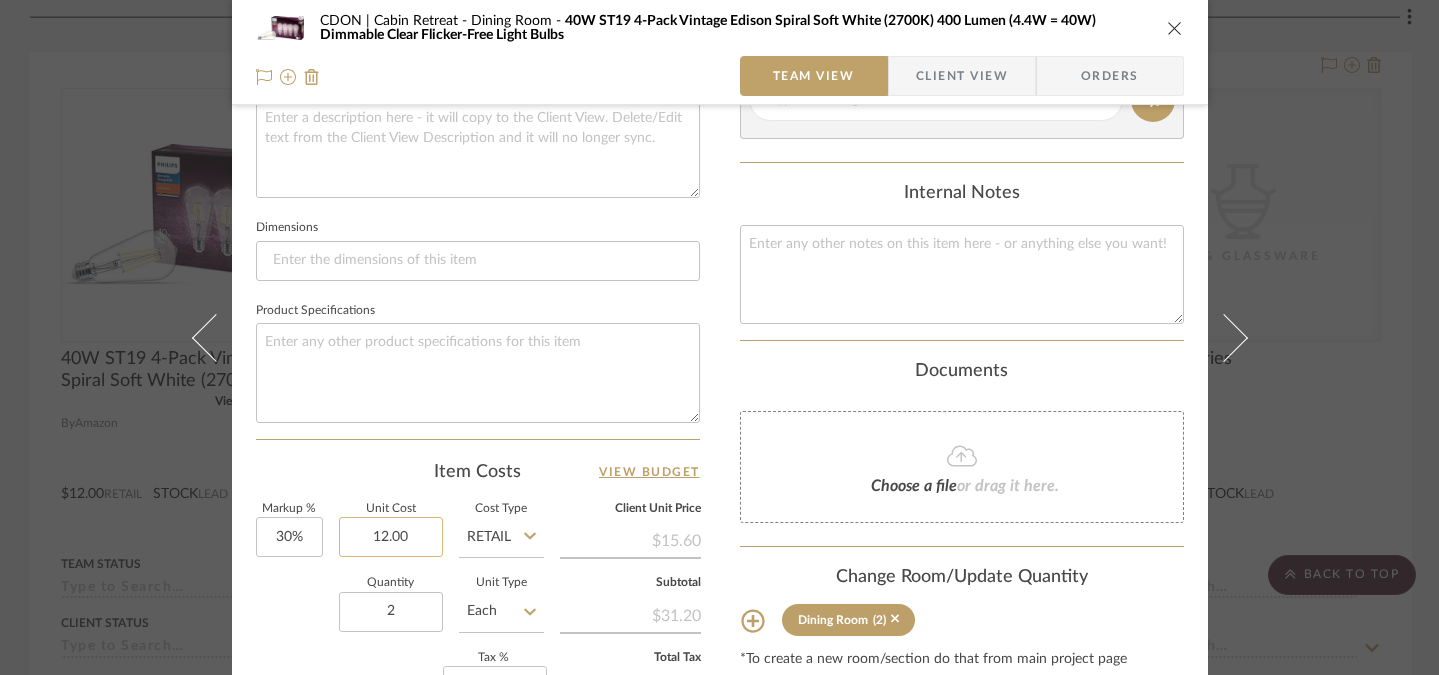 click on "12.00" 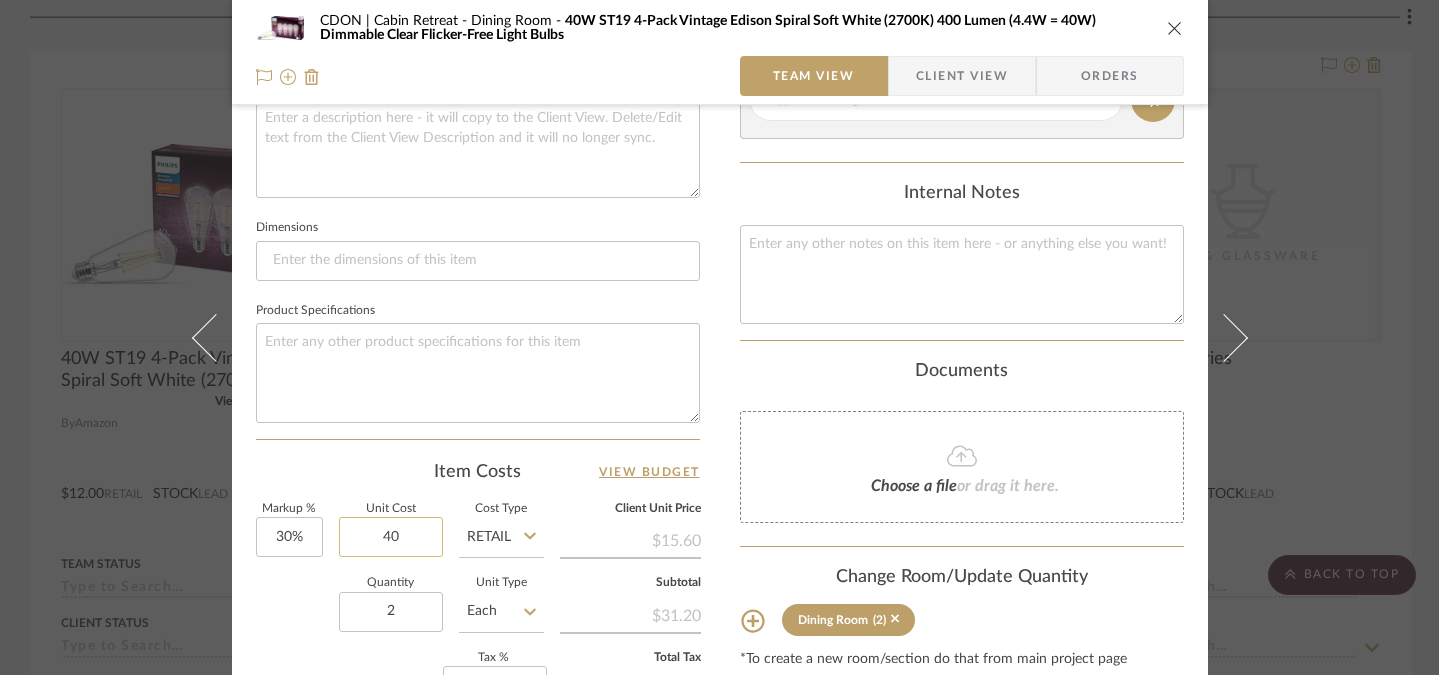 type on "$40.00" 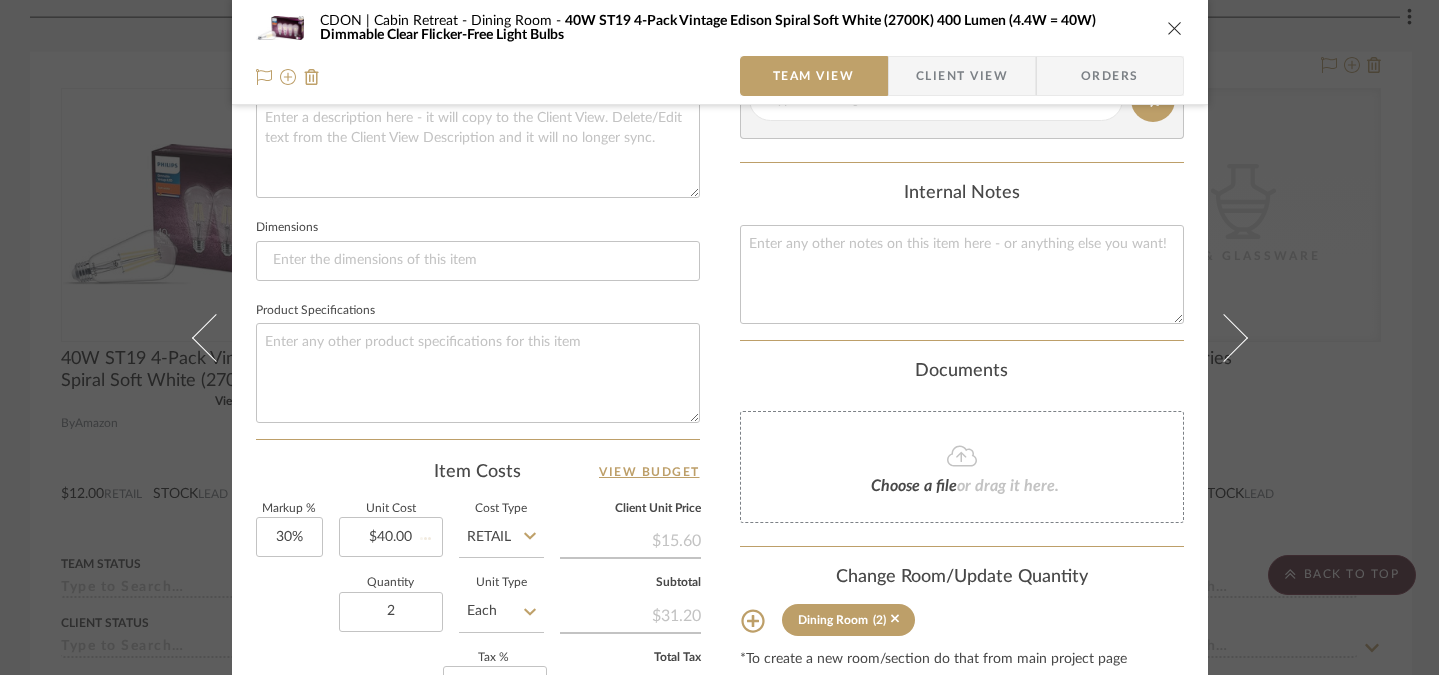 type 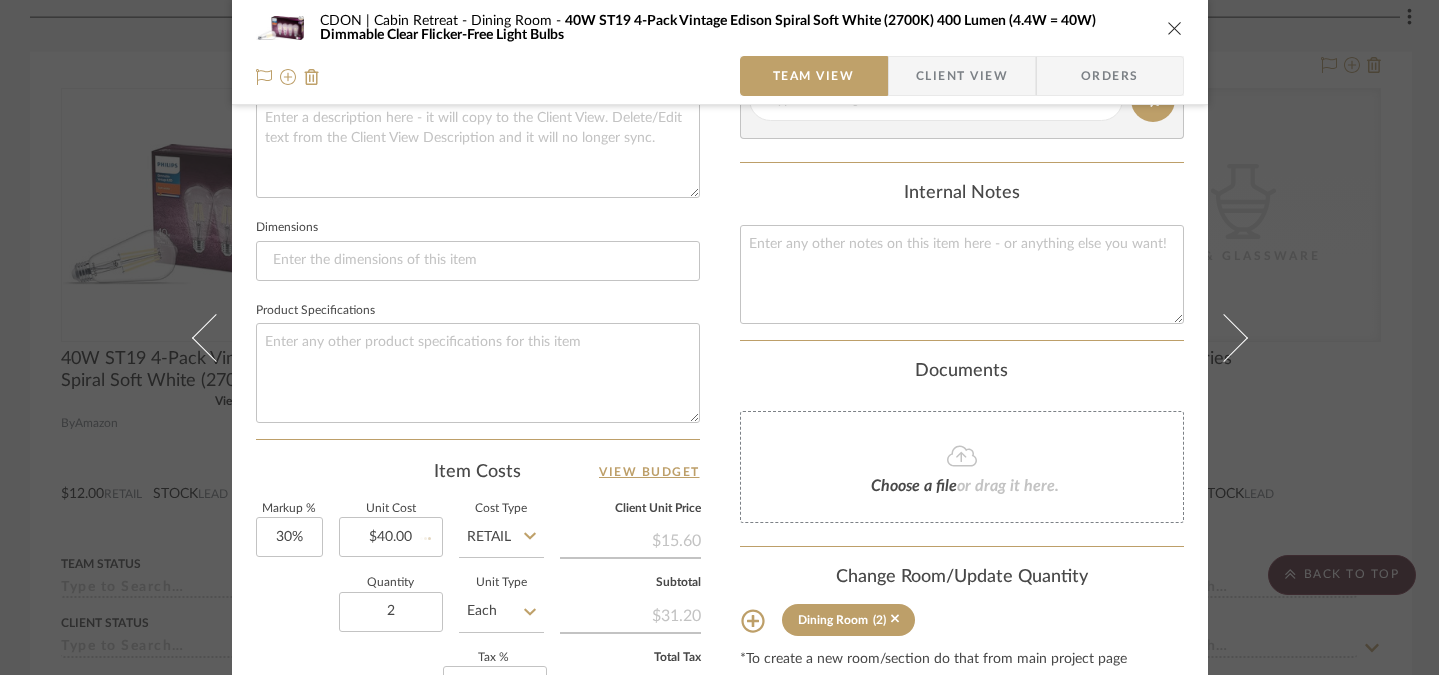 type 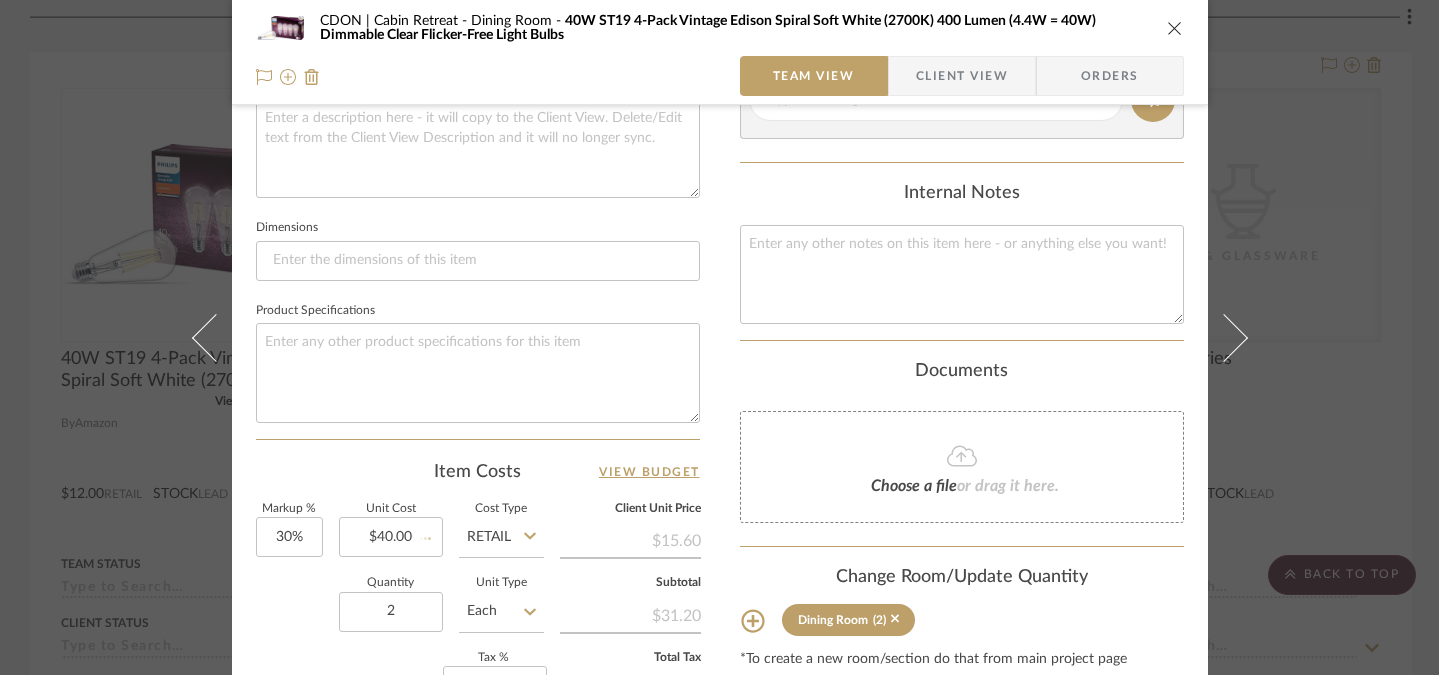 type 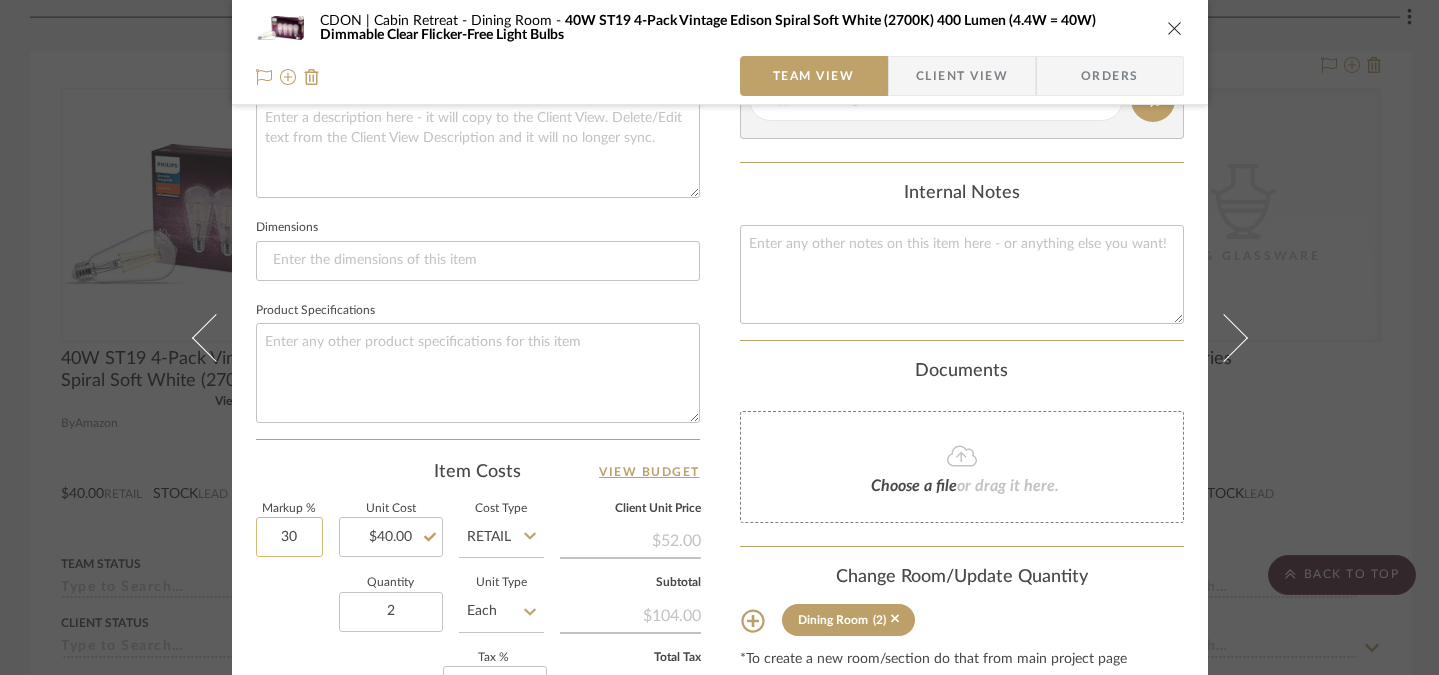 click on "30" 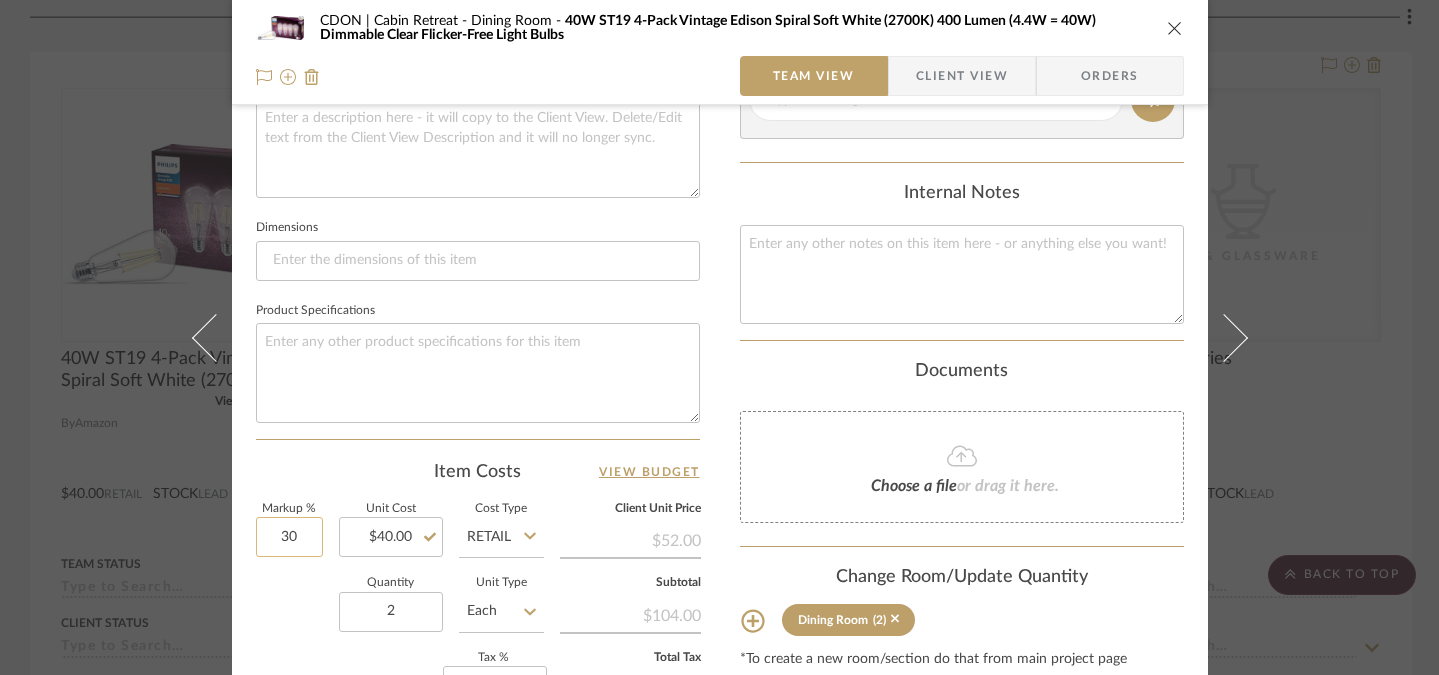 type on "1" 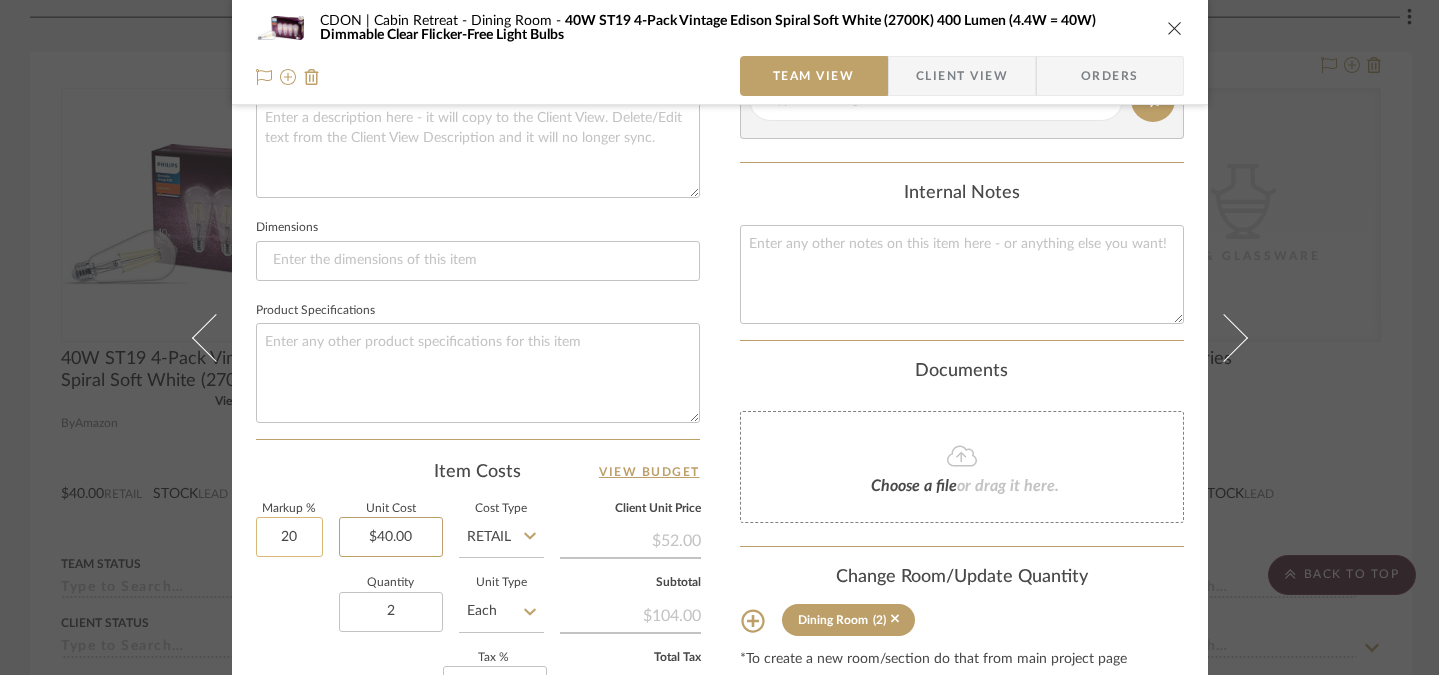 type on "20%" 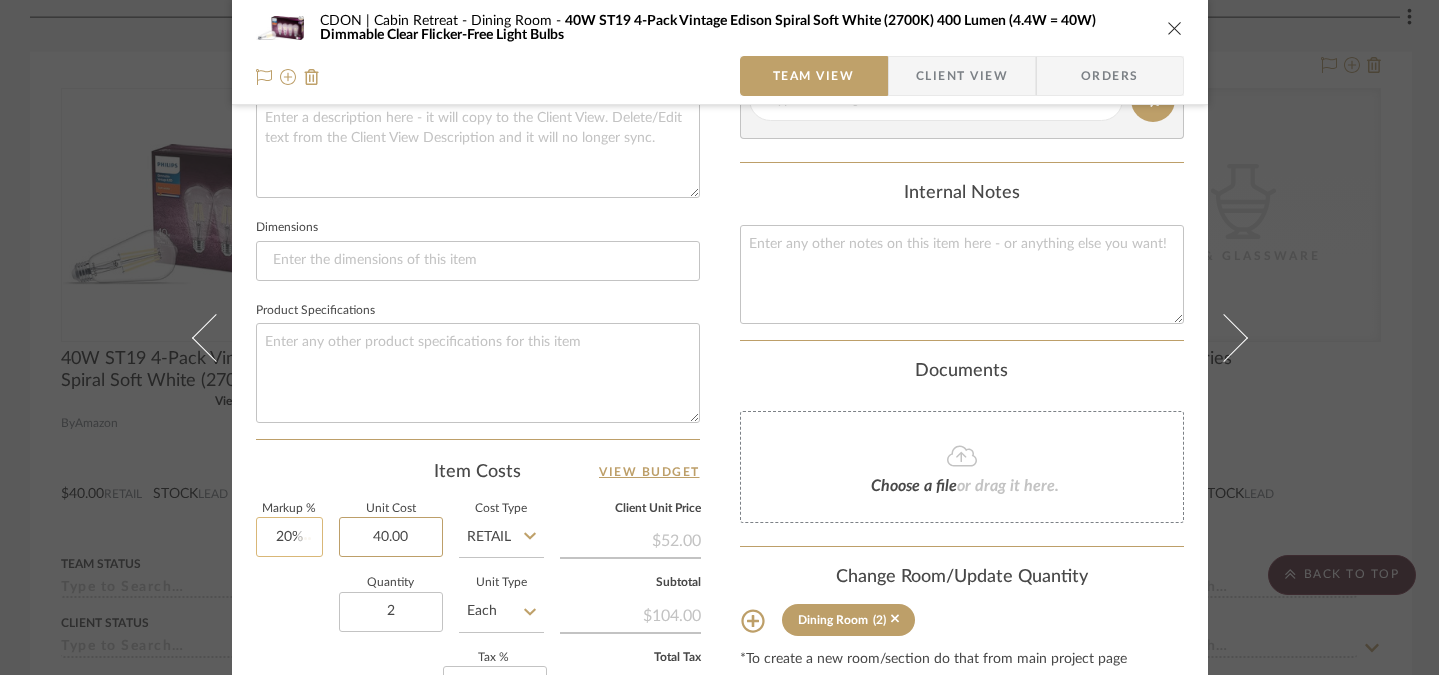type 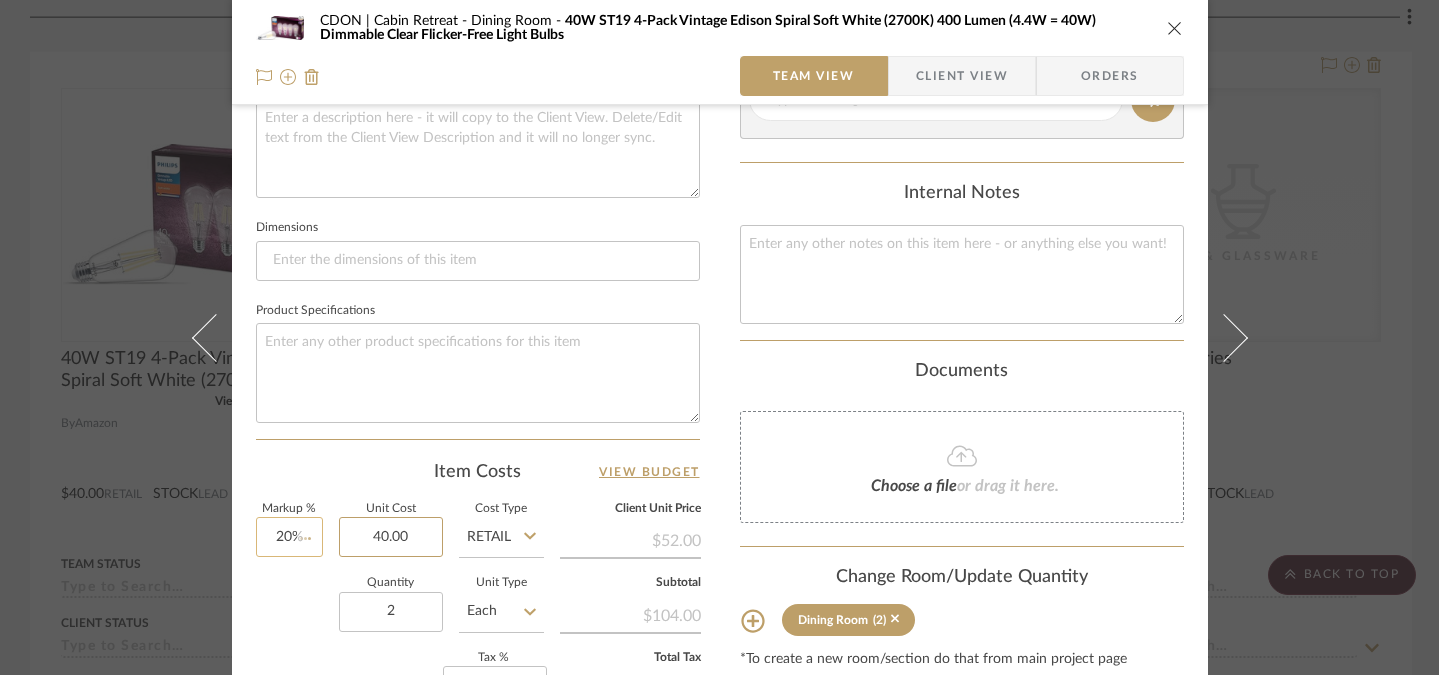 type 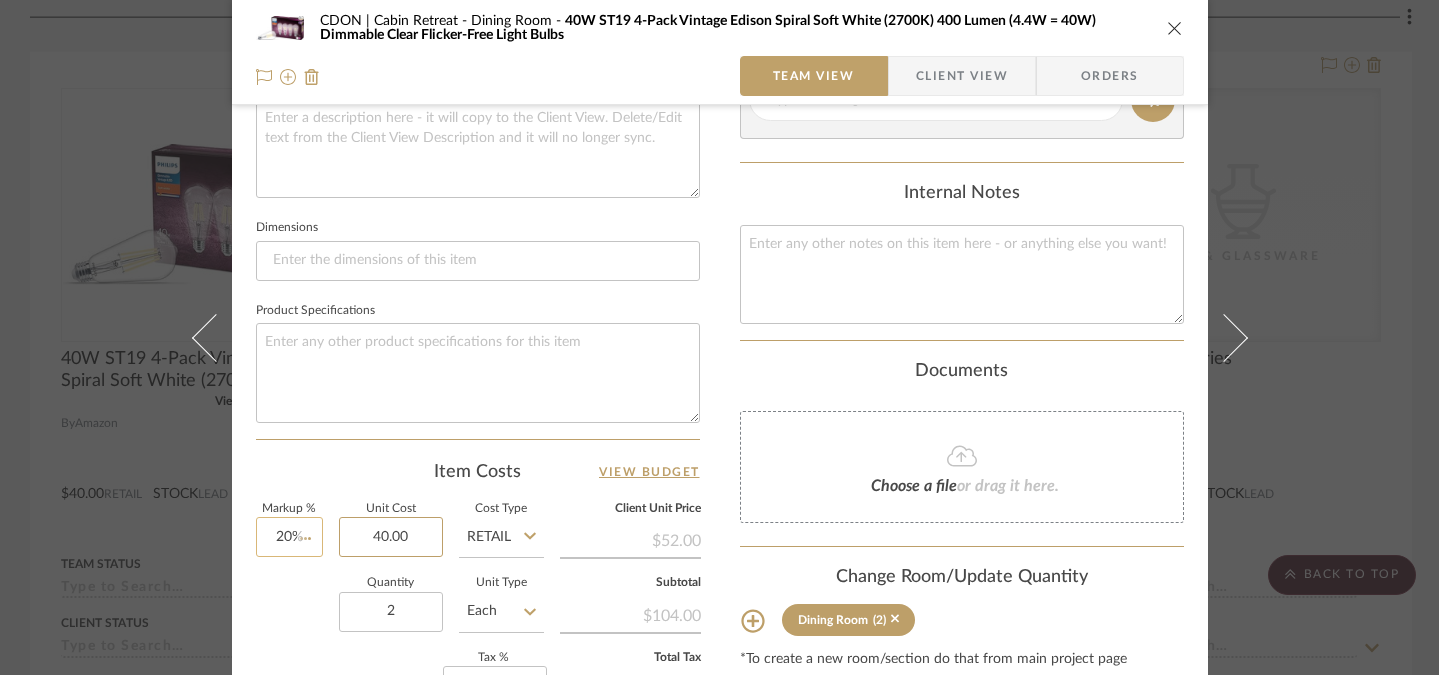 type 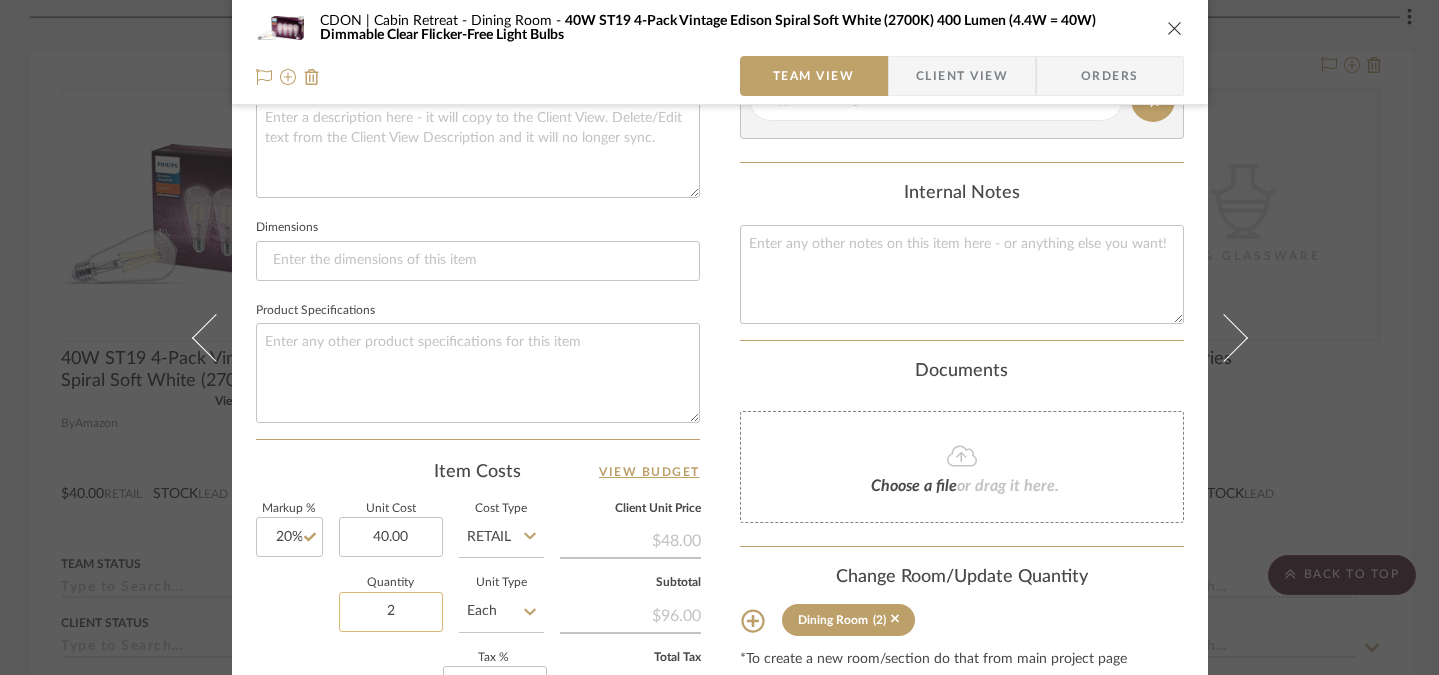 type on "$40.00" 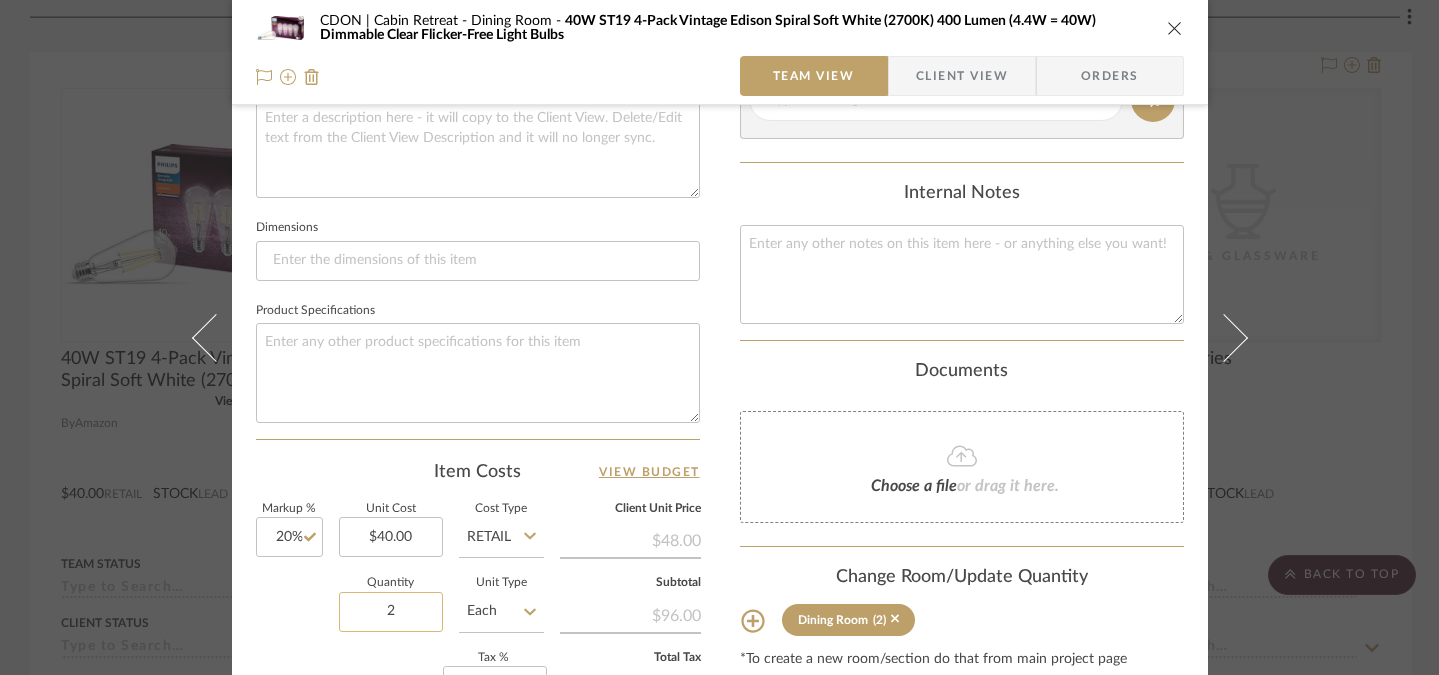 click on "2" 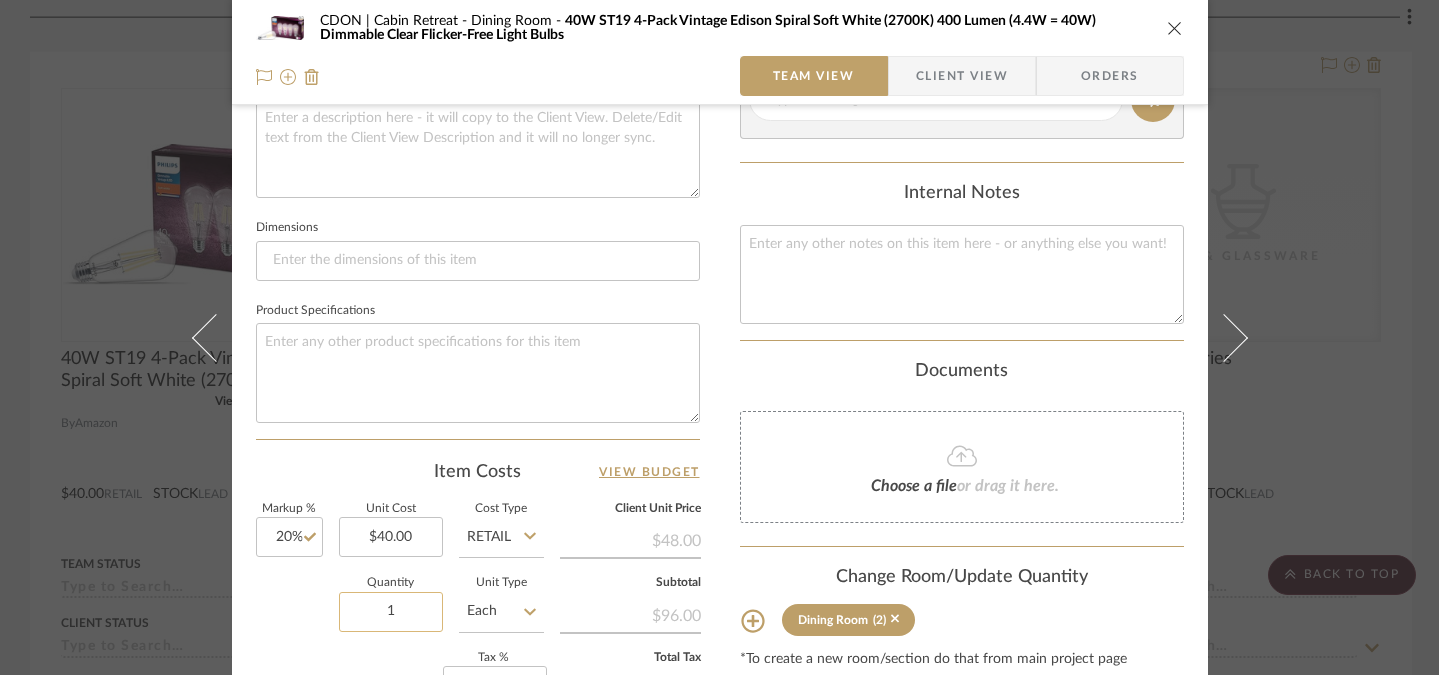 type on "1" 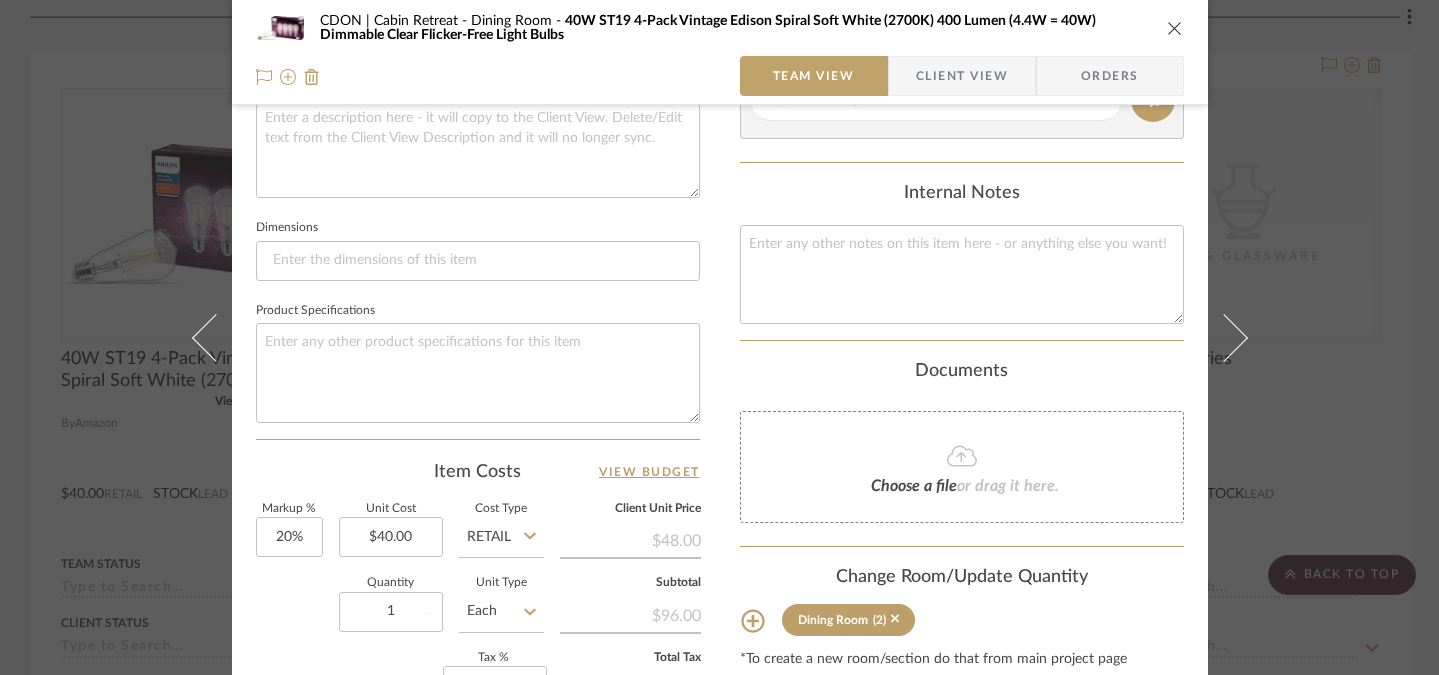 type 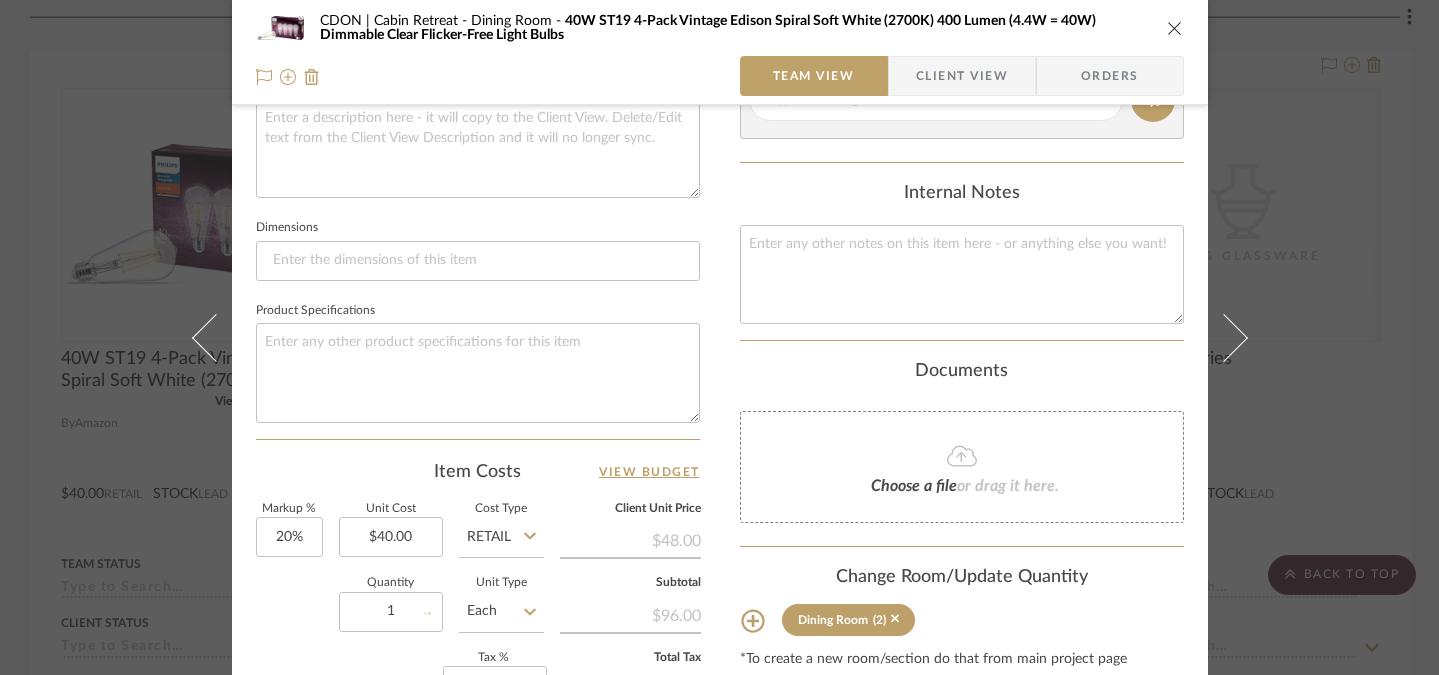 type 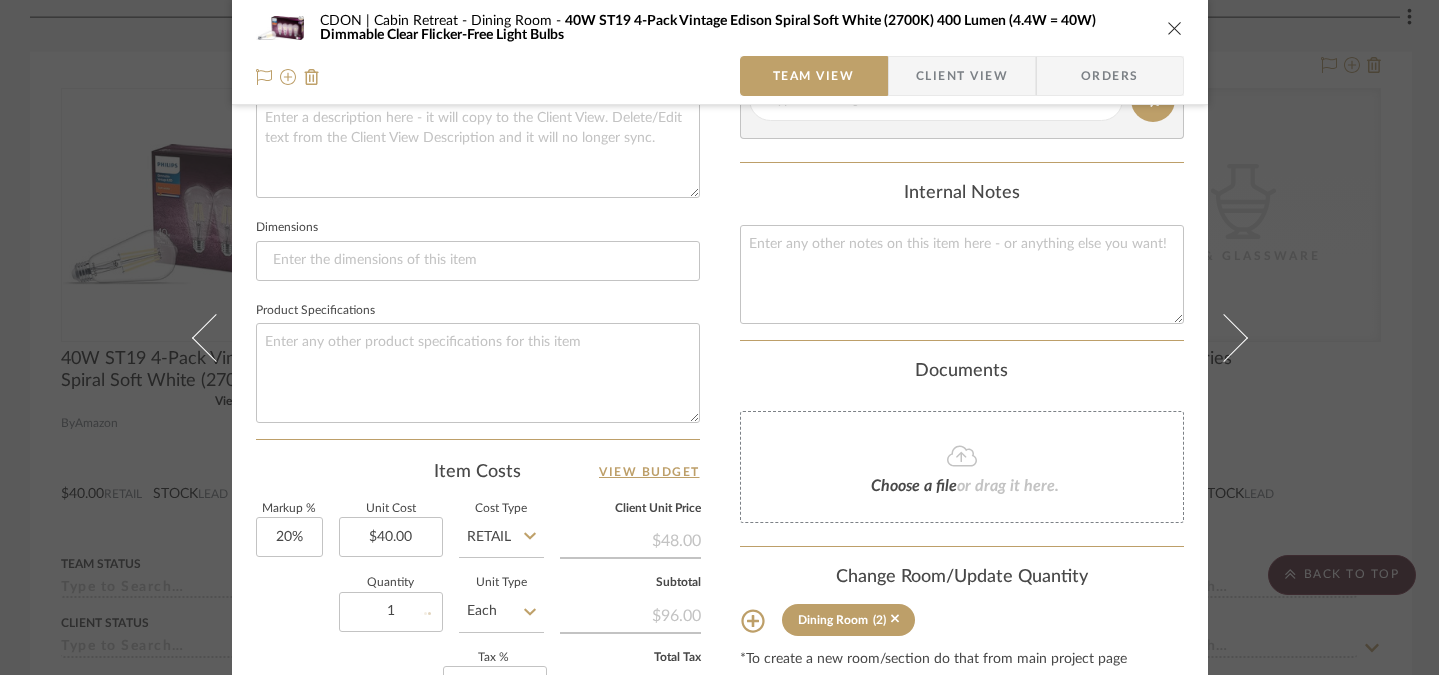 type 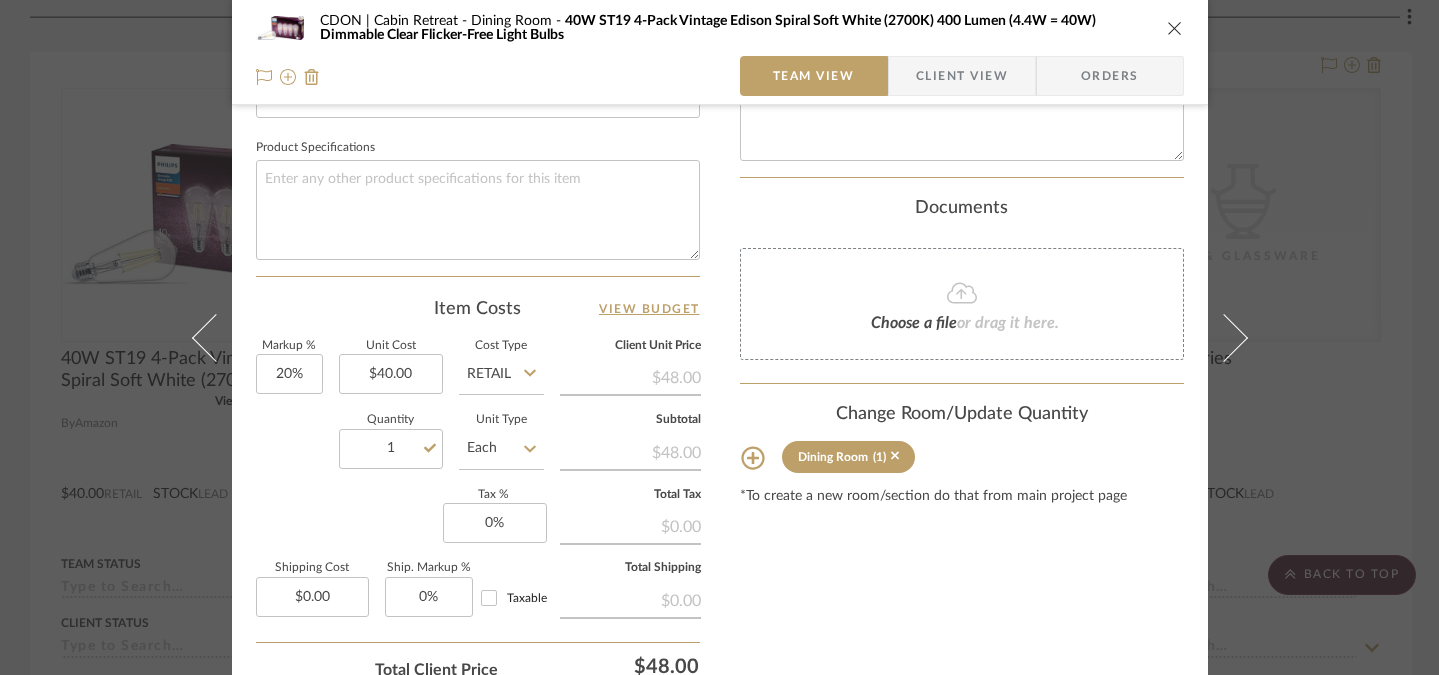 scroll, scrollTop: 923, scrollLeft: 0, axis: vertical 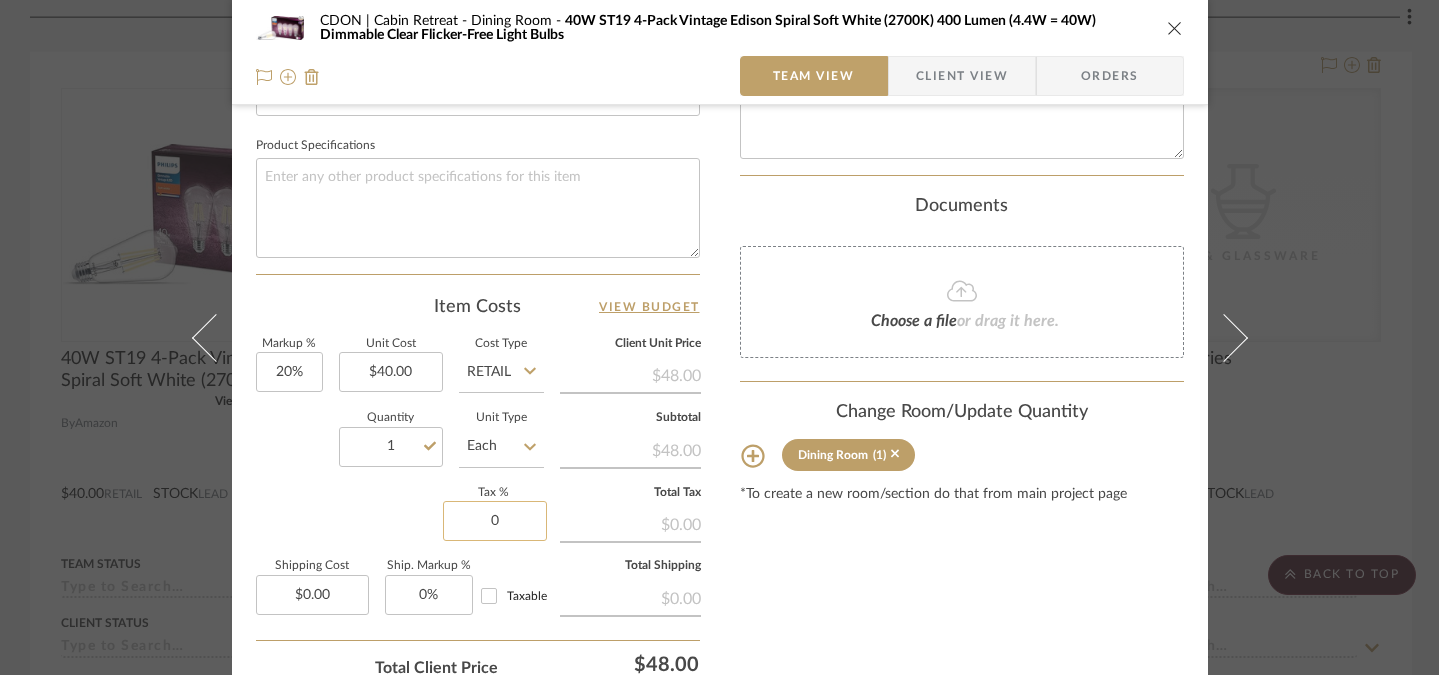 click on "0" 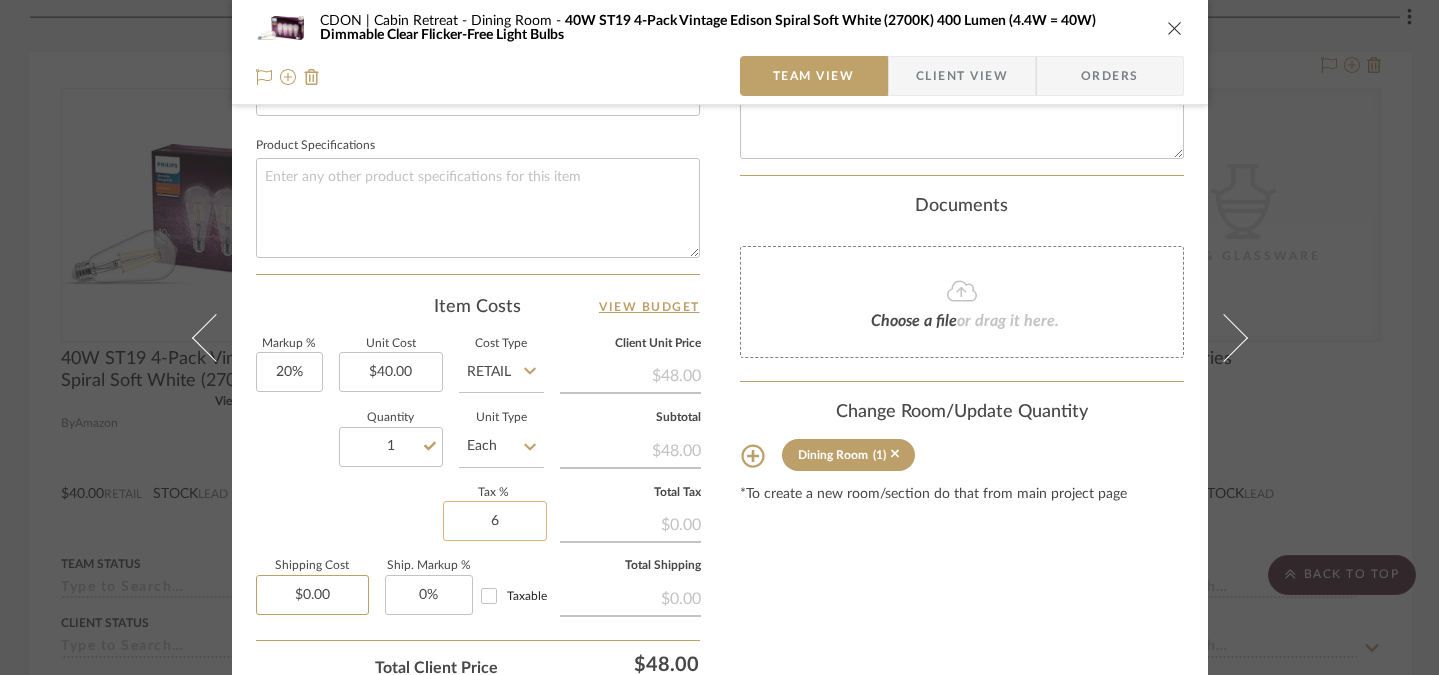 type on "6%" 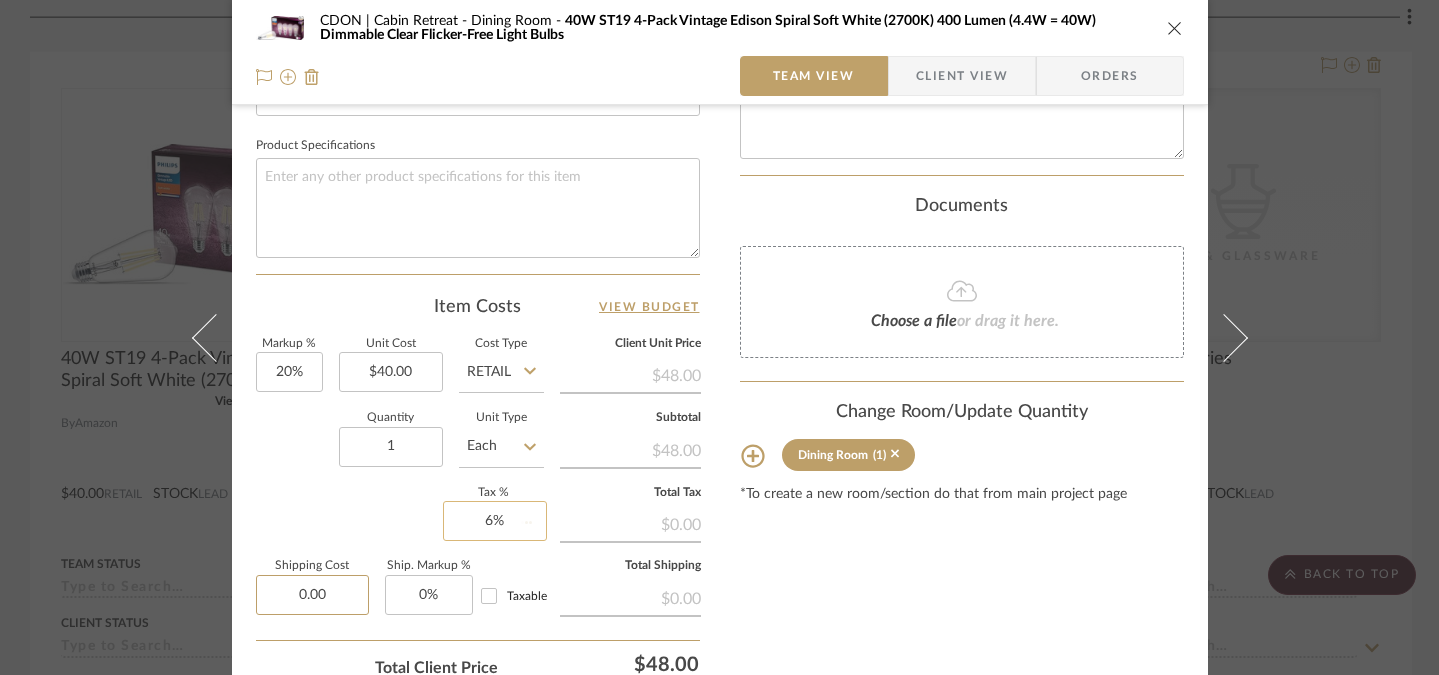 type 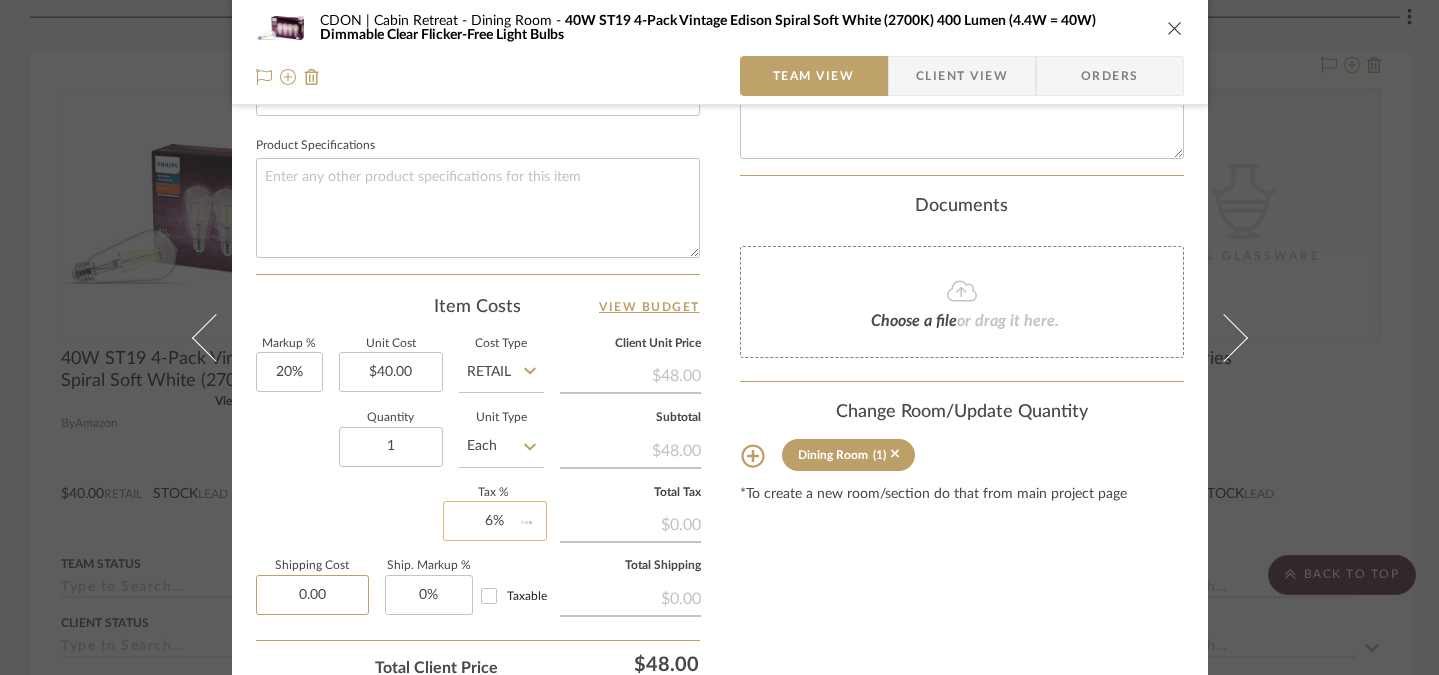 type 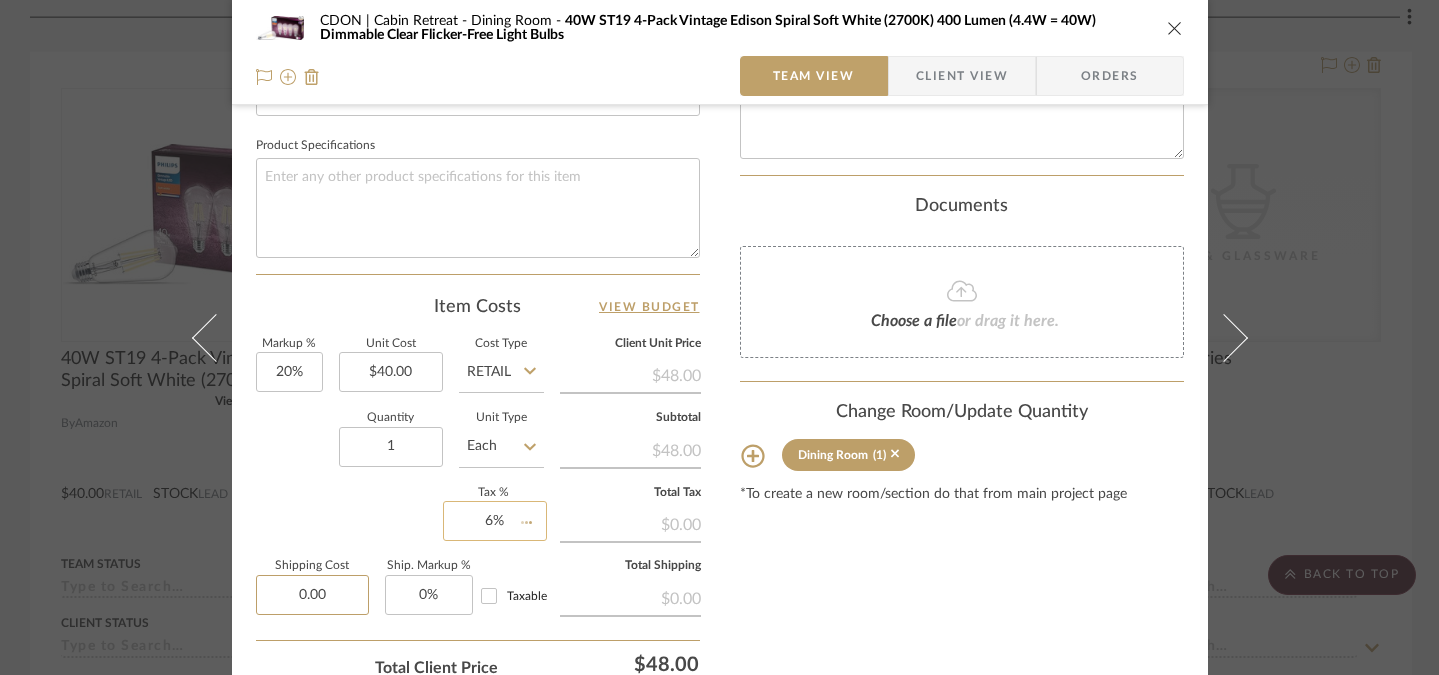 type 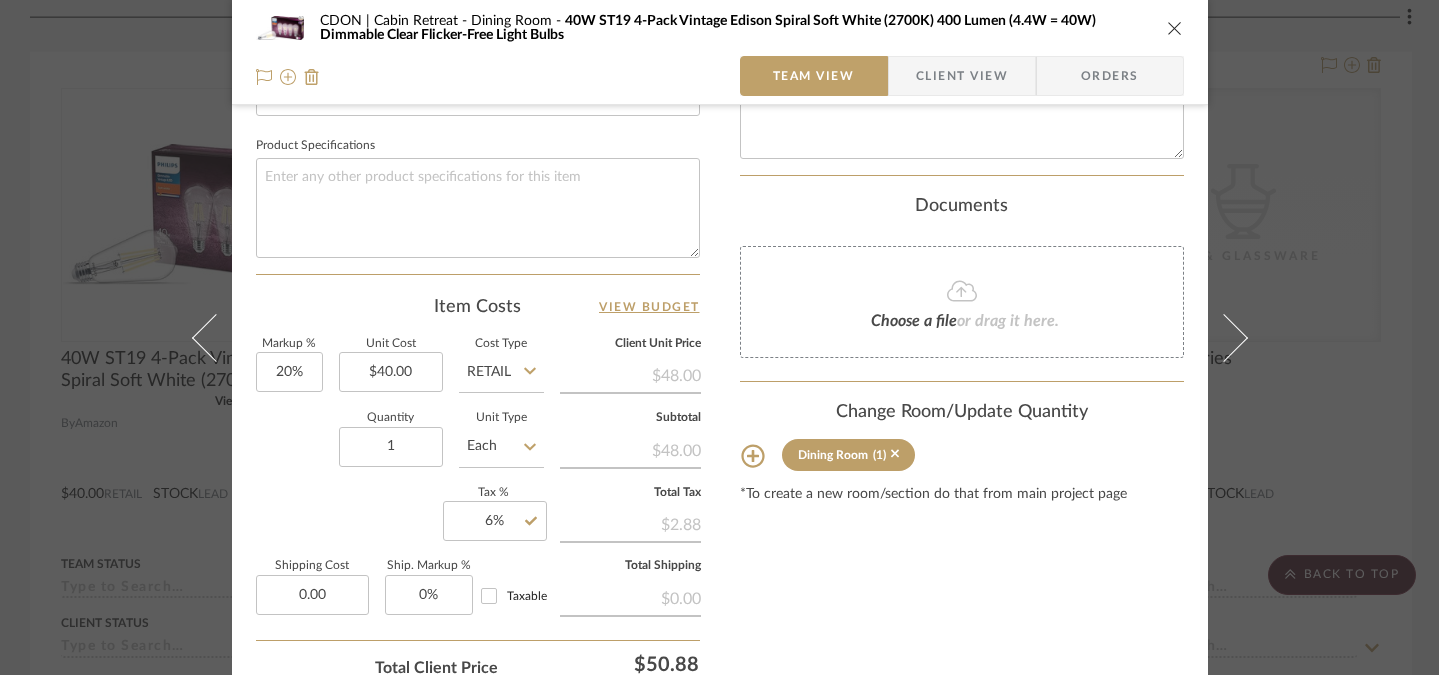 type on "$0.00" 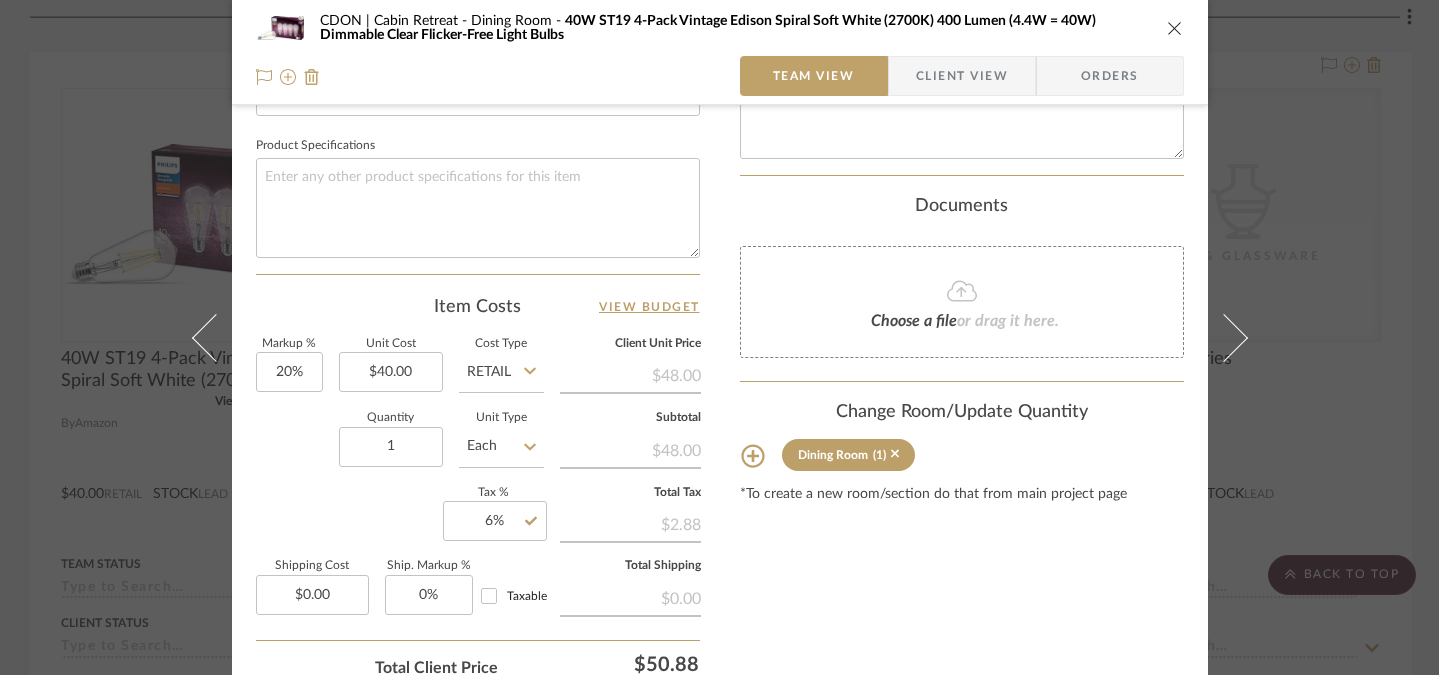click on "Content here copies to Client View - confirm visibility there.  Show in Client Dashboard   Include in Budget   View Budget  Team Status  Lead Time  In Stock Weeks  Due Date   Install Date  Tasks / To-Dos /  team Messaging  Leave yourself a note here or share next steps with your team. You will receive emails when they
respond!  Invite Collaborator Internal Notes  Documents  Choose a file  or drag it here. Change Room/Update Quantity  Dining Room  (1) *To create a new room/section do that from main project page" at bounding box center (962, -14) 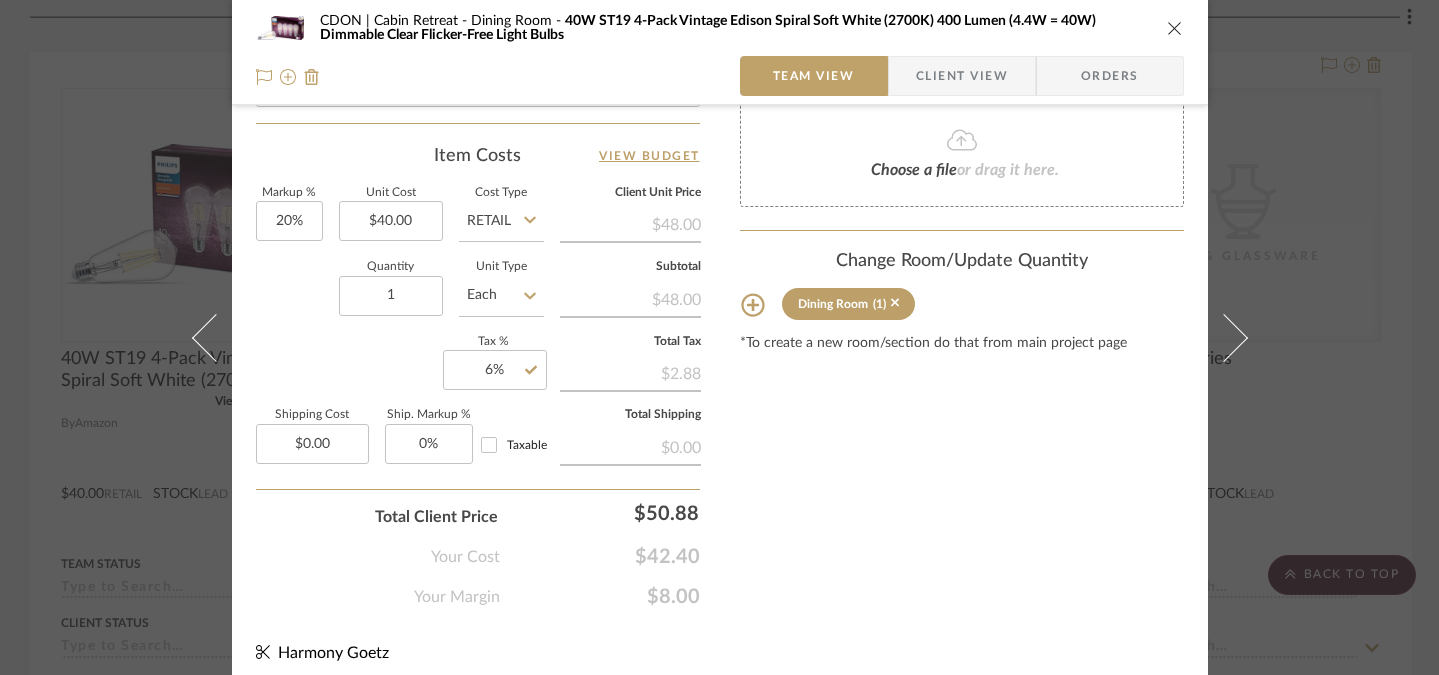 scroll, scrollTop: 1085, scrollLeft: 0, axis: vertical 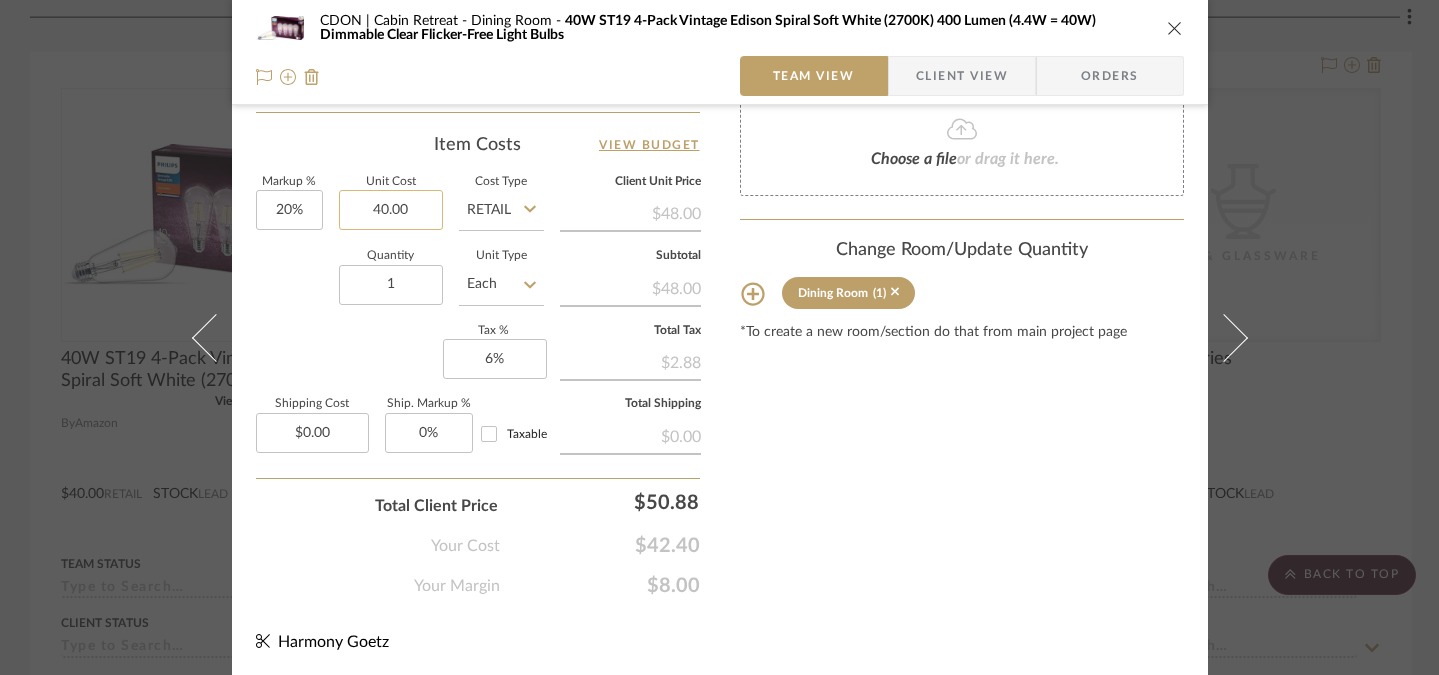click on "40.00" 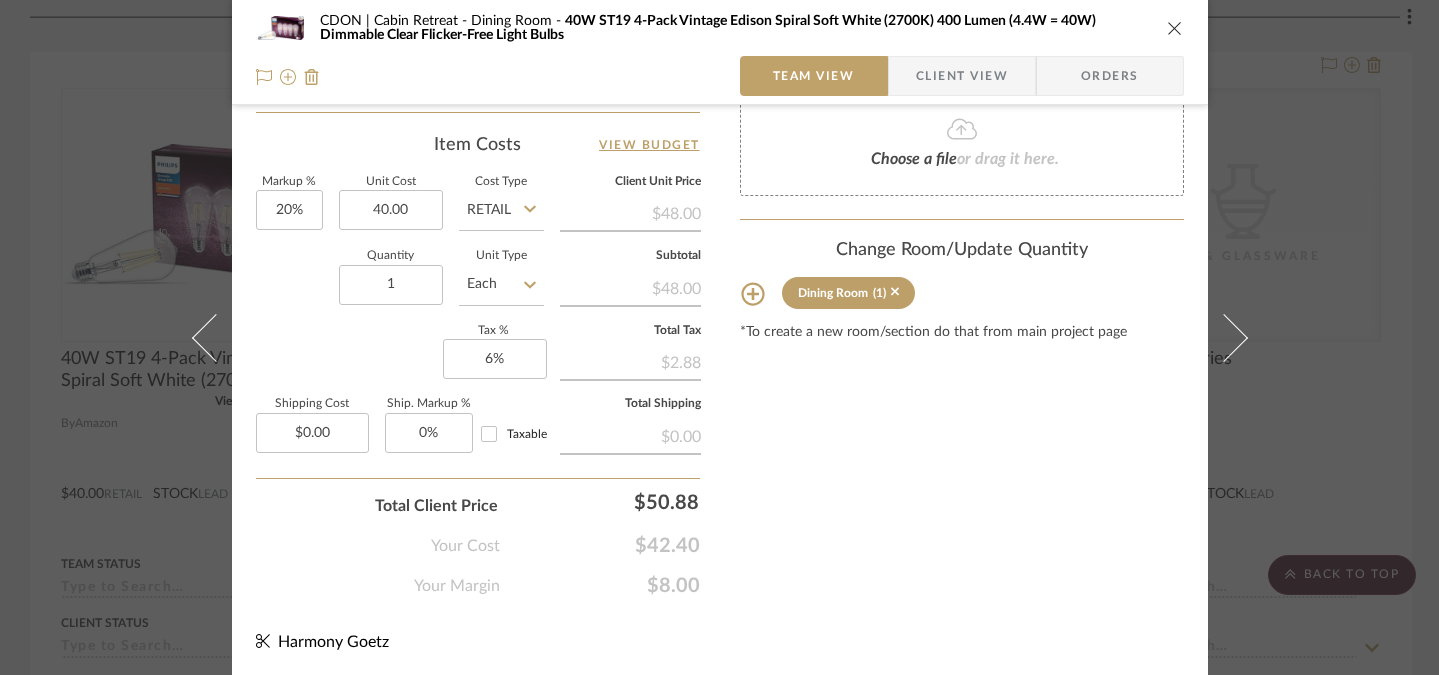 type on "$40.00" 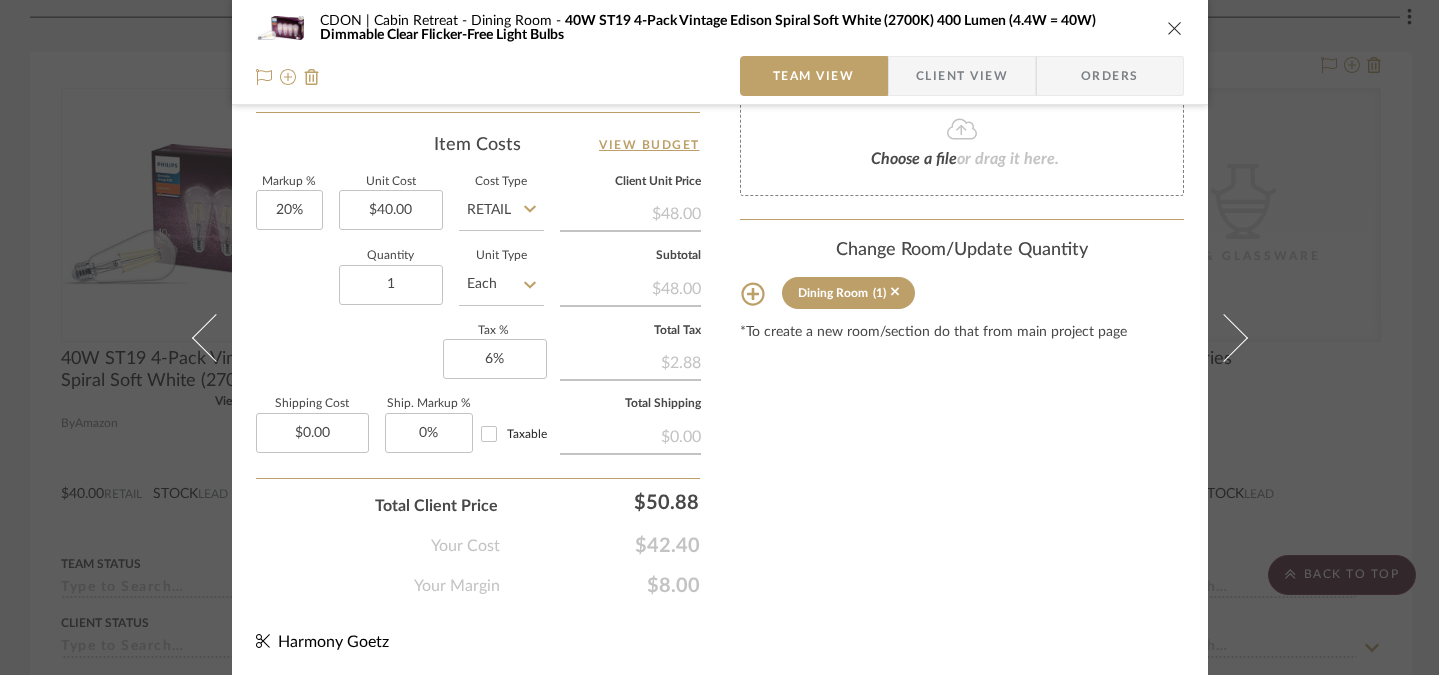 click on "Content here copies to Client View - confirm visibility there.  Show in Client Dashboard   Include in Budget   View Budget  Team Status  Lead Time  In Stock Weeks  Due Date   Install Date  Tasks / To-Dos /  team Messaging  Leave yourself a note here or share next steps with your team. You will receive emails when they
respond!  Invite Collaborator Internal Notes  Documents  Choose a file  or drag it here. Change Room/Update Quantity  Dining Room  (1) *To create a new room/section do that from main project page" at bounding box center [962, -176] 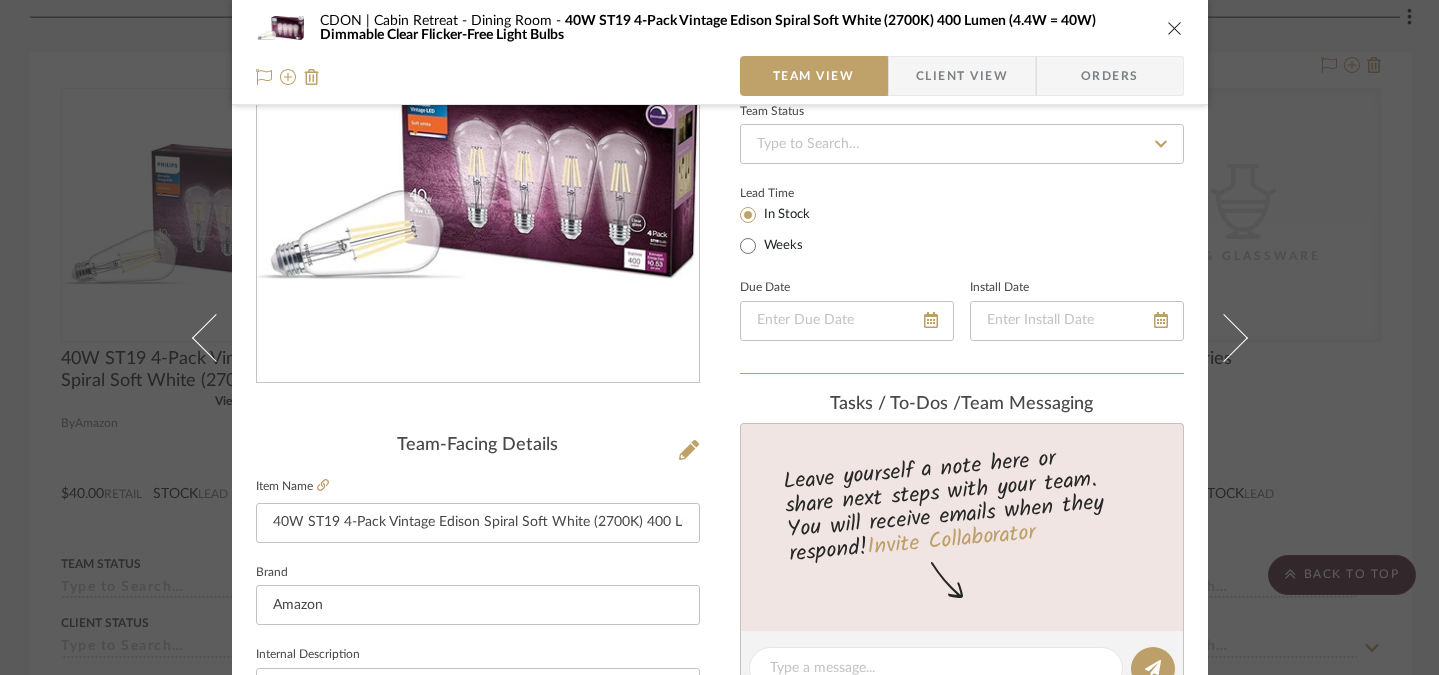 scroll, scrollTop: 0, scrollLeft: 0, axis: both 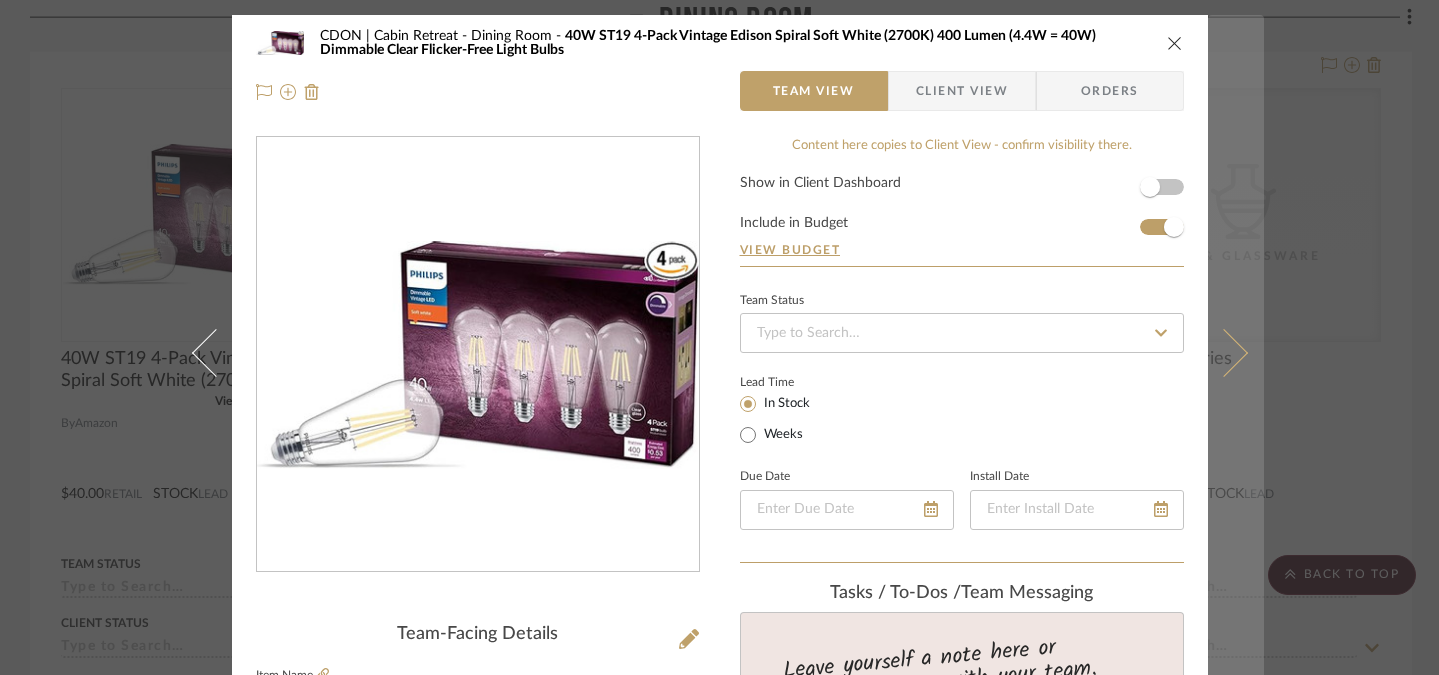 click at bounding box center [1223, 352] 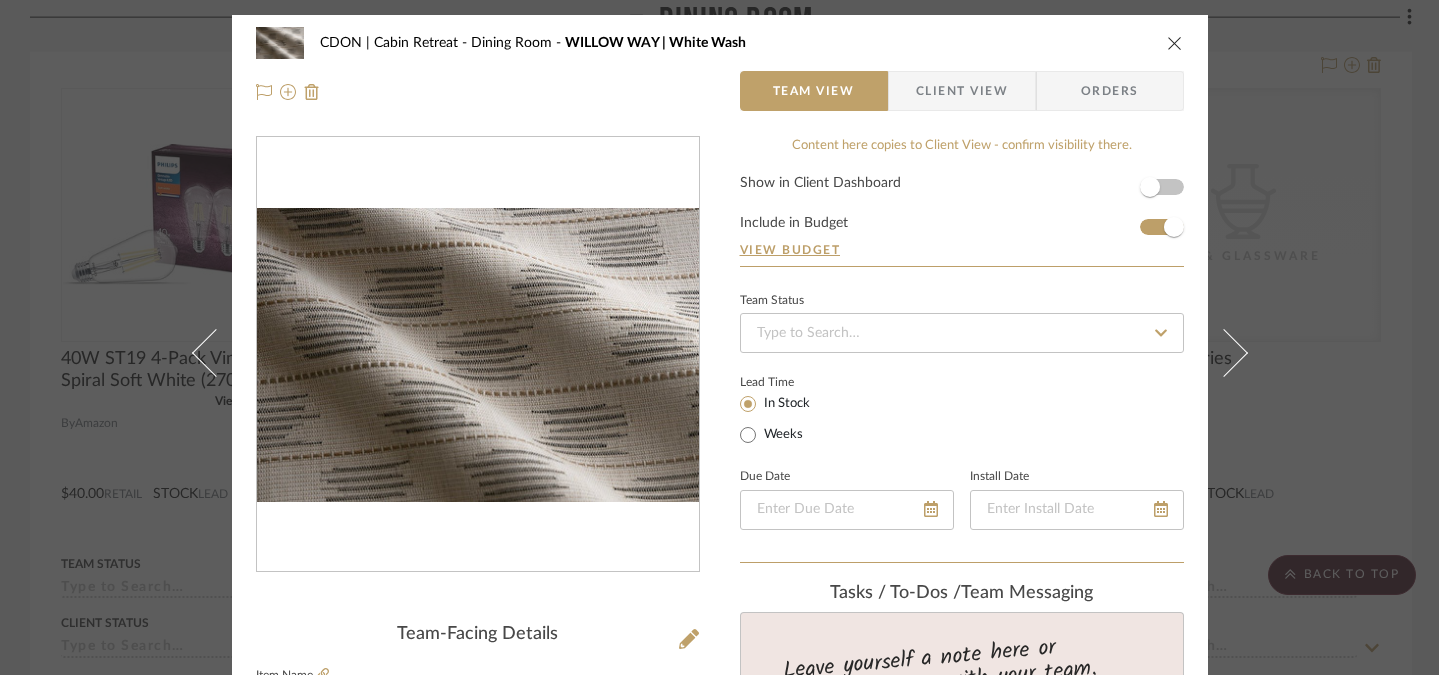 click at bounding box center (1175, 43) 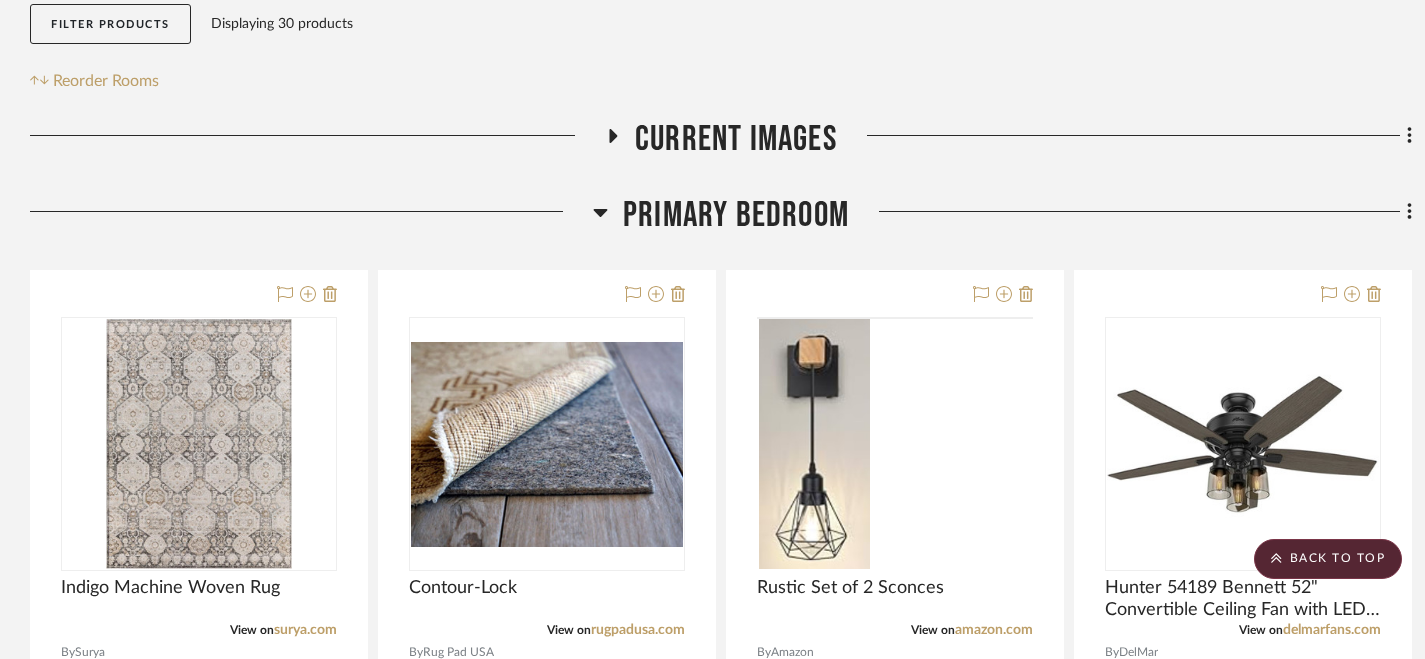 scroll, scrollTop: 0, scrollLeft: 0, axis: both 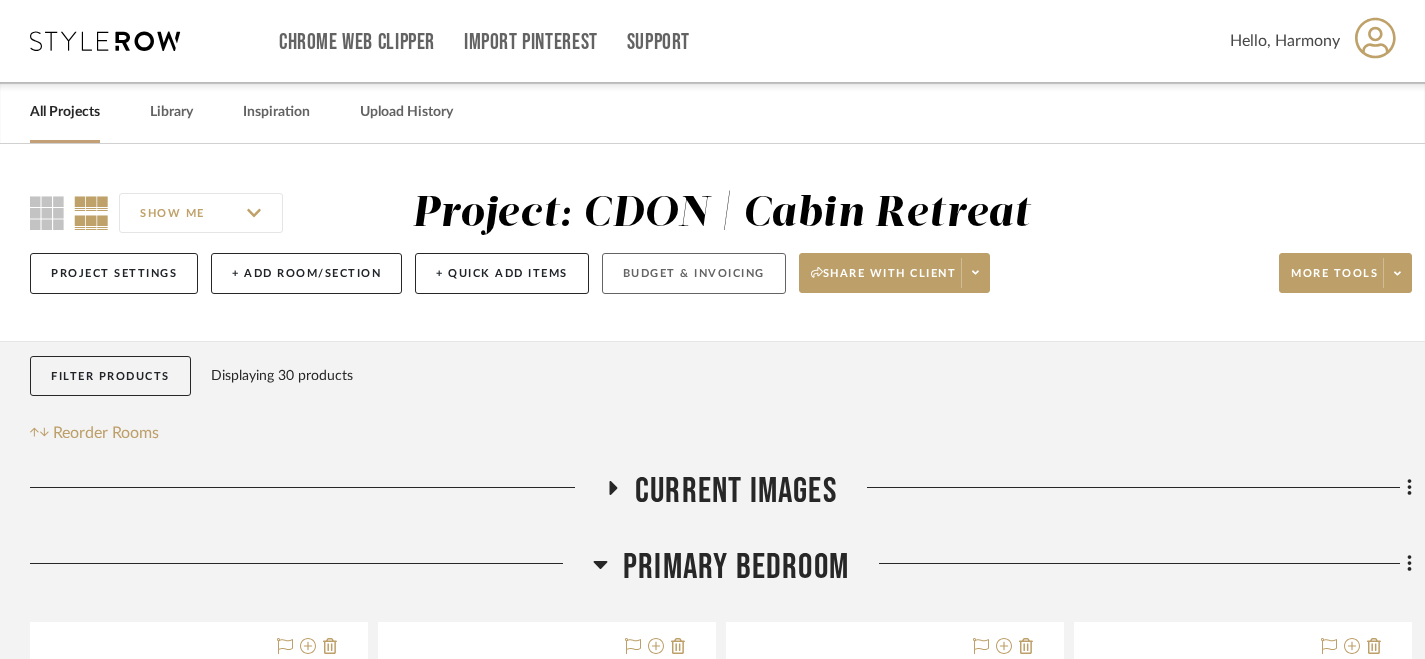 click on "Budget & Invoicing" 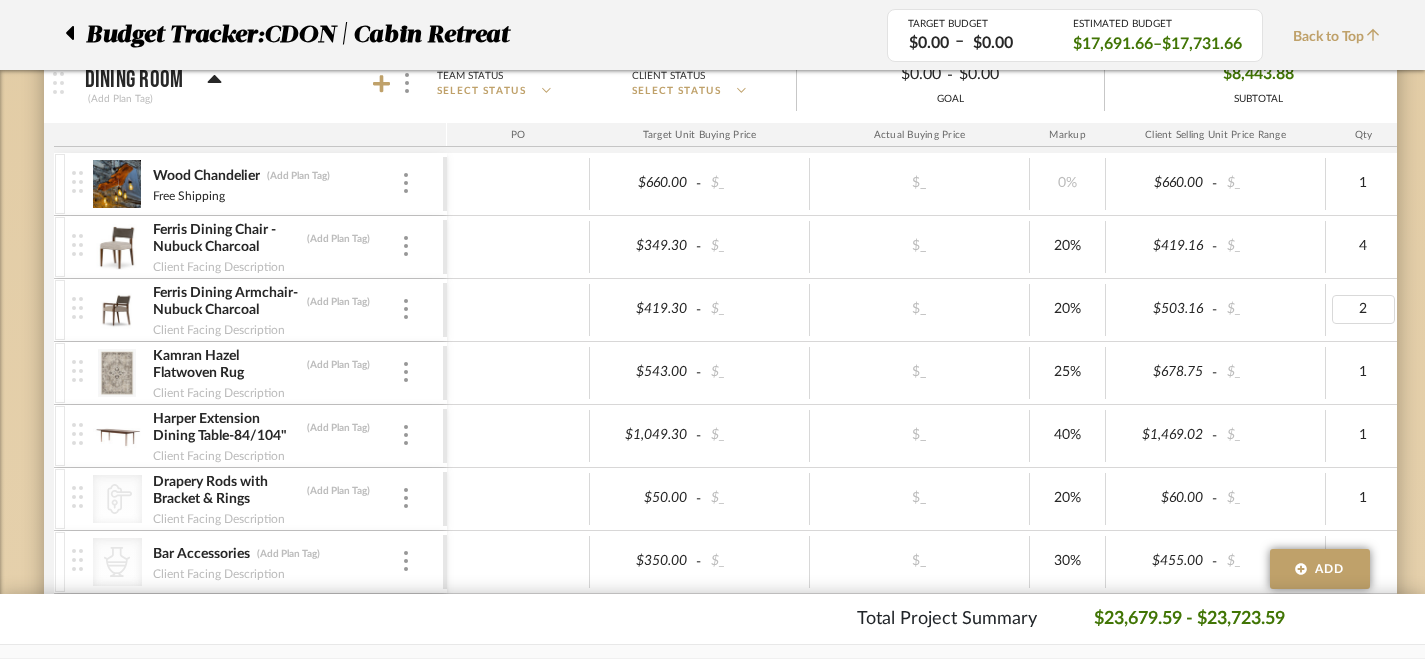 scroll, scrollTop: 1235, scrollLeft: 0, axis: vertical 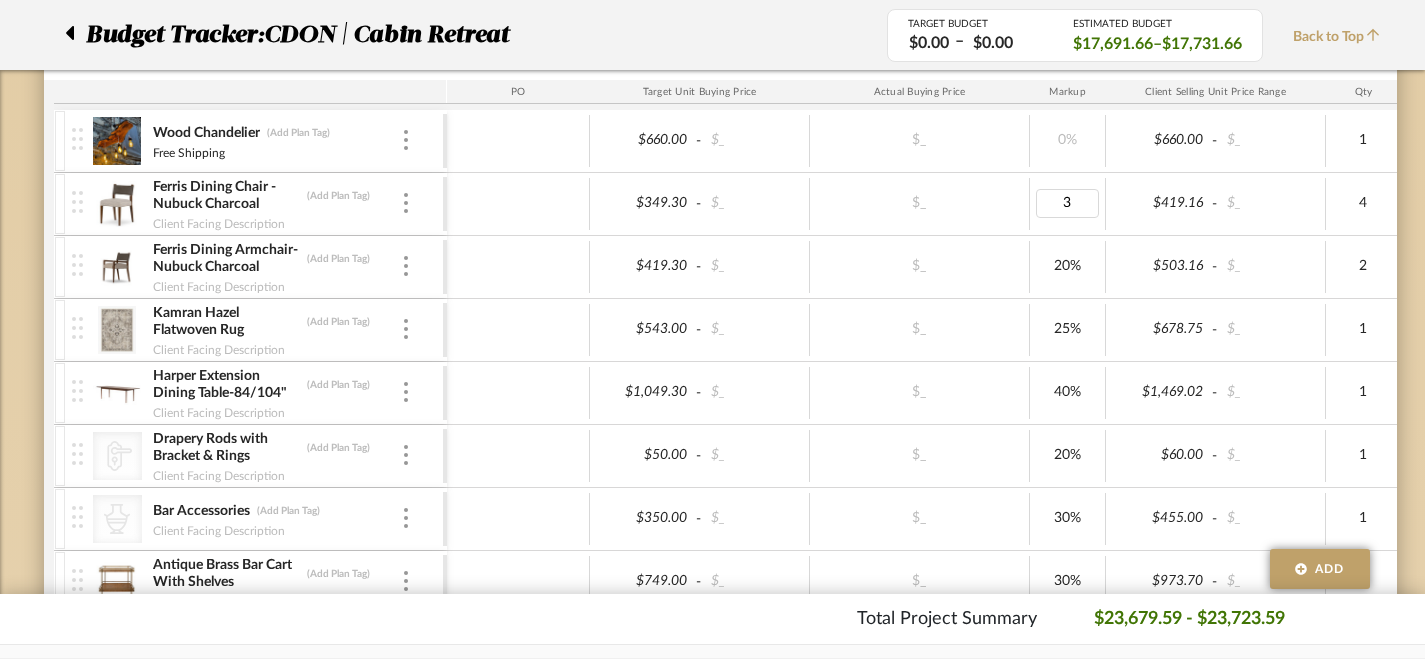 type on "30" 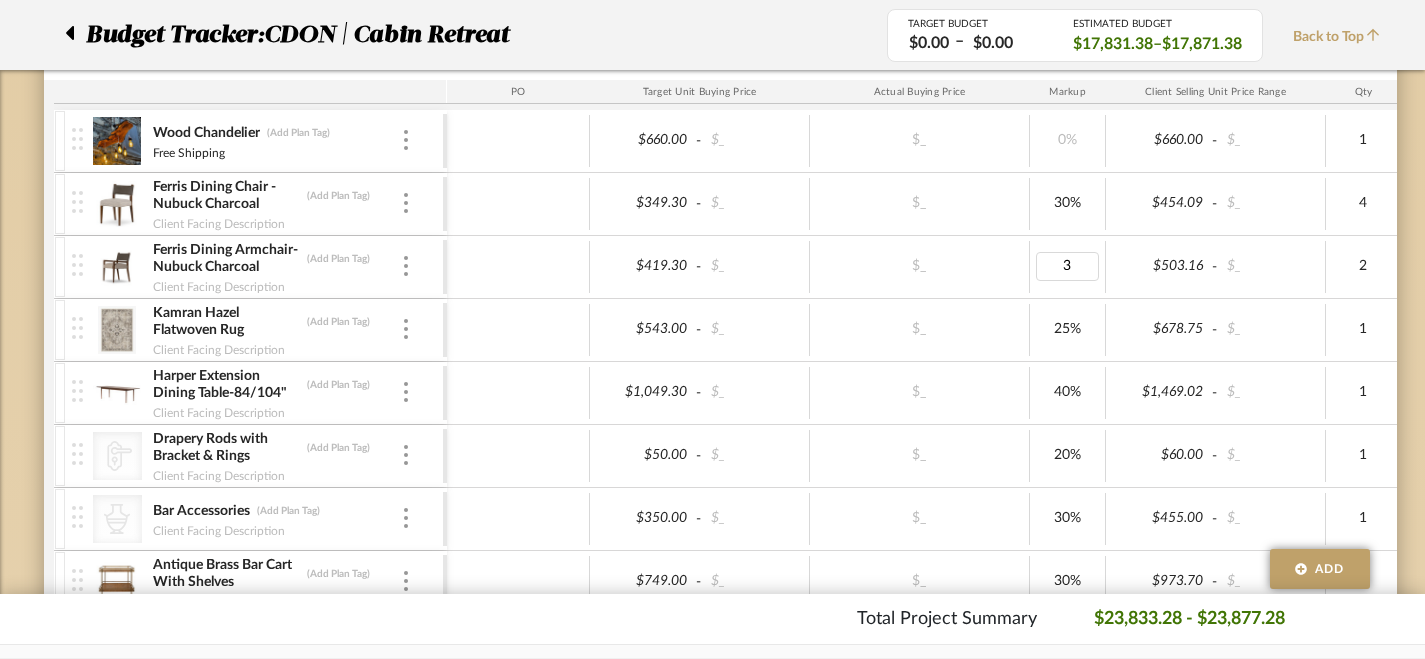 type on "30" 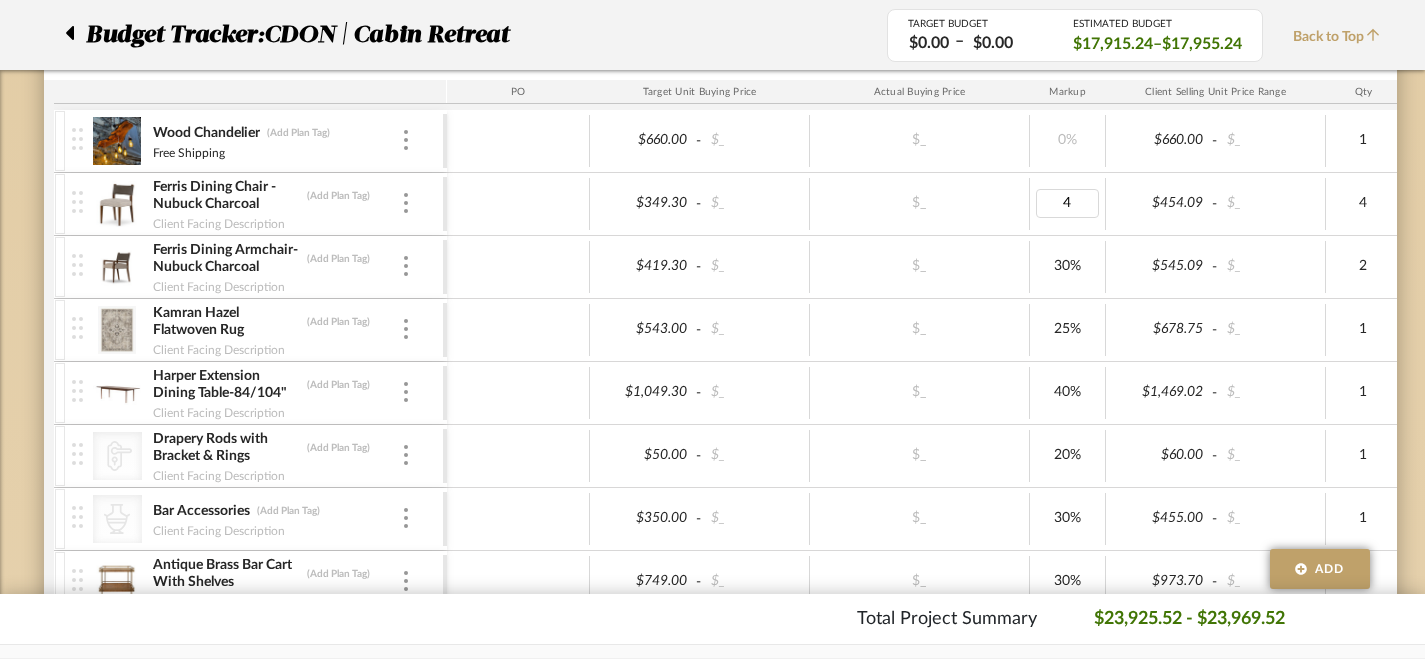 type on "40" 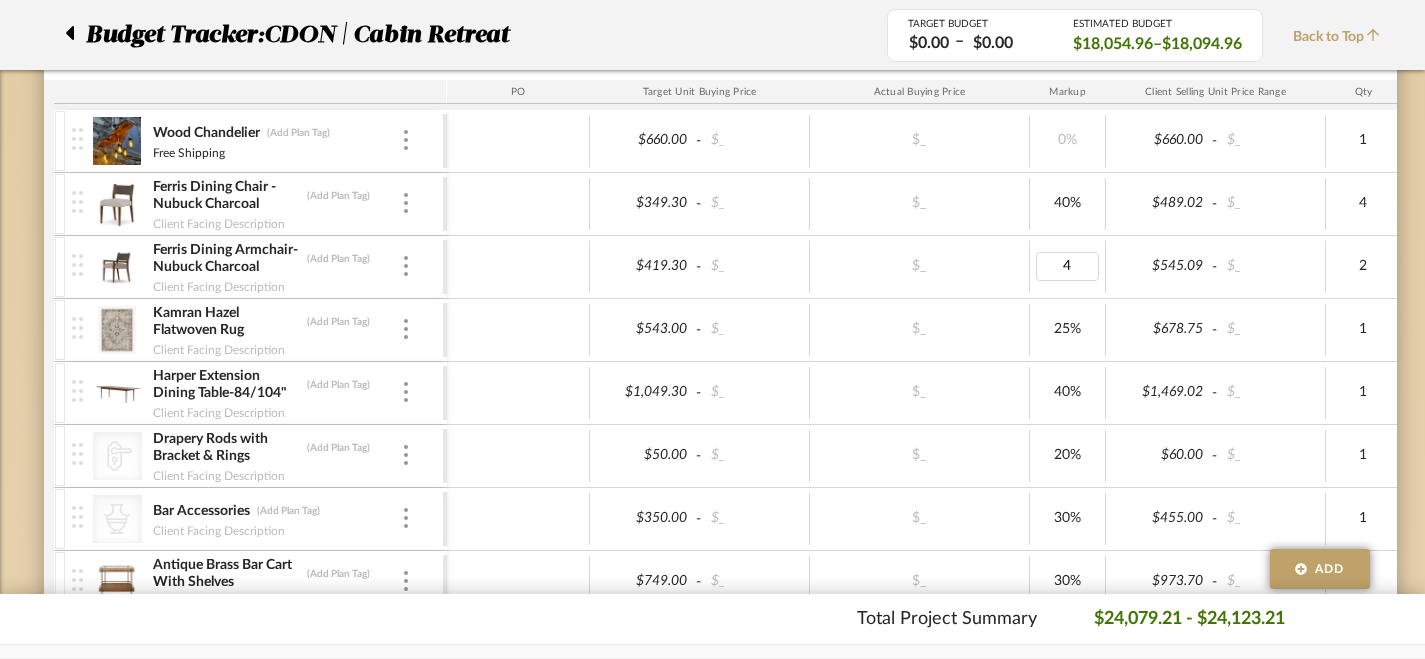 type on "40" 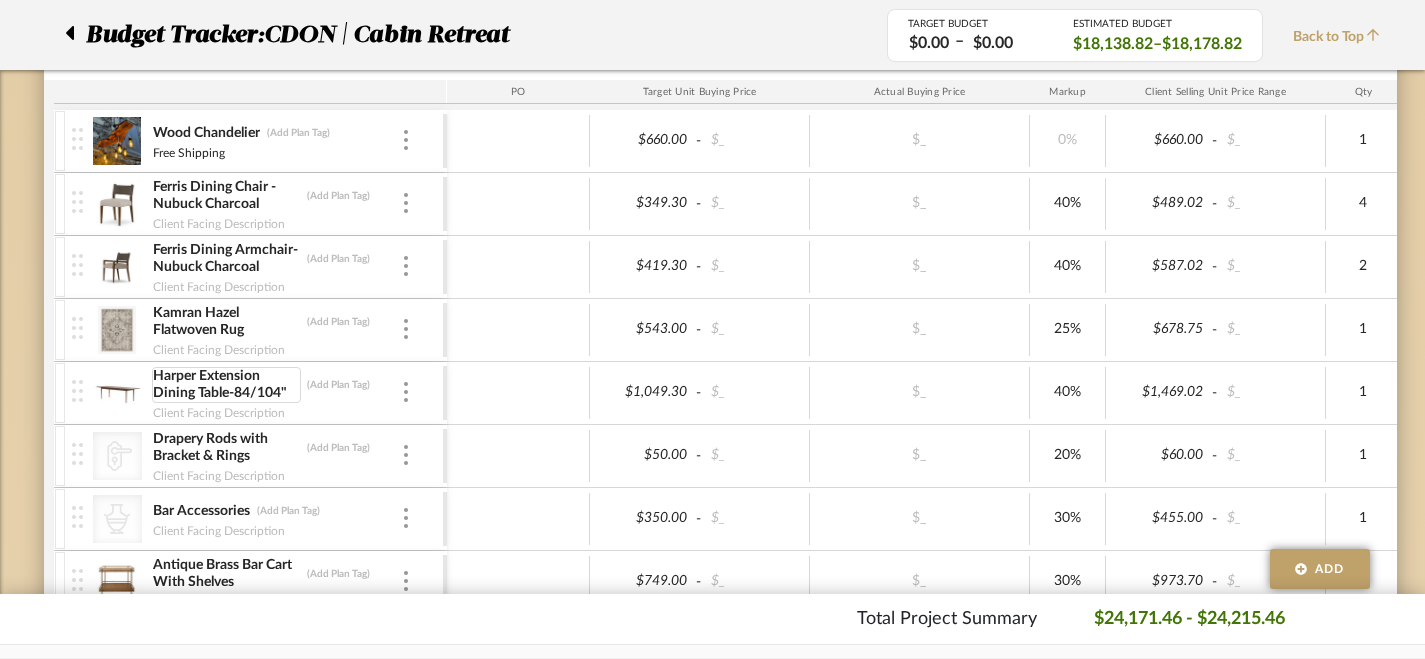 scroll, scrollTop: 1308, scrollLeft: 0, axis: vertical 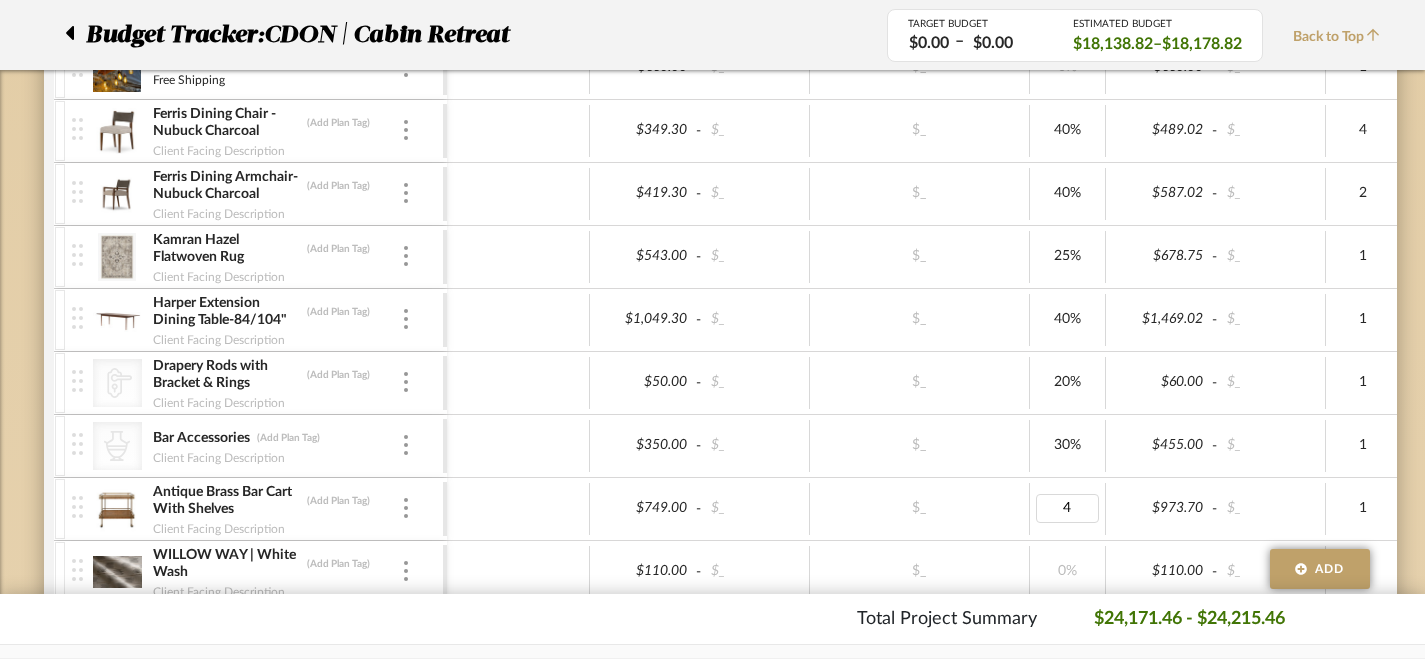 type on "40" 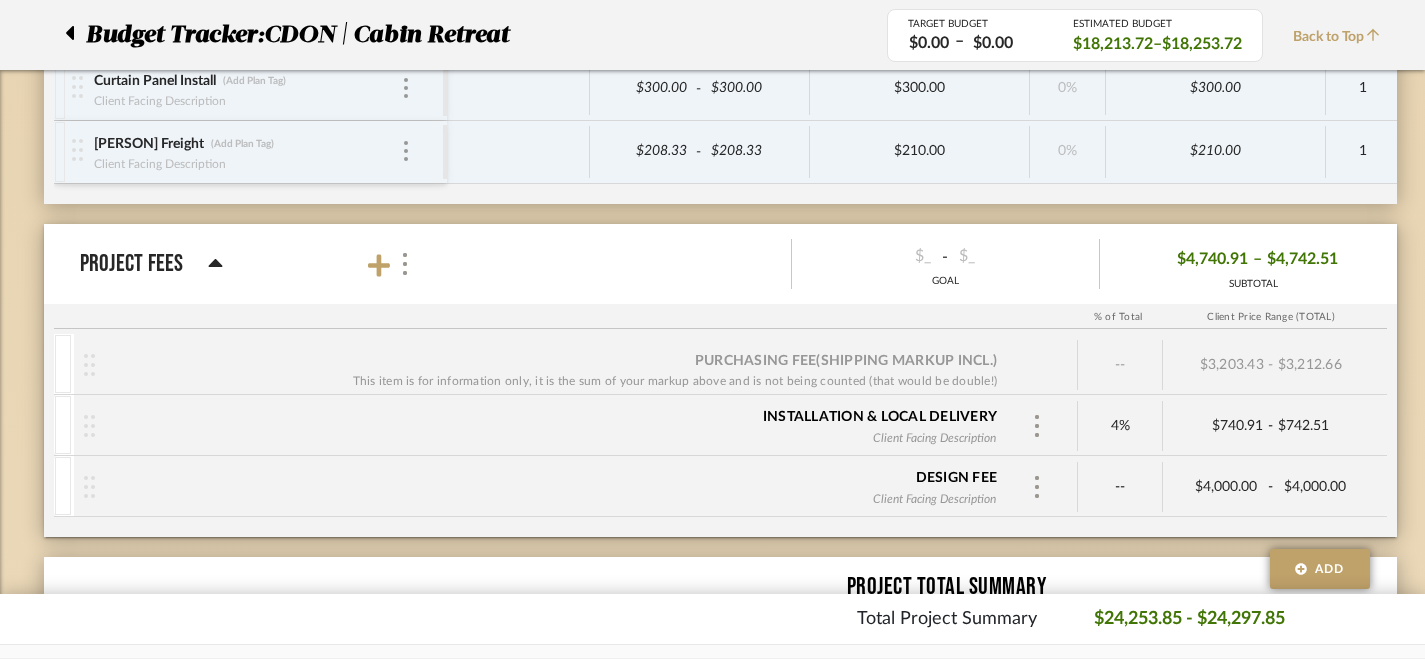 scroll, scrollTop: 2437, scrollLeft: 0, axis: vertical 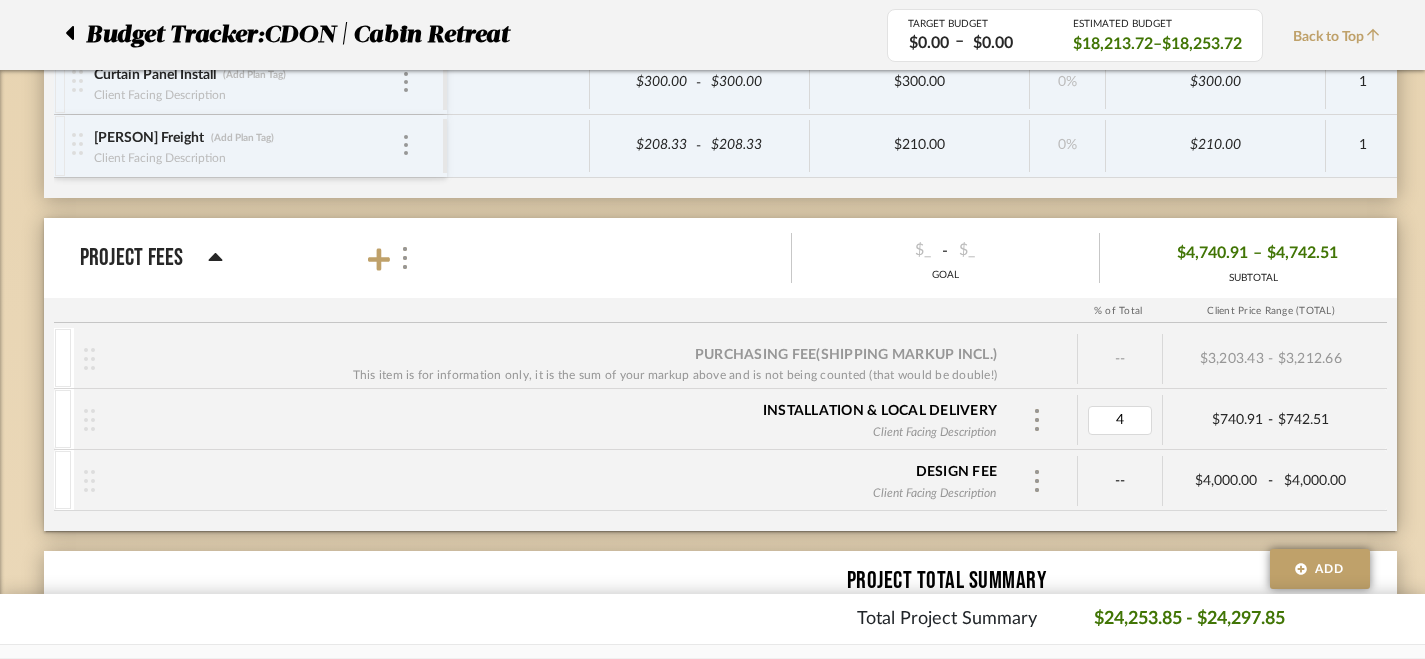 type on "3" 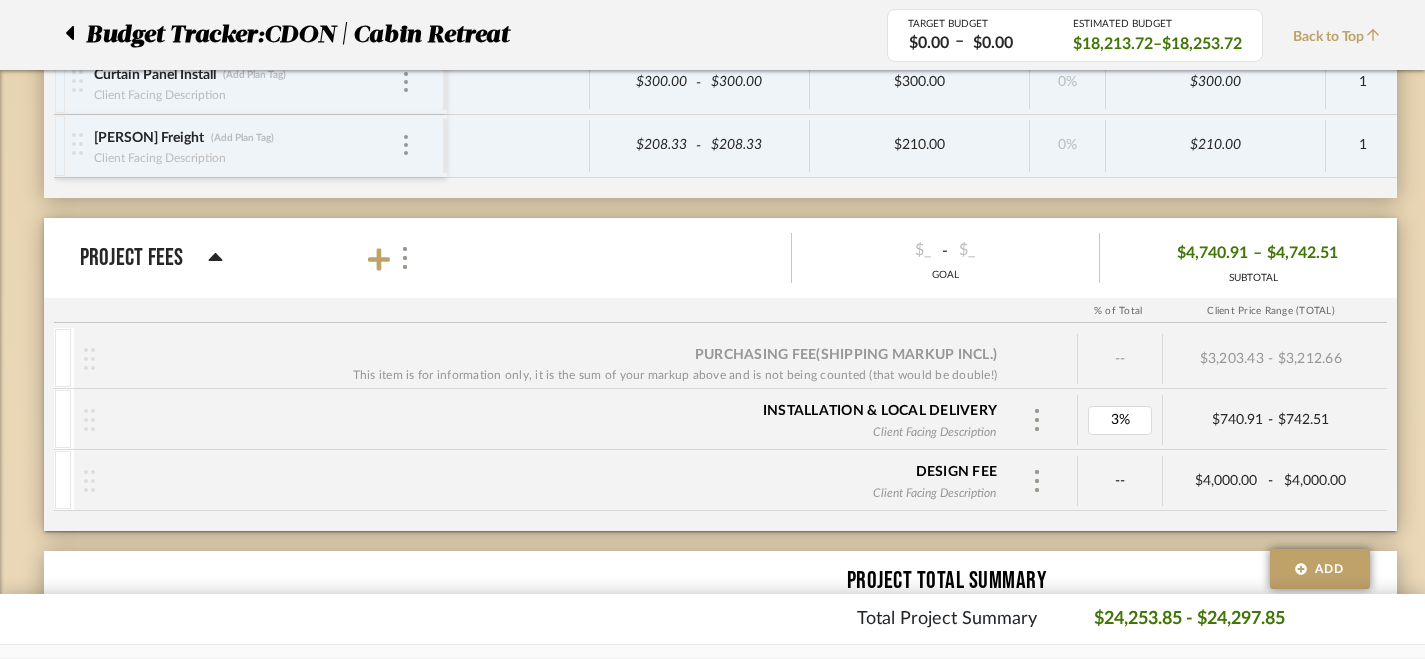 scroll, scrollTop: 2, scrollLeft: 0, axis: vertical 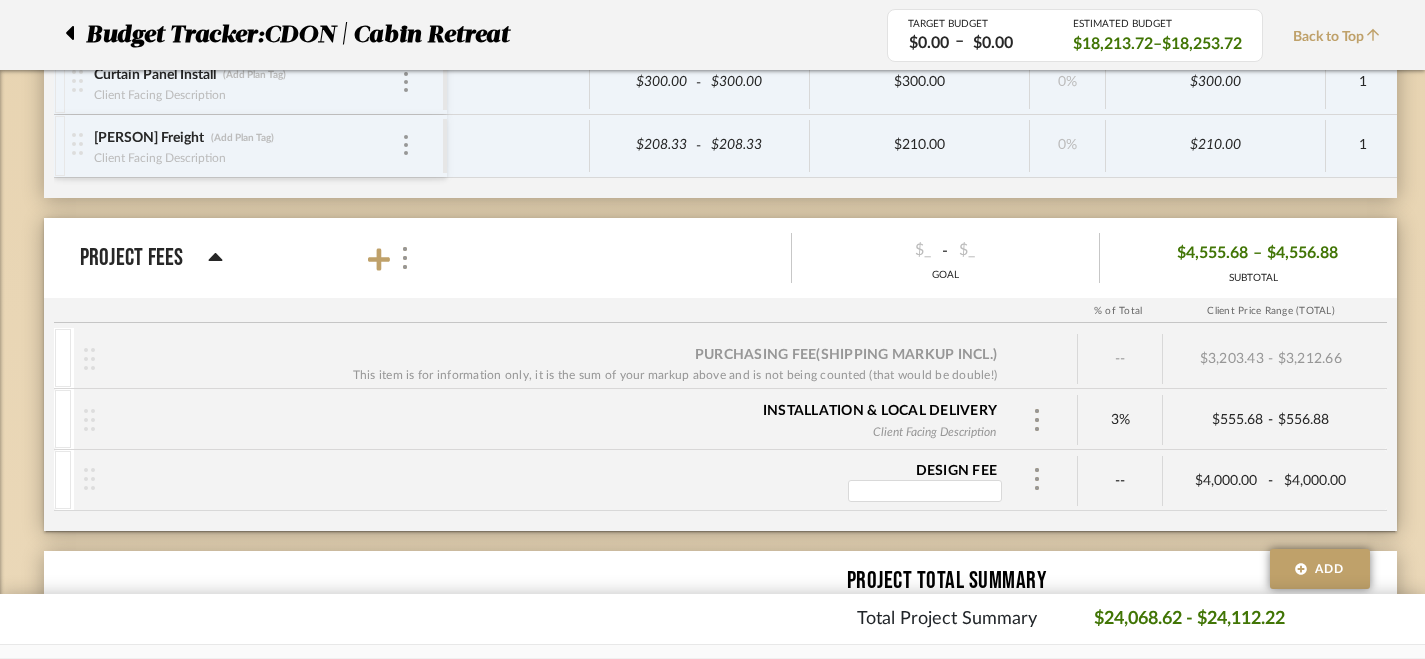 click on "Budget Tracker: CDON | Cabin Retreat Non-Transparent Last Updated: Harmony [LAST] on Aug [DATE], [TIME] Sync to QuickBooks Export Team Status SELECT STATUS Client Status SELECT STATUS TARGET BUDGET $0.00 – $0.00 Edit Budget Settings ESTIMATED BUDGET $18,213.72 – $18,253.72 Does not include Project Fees Budget Tracker: CDON | Cabin Retreat TARGET BUDGET $0.00 – $0.00 ESTIMATED BUDGET $18,213.72 – $18,253.72 Back to Top Current Images (Add Plan Tag) Team Status SELECT STATUS Client Status SELECT STATUS $0.00 - $0.00 GOAL $0.00 SUBTOTAL PO Target Unit Buying Price Actual Buying Price Markup Client Selling Unit Price Range Qty Tax % Shipping Cost Ship. Markup % Shipping Misc. Client Extended Price Primary Bedroom (Add Plan Tag) Team Status SELECT STATUS Client Status SELECT STATUS $0.00 - $0.00 GOAL $7,908.18 – $7,950.58 SUBTOTAL PO Target Unit Buying Price Actual Buying Price Markup Qty Tax % Shipping Cost" 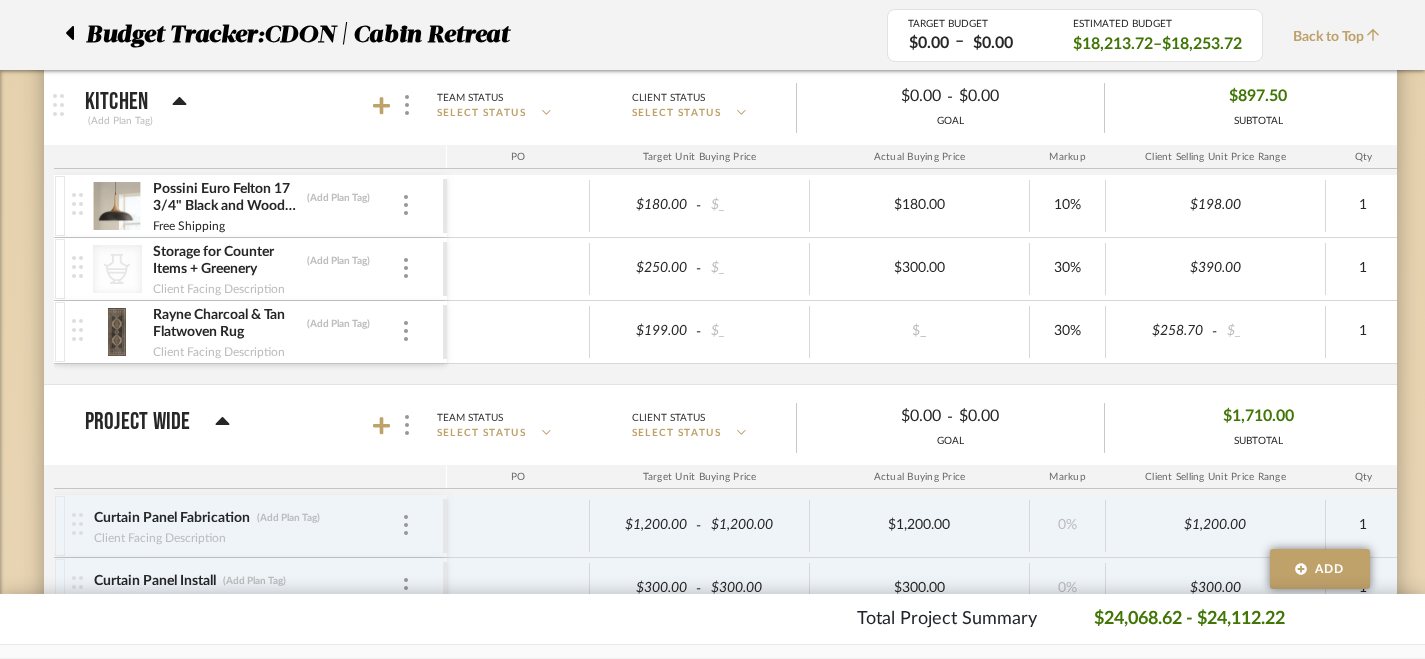 scroll, scrollTop: 1913, scrollLeft: 0, axis: vertical 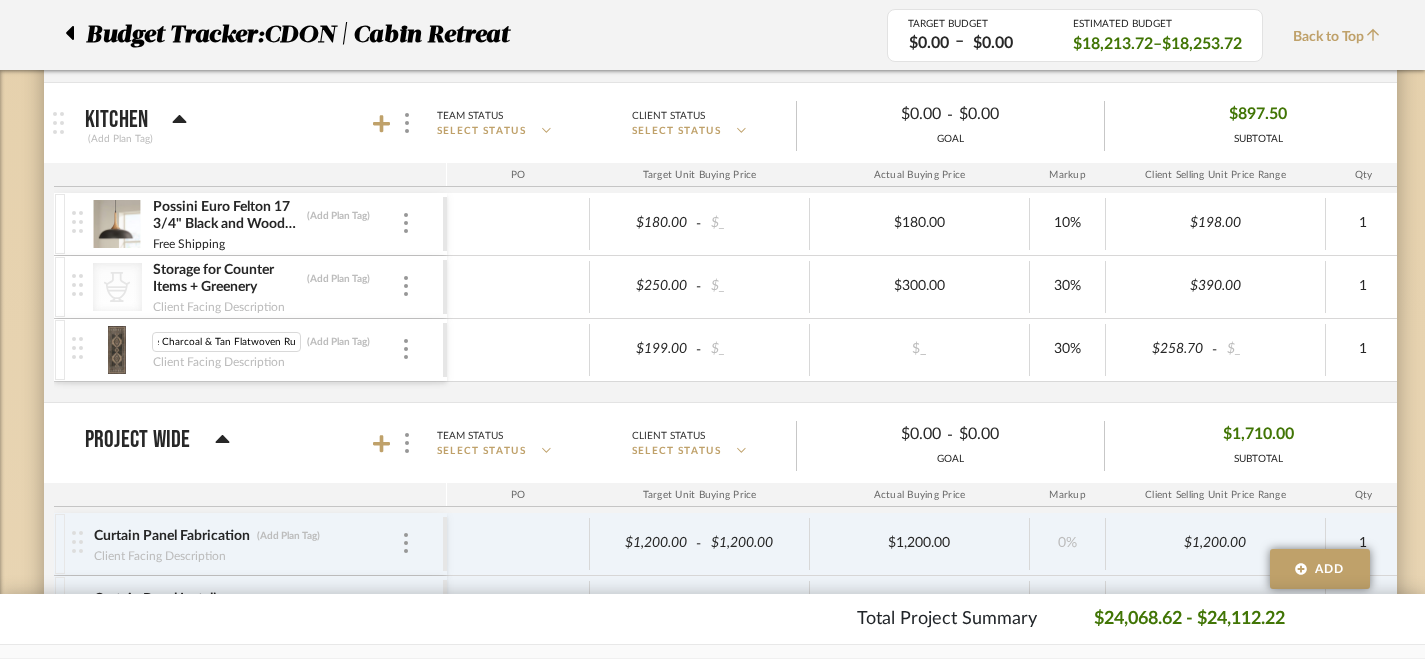 click at bounding box center [117, 350] 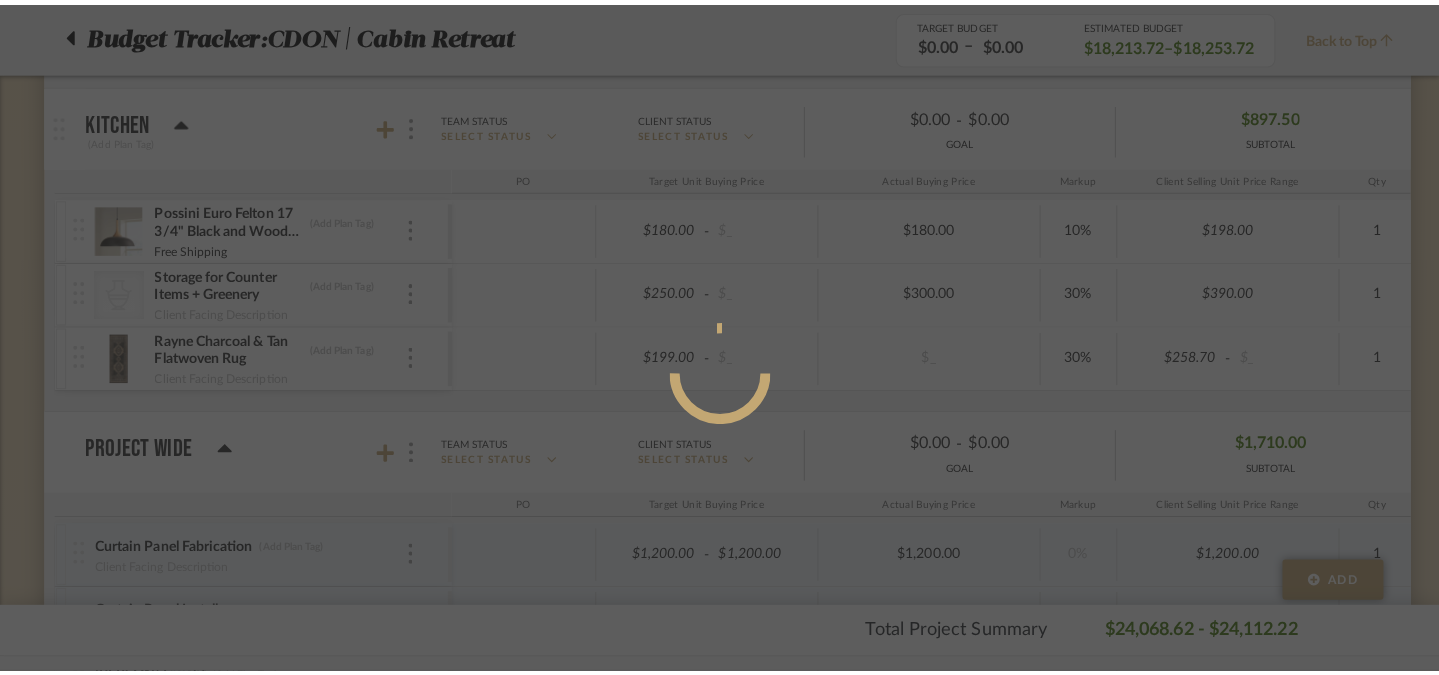scroll, scrollTop: 0, scrollLeft: 0, axis: both 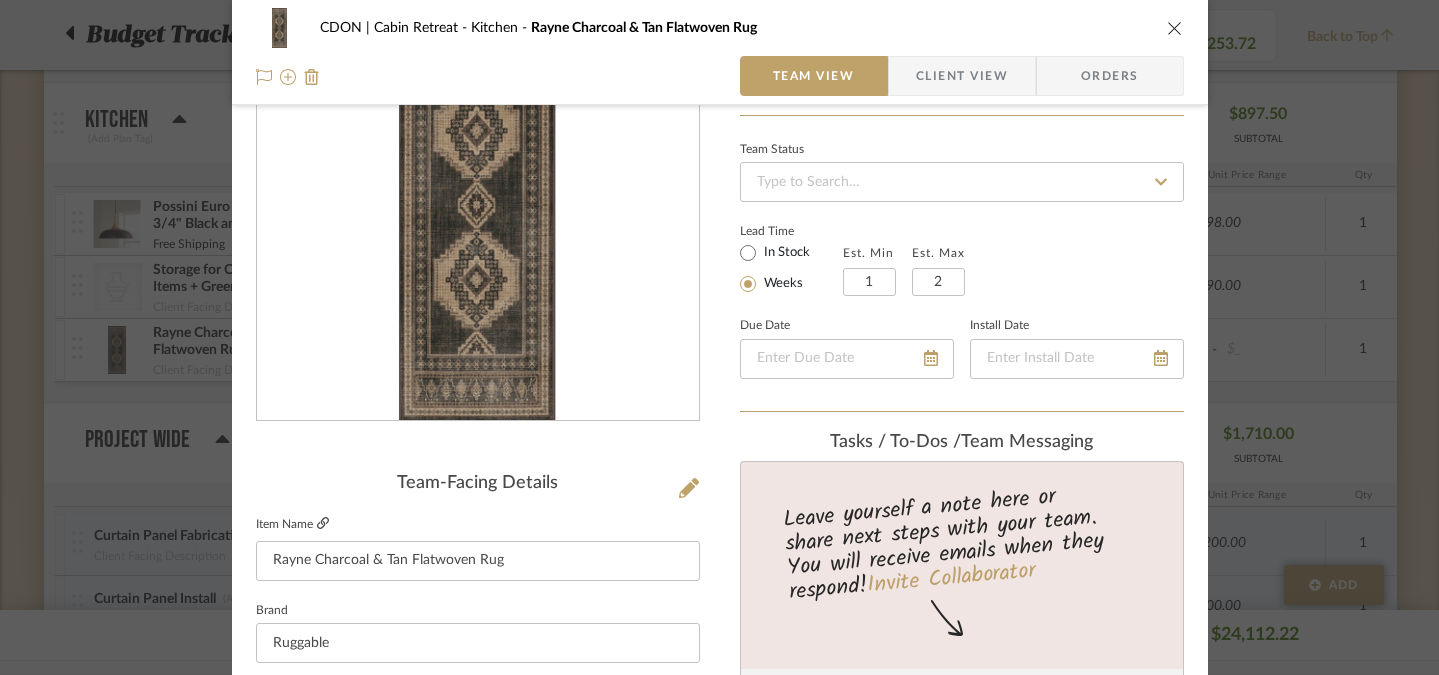 click 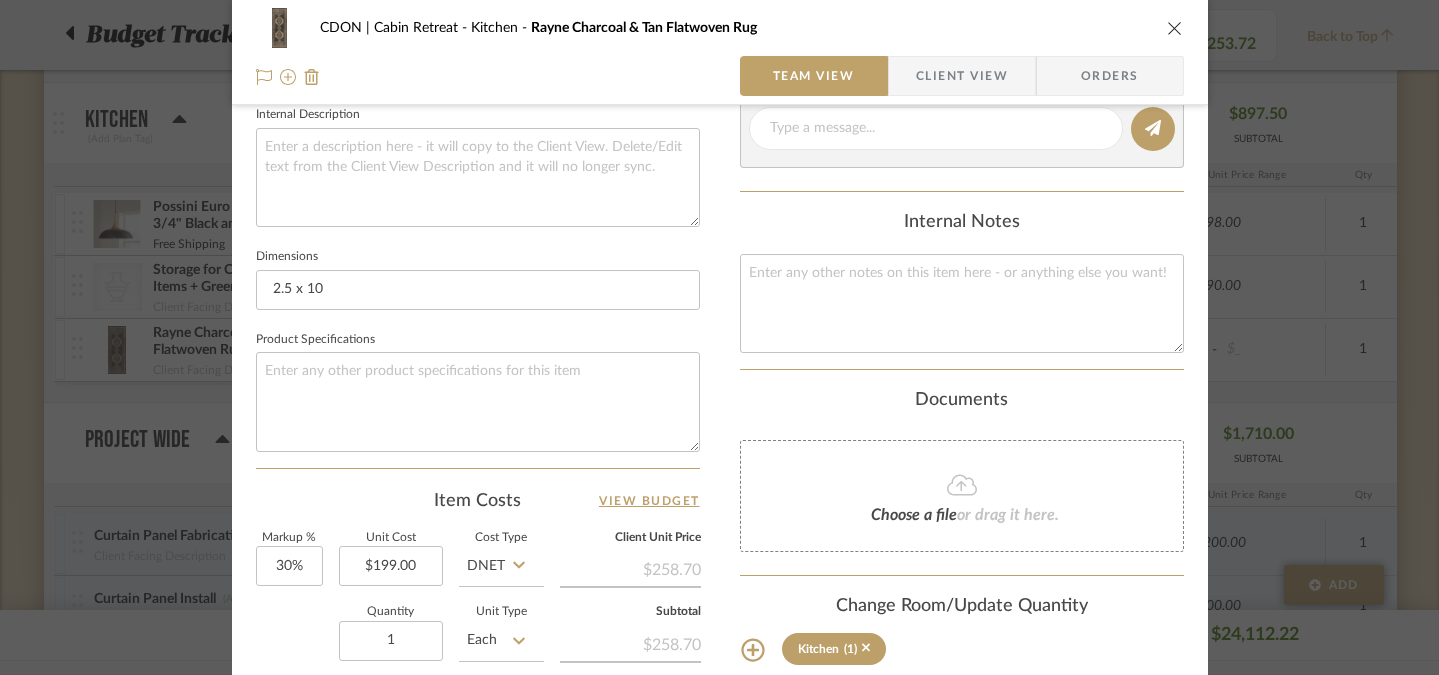 scroll, scrollTop: 805, scrollLeft: 0, axis: vertical 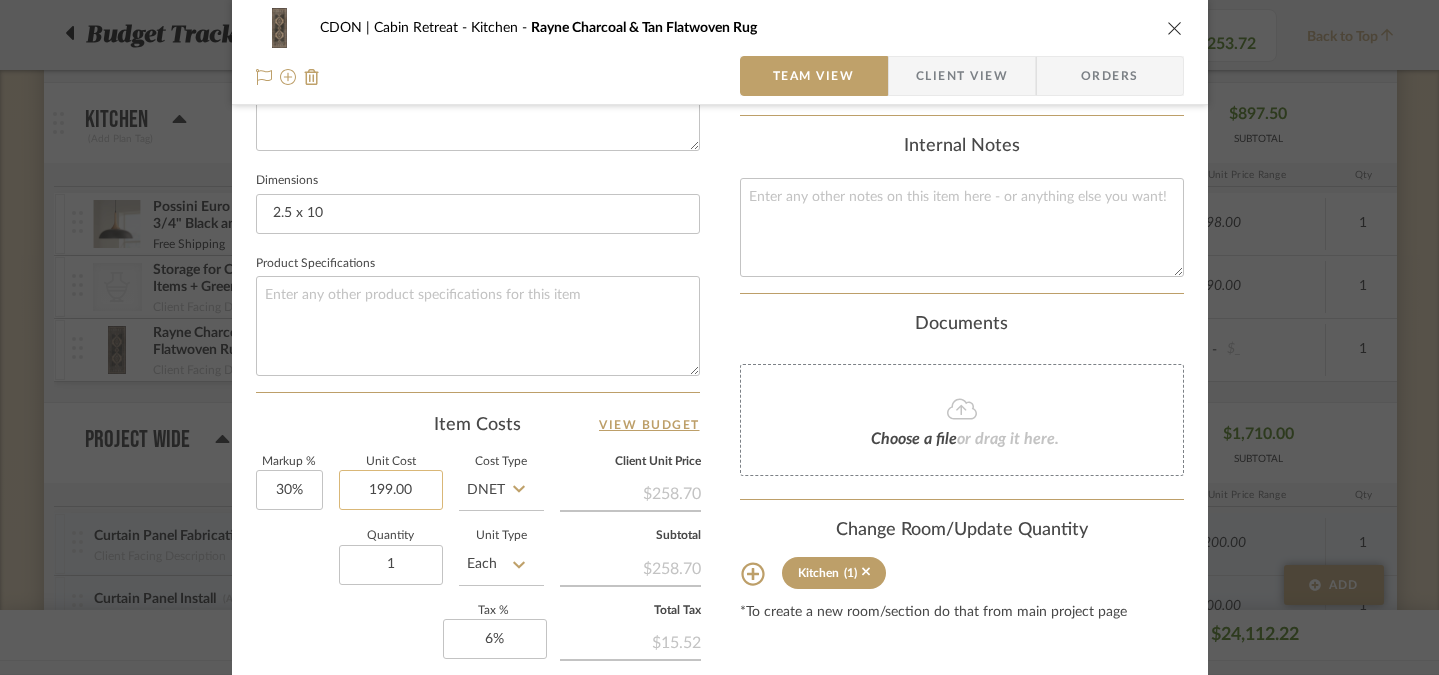 click on "199.00" 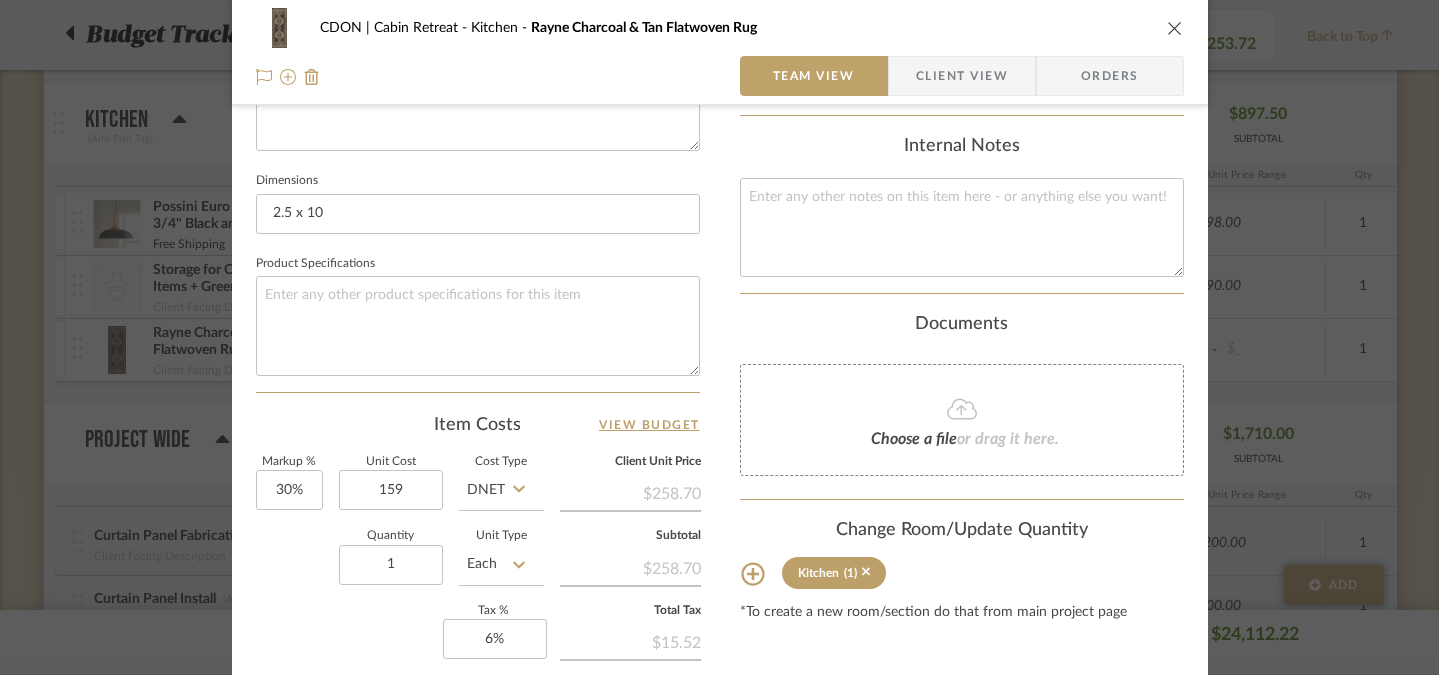 type on "$159.00" 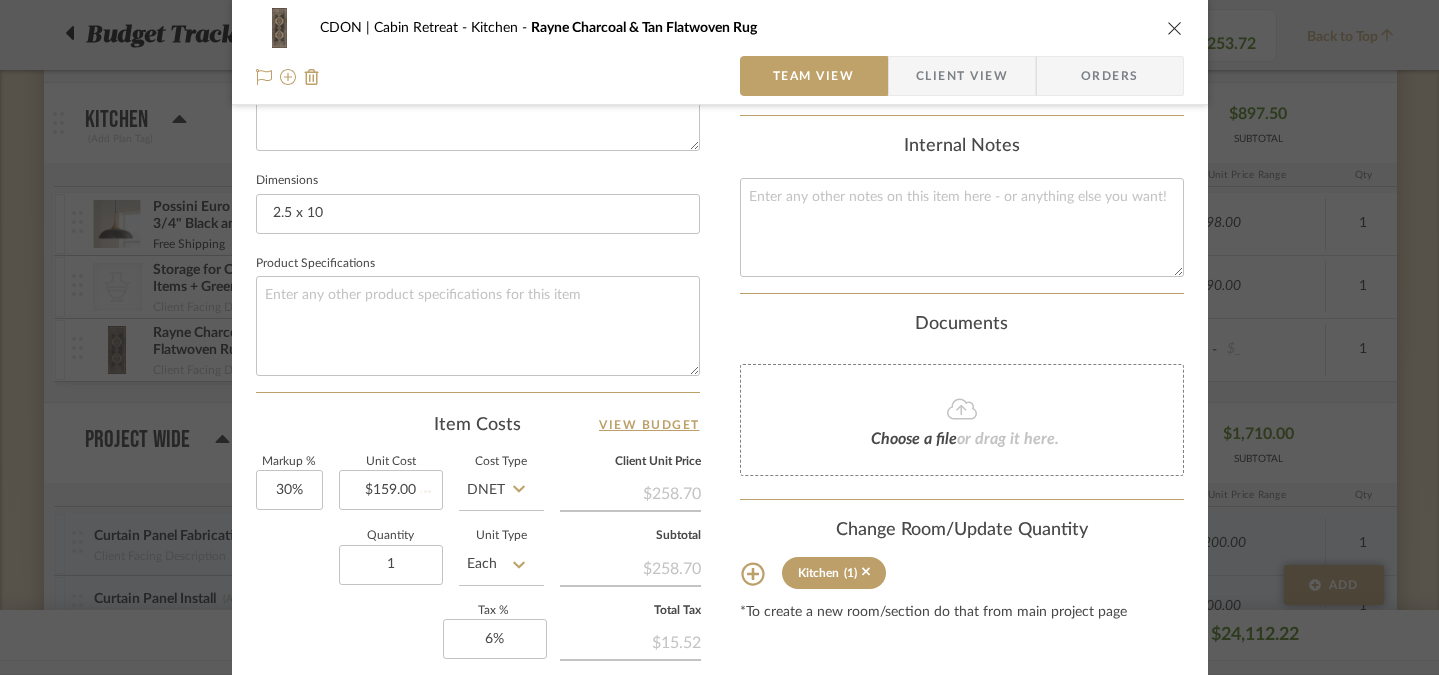 type 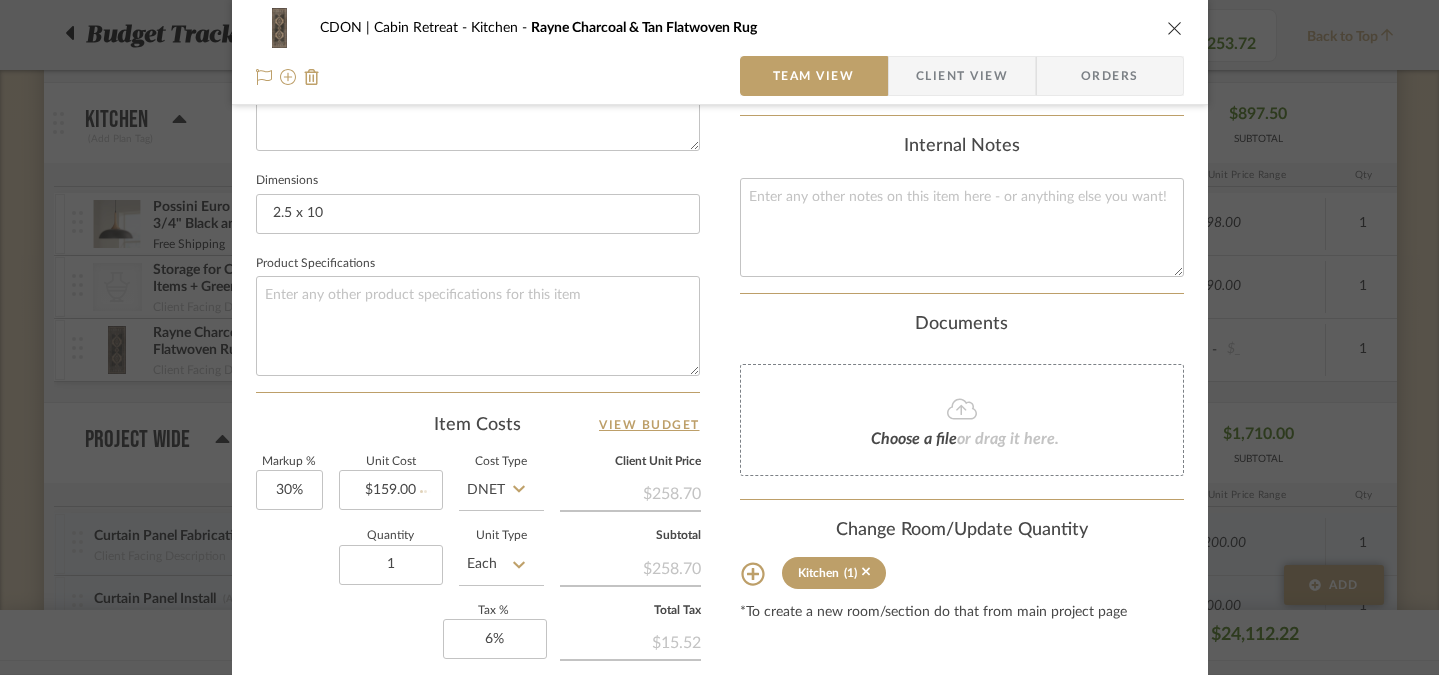 type 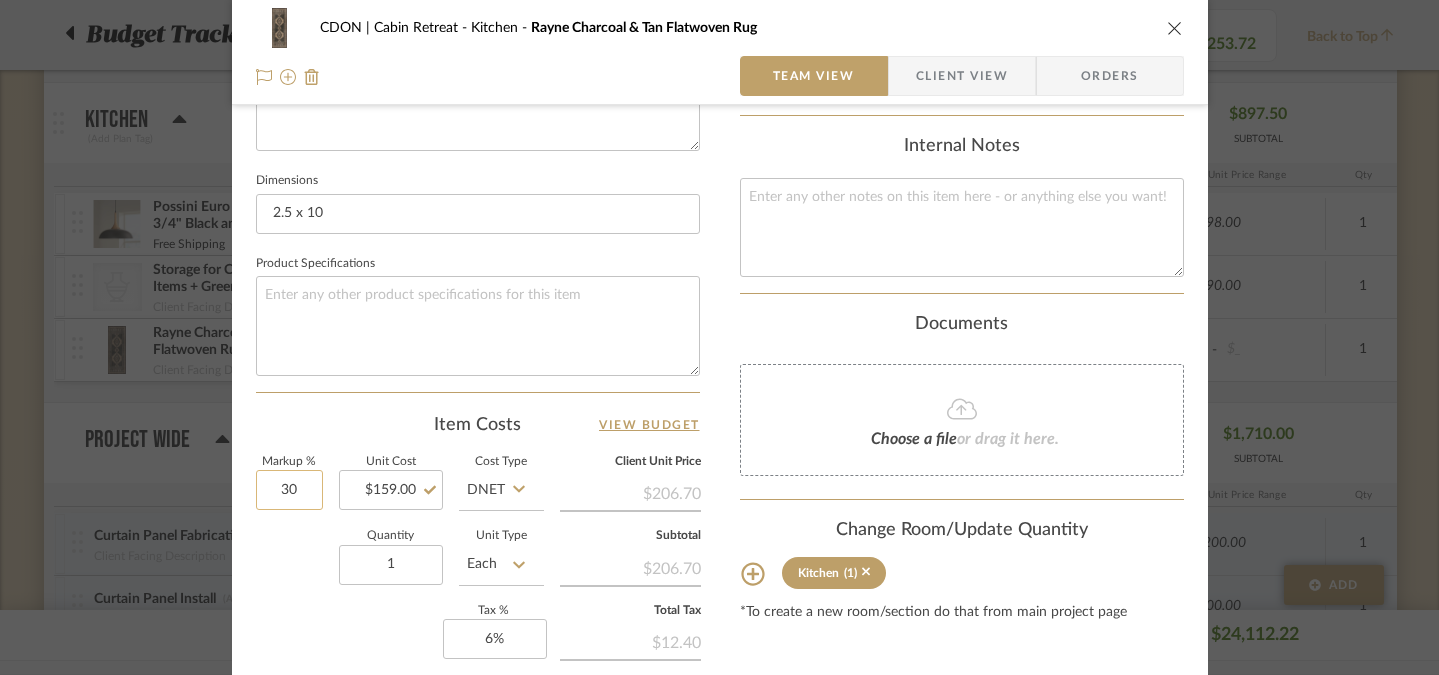 click on "30" 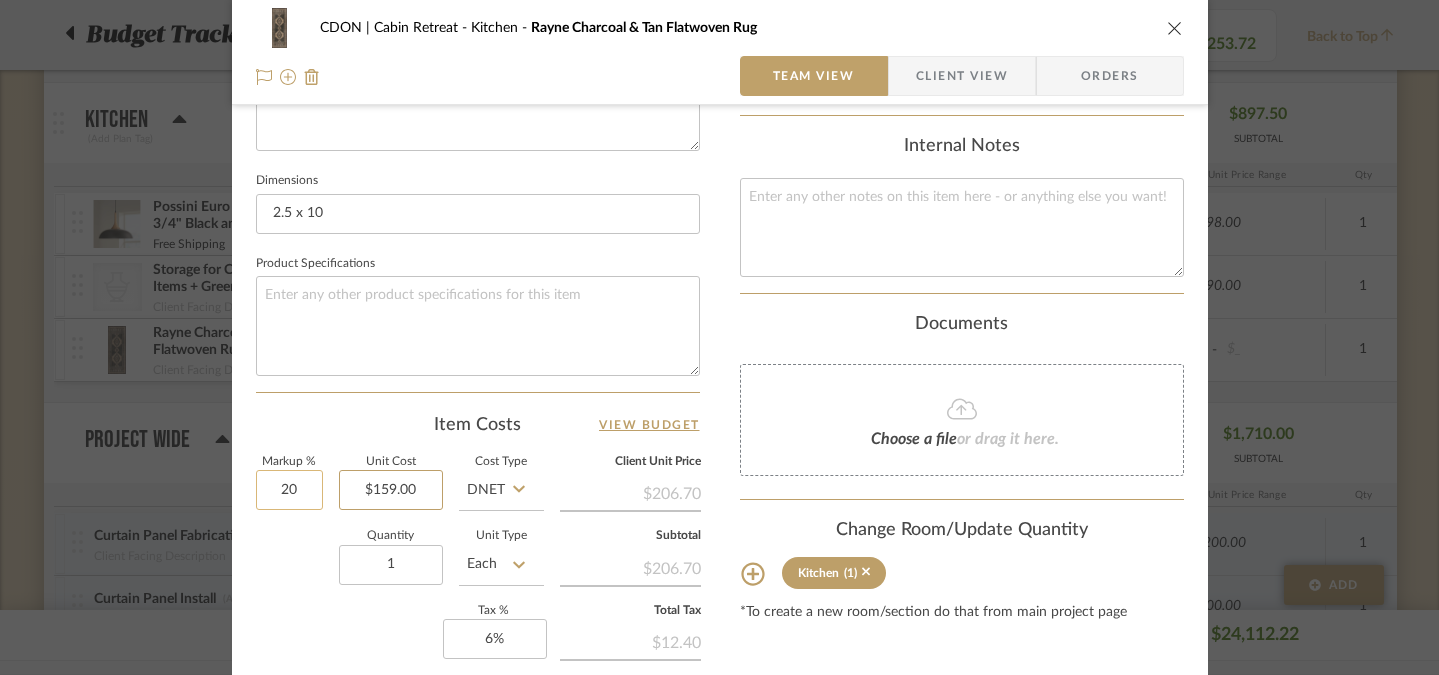 type on "20%" 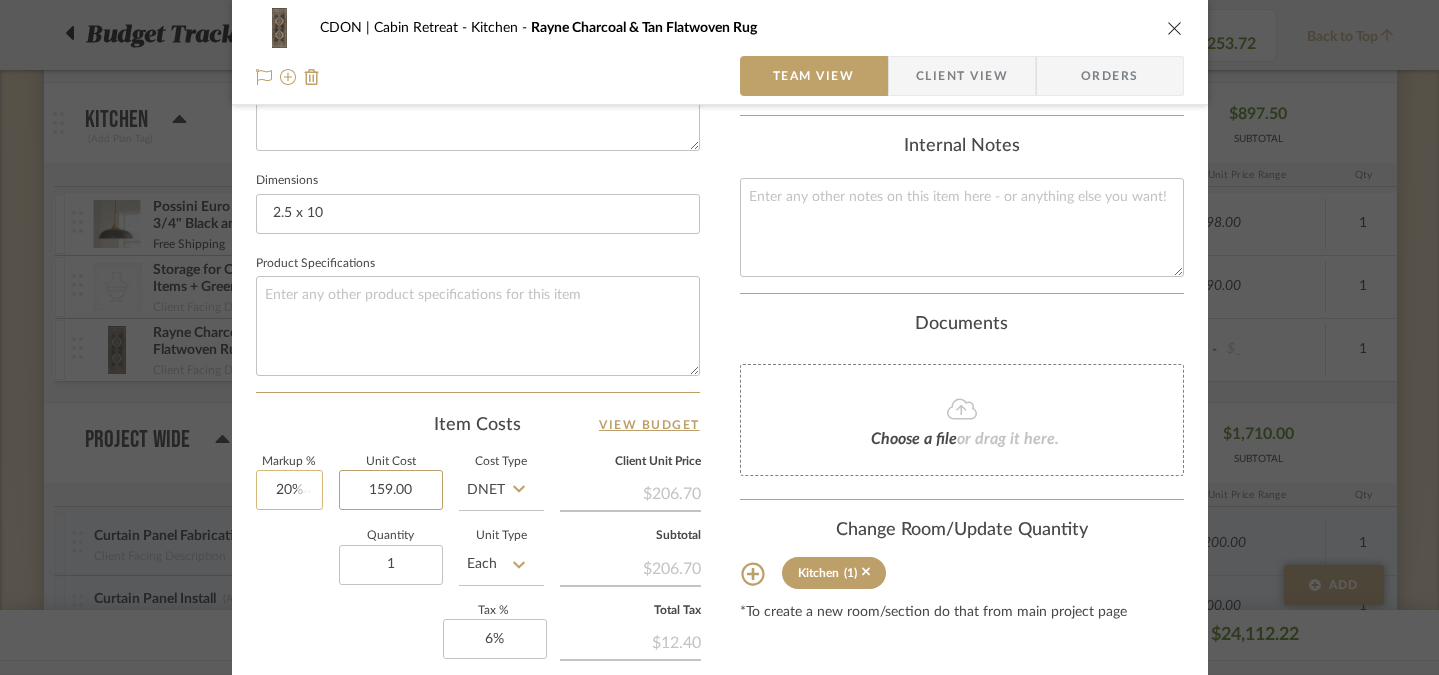 type 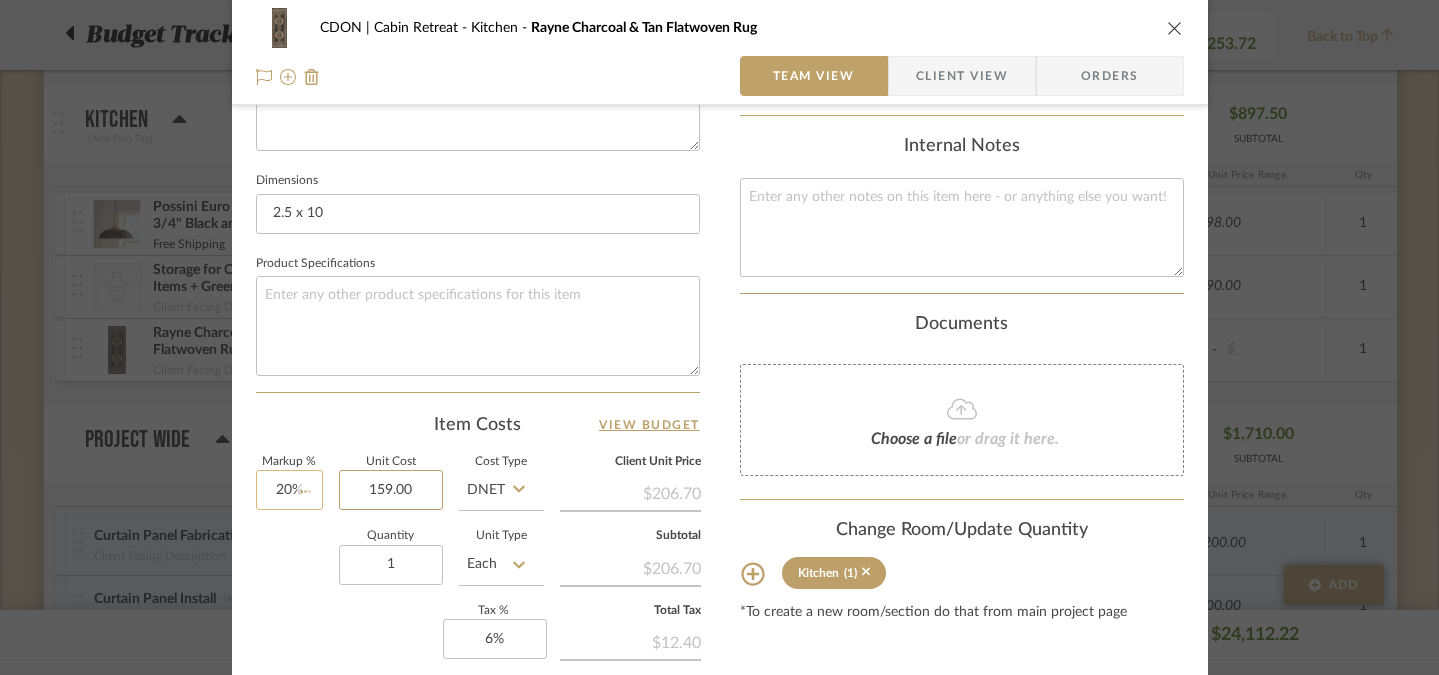 type 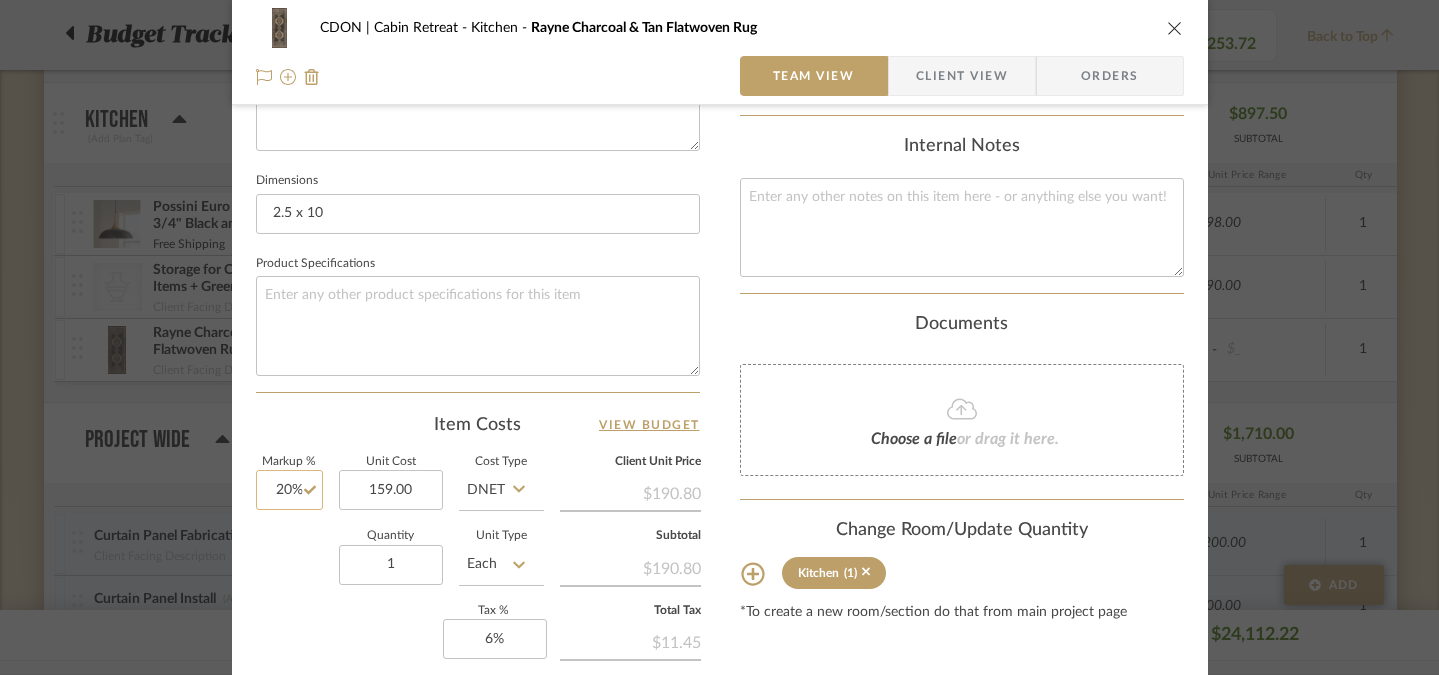 type on "20" 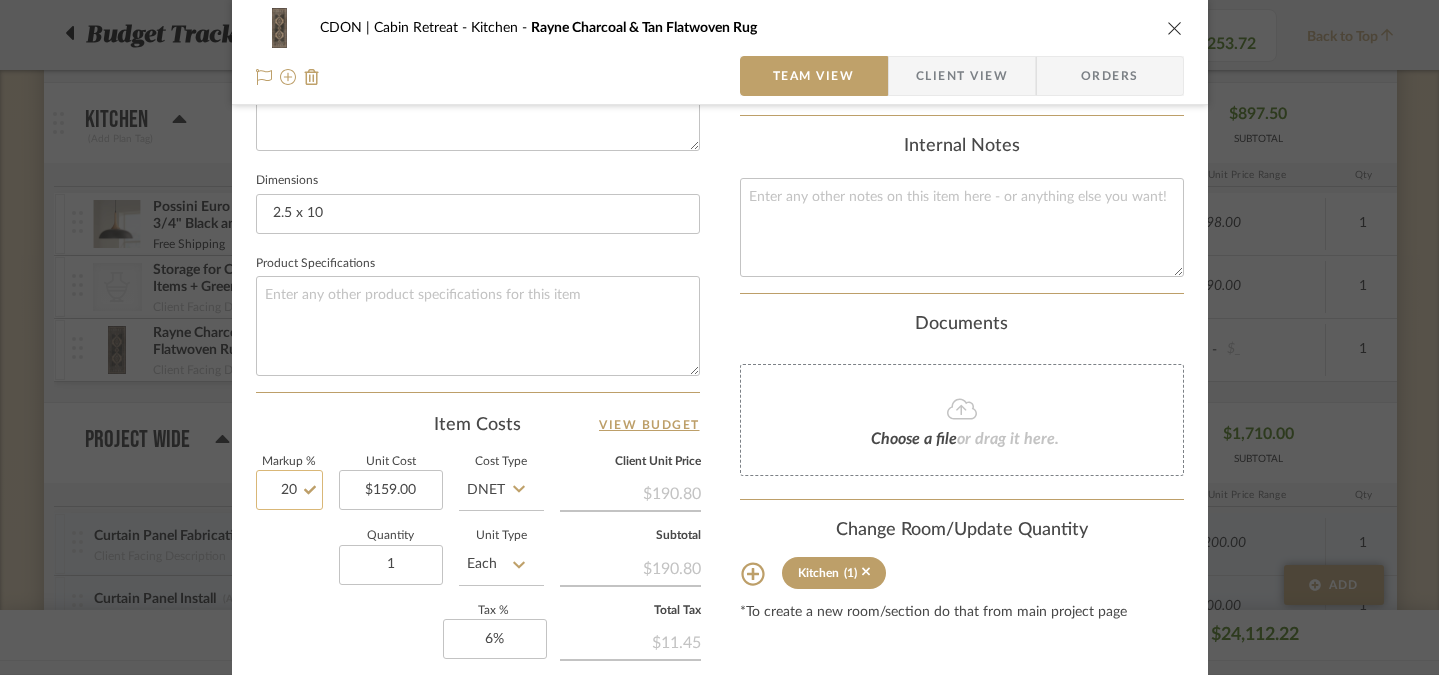 click on "20" 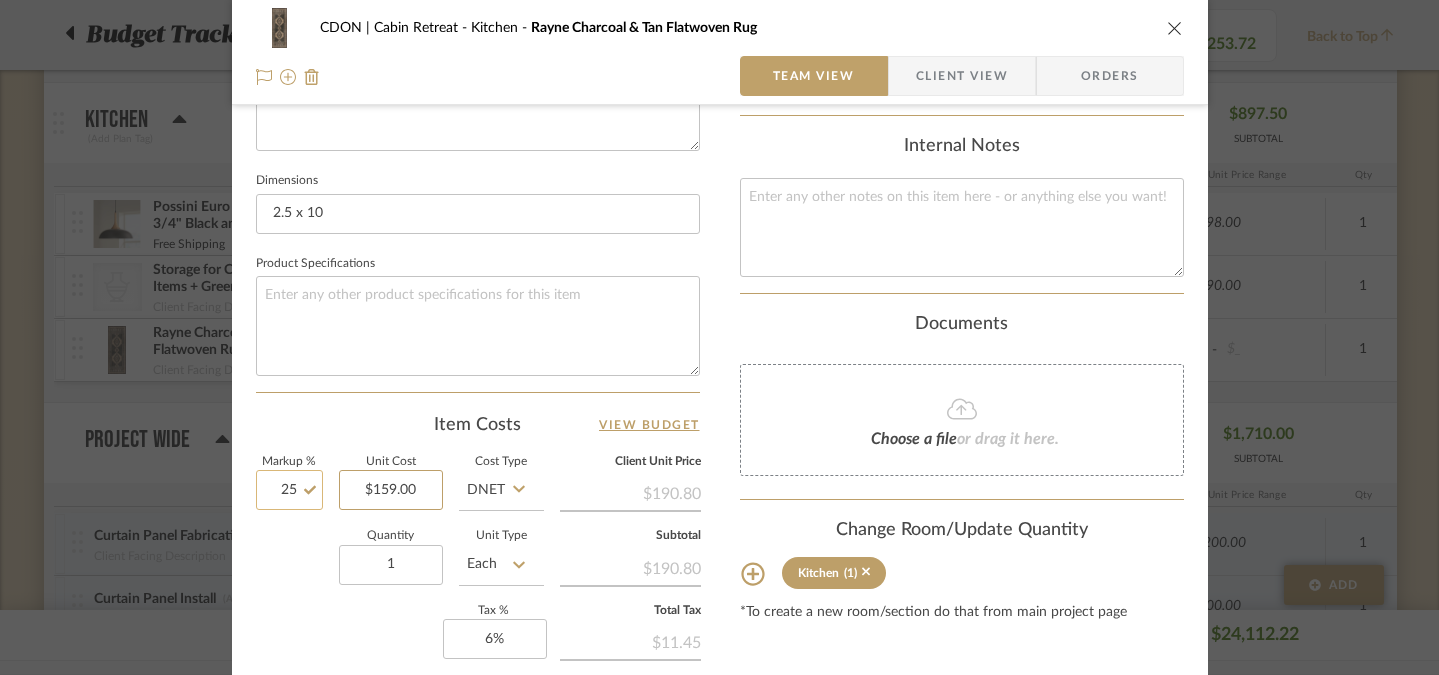type on "25%" 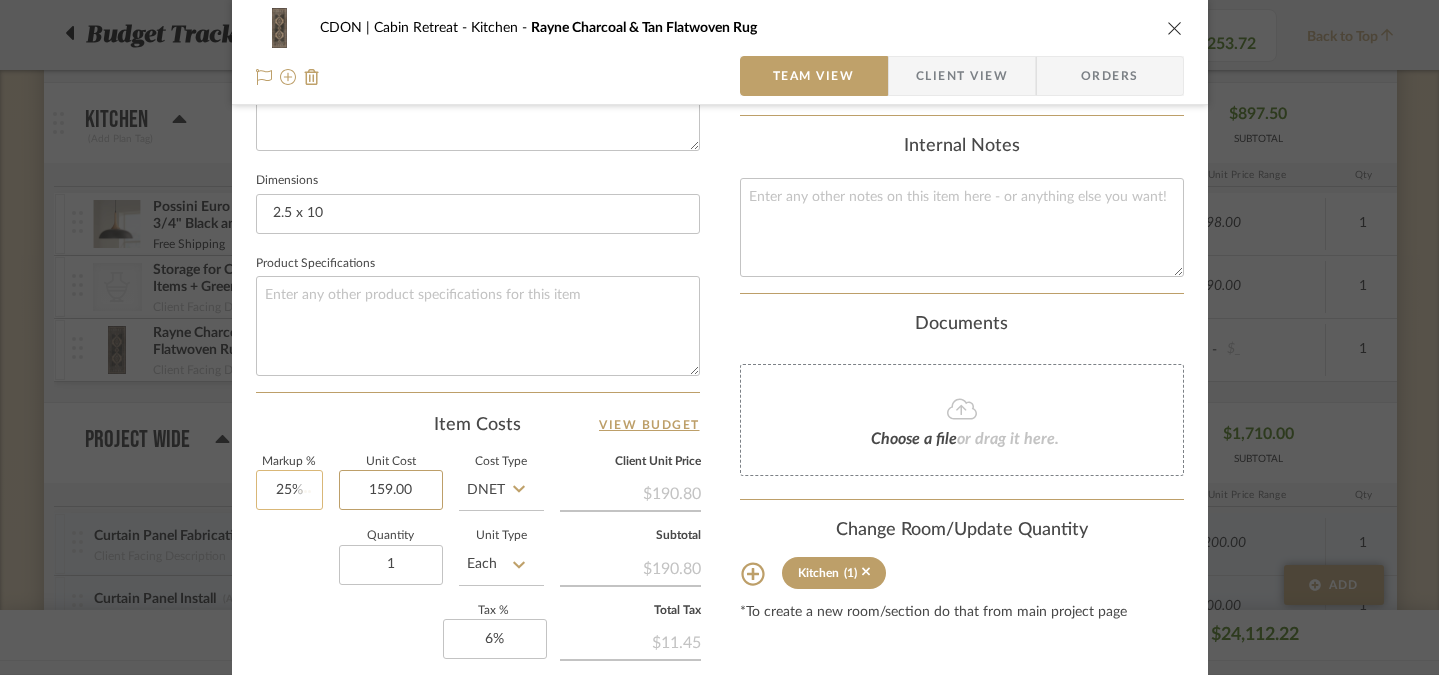 type 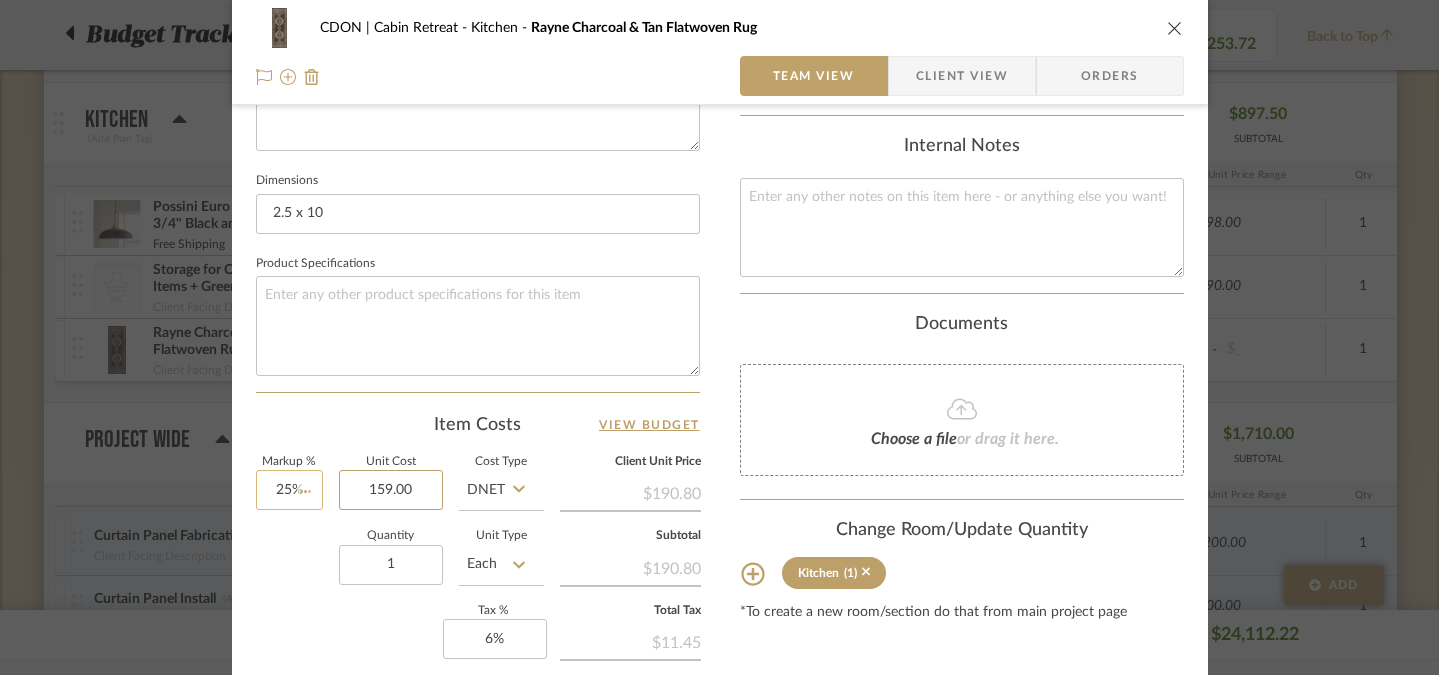 type 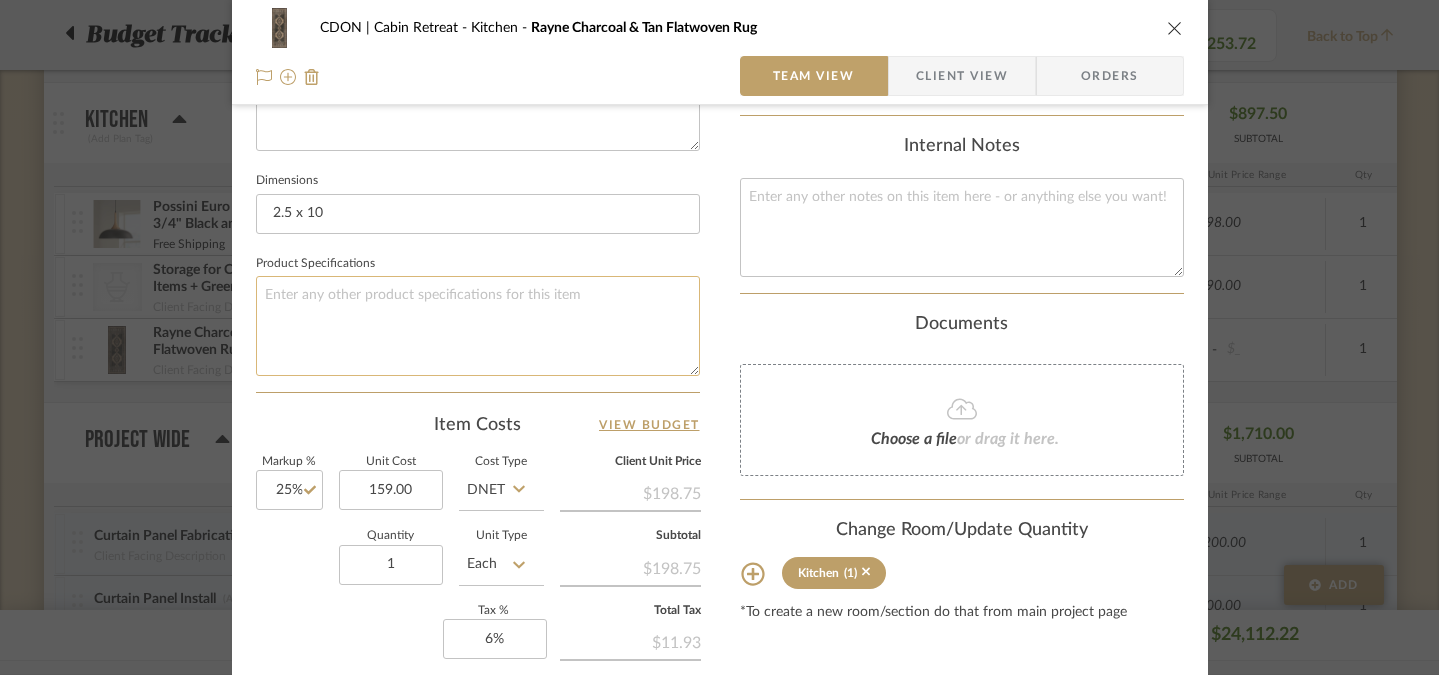 type on "$159.00" 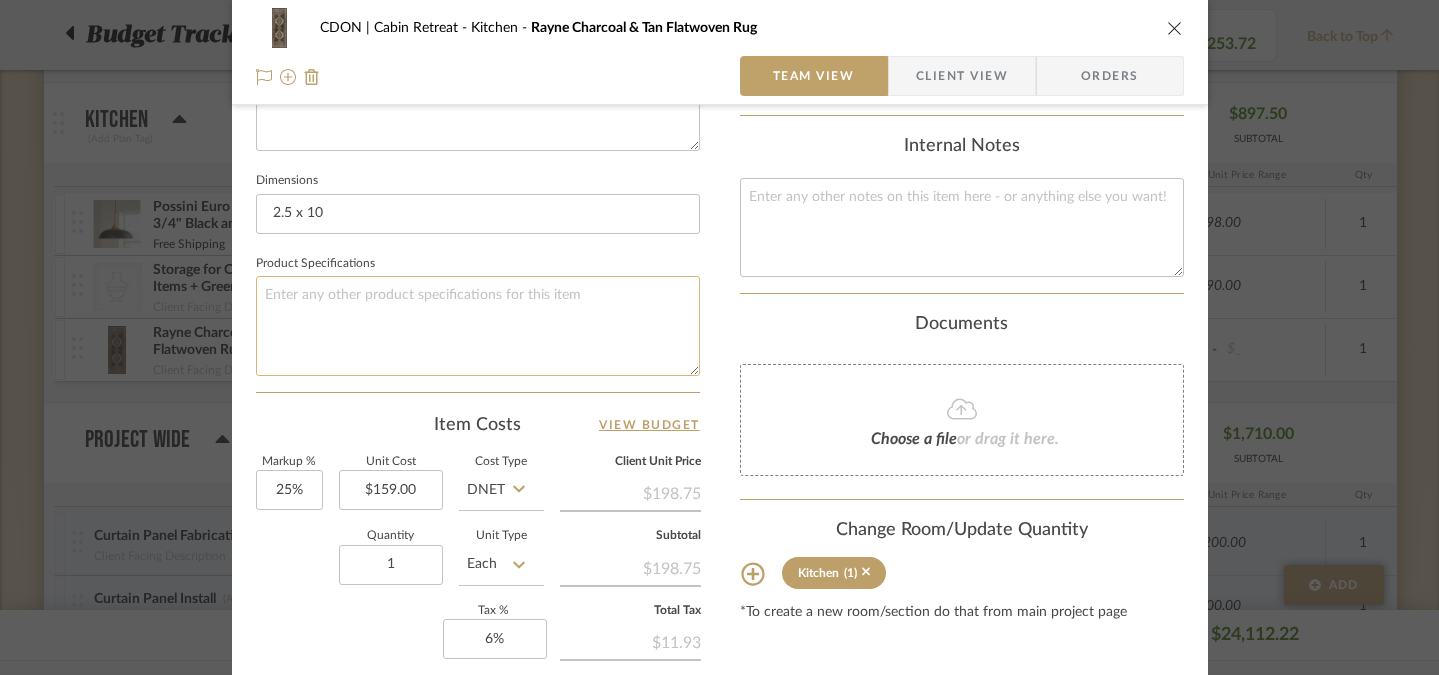 click 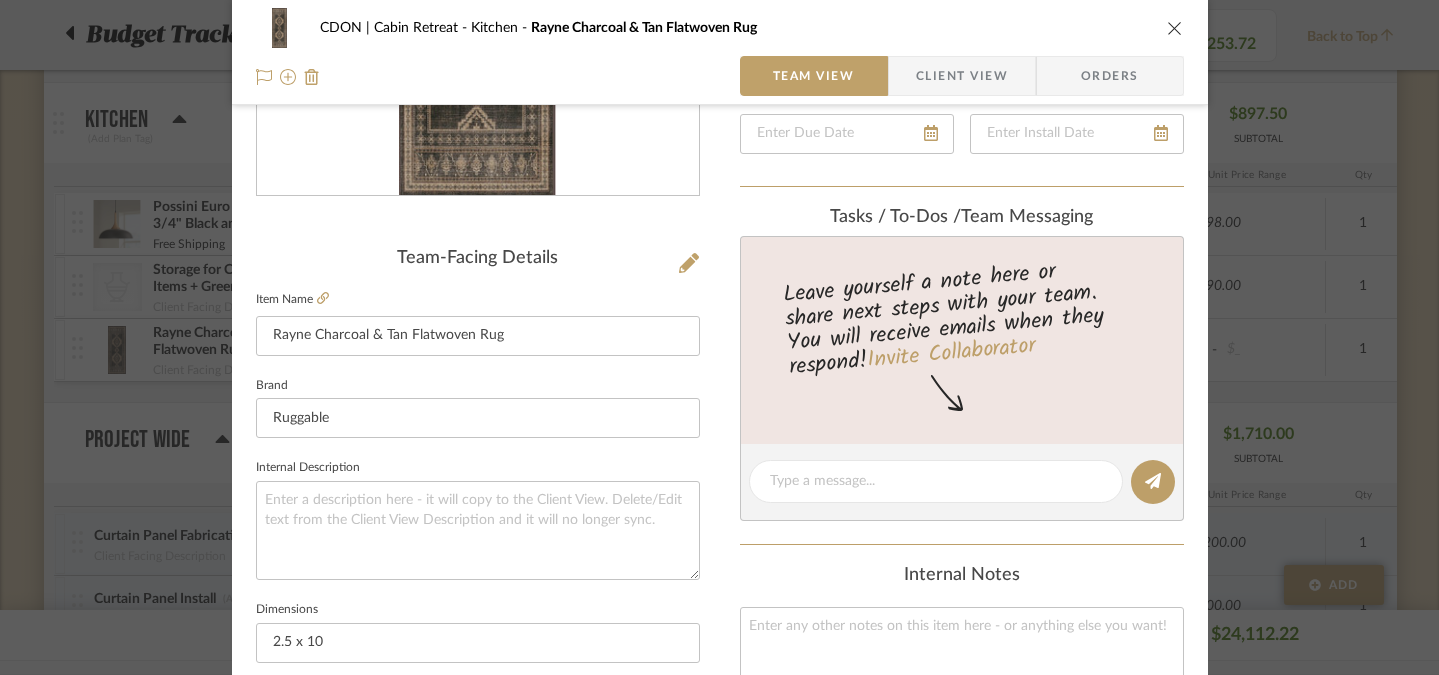 scroll, scrollTop: 301, scrollLeft: 0, axis: vertical 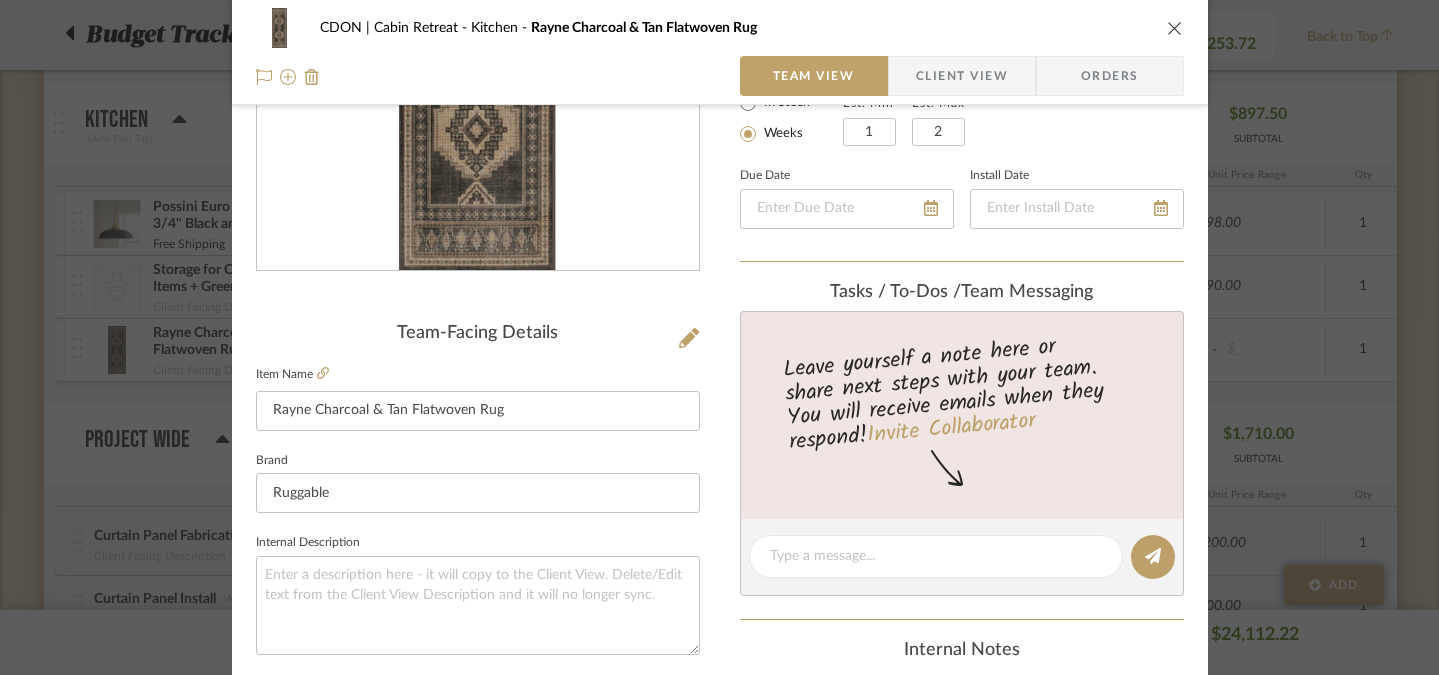type on "Includes Pad" 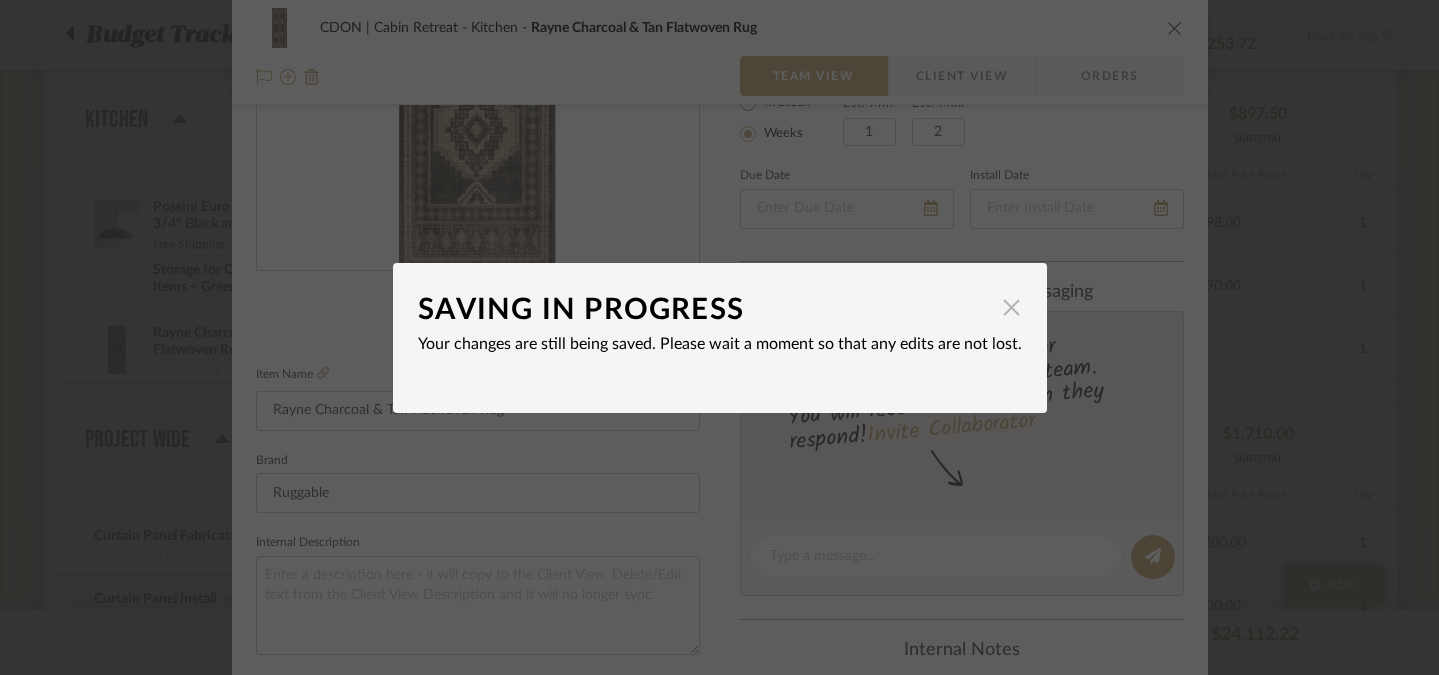 click at bounding box center [1012, 308] 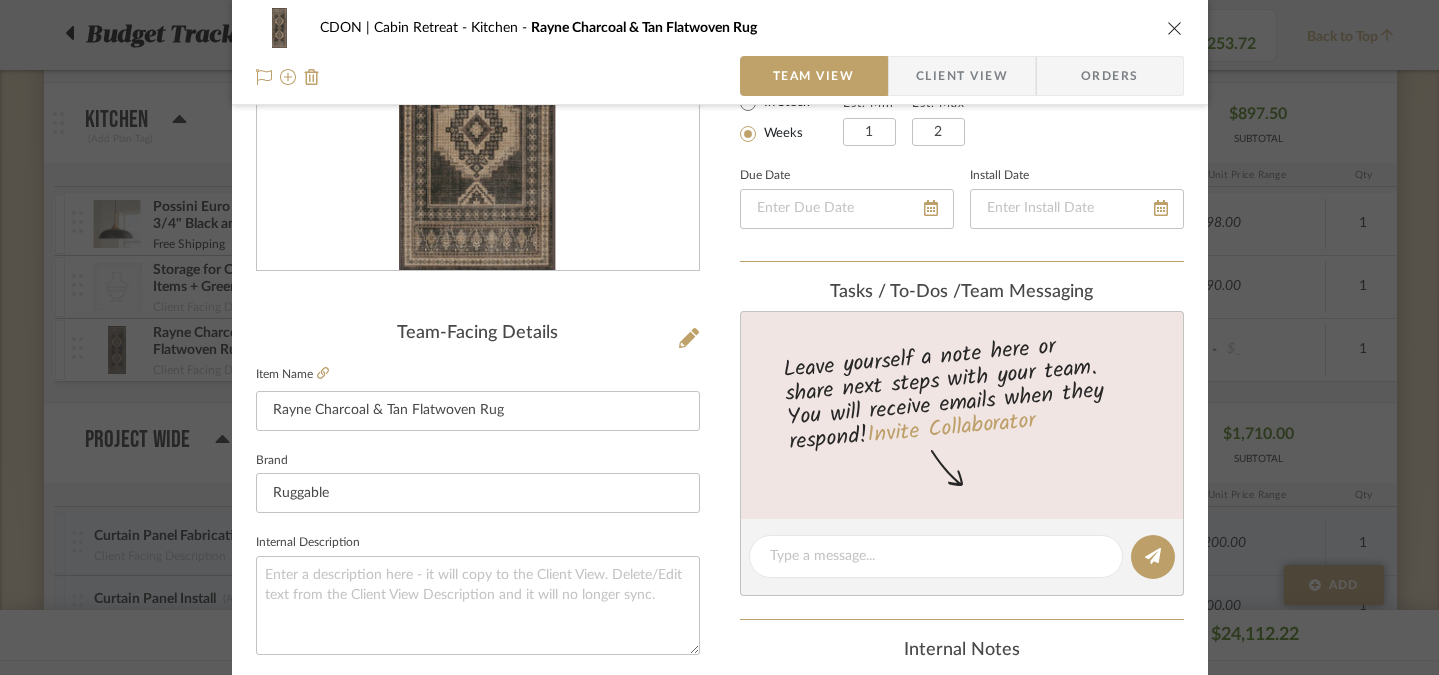 click at bounding box center (1175, 28) 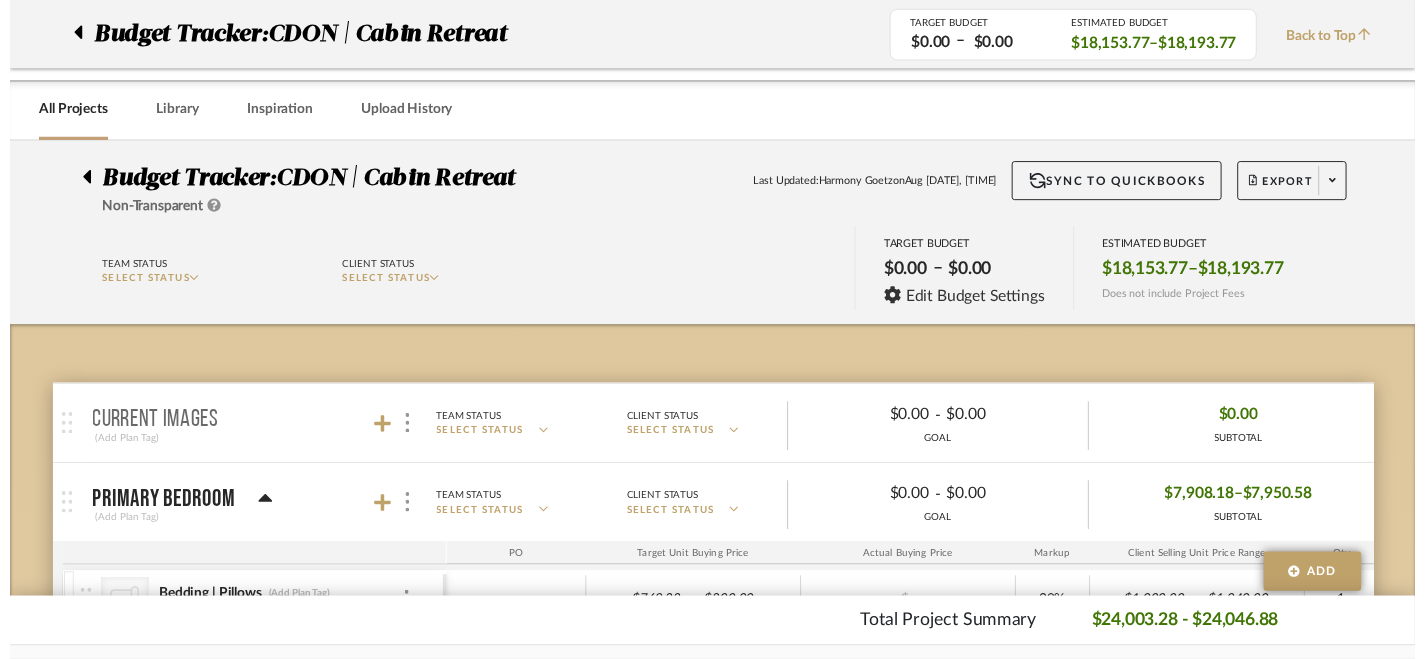 scroll, scrollTop: 1913, scrollLeft: 0, axis: vertical 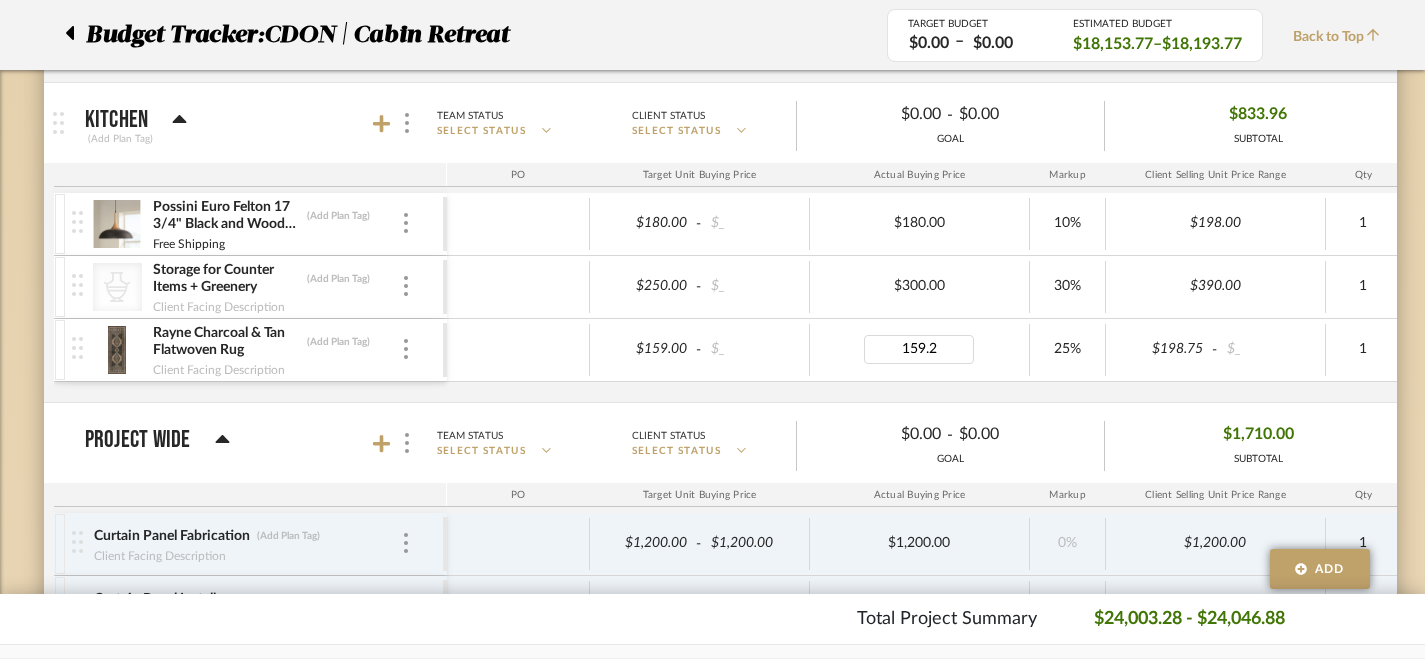 type on "159.20" 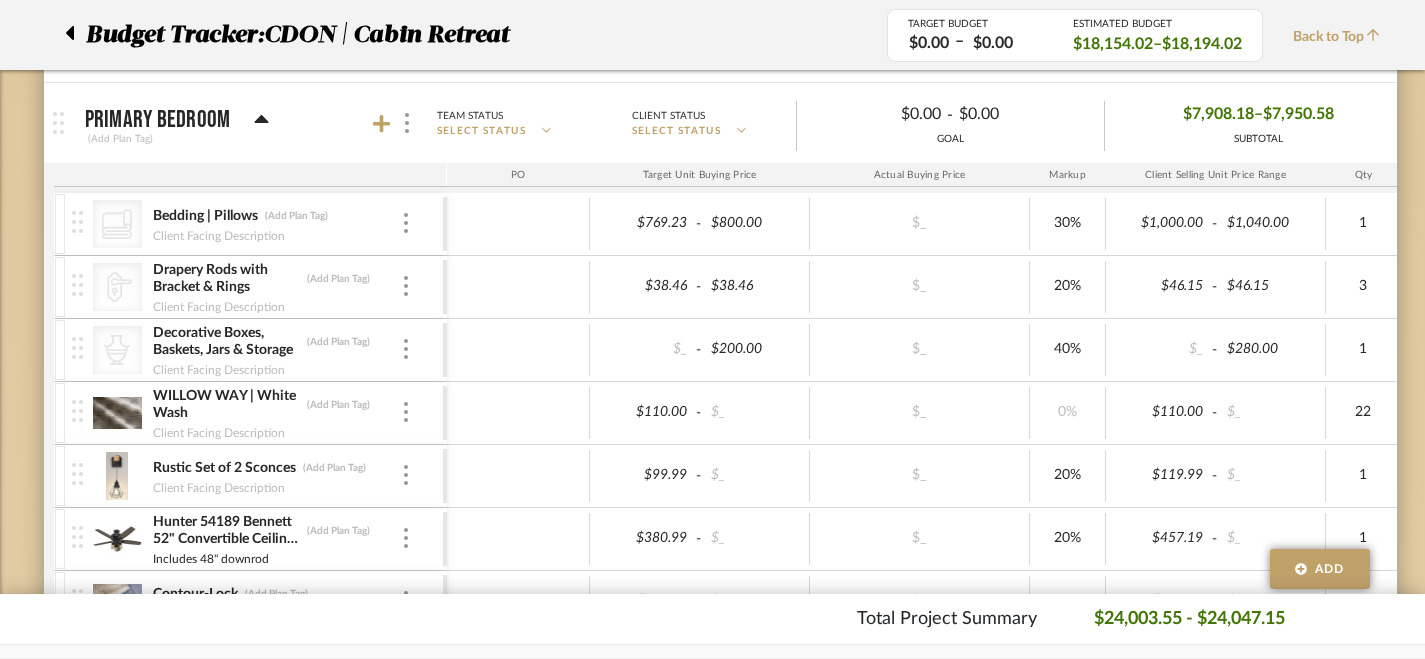 scroll, scrollTop: 394, scrollLeft: 0, axis: vertical 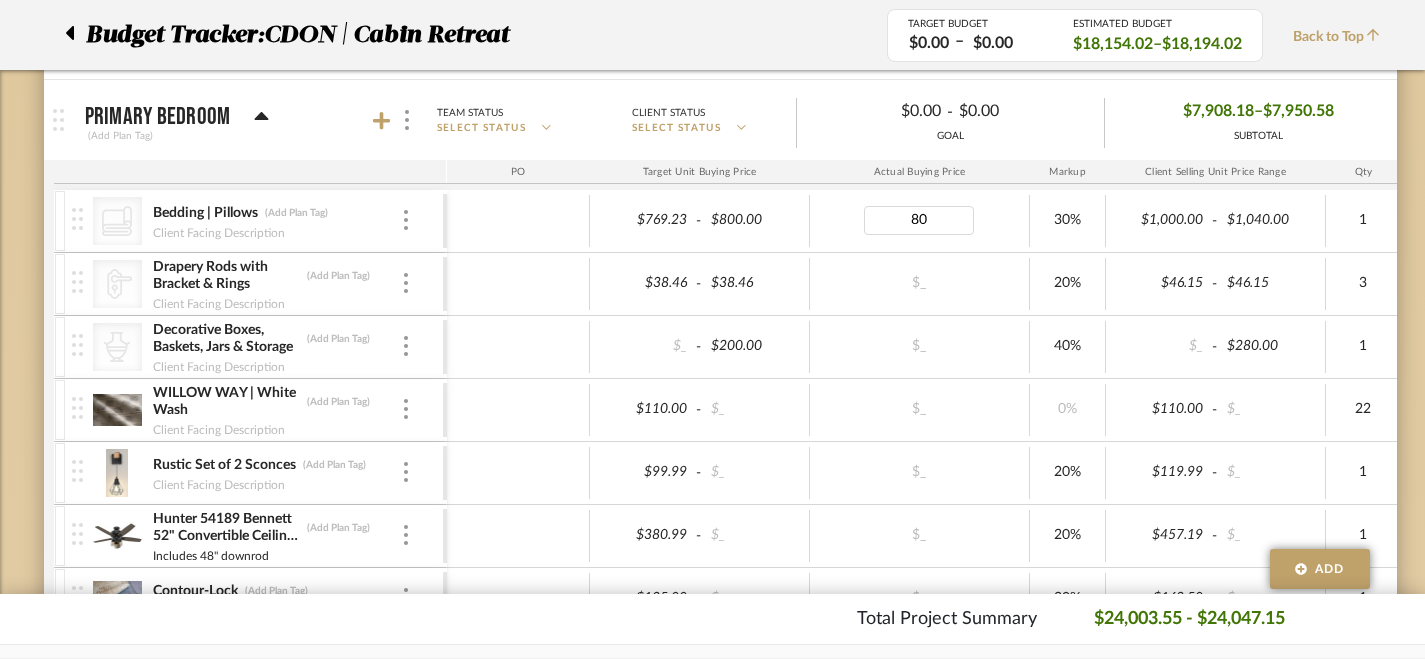 type on "800" 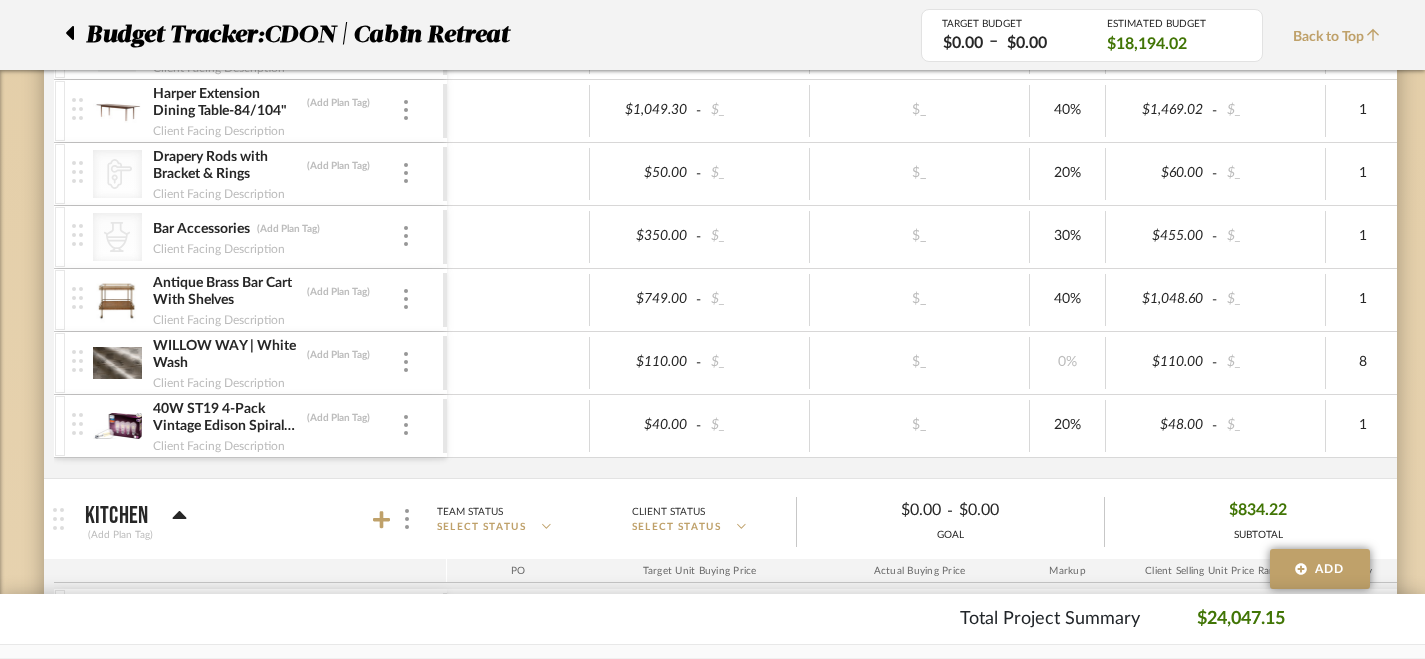 scroll, scrollTop: 1536, scrollLeft: 0, axis: vertical 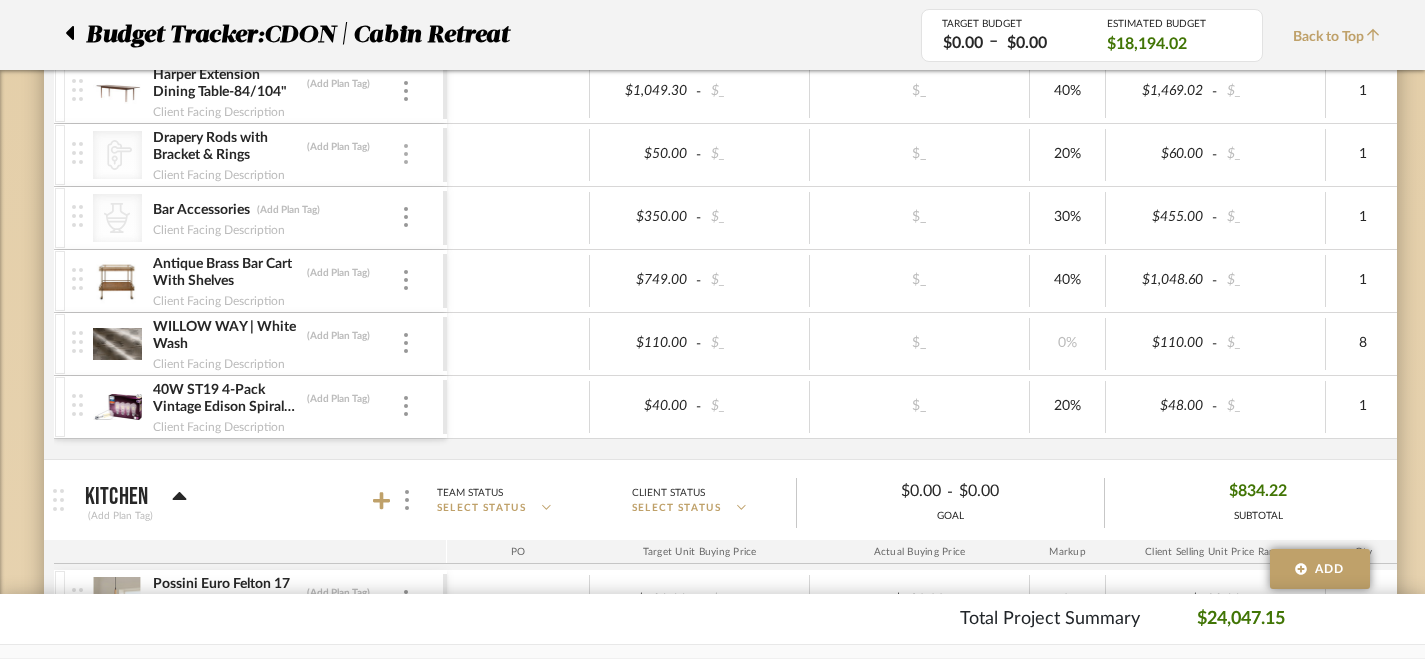 click at bounding box center [406, 154] 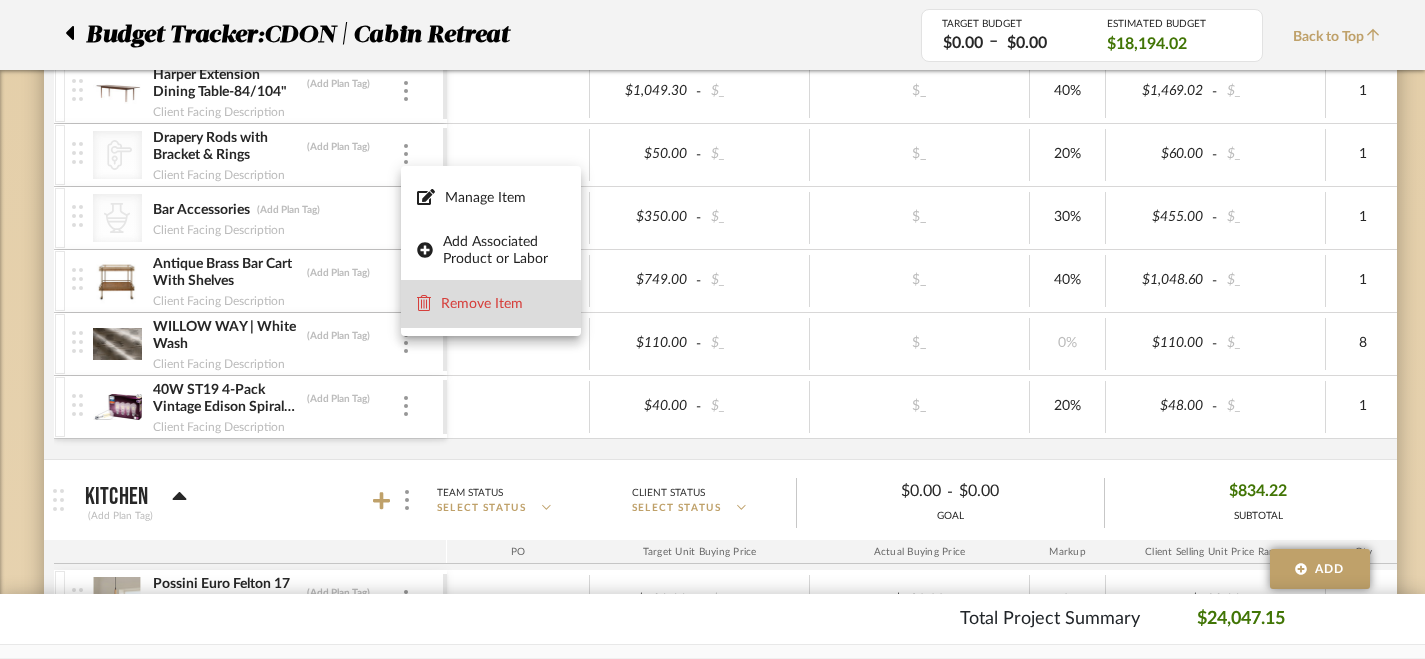 click on "Remove Item" at bounding box center (503, 304) 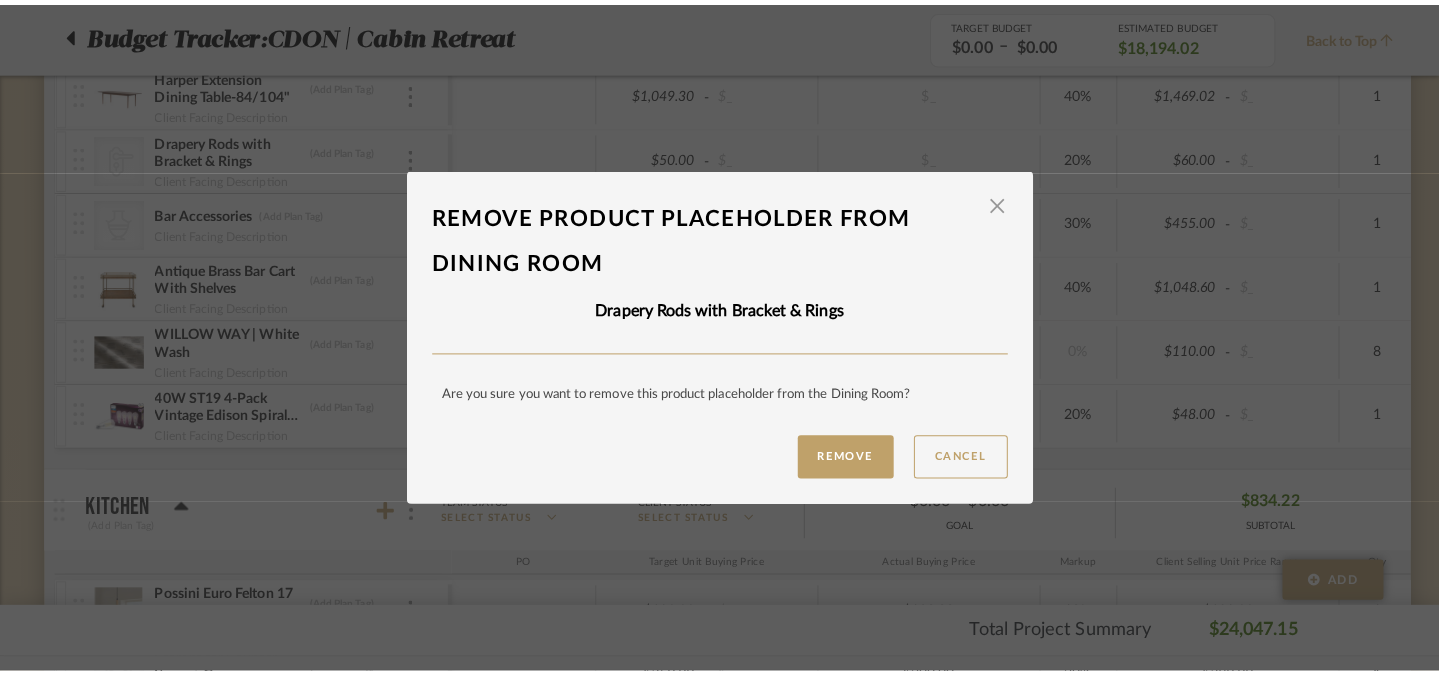 scroll, scrollTop: 0, scrollLeft: 0, axis: both 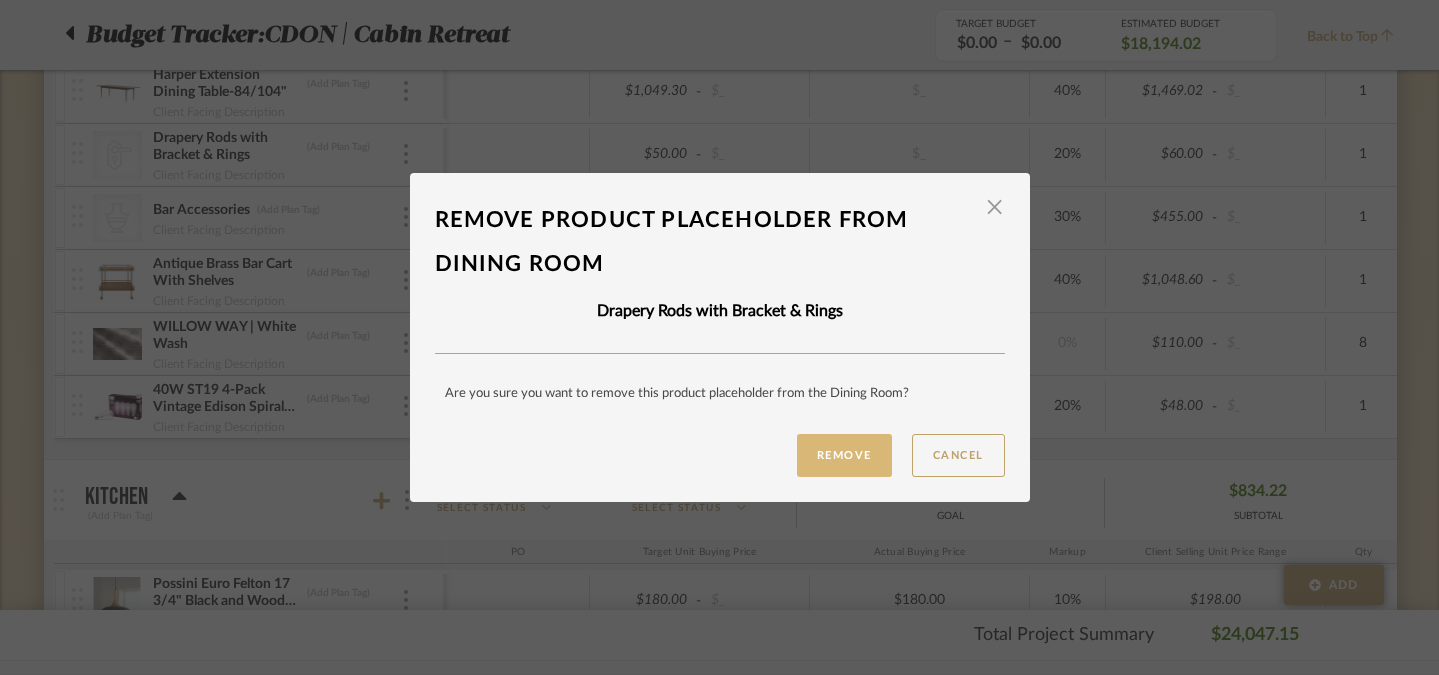 click on "Remove" at bounding box center [844, 455] 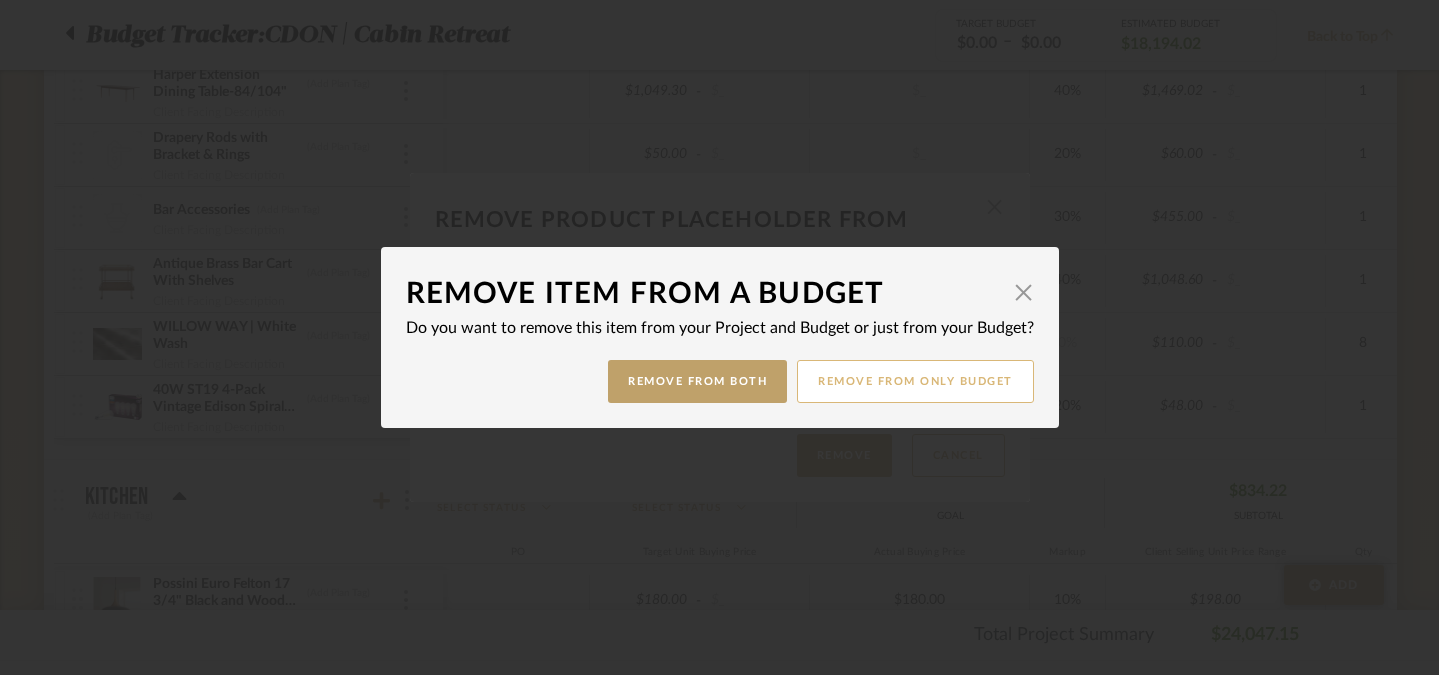 click on "Remove from only Budget" at bounding box center (915, 381) 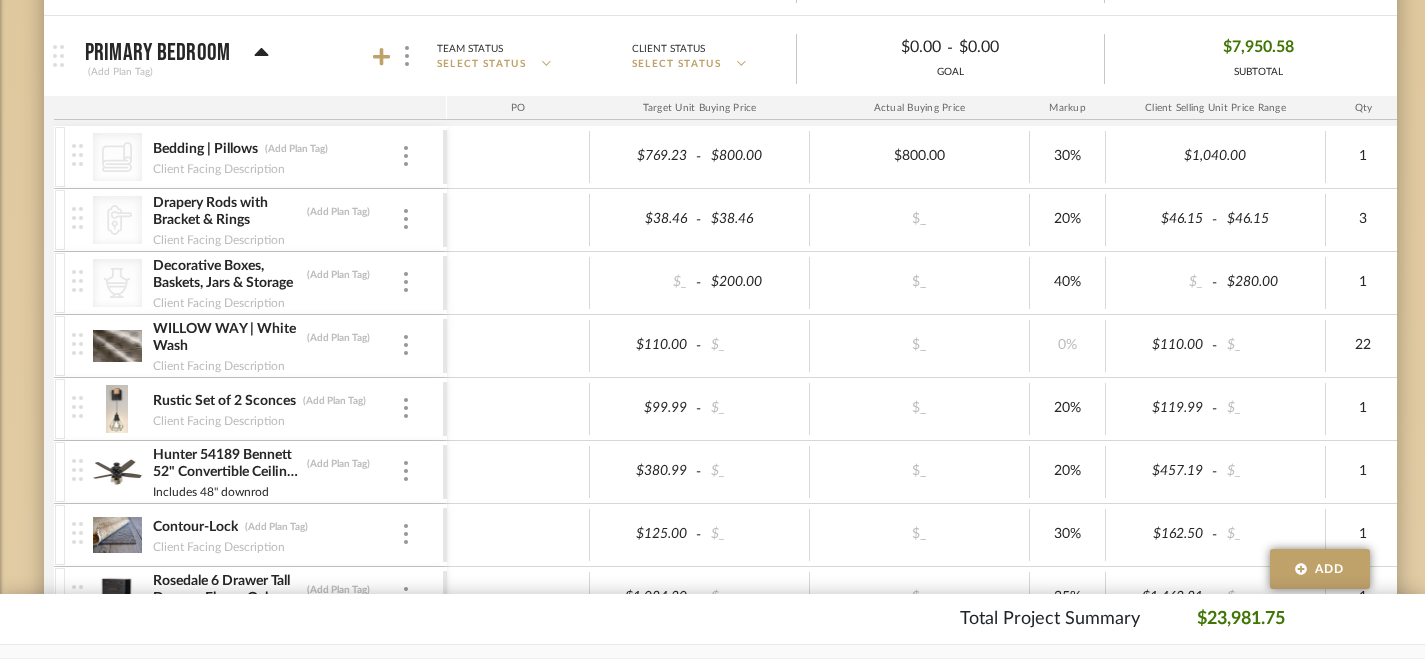 scroll, scrollTop: 461, scrollLeft: 0, axis: vertical 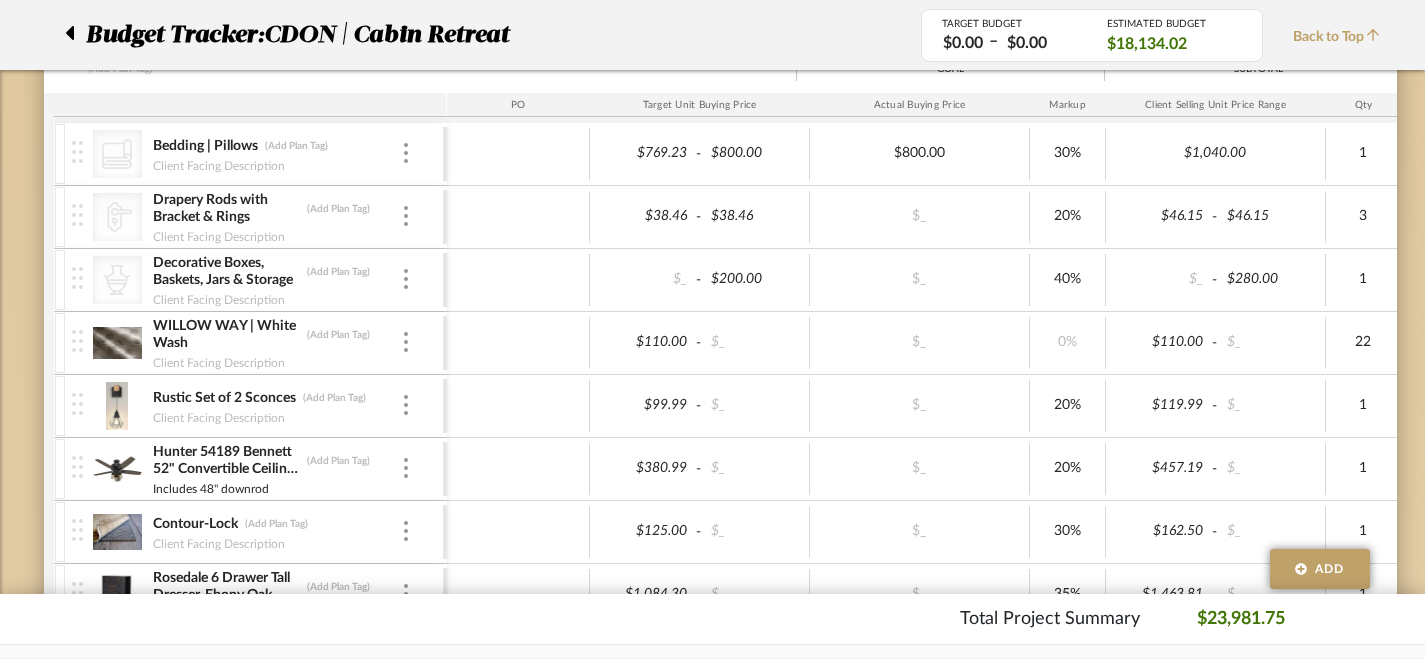 click on "CategoryIconHardware
Created with Sketch.
Drapery Rods with Bracket & Rings   (Add Plan Tag)   Client Facing Description" at bounding box center (257, 217) 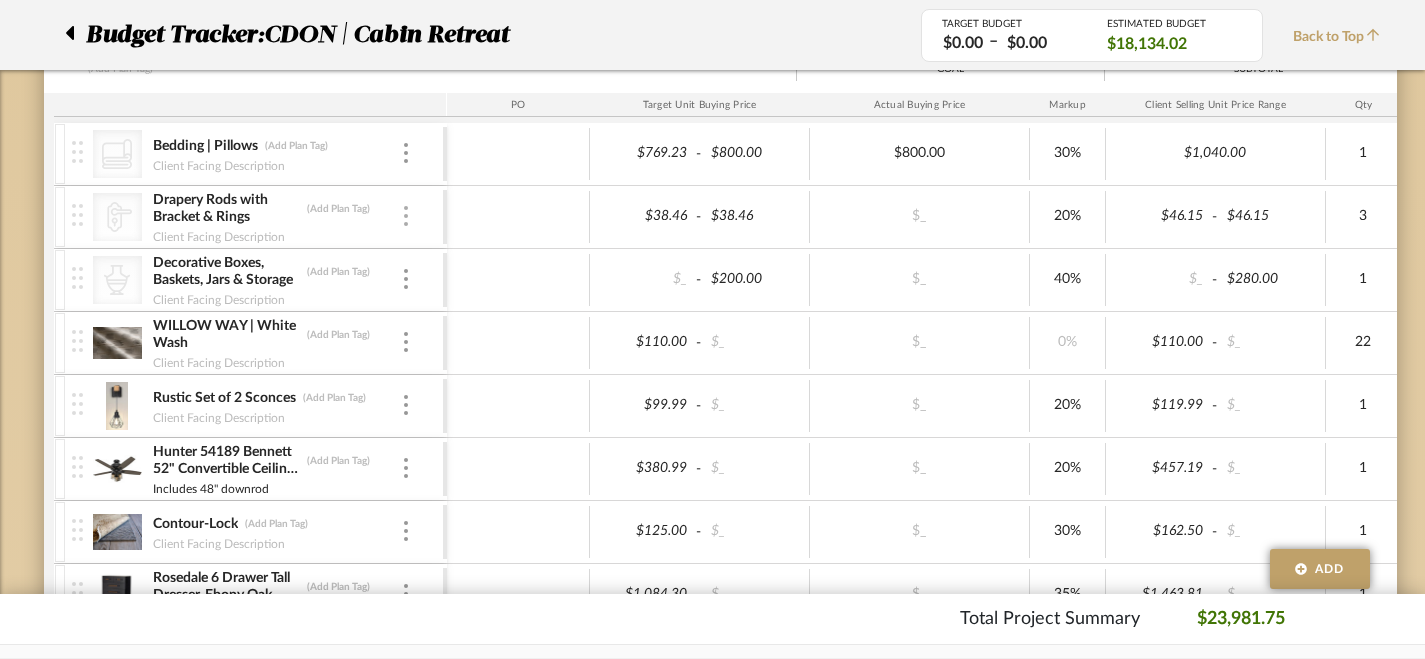 click at bounding box center [406, 216] 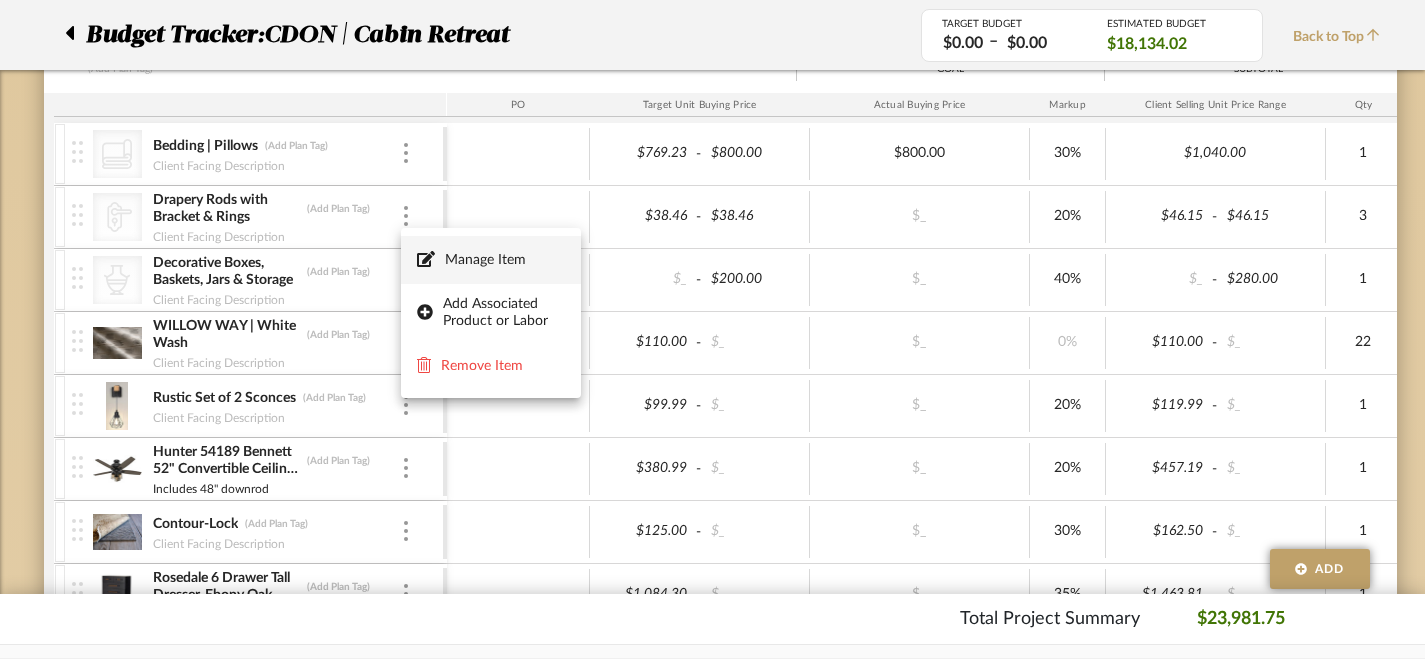 click on "Manage Item" at bounding box center (505, 260) 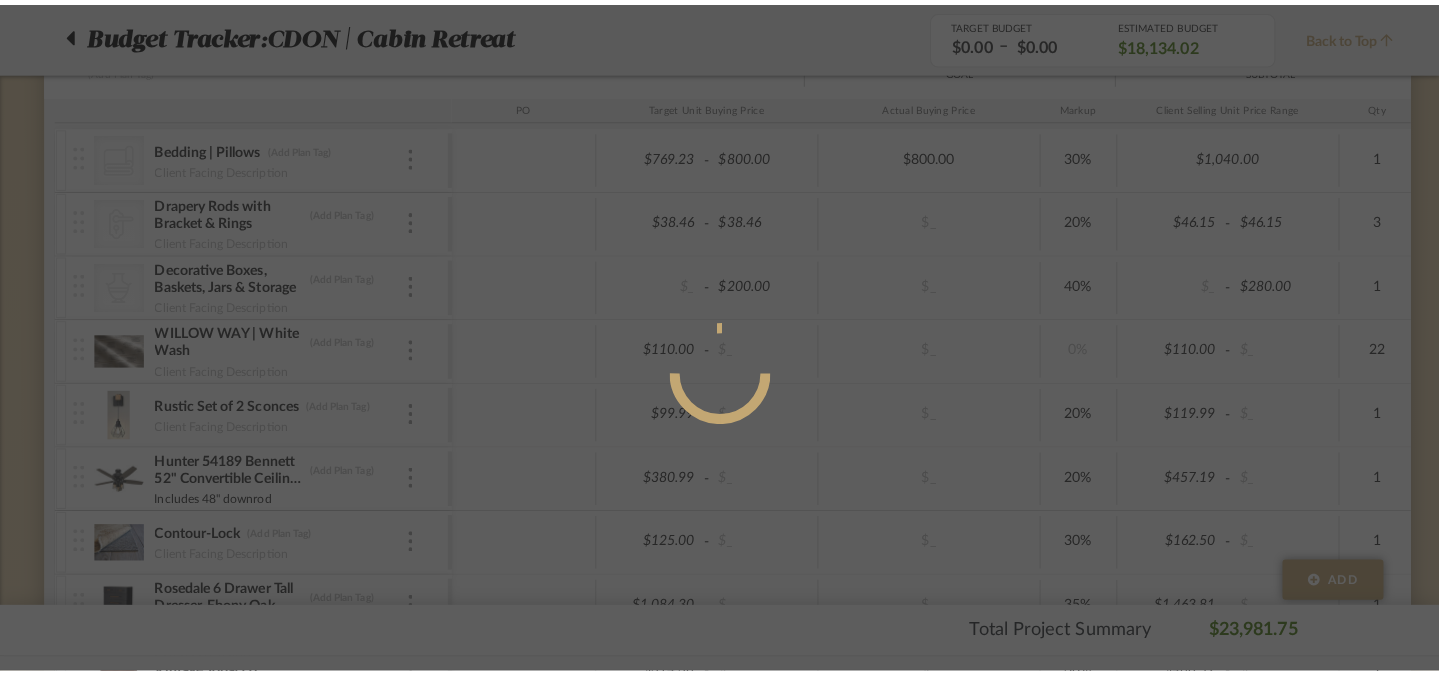 scroll, scrollTop: 0, scrollLeft: 0, axis: both 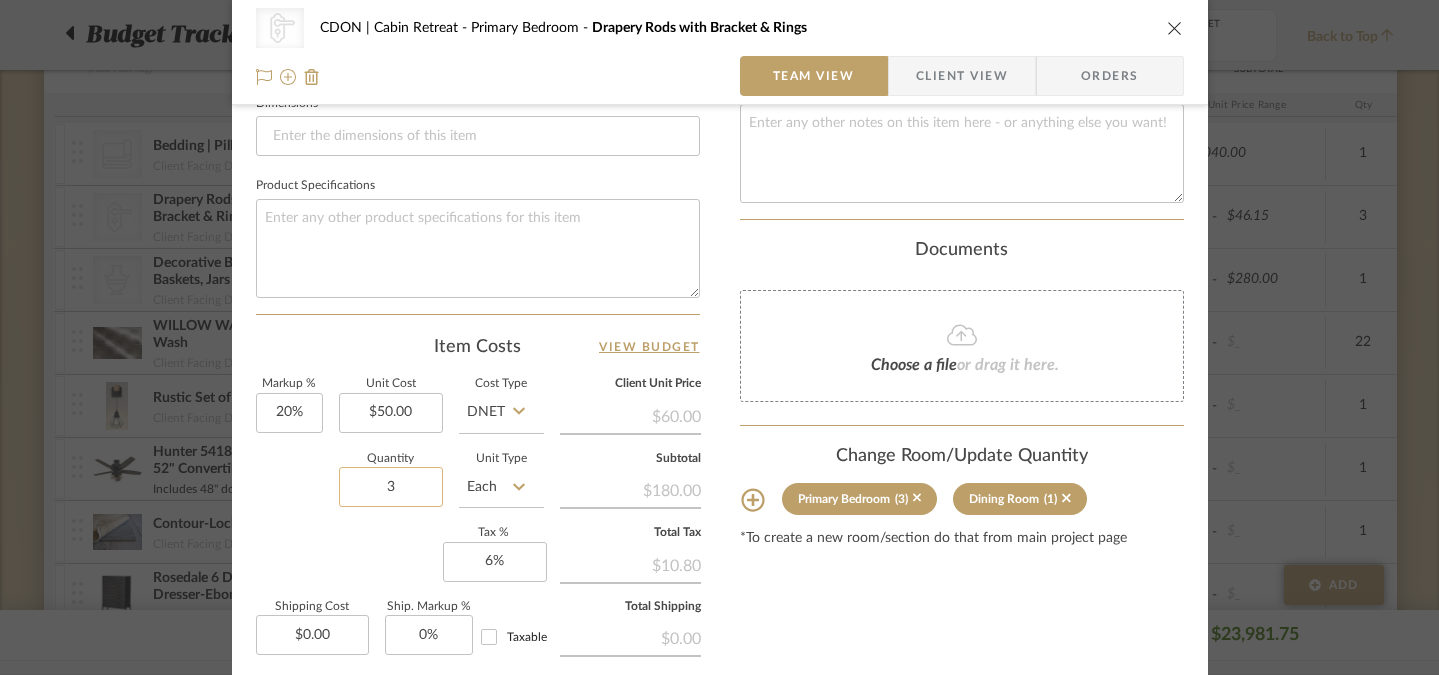 click on "3" 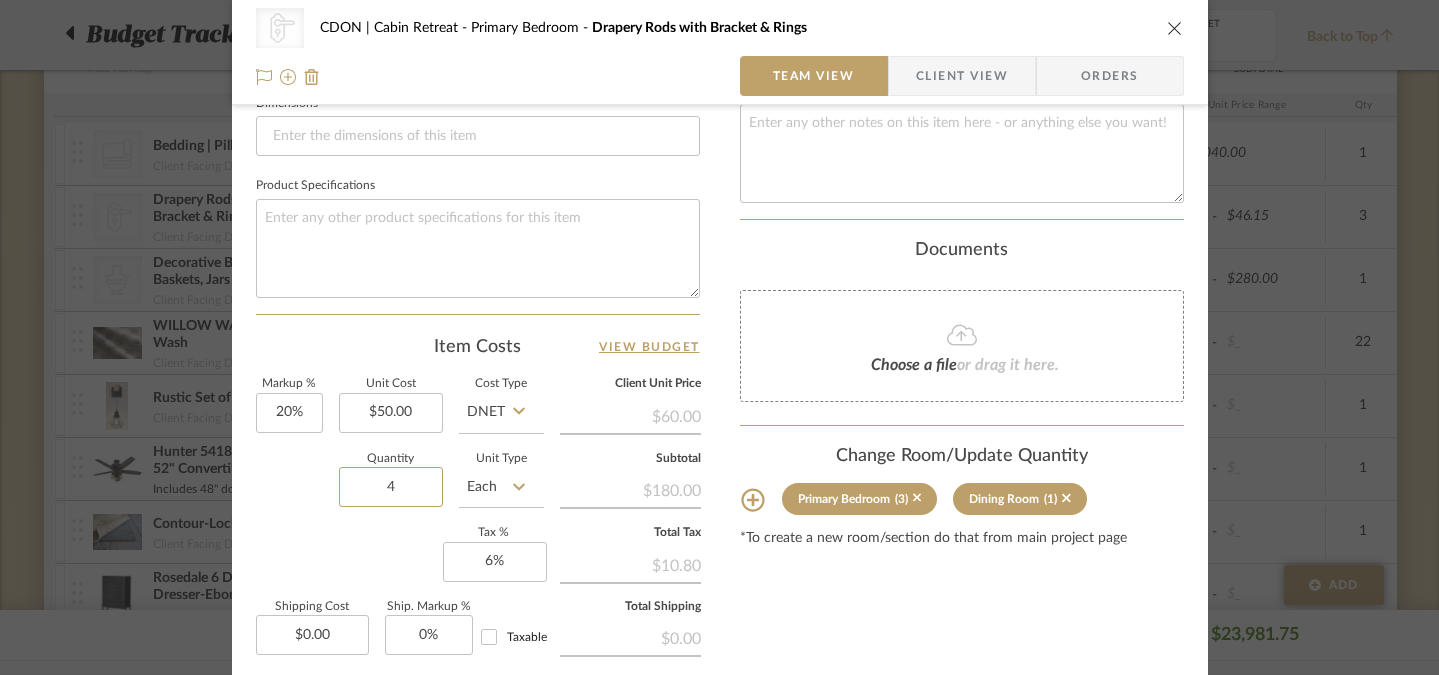 type on "4" 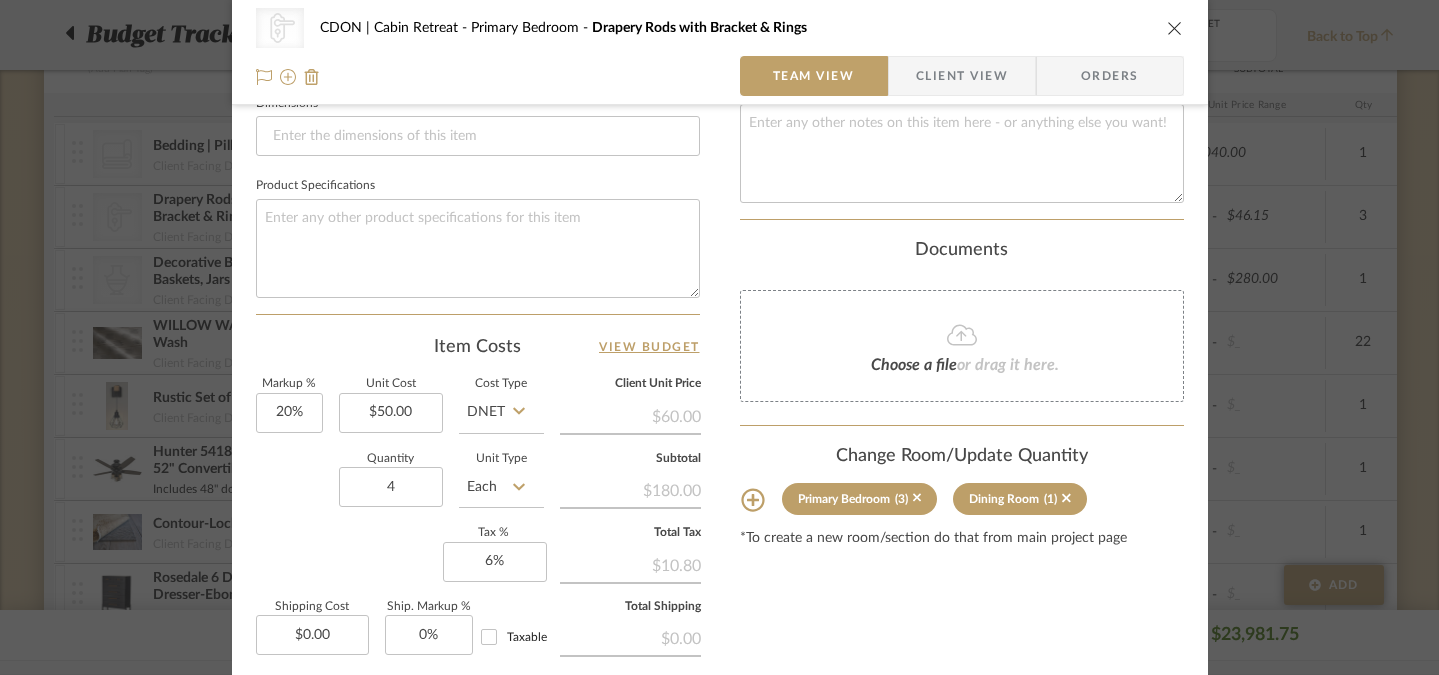 click on "CategoryIconHardware Created with Sketch. Drapery Rods with Bracket & Rings CDON | Cabin Retreat Primary Bedroom Drapery Rods with Bracket & Rings Team View Client View Orders CategoryIconHardware Created with Sketch. Drapery Rods with Bracket & Rings Team-Facing Details Item Name Drapery Rods with Bracket & Rings Brand Internal Description Dimensions Product Specifications Item Costs View Budget Markup % 20% Unit Cost $50.00 Cost Type DNET Client Unit Price $60.00 Quantity 4 Unit Type Each Subtotal $180.00 Tax % 6% Total Tax $10.80 Shipping Cost $0.00 Ship. Markup % 0% Taxable Total Shipping $0.00 Total Client Price $190.80 Your Cost $159.00 Your Margin $30.00 Content here copies to Client View - confirm visibility there." at bounding box center [720, 8] 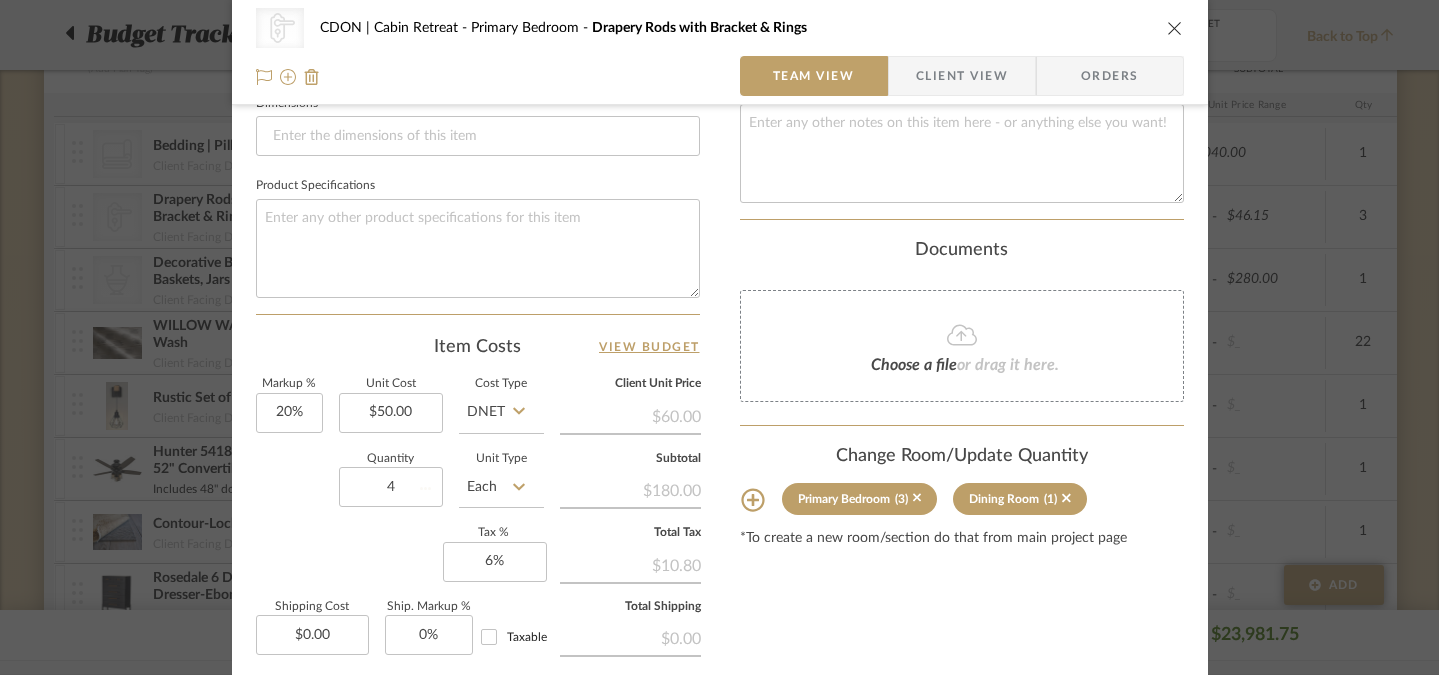 type 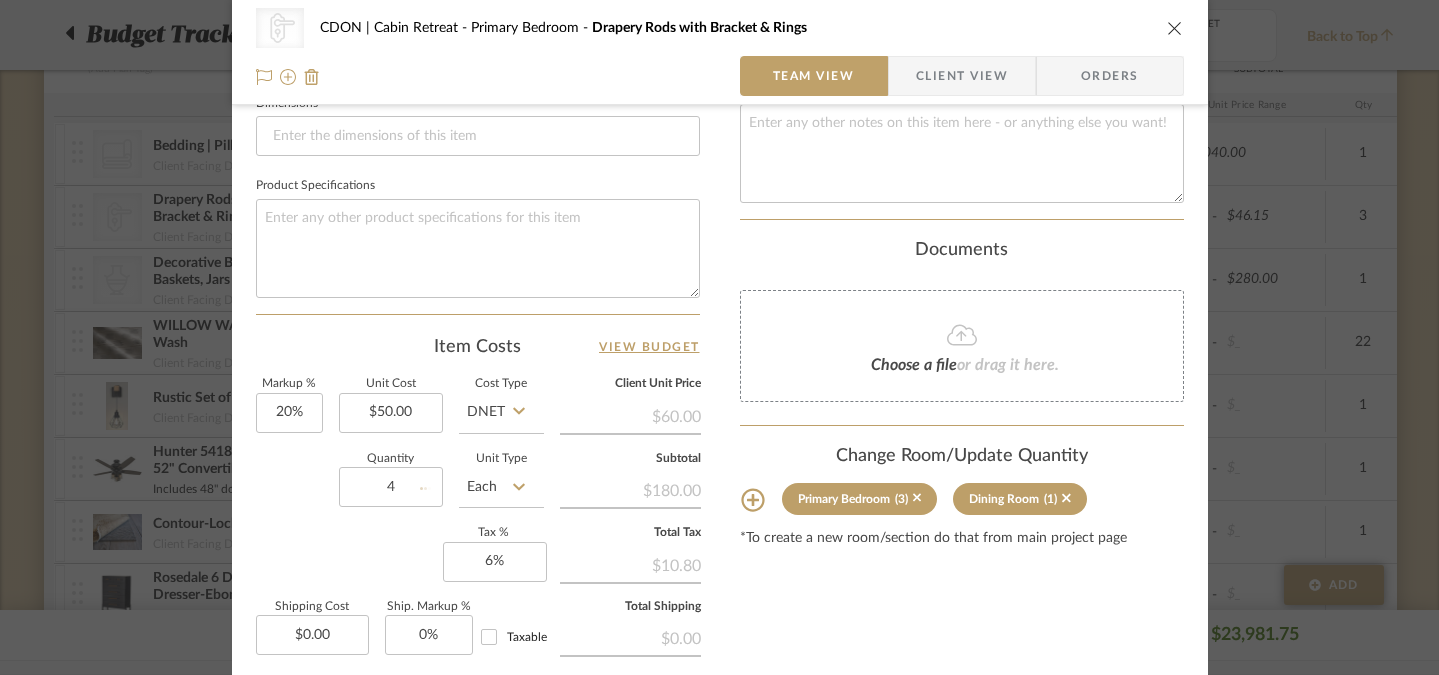 type 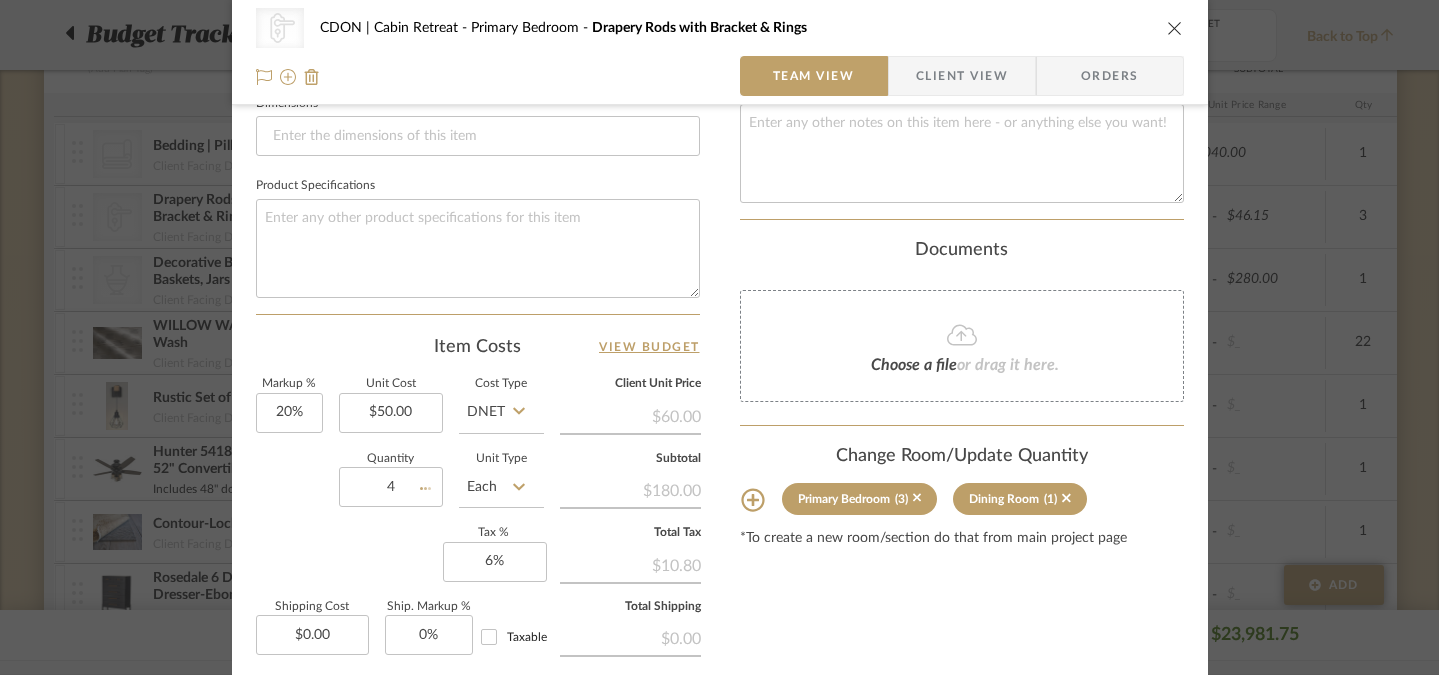 type 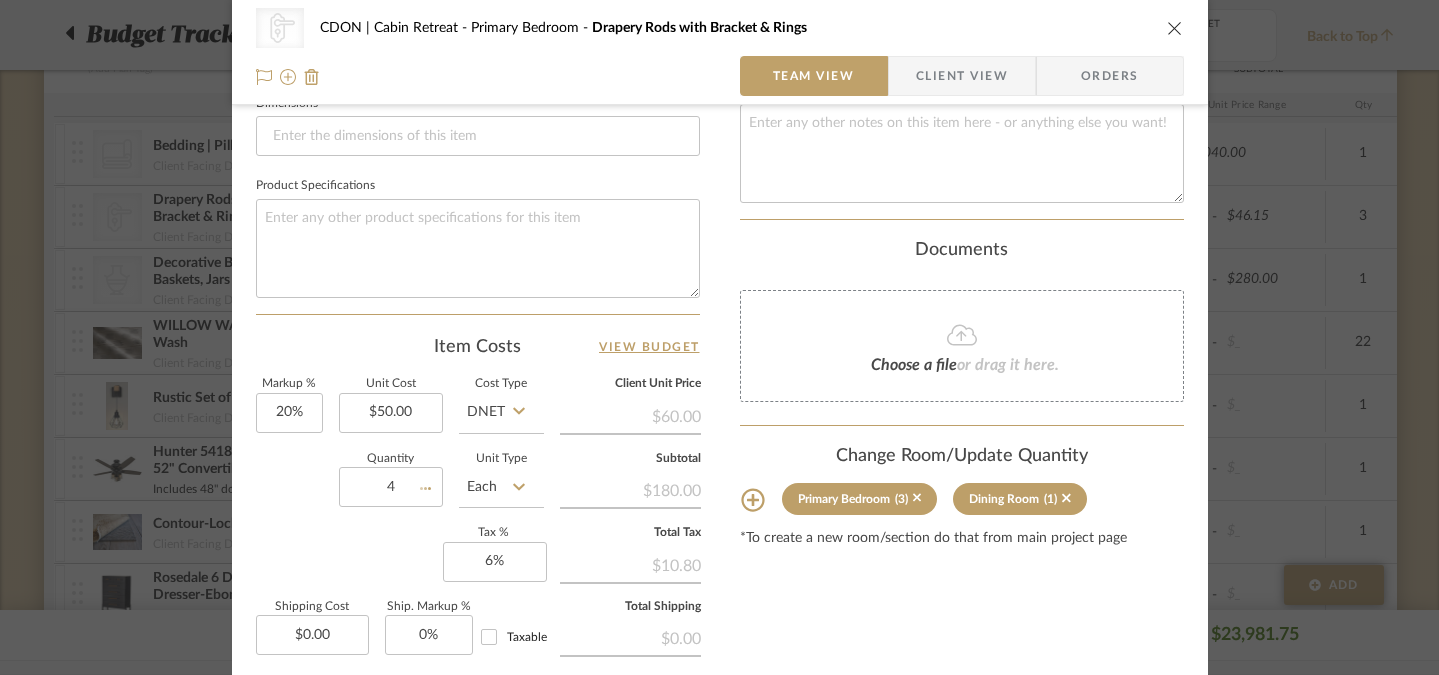 type 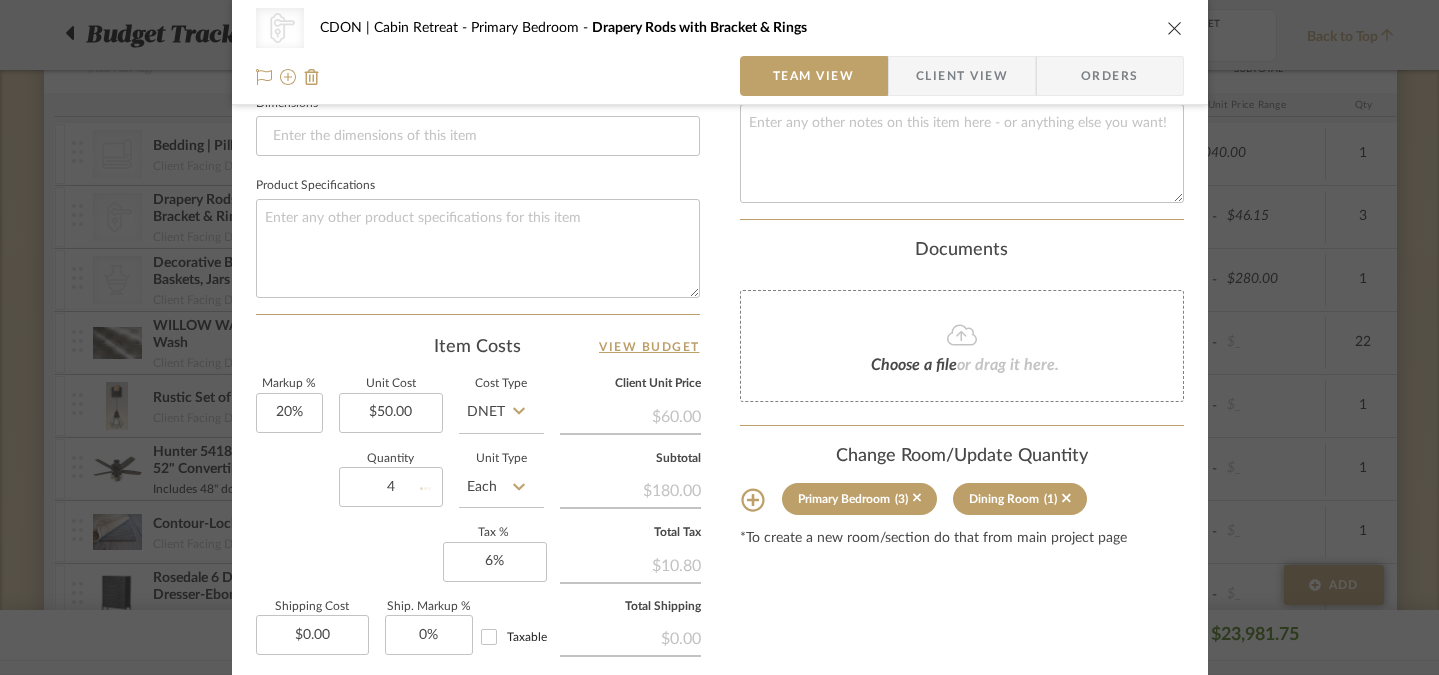type 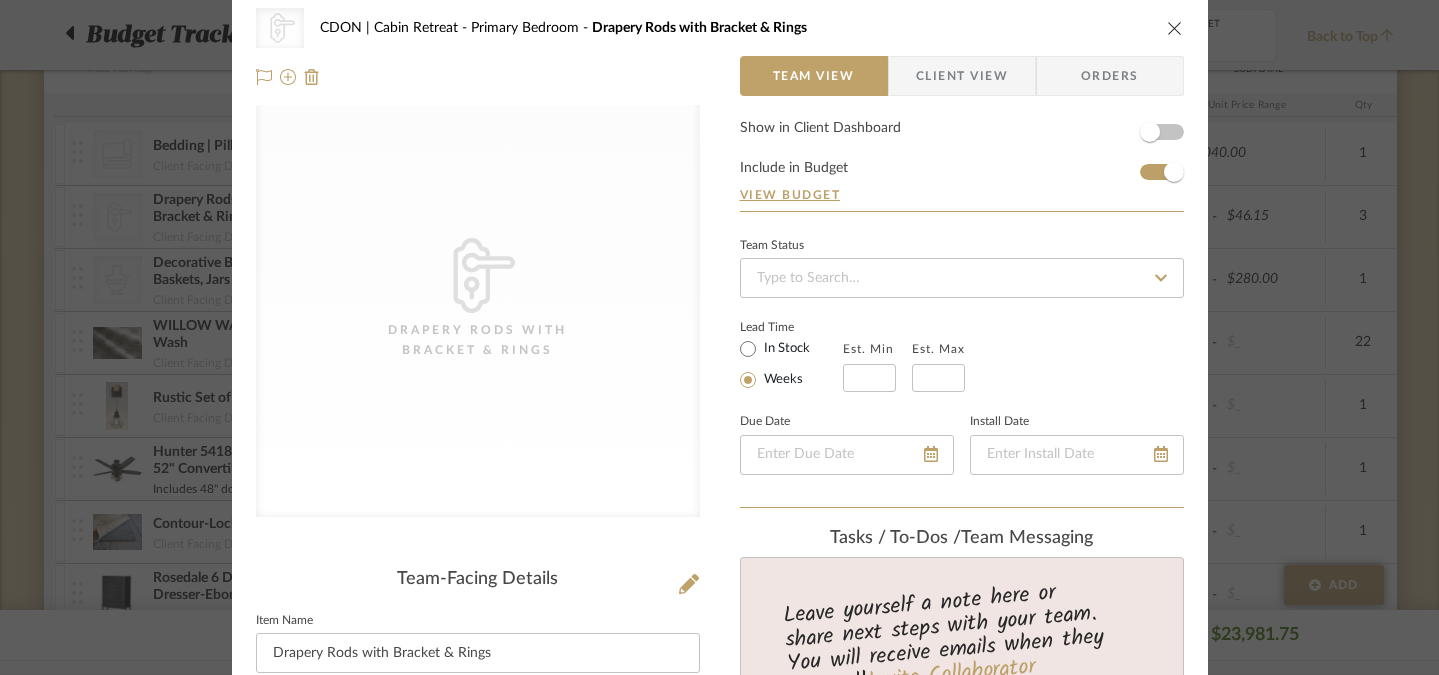 scroll, scrollTop: 0, scrollLeft: 0, axis: both 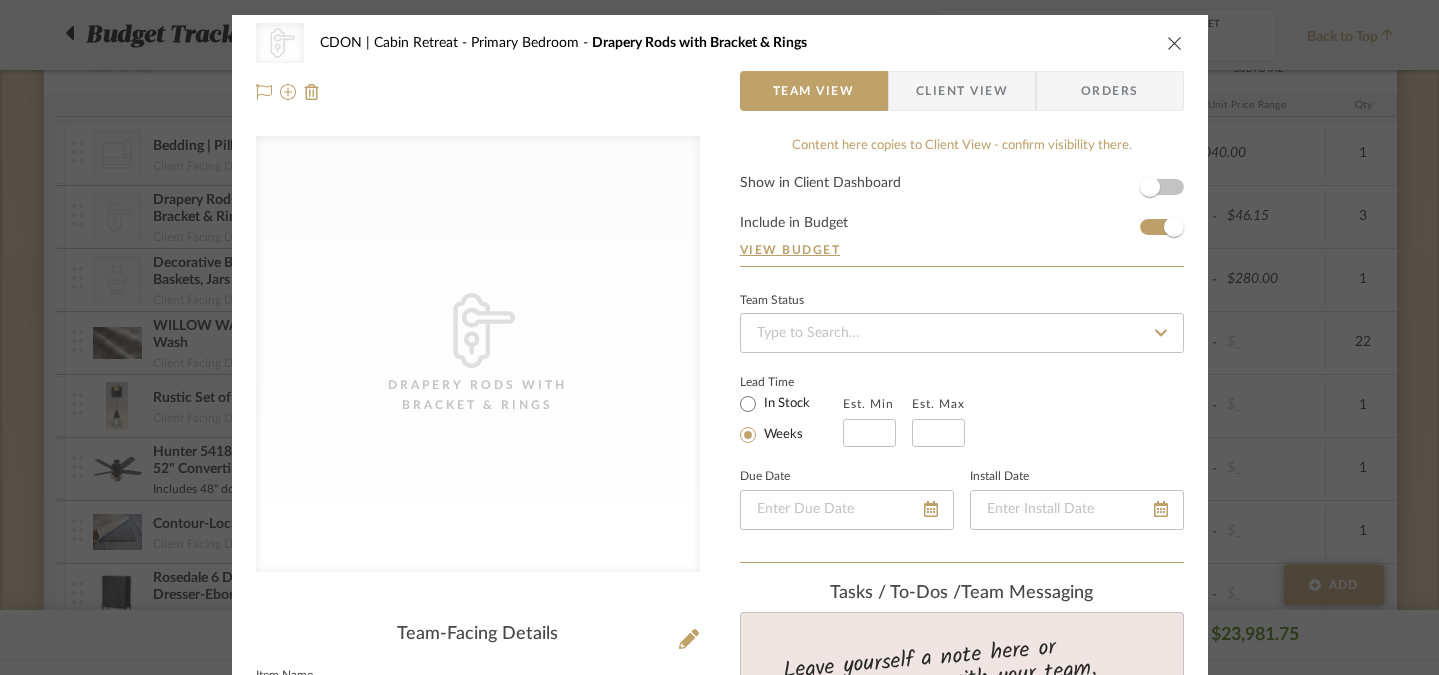 click at bounding box center (1175, 43) 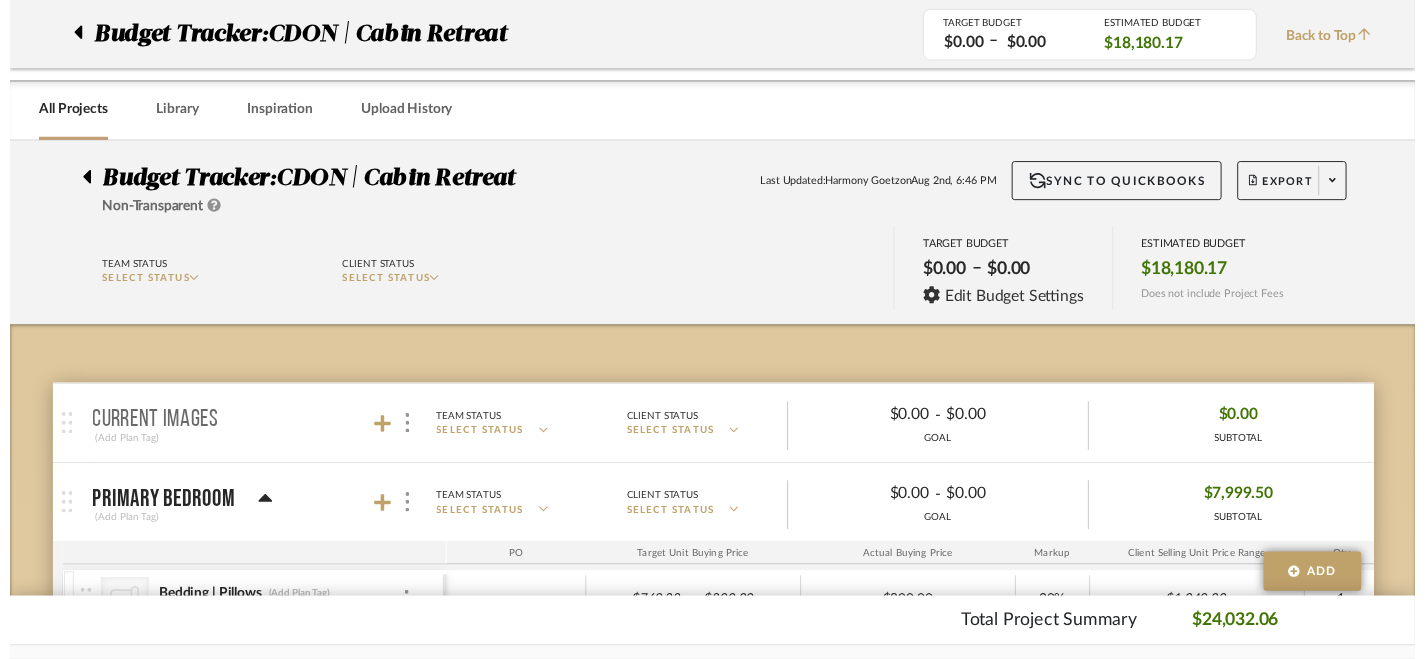 scroll, scrollTop: 461, scrollLeft: 0, axis: vertical 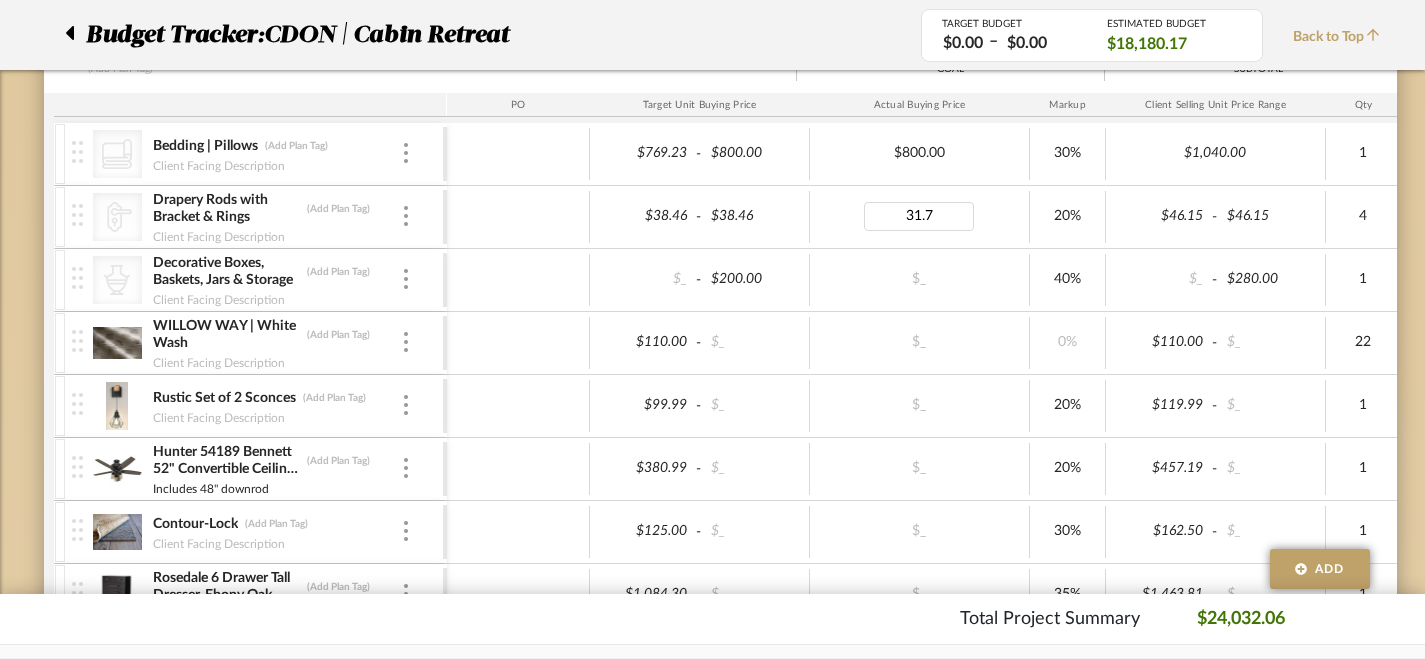 type on "31.75" 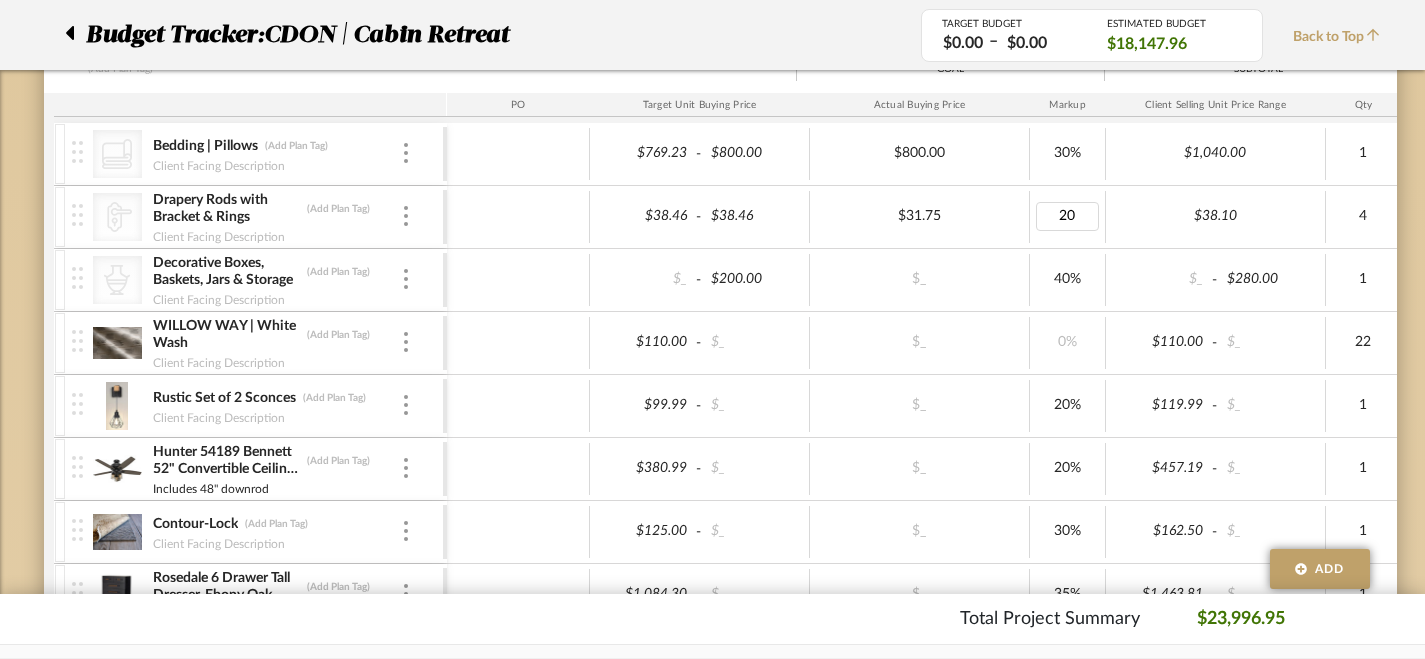 click on "Budget Tracker: CDON | Cabin Retreat Non-Transparent Last Updated: [FIRST] [LAST] on Aug 2nd, 6:46 PM Sync to QuickBooks Export Team Status SELECT STATUS Client Status SELECT STATUS TARGET BUDGET $0.00 – $0.00 Edit Budget Settings ESTIMATED BUDGET $18,147.96 Does not include Project Fees Budget Tracker: CDON | Cabin Retreat TARGET BUDGET $0.00 – $0.00 ESTIMATED BUDGET $18,147.96 Back to Top Current Images (Add Plan Tag) Team Status SELECT STATUS Client Status SELECT STATUS $0.00 - $0.00 SUBTOTAL PO Target Unit Buying Price Actual Buying Price Markup Client Selling Unit Price Range Qty Tax % Shipping Cost Ship. Markup % Shipping Misc. Client Extended Price Primary Bedroom (Add Plan Tag) Team Status SELECT STATUS Client Status SELECT STATUS $0.00 - $0.00 GOAL $7,965.36 SUBTOTAL PO Target Unit Buying Price Actual Buying Price Markup Client Selling Unit Price Range Qty Tax % Shipping Cost Ship. Markup % Shipping Misc." 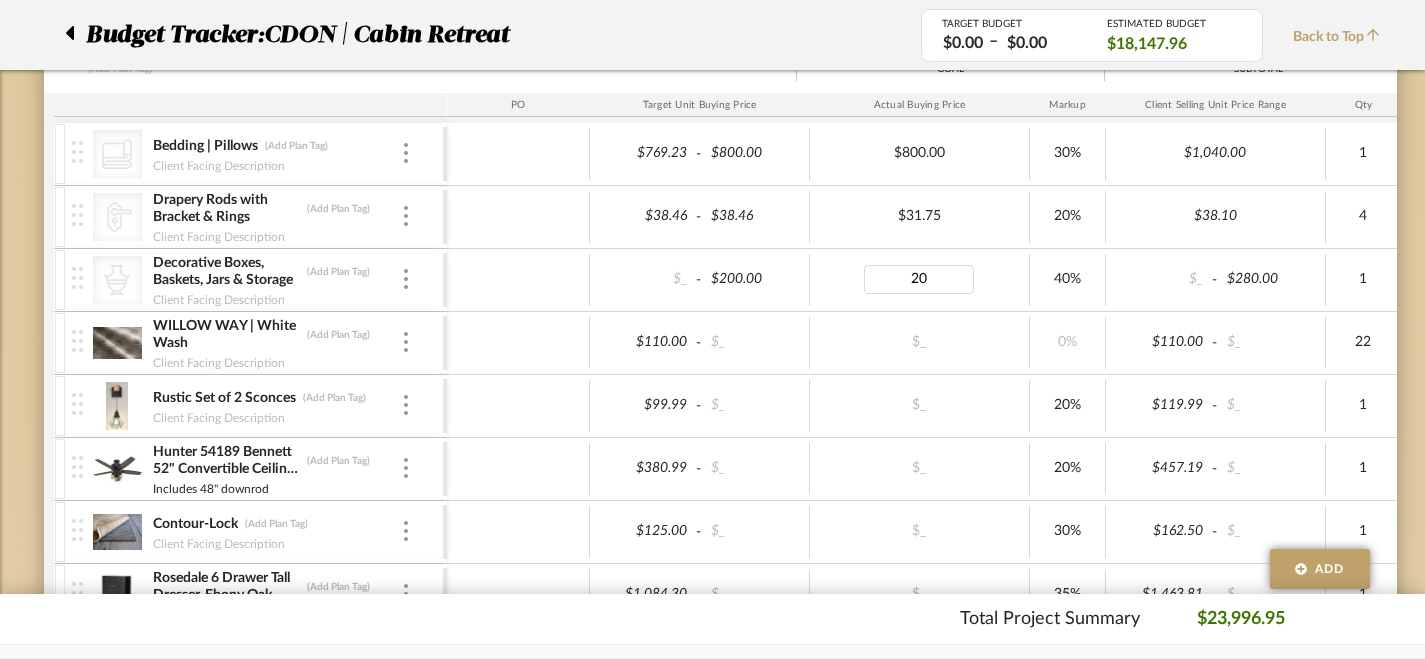 type on "200" 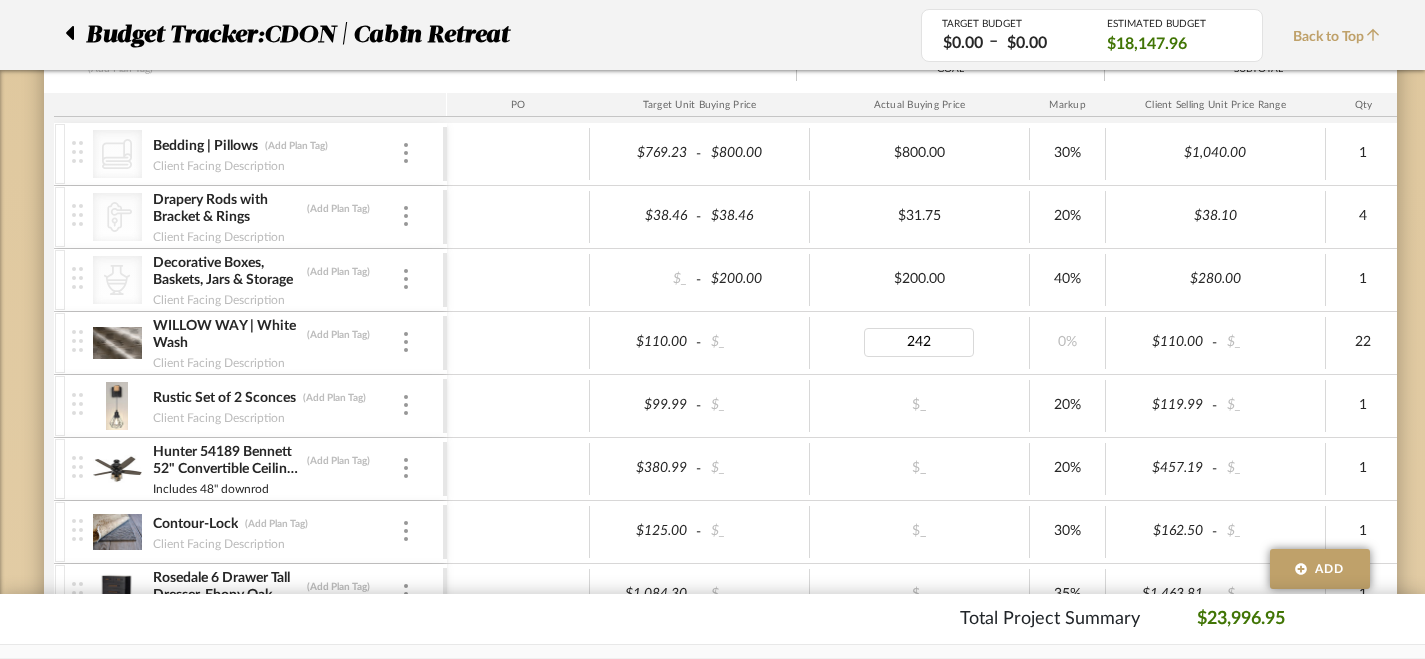 type on "2420" 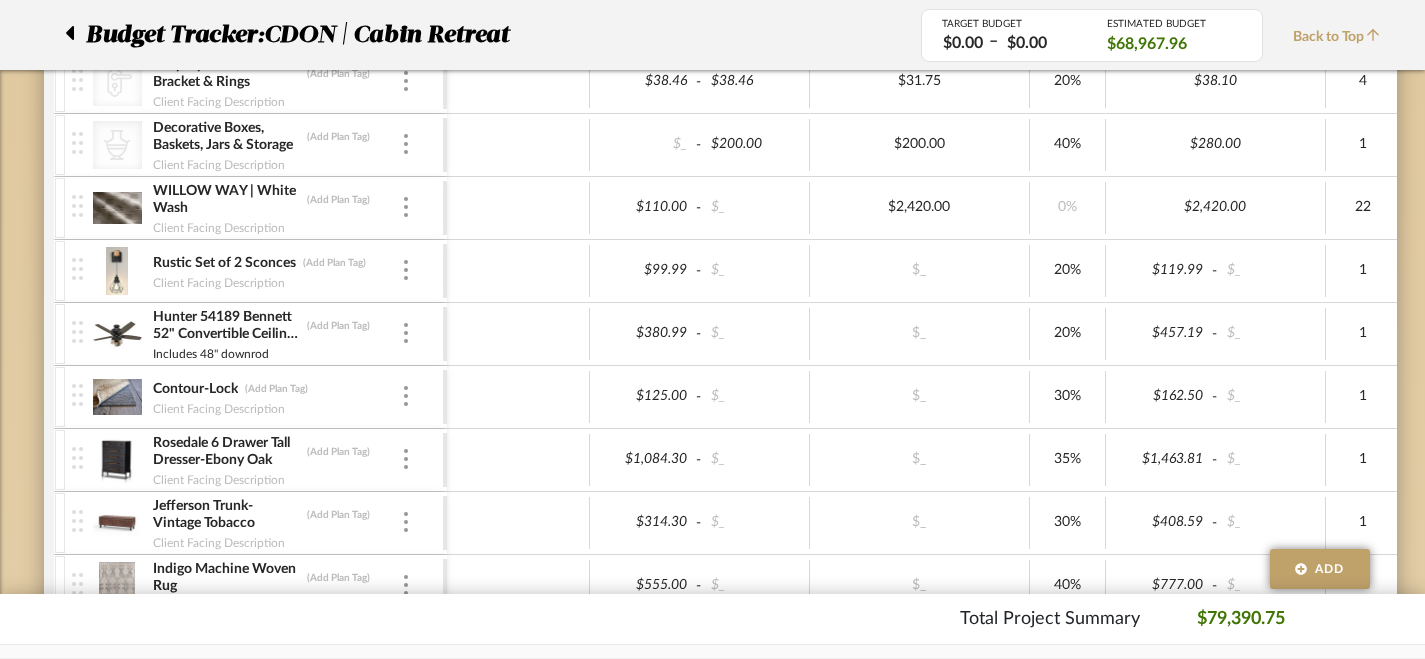 scroll, scrollTop: 598, scrollLeft: 0, axis: vertical 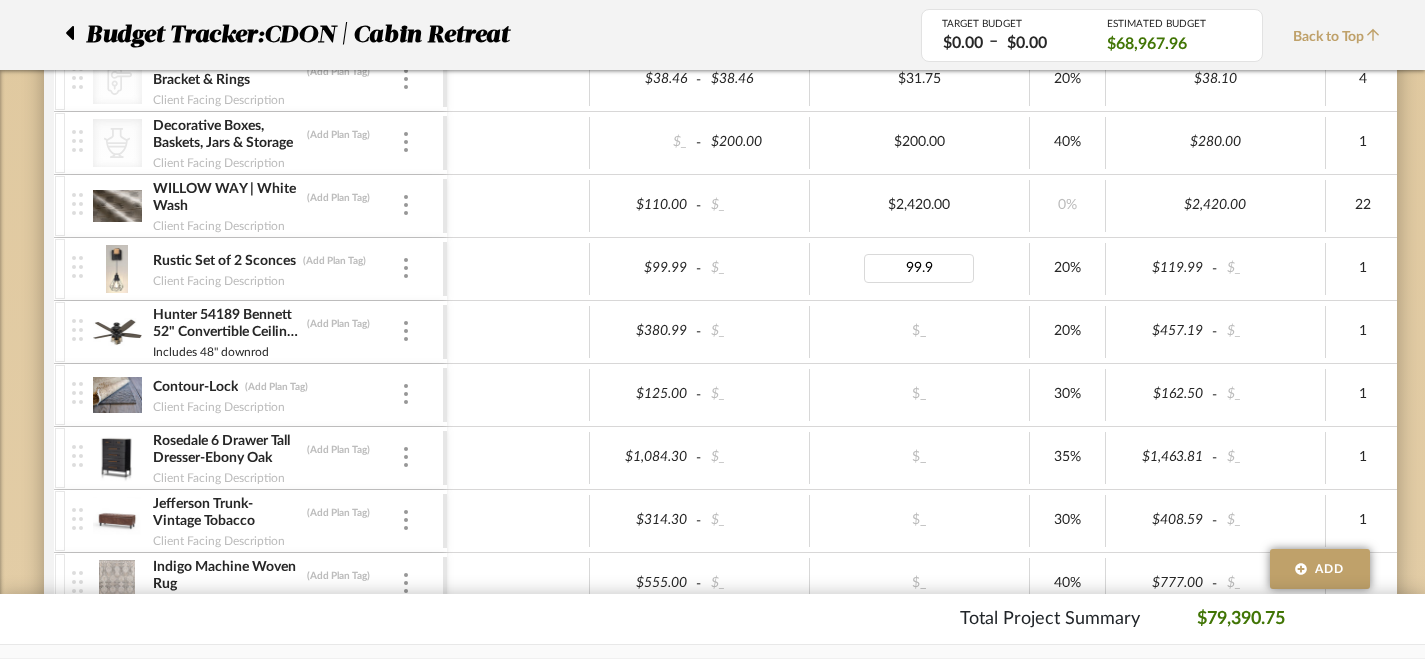 type on "99.99" 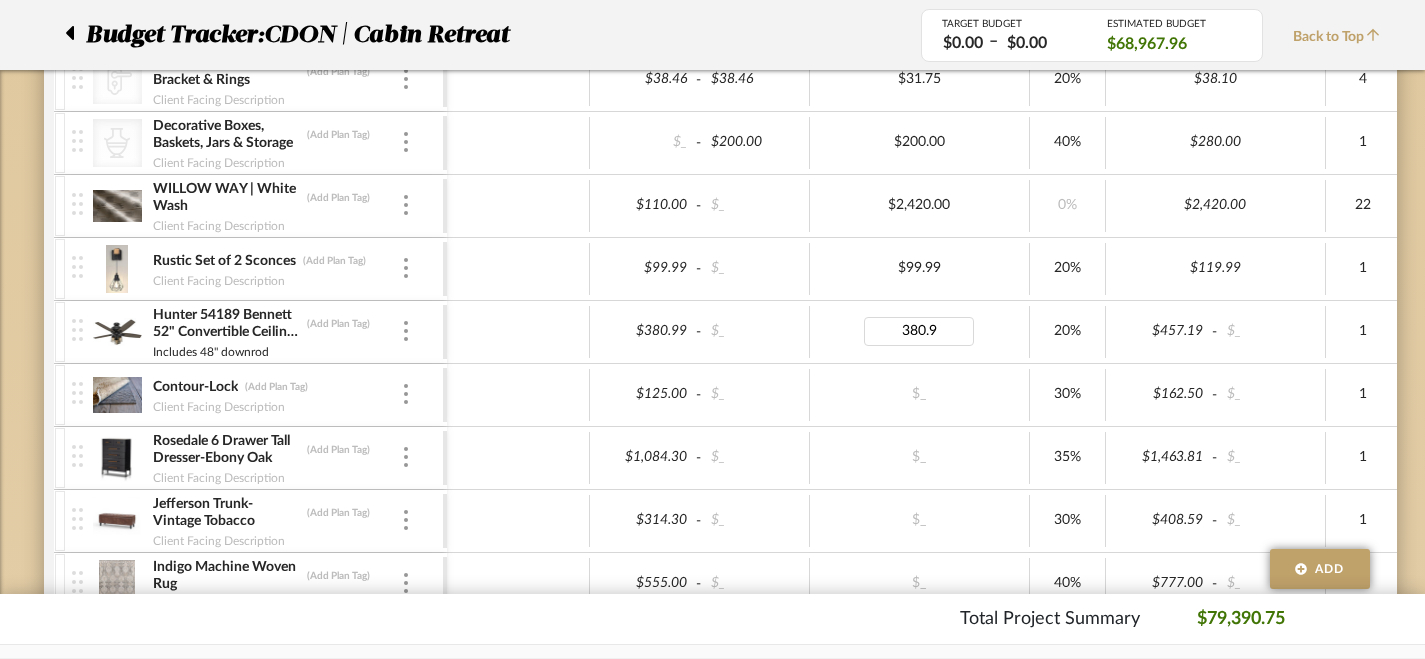 type on "380.99" 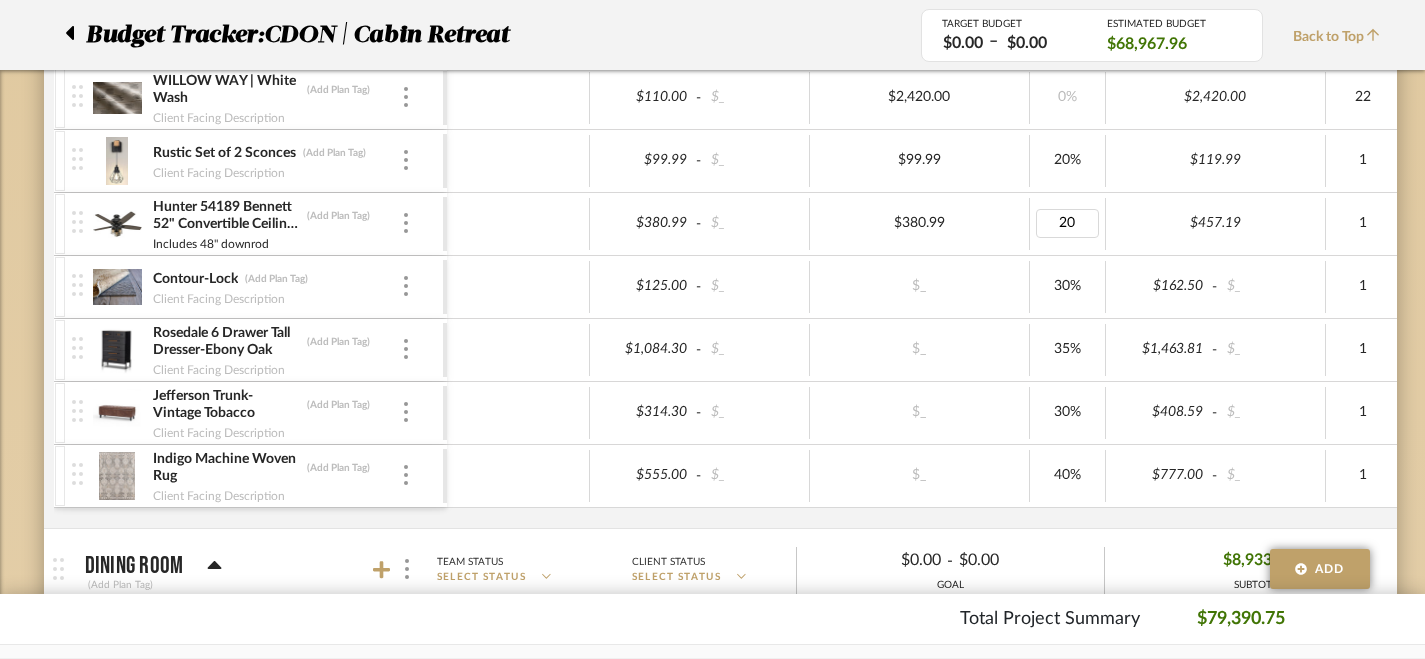scroll, scrollTop: 723, scrollLeft: 0, axis: vertical 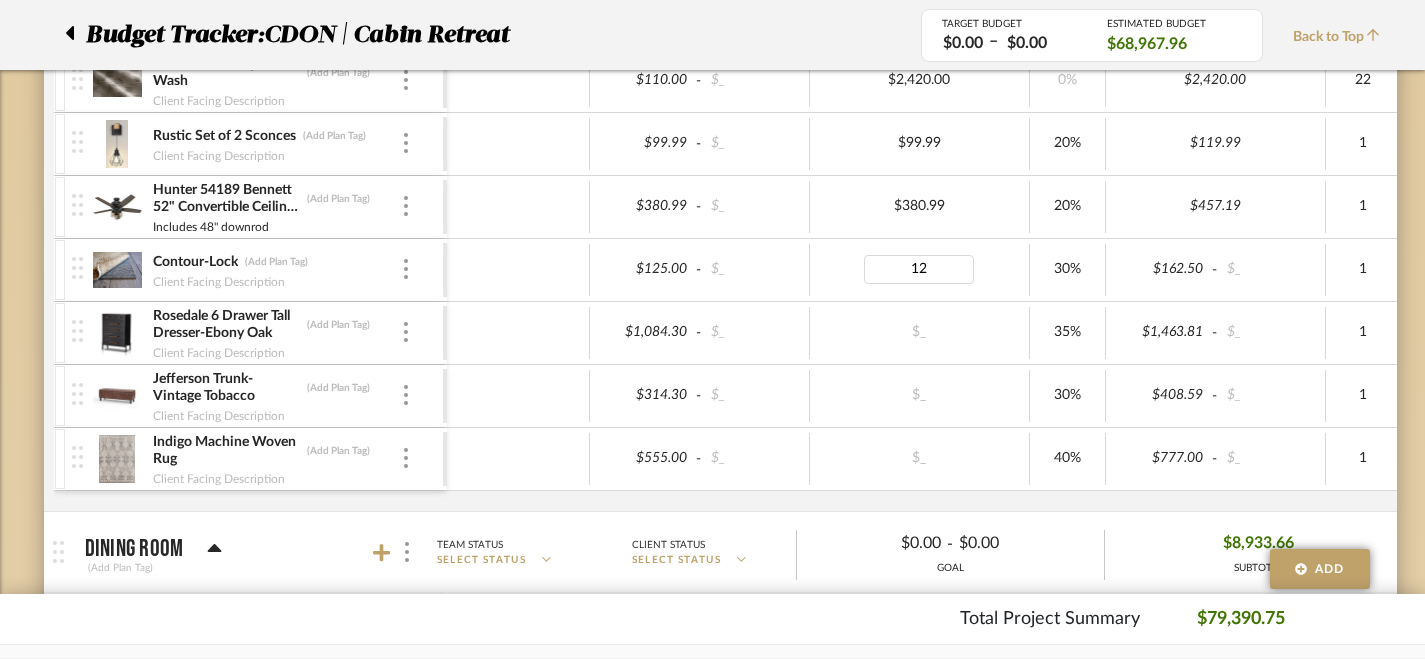 type on "125" 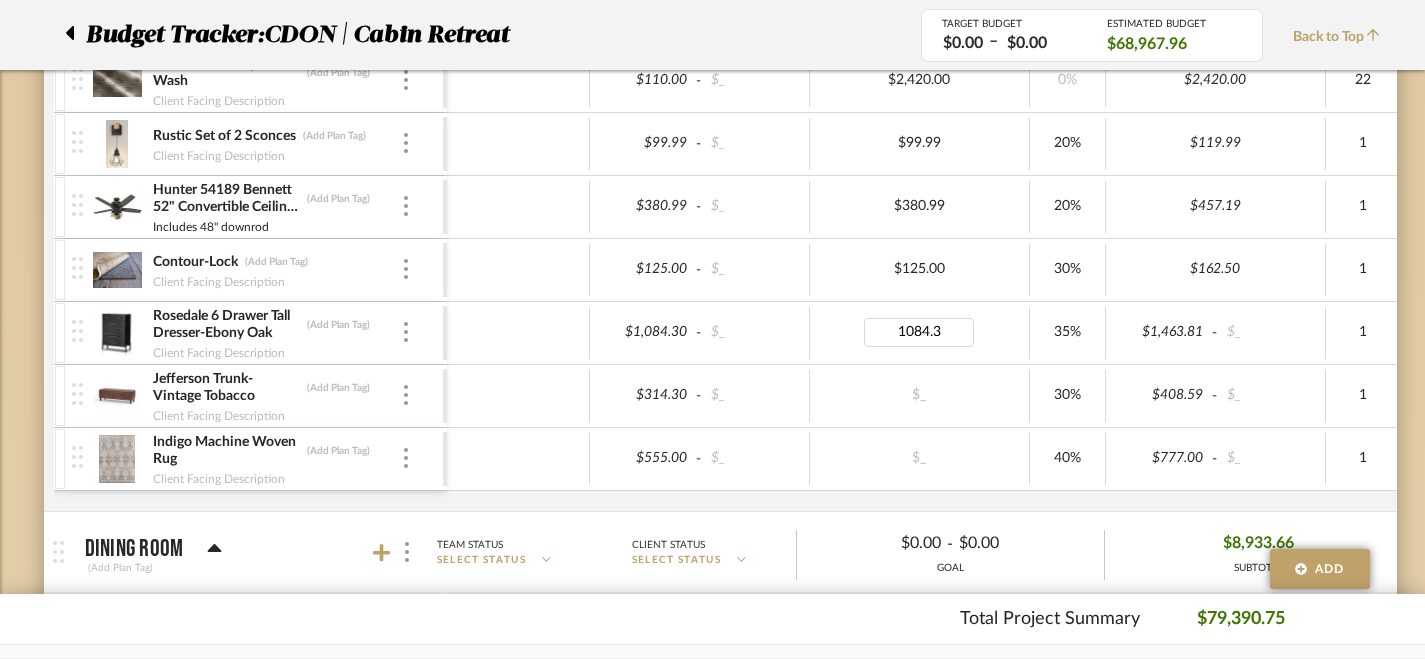 type on "1084.30" 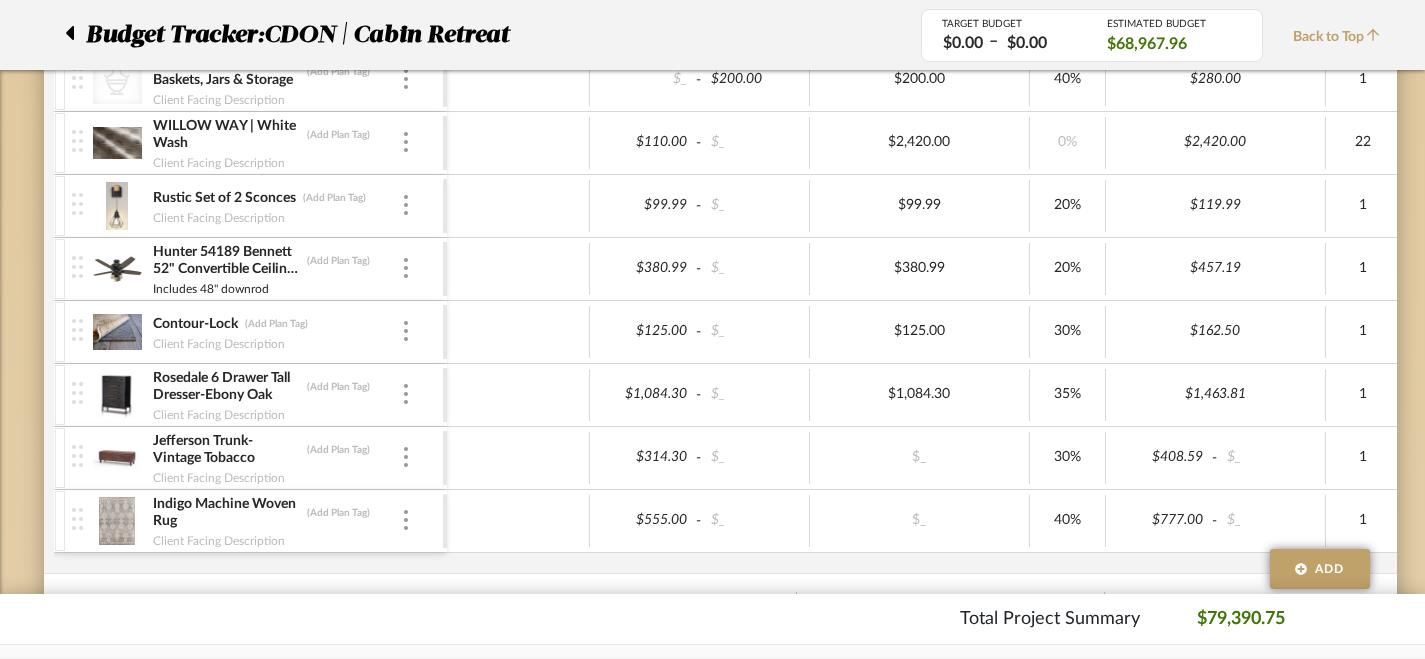 scroll, scrollTop: 657, scrollLeft: 0, axis: vertical 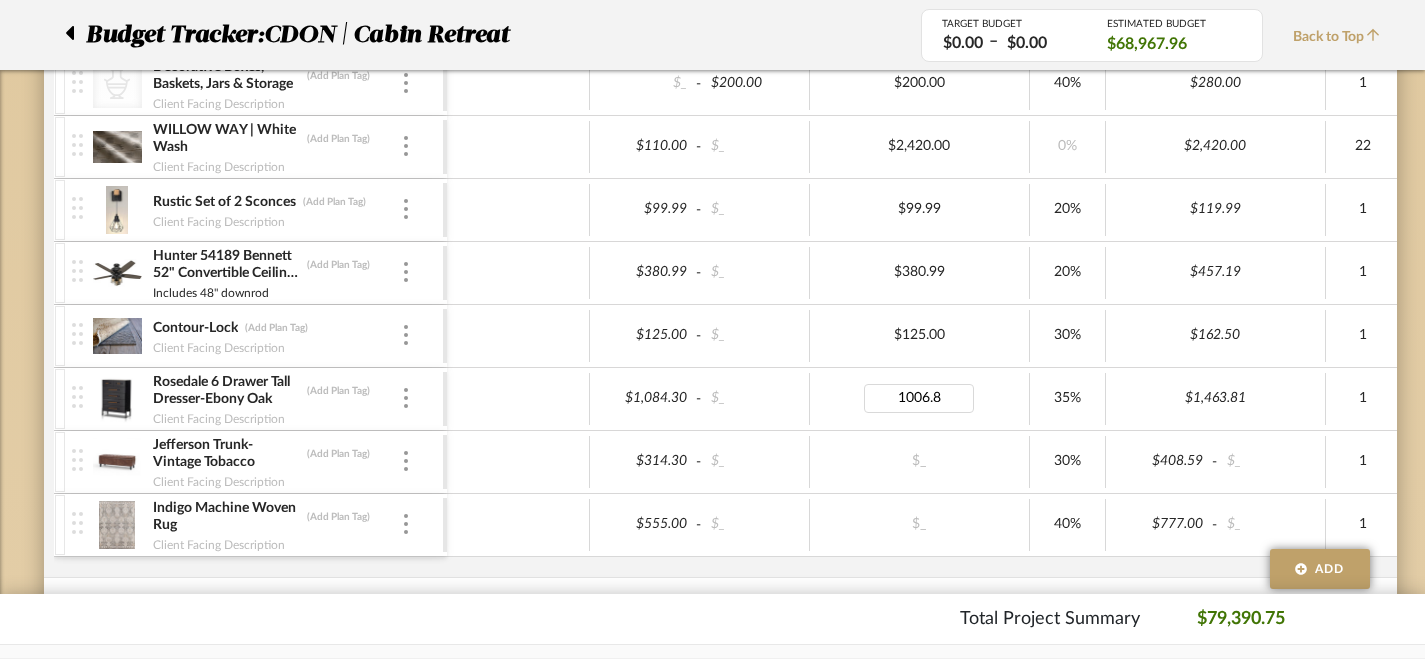 type on "1006.85" 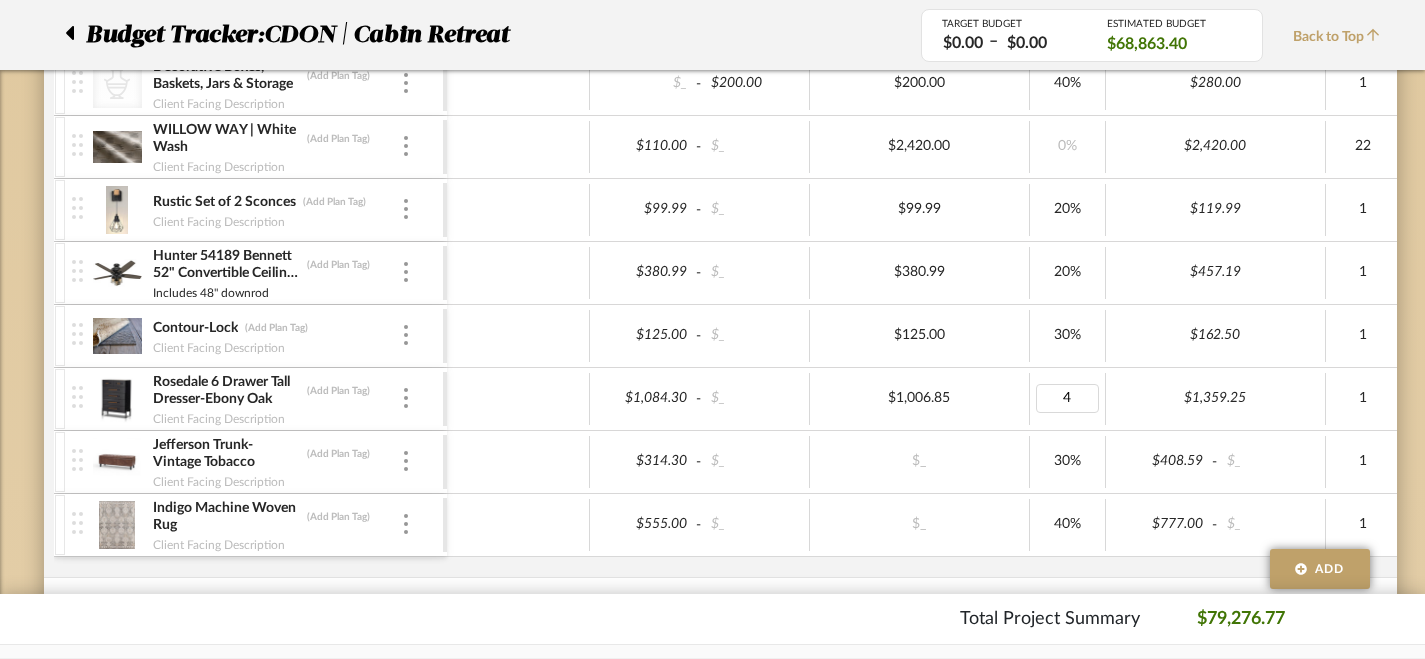 type on "40" 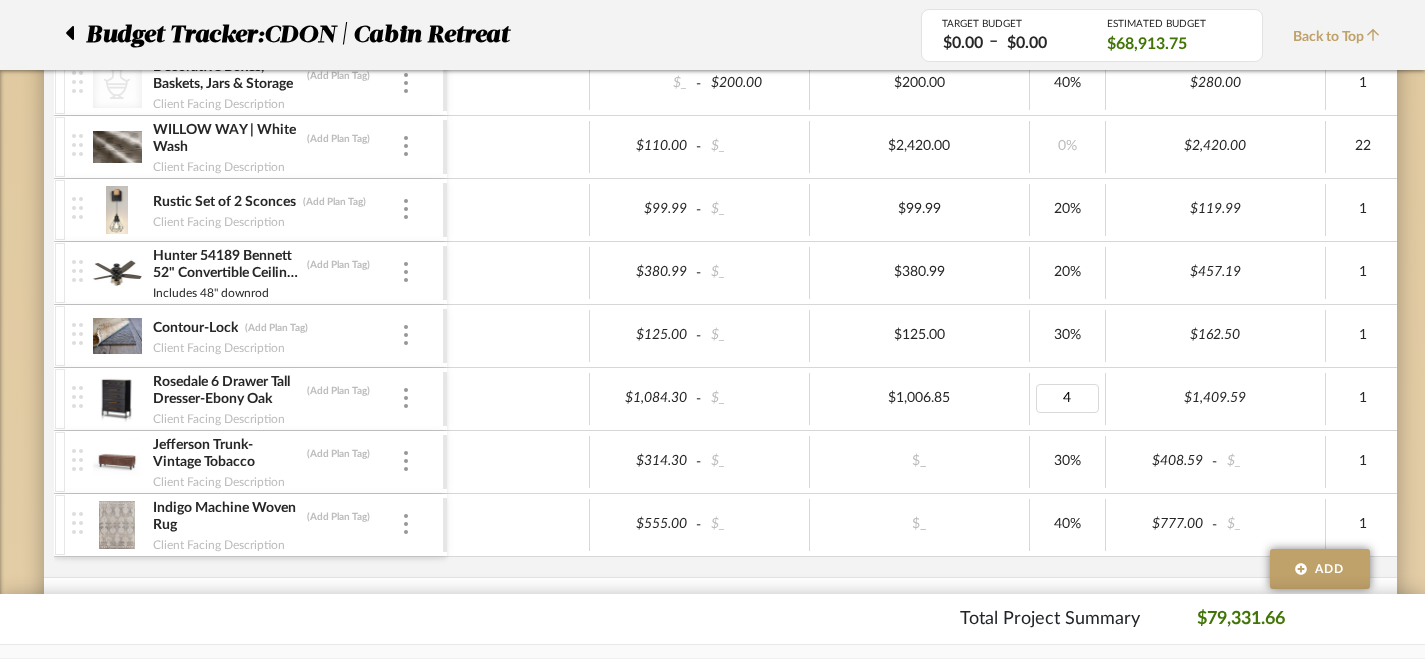 type on "45" 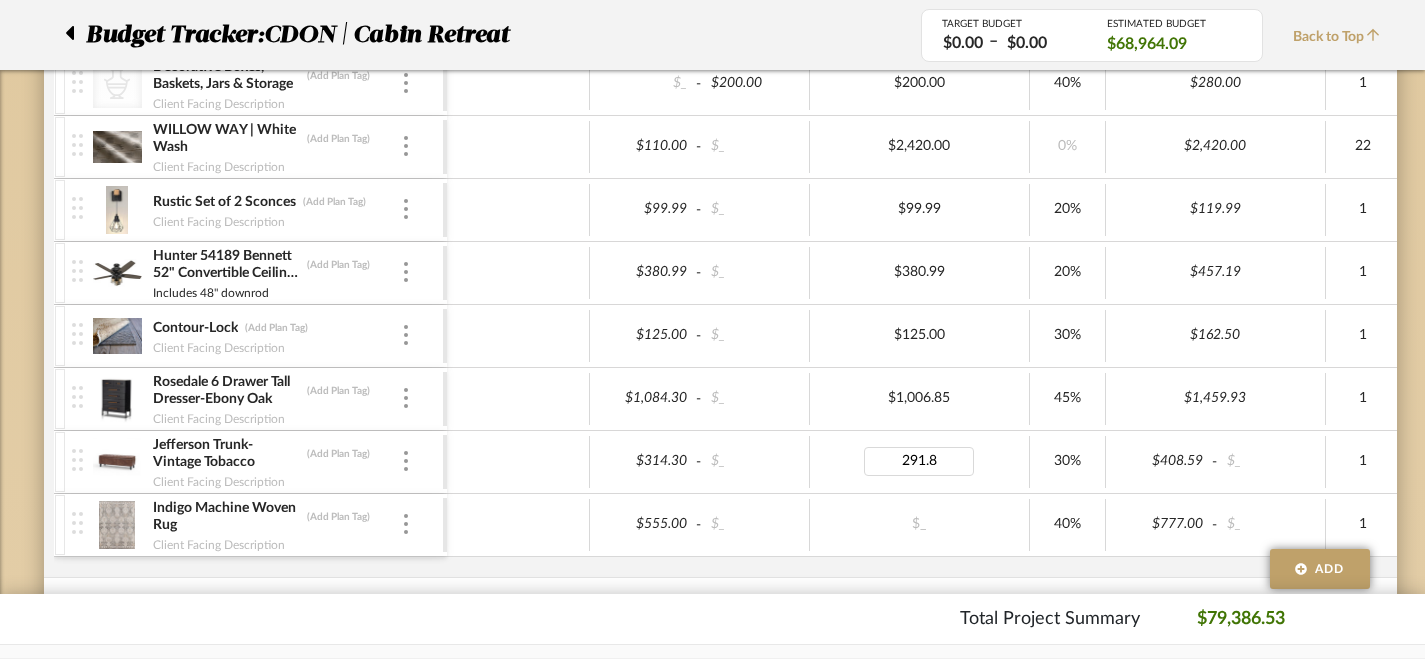 type on "291.85" 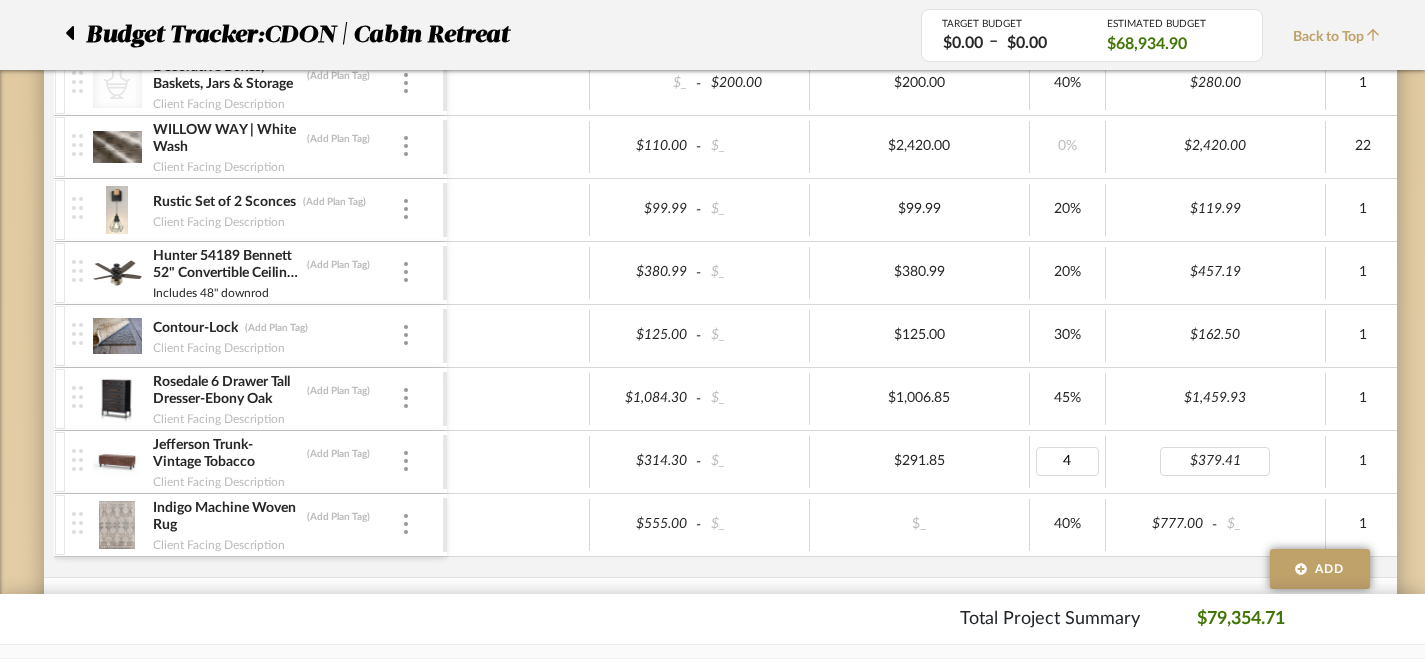 type on "40" 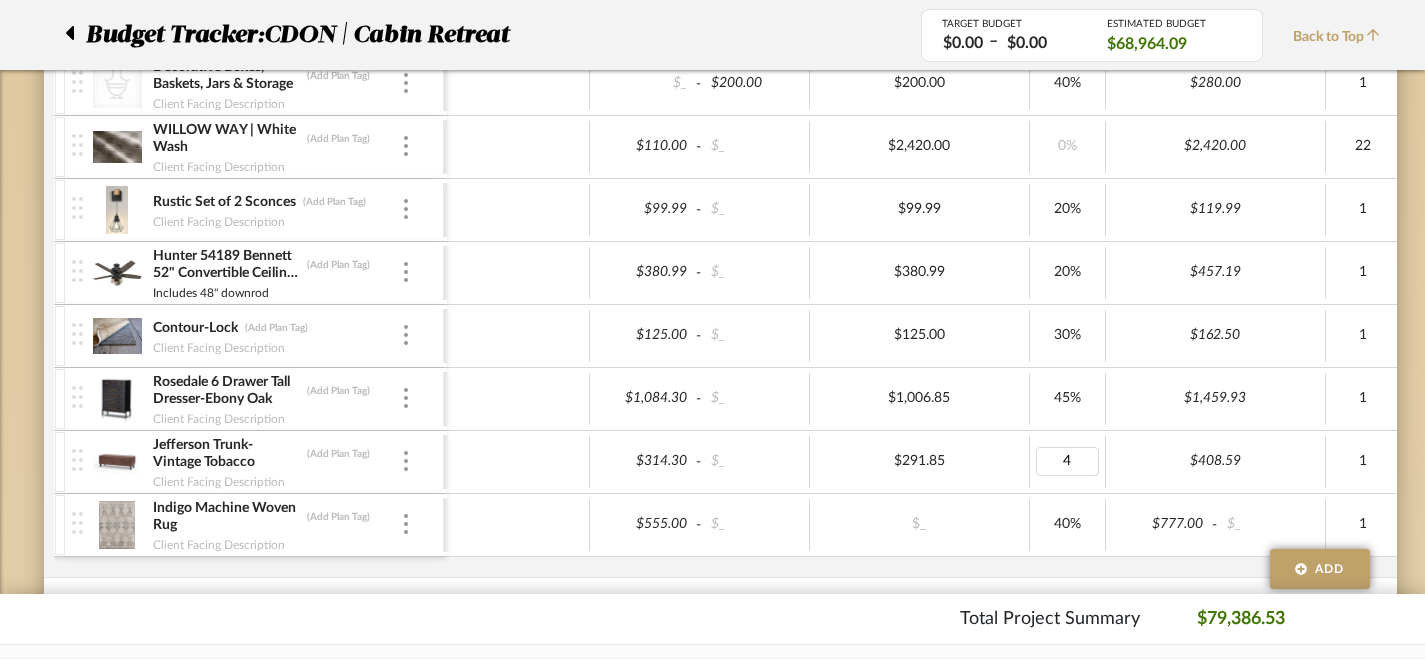 type on "45" 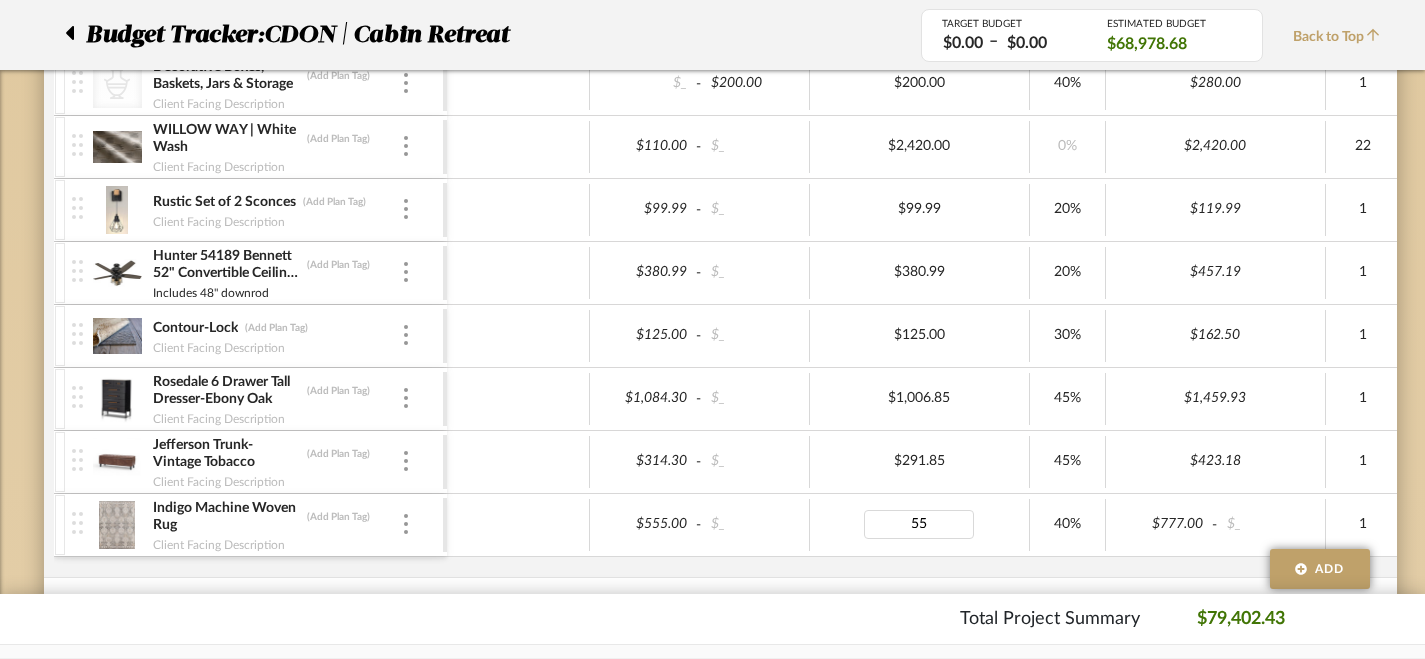 type on "555" 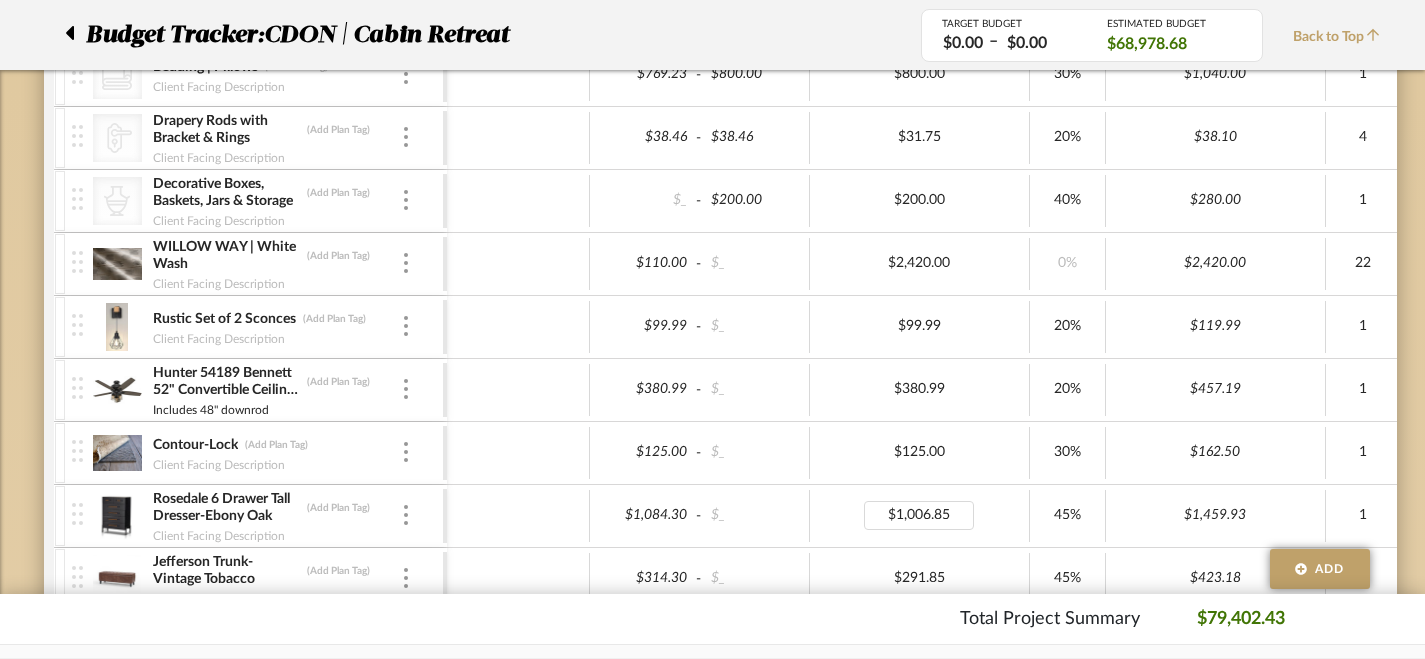 scroll, scrollTop: 548, scrollLeft: 0, axis: vertical 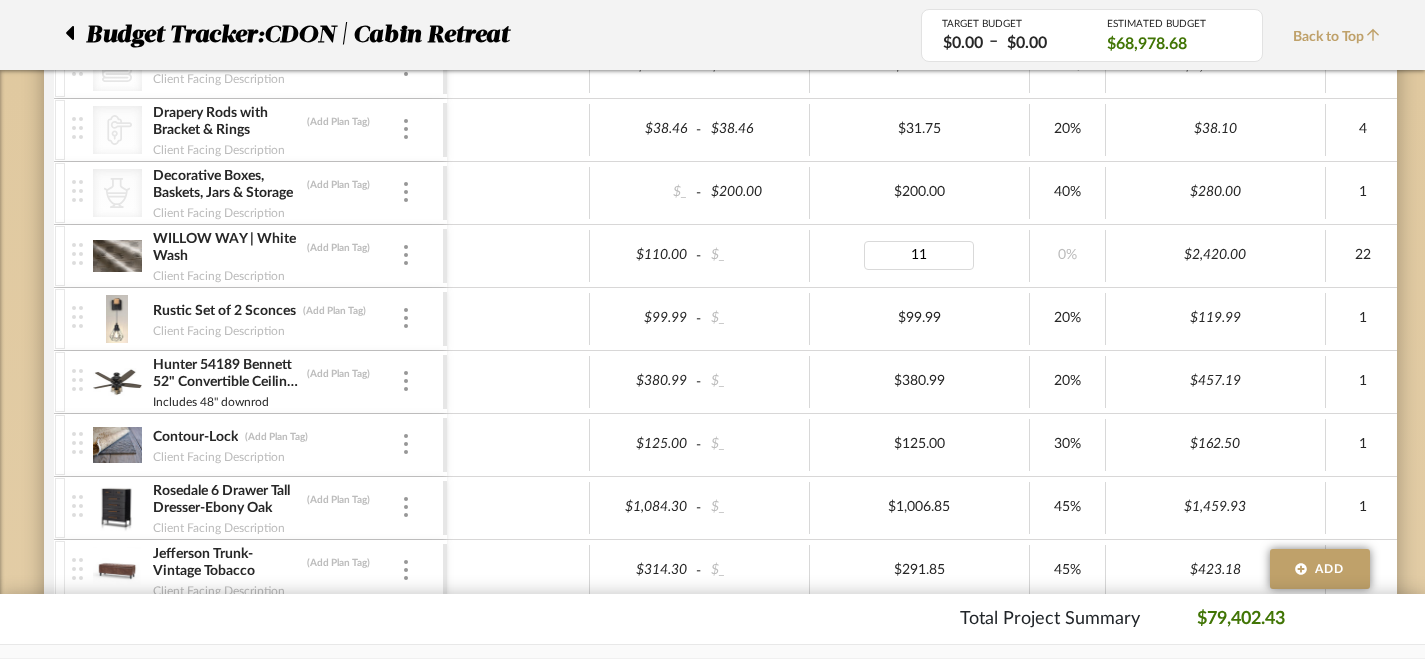 type on "110" 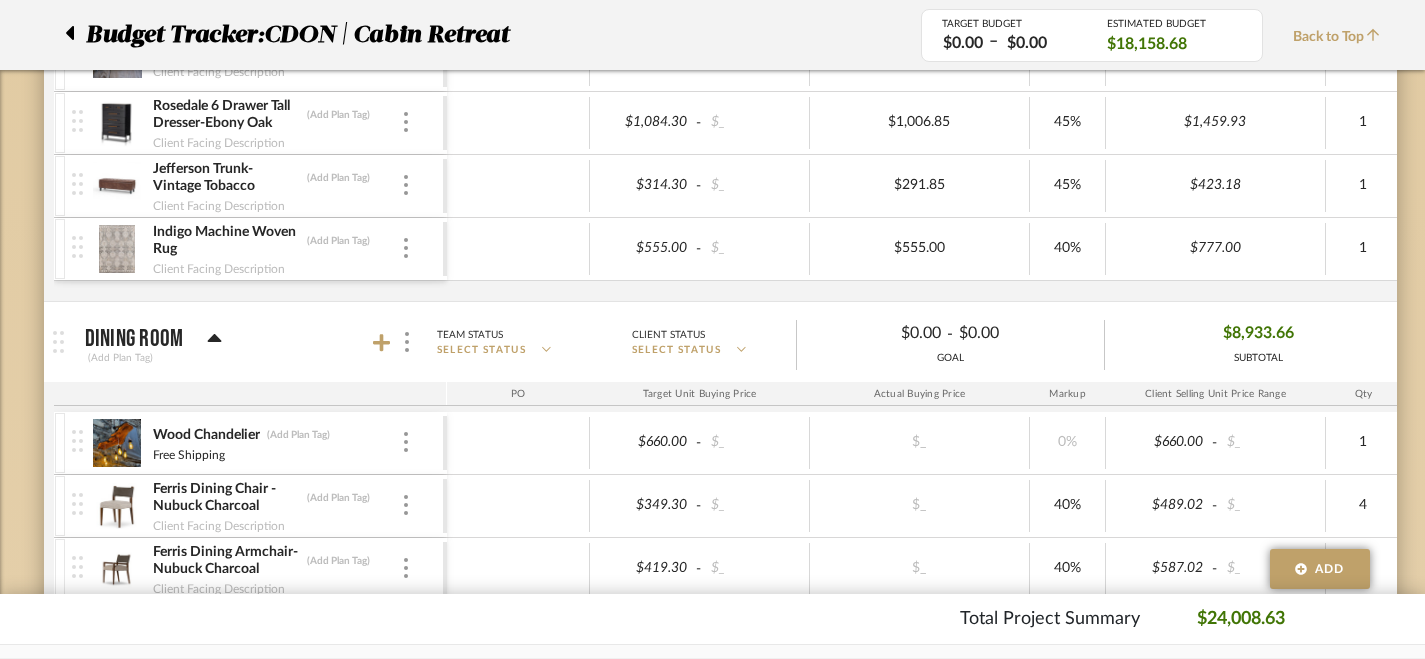 scroll, scrollTop: 936, scrollLeft: 0, axis: vertical 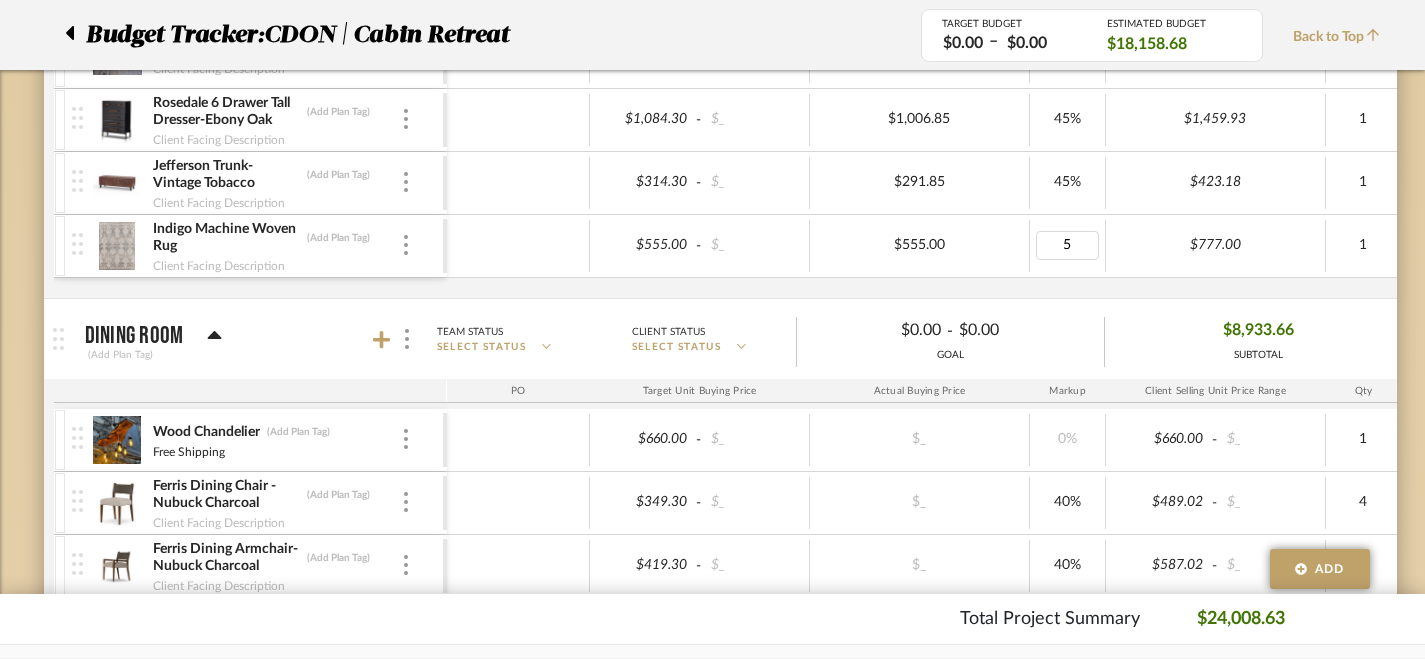 type on "50" 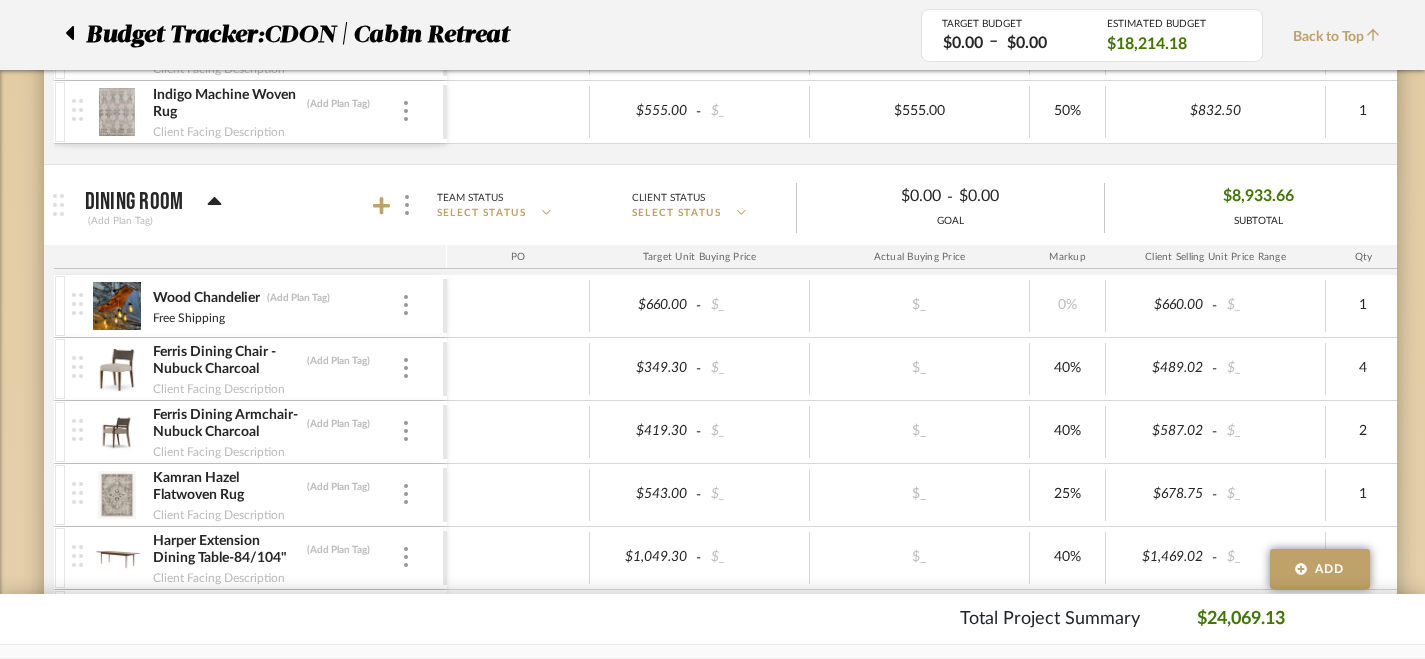 scroll, scrollTop: 1168, scrollLeft: 0, axis: vertical 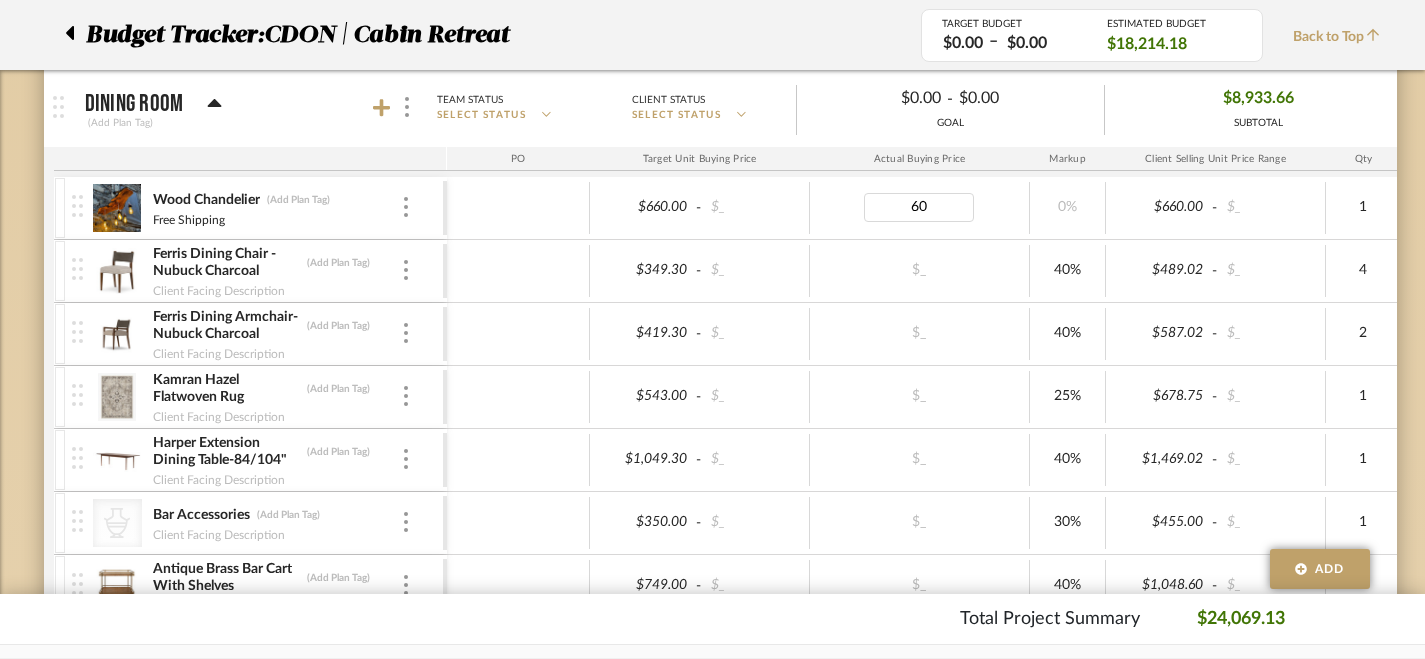 type on "600" 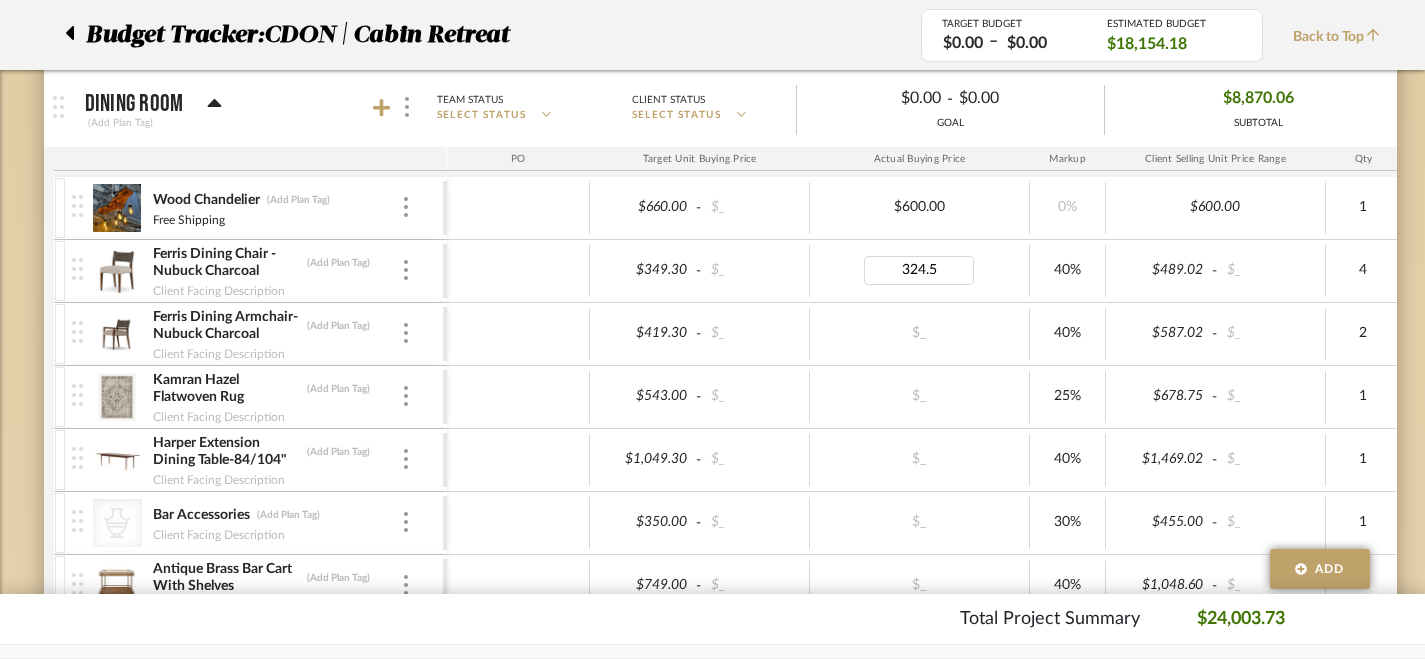 type on "324.50" 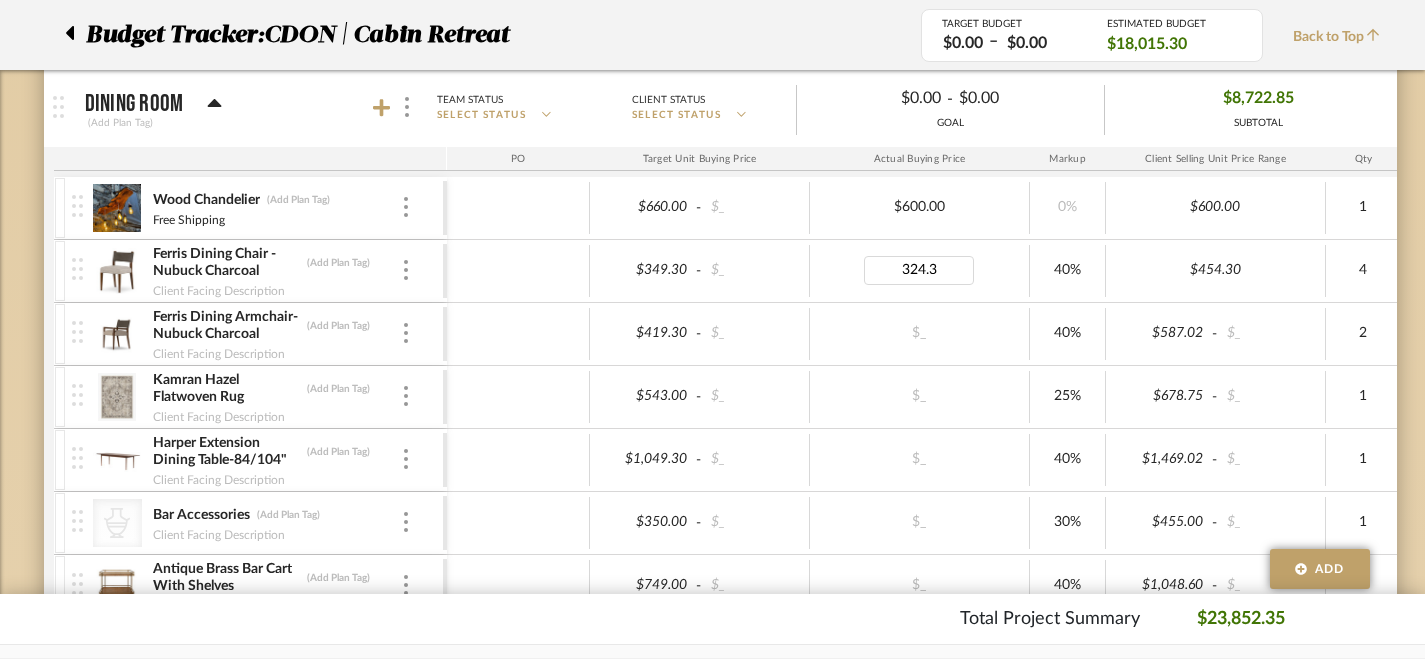 type on "CDON | Cabin Retreat Dining Room 40W ST19 4-Pack Vintage Edison Spiral Soft White (2700K) 400 Lumen (4.4W = 40W) Dimmable Clear Flicker-Free Light Bulbs Team View Client View Orders Team-Facing Details Item Name 40W ST19 4-Pack Vintage Edison Spiral Soft White (2700K) 400 Lumen (4.4W = 40W) Dimmable Clear Flicker-Free Light Bulbs Brand Amazon Internal Description Dimensions Product Specifications Item Costs View Budget Markup % 20% Unit Cost $40.00 Cost Type Retail Client Unit Price $48.00 Quantity 1 Unit Type Each Subtotal $48.00 Tax % 6% Total Tax $2.88 Shipping Cost 0.00 Ship. Markup % 0% Taxable Total Shipping $0.00 Total Client Price $50.88 Your Cost $42.40 Your Margin $8.00 Content here copies to Client View - confirm visibility there. Show in Client Dashboard Include in Budget View Budget Team Status Lead Time In Stock Weeks Due Date Install Date Tasks / To-Dos / team Messaging Invite Collaborator Internal Notes Documents (1)" 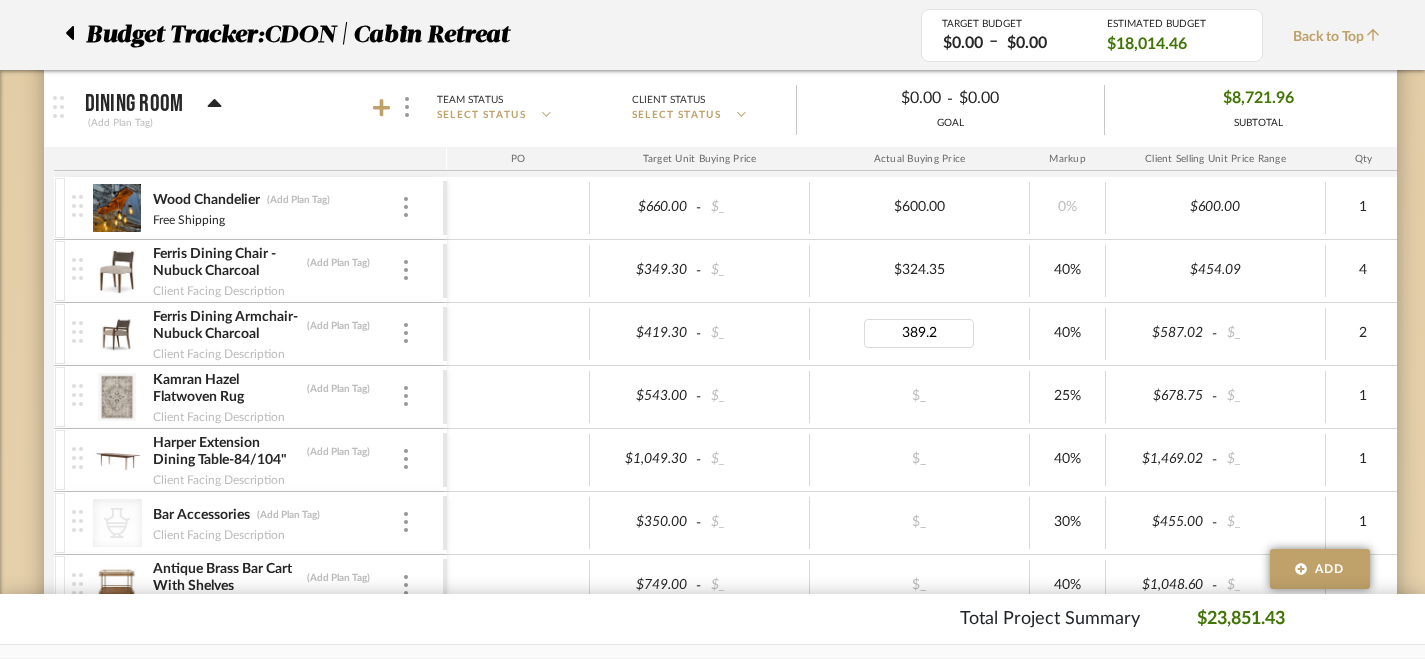 type on "389.25" 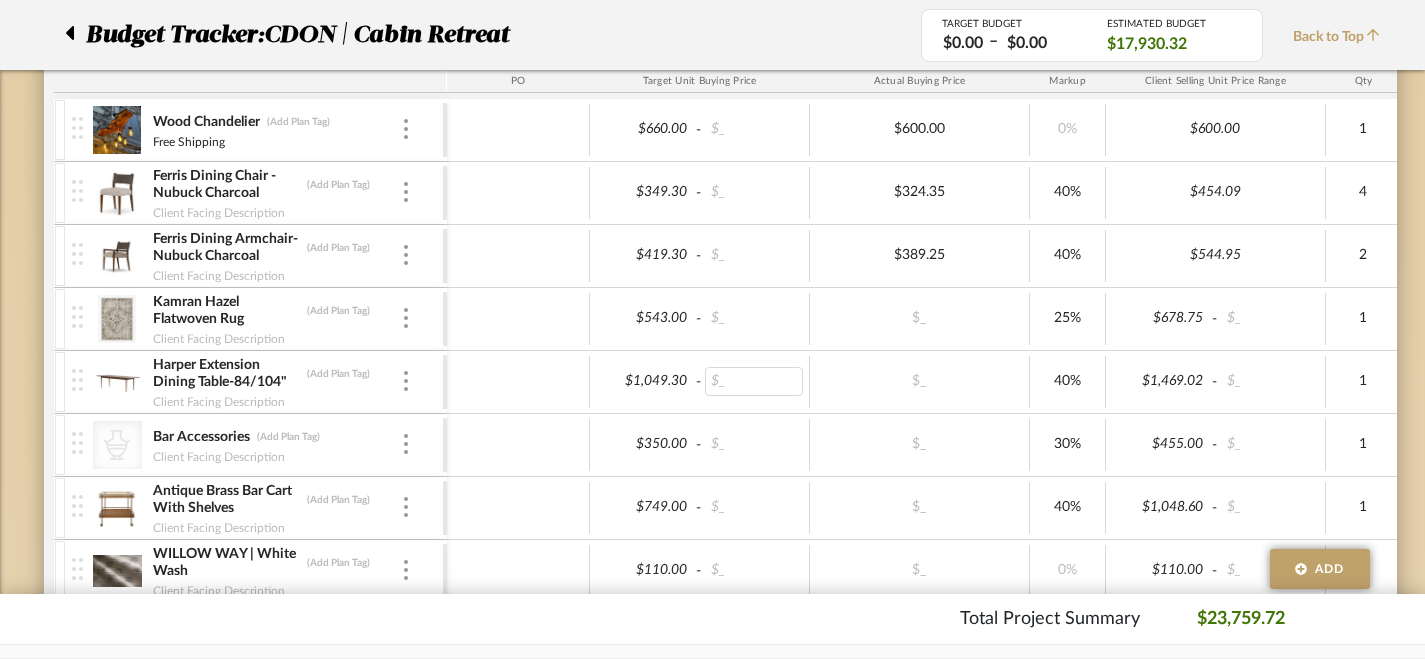 scroll, scrollTop: 1290, scrollLeft: 0, axis: vertical 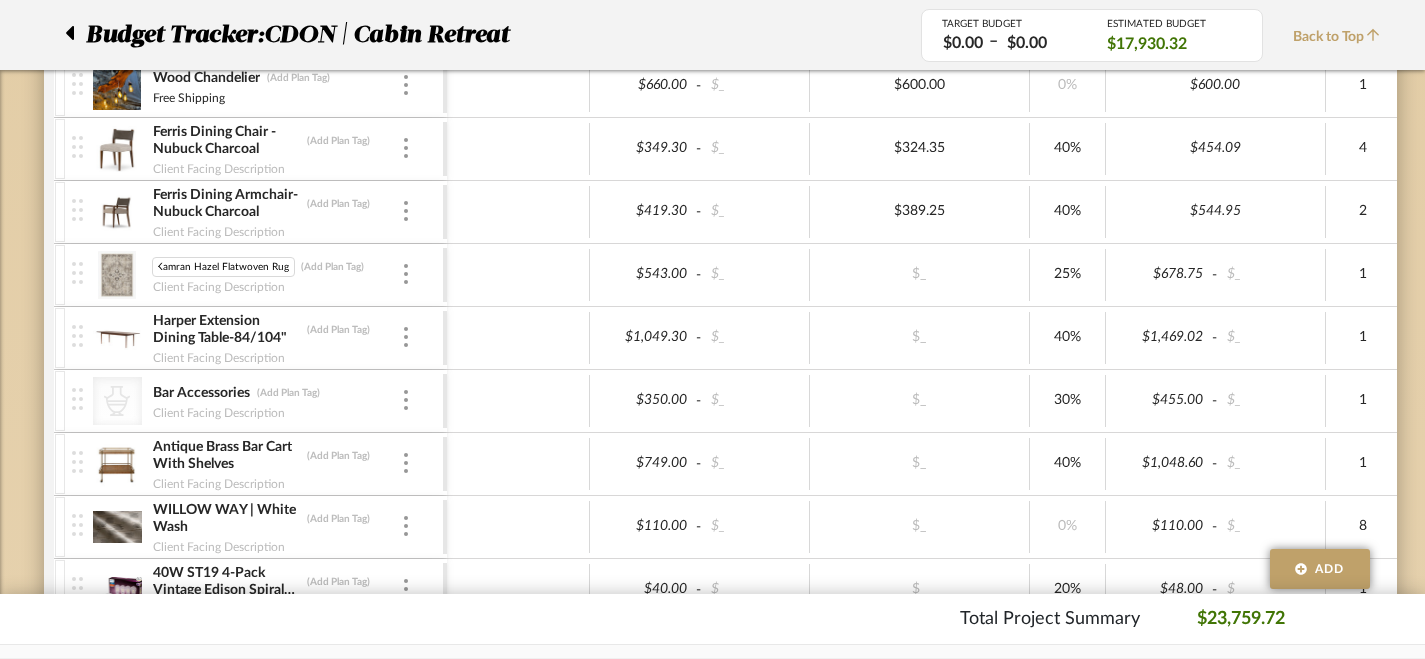 click at bounding box center (117, 275) 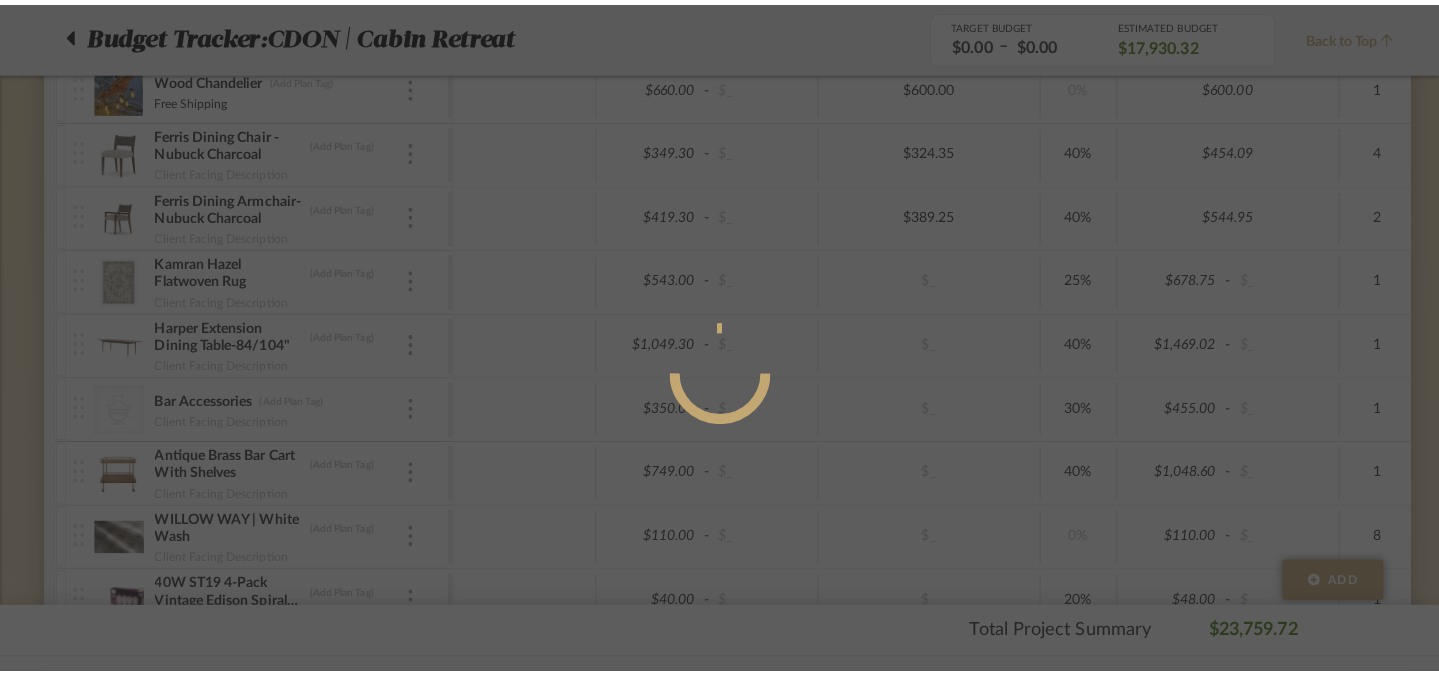 scroll, scrollTop: 0, scrollLeft: 0, axis: both 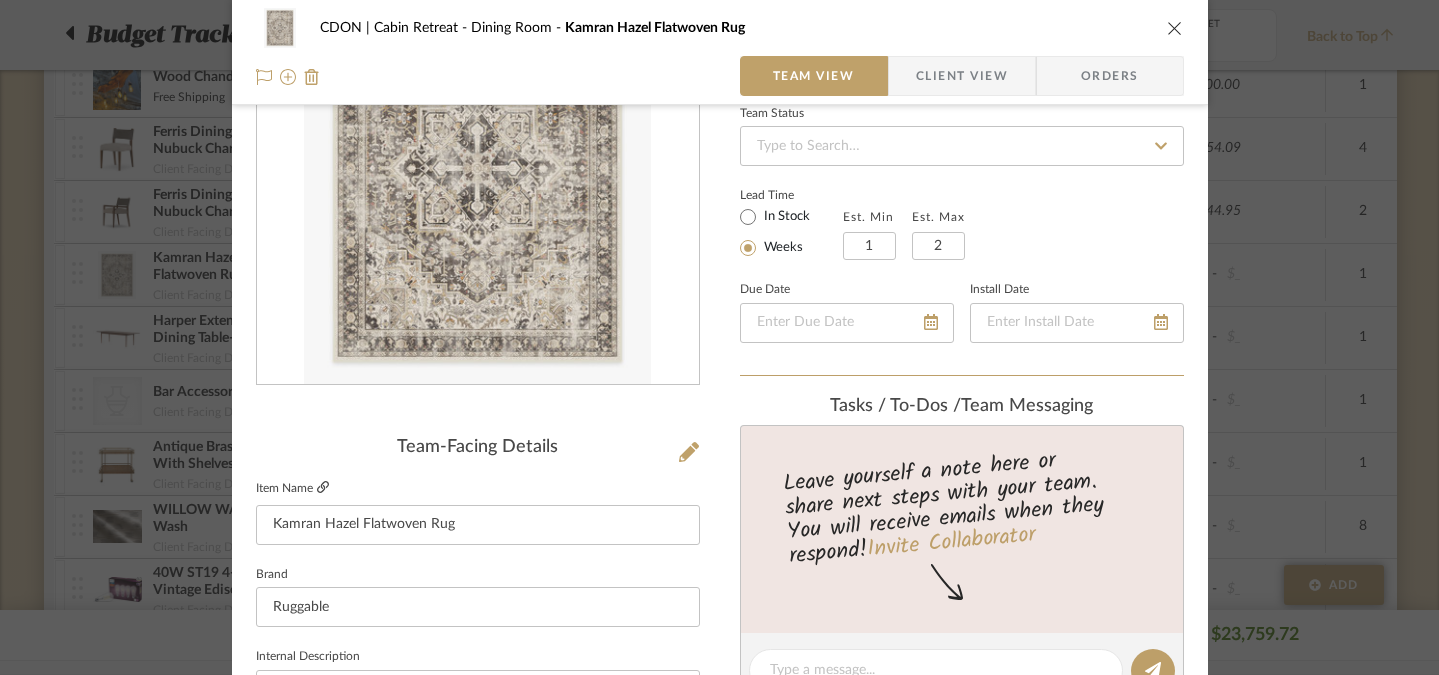 click 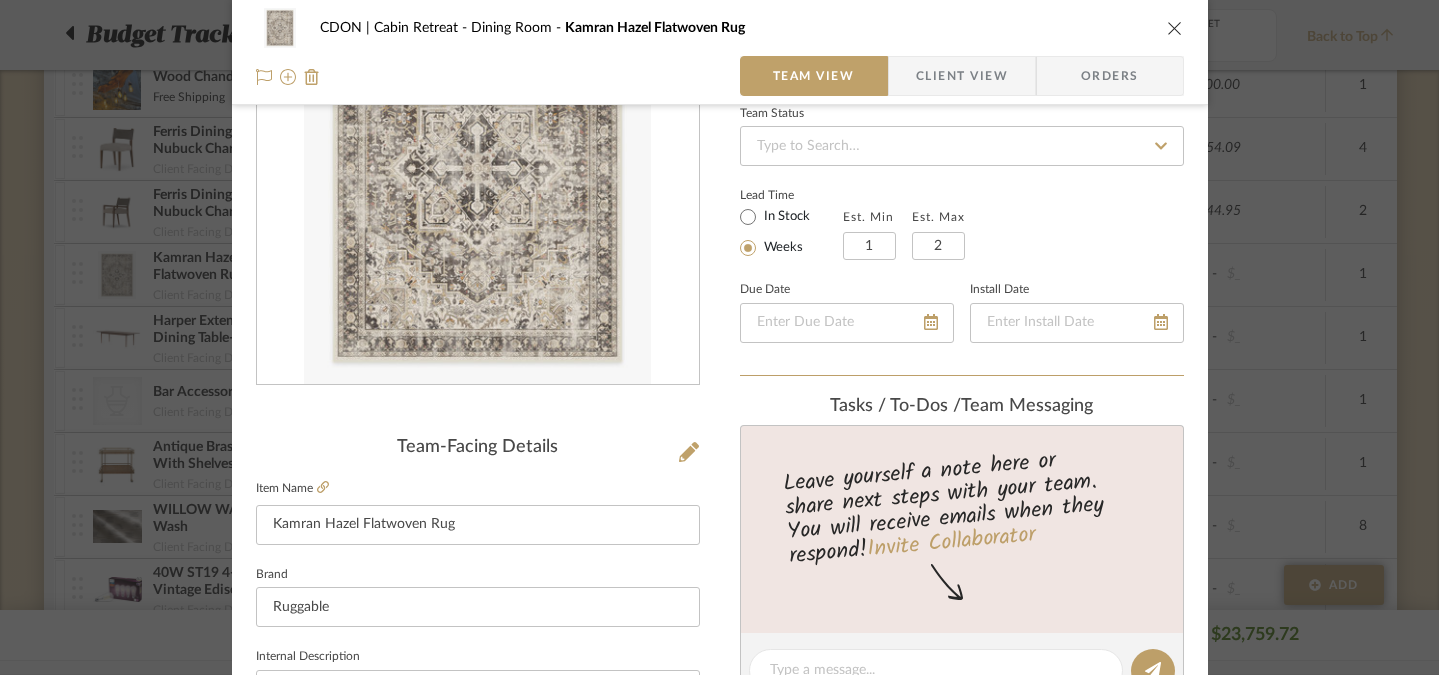 click at bounding box center (1175, 28) 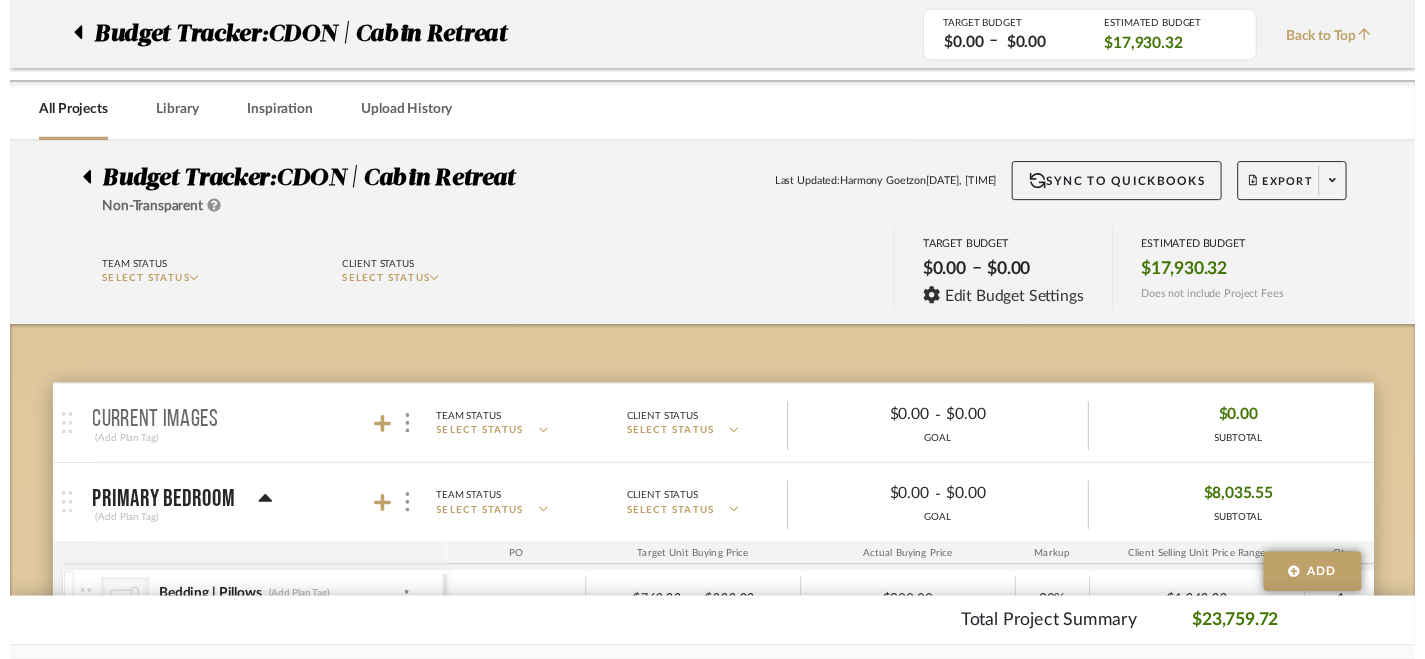 scroll, scrollTop: 1290, scrollLeft: 0, axis: vertical 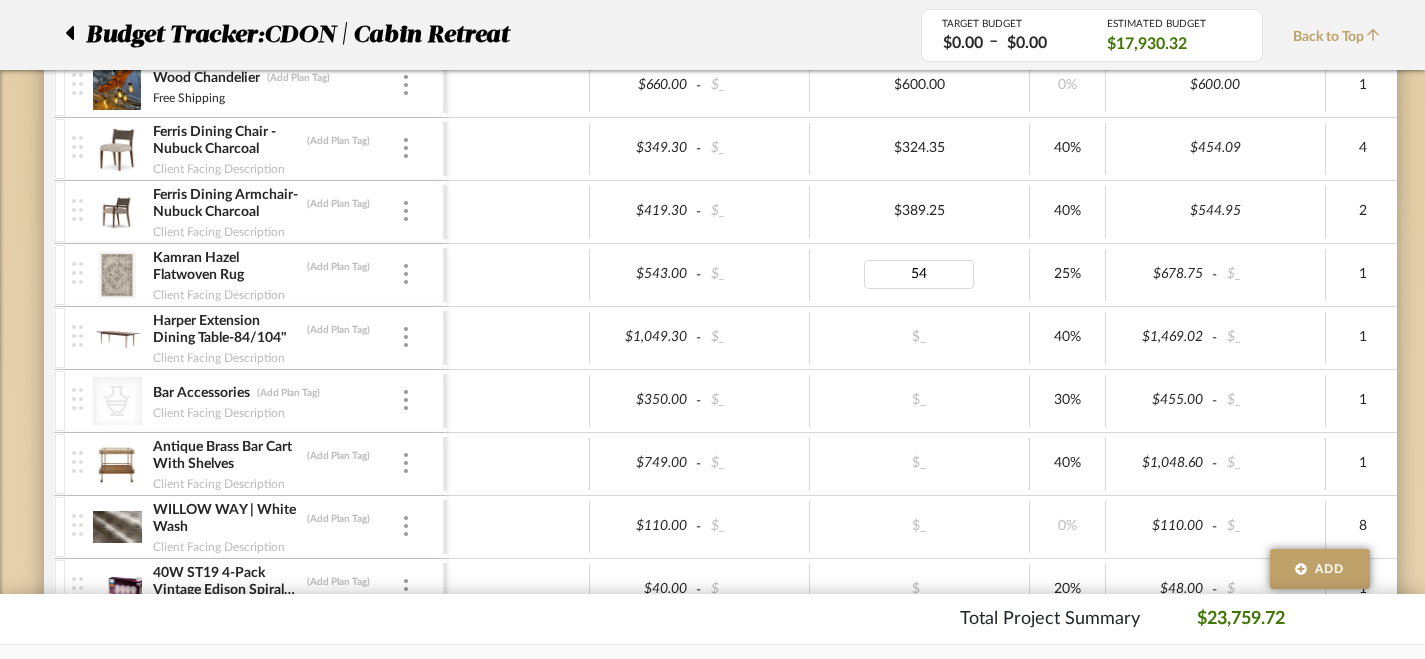 type on "543" 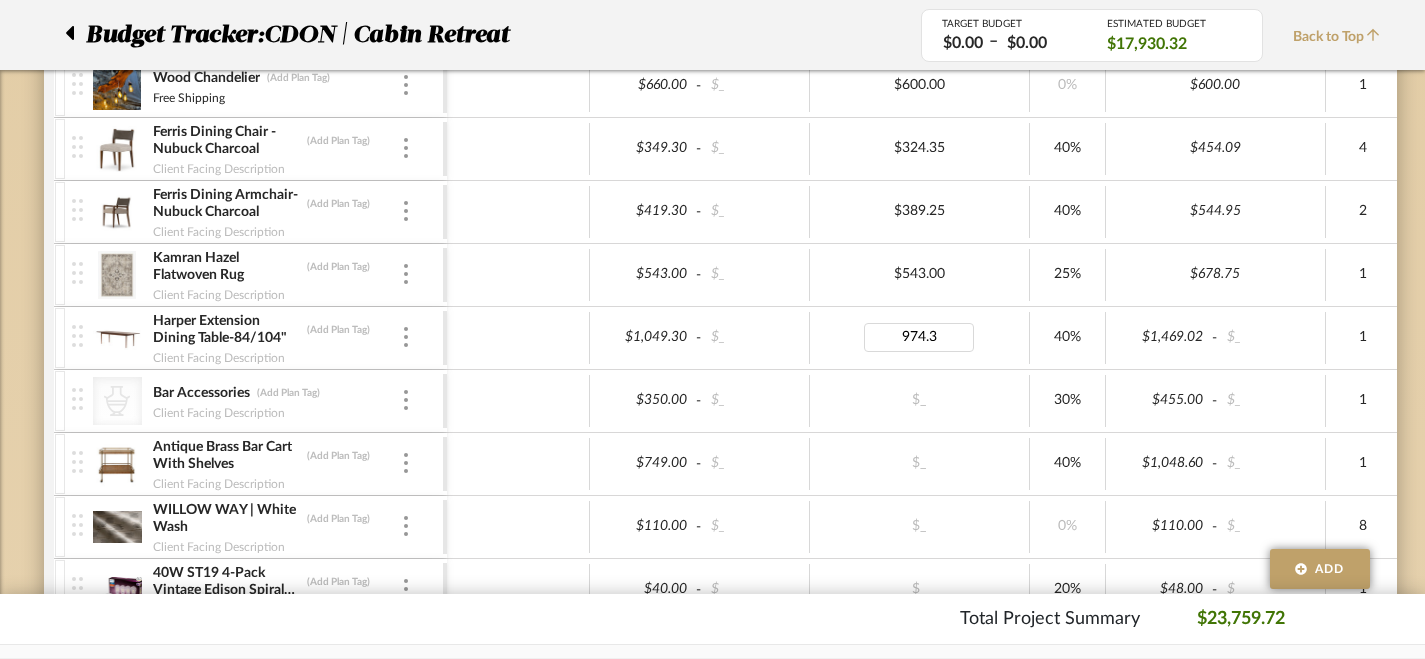 type on "974.35" 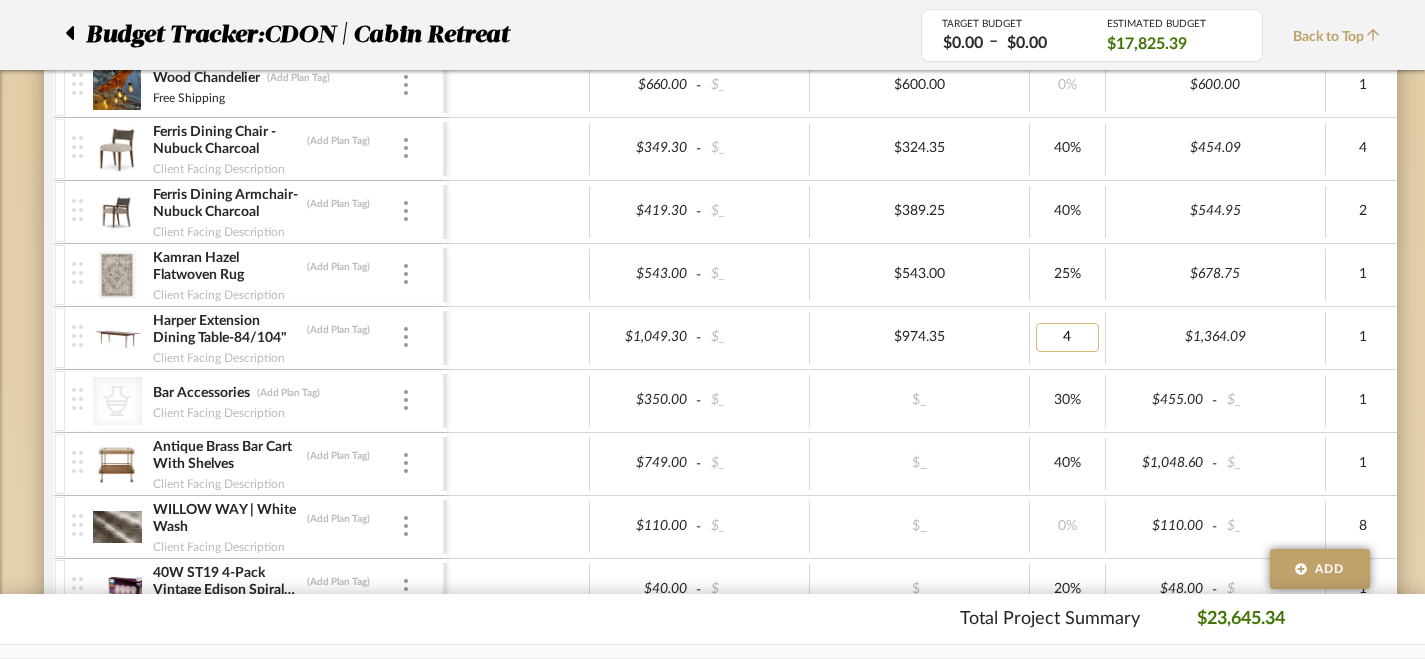 type on "45" 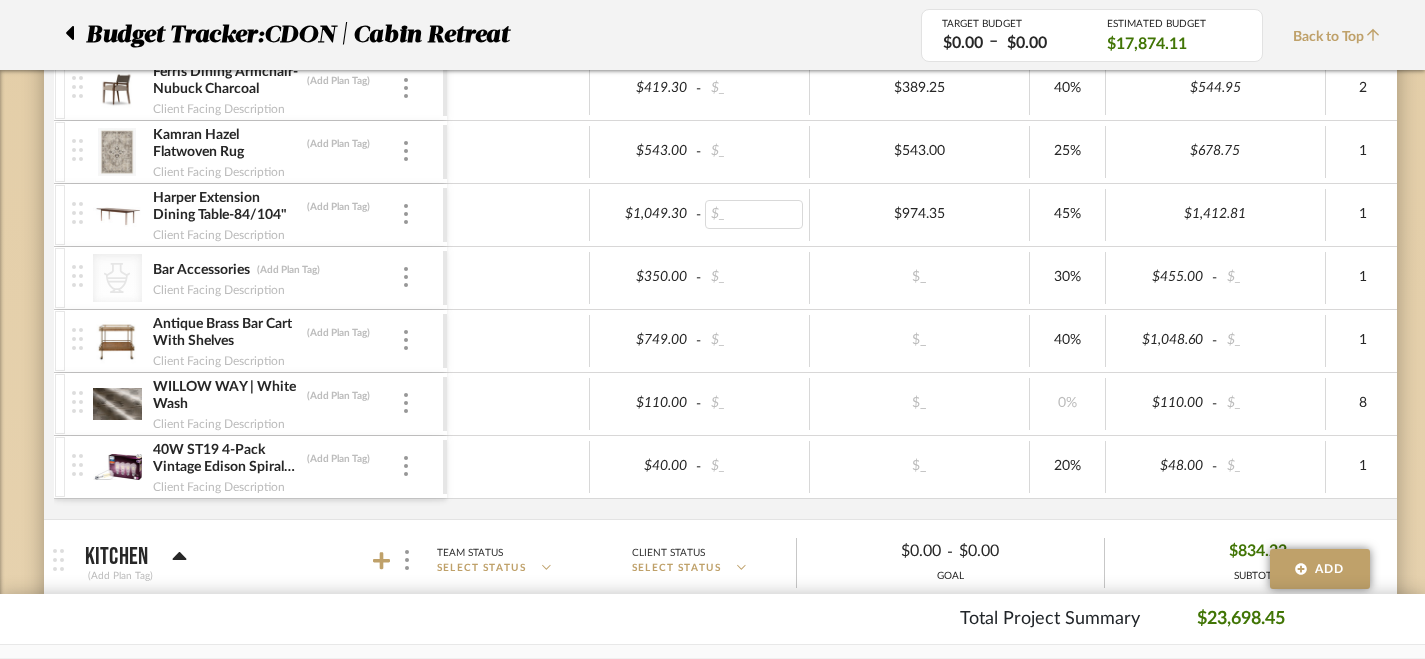 scroll, scrollTop: 1417, scrollLeft: 0, axis: vertical 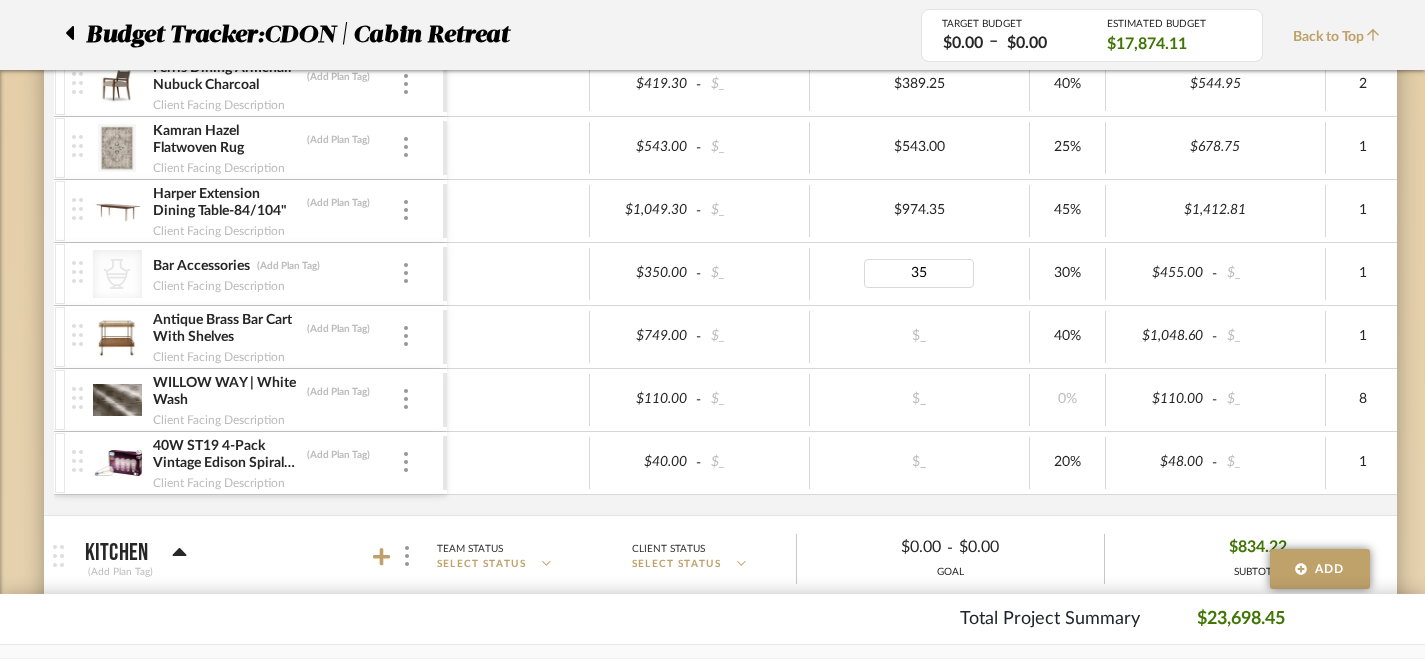 type on "350" 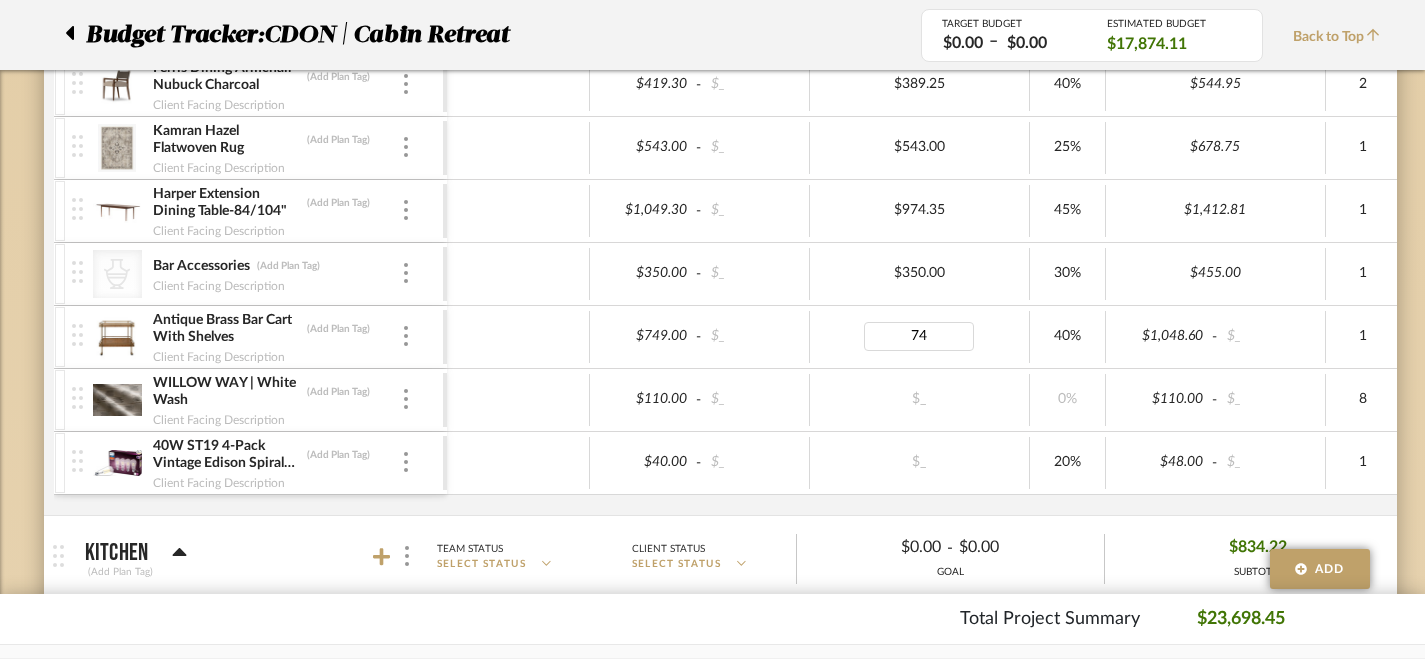type on "749" 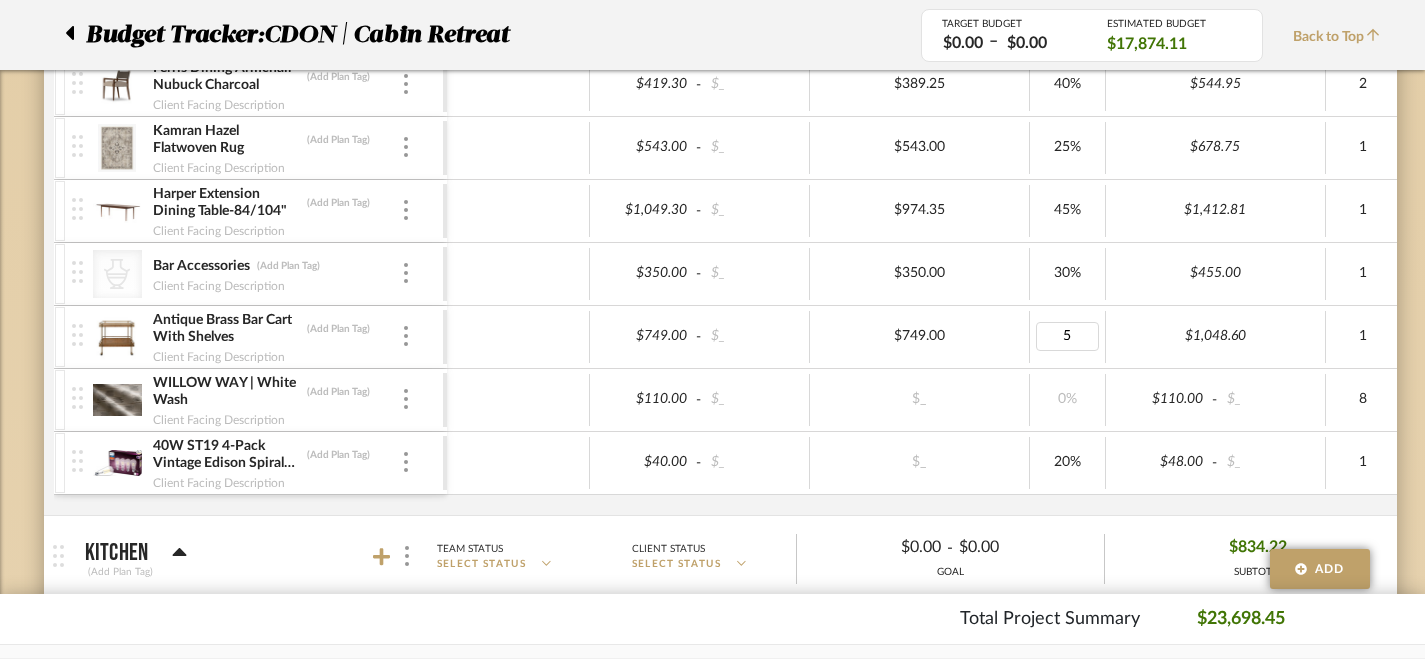 type on "50" 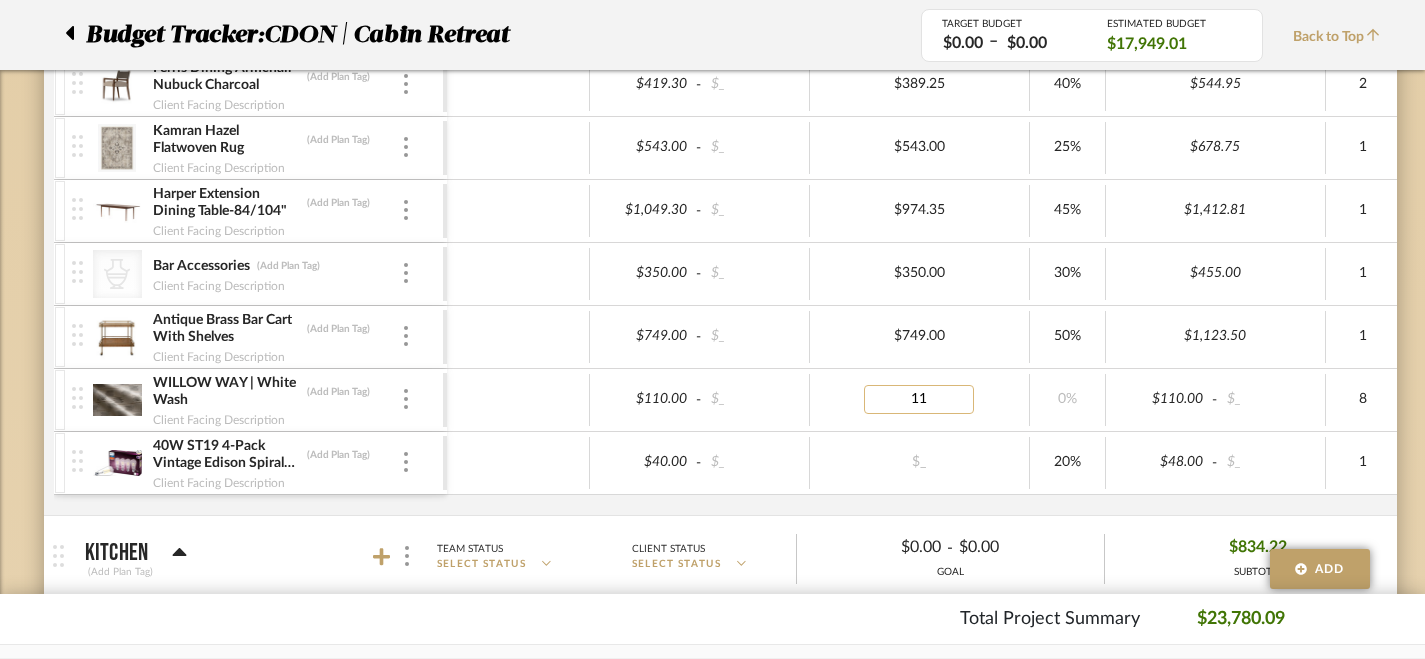 type on "110" 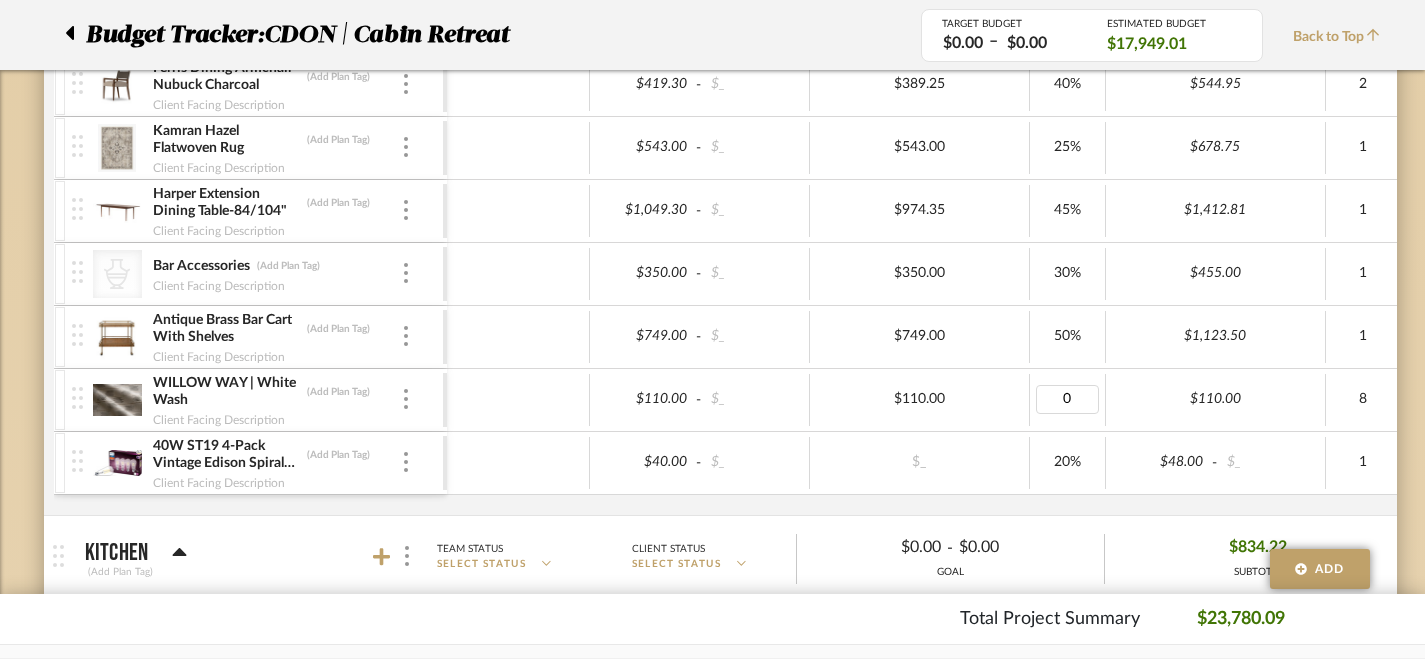 type on "8" 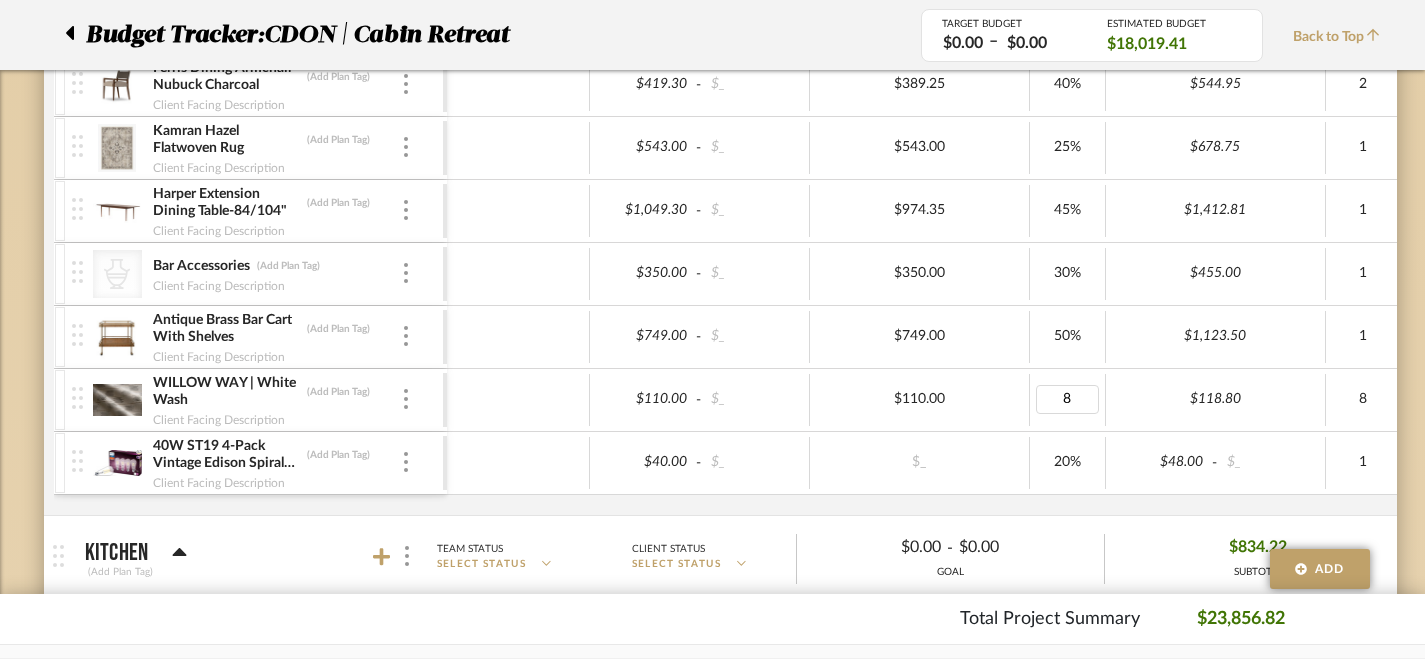 type on "0" 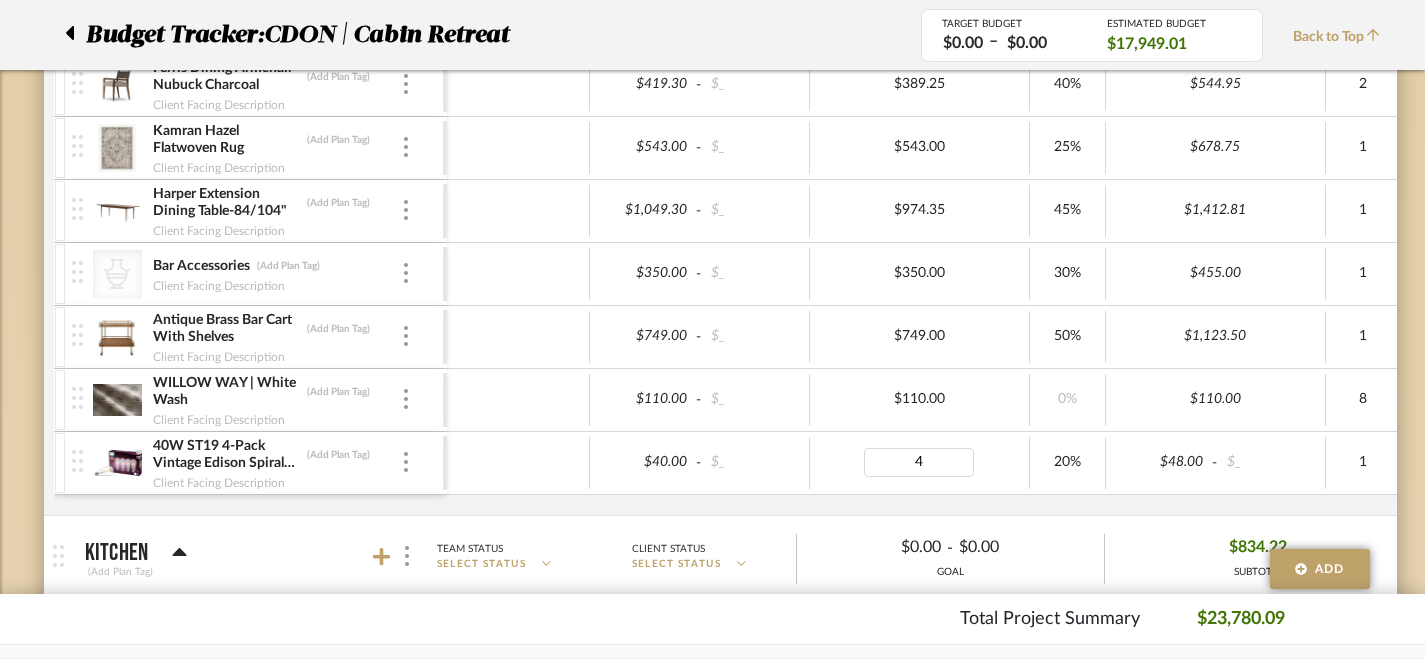 type on "40" 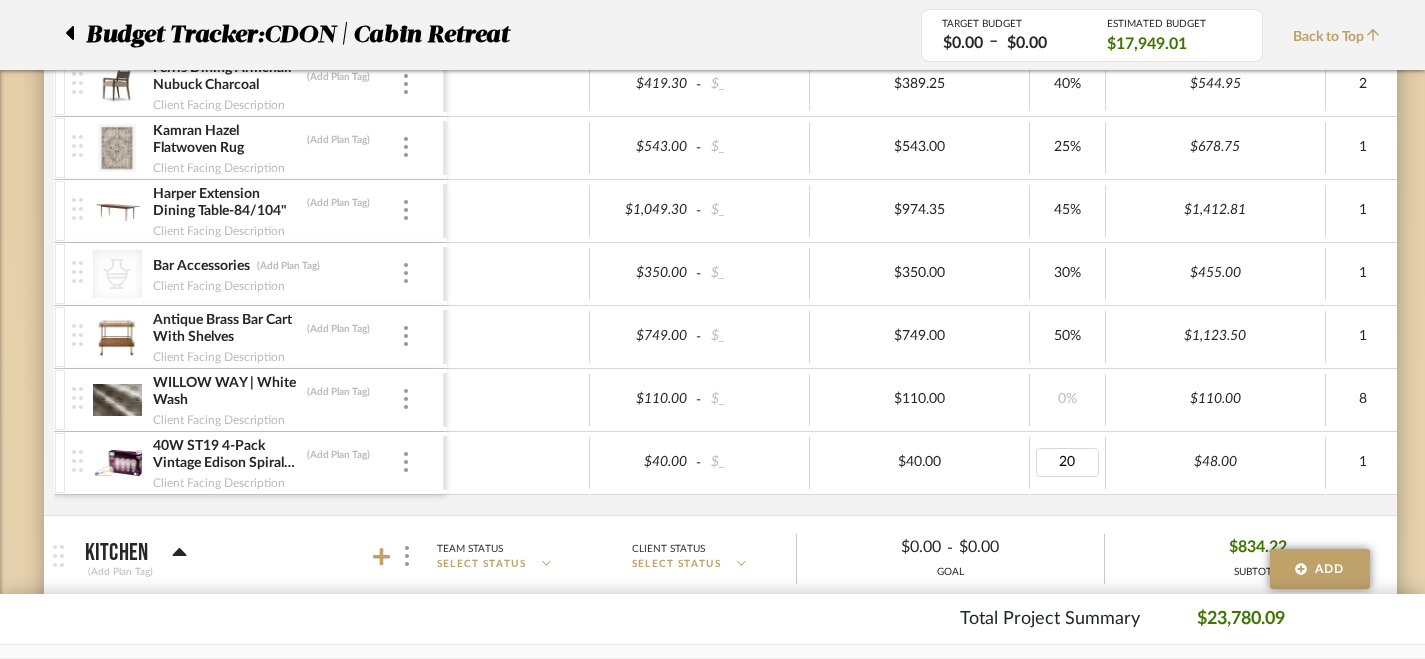 click on "Budget Tracker: CDON | Cabin Retreat Non-Transparent Last Updated: Harmony [LAST] on [DATE], [TIME] Sync to QuickBooks Export Team Status SELECT STATUS Client Status SELECT STATUS TARGET BUDGET $0.00 – $0.00 Edit Budget Settings ESTIMATED BUDGET $17,949.01 Does not include Project Fees Budget Tracker: CDON | Cabin Retreat TARGET BUDGET $0.00 – $0.00 ESTIMATED BUDGET $17,949.01 Back to Top Current Images (Add Plan Tag) Team Status SELECT STATUS Client Status SELECT STATUS $0.00 - $0.00 GOAL $8,035.55 SUBTOTAL PO Target Unit Buying Price Actual Buying Price Markup Client Selling Unit Price Range Qty Tax % Shipping Cost Ship. Markup % Shipping Misc. Client Extended Price Primary Bedroom (Add Plan Tag) Team Status SELECT STATUS Client Status SELECT STATUS $0.00 - $0.00 GOAL $8,035.55 SUBTOTAL PO Target Unit Buying Price Actual Buying Price Markup Client Selling Unit Price Range Qty Tax % Shipping Cost Ship. Markup % Shipping Misc." 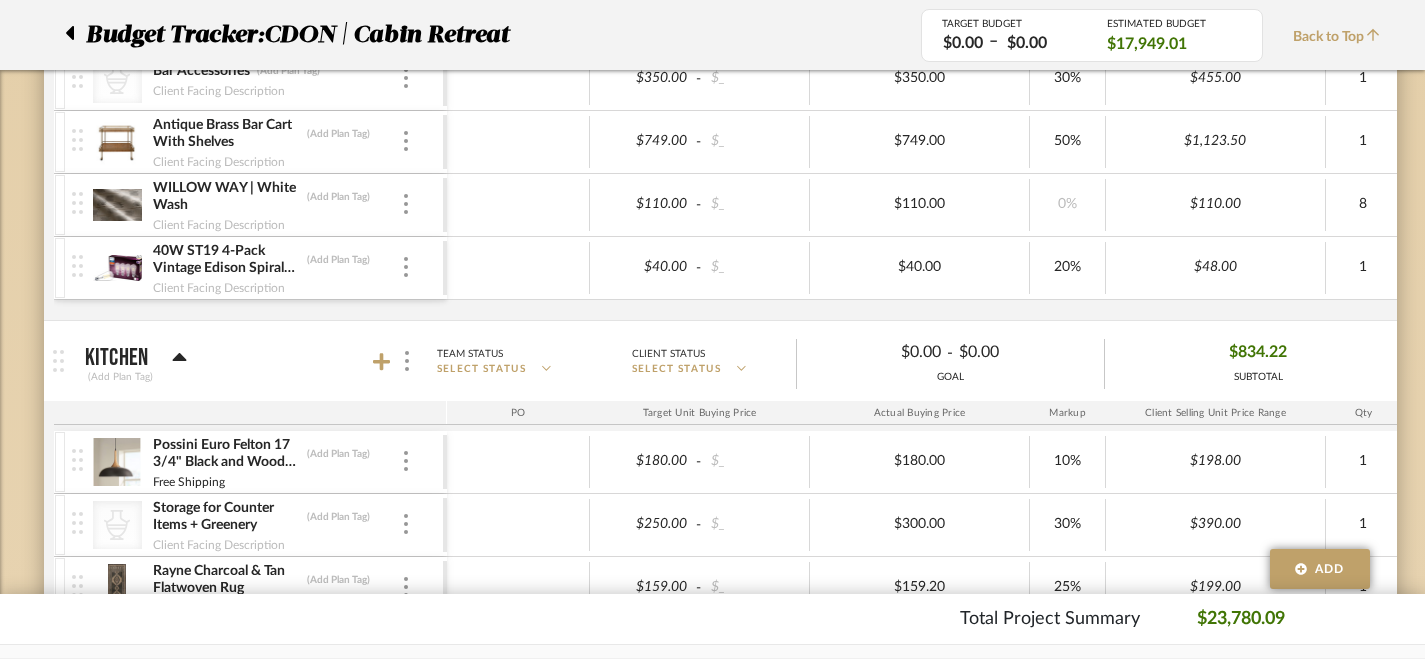 scroll, scrollTop: 1611, scrollLeft: 0, axis: vertical 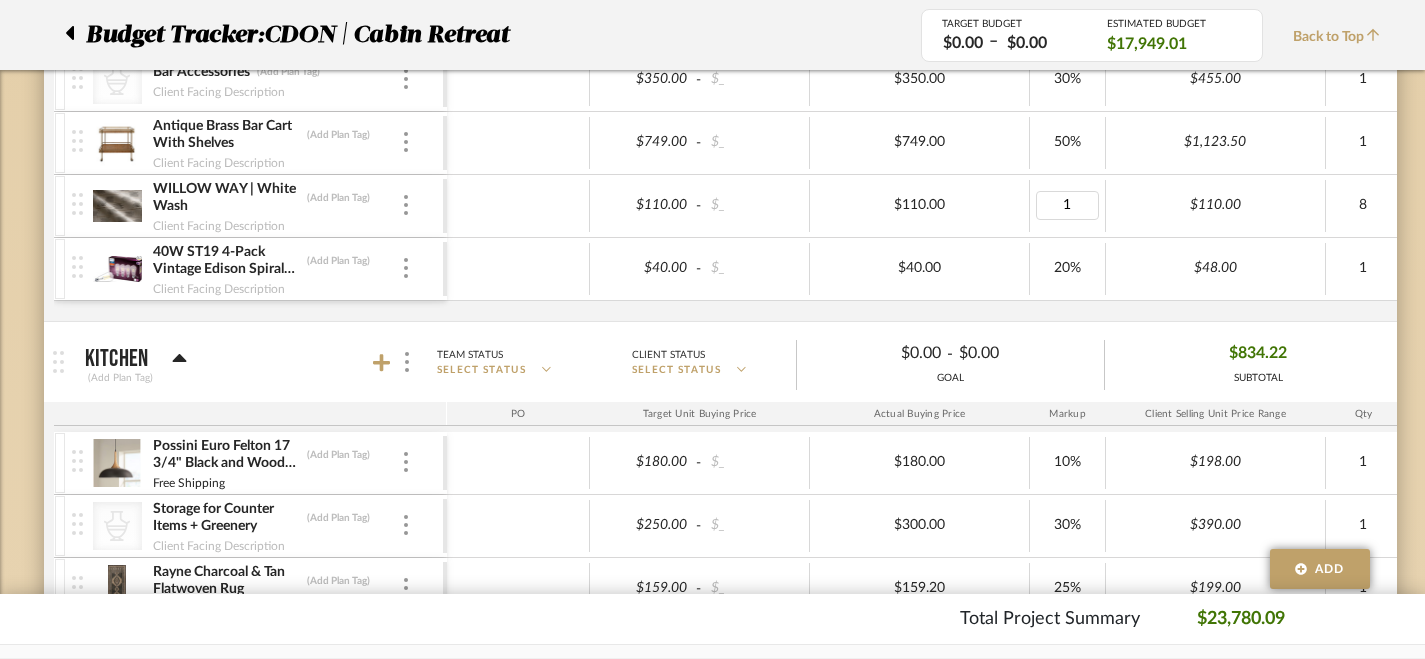 type on "10" 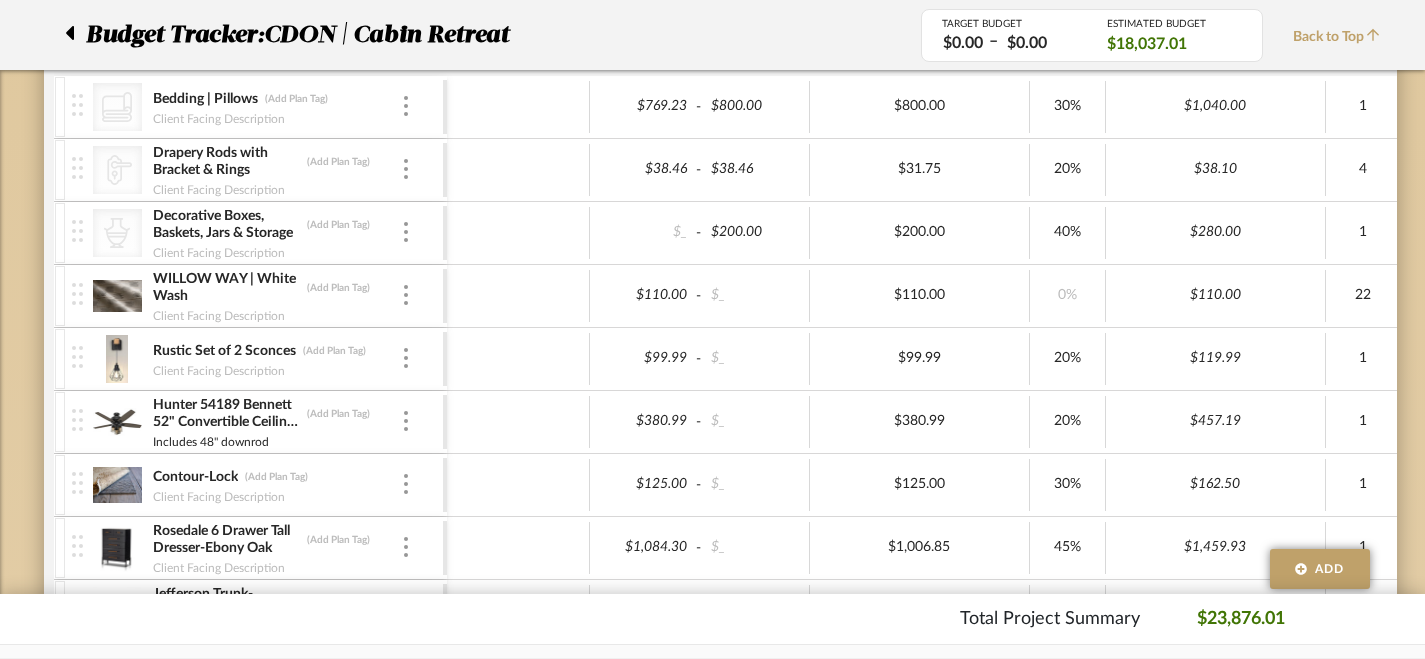 scroll, scrollTop: 366, scrollLeft: 0, axis: vertical 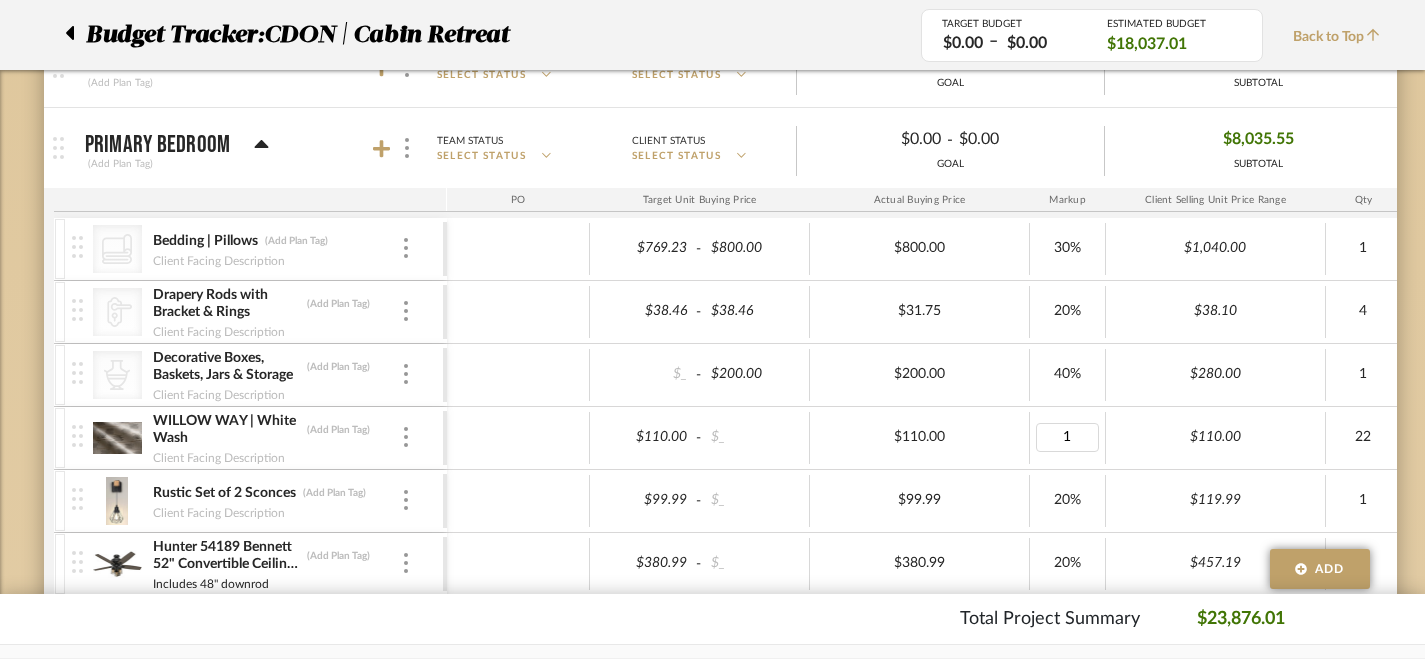 type on "10" 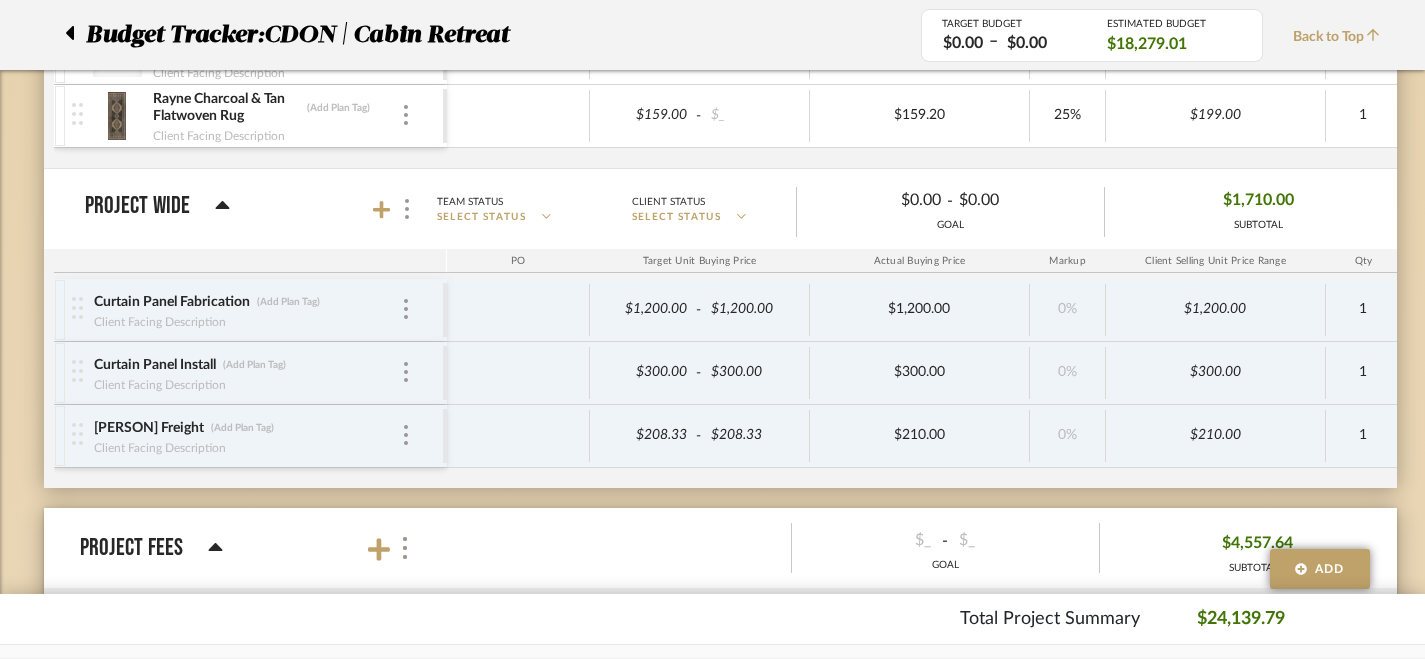 scroll, scrollTop: 2085, scrollLeft: 0, axis: vertical 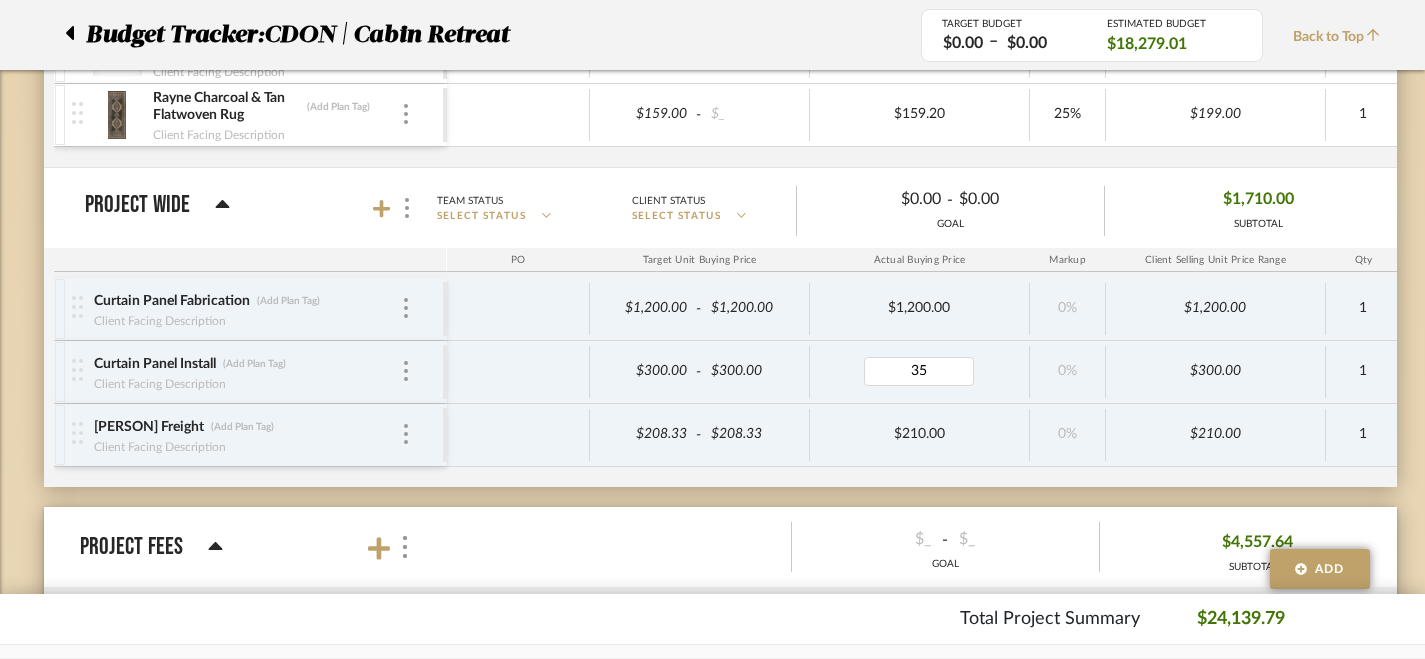 type on "350" 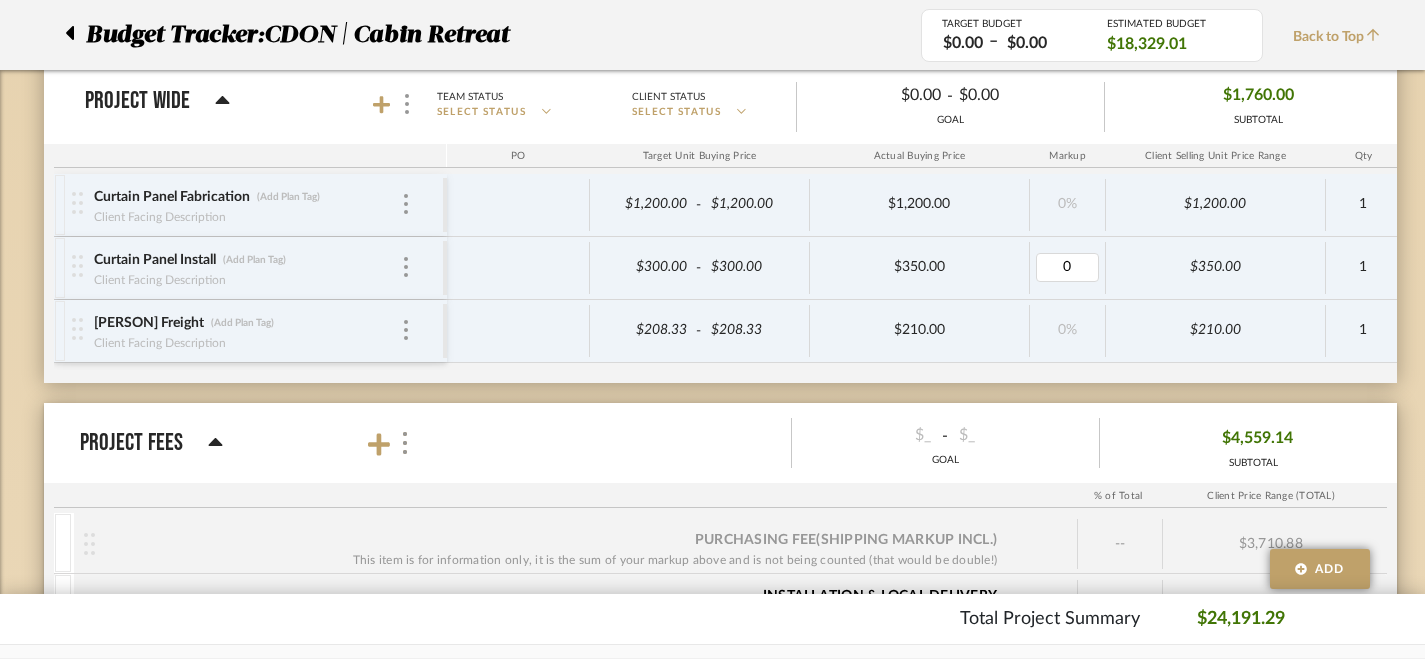 scroll, scrollTop: 2200, scrollLeft: 0, axis: vertical 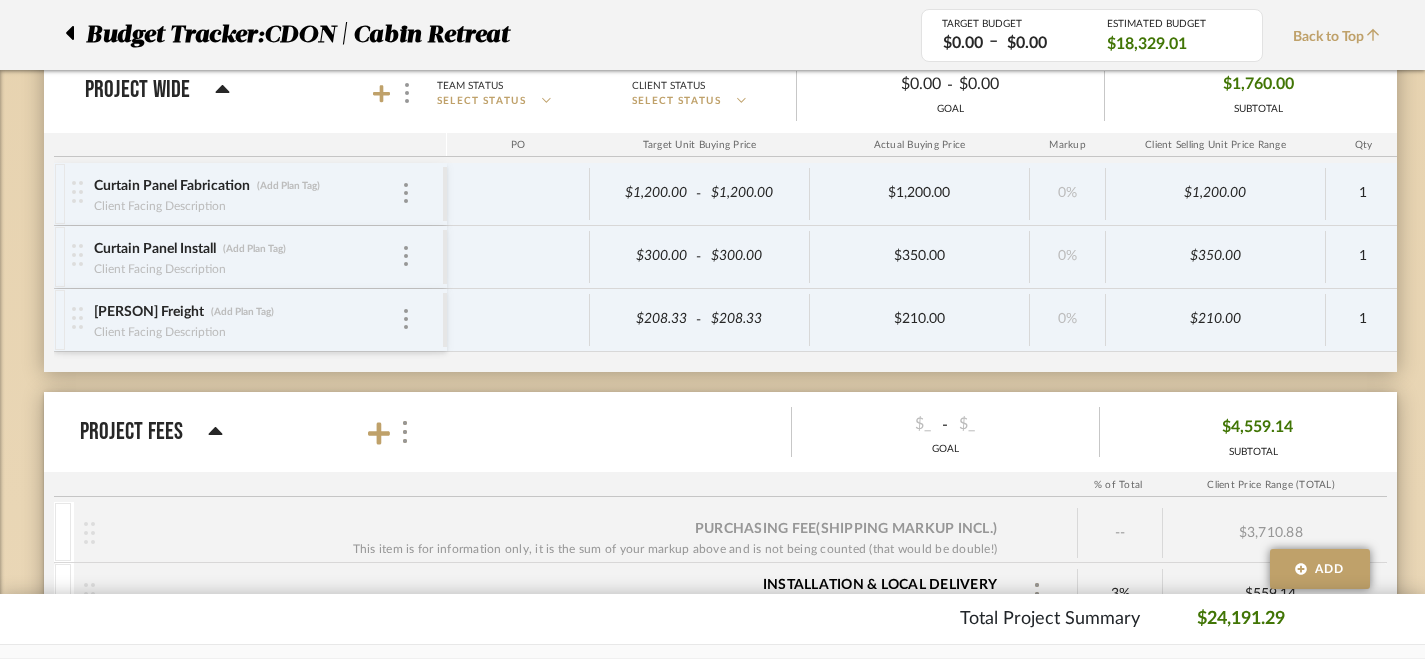 click on "Budget Tracker: CDON | Cabin Retreat Non-Transparent Last Updated: Harmony Goetz on Aug 2nd, 7:00 PM Sync to QuickBooks Export Team Status SELECT STATUS Client Status SELECT STATUS TARGET BUDGET $0.00 – $0.00 Edit Budget Settings ESTIMATED BUDGET $18,329.01 Does not include Project Fees Budget Tracker: CDON | Cabin Retreat TARGET BUDGET $0.00 – $0.00 ESTIMATED BUDGET $18,329.01 Back to Top Current Images (Add Plan Tag) Team Status SELECT STATUS Client Status SELECT STATUS $0.00 - $0.00 GOAL $0.00 SUBTOTAL PO Target Unit Buying Price Actual Buying Price Markup Client Selling Unit Price Range Qty Tax % Shipping Cost Ship. Markup % Shipping Misc. Client Extended Price Primary Bedroom (Add Plan Tag) Team Status SELECT STATUS Client Status SELECT STATUS $0.00 - $0.00 GOAL $8,292.07 SUBTOTAL PO Target Unit Buying Price Actual Buying Price Markup Client Selling Unit Price Range Qty Tax % Shipping Cost Ship. Markup % Shipping Misc." 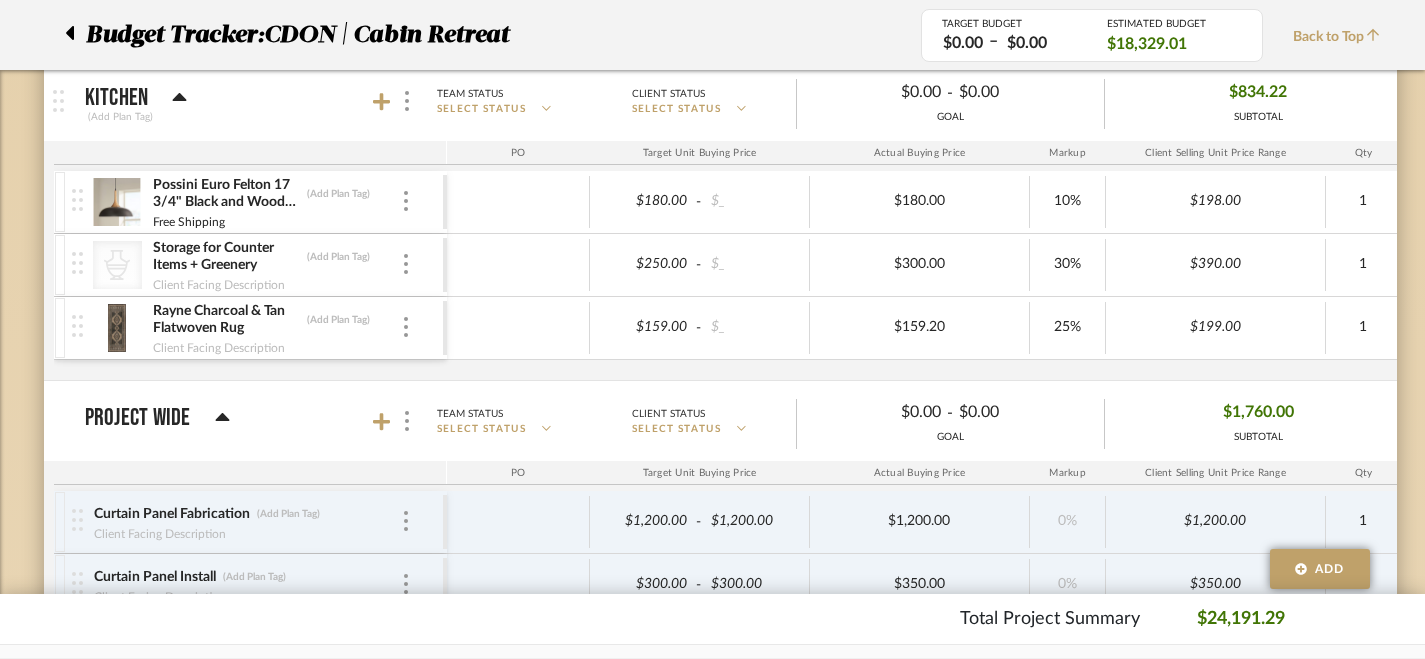 scroll, scrollTop: 1873, scrollLeft: 0, axis: vertical 